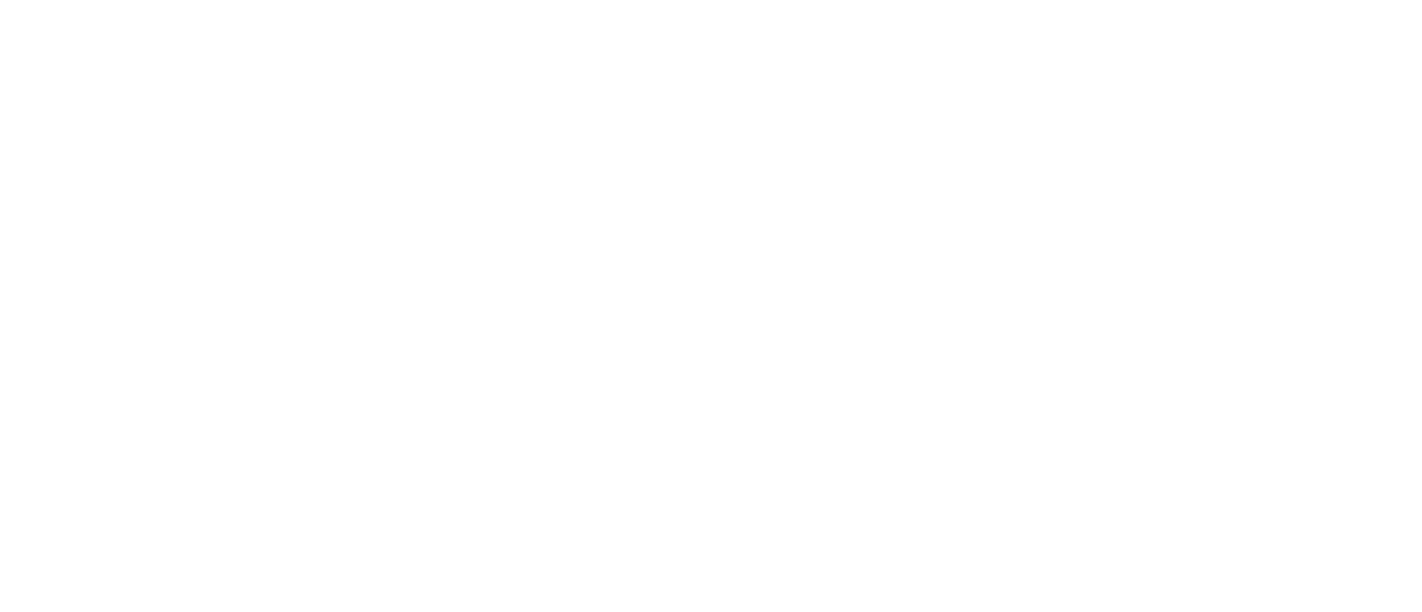 scroll, scrollTop: 0, scrollLeft: 0, axis: both 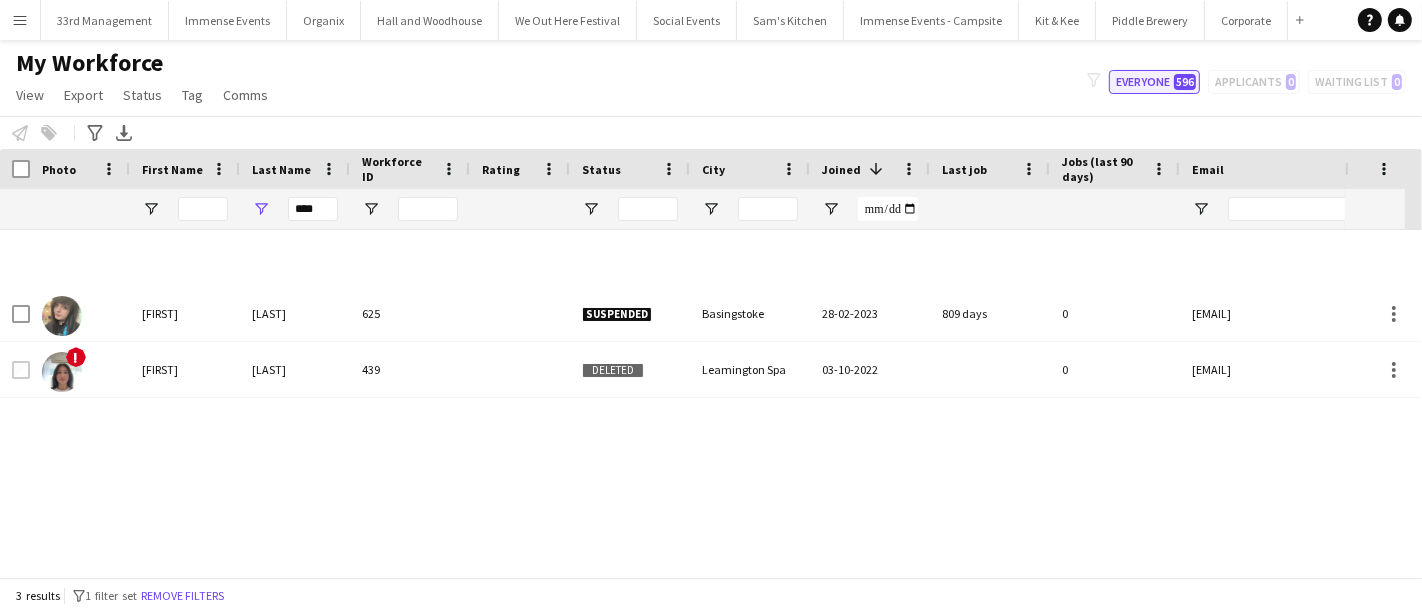 click on "Everyone   596" 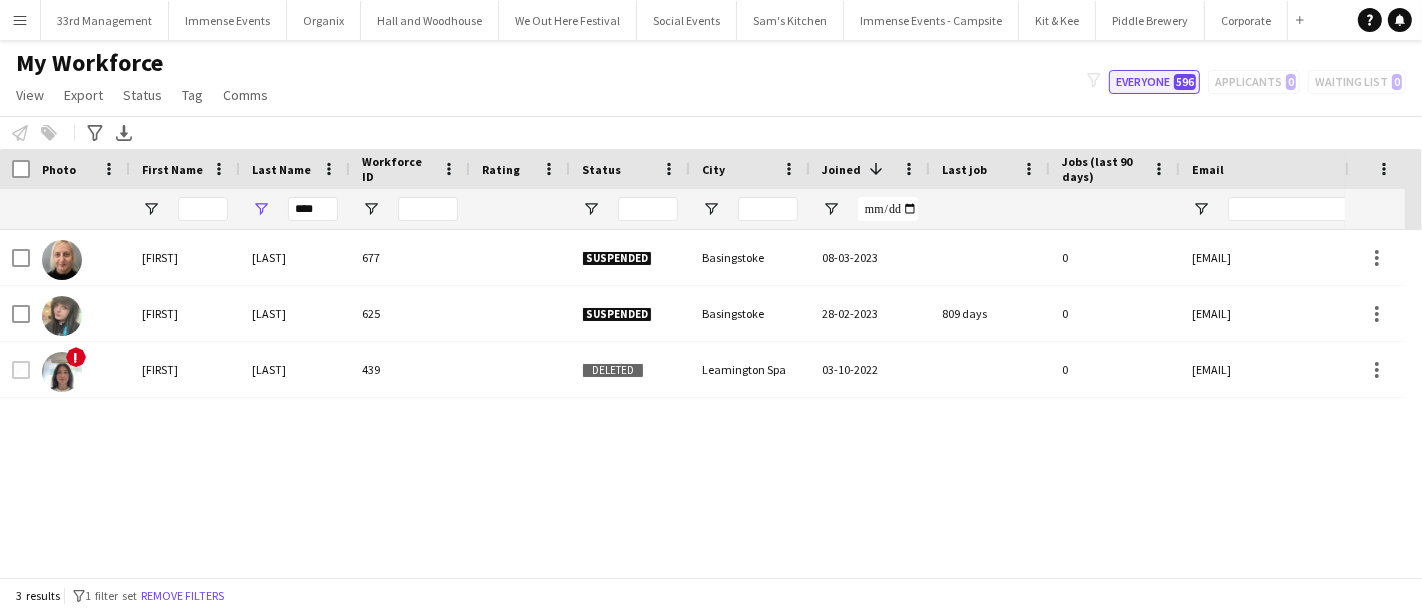 type 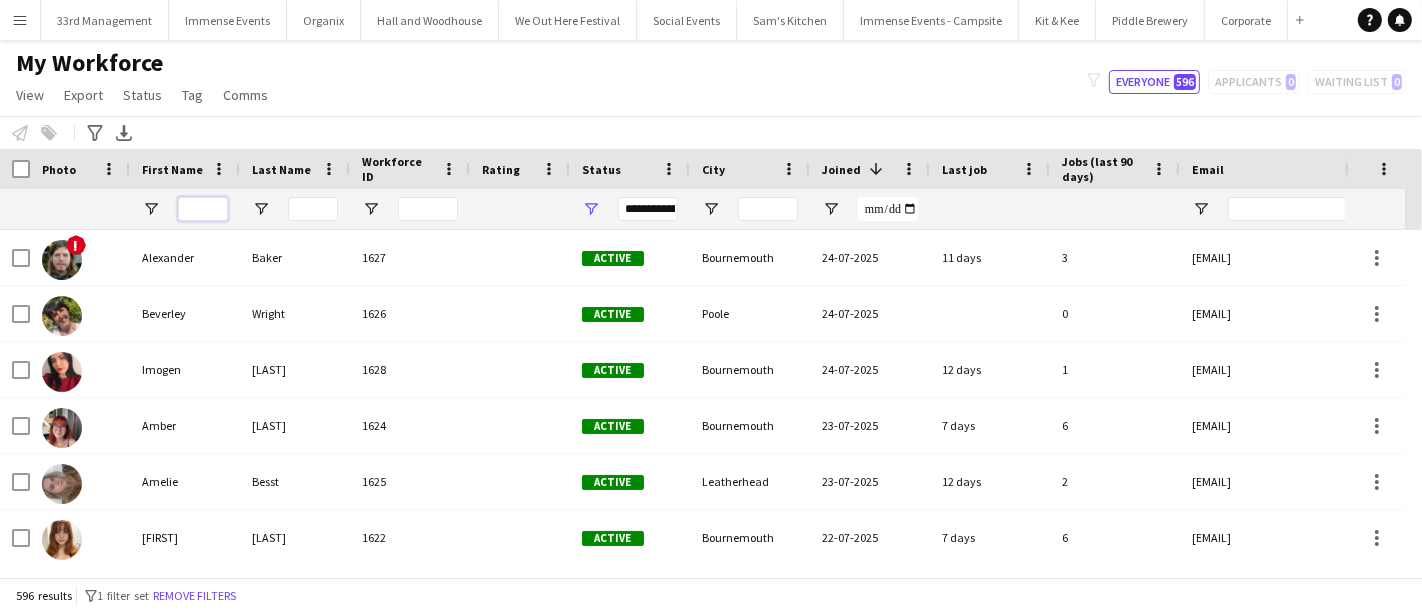 click at bounding box center (203, 209) 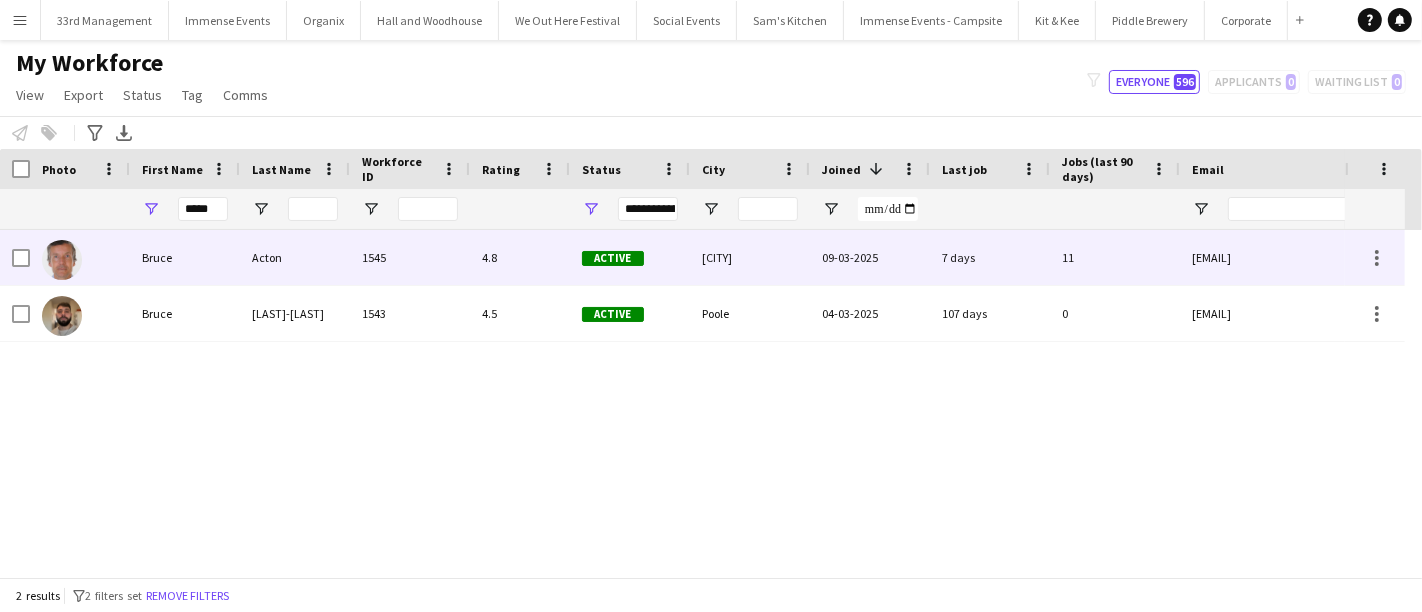 click on "Bruce" at bounding box center (185, 257) 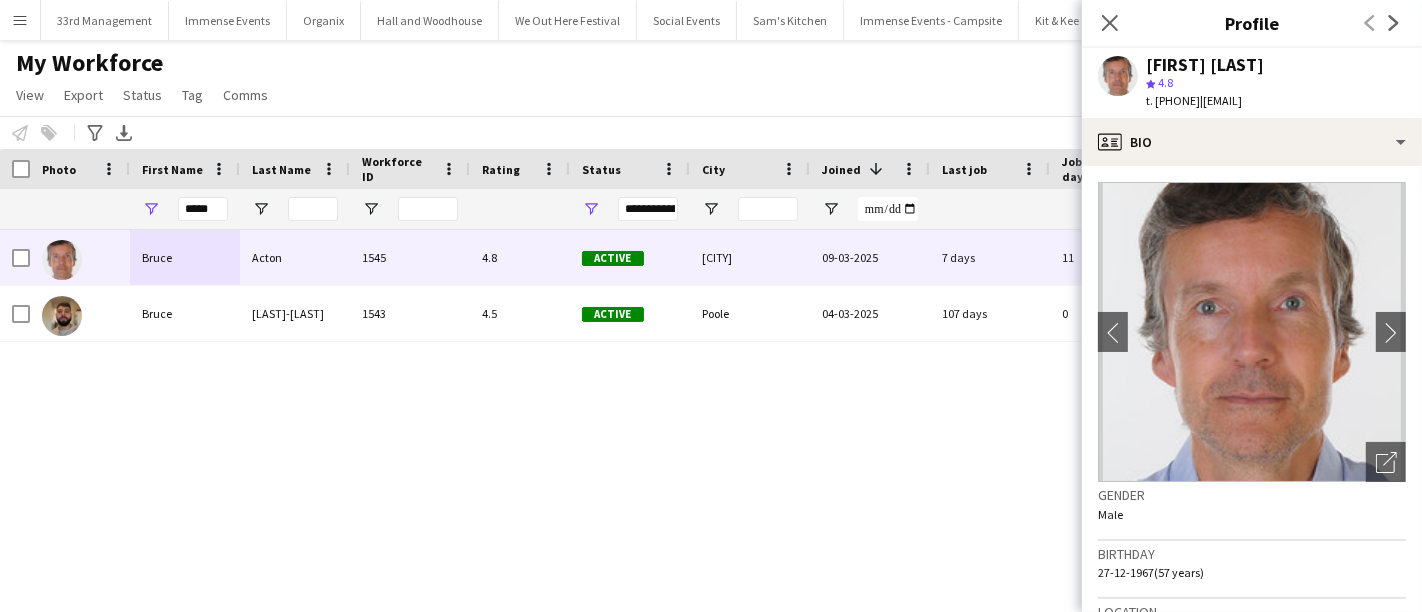 drag, startPoint x: 1239, startPoint y: 105, endPoint x: 1175, endPoint y: 96, distance: 64.629715 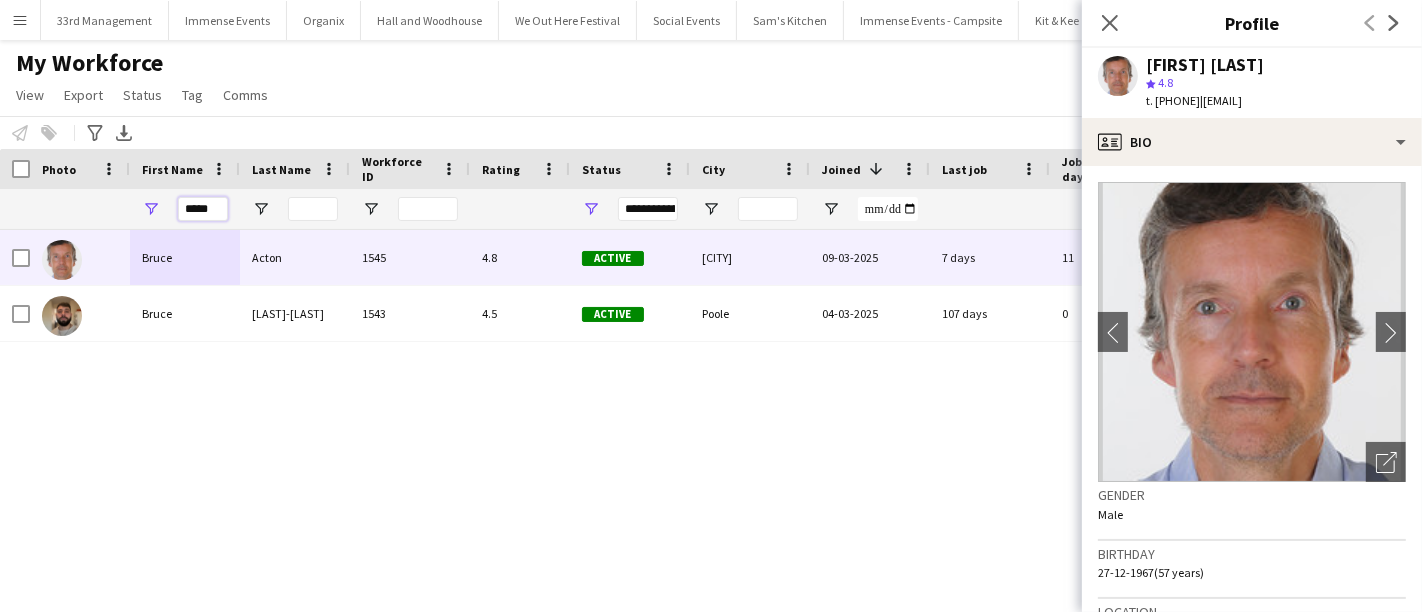 drag, startPoint x: 227, startPoint y: 207, endPoint x: 168, endPoint y: 202, distance: 59.211487 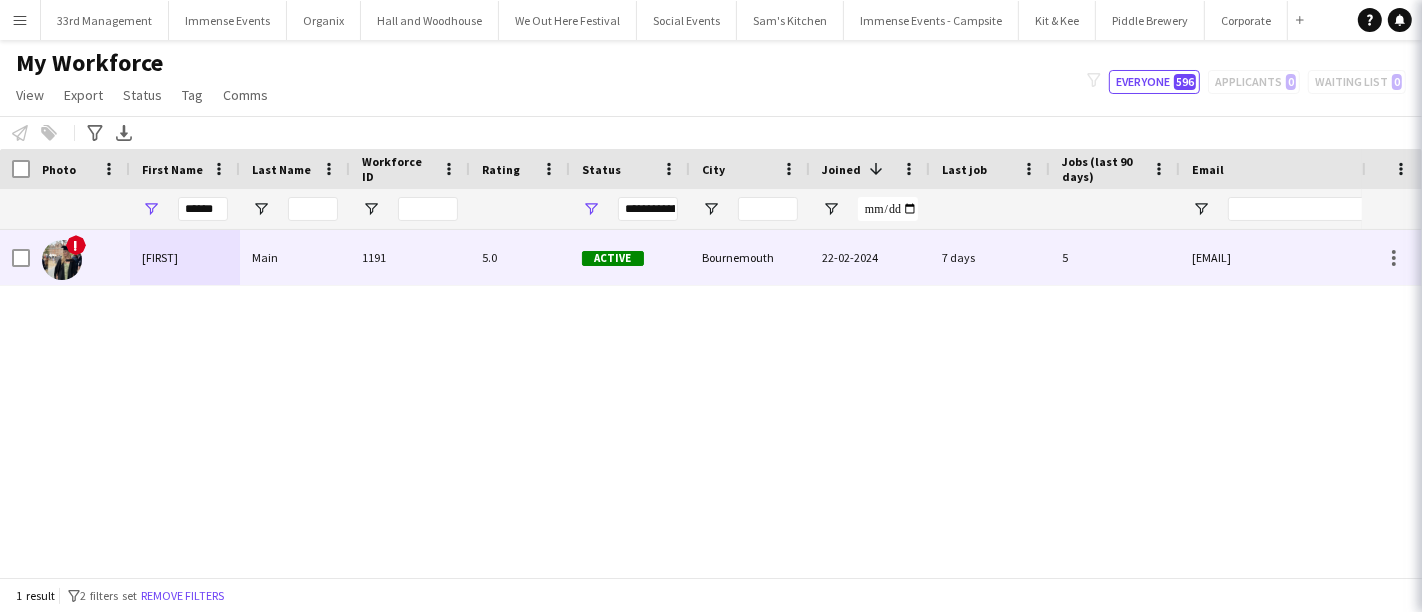 click on "Main" at bounding box center [295, 257] 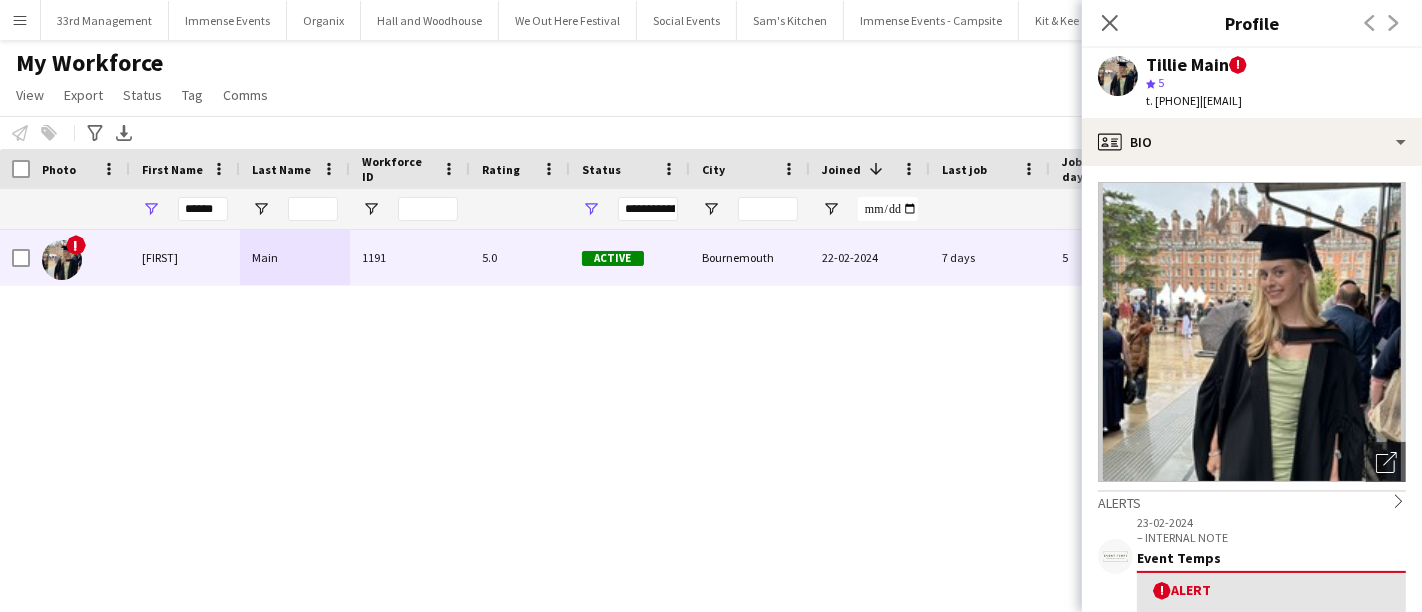 drag, startPoint x: 1232, startPoint y: 101, endPoint x: 1171, endPoint y: 103, distance: 61.03278 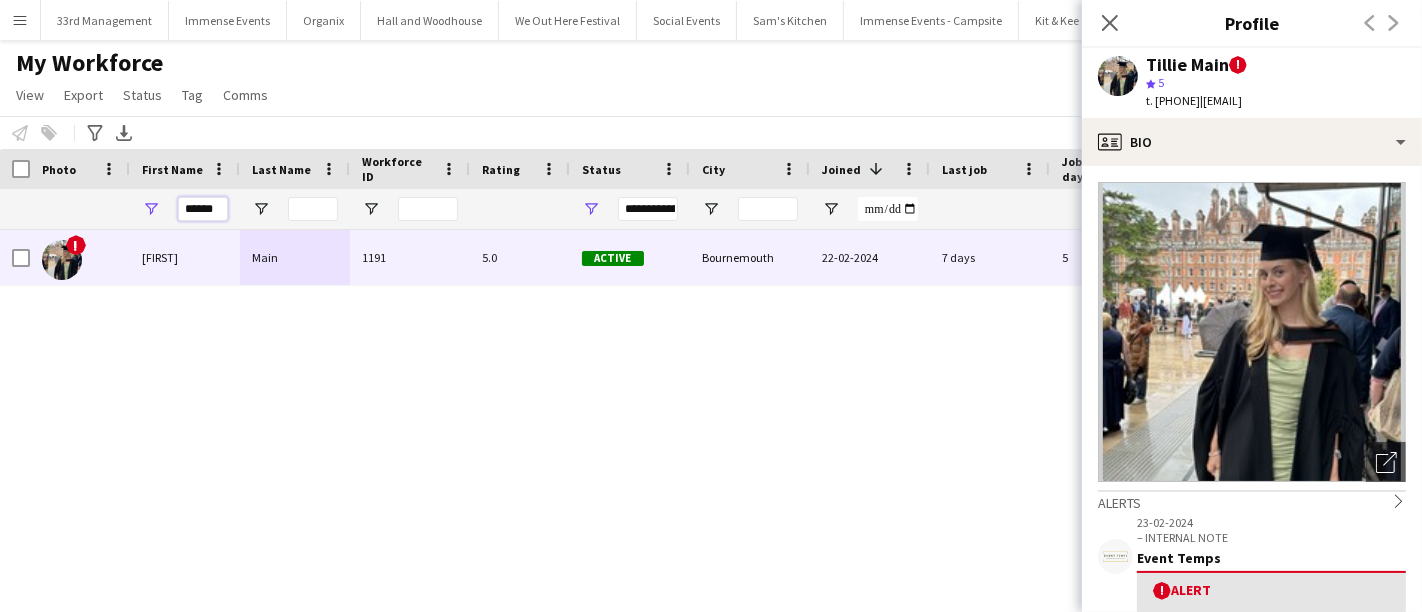 drag, startPoint x: 218, startPoint y: 210, endPoint x: 69, endPoint y: 213, distance: 149.0302 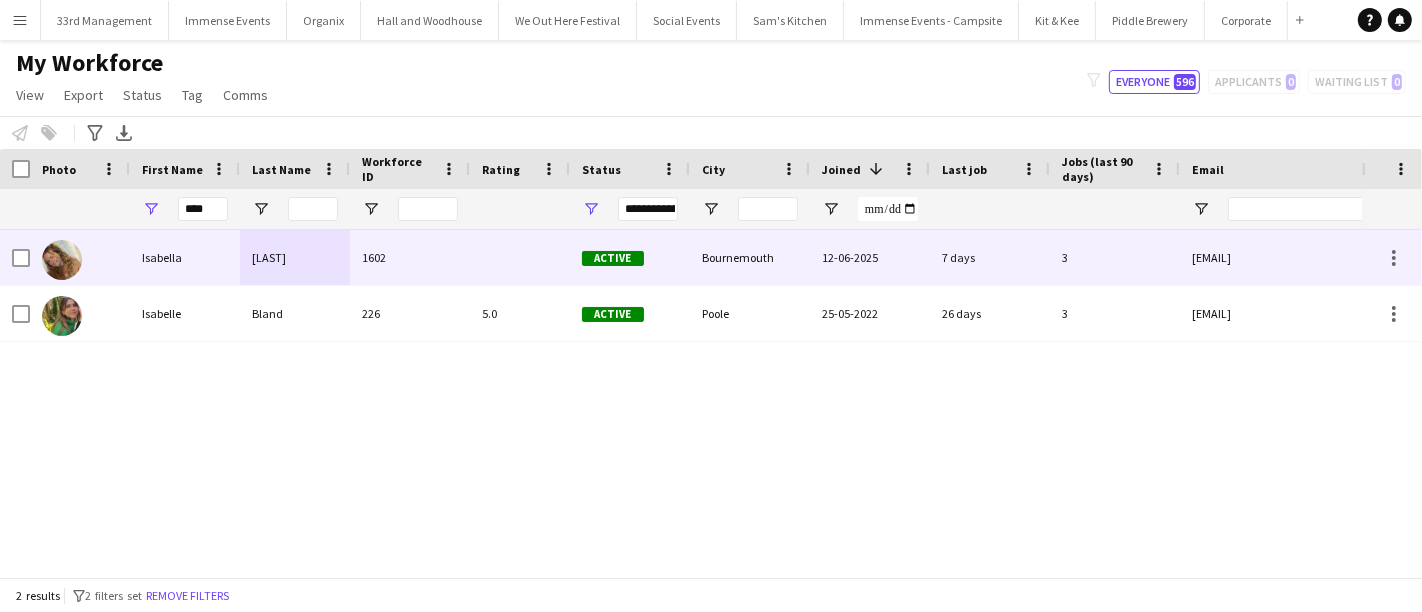 click on "Swatman" at bounding box center (295, 257) 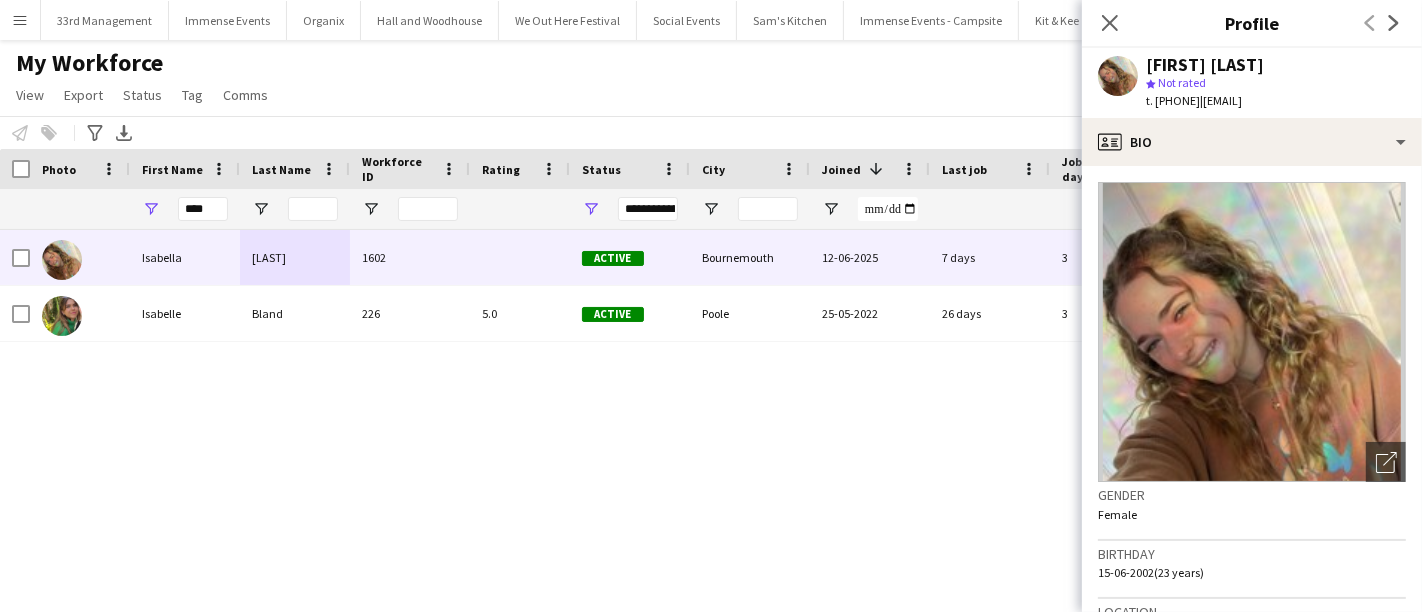 drag, startPoint x: 1230, startPoint y: 96, endPoint x: 1168, endPoint y: 98, distance: 62.03225 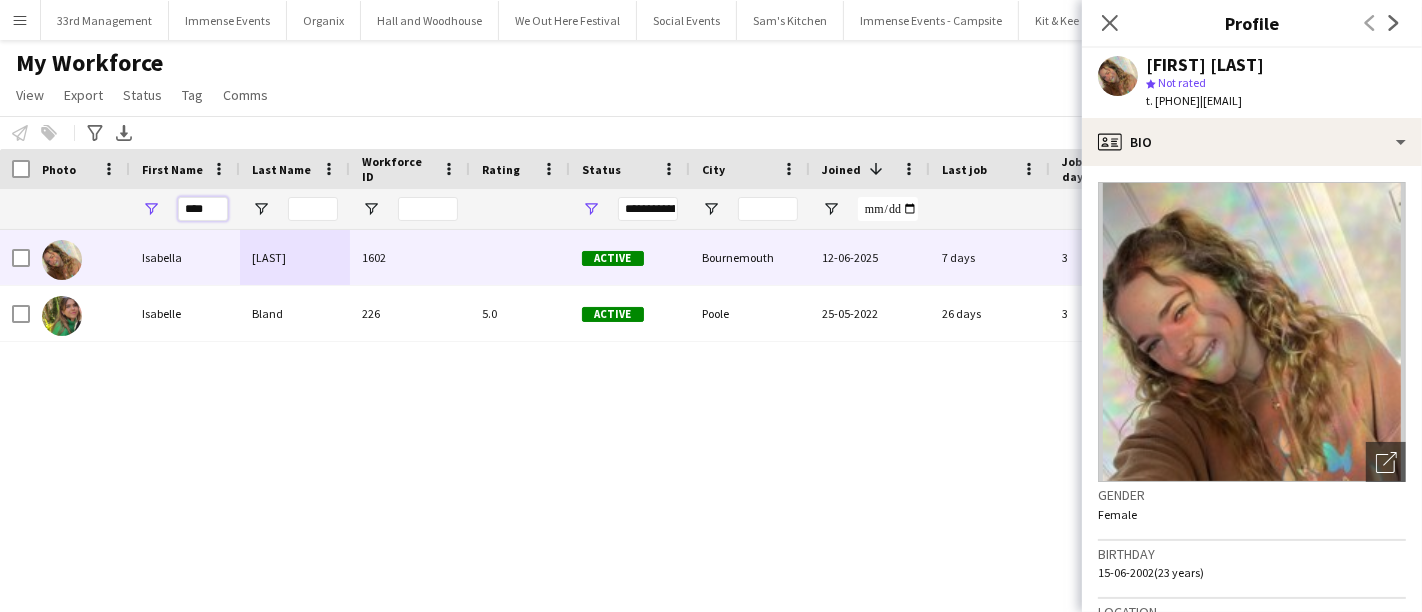 drag, startPoint x: 175, startPoint y: 197, endPoint x: 163, endPoint y: 197, distance: 12 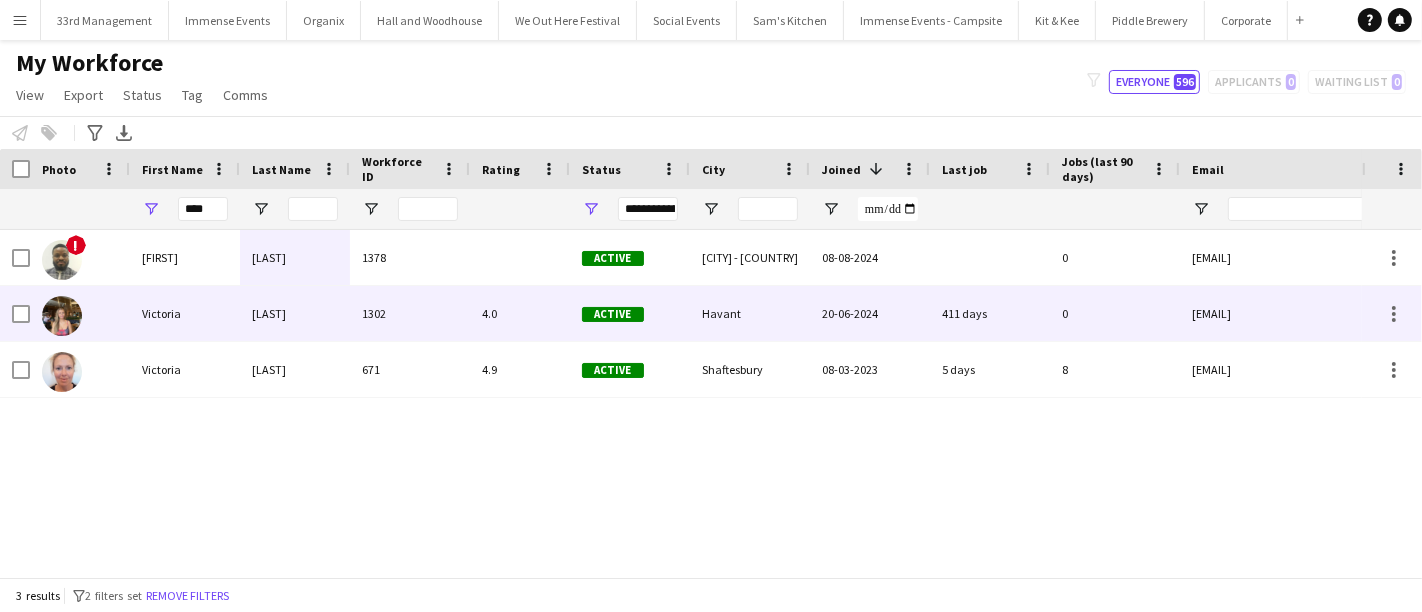click on "Collyer" at bounding box center (295, 369) 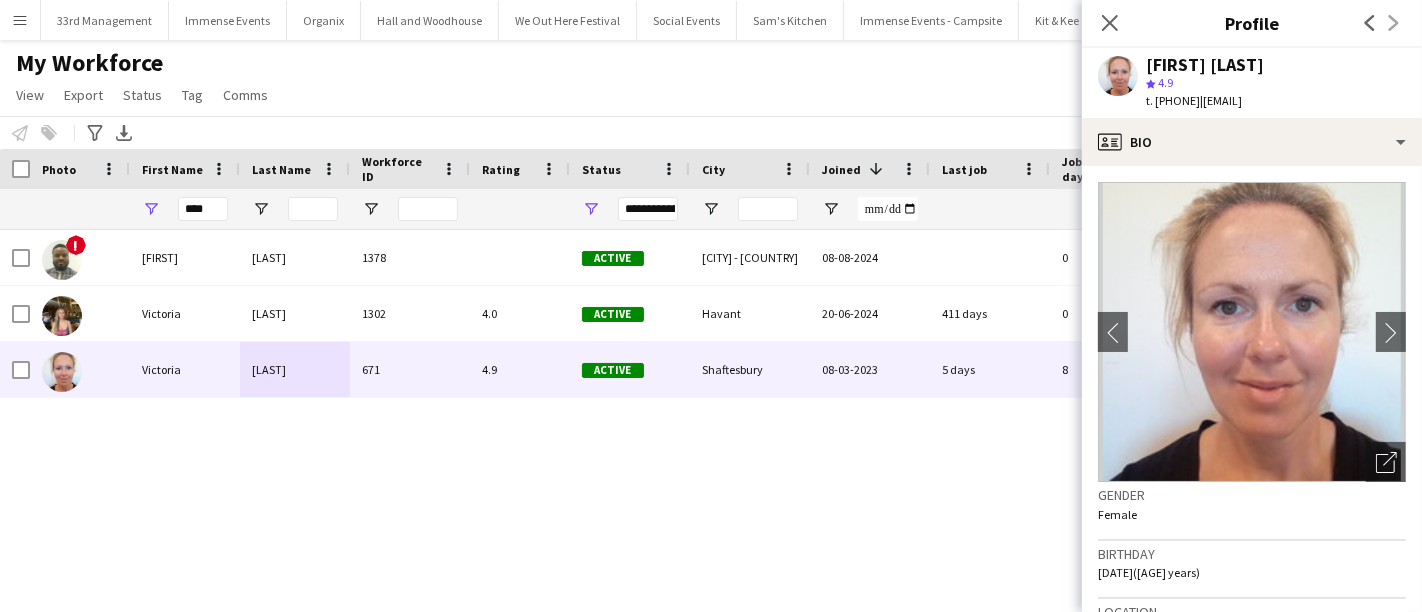 drag, startPoint x: 1238, startPoint y: 103, endPoint x: 1170, endPoint y: 104, distance: 68.007355 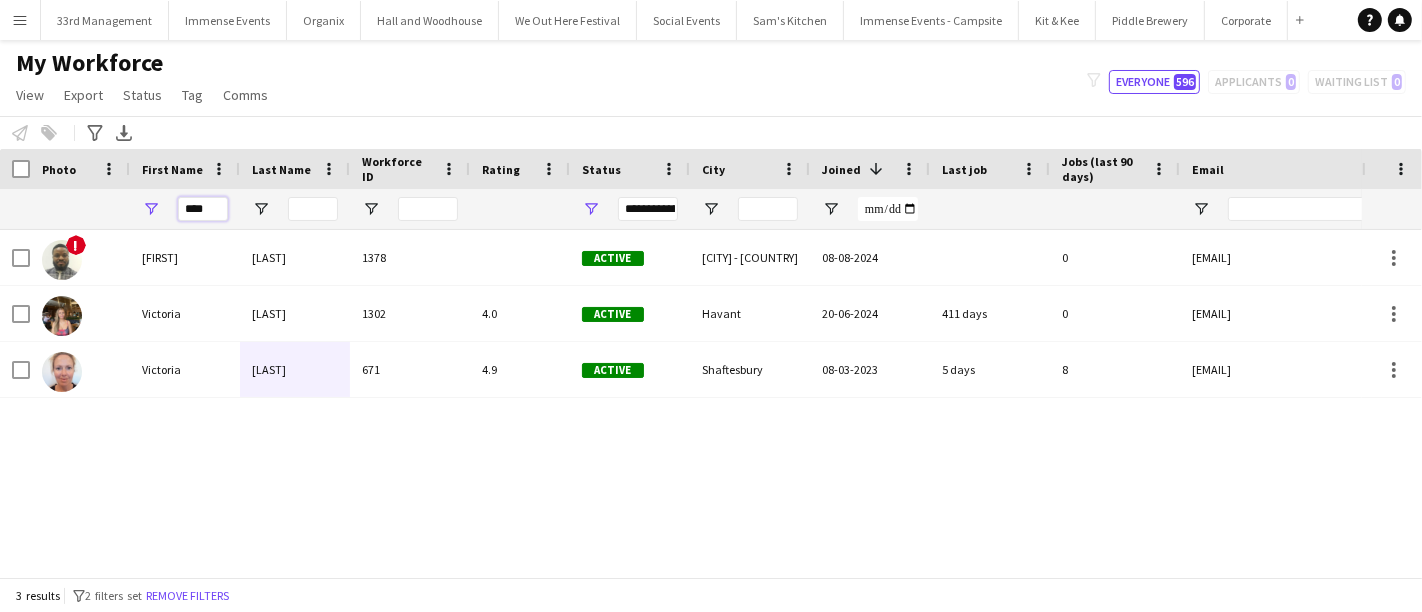 drag, startPoint x: 227, startPoint y: 214, endPoint x: 111, endPoint y: 207, distance: 116.21101 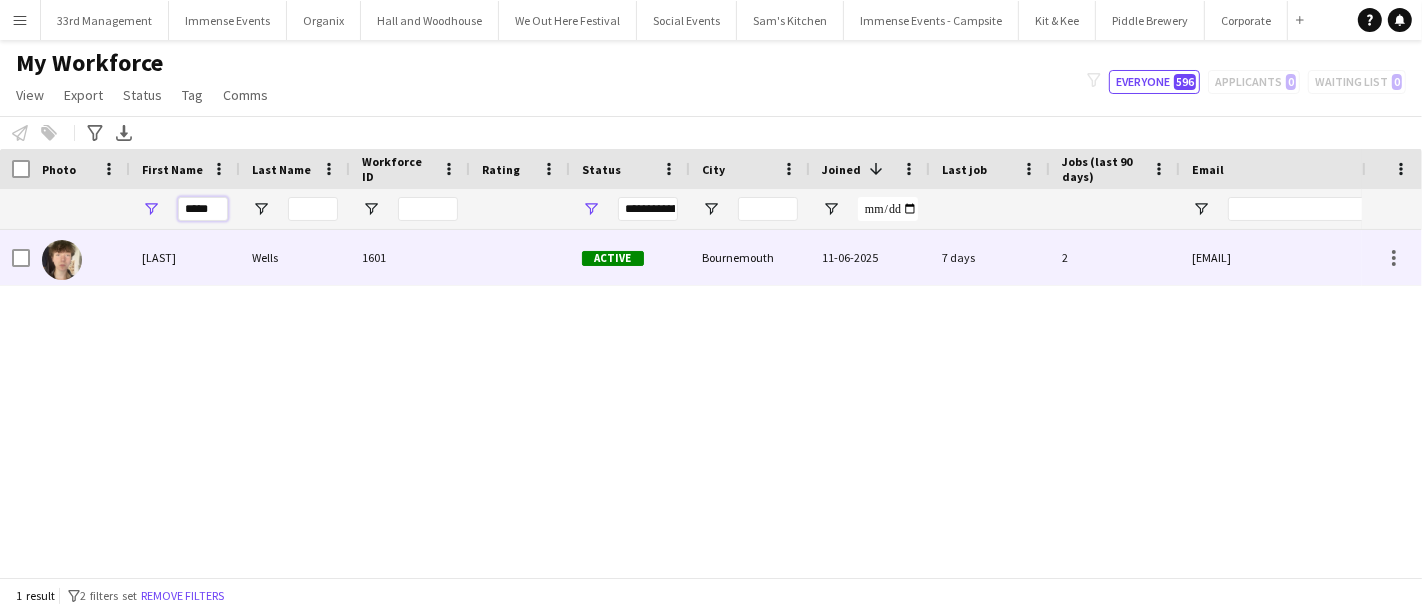 type on "*****" 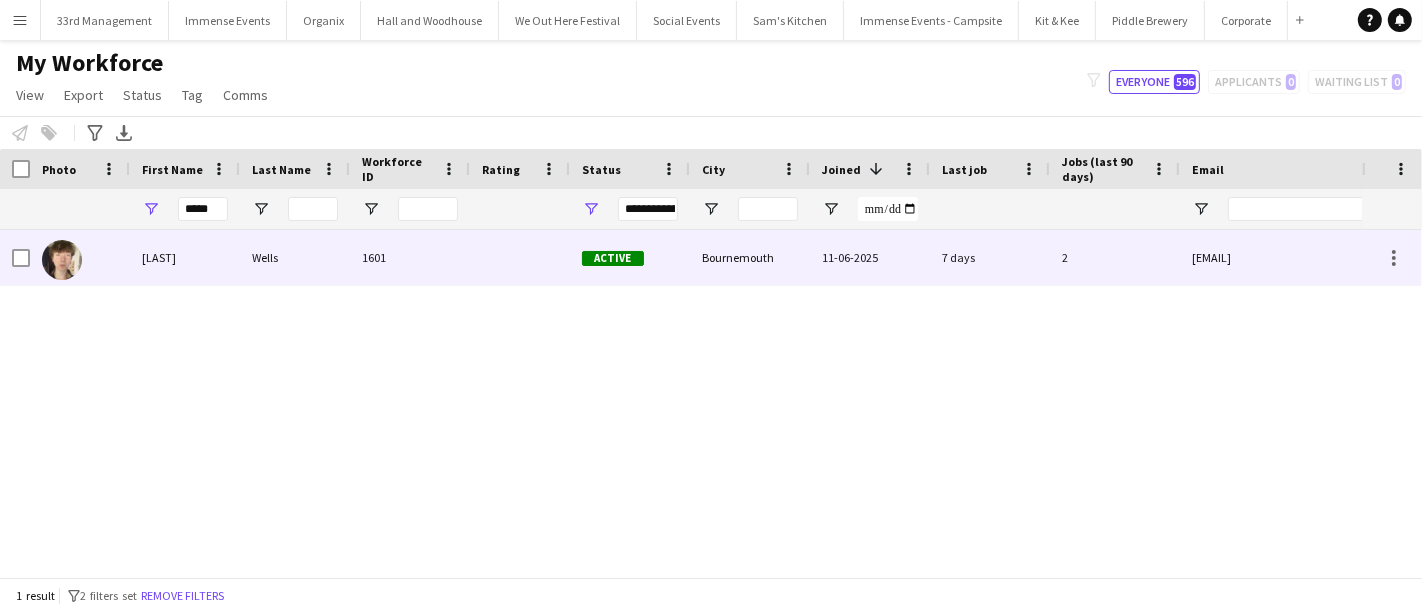 click on "Wells" at bounding box center [295, 257] 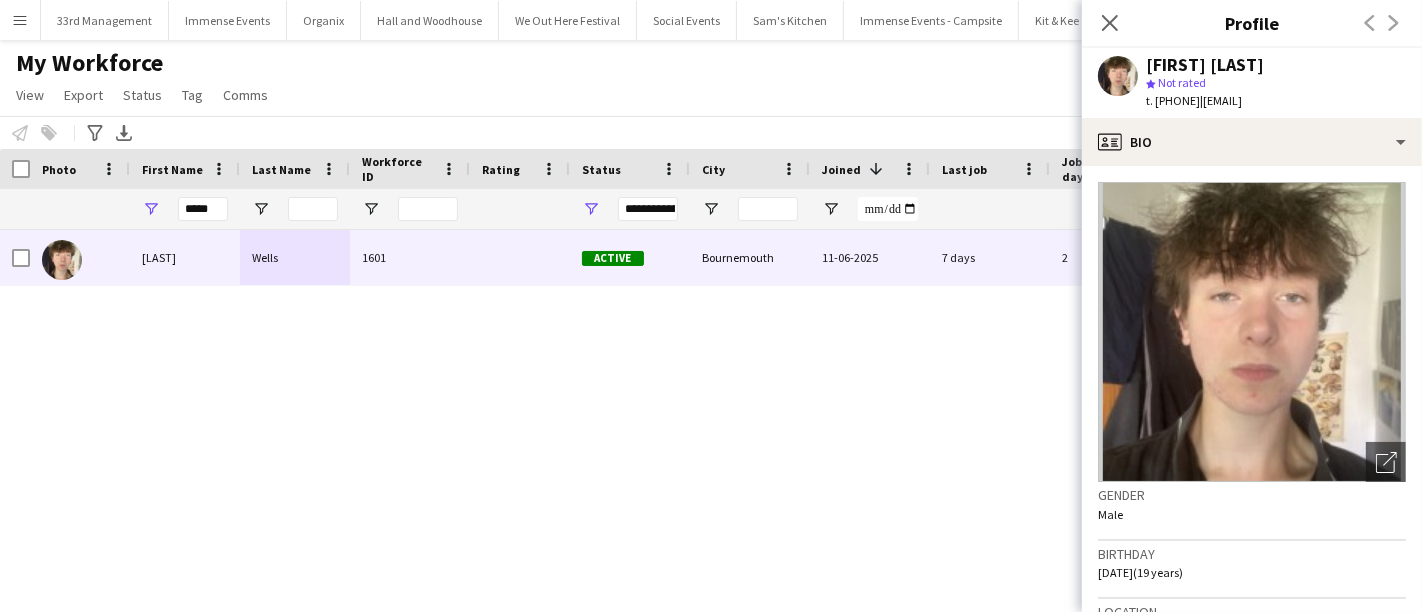 drag, startPoint x: 1234, startPoint y: 98, endPoint x: 1167, endPoint y: 101, distance: 67.06713 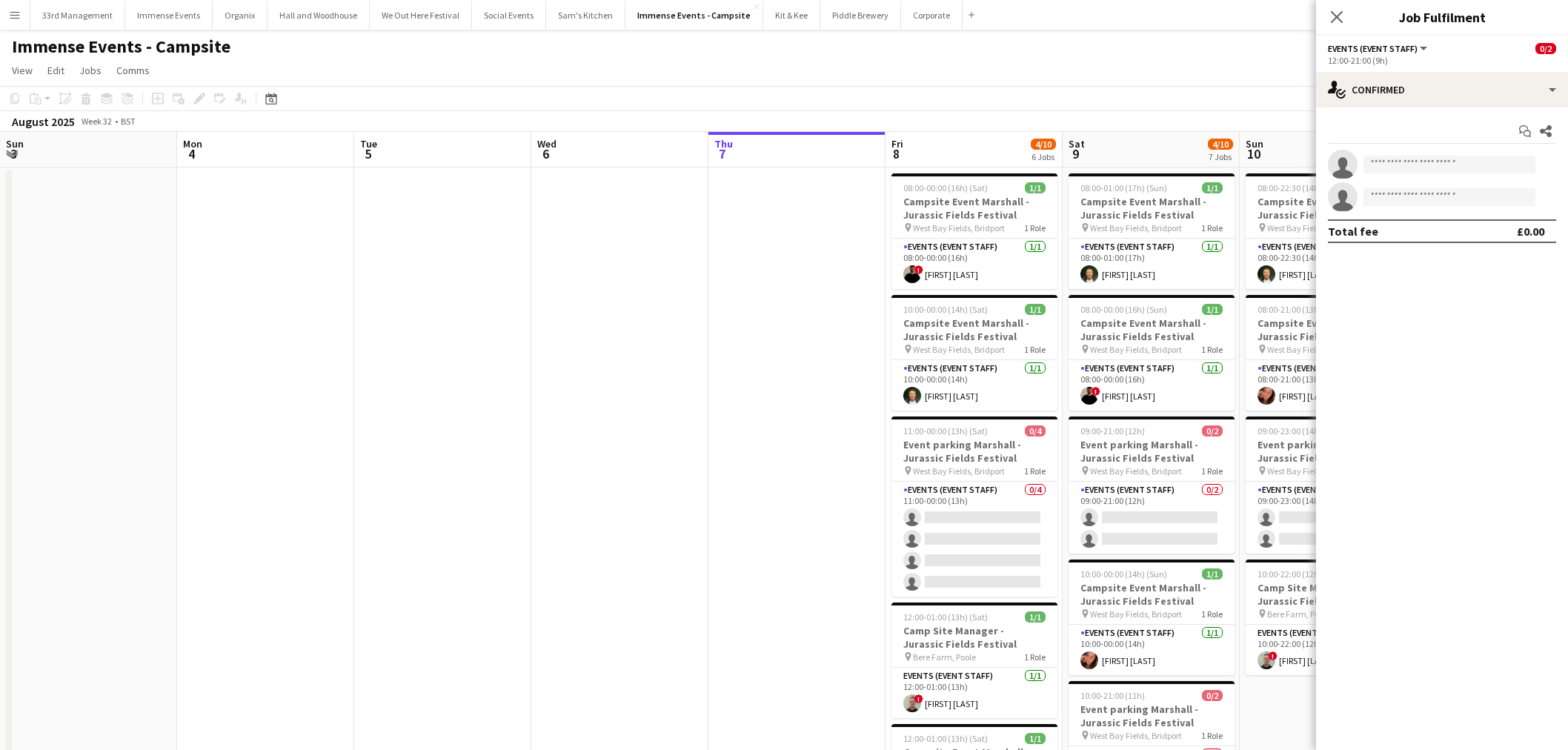 scroll, scrollTop: 0, scrollLeft: 0, axis: both 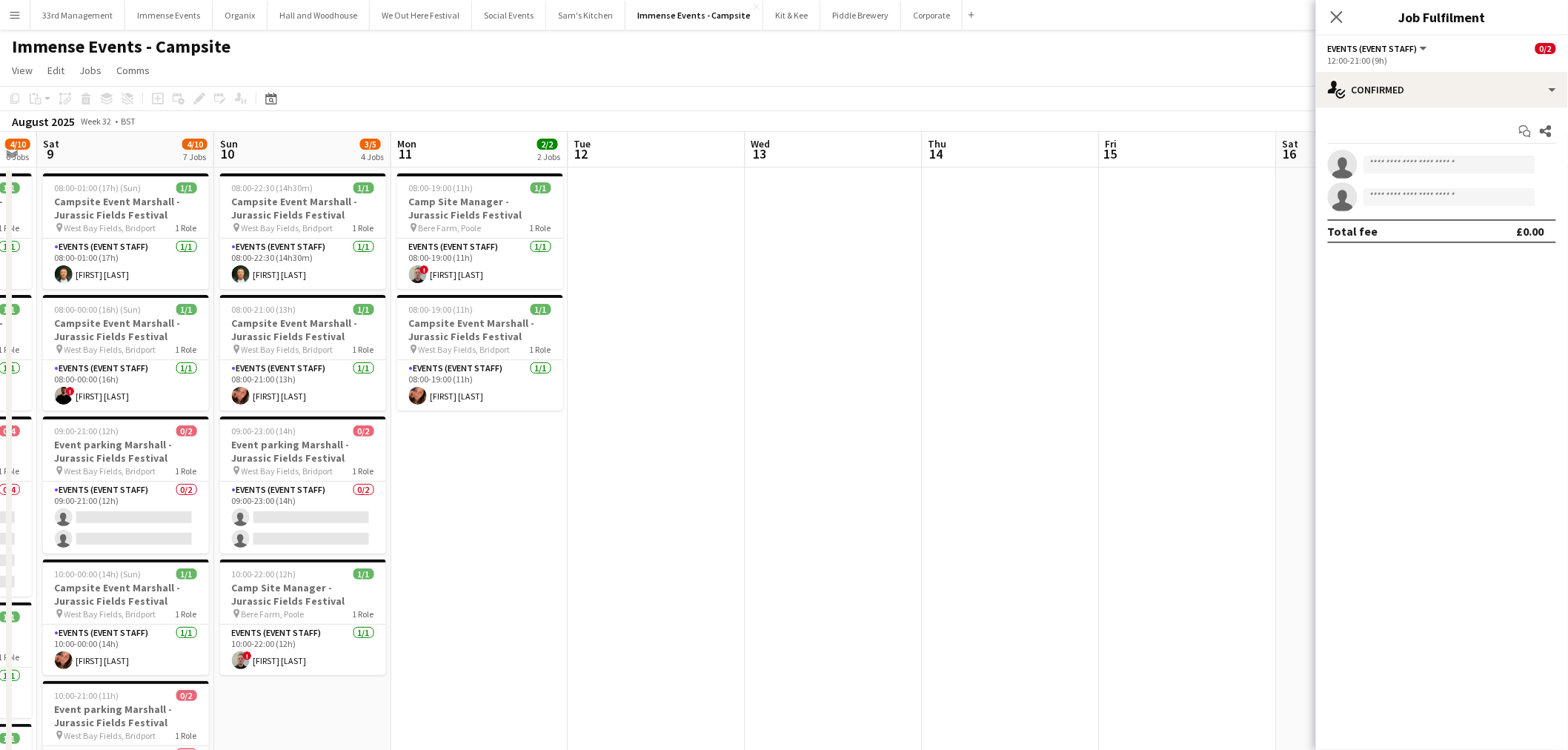 drag, startPoint x: 1060, startPoint y: 345, endPoint x: 425, endPoint y: 393, distance: 636.8116 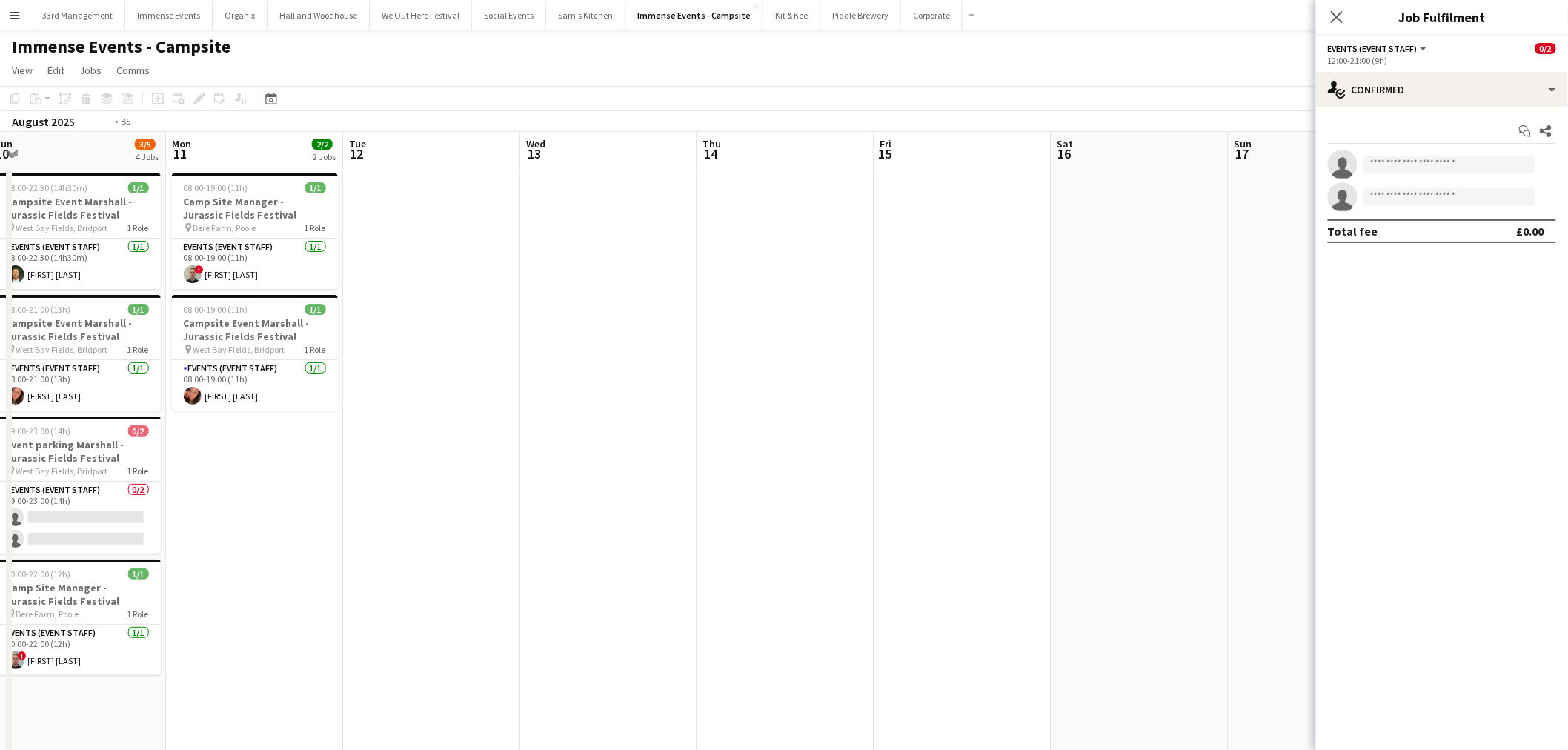 drag, startPoint x: 1021, startPoint y: 372, endPoint x: 993, endPoint y: 396, distance: 36.87818 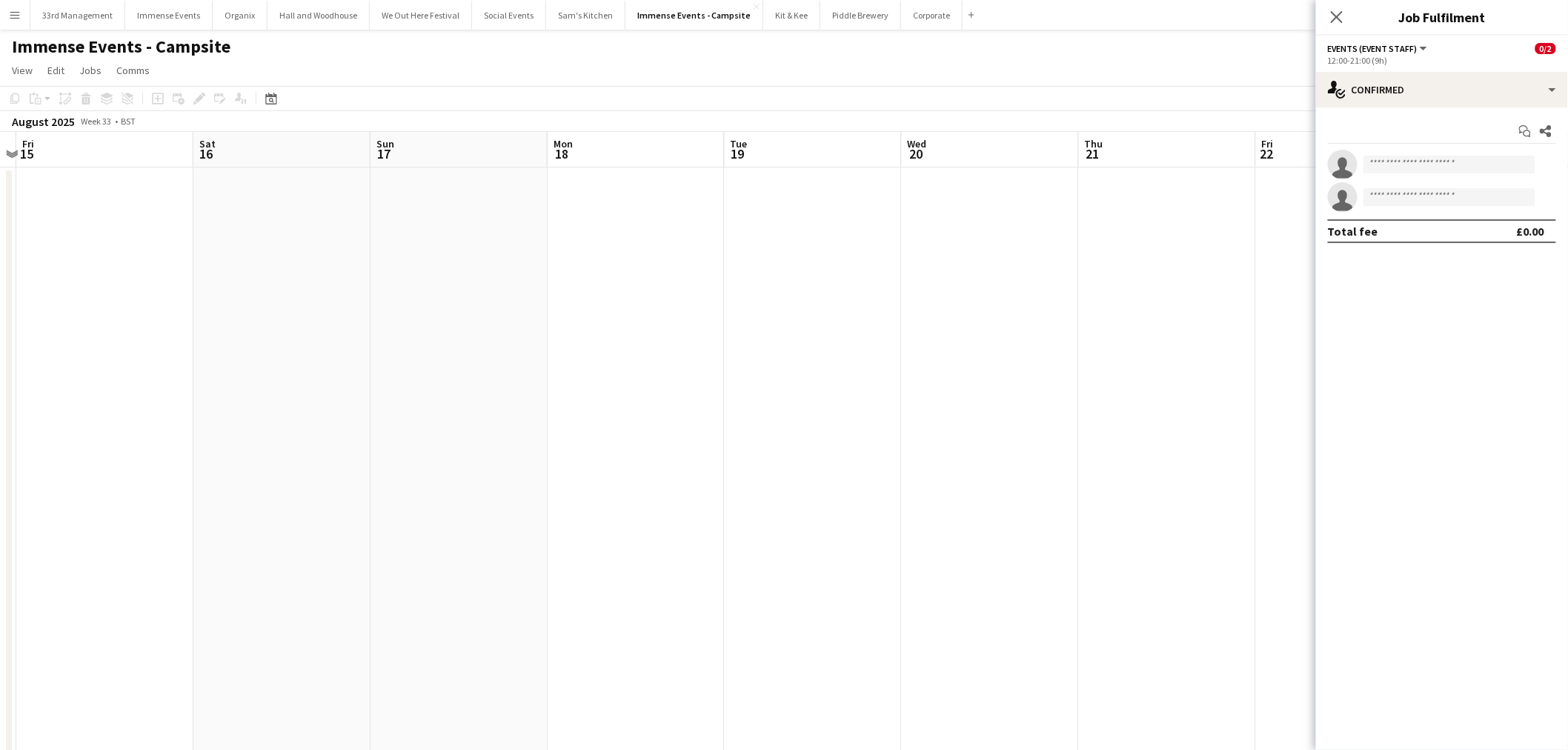drag, startPoint x: 993, startPoint y: 396, endPoint x: 582, endPoint y: 462, distance: 416.2655 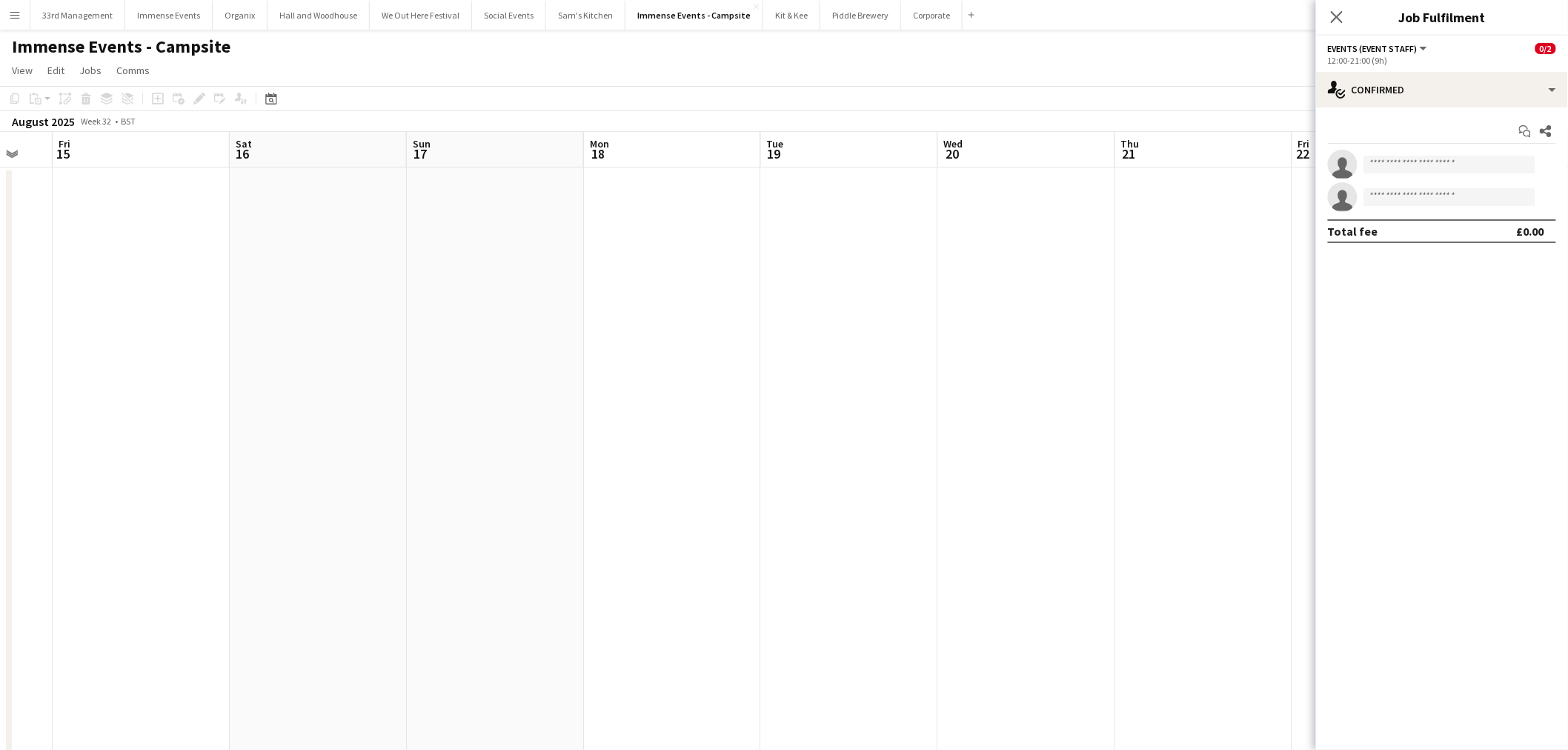 click on "Tue   12   Wed   13   Thu   14   Fri   15   Sat   16   Sun   17   Mon   18   Tue   19   Wed   20   Thu   21   Fri   22   Sat   23   Sun   24   Mon   25" at bounding box center (784, 626) 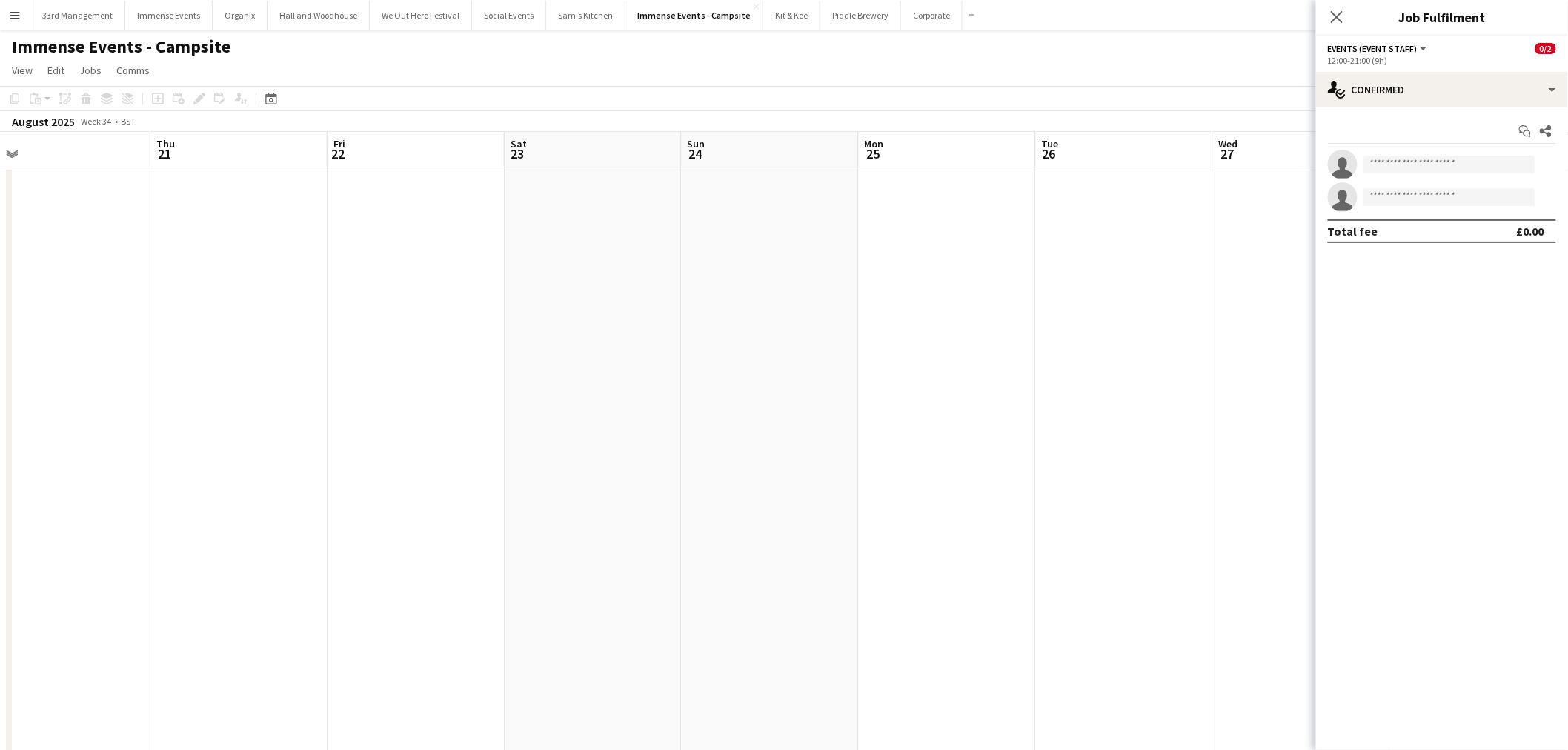 drag, startPoint x: 565, startPoint y: 431, endPoint x: 200, endPoint y: 336, distance: 377.16044 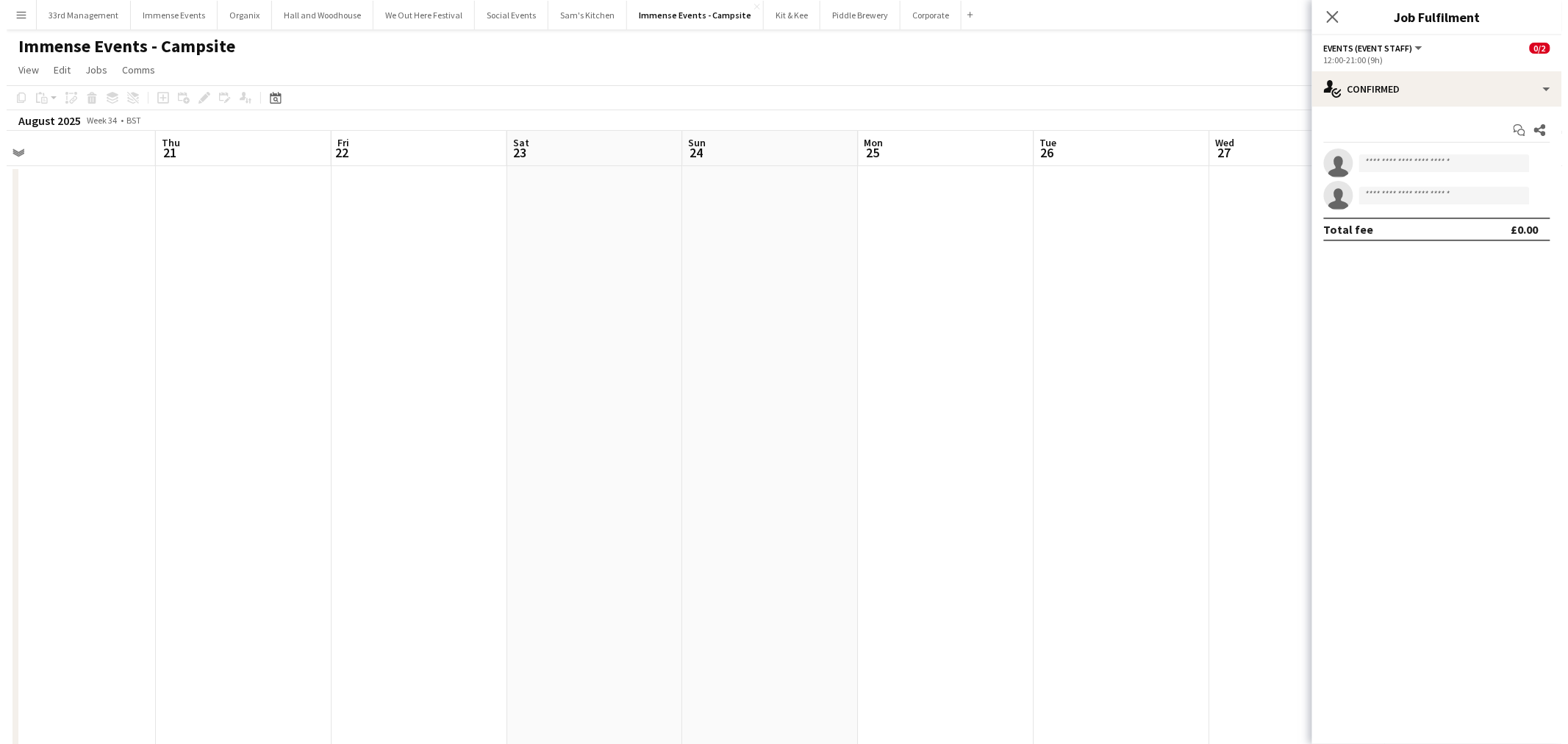 scroll, scrollTop: 0, scrollLeft: 563, axis: horizontal 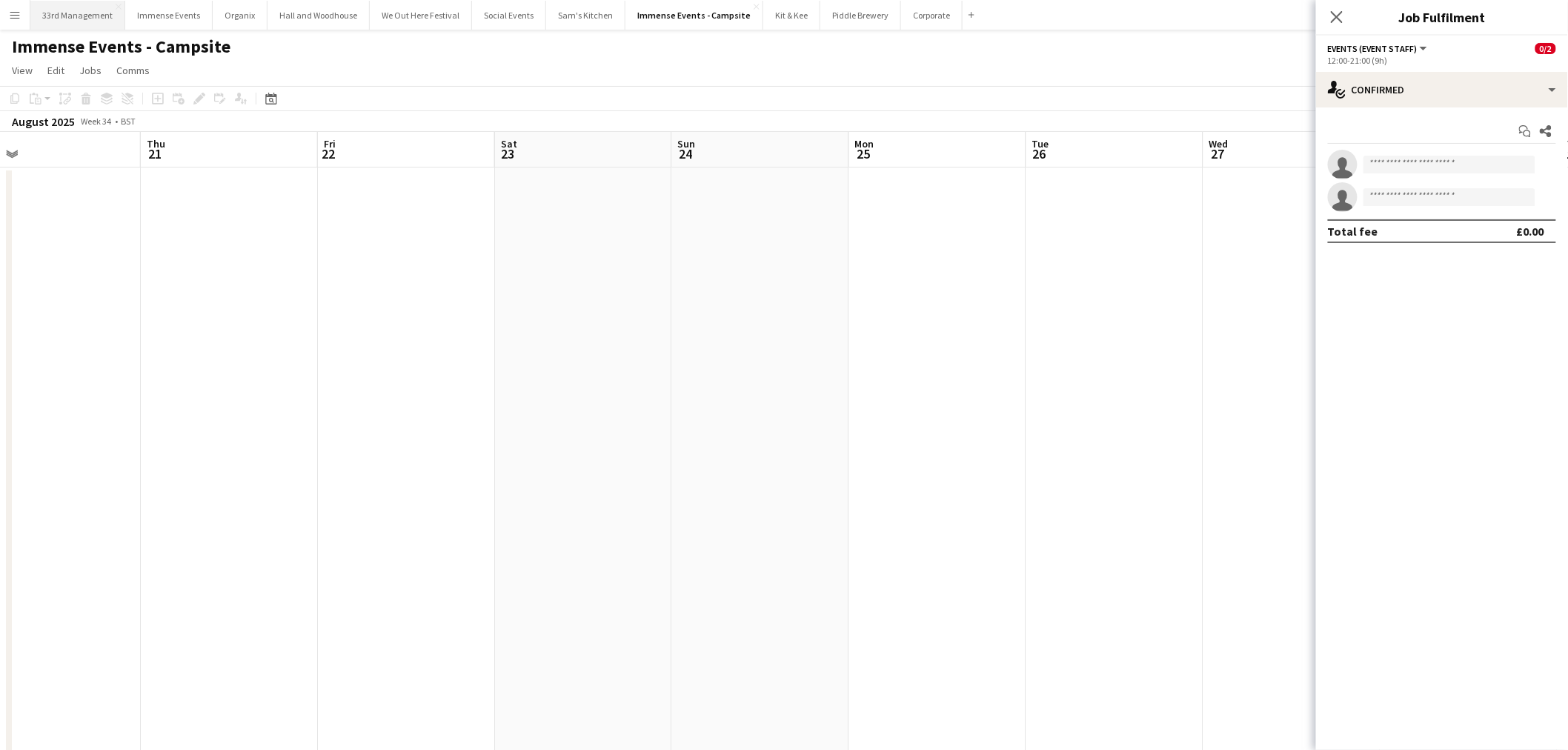 click on "33rd Management
Close" at bounding box center (78, 15) 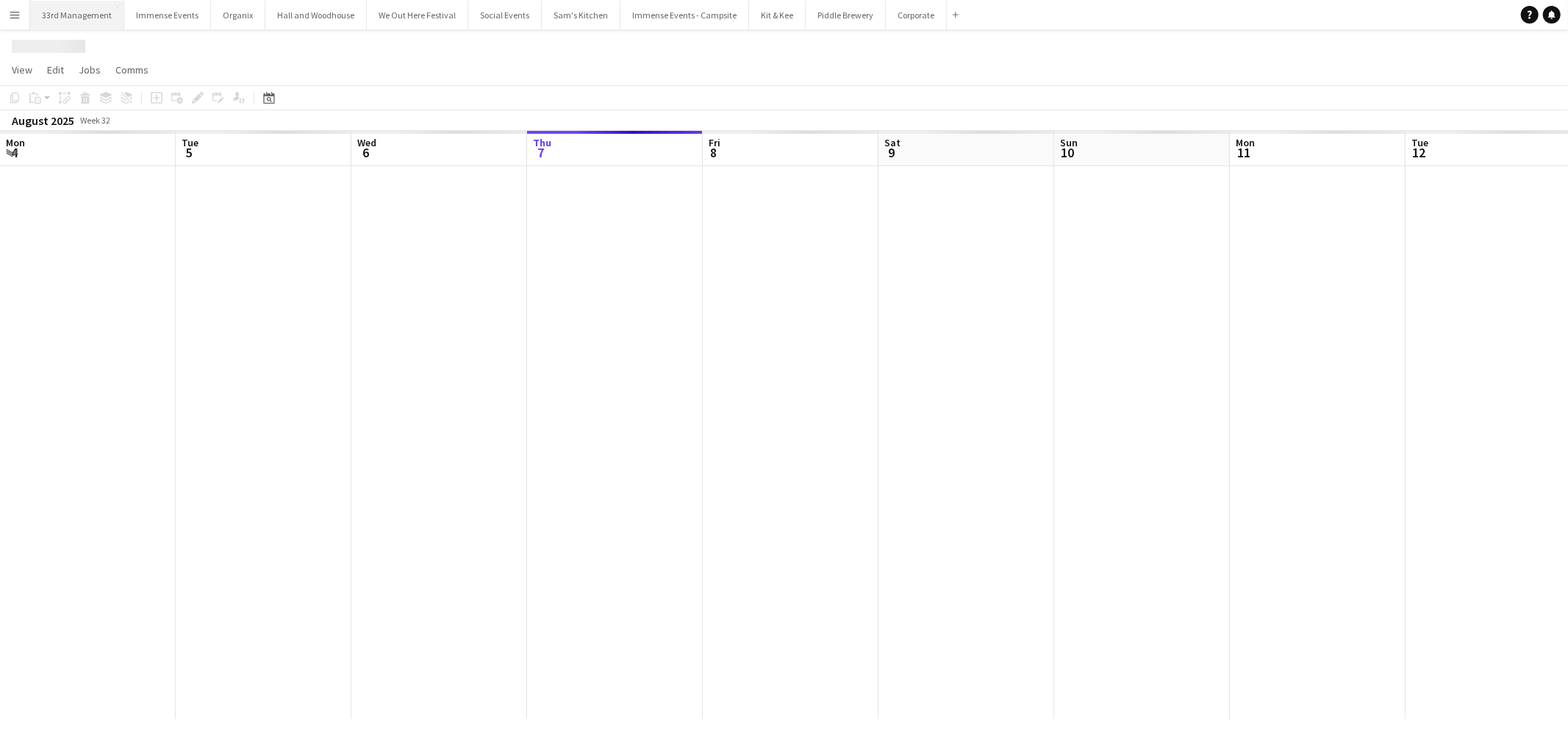 scroll, scrollTop: 0, scrollLeft: 351, axis: horizontal 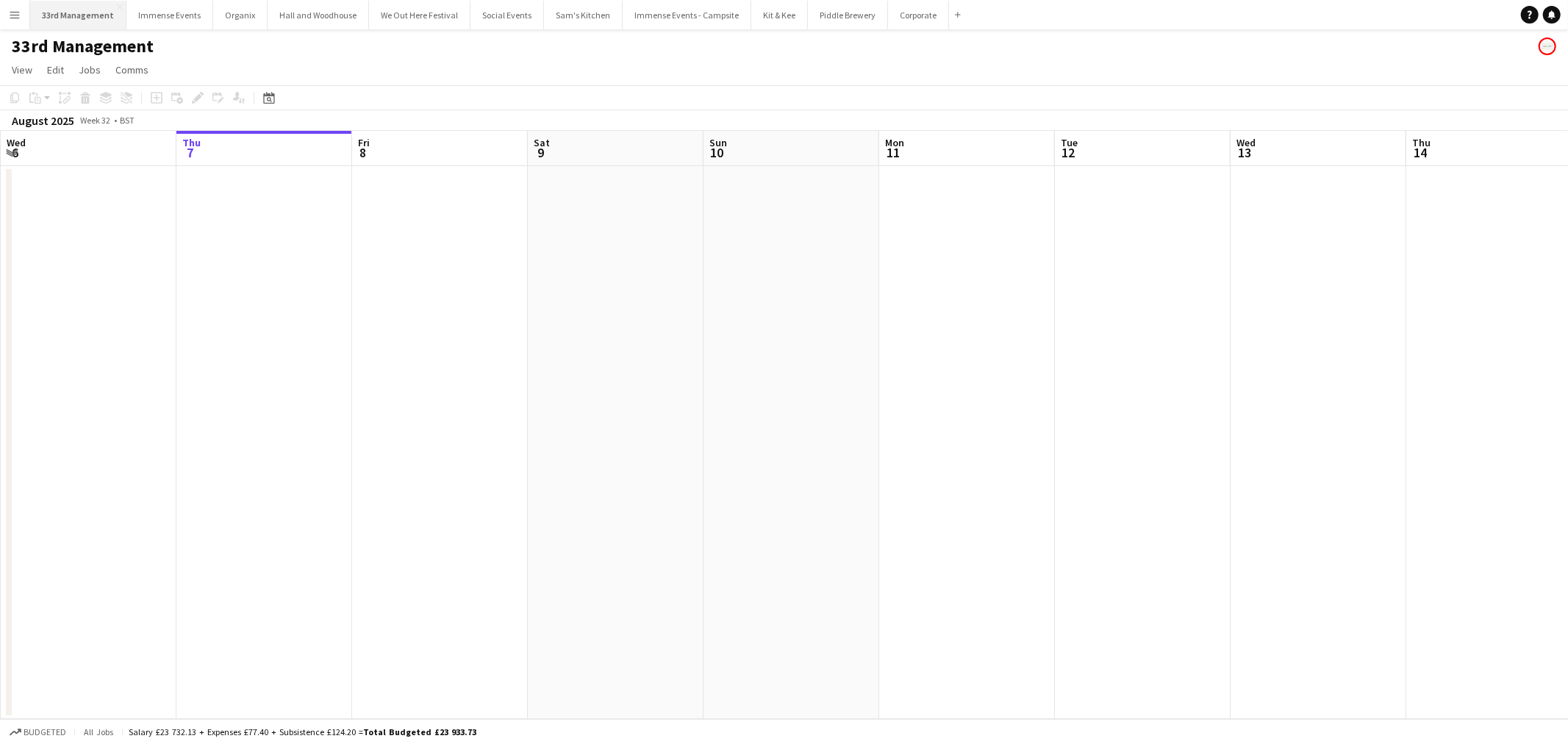 click on "33rd Management
Close" at bounding box center [78, 15] 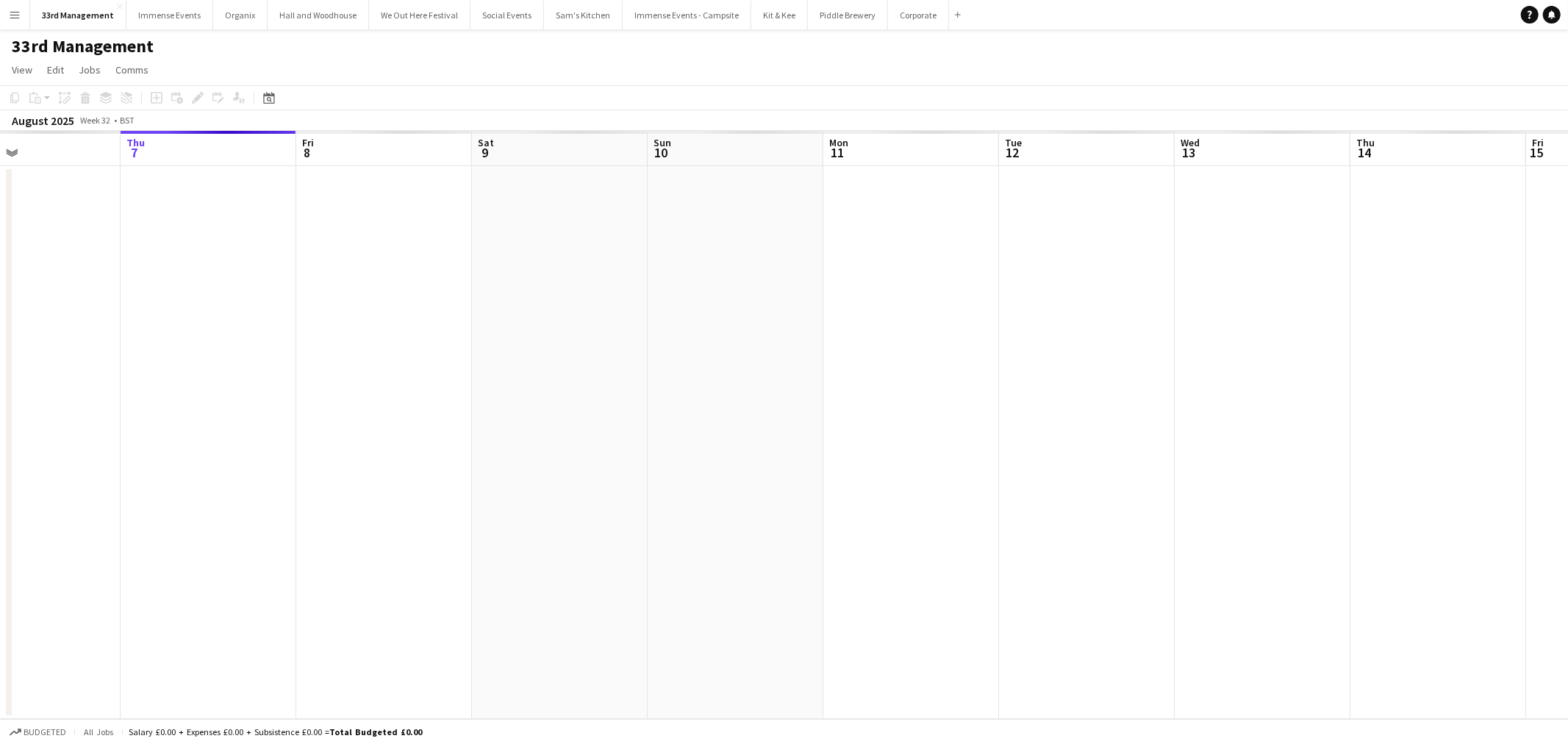 drag, startPoint x: 675, startPoint y: 384, endPoint x: 207, endPoint y: 431, distance: 470.35412 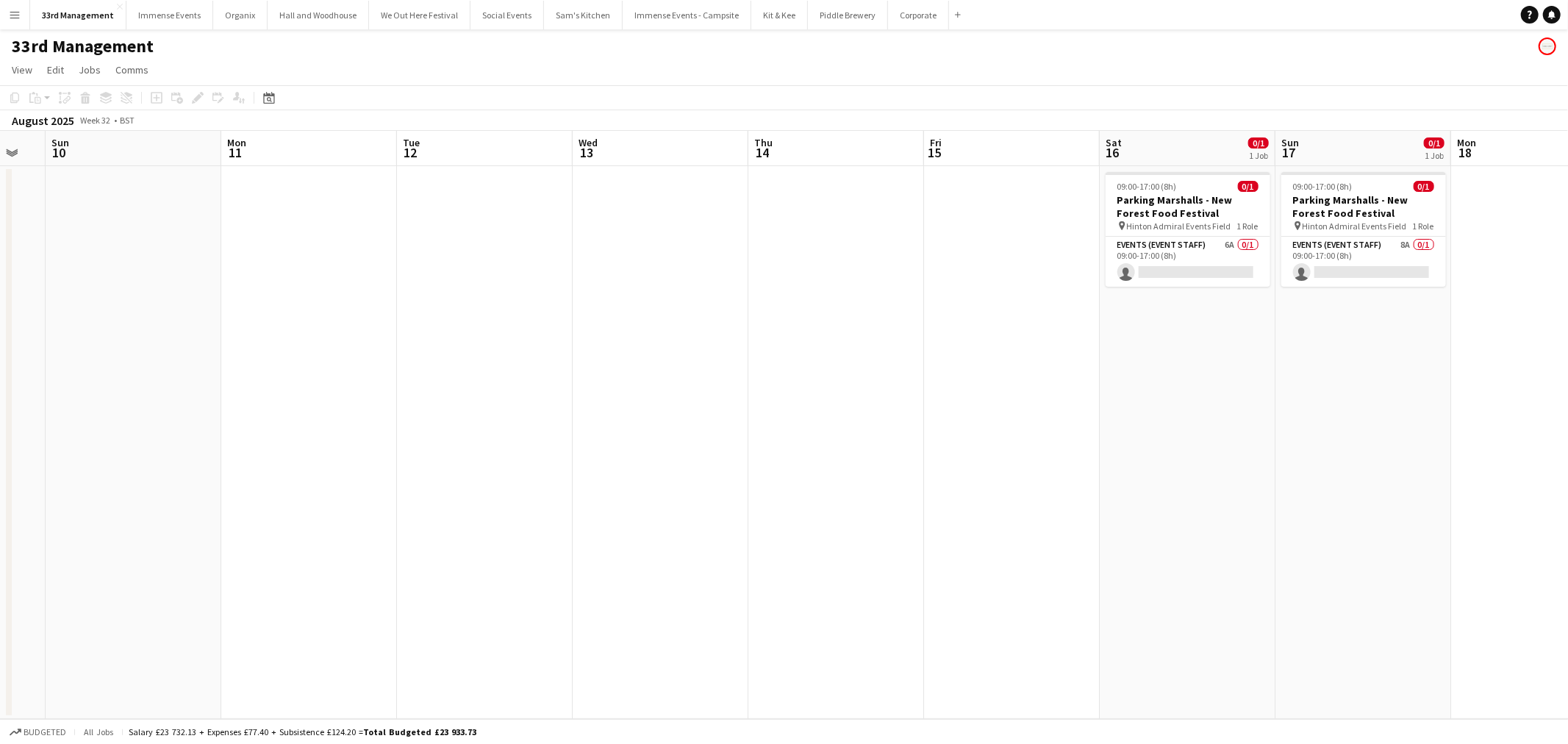 click on "Thu   7   Fri   8   Sat   9   Sun   10   Mon   11   Tue   12   Wed   13   Thu   14   Fri   15   Sat   16   0/1   1 Job   Sun   17   0/1   1 Job   Mon   18   Tue   19   1/1   1 Job   Wed   20      09:00-17:00 (8h)    0/1   Parking Marshalls - New Forest Food Festival
pin
Hinton Admiral Events Field   1 Role   Events (Event Staff)   6A   0/1   09:00-17:00 (8h)
single-neutral-actions
09:00-17:00 (8h)    0/1   Parking Marshalls - New Forest Food Festival
pin
Hinton Admiral Events Field   1 Role   Events (Event Staff)   8A   0/1   09:00-17:00 (8h)
single-neutral-actions
09:00-10:00 (1h)    1/1   Extra Hour Owed from Guildford C&C   1 Role   Events (Event Staff)   1/1   09:00-10:00 (1h)
user" at bounding box center [784, 425] 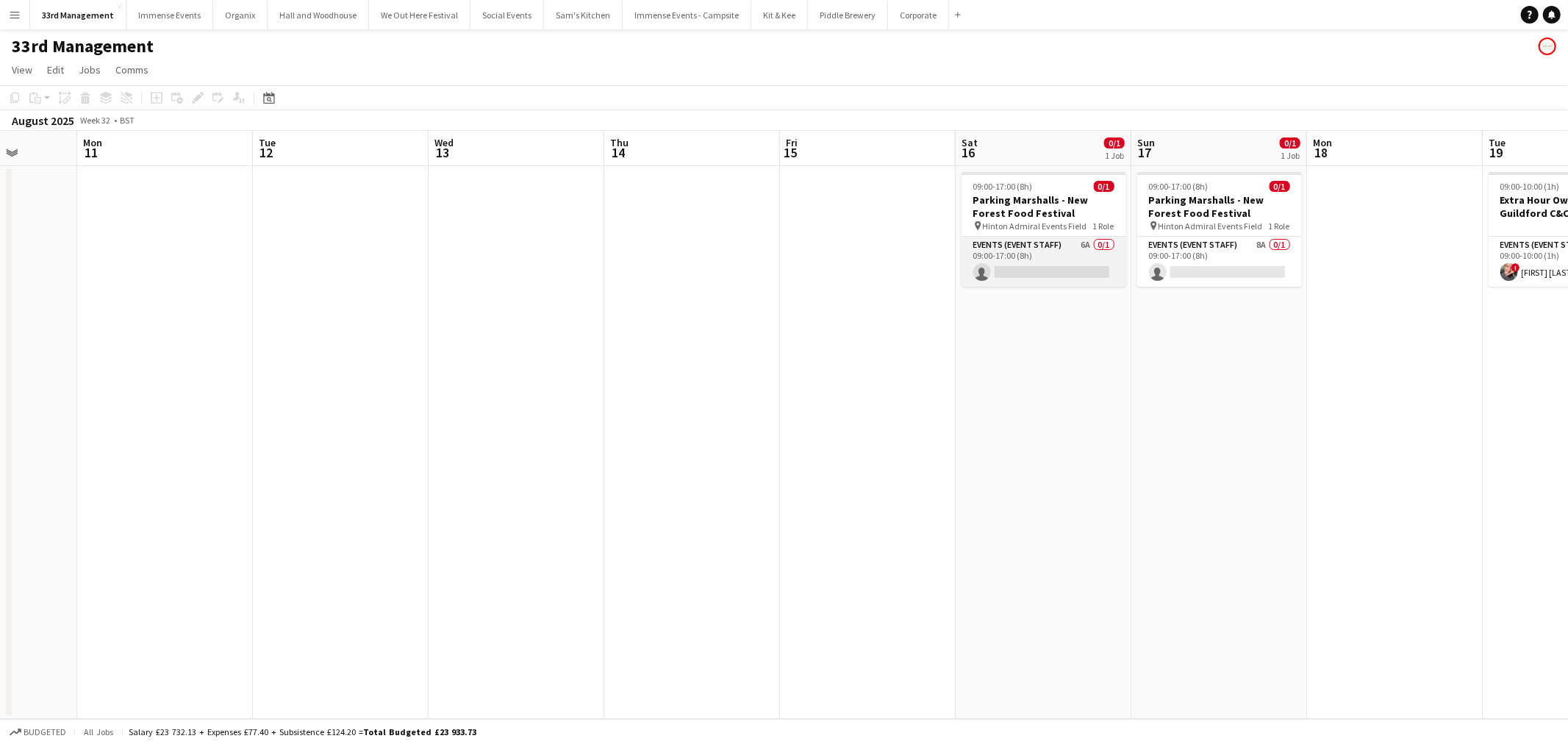 click on "Events (Event Staff)   6A   0/1   09:00-17:00 (8h)
single-neutral-actions" at bounding box center (1044, 262) 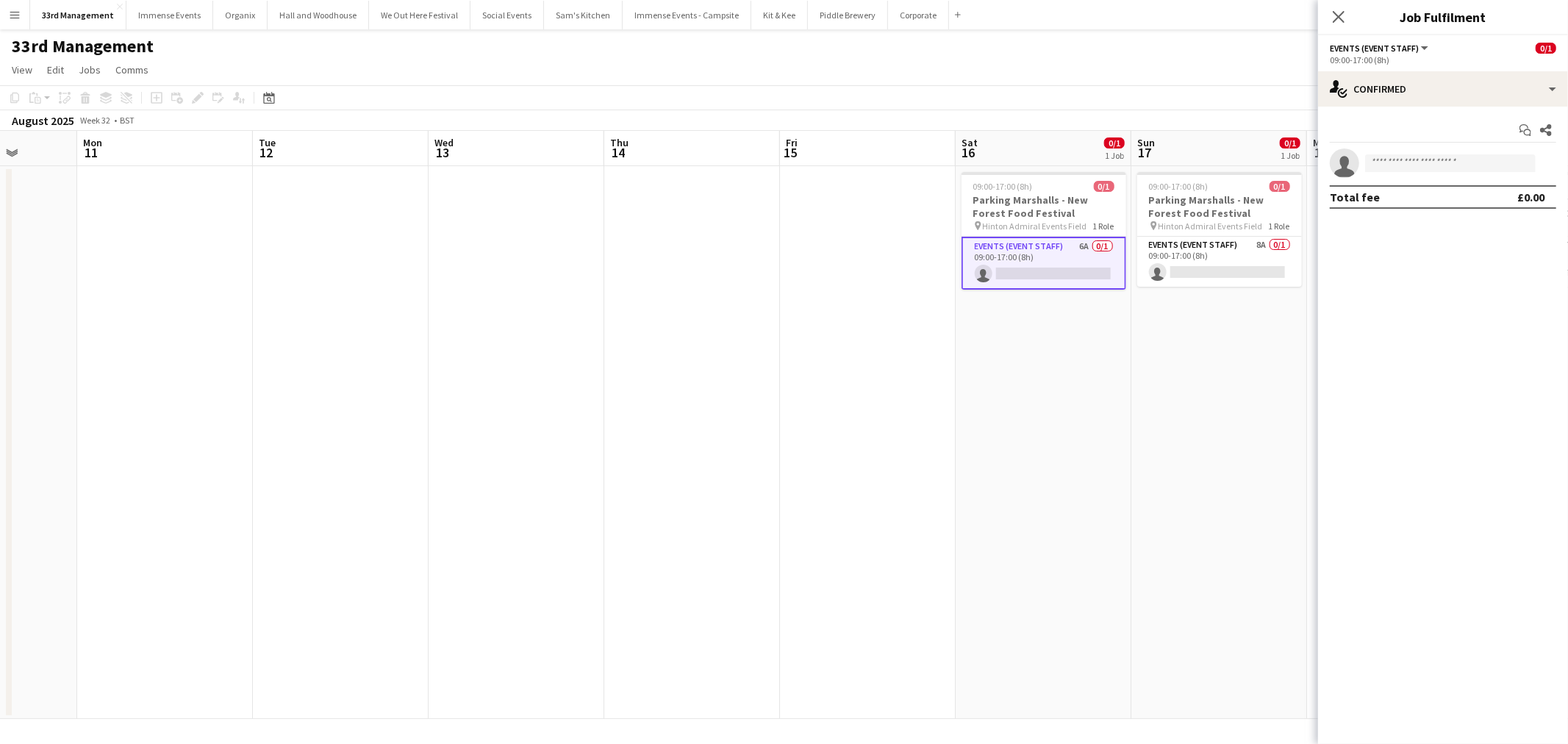 click on "Start chat
Share" at bounding box center (1443, 130) 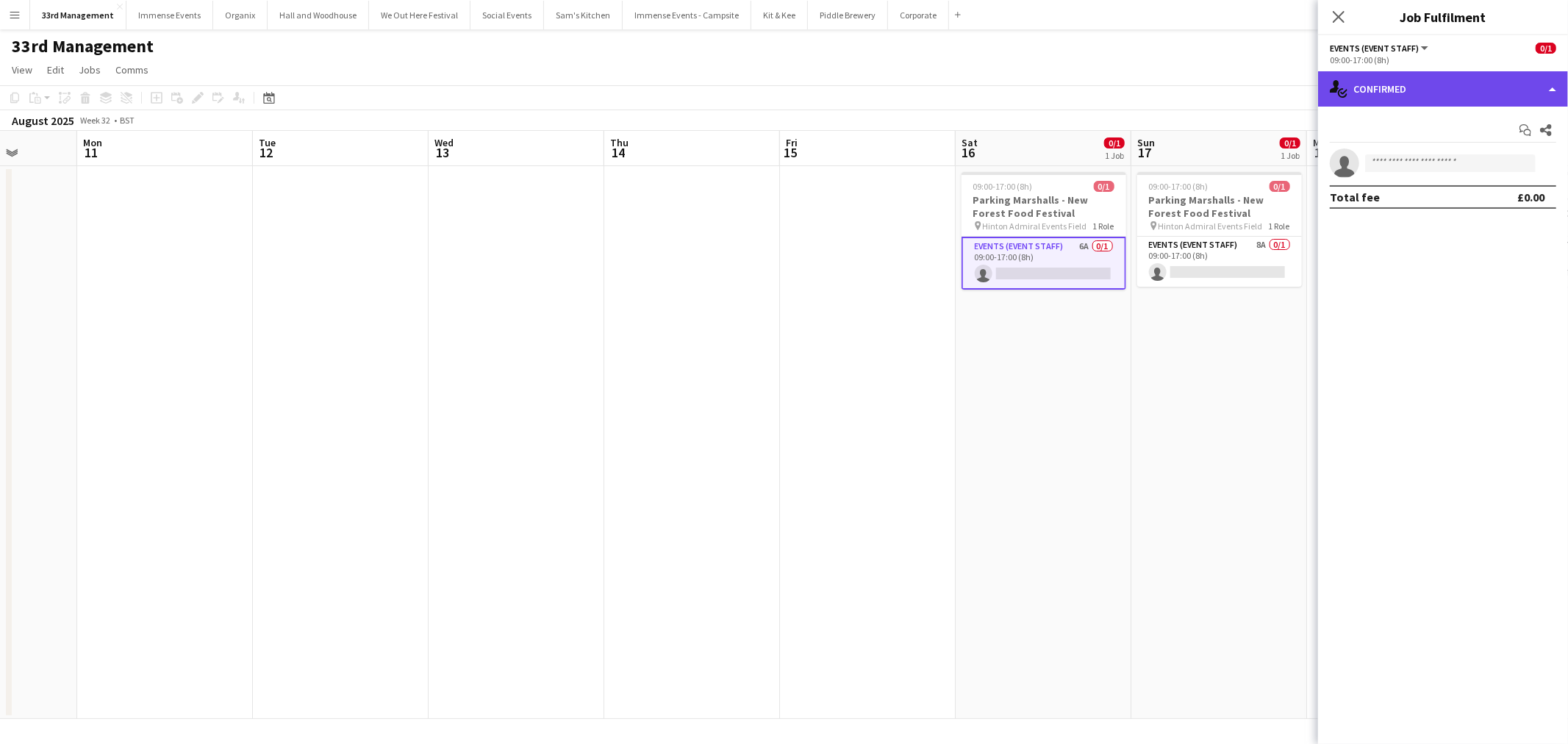 click on "single-neutral-actions-check-2
Confirmed" 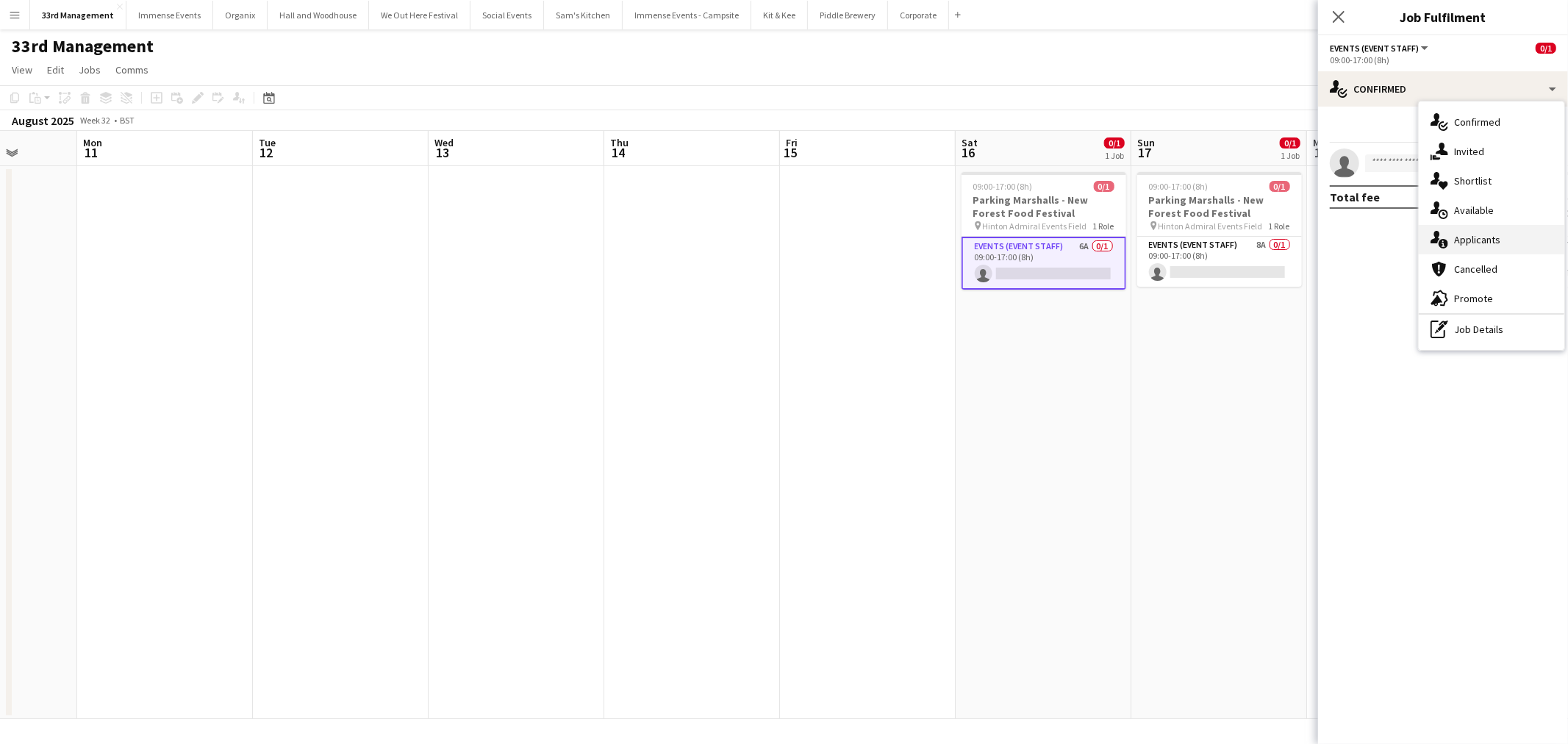 click on "single-neutral-actions-information
Applicants" at bounding box center (1492, 240) 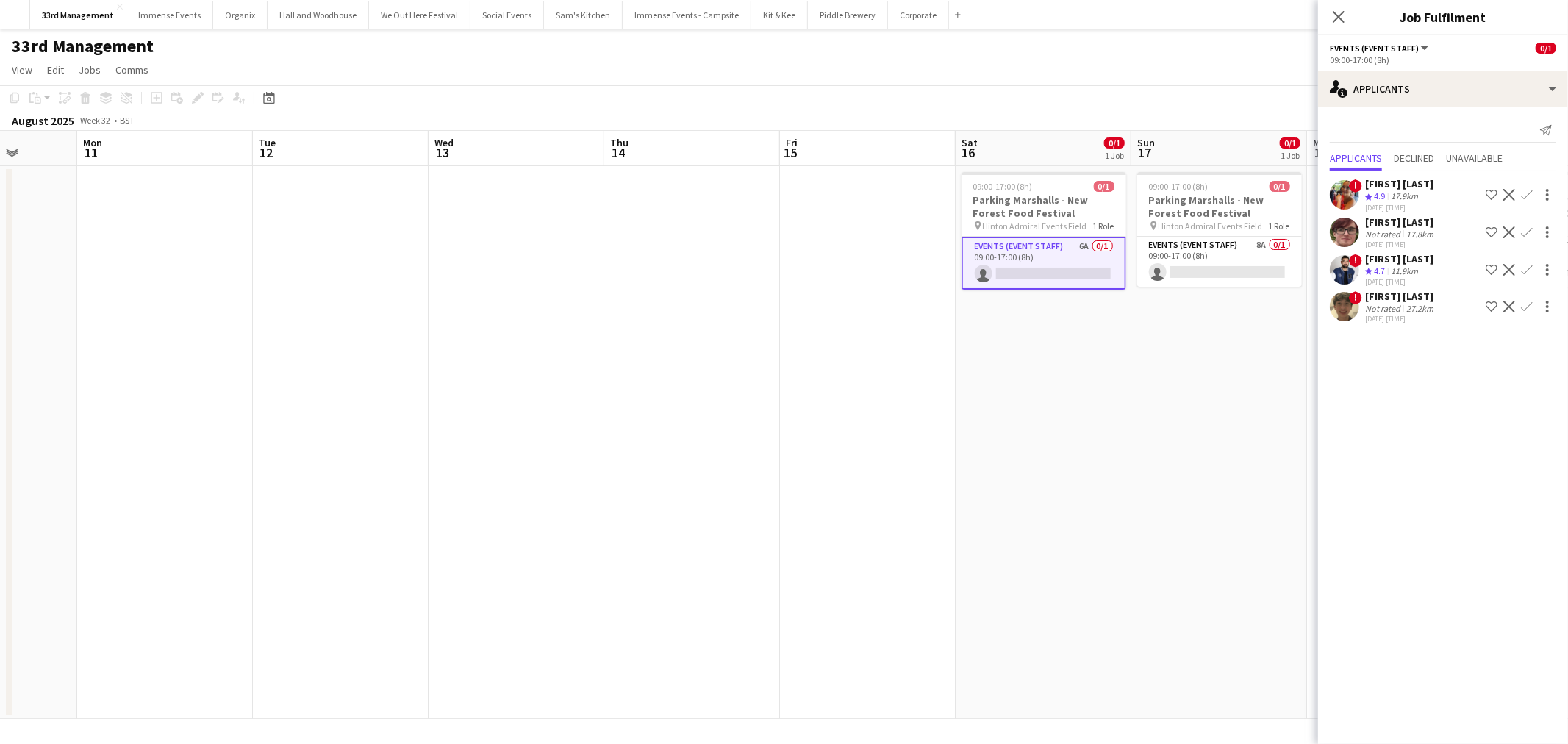 click at bounding box center [1546, 307] 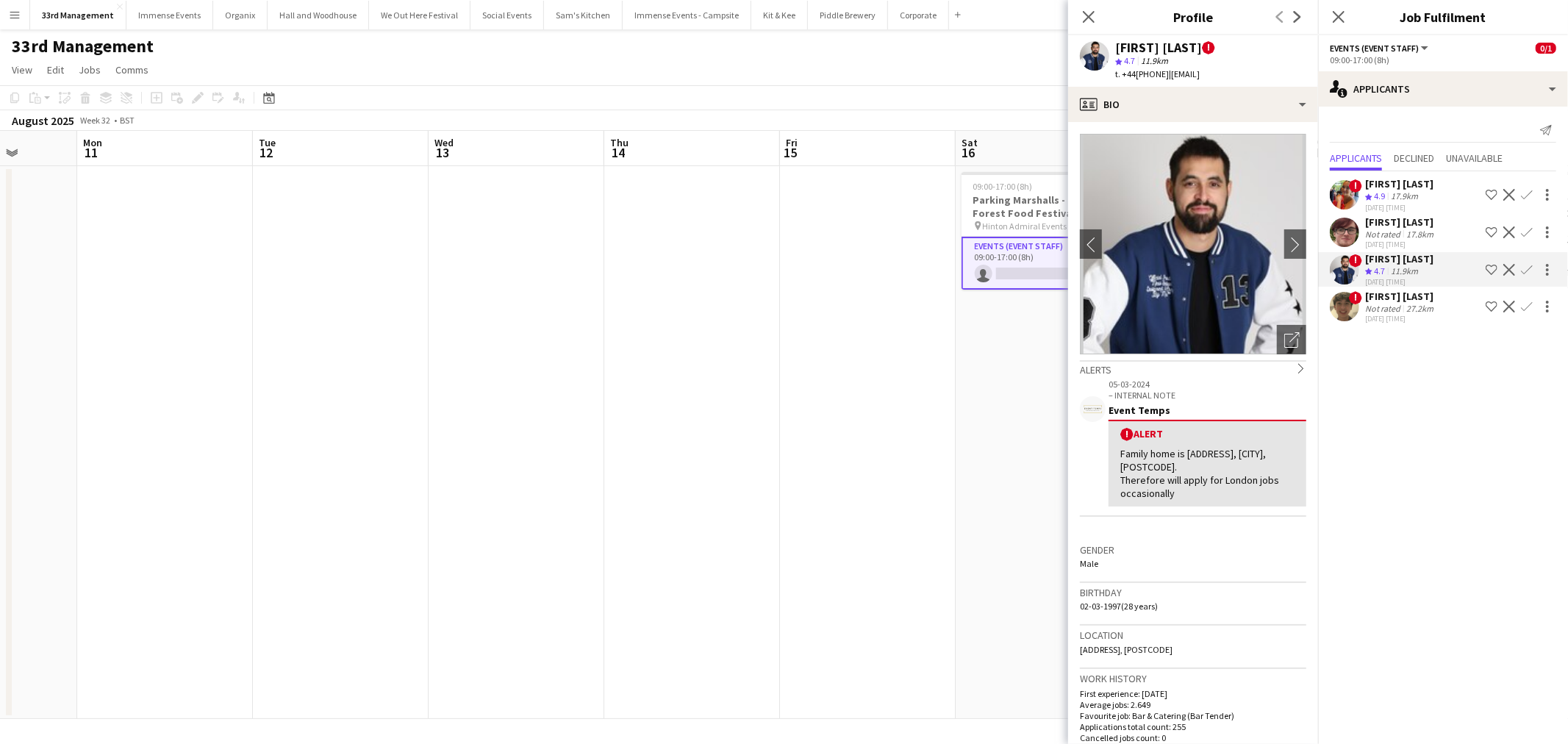 click on "Confirm" 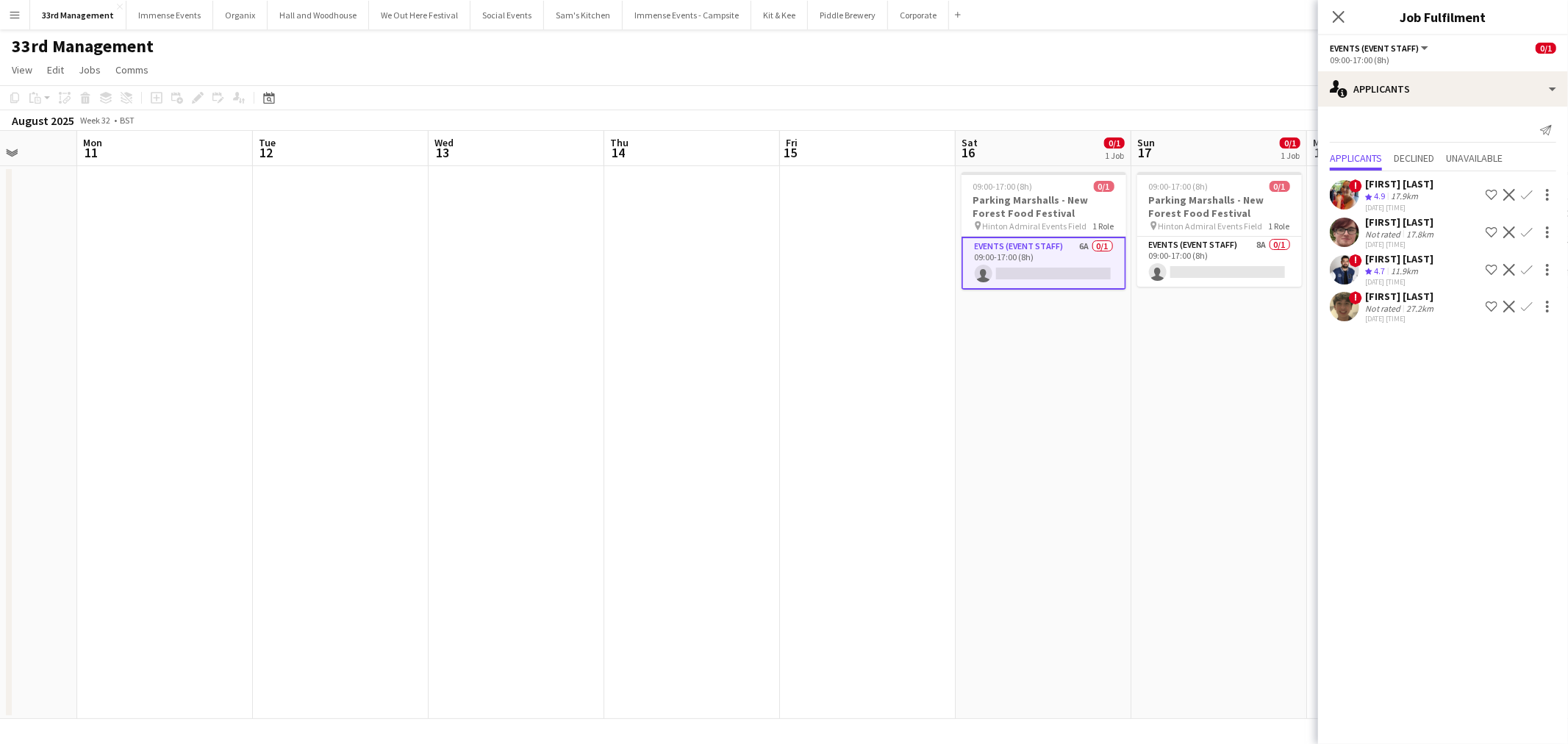 click on "Confirm" at bounding box center (1527, 307) 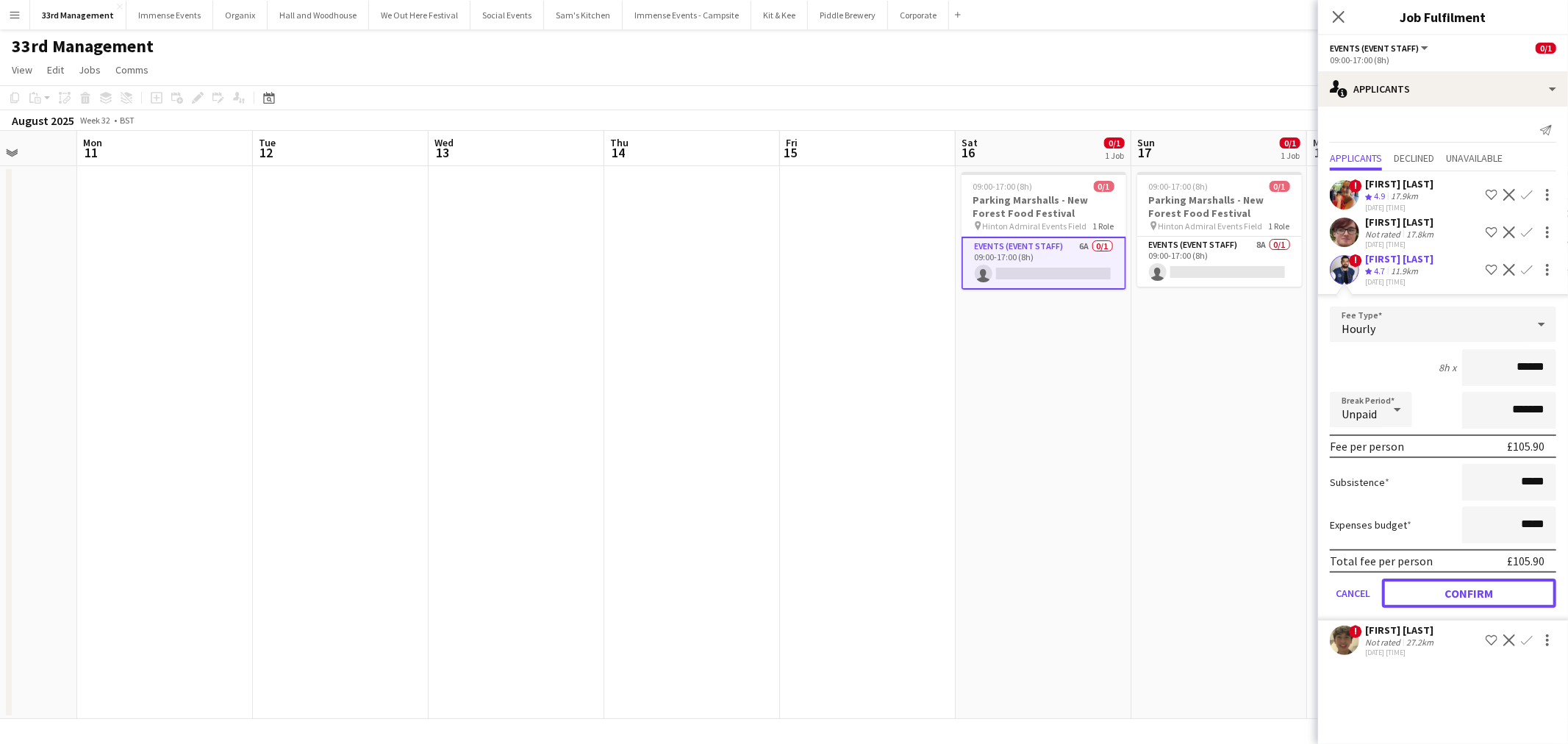 drag, startPoint x: 1492, startPoint y: 600, endPoint x: 1367, endPoint y: 453, distance: 192.9611 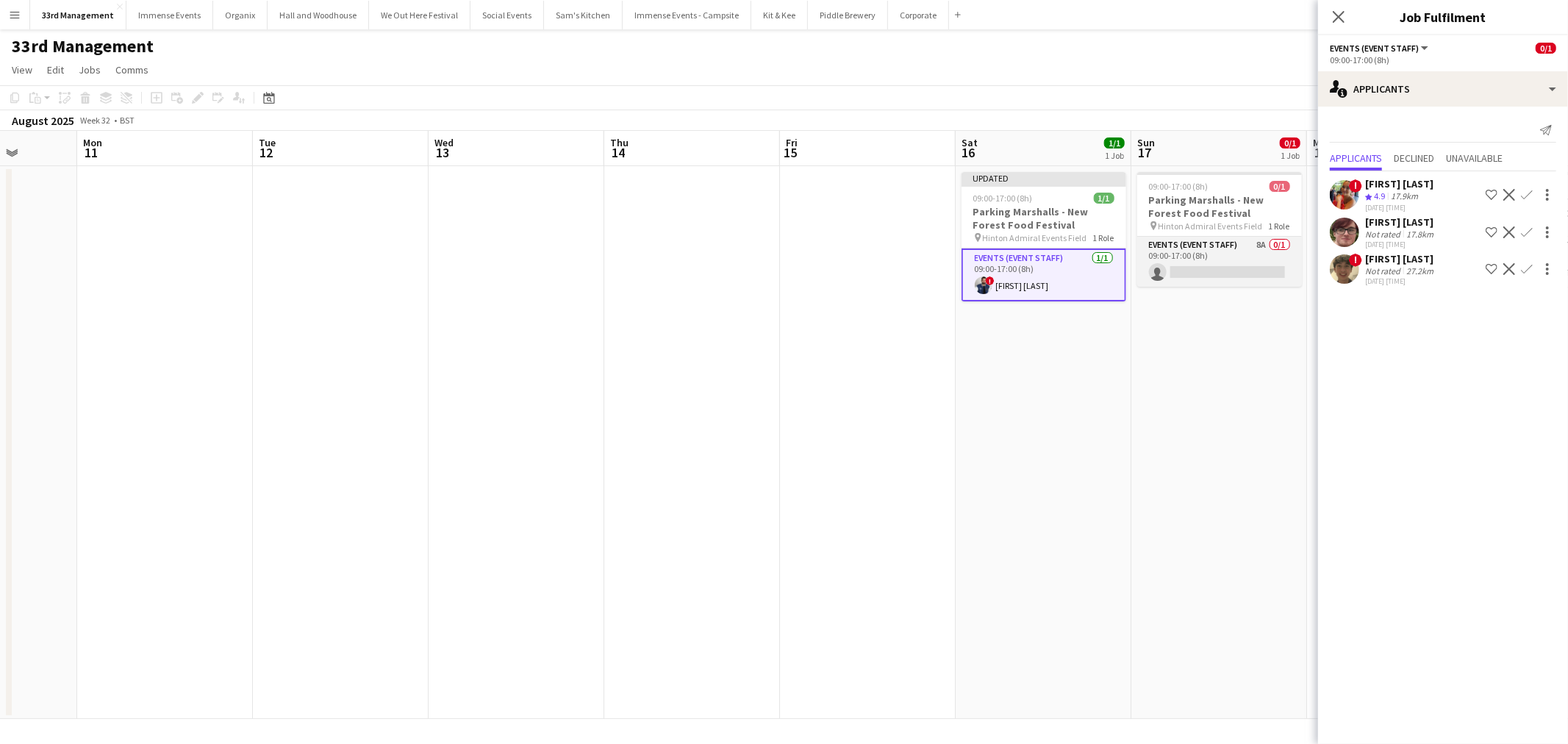 click on "Events (Event Staff)   8A   0/1   09:00-17:00 (8h)
single-neutral-actions" at bounding box center (1220, 262) 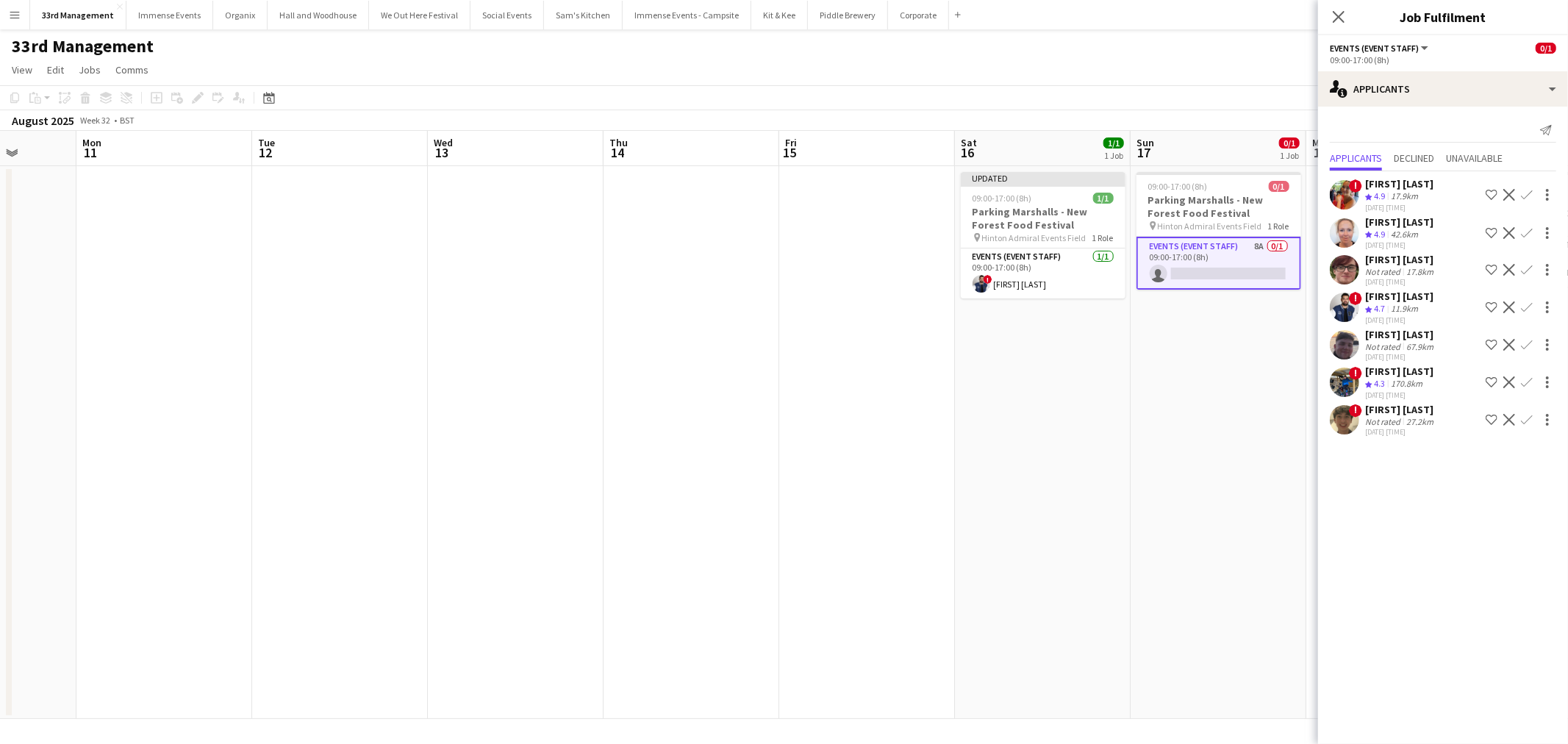 click on "Confirm" at bounding box center (1527, 345) 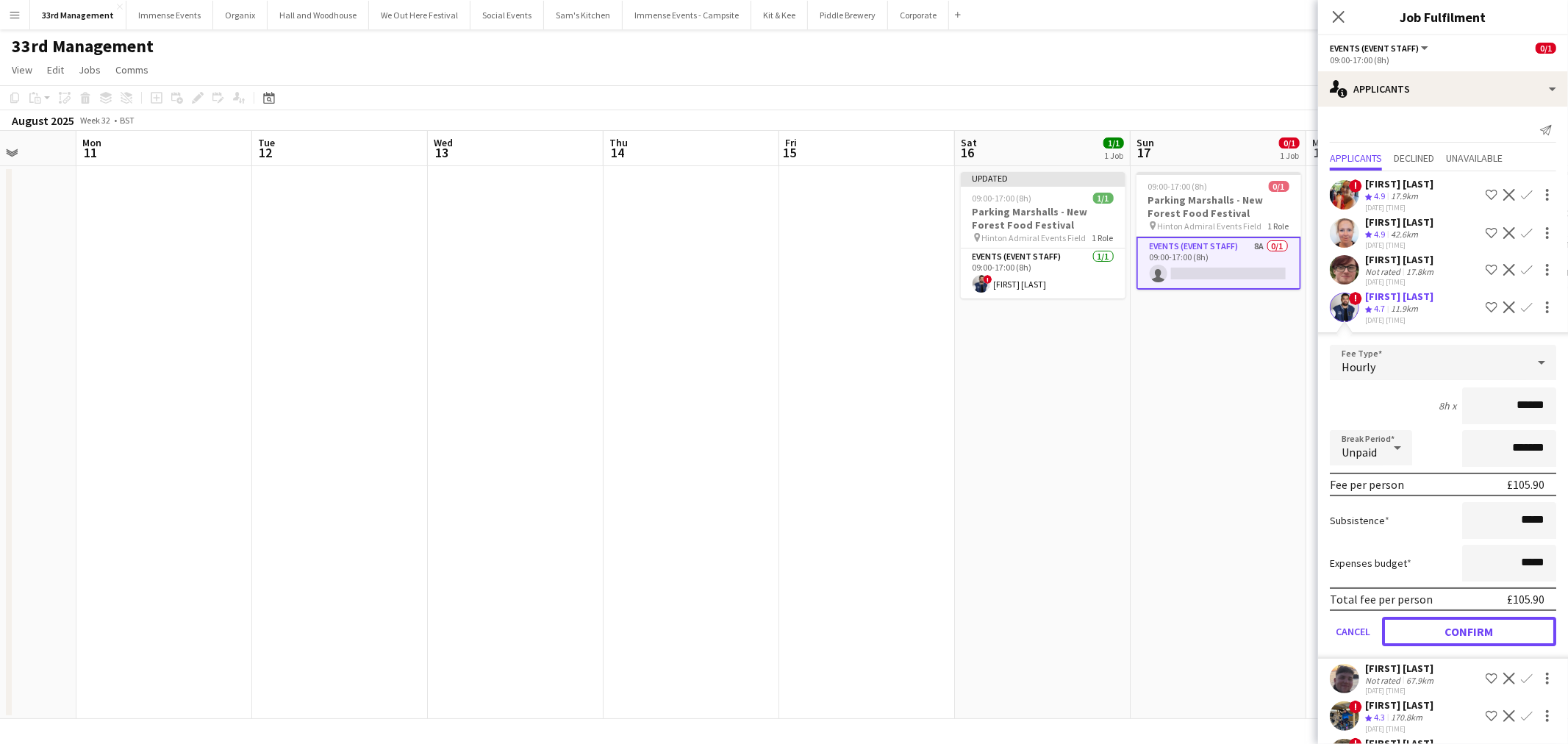 drag, startPoint x: 1481, startPoint y: 643, endPoint x: 1365, endPoint y: 563, distance: 140.91132 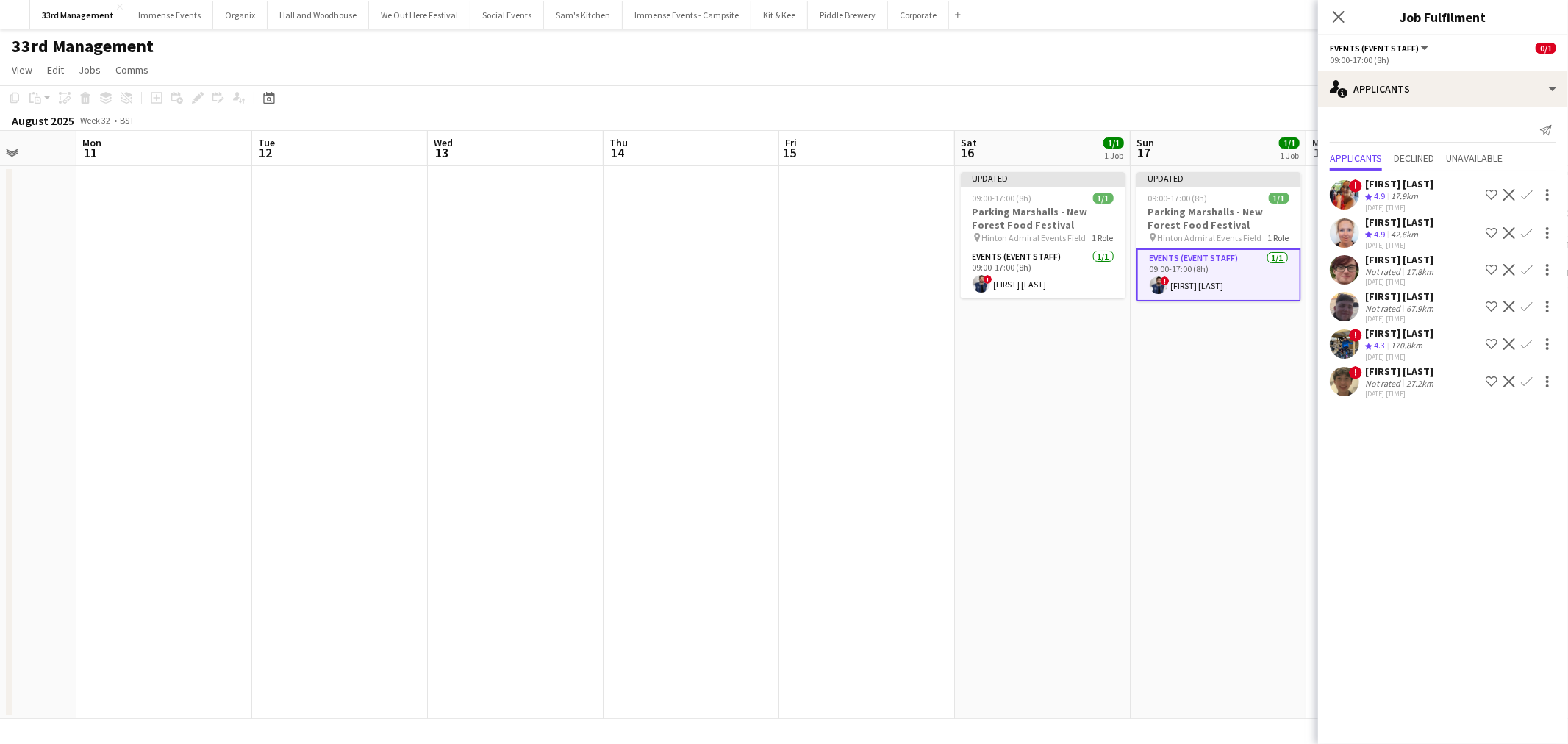 click on "Updated   09:00-17:00 (8h)    1/1   Parking Marshalls - New Forest Food Festival
pin
Hinton Admiral Events Field   1 Role   Events (Event Staff)   1/1   09:00-17:00 (8h)
! Seb Sax" at bounding box center (1218, 443) 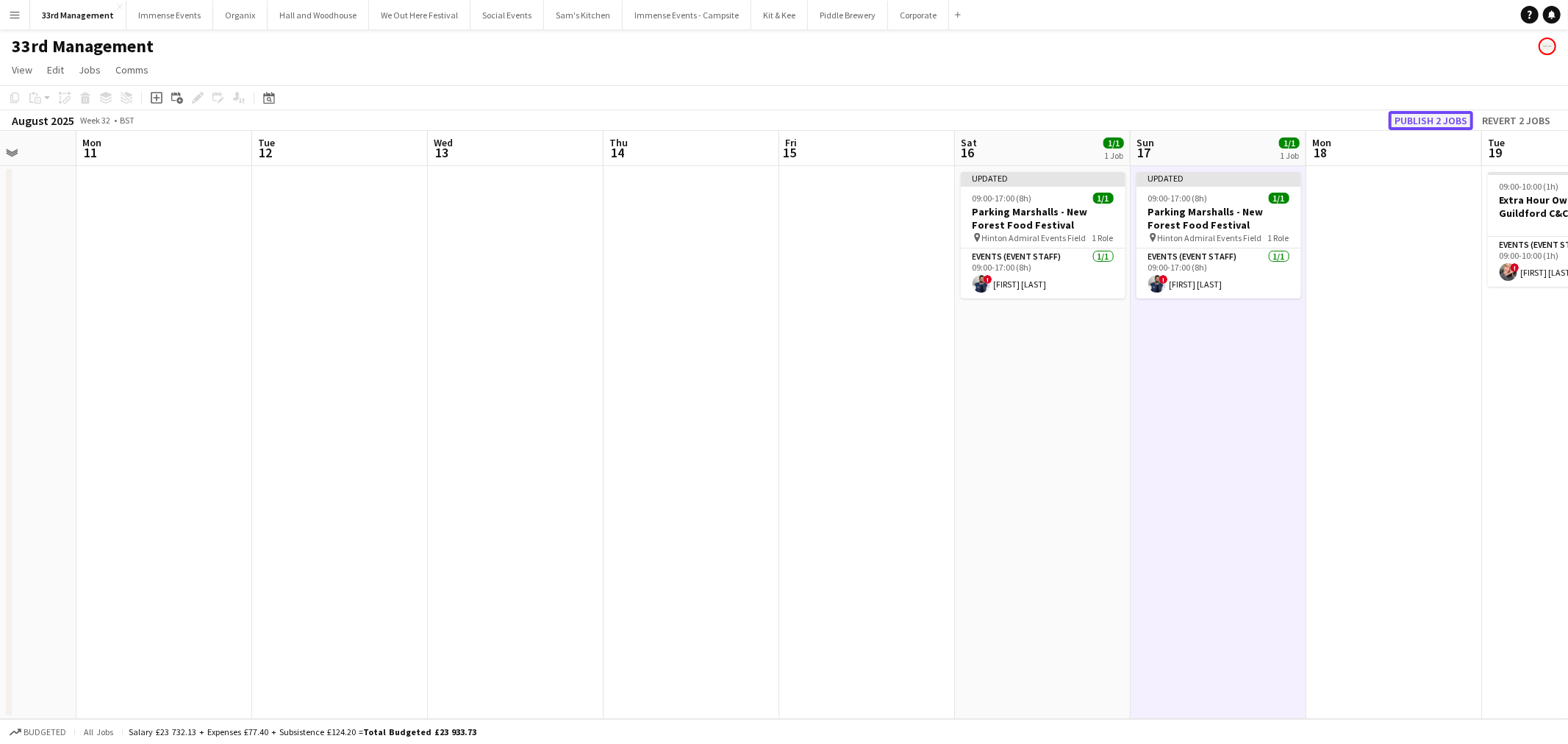 click on "Publish 2 jobs" 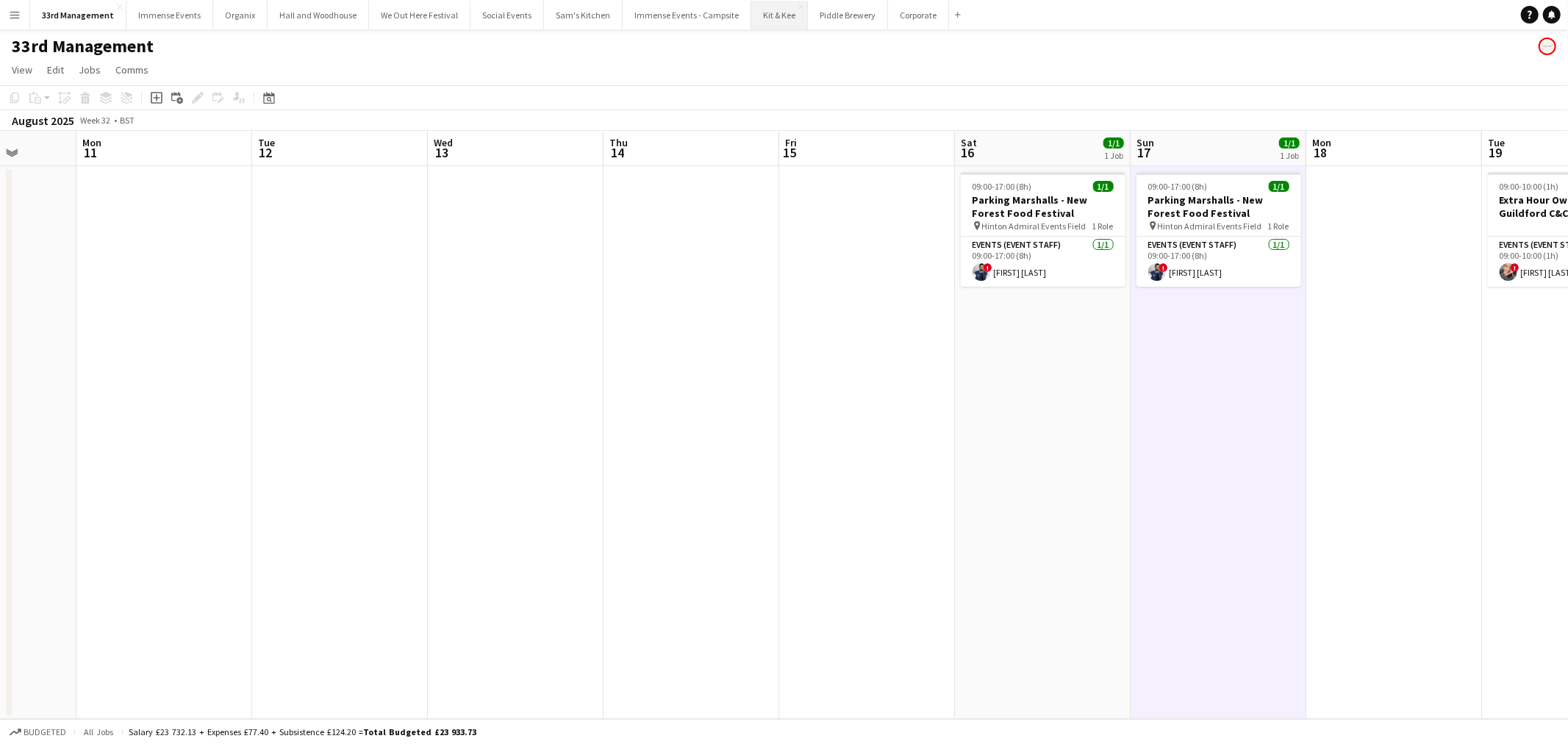click on "Kit & Kee
Close" at bounding box center [779, 15] 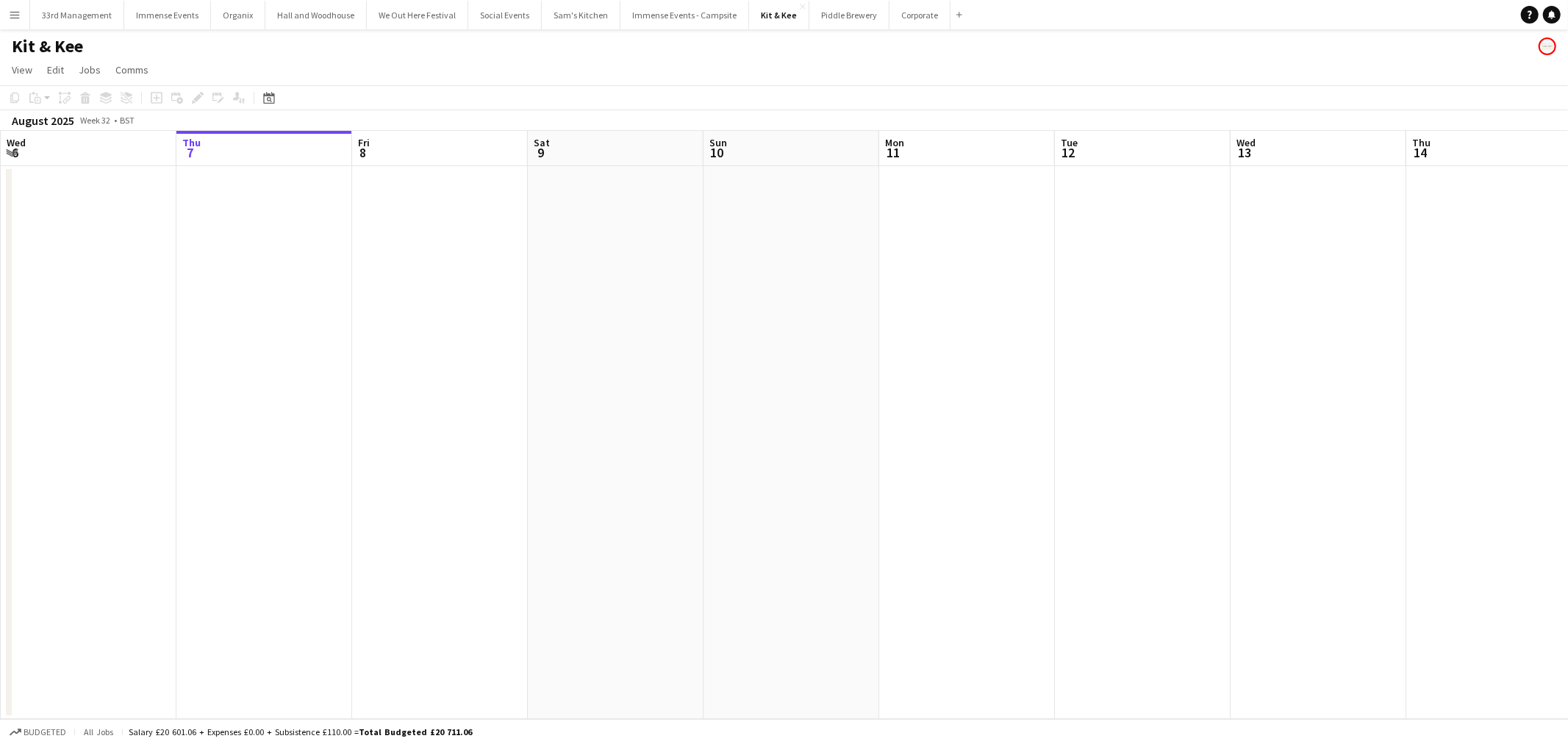 drag, startPoint x: 567, startPoint y: 441, endPoint x: 795, endPoint y: 384, distance: 235.017 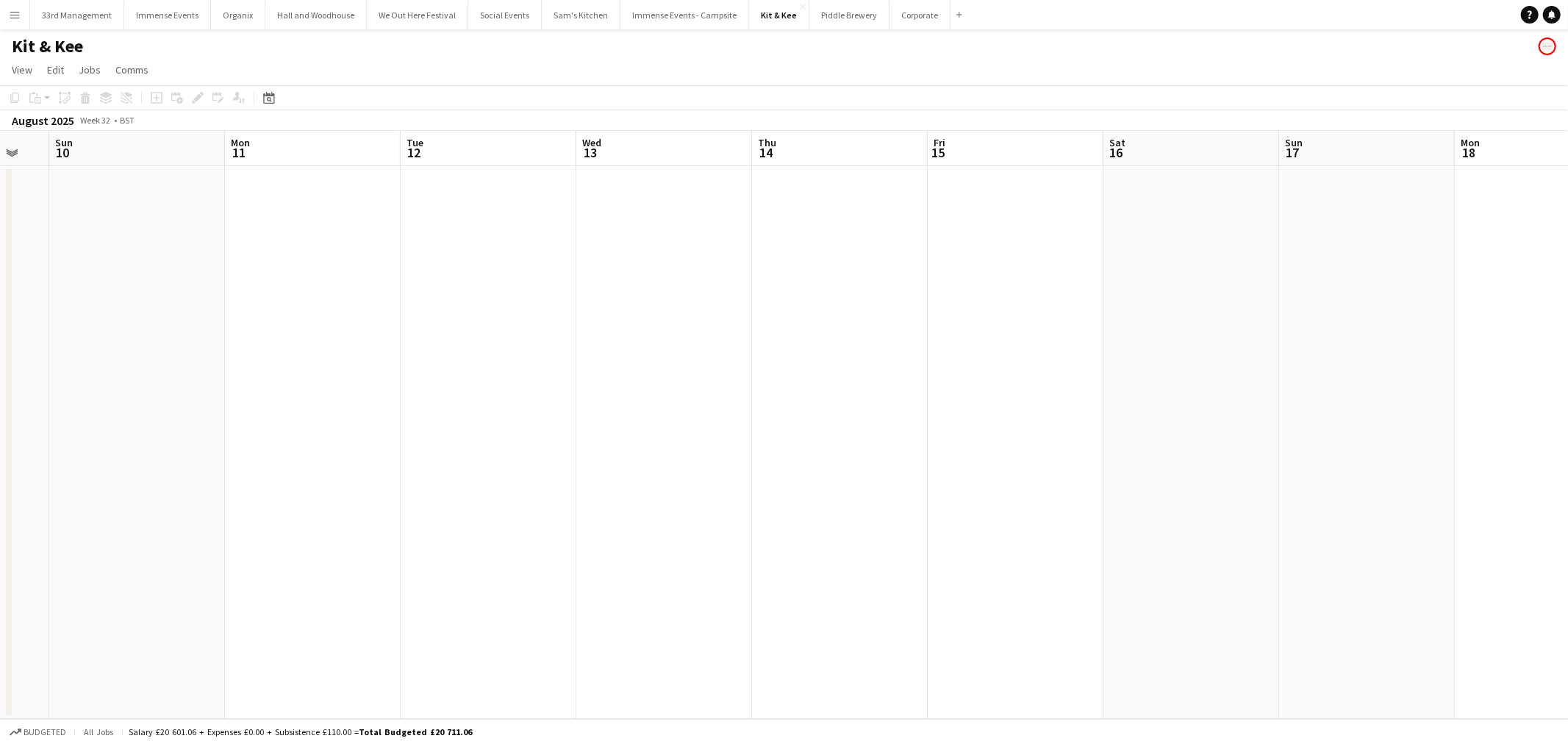 drag, startPoint x: 1231, startPoint y: 315, endPoint x: 545, endPoint y: 346, distance: 686.70008 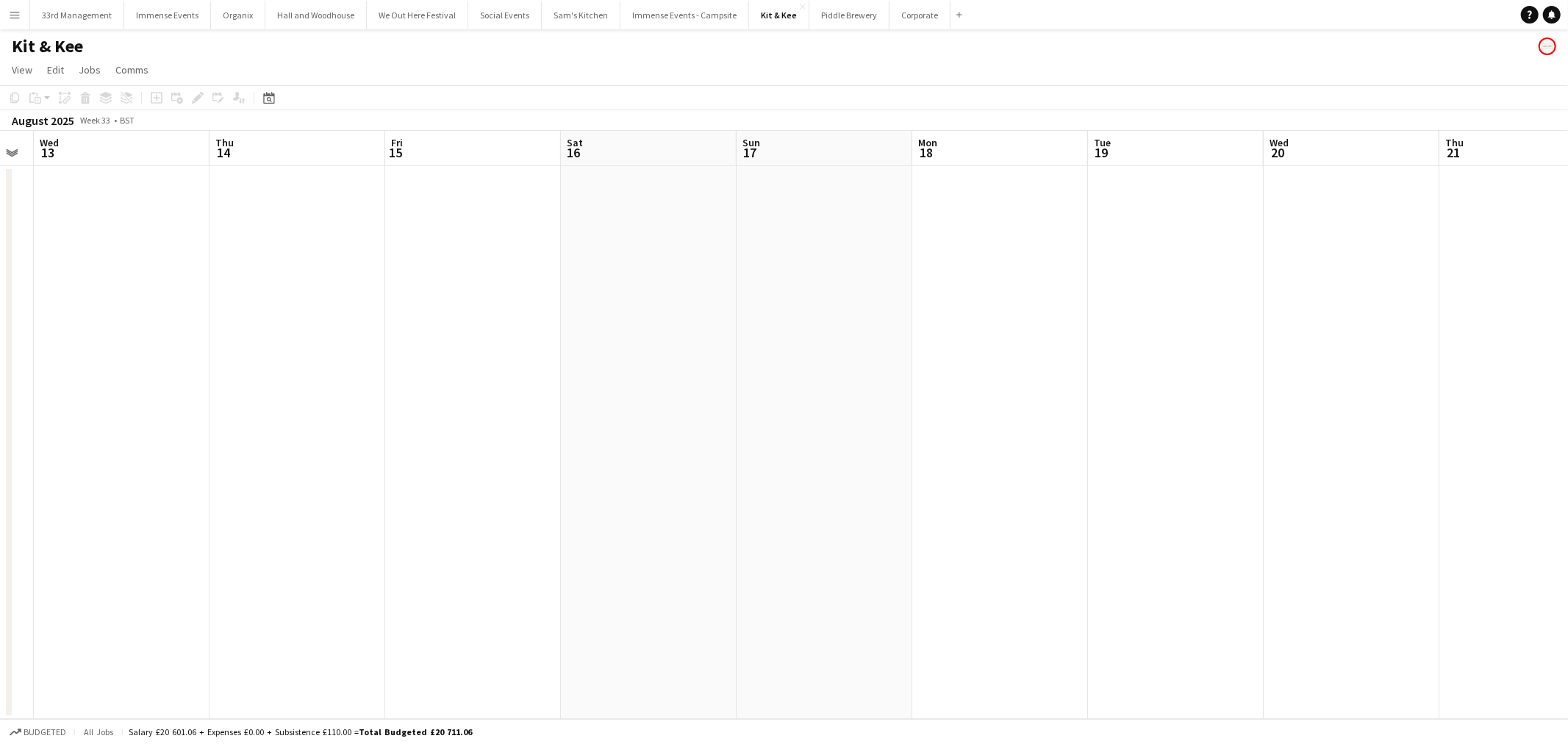 click on "Sun   10   Mon   11   Tue   12   Wed   13   Thu   14   Fri   15   Sat   16   Sun   17   Mon   18   Tue   19   Wed   20   Thu   21   Fri   22   Sat   23   4/4   1 Job      13:30-00:30 (11h) (Sun)   4/4   Front of House Staff - Sherborne Wedding
pin
Sherborne, Dorset   2 Roles   Bar & Catering (Front of House)   1/1   13:30-21:30 (8h)
user
Bar & Catering (Bar Tender)   3/3   13:30-00:30 (11h)
user
user
user" at bounding box center [784, 425] 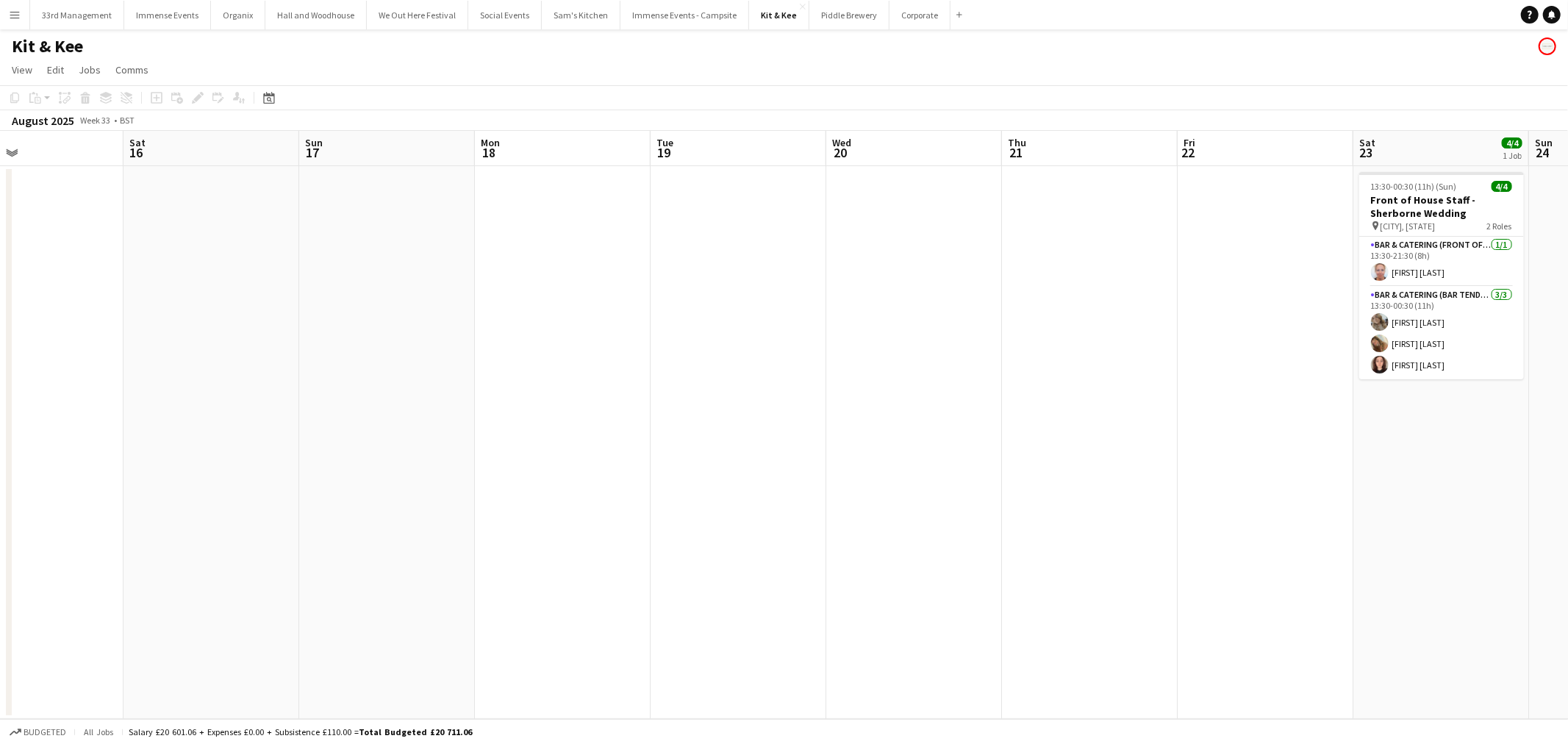drag, startPoint x: 828, startPoint y: 297, endPoint x: 692, endPoint y: 339, distance: 142.33763 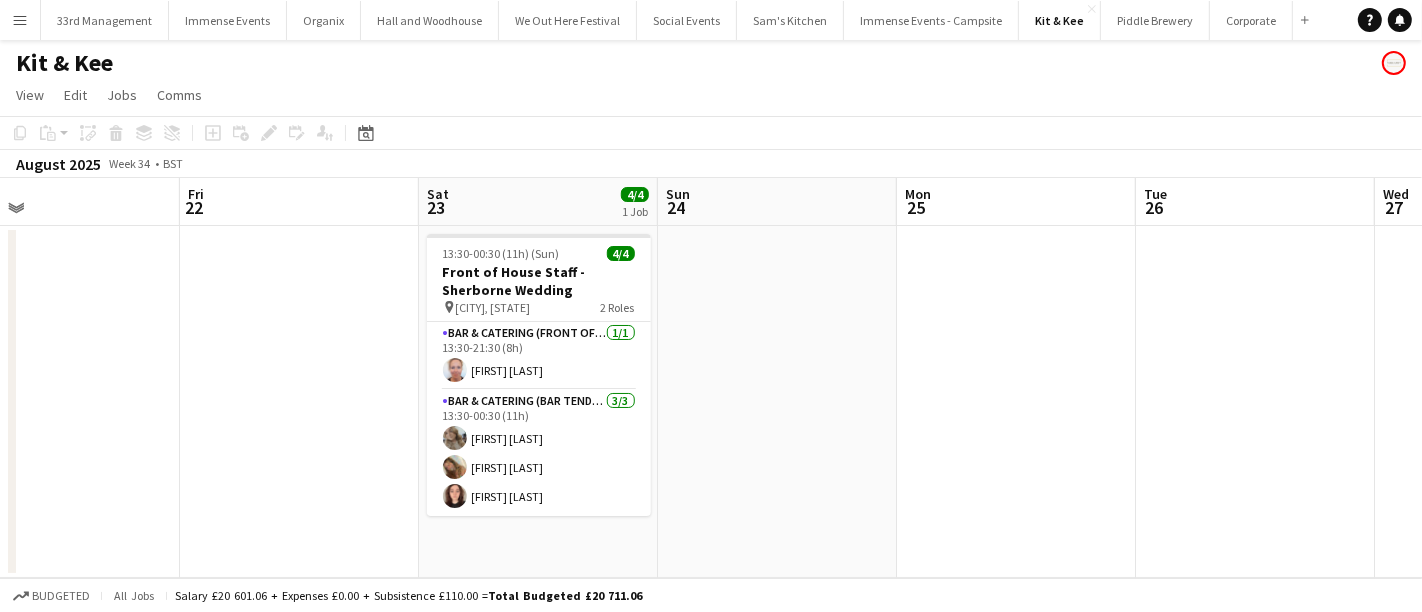 scroll, scrollTop: 0, scrollLeft: 722, axis: horizontal 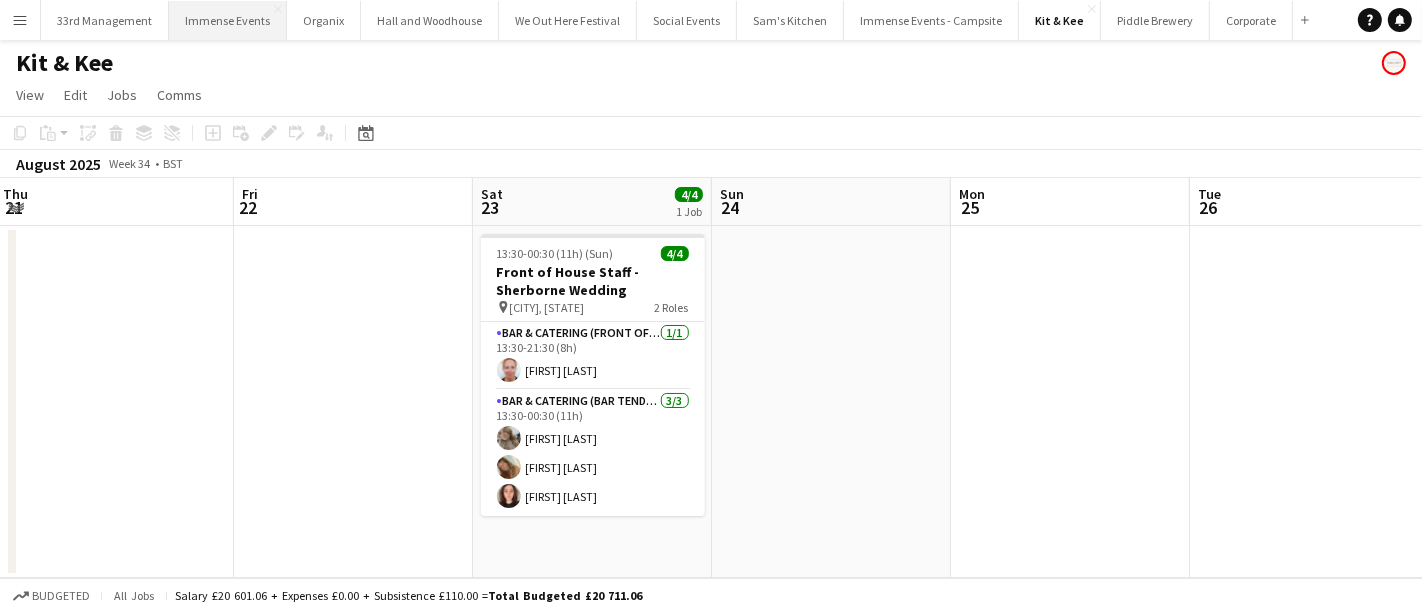 click on "Immense Events
Close" at bounding box center [228, 20] 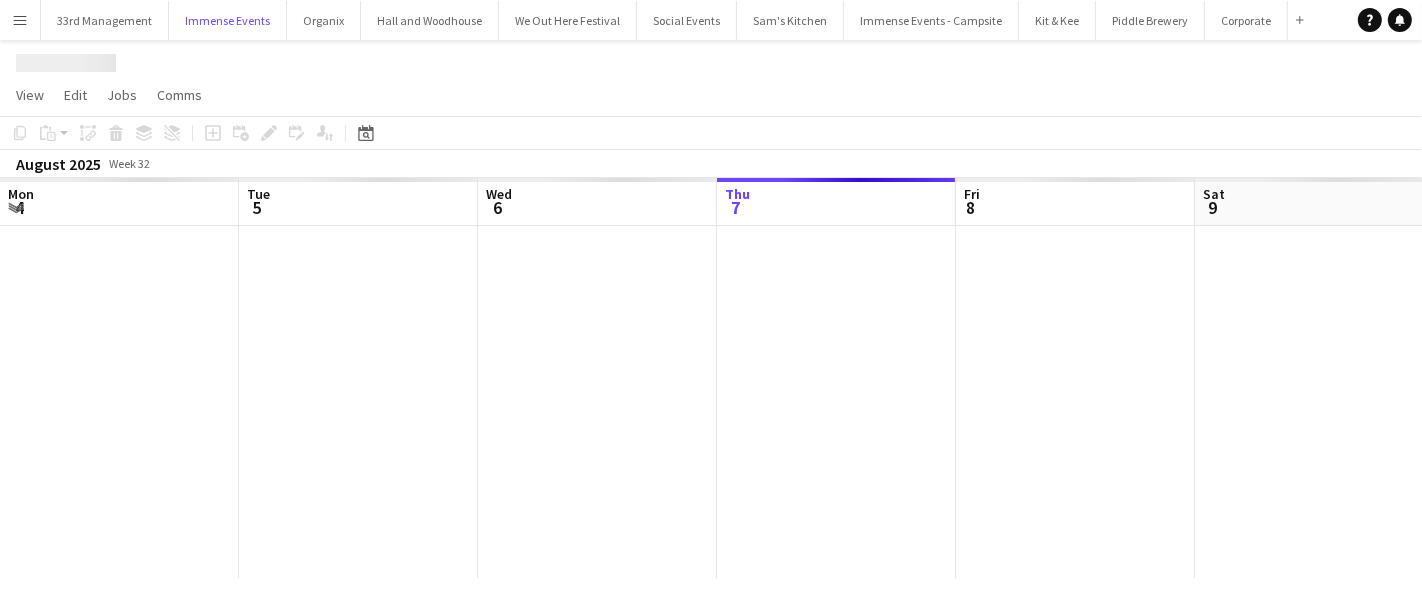 scroll, scrollTop: 0, scrollLeft: 477, axis: horizontal 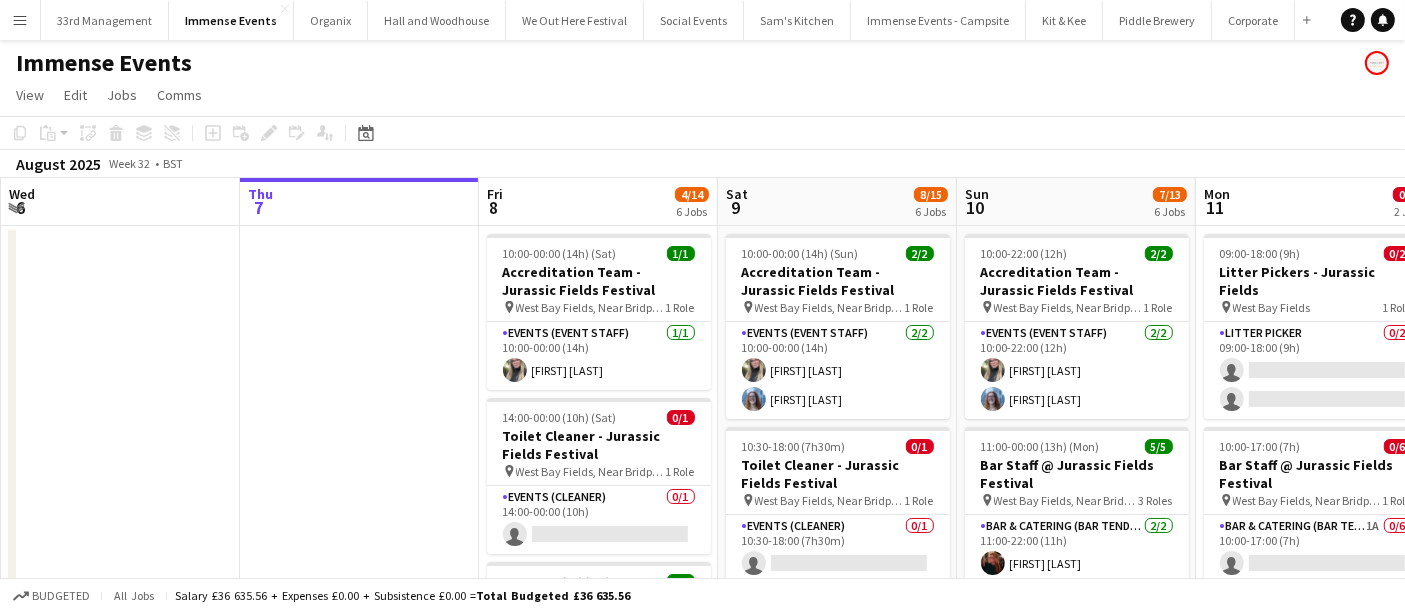 click on "Immense Events" 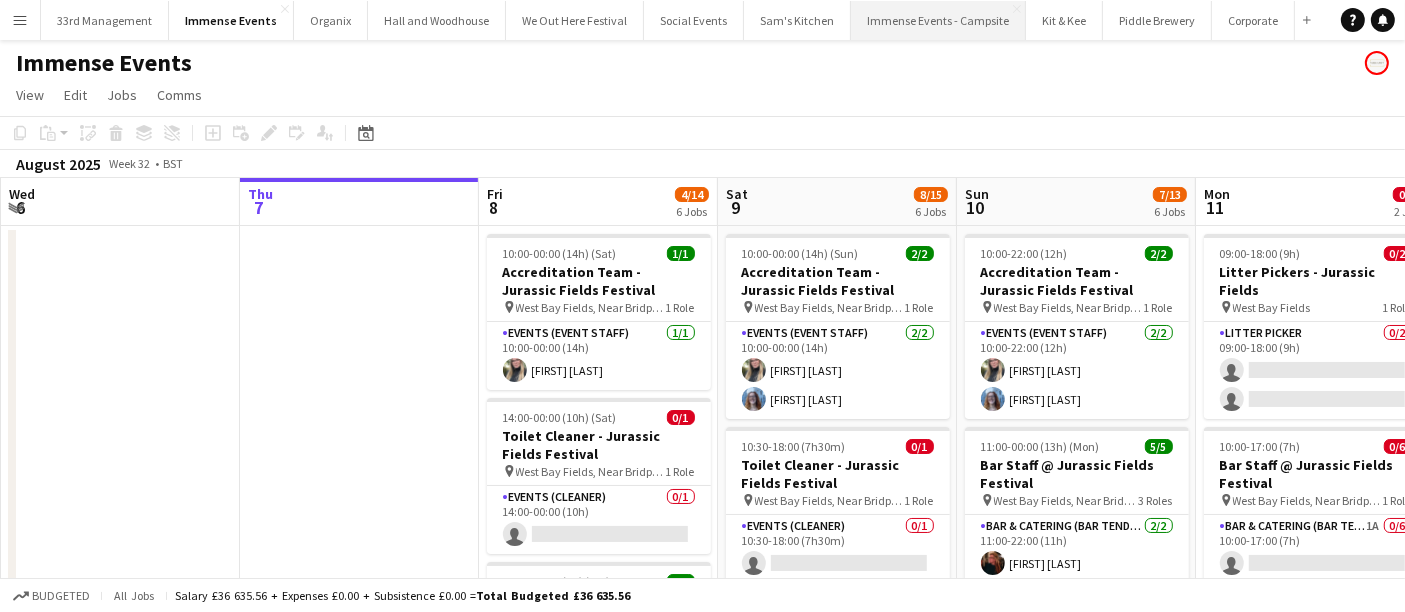 click on "Immense Events - Campsite
Close" at bounding box center [938, 20] 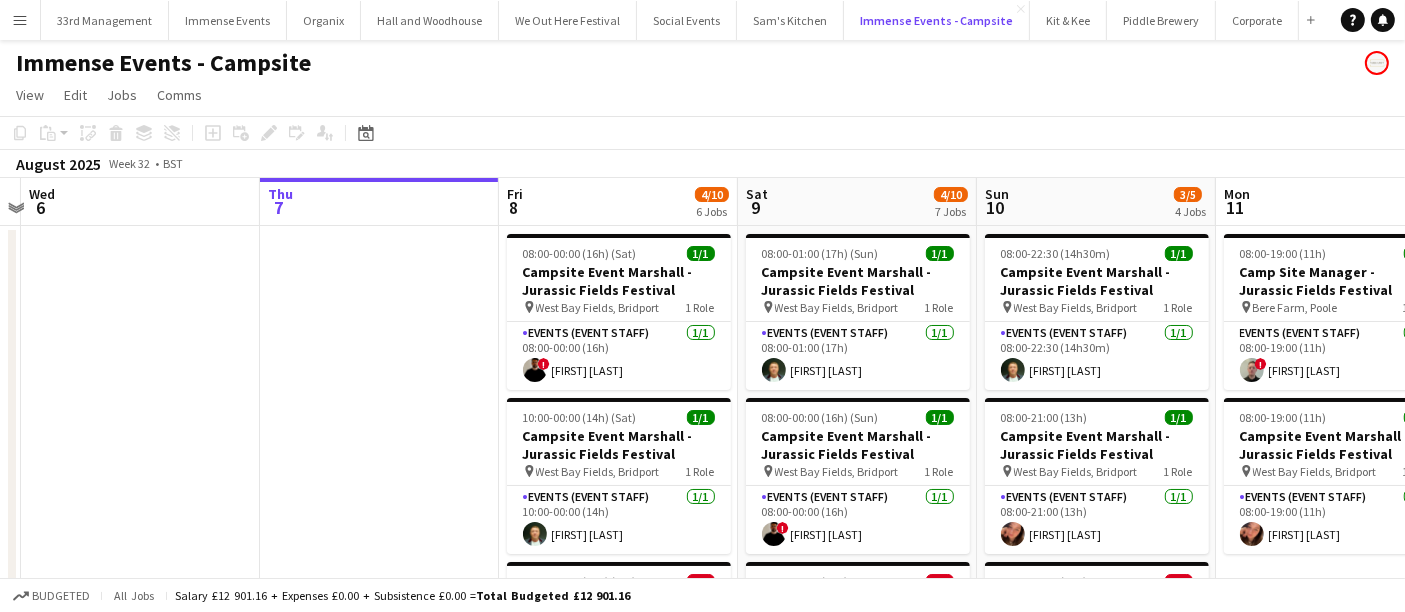 scroll, scrollTop: 0, scrollLeft: 459, axis: horizontal 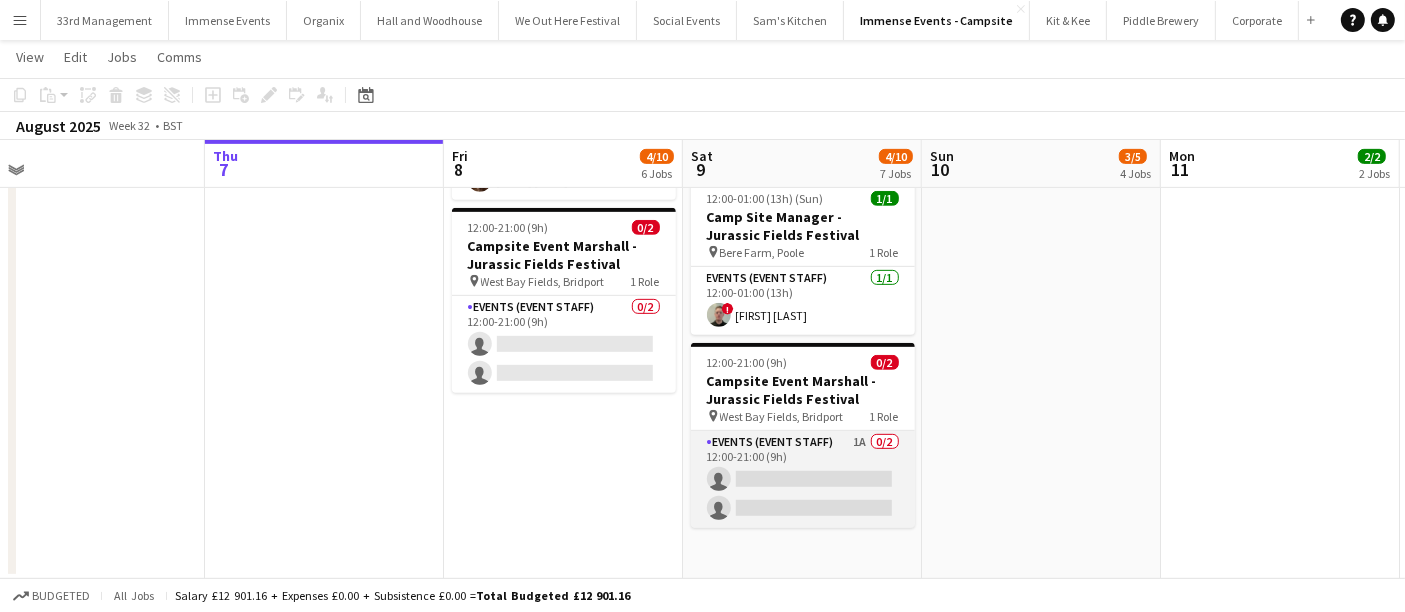 click on "Events (Event Staff)   1A   0/2   12:00-21:00 (9h)
single-neutral-actions
single-neutral-actions" at bounding box center (803, 479) 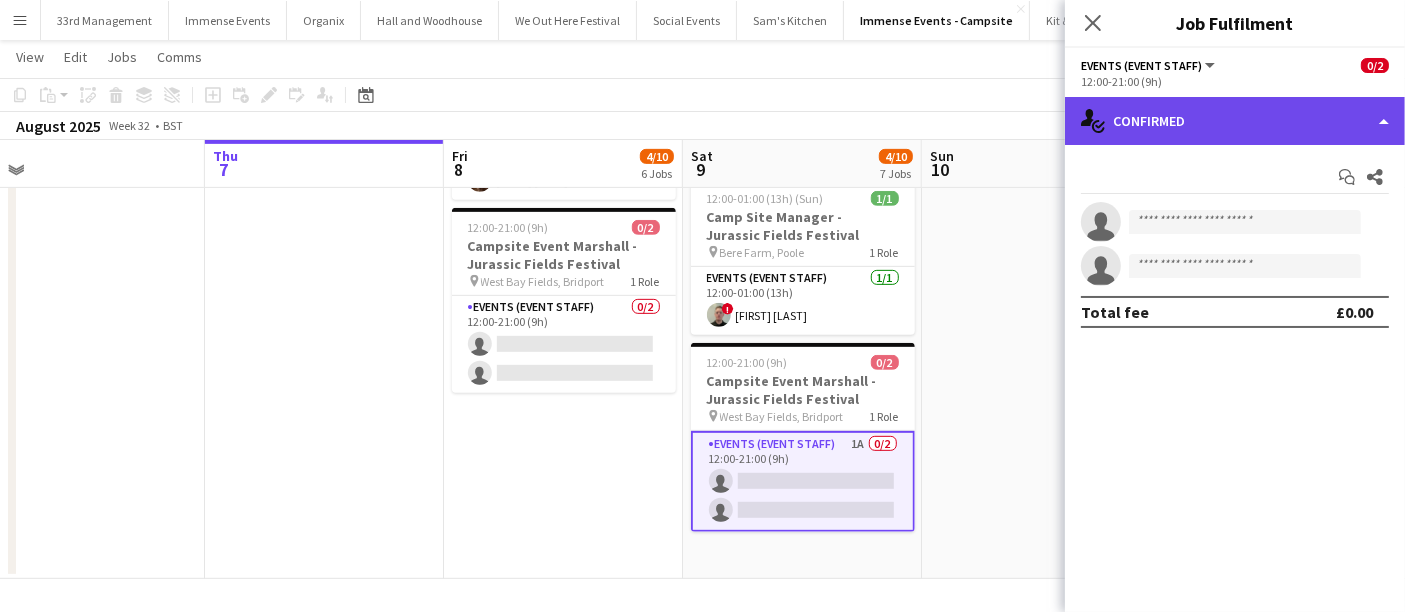 click on "single-neutral-actions-check-2
Confirmed" 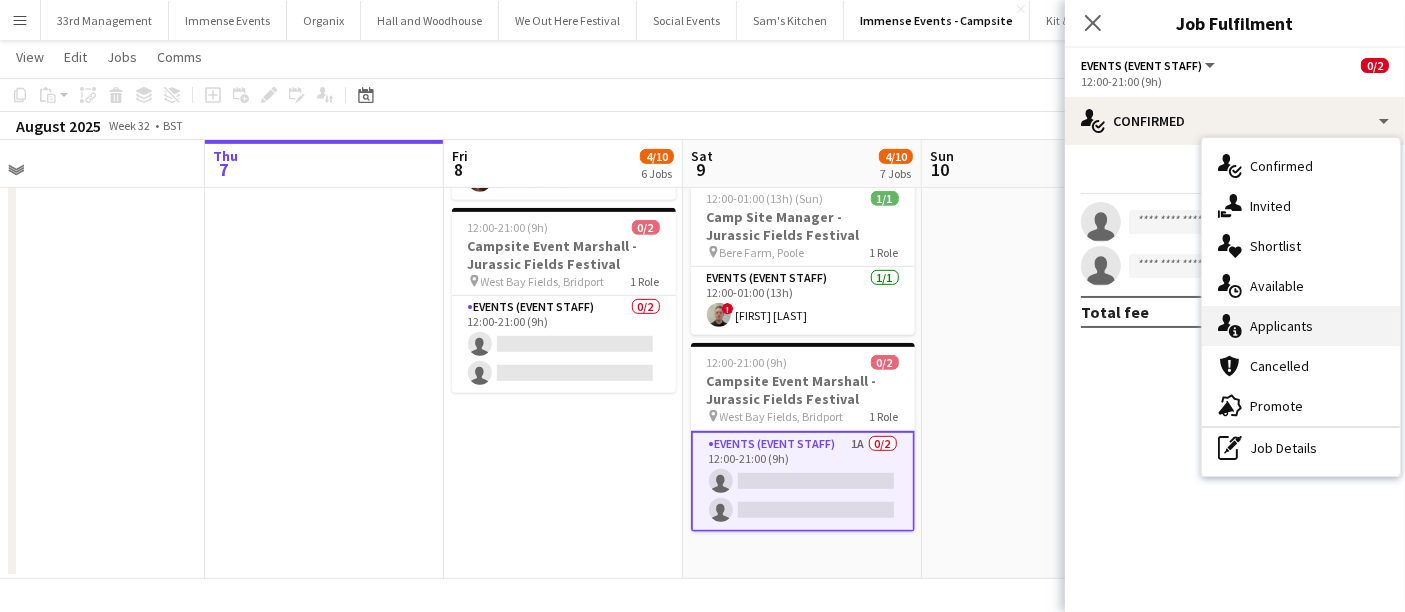 click on "single-neutral-actions-information
Applicants" at bounding box center [1301, 326] 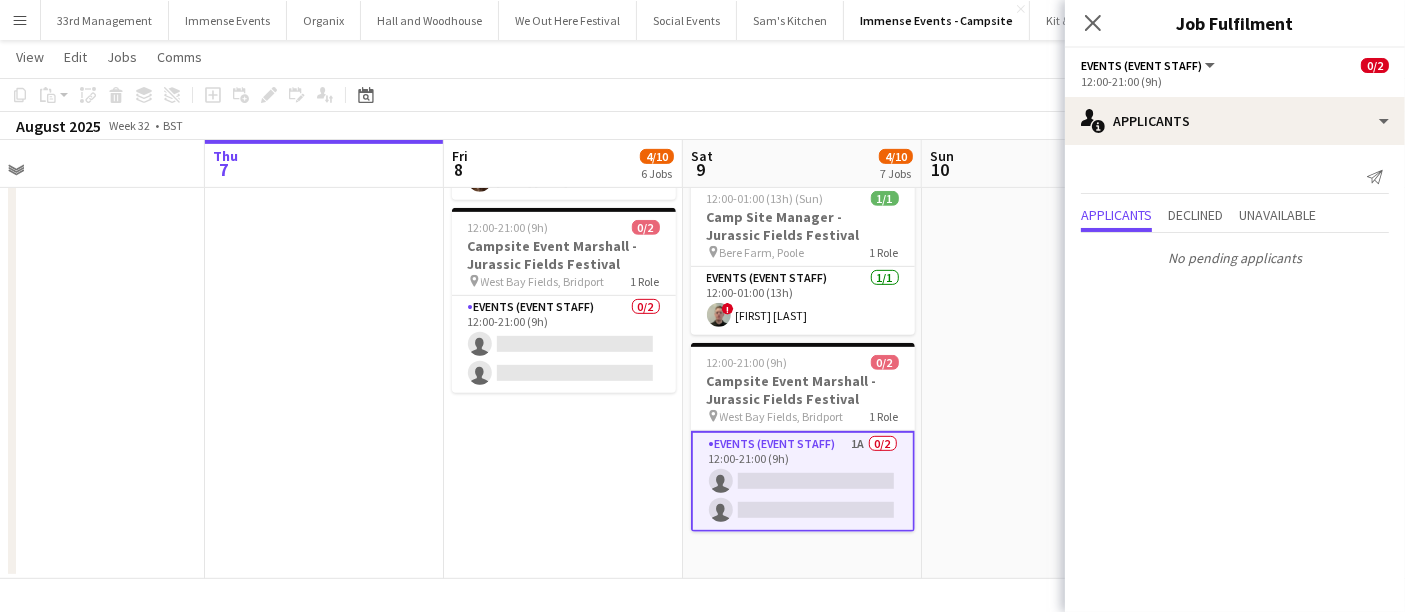 click on "No pending applicants" at bounding box center [1235, 254] 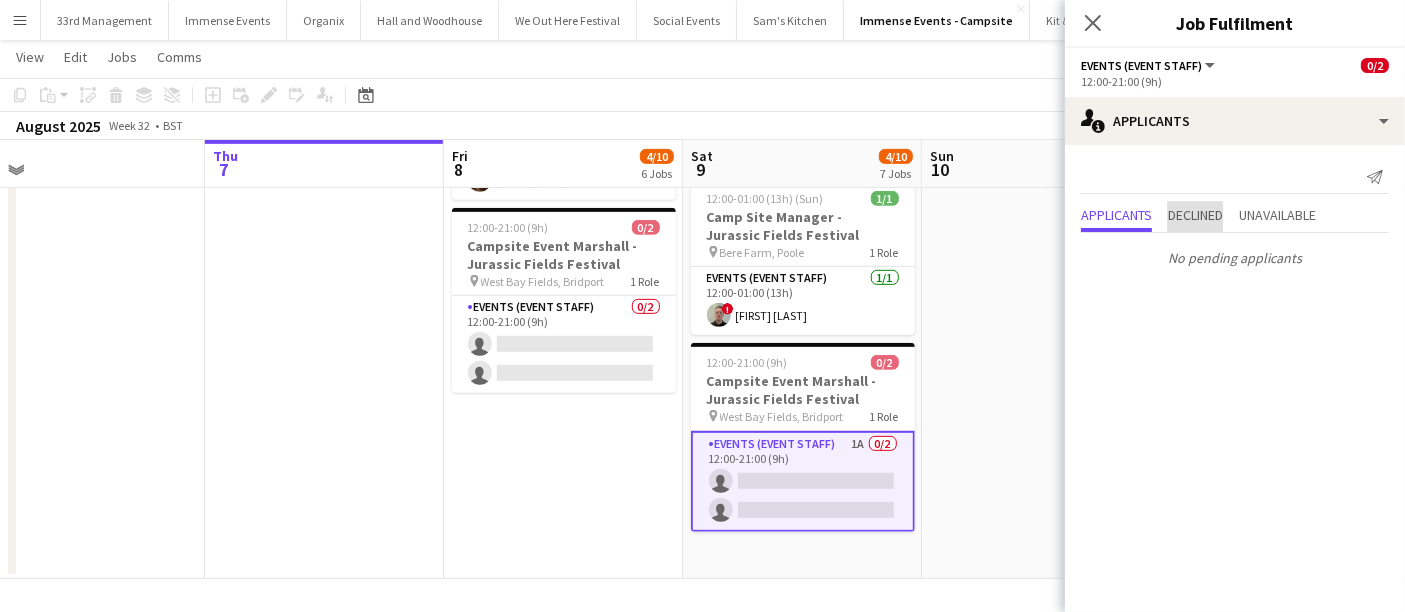click on "Declined" at bounding box center (1195, 215) 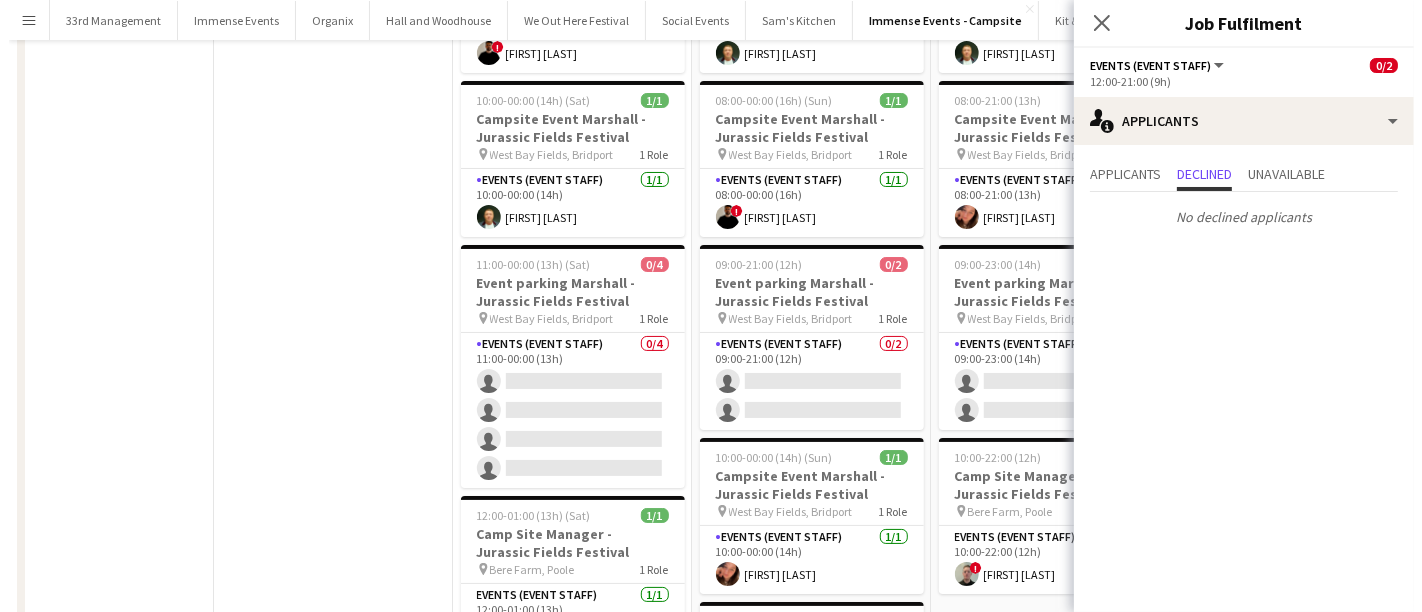 scroll, scrollTop: 0, scrollLeft: 0, axis: both 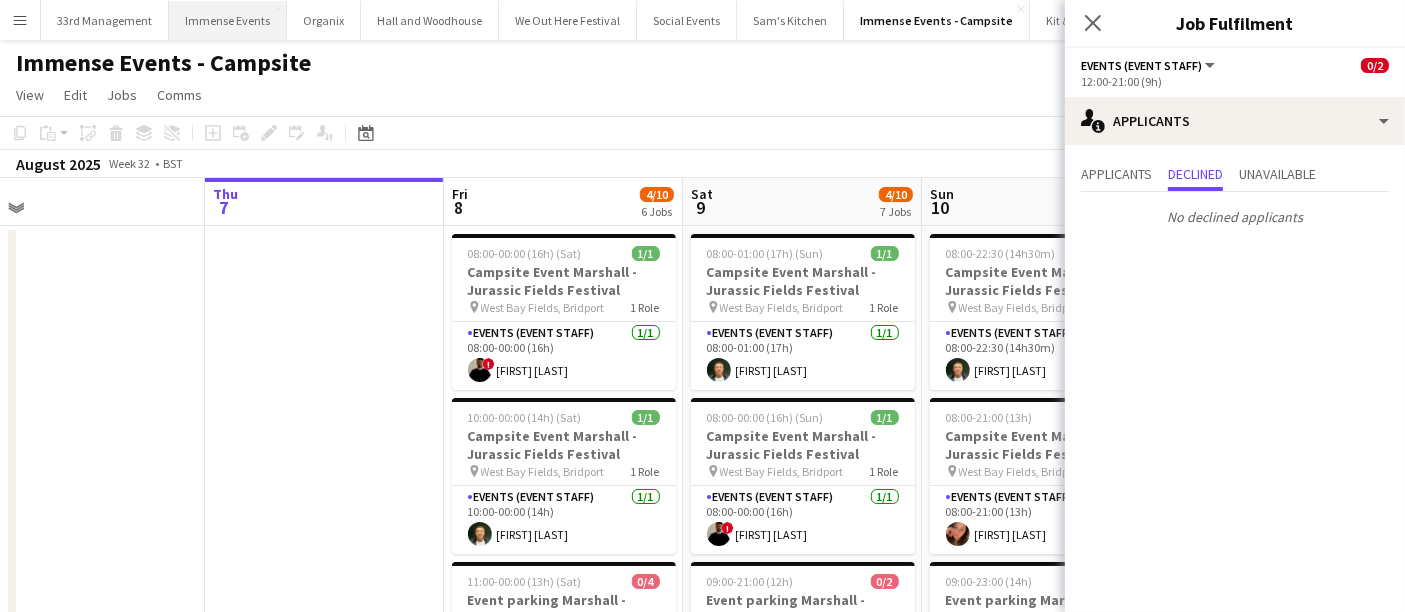 click on "Immense Events
Close" at bounding box center (228, 20) 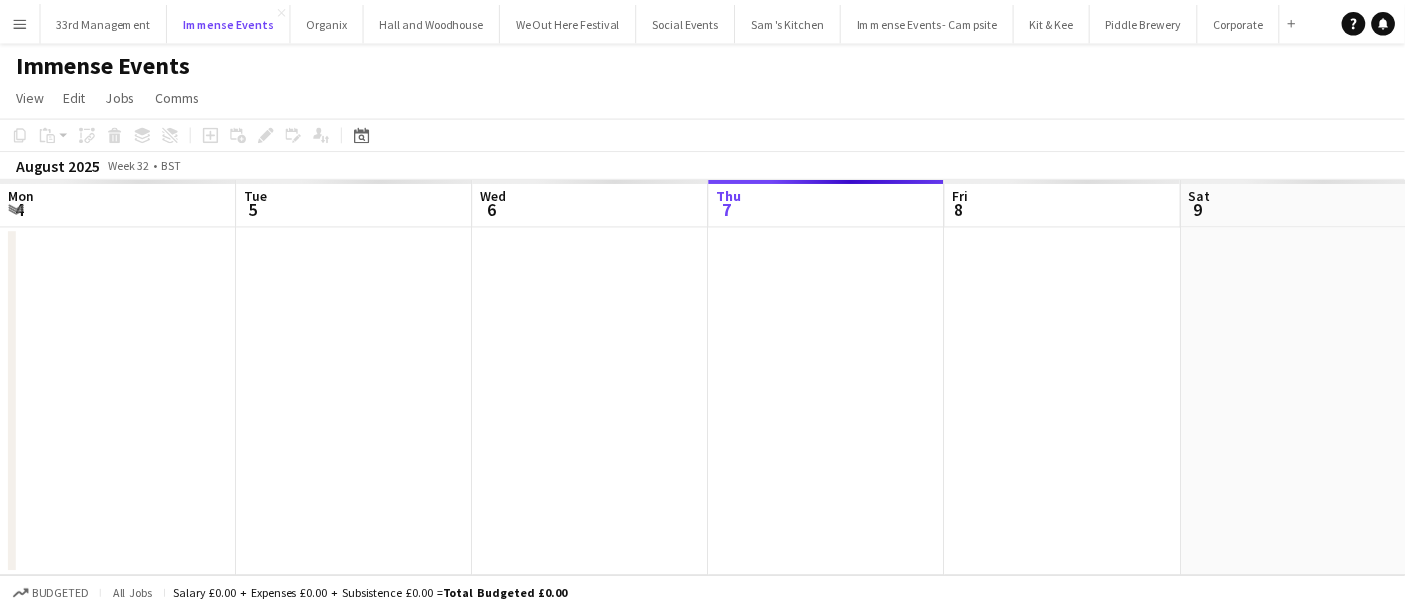 scroll, scrollTop: 0, scrollLeft: 477, axis: horizontal 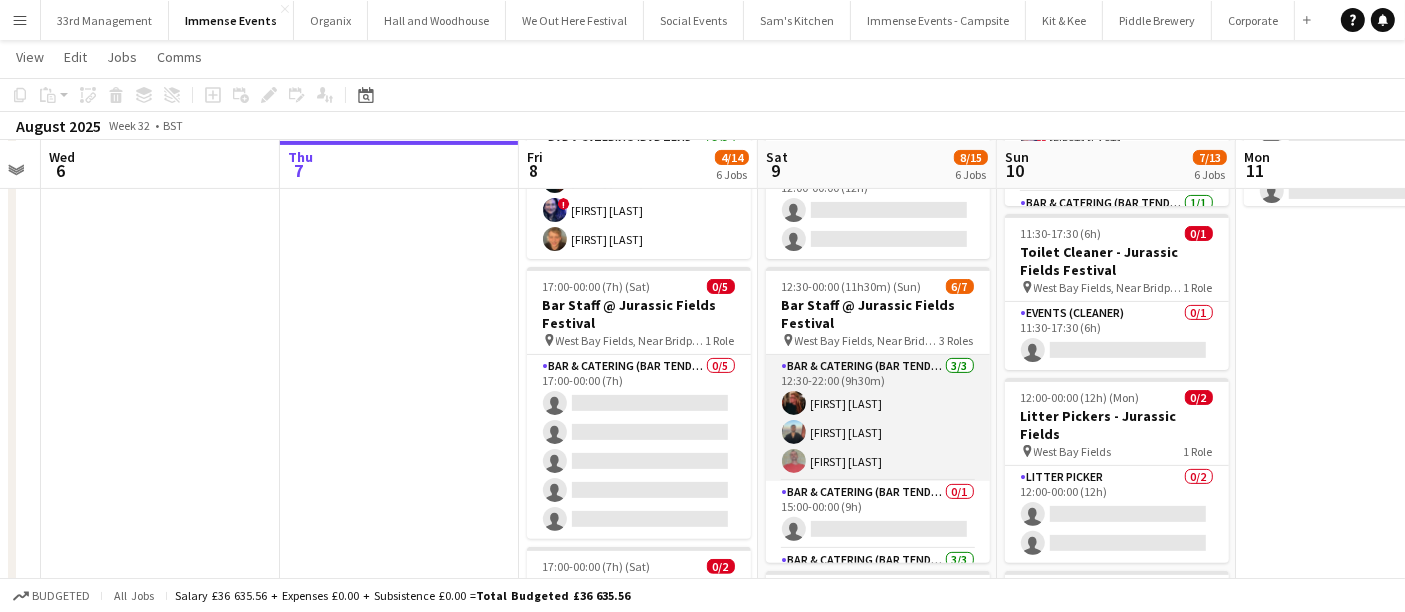 click on "Bar & Catering (Bar Tender)   3/3   12:30-22:00 (9h30m)
Haley-Jane Ferguson Navin Vij Colin Sherman" at bounding box center [878, 418] 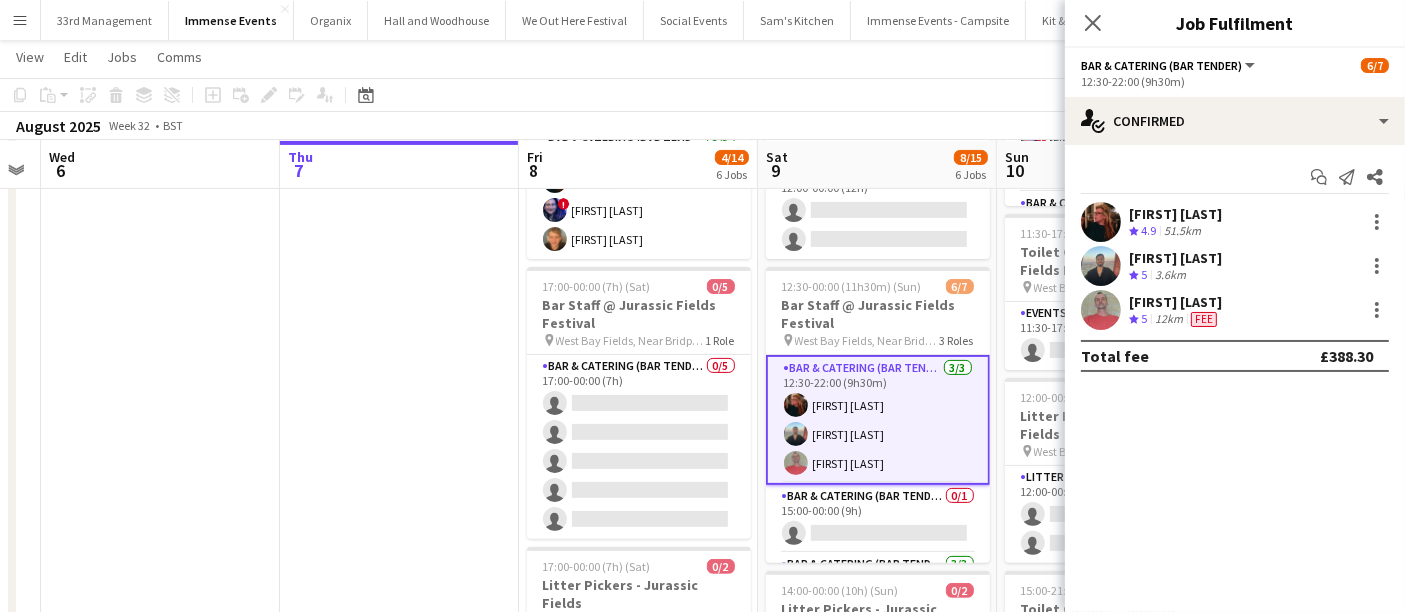 click on "Colin Sherman
Crew rating
5   12km   Fee" at bounding box center [1235, 310] 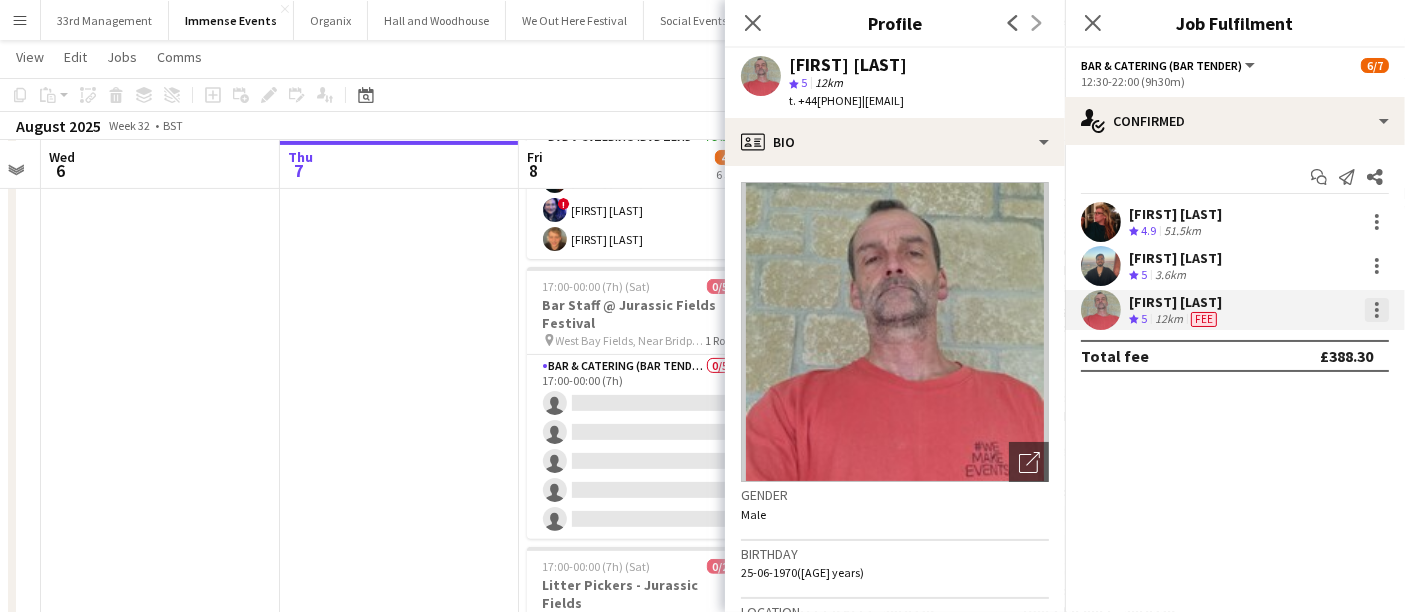 click at bounding box center [1377, 310] 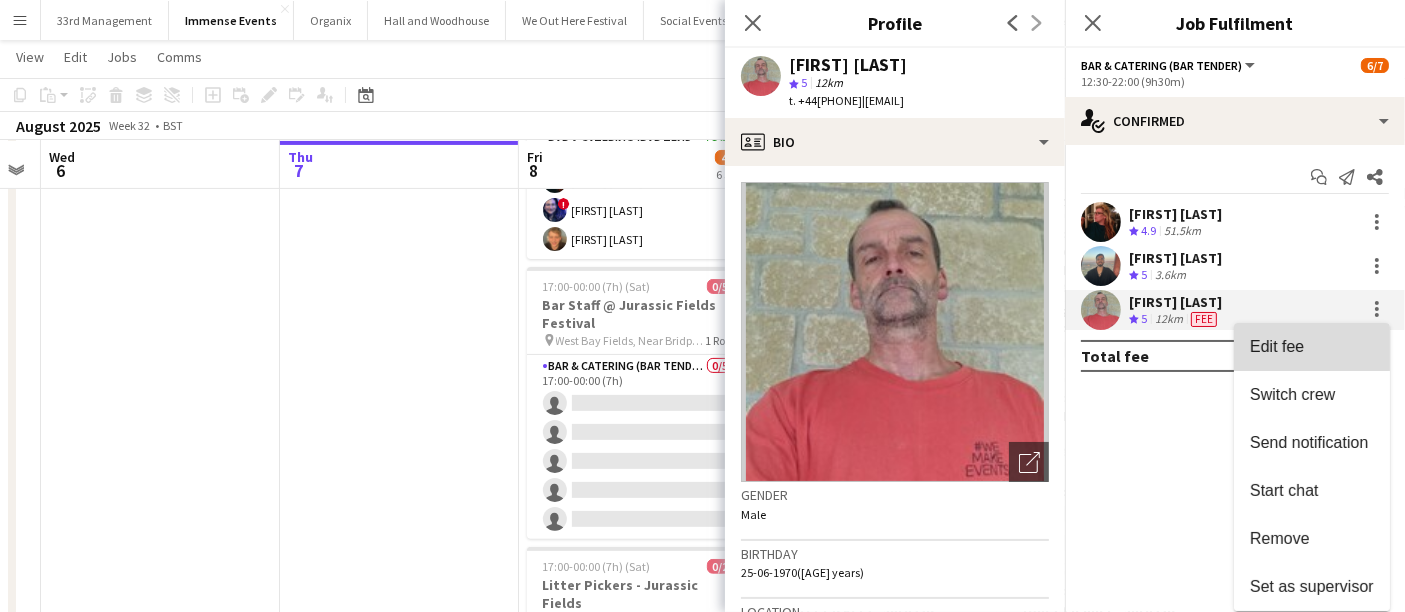 click on "Edit fee" at bounding box center [1277, 346] 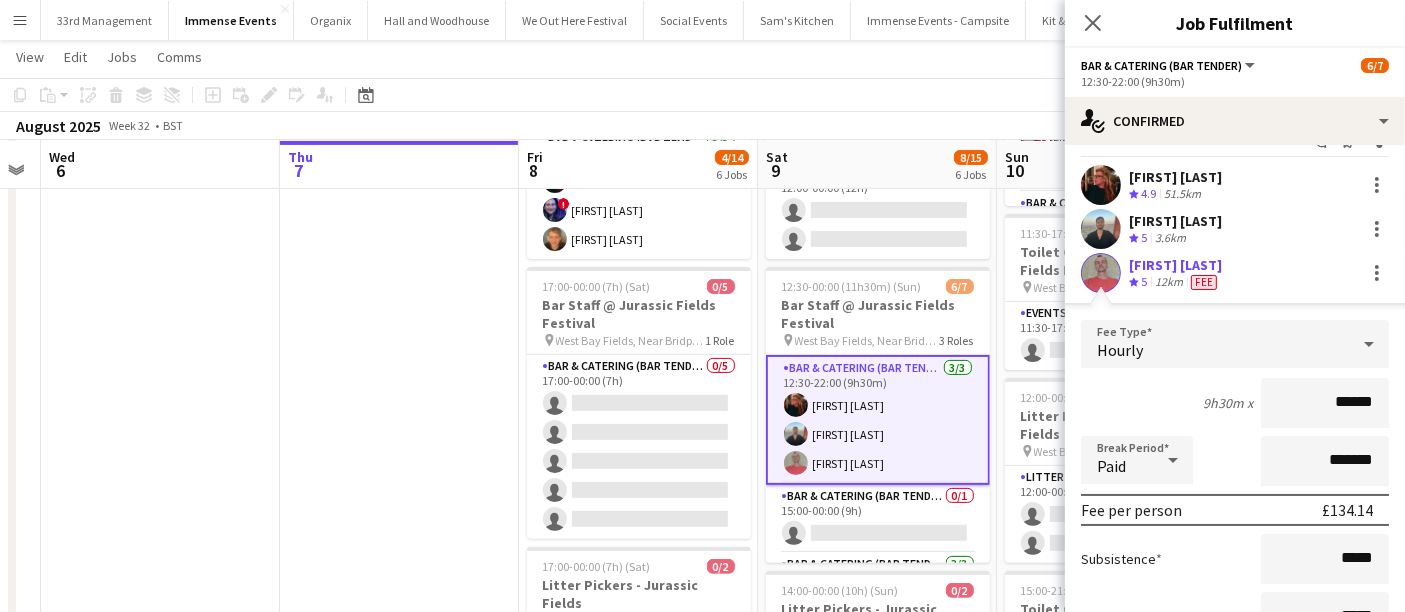 scroll, scrollTop: 40, scrollLeft: 0, axis: vertical 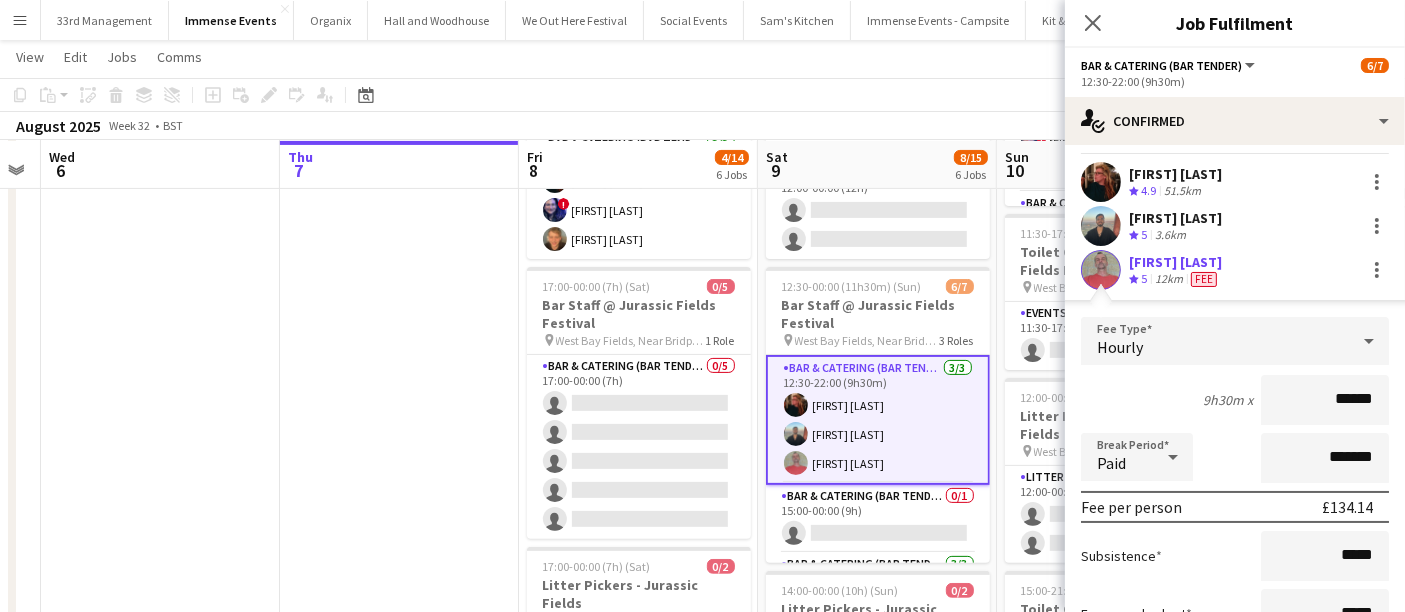 click on "Colin Sherman
Crew rating
5   12km   Fee   Fee Type  Hourly  9h30m x  ******  Break Period  Paid *******  Fee per person   £134.14   Subsistence  *****  Expenses budget  *****  Total fee per person   £134.14   Cancel   Confirm" at bounding box center (1235, 497) 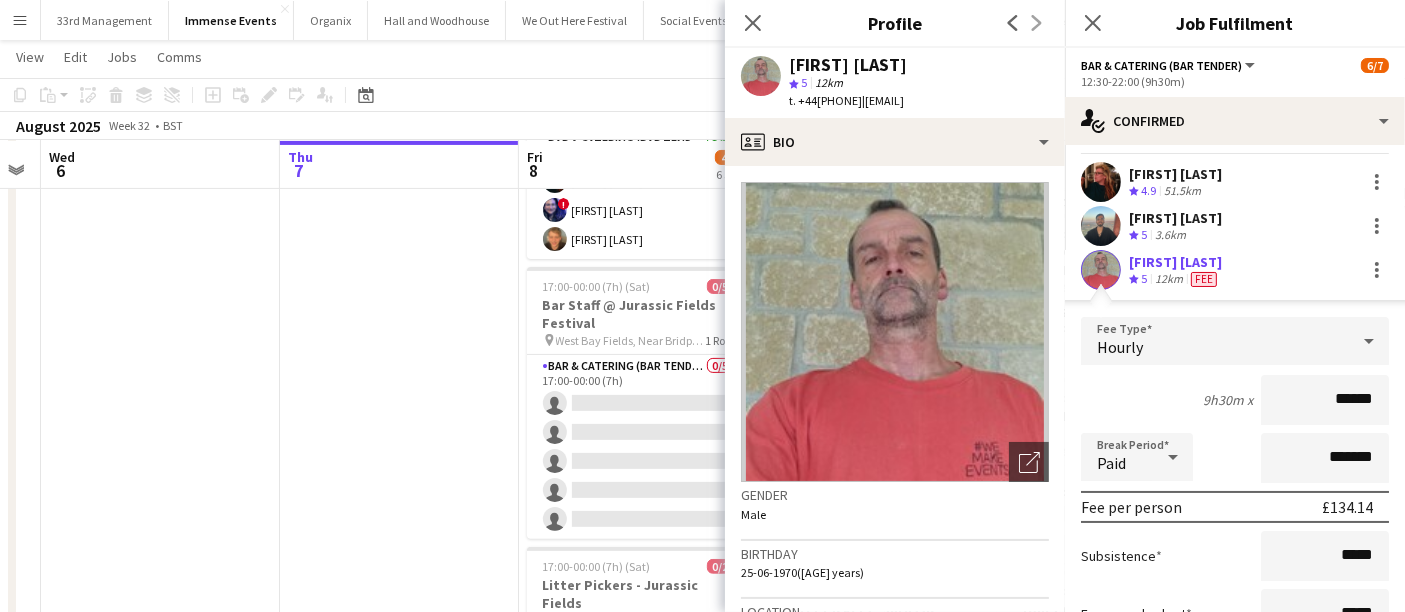 click at bounding box center (1377, 270) 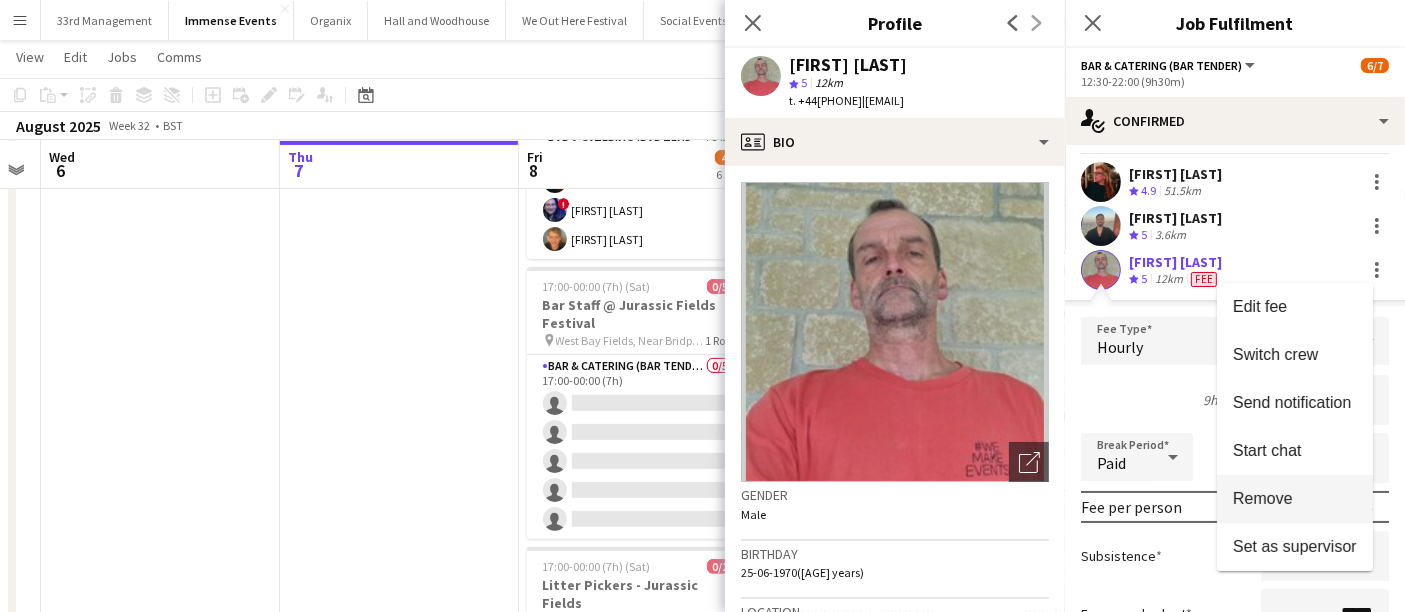 click on "Remove" at bounding box center [1295, 499] 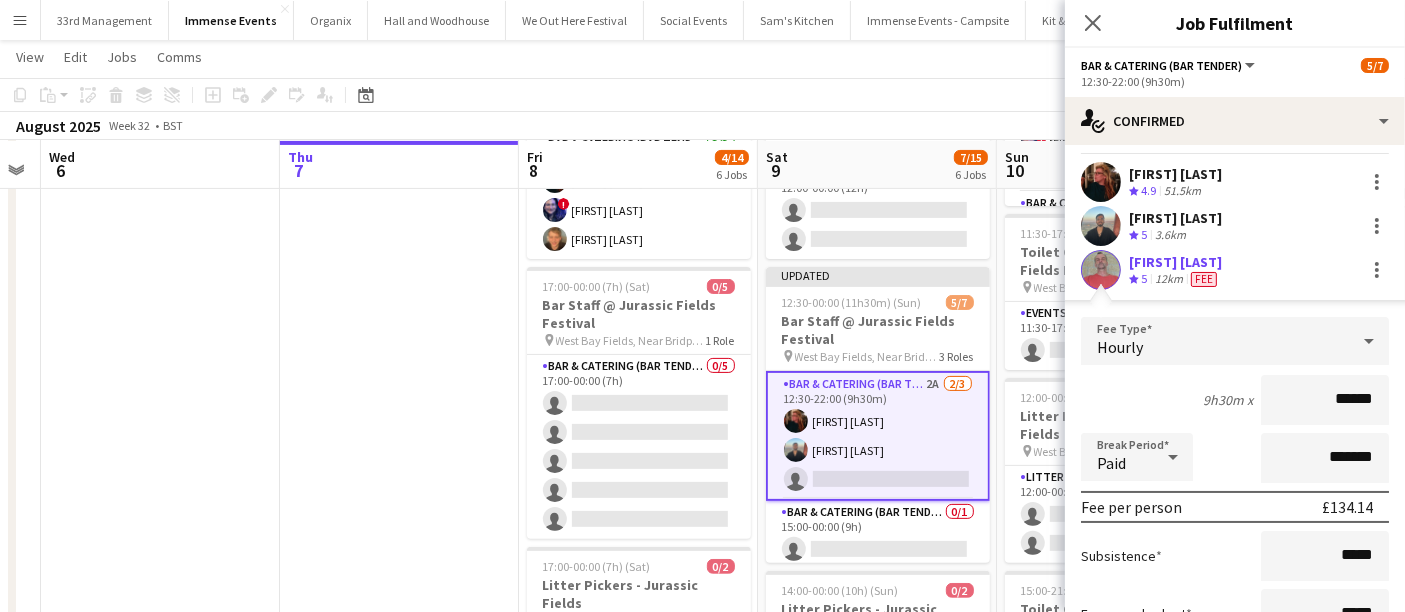 click at bounding box center [399, 341] 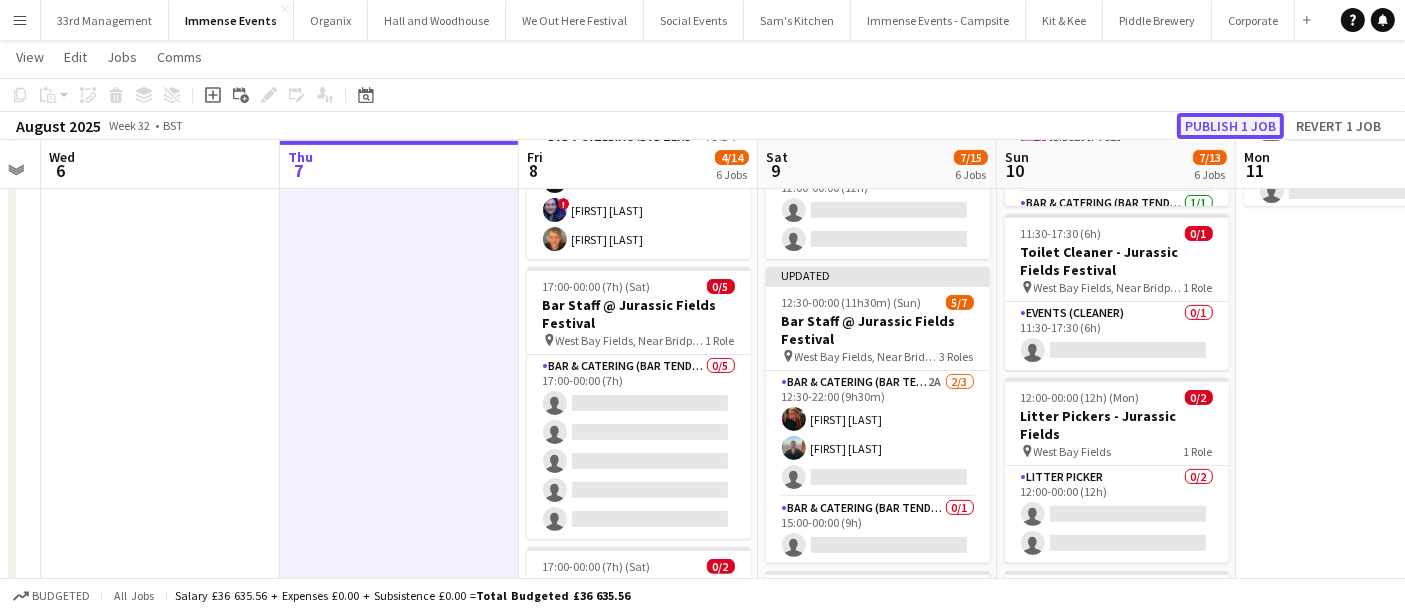 click on "Publish 1 job" 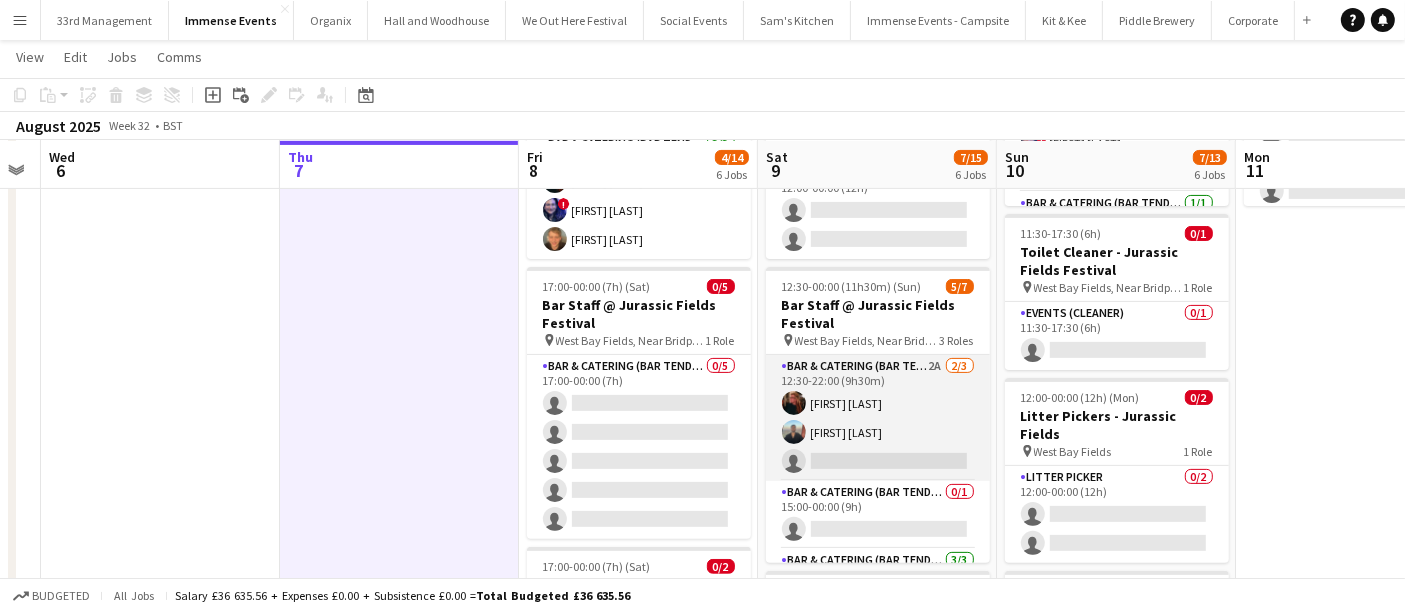 click on "Bar & Catering (Bar Tender)   2A   2/3   12:30-22:00 (9h30m)
Haley-Jane Ferguson Navin Vij
single-neutral-actions" at bounding box center (878, 418) 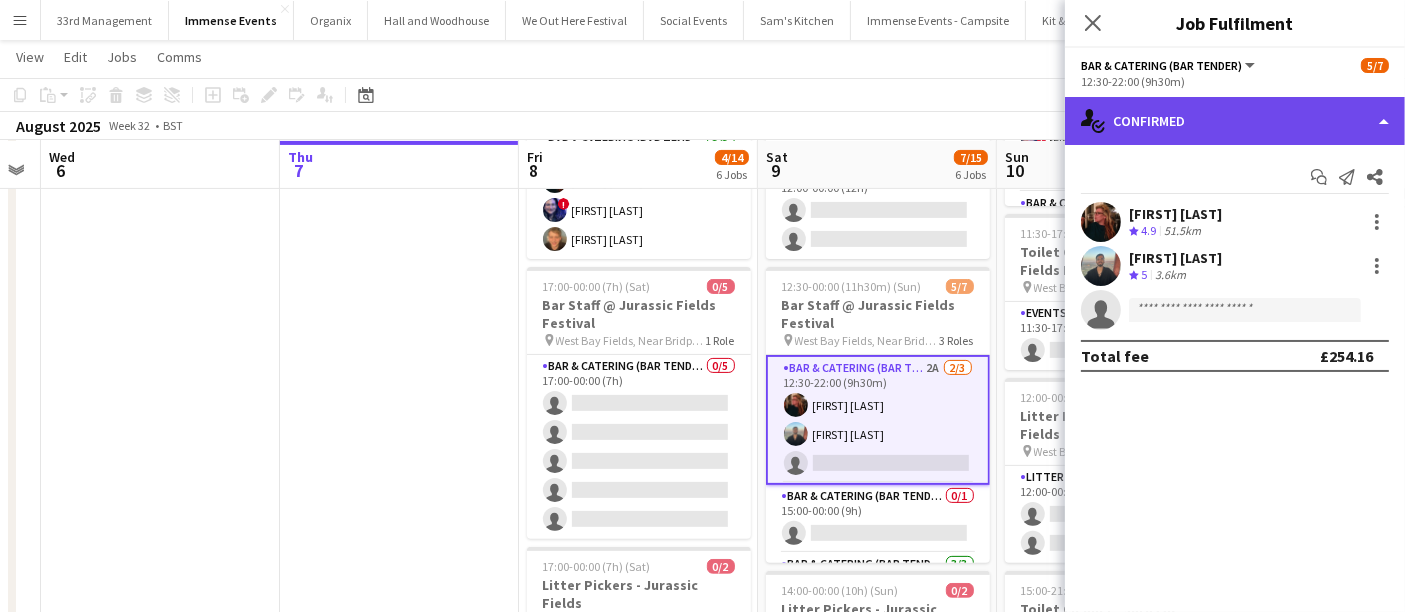 click on "single-neutral-actions-check-2
Confirmed" 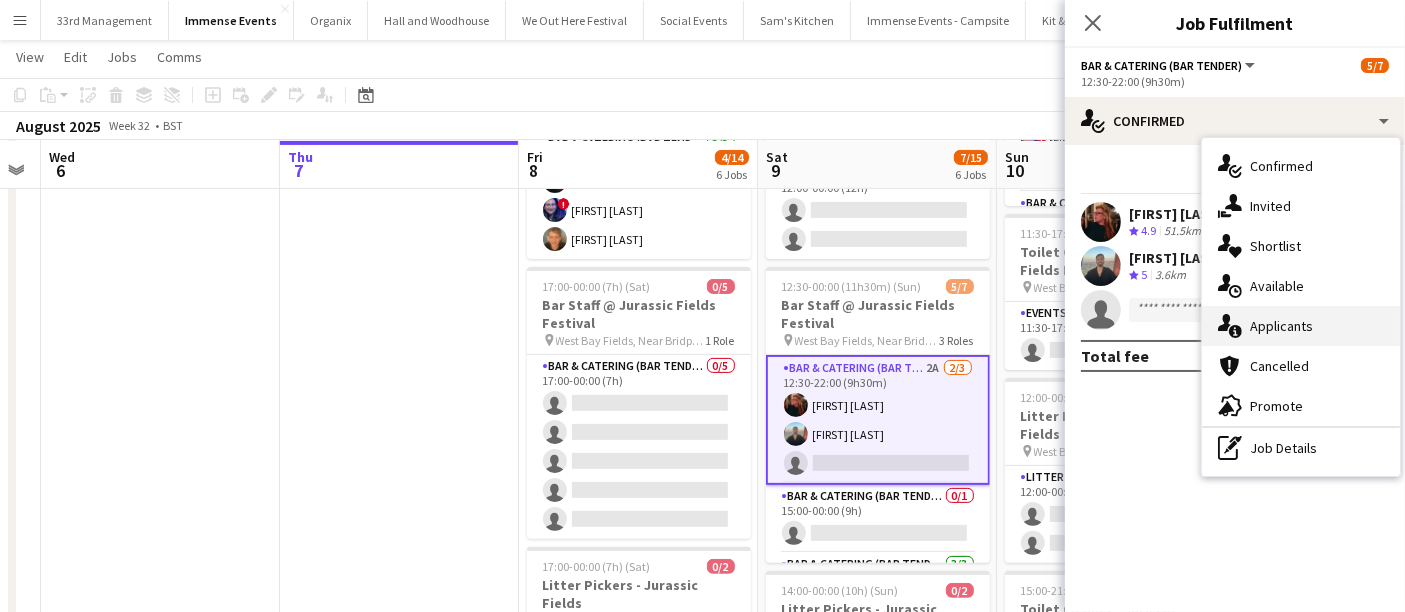 click on "single-neutral-actions-information
Applicants" at bounding box center (1301, 326) 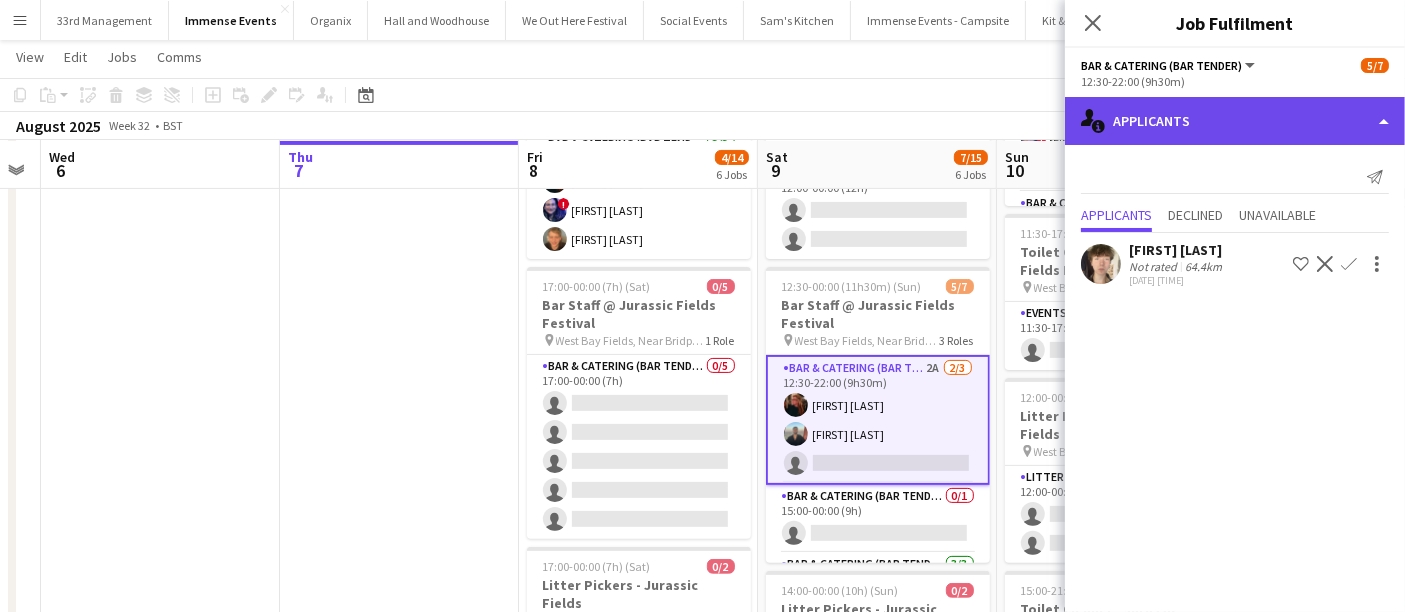 click on "single-neutral-actions-information
Applicants" 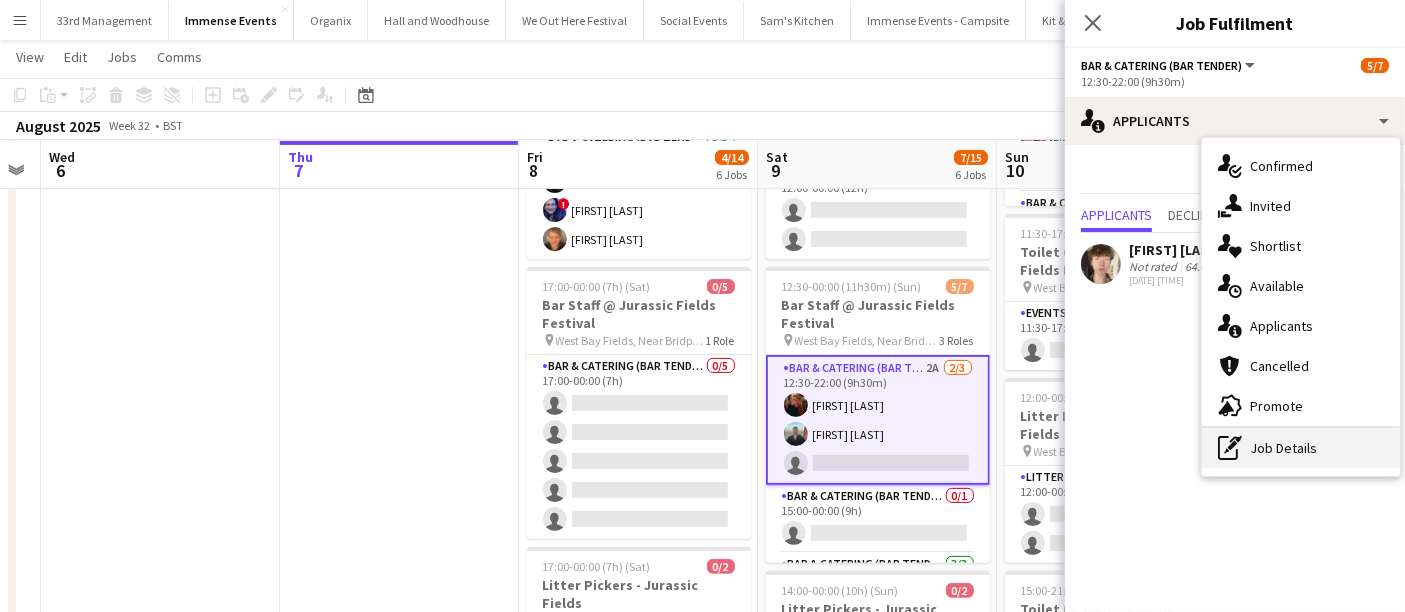 click on "pen-write
Job Details" at bounding box center (1301, 448) 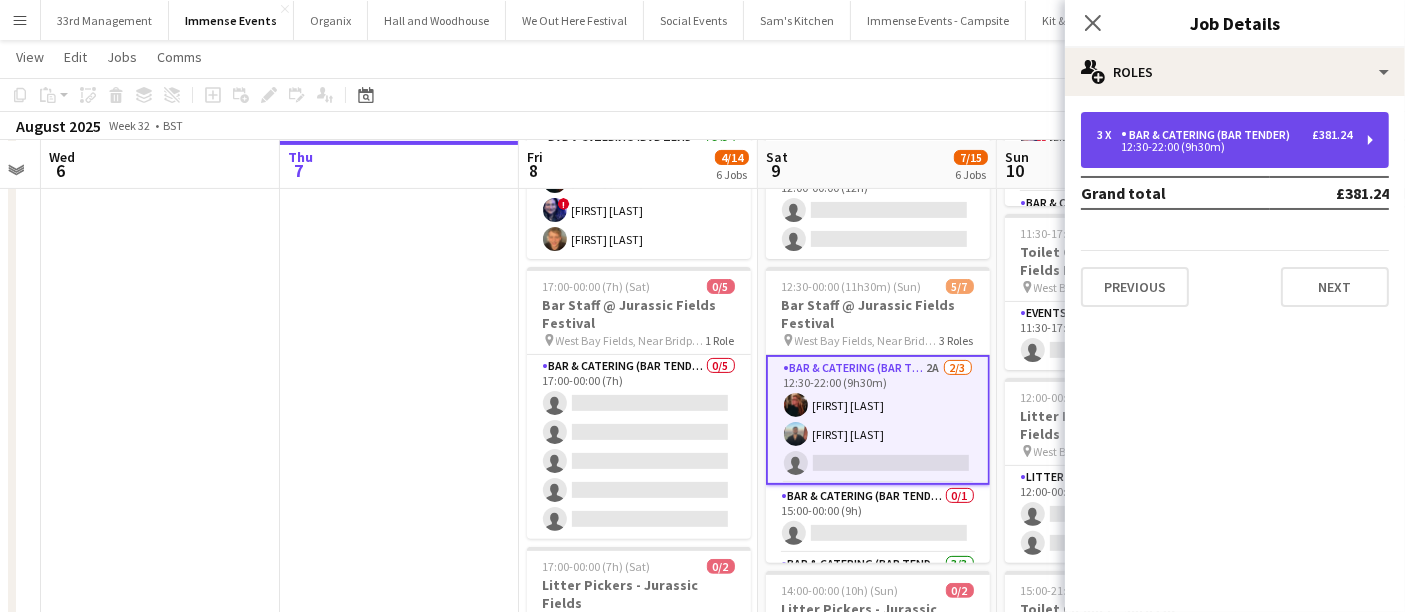 click on "3 x   Bar & Catering (Bar Tender)   £381.24   12:30-22:00 (9h30m)" at bounding box center (1235, 140) 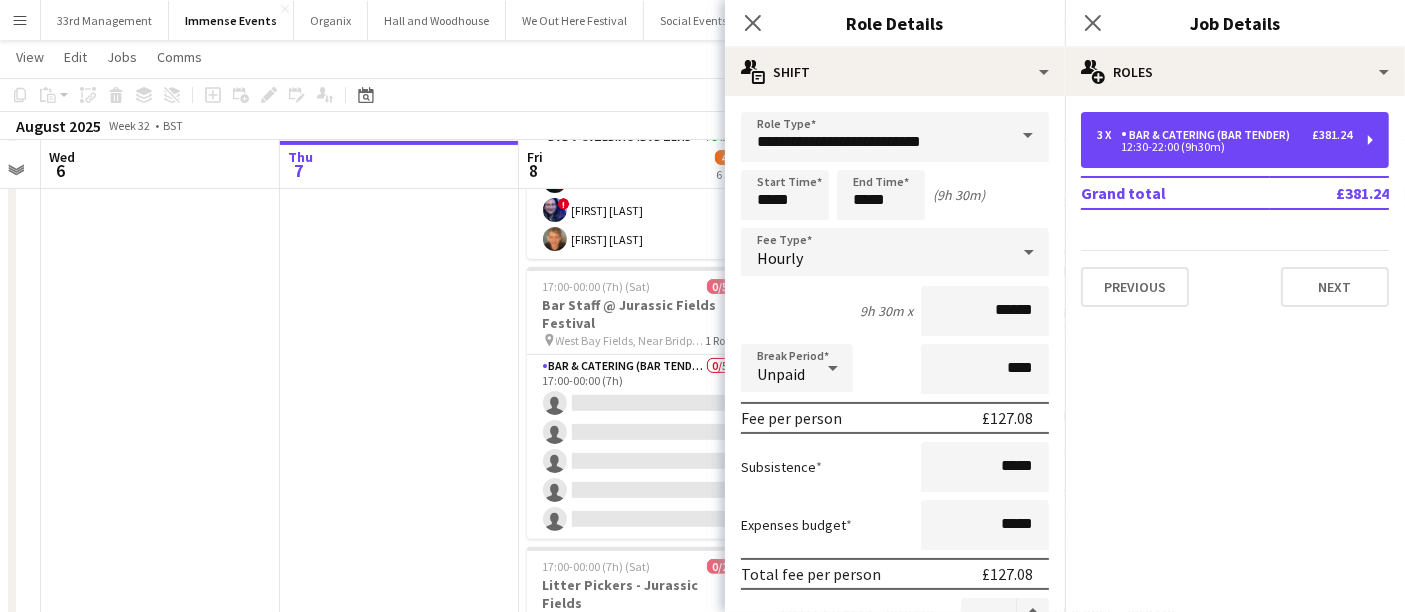 scroll, scrollTop: 80, scrollLeft: 0, axis: vertical 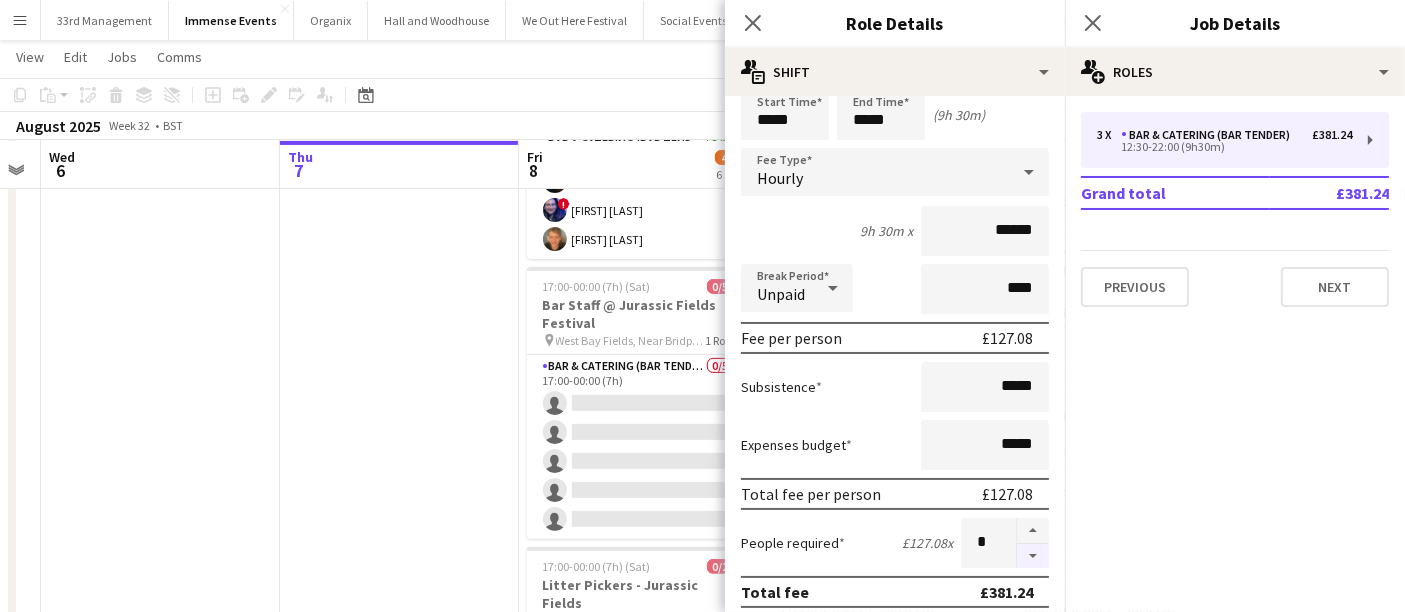 click at bounding box center (1033, 556) 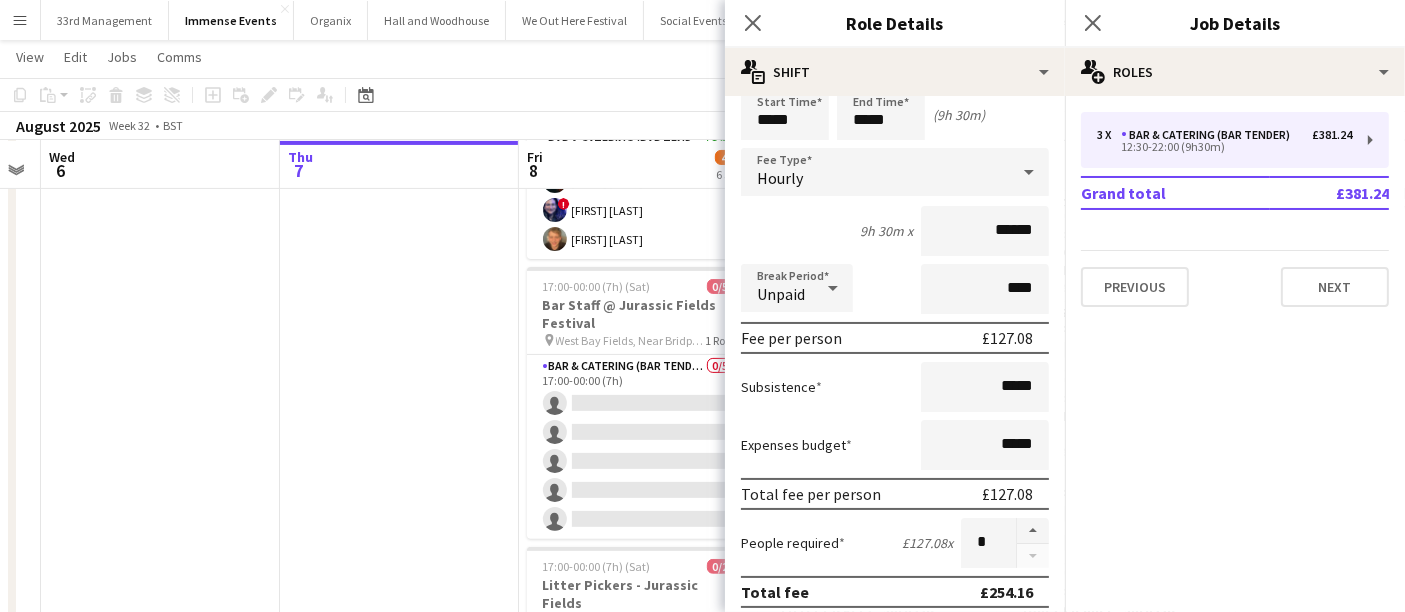 click on "Copy
Paste
Paste   Ctrl+V Paste with crew  Ctrl+Shift+V
Paste linked Job
Delete
Group
Ungroup
Add job
Add linked Job
Edit
Edit linked Job
Applicants
Date picker
AUG 2025 AUG 2025 Monday M Tuesday T Wednesday W Thursday T Friday F Saturday S Sunday S  AUG   1   2   3   4   5   6   7   8   9   10   11   12   13   14   15   16   17   18   19   20   21   22   23   24   25   26   27   28   29   30   31
Comparison range
Comparison range
Today" 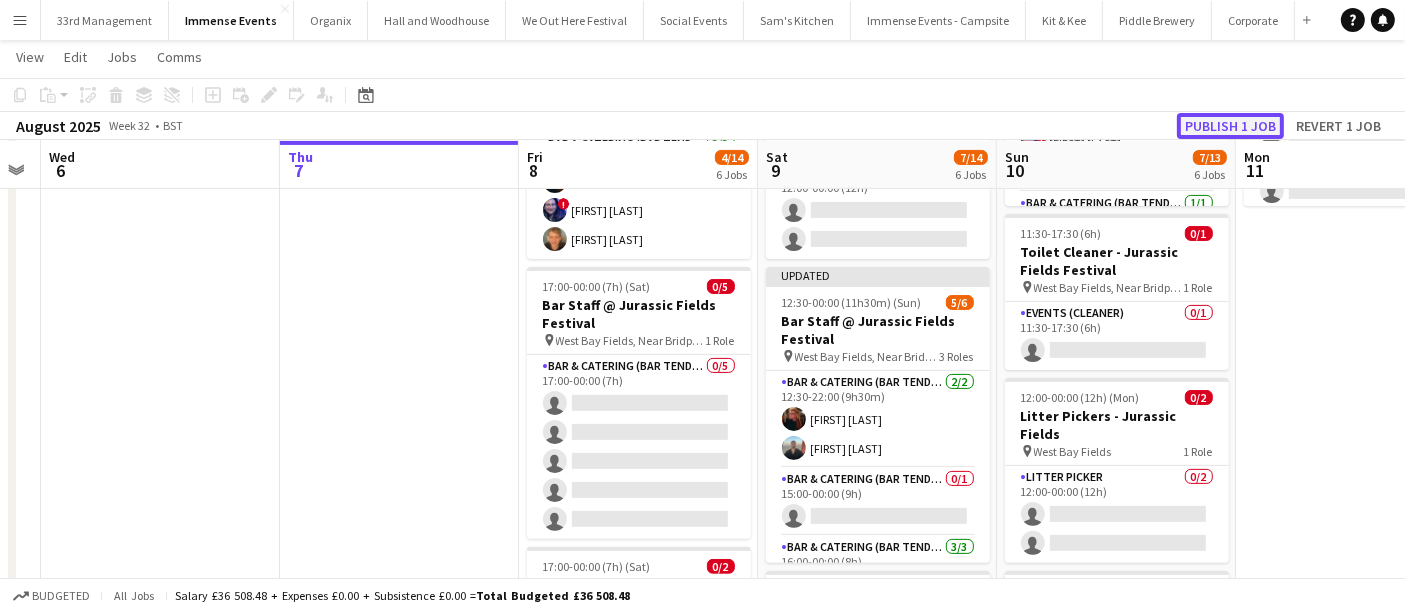 click on "Publish 1 job" 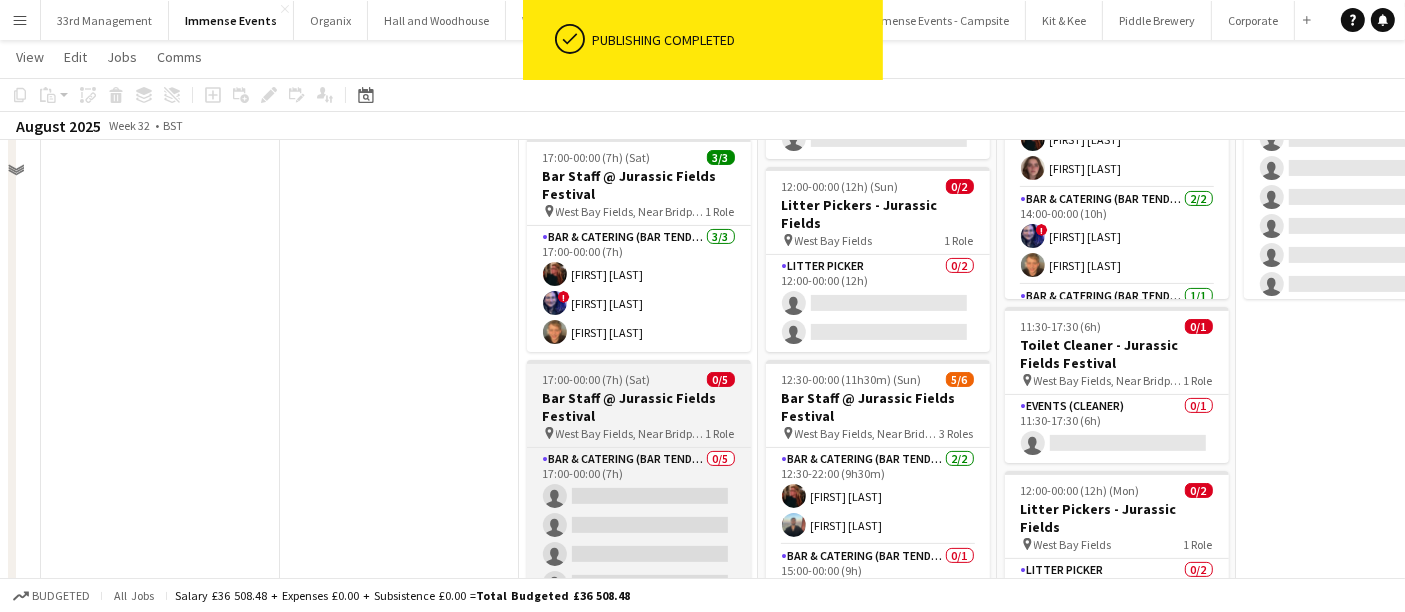 scroll, scrollTop: 351, scrollLeft: 0, axis: vertical 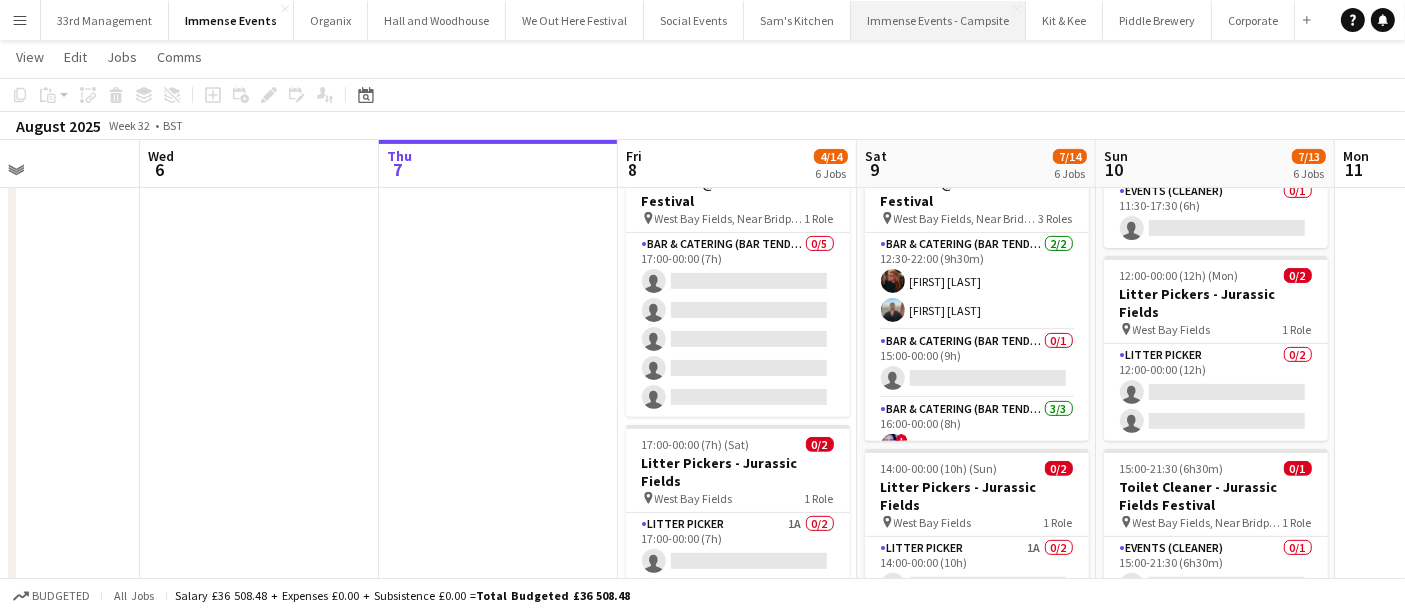 click on "Immense Events - Campsite
Close" at bounding box center (938, 20) 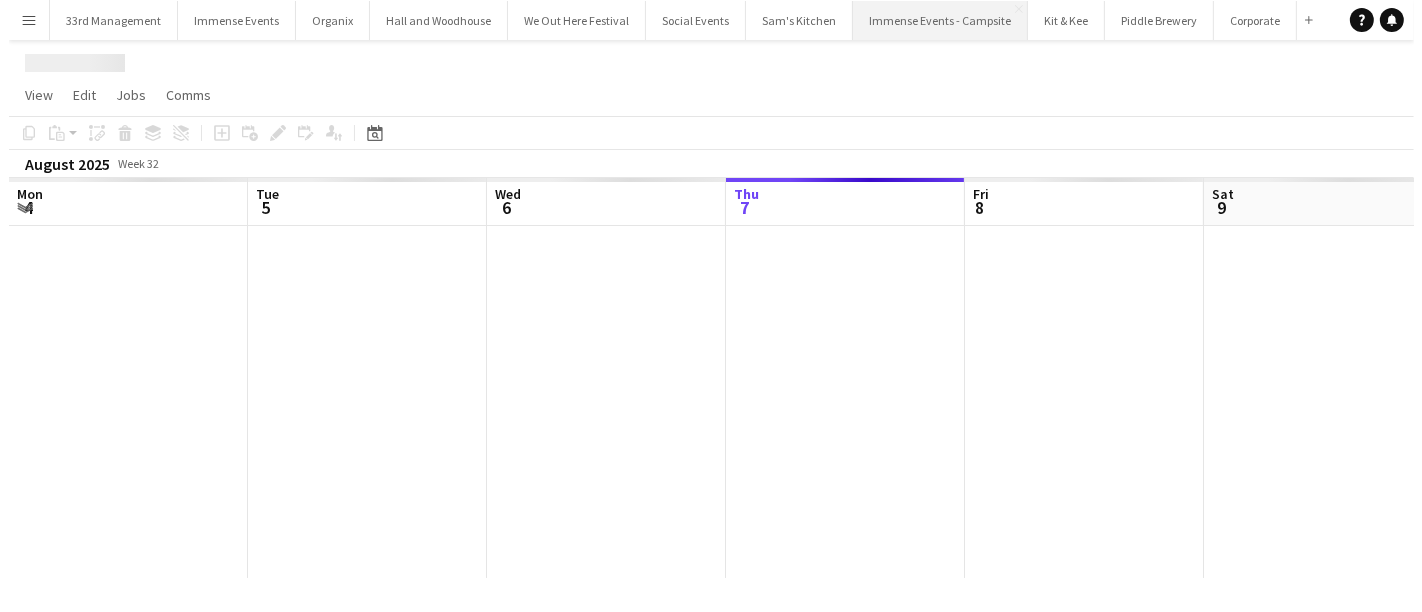 scroll, scrollTop: 0, scrollLeft: 0, axis: both 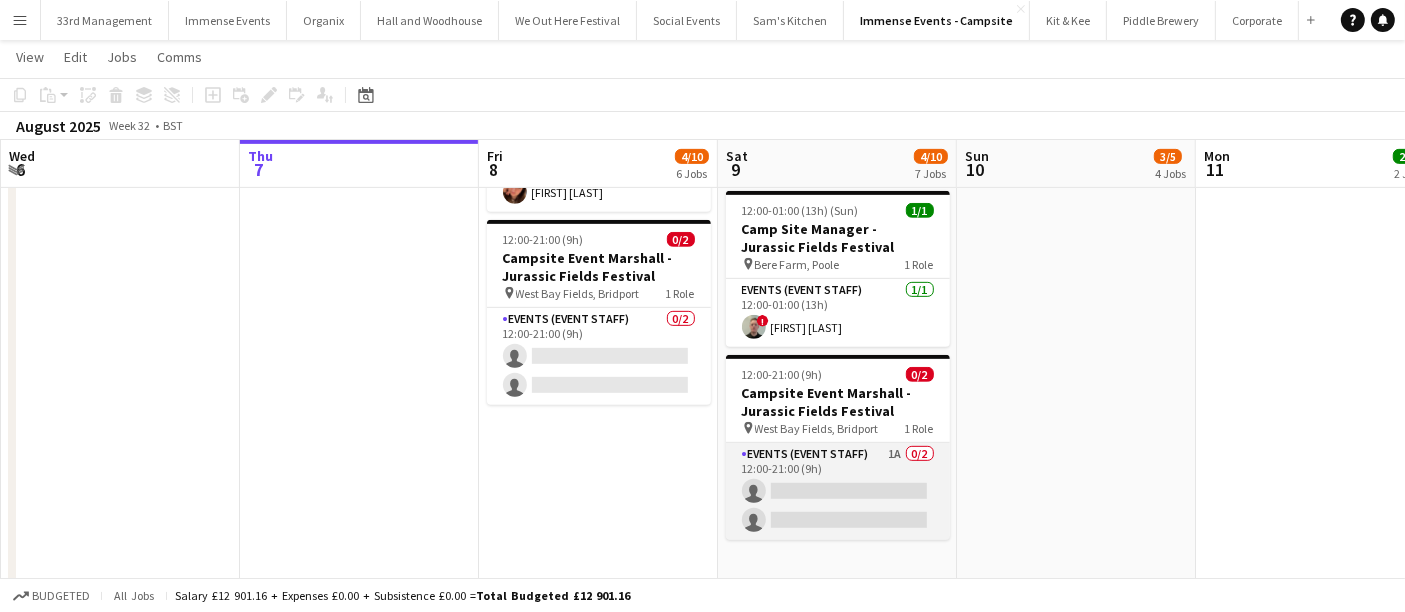 click on "Events (Event Staff)   1A   0/2   12:00-21:00 (9h)
single-neutral-actions
single-neutral-actions" at bounding box center [838, 491] 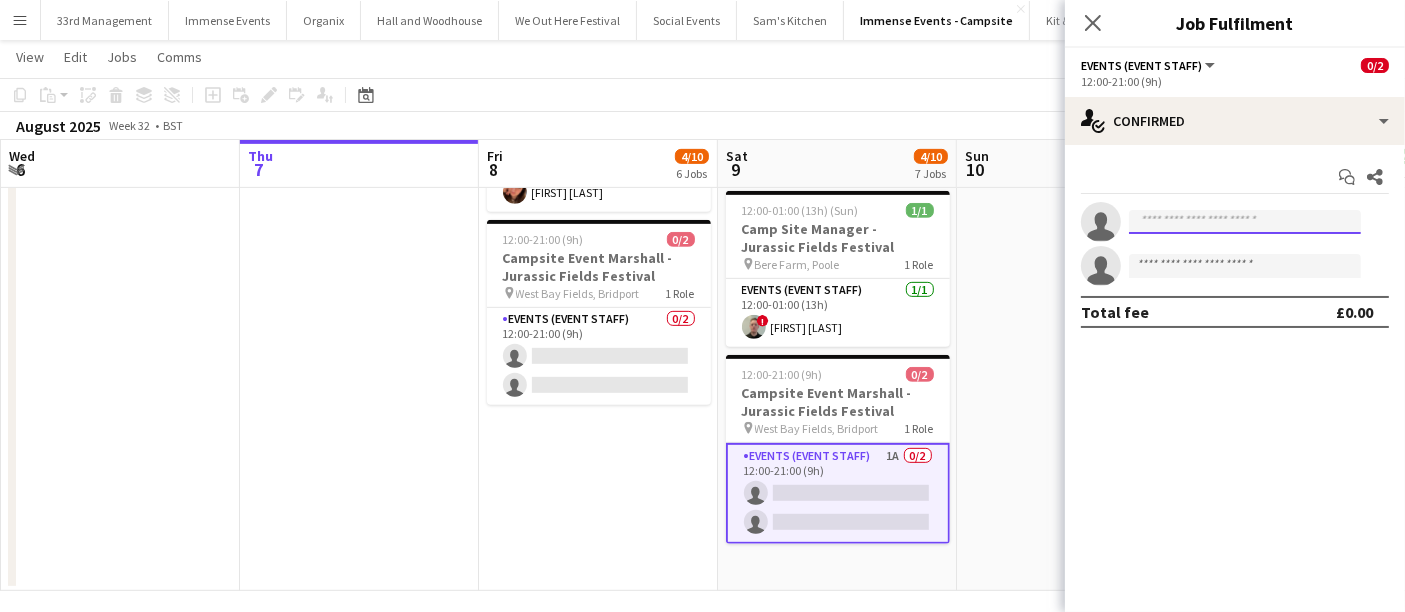 click at bounding box center [1245, 222] 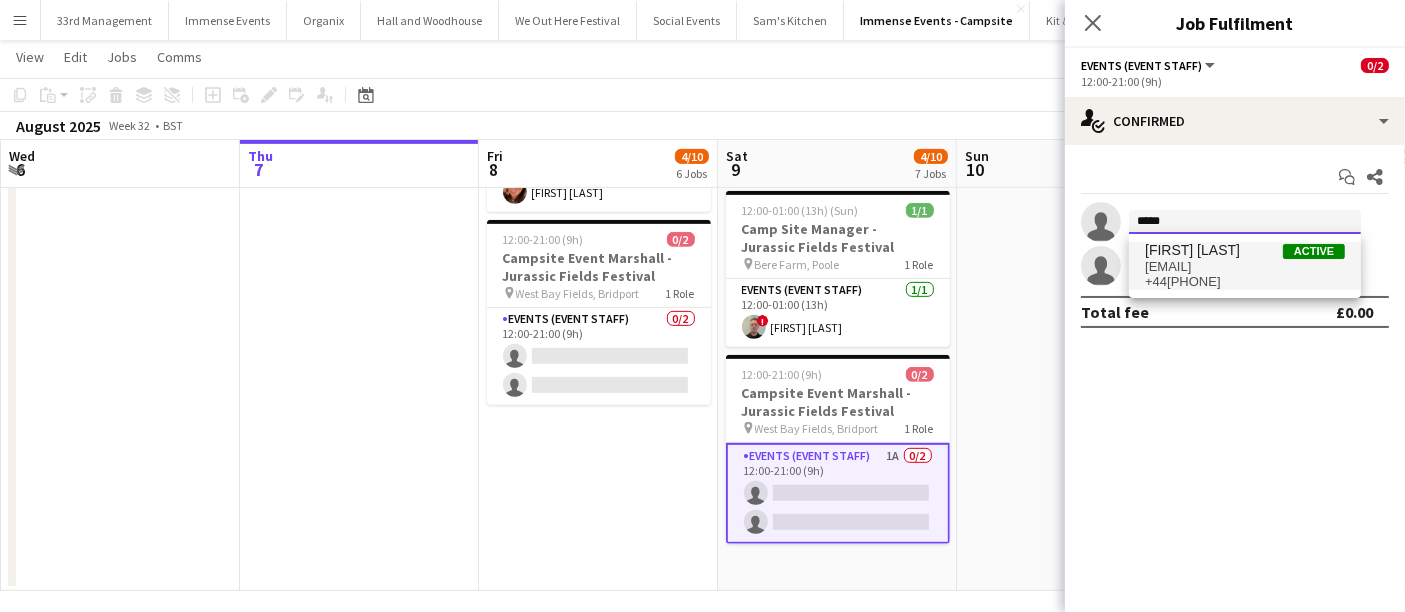 type on "*****" 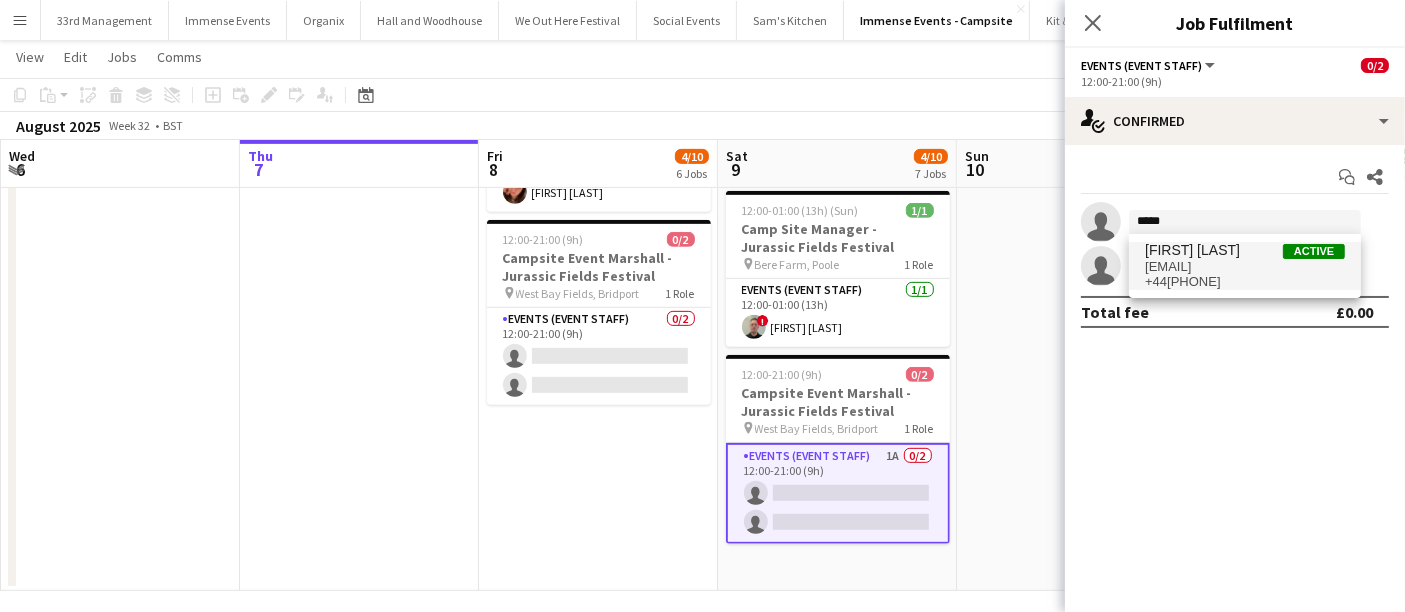 click on "+447498316402" at bounding box center [1245, 282] 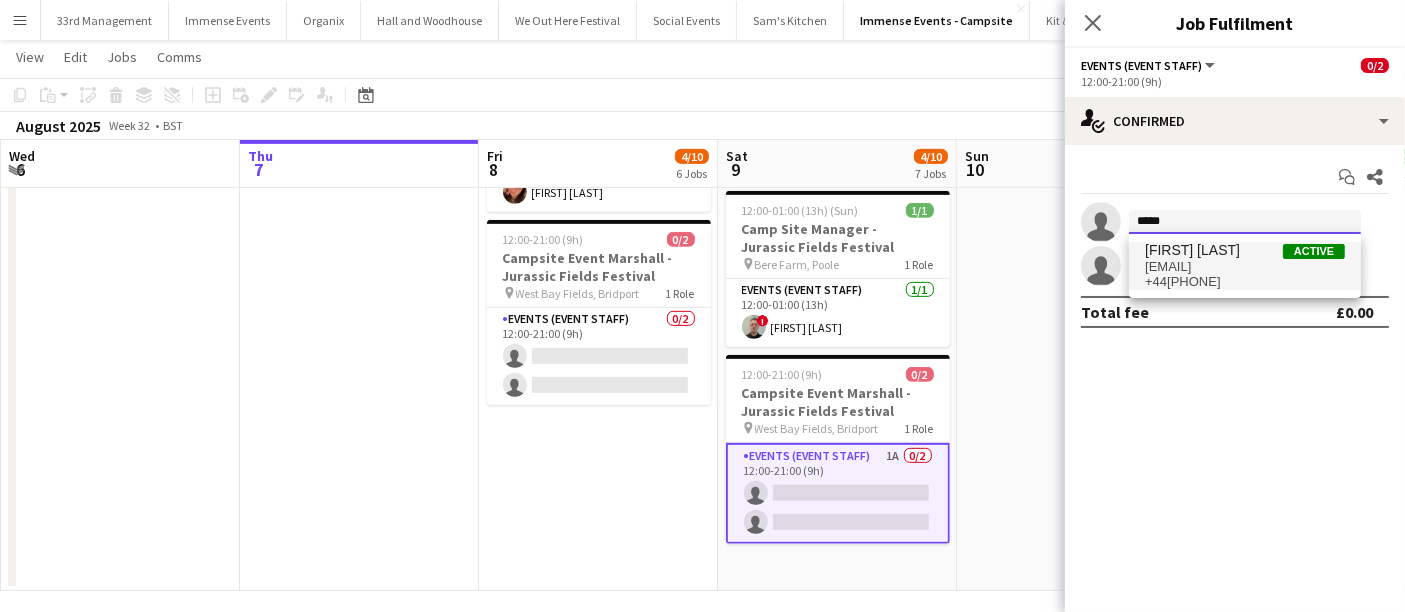 type 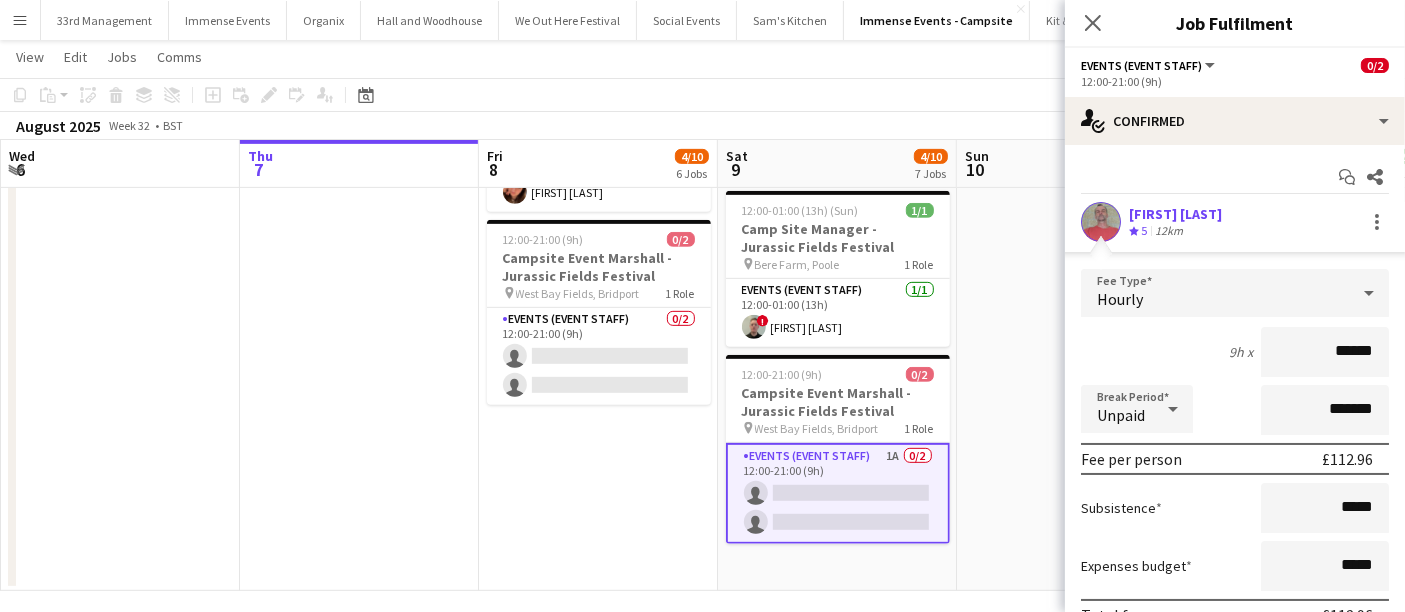 scroll, scrollTop: 165, scrollLeft: 0, axis: vertical 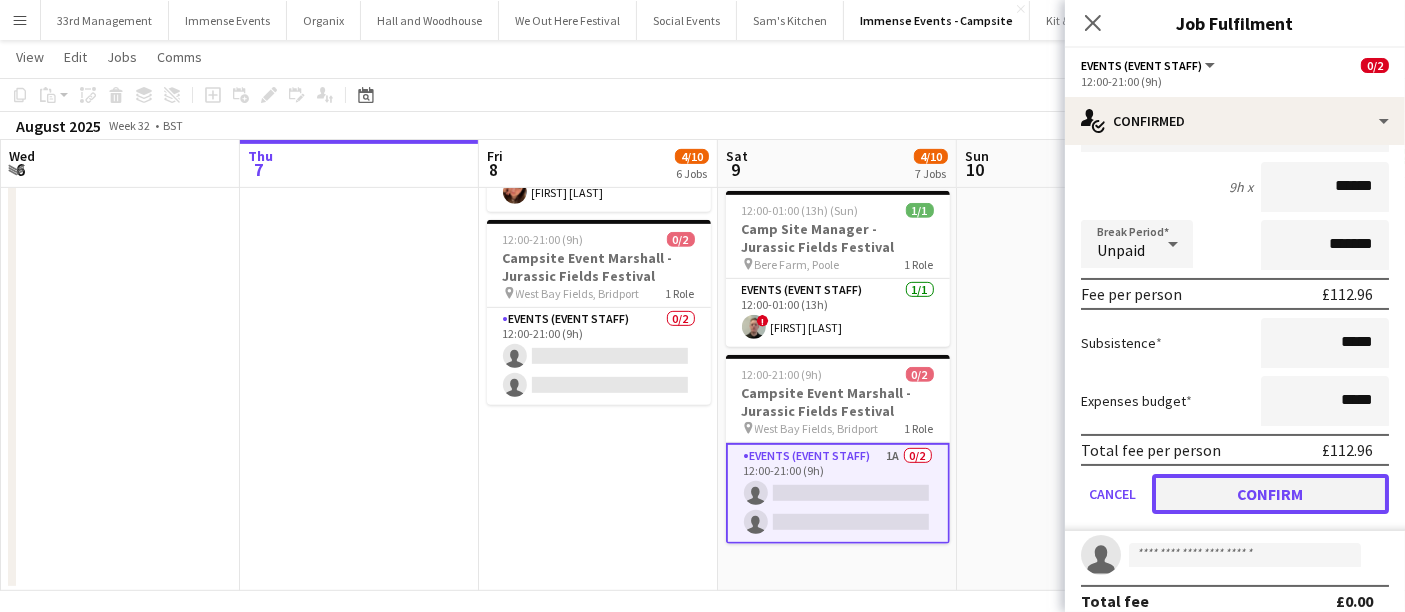 click on "Confirm" at bounding box center [1270, 494] 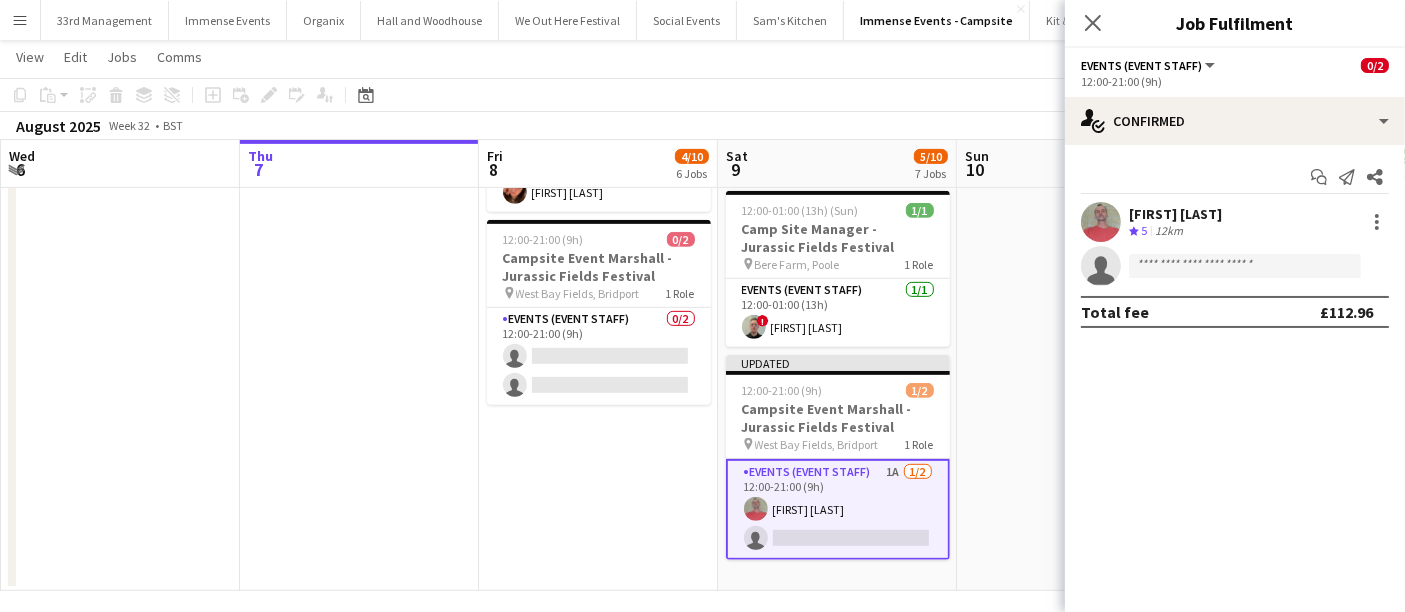scroll, scrollTop: 0, scrollLeft: 0, axis: both 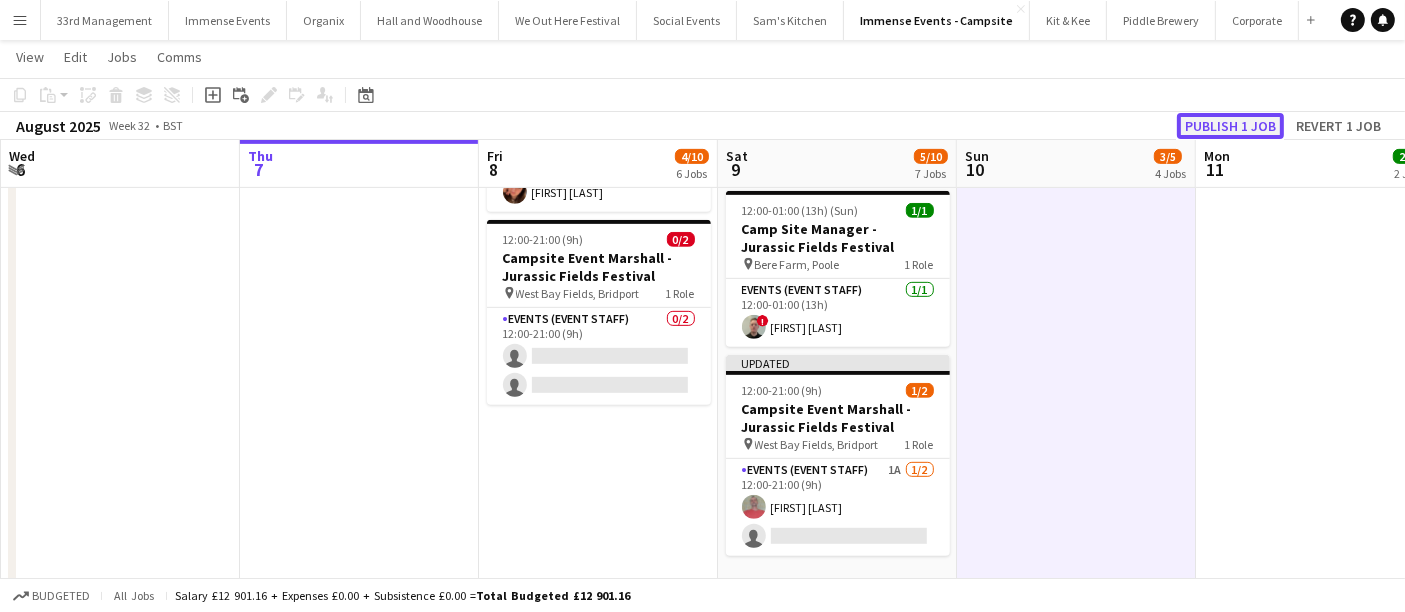 click on "Publish 1 job" 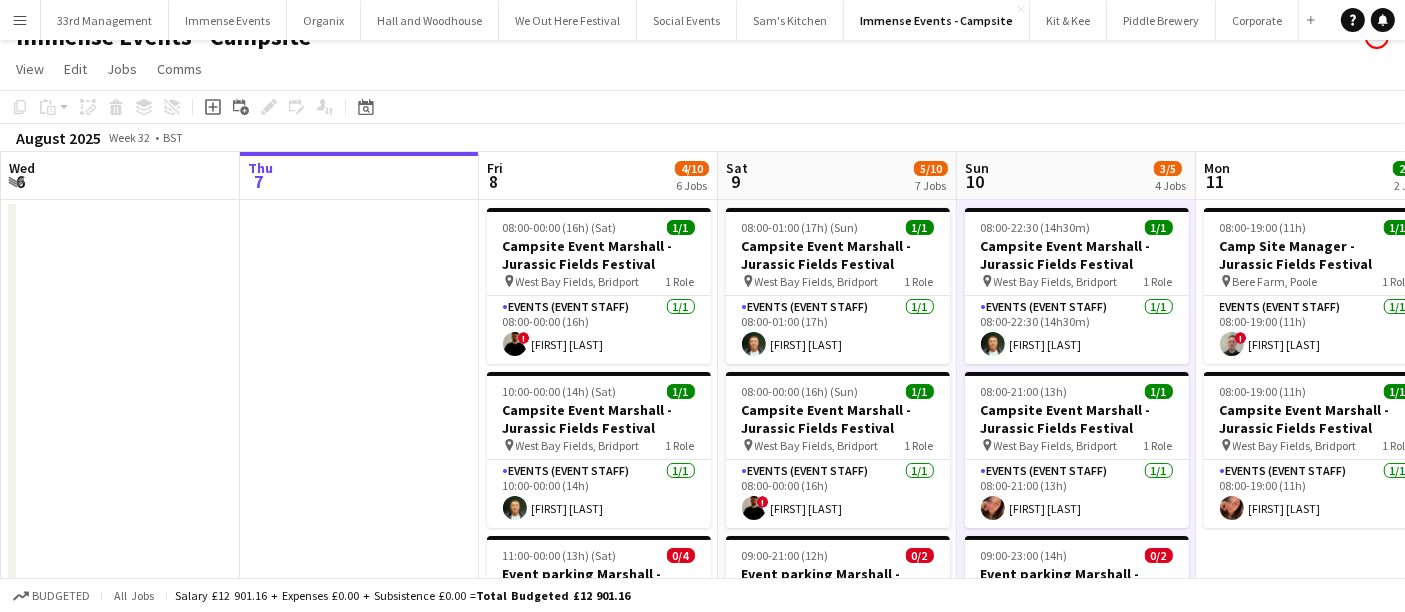 scroll, scrollTop: 0, scrollLeft: 0, axis: both 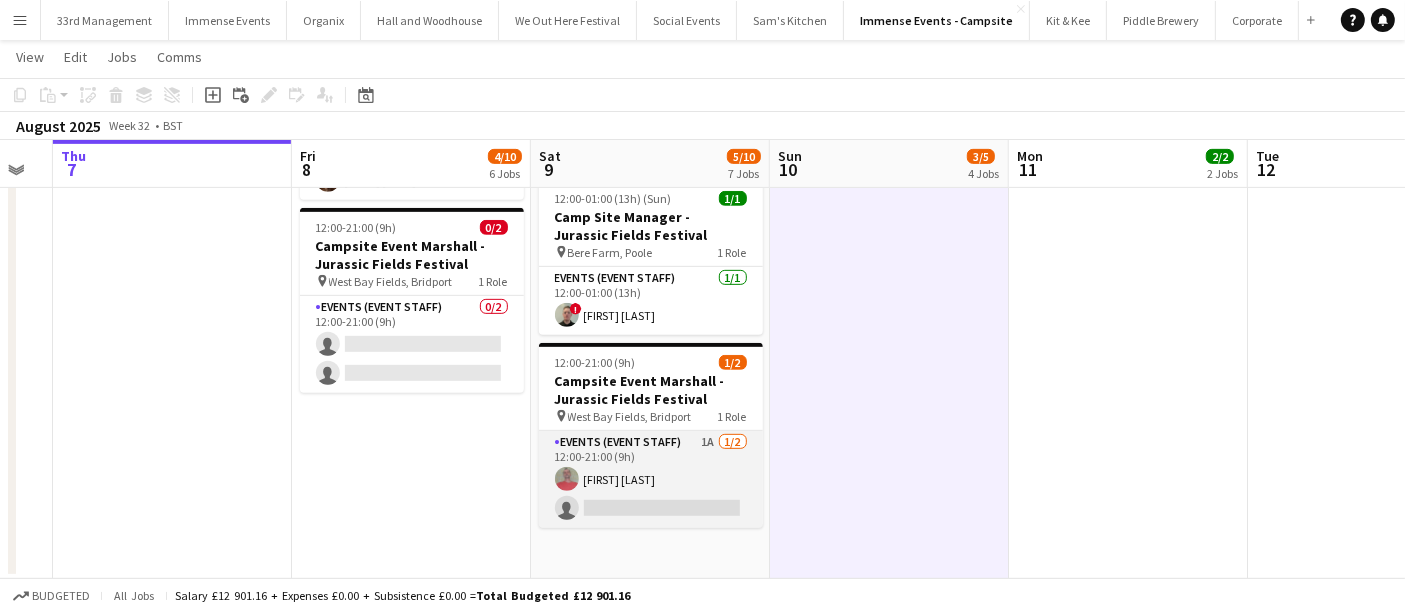 click on "Events (Event Staff)   1A   1/2   12:00-21:00 (9h)
[FIRST] [LAST]
single-neutral-actions" at bounding box center (651, 479) 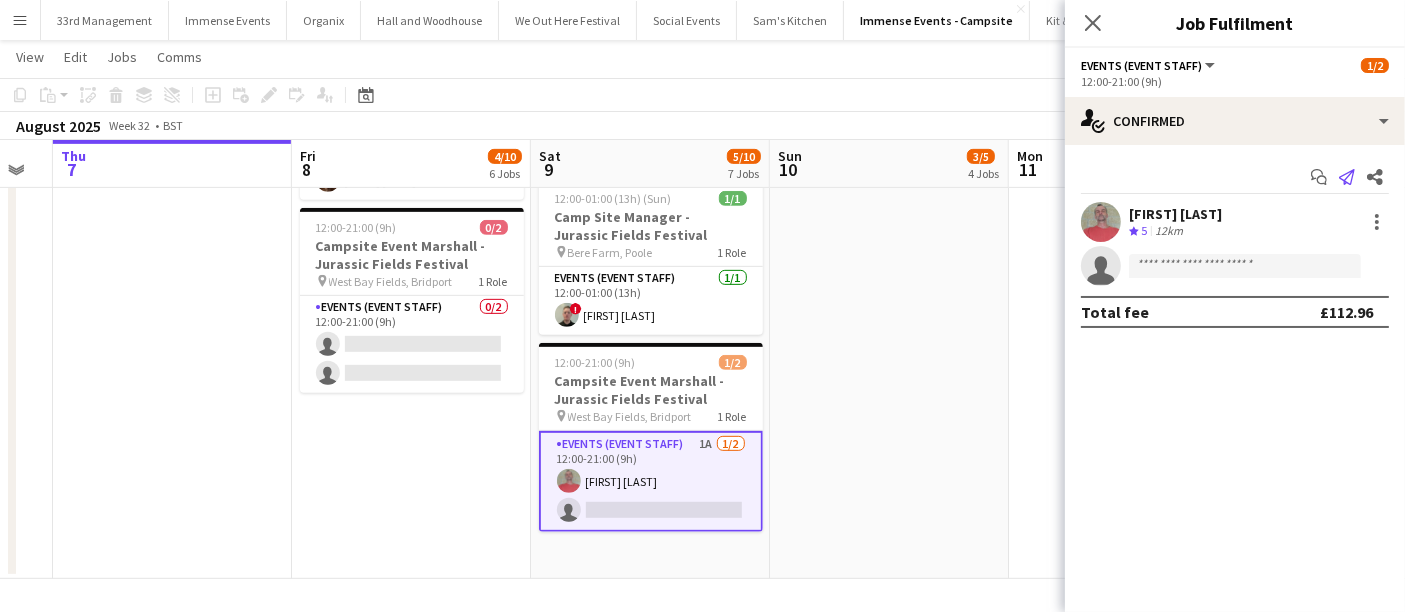 click on "Send notification" 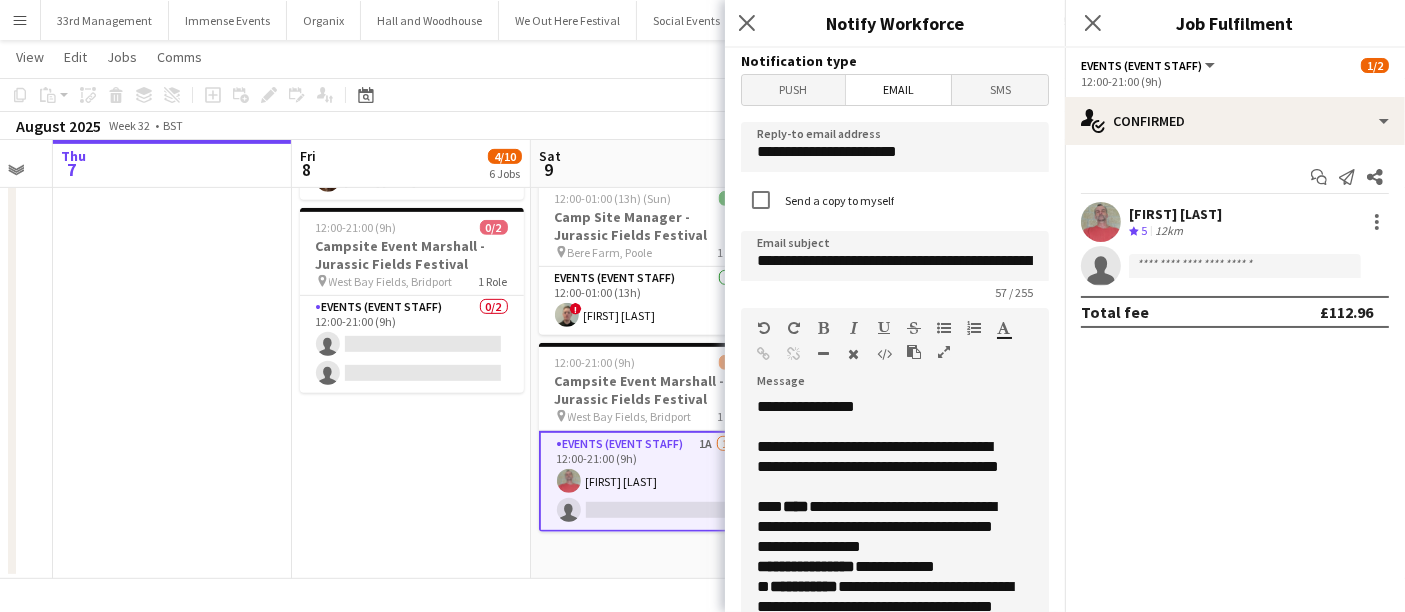 scroll, scrollTop: 48, scrollLeft: 0, axis: vertical 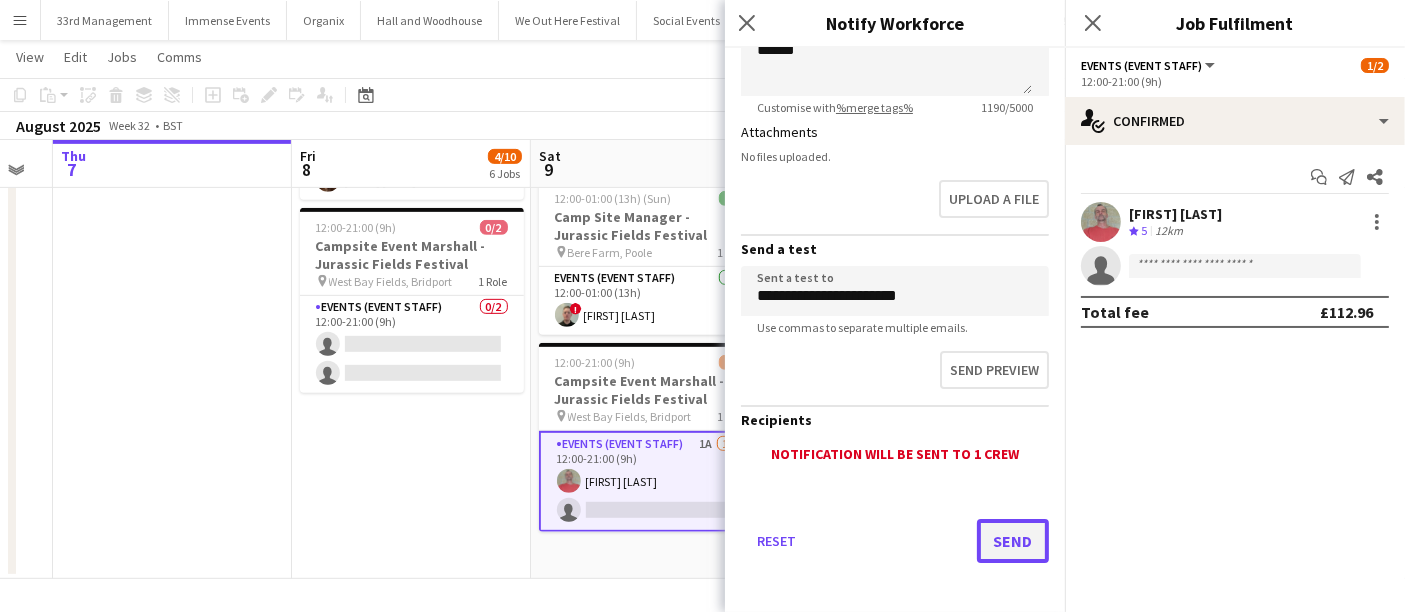 click on "Send" 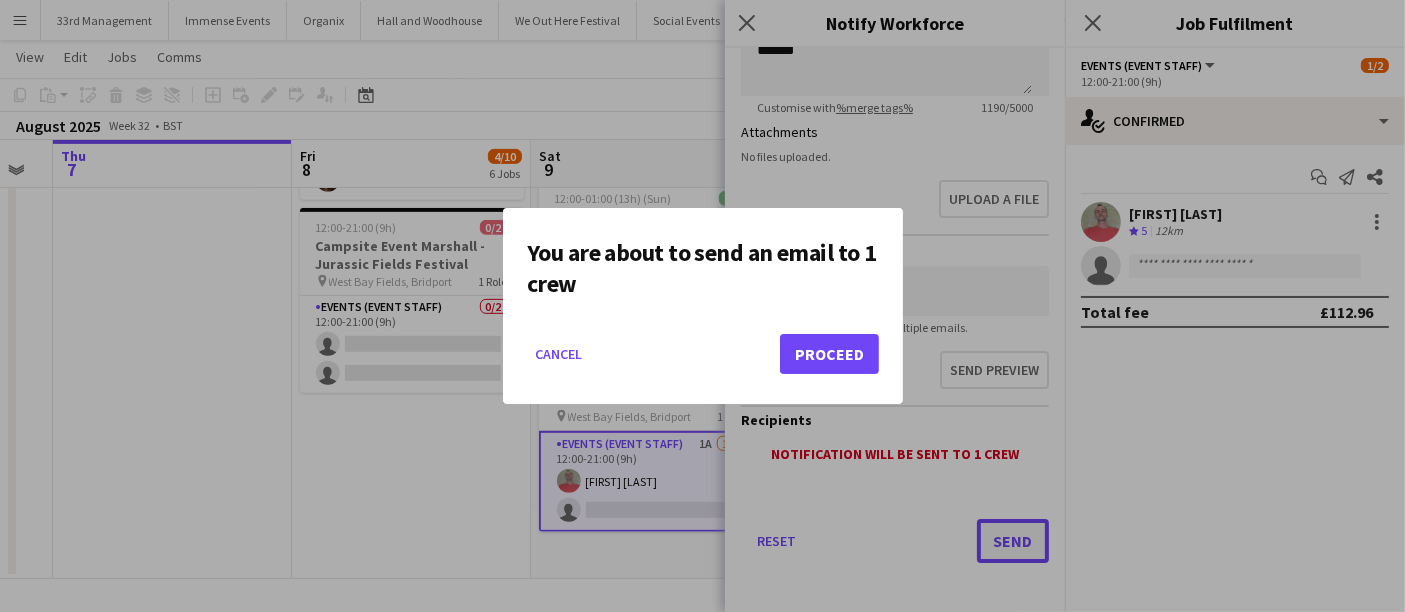scroll, scrollTop: 0, scrollLeft: 0, axis: both 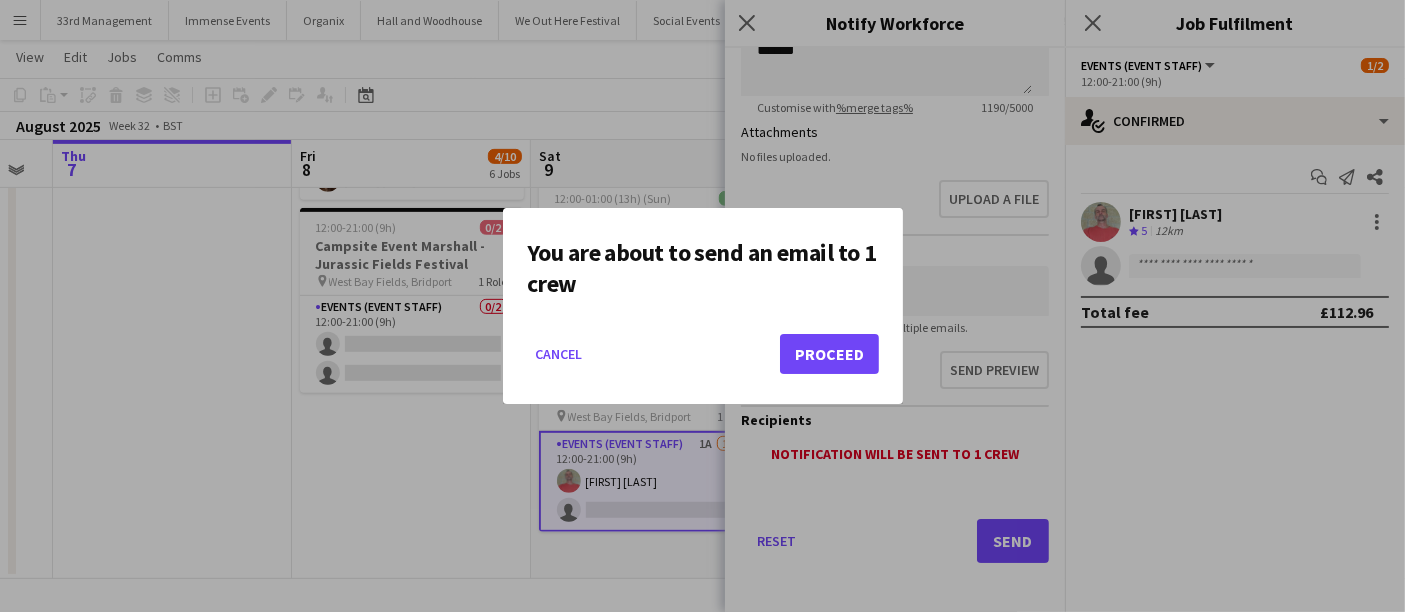click on "Cancel   Proceed" 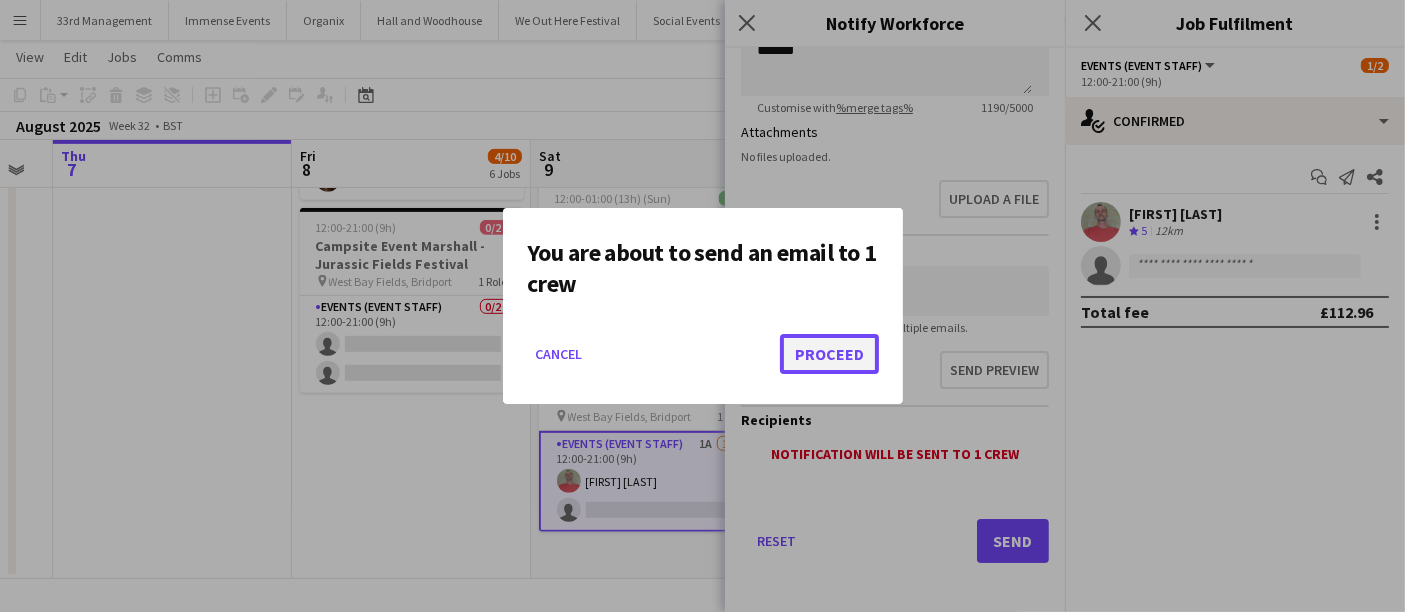 click on "Proceed" 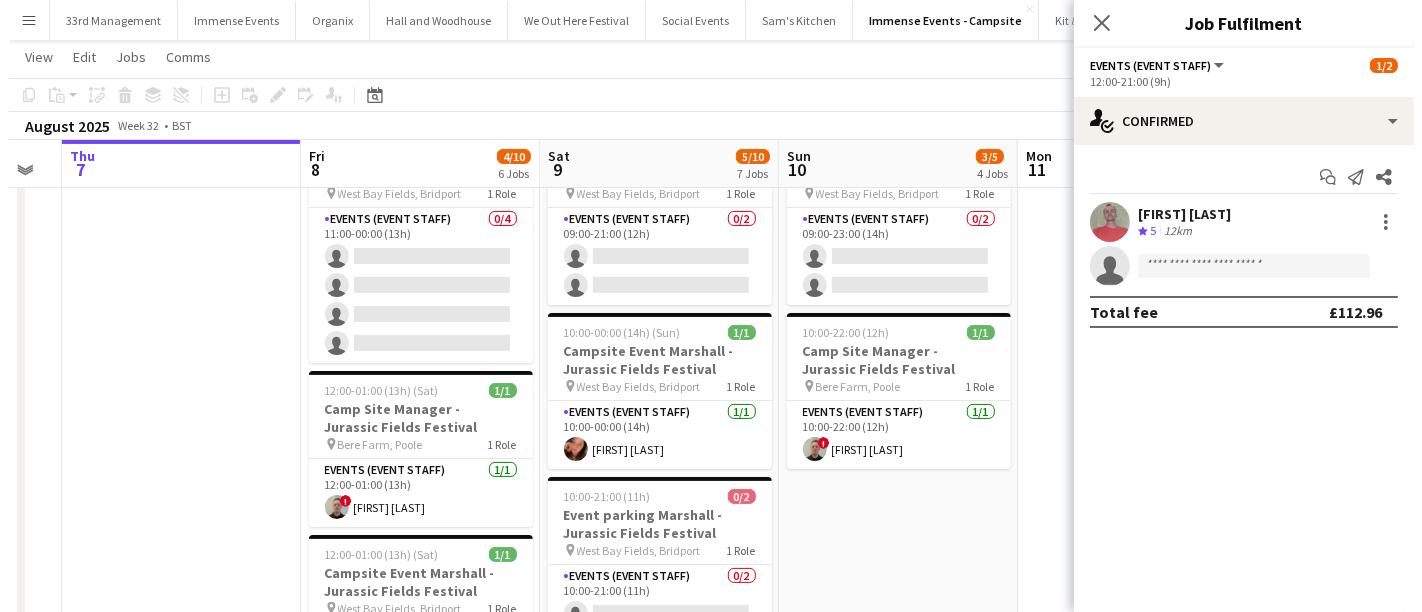 scroll, scrollTop: 0, scrollLeft: 0, axis: both 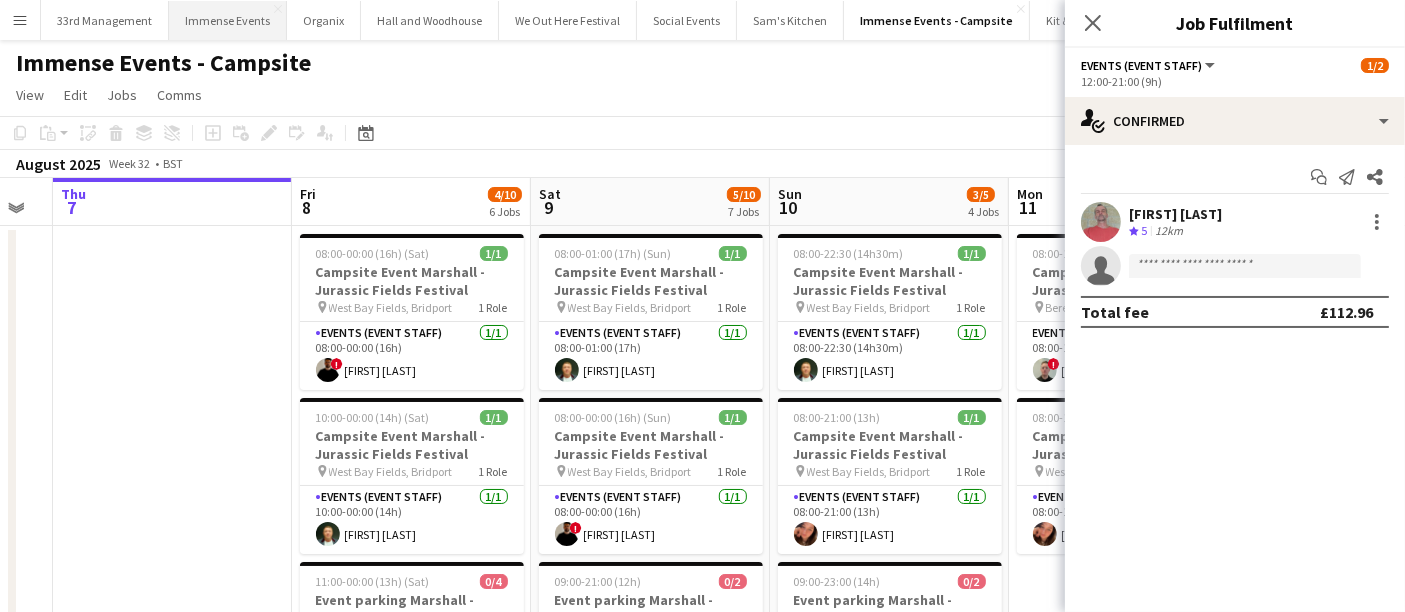 click on "Immense Events
Close" at bounding box center [228, 20] 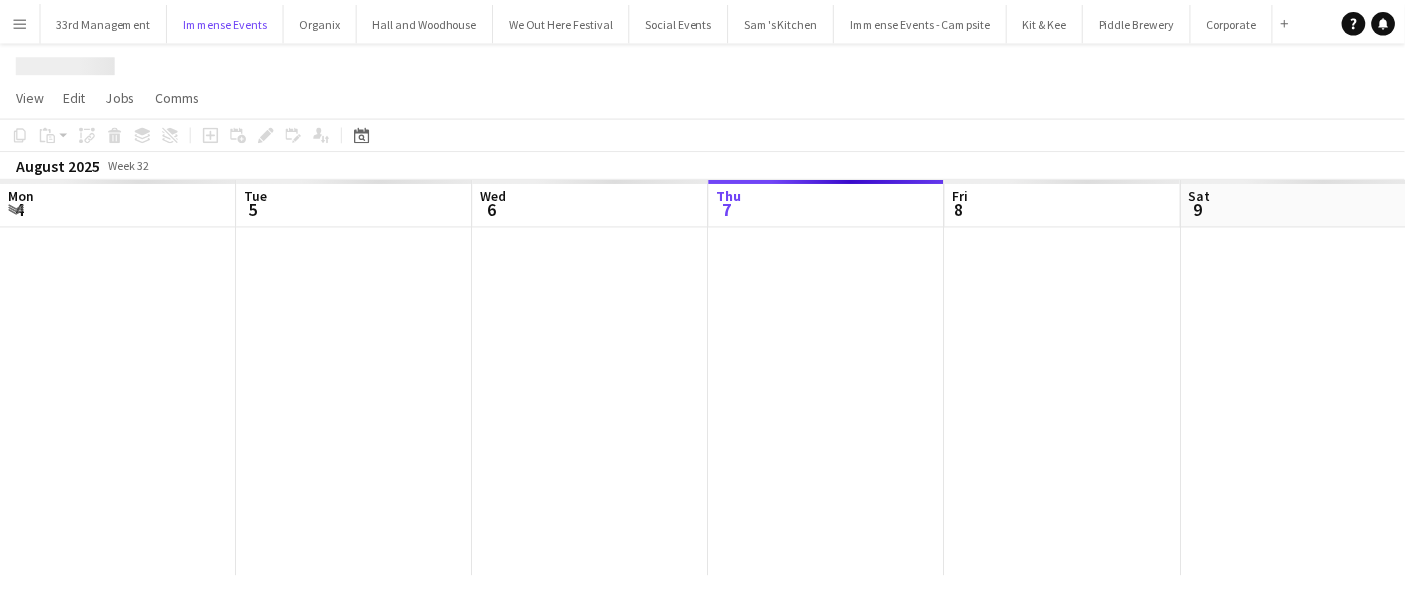 scroll, scrollTop: 0, scrollLeft: 477, axis: horizontal 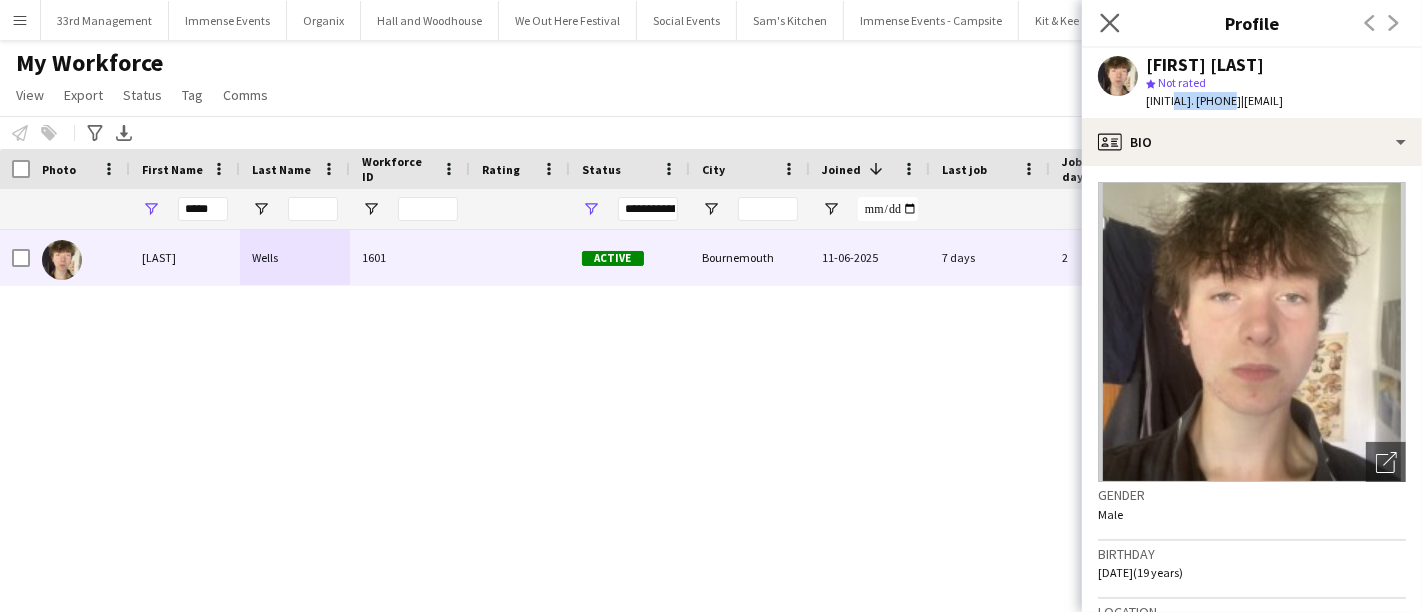 click on "Close pop-in" 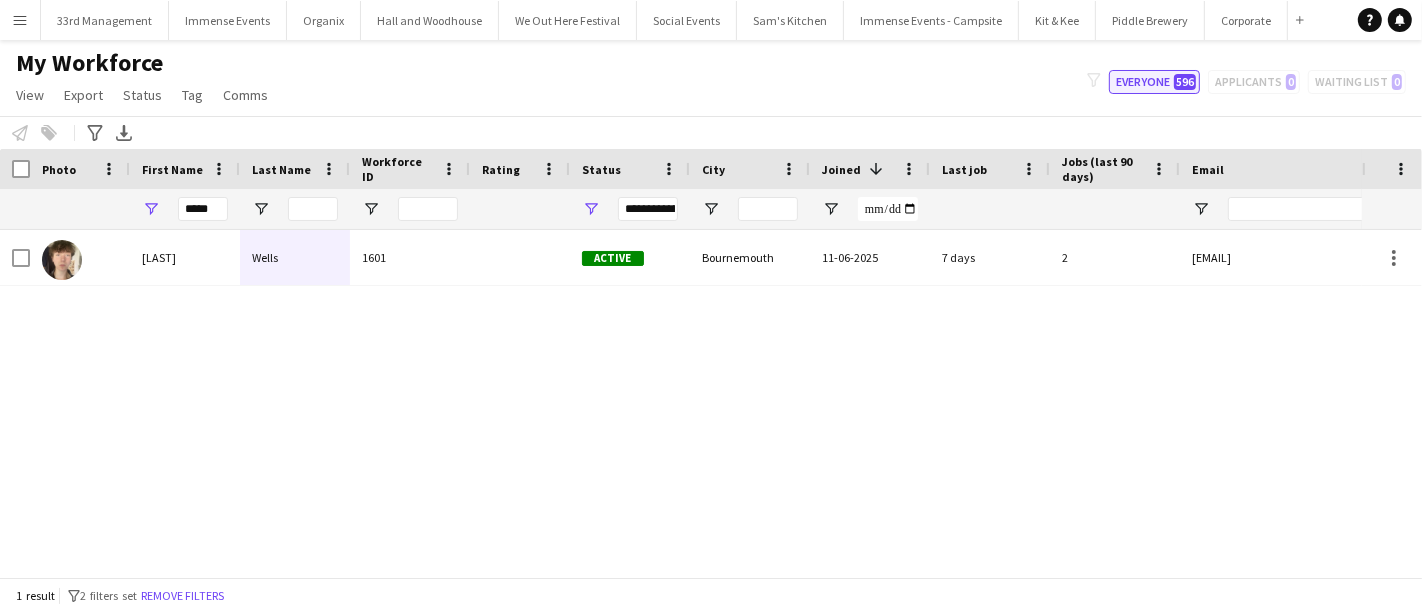 click on "Everyone   596" 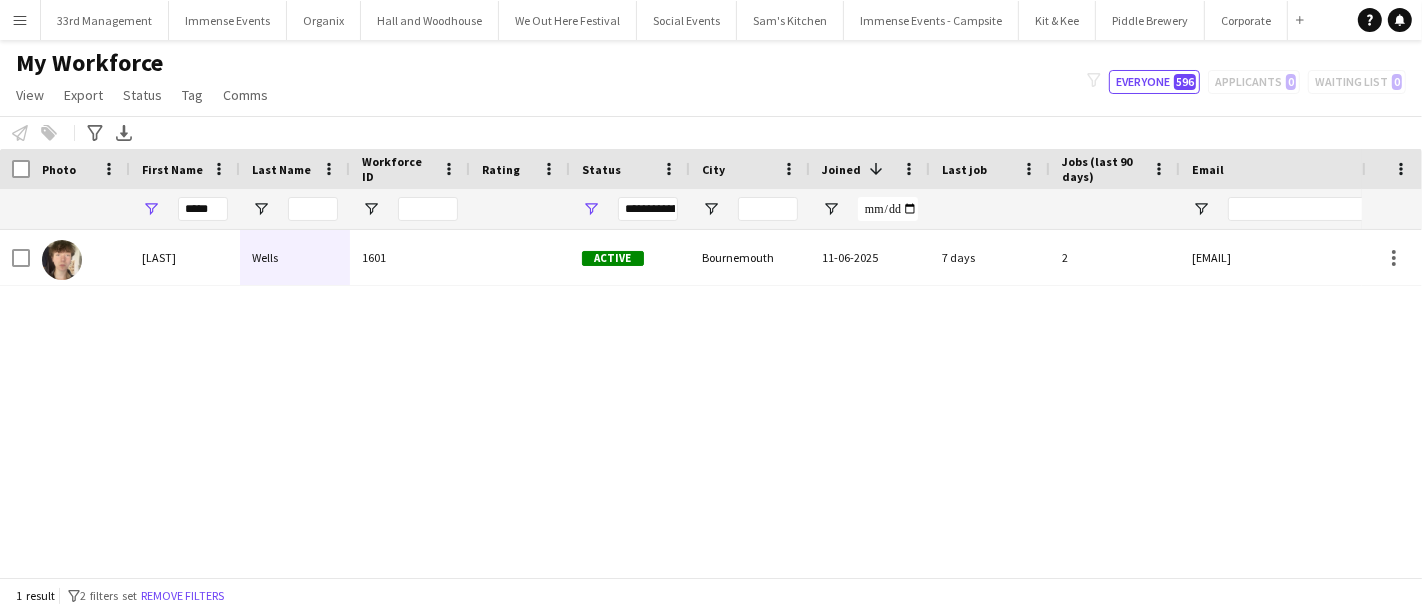 type 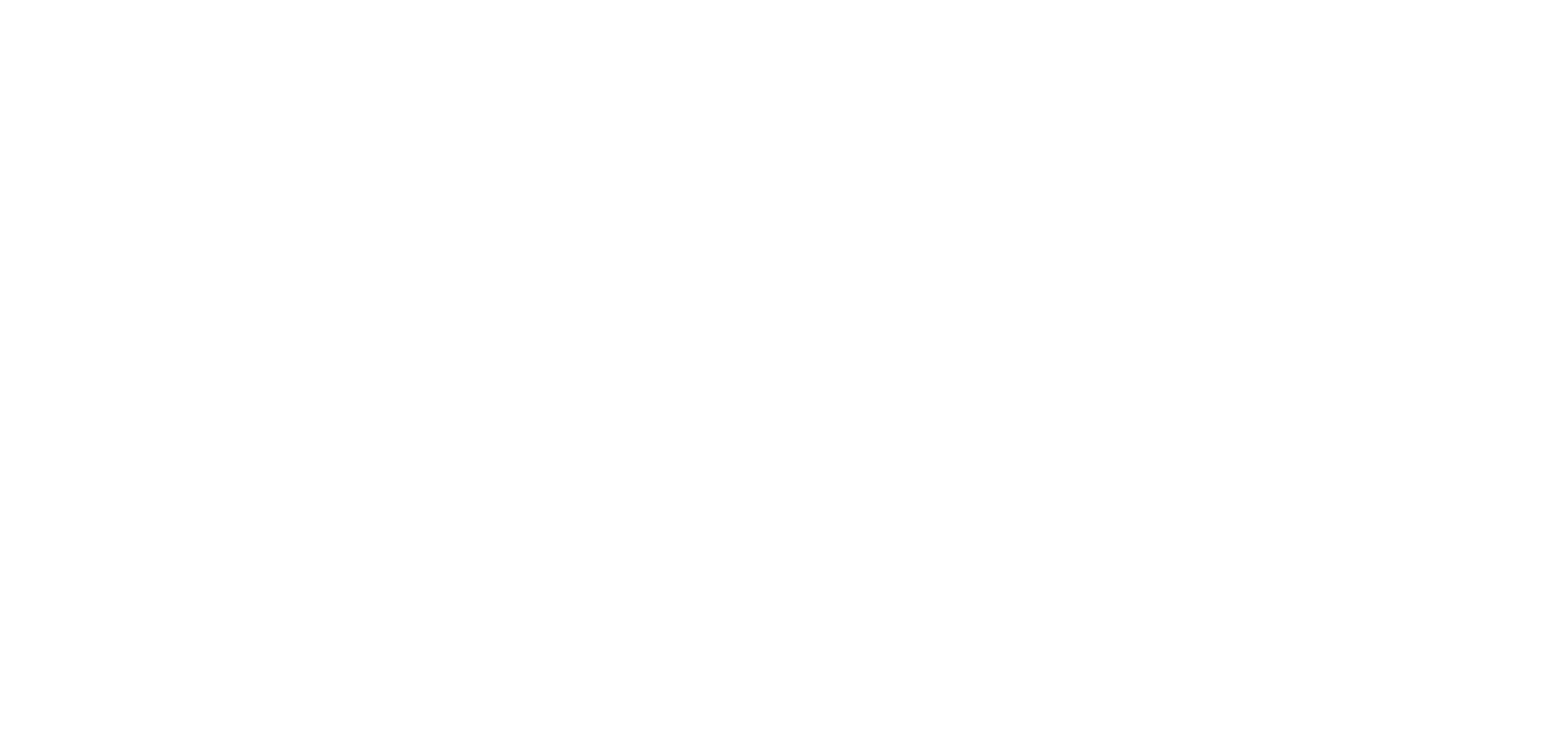 scroll, scrollTop: 0, scrollLeft: 0, axis: both 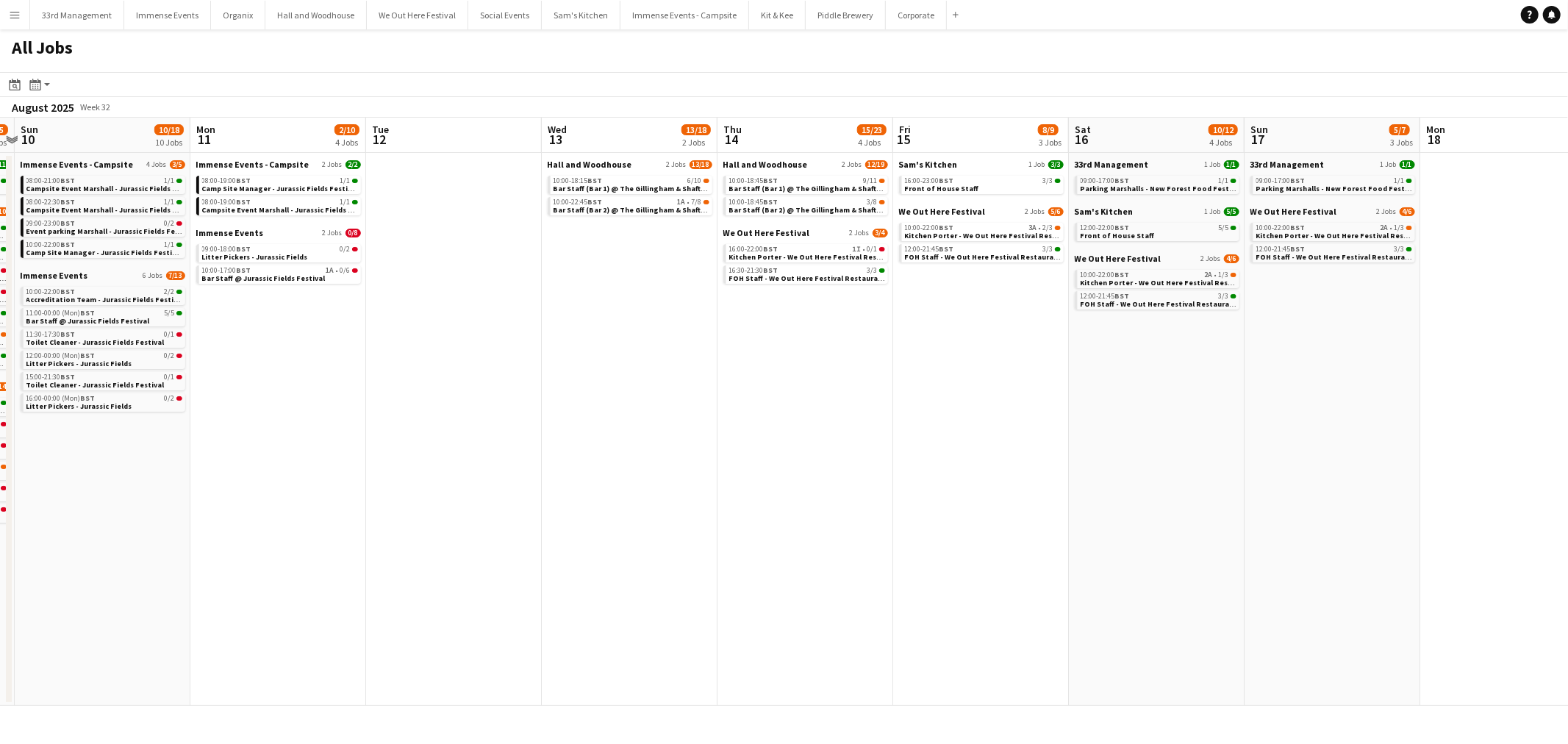 drag, startPoint x: 1045, startPoint y: 500, endPoint x: 365, endPoint y: 515, distance: 680.16542 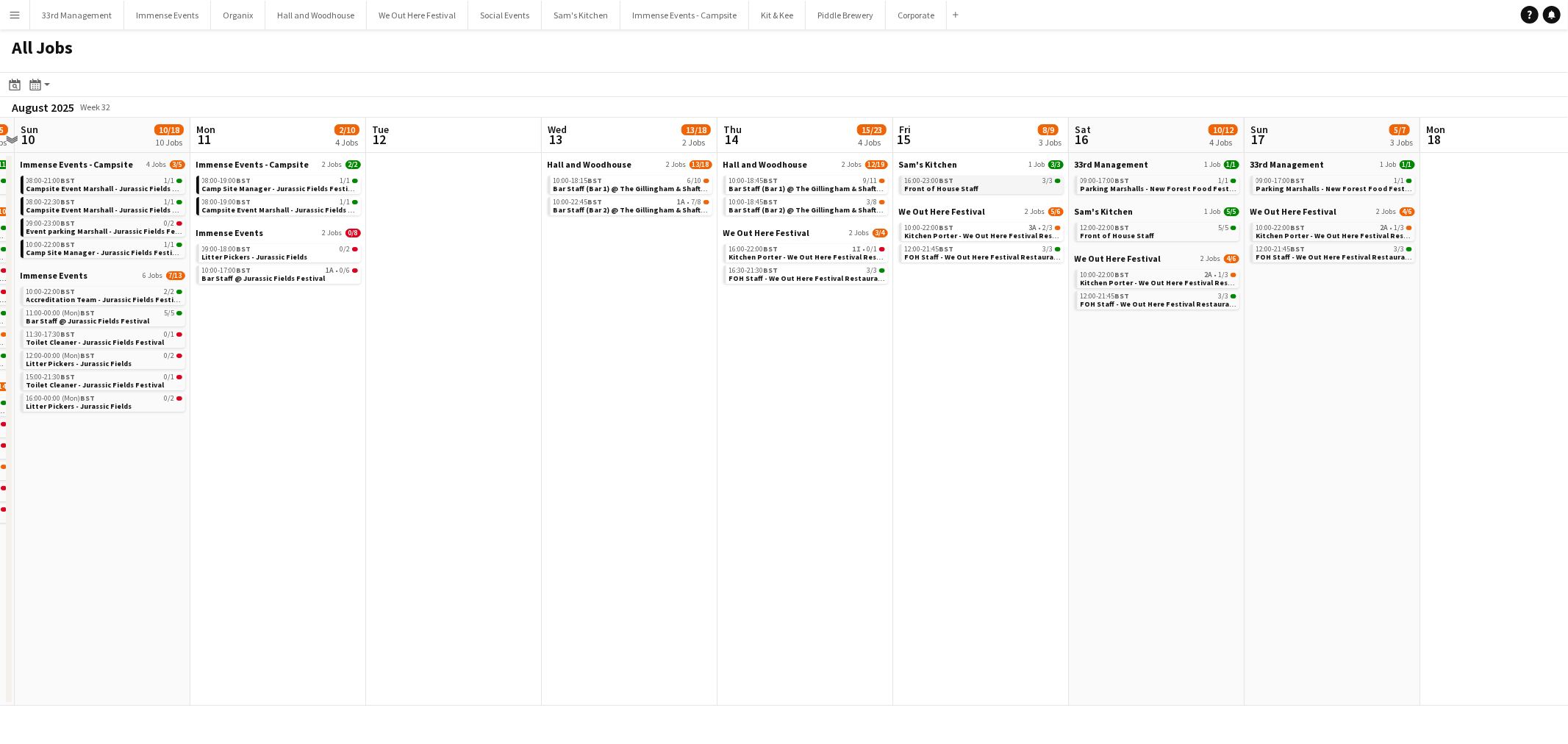 click on "16:00-23:00    BST   3/3" at bounding box center [983, 181] 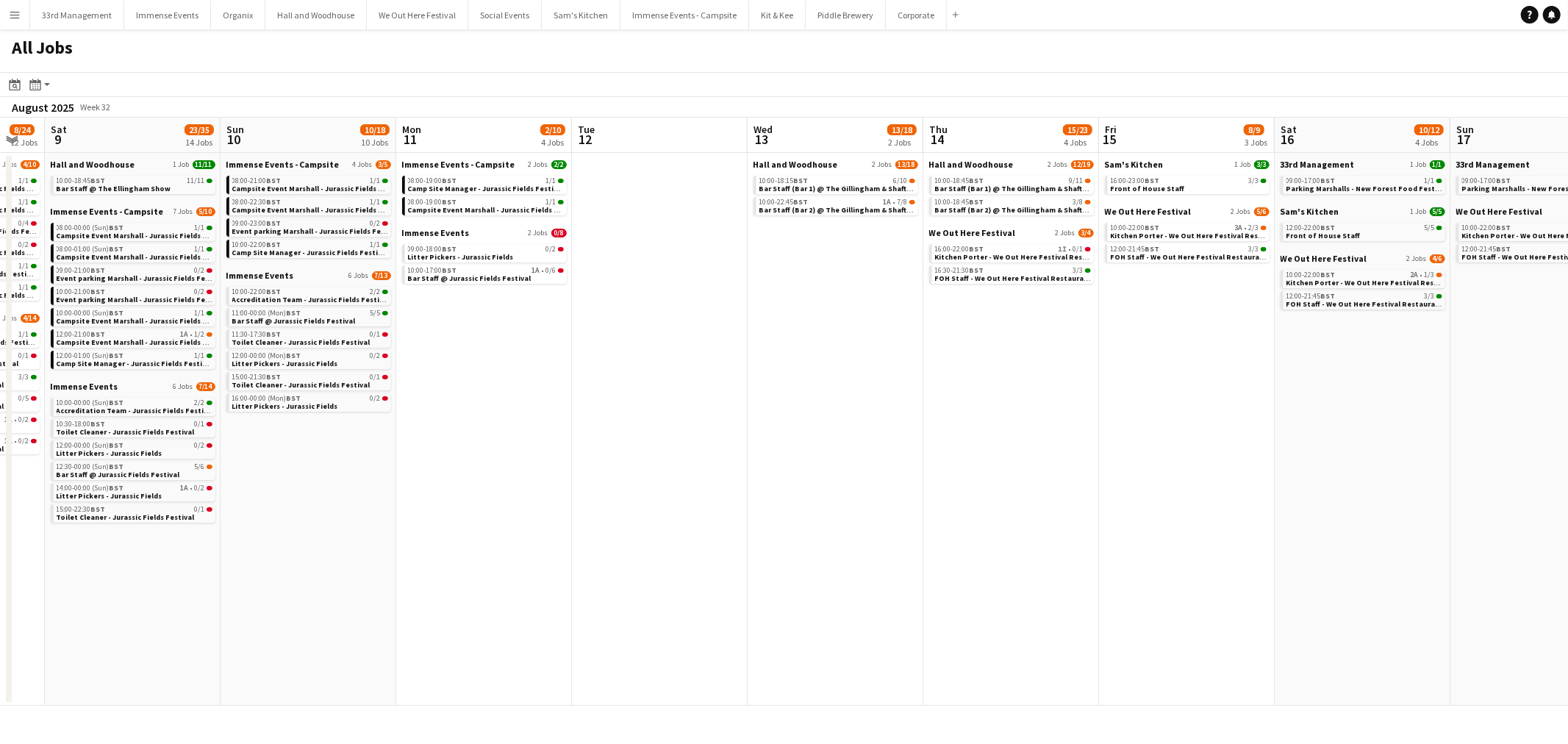 drag, startPoint x: 620, startPoint y: 332, endPoint x: 1171, endPoint y: 344, distance: 551.1307 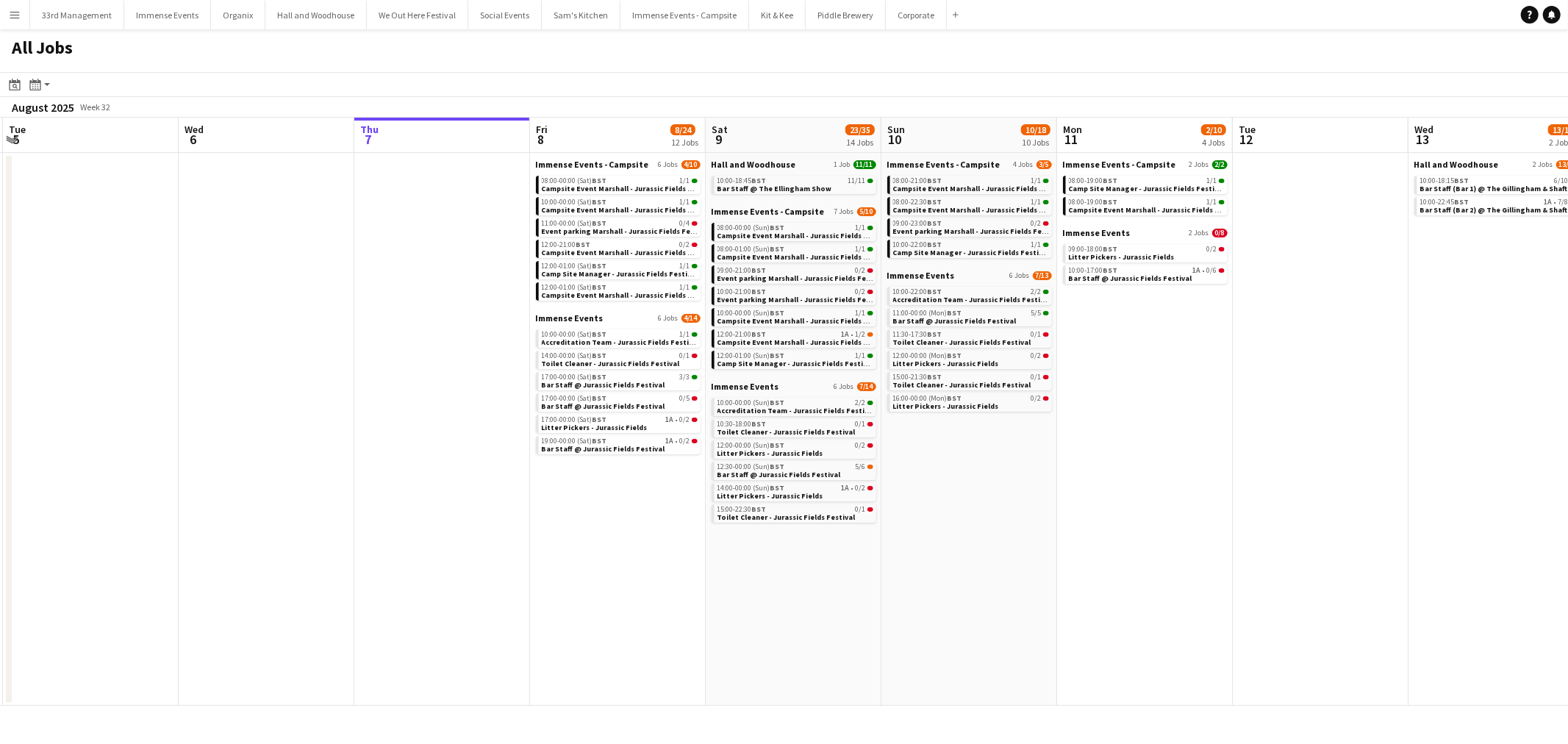 drag, startPoint x: 932, startPoint y: 395, endPoint x: 1184, endPoint y: 391, distance: 252.03174 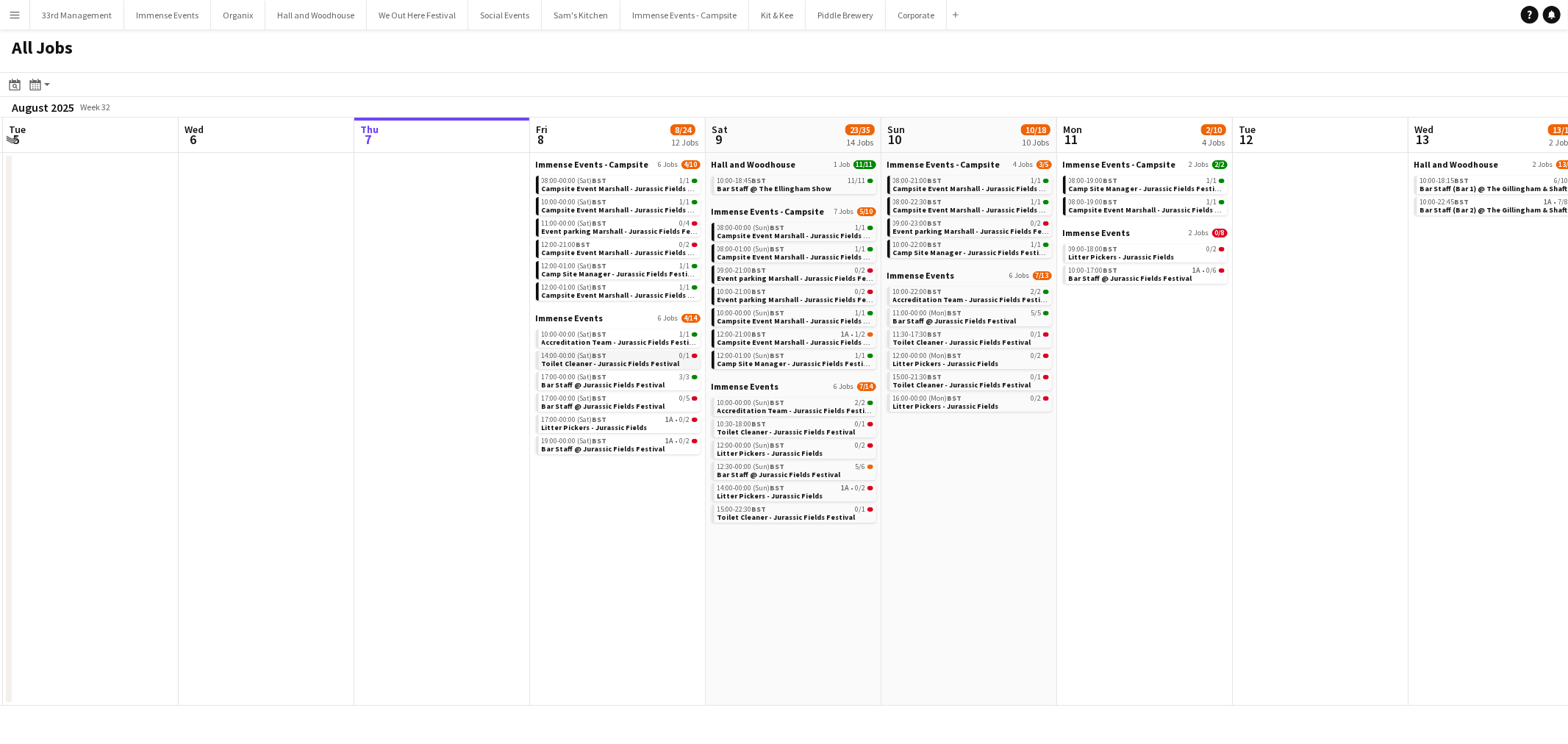 scroll, scrollTop: 0, scrollLeft: 348, axis: horizontal 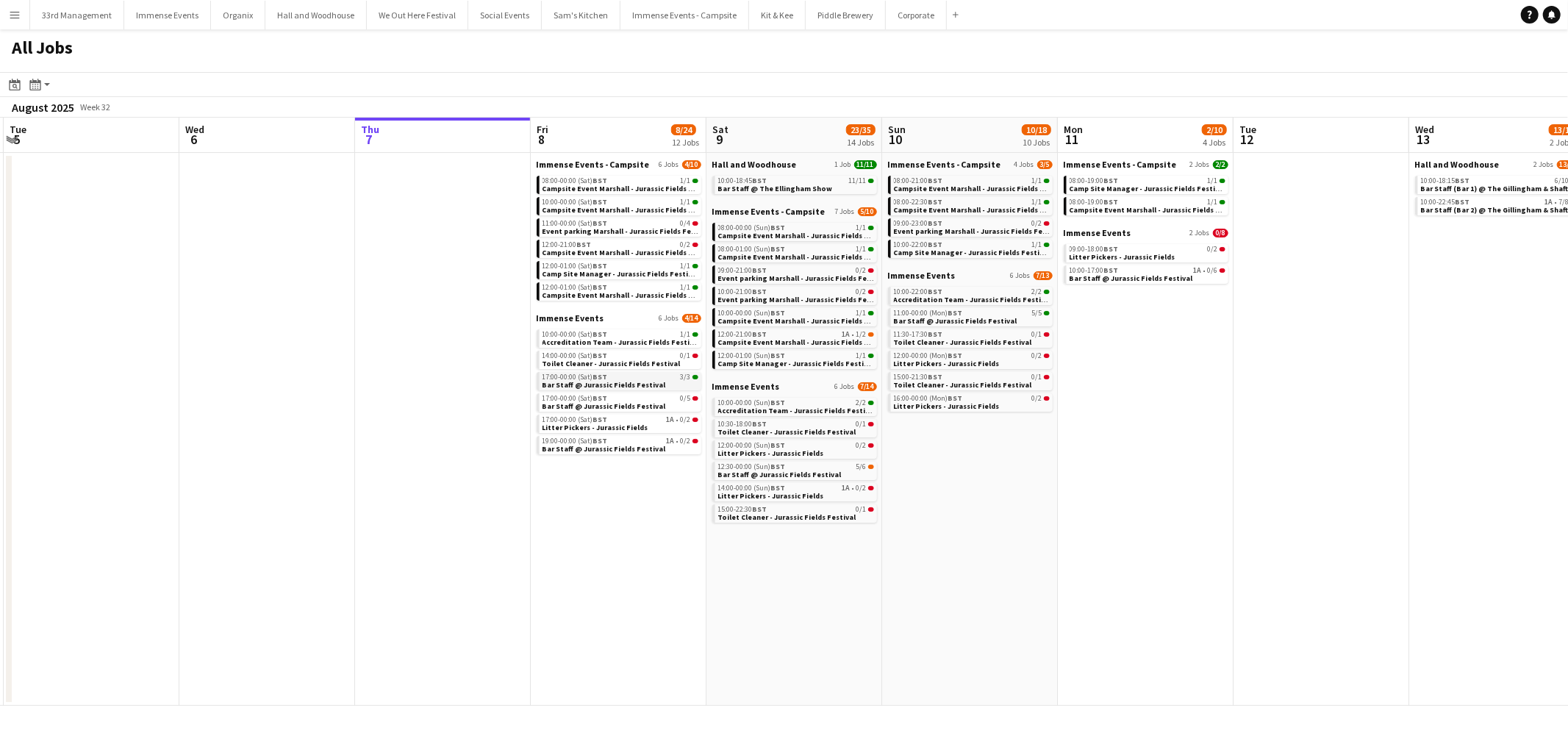 click on "Bar Staff @ Jurassic Fields Festival" at bounding box center (604, 384) 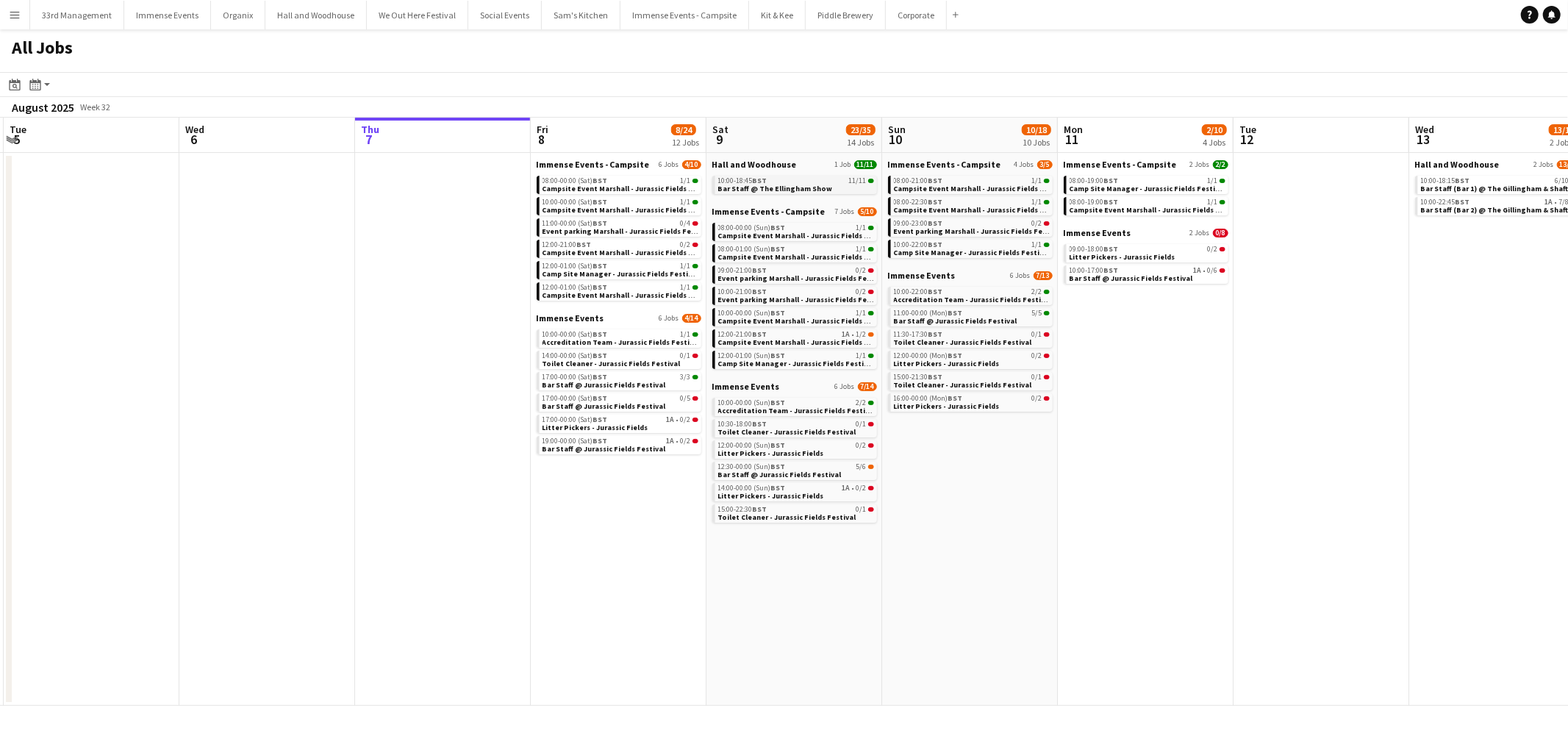 click on "Bar Staff @ The Ellingham Show" at bounding box center [776, 188] 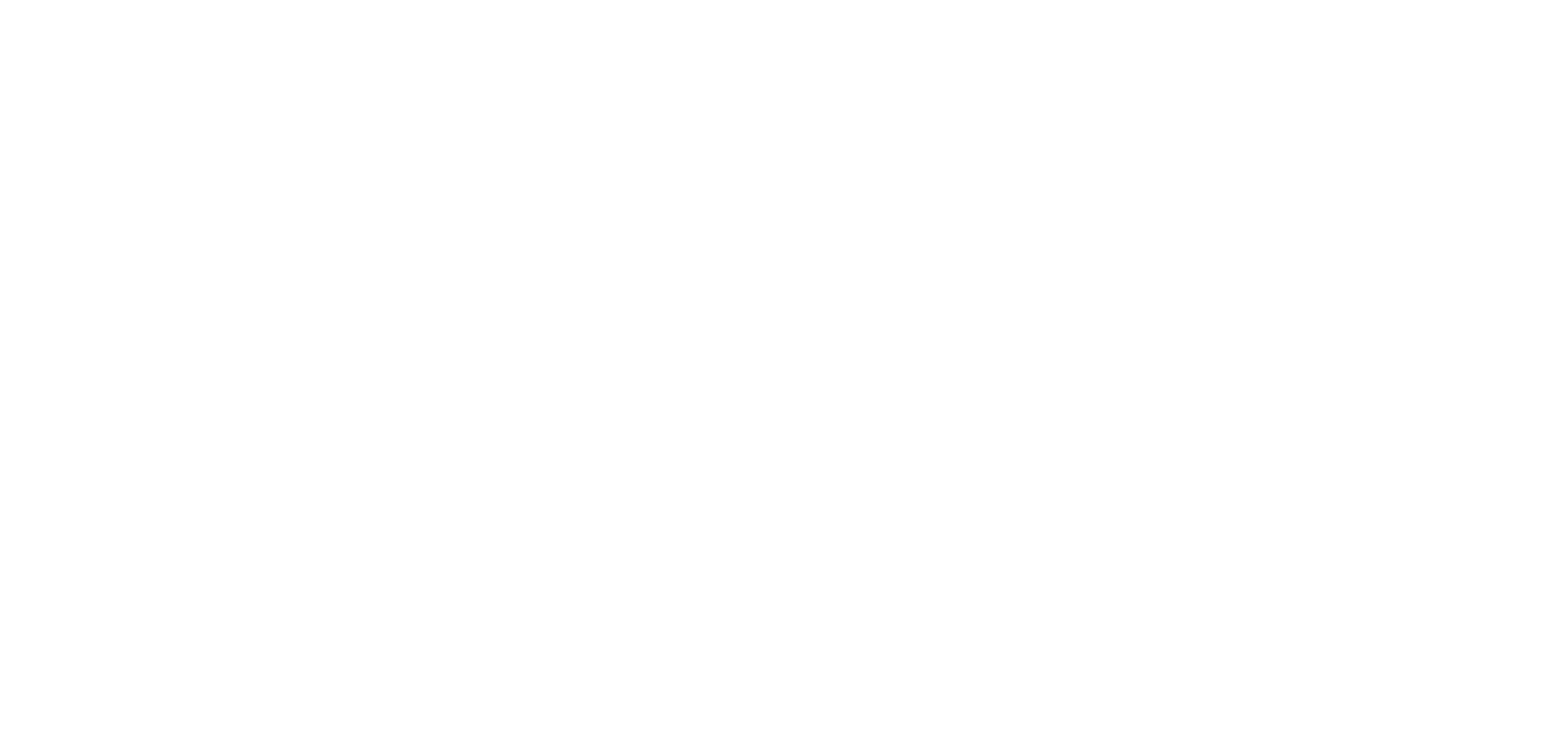 scroll, scrollTop: 0, scrollLeft: 0, axis: both 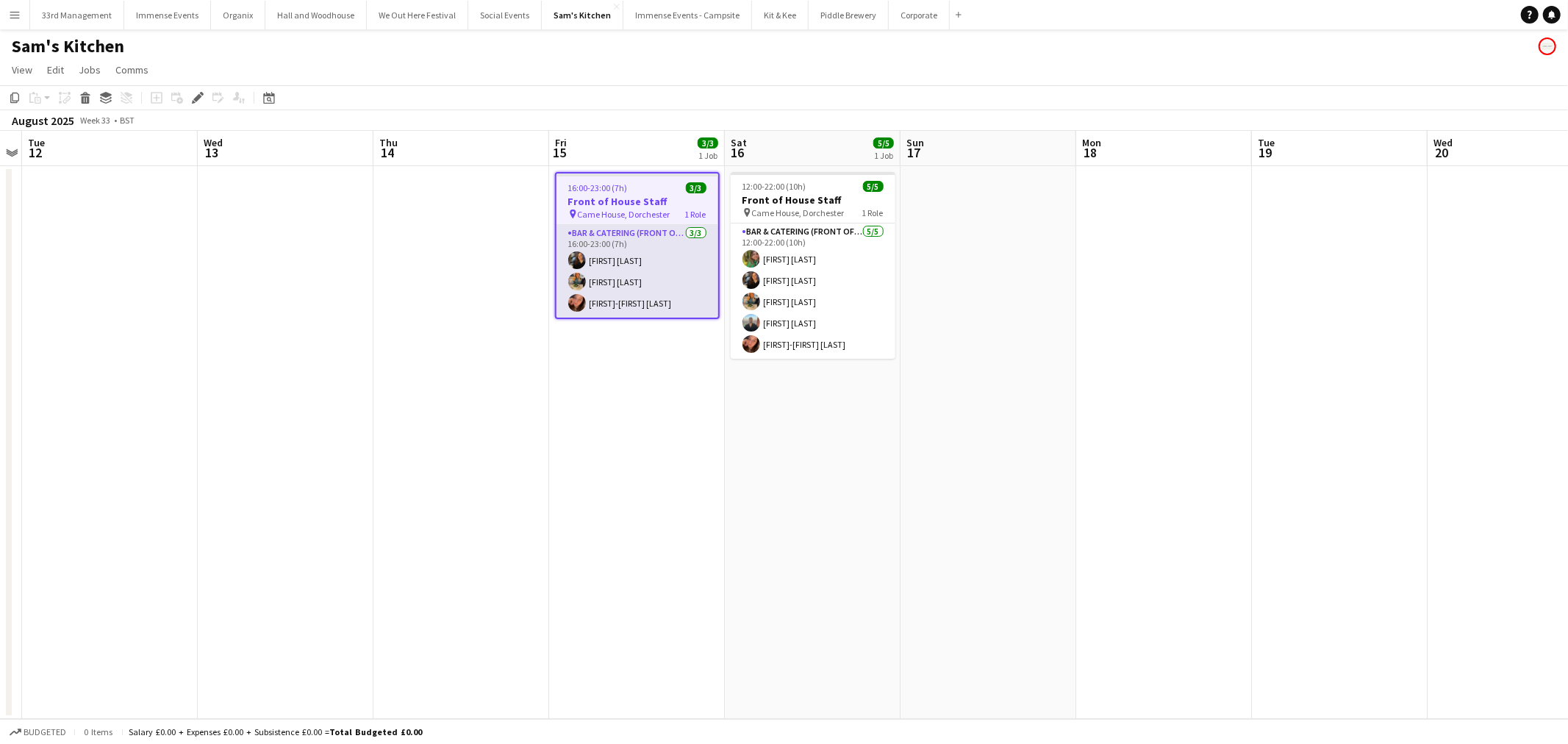 click on "Bar & Catering (Front of House)   3/3   16:00-23:00 (7h)
Annie Hutchings Isobel Haskell Jessica-May Sheppard" at bounding box center (637, 271) 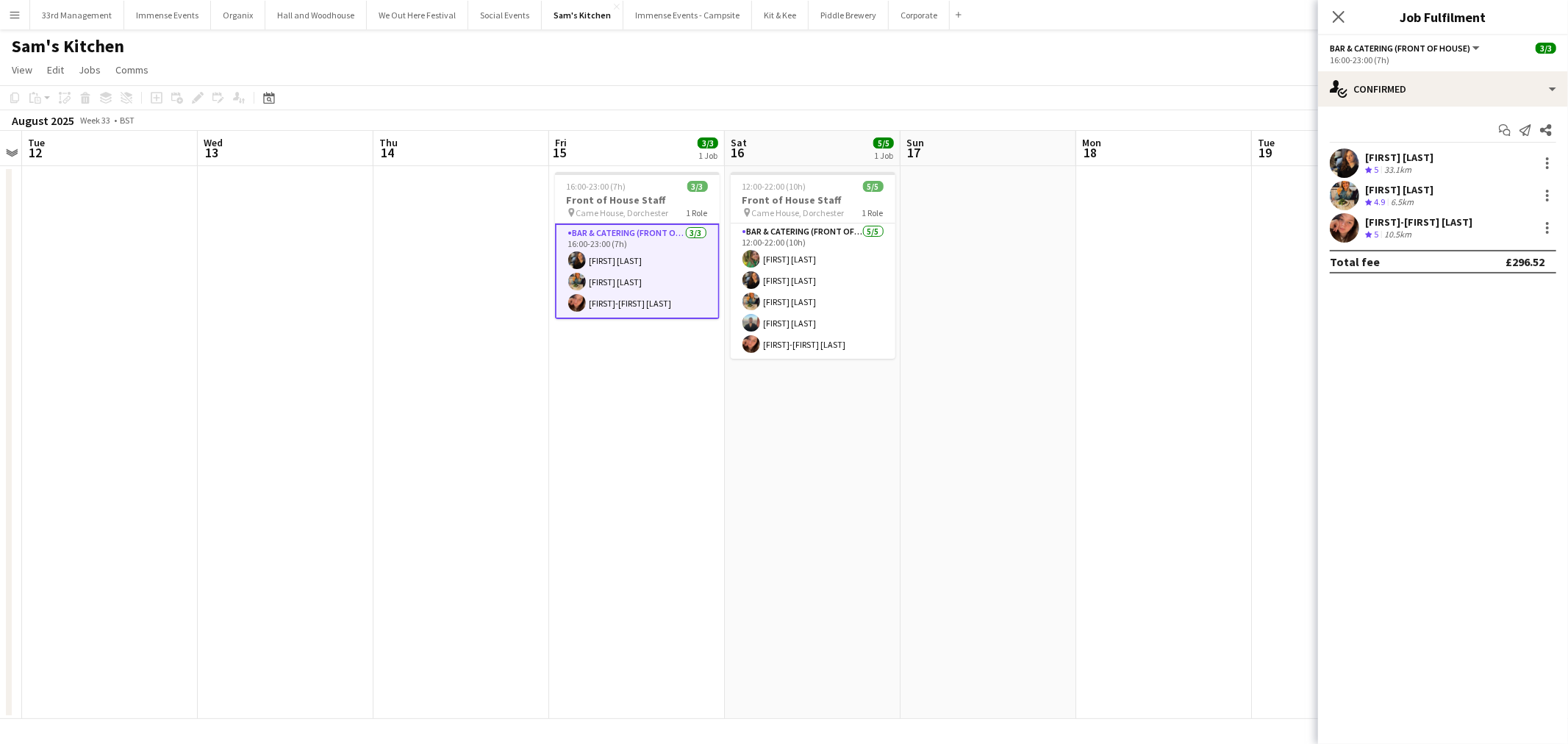 click on "Menu" at bounding box center [15, 15] 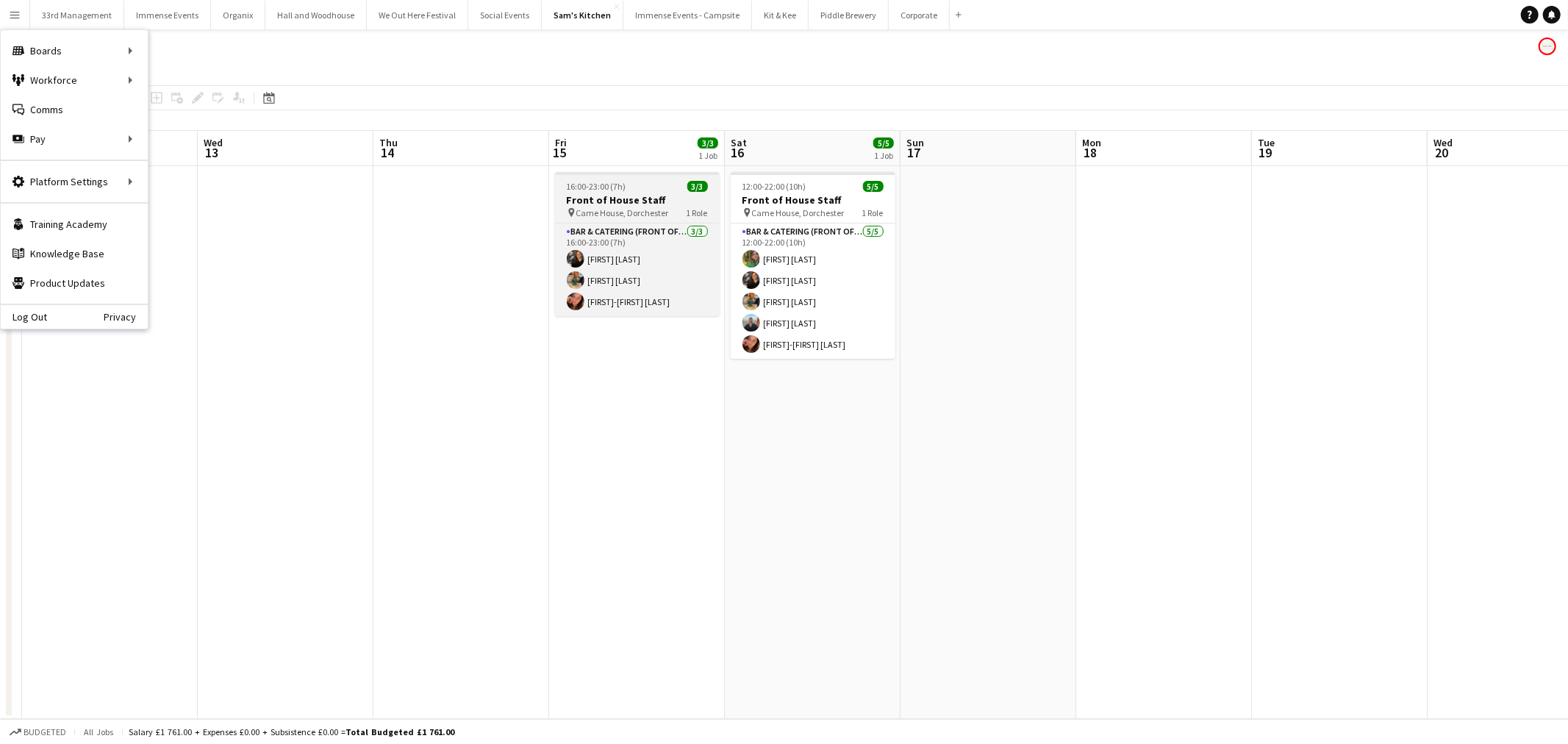 click on "Came House, Dorchester" at bounding box center (623, 212) 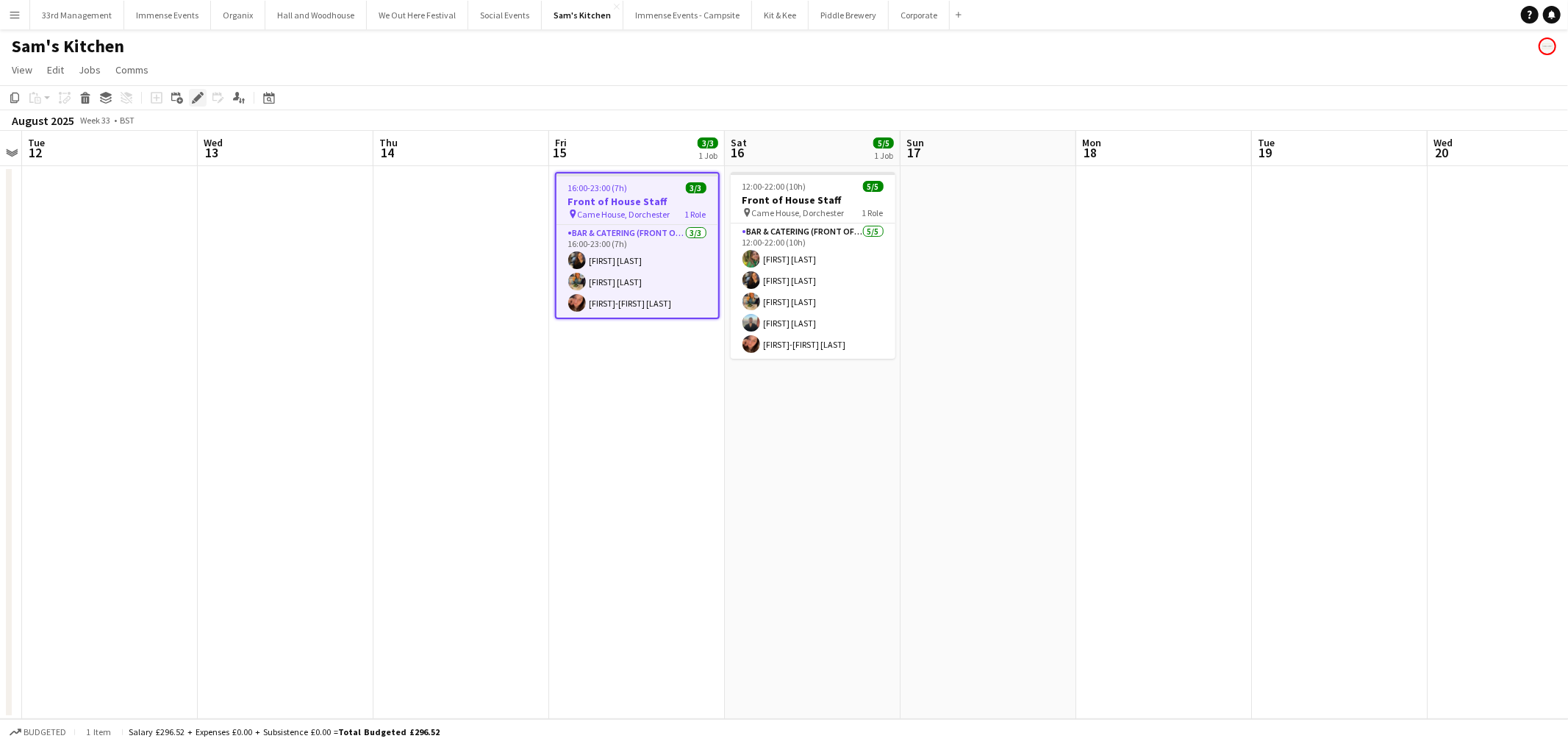 click on "Edit" at bounding box center (198, 98) 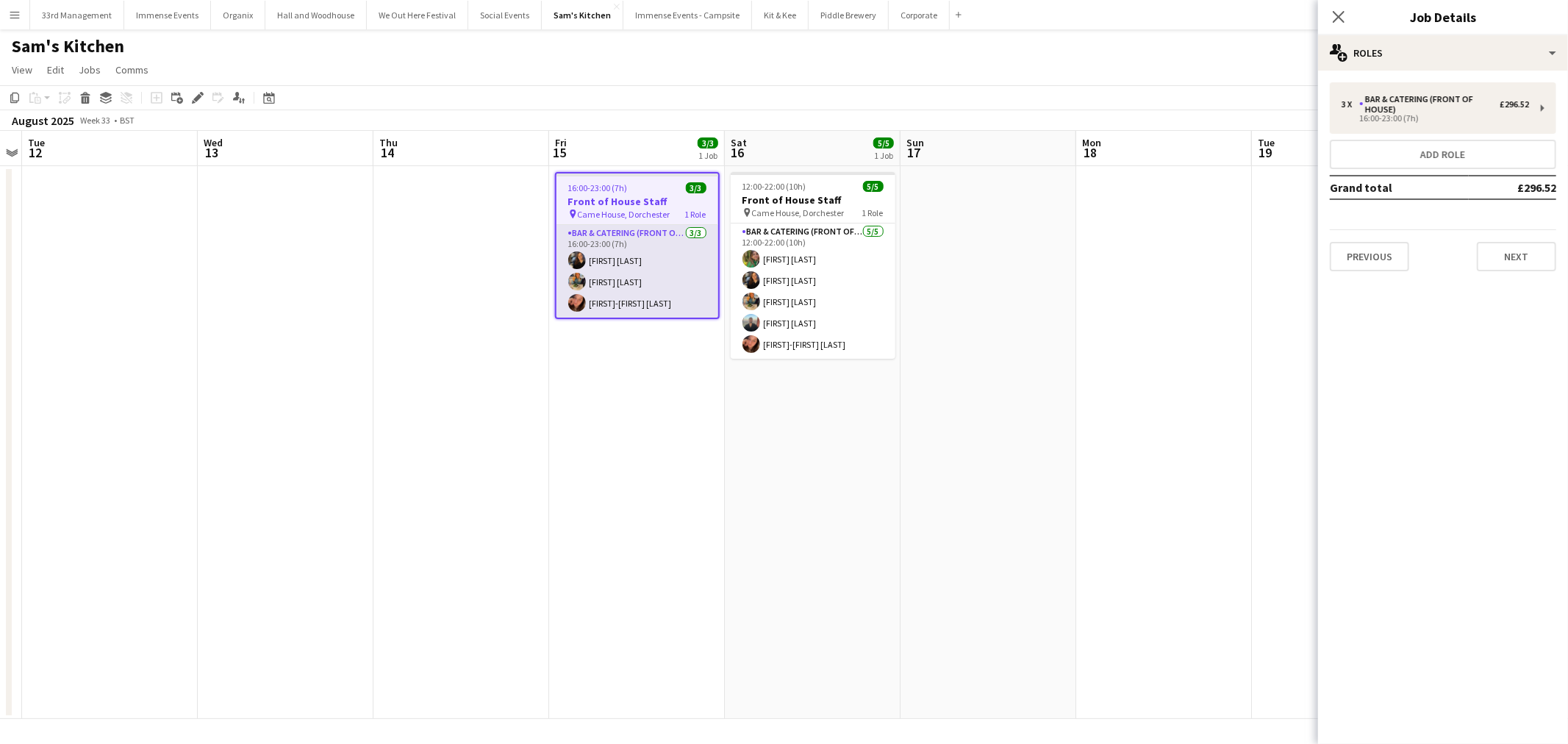 click on "Bar & Catering (Front of House)   3/3   16:00-23:00 (7h)
Annie Hutchings Isobel Haskell Jessica-May Sheppard" at bounding box center (637, 271) 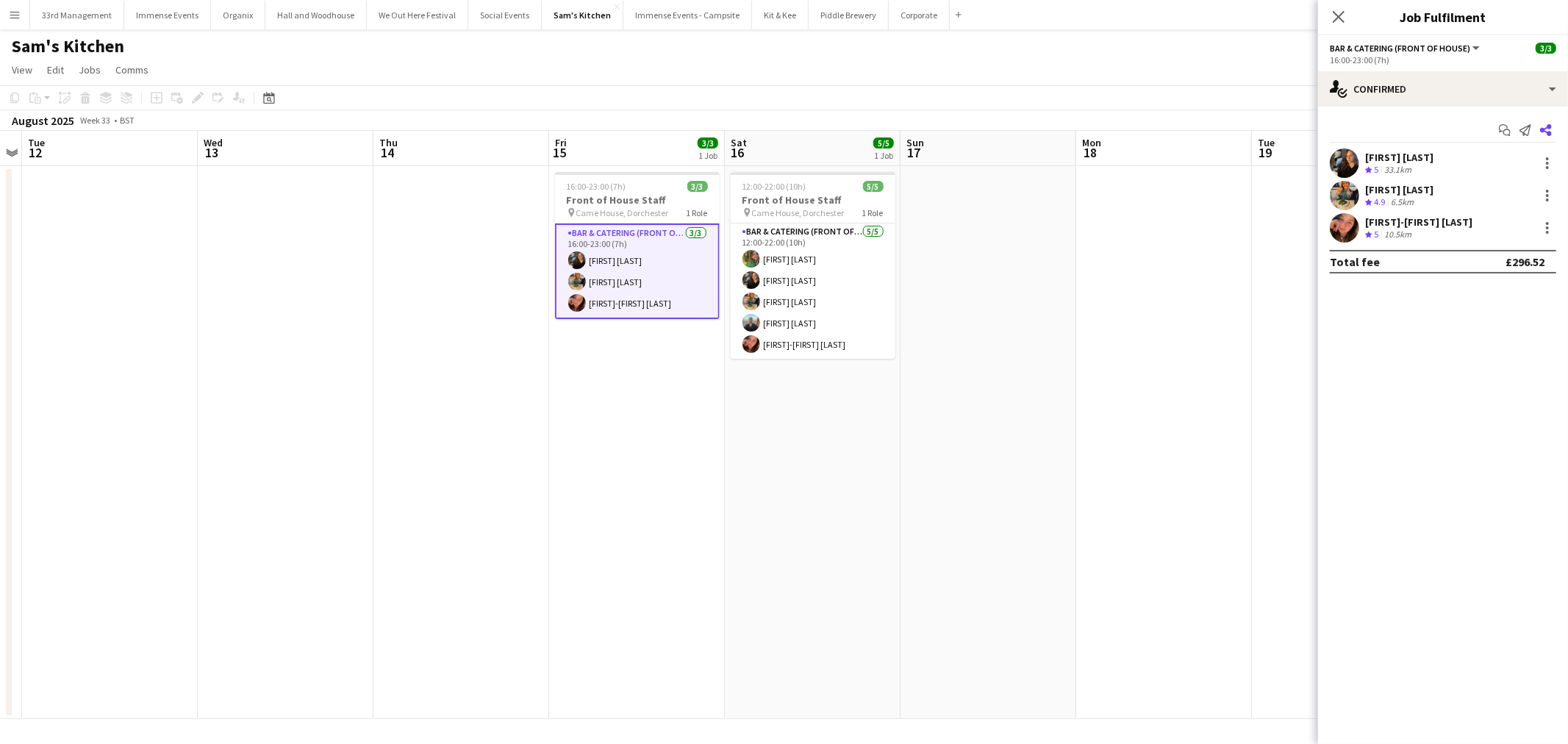 click on "Share" 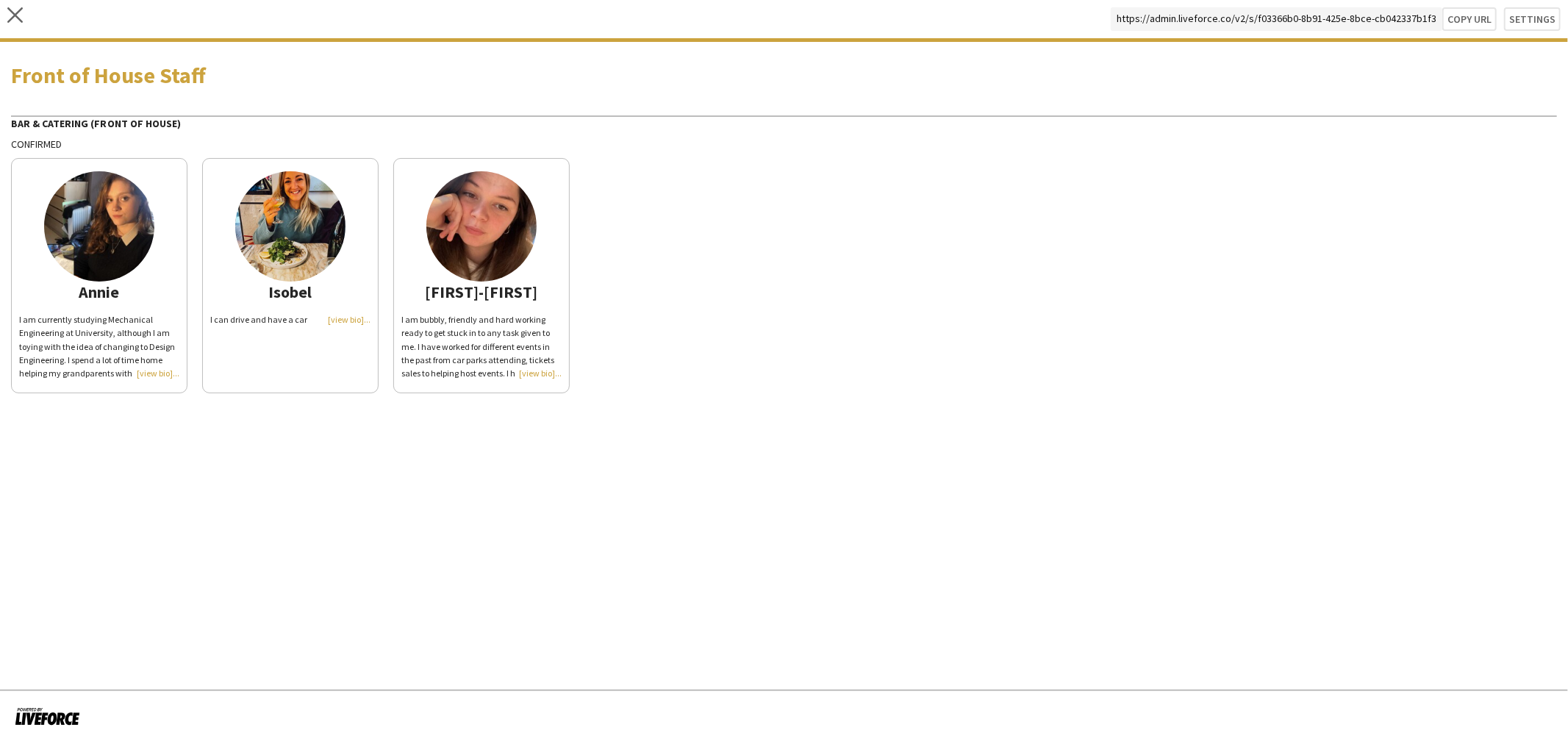 click on "I can drive and have a car" 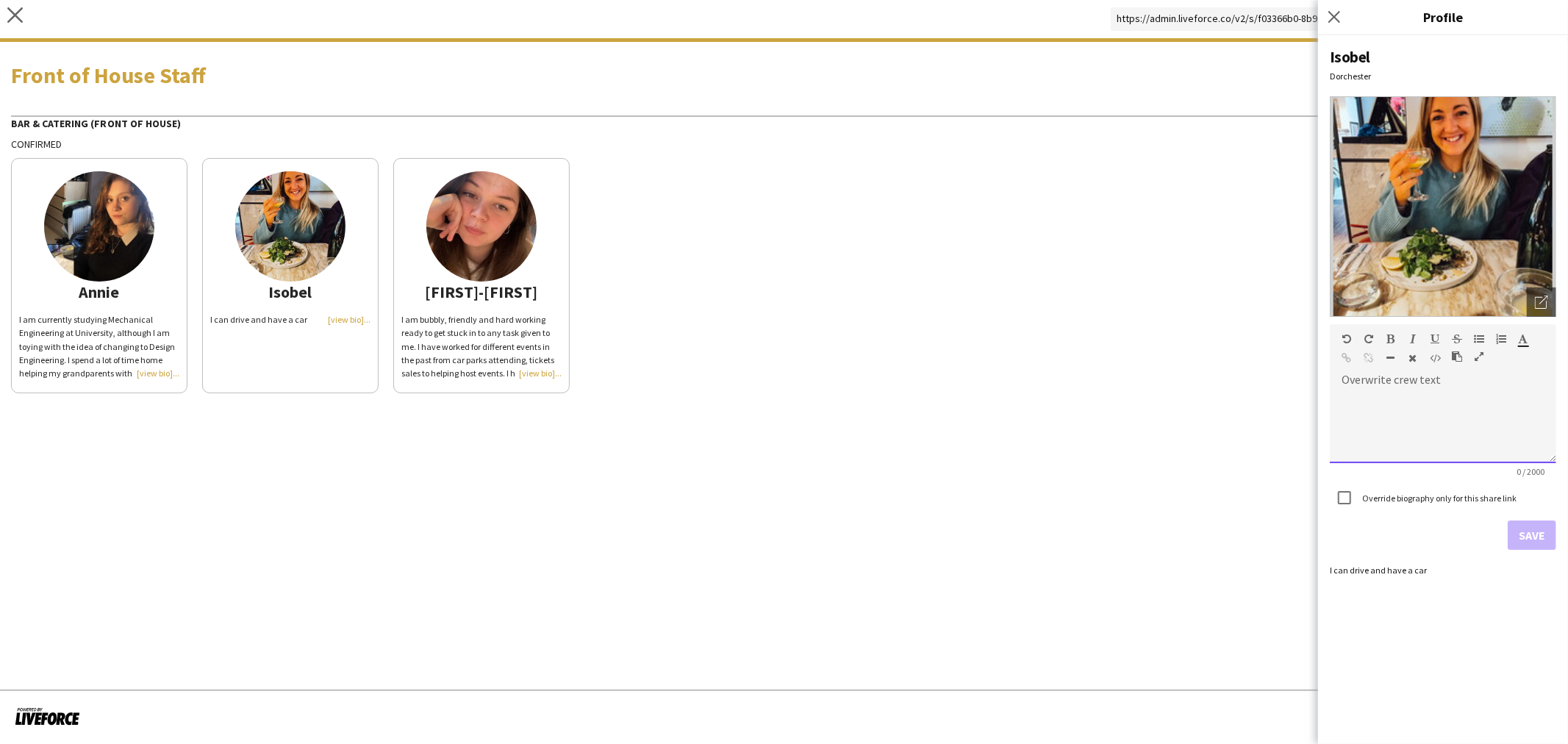 click at bounding box center [1443, 426] 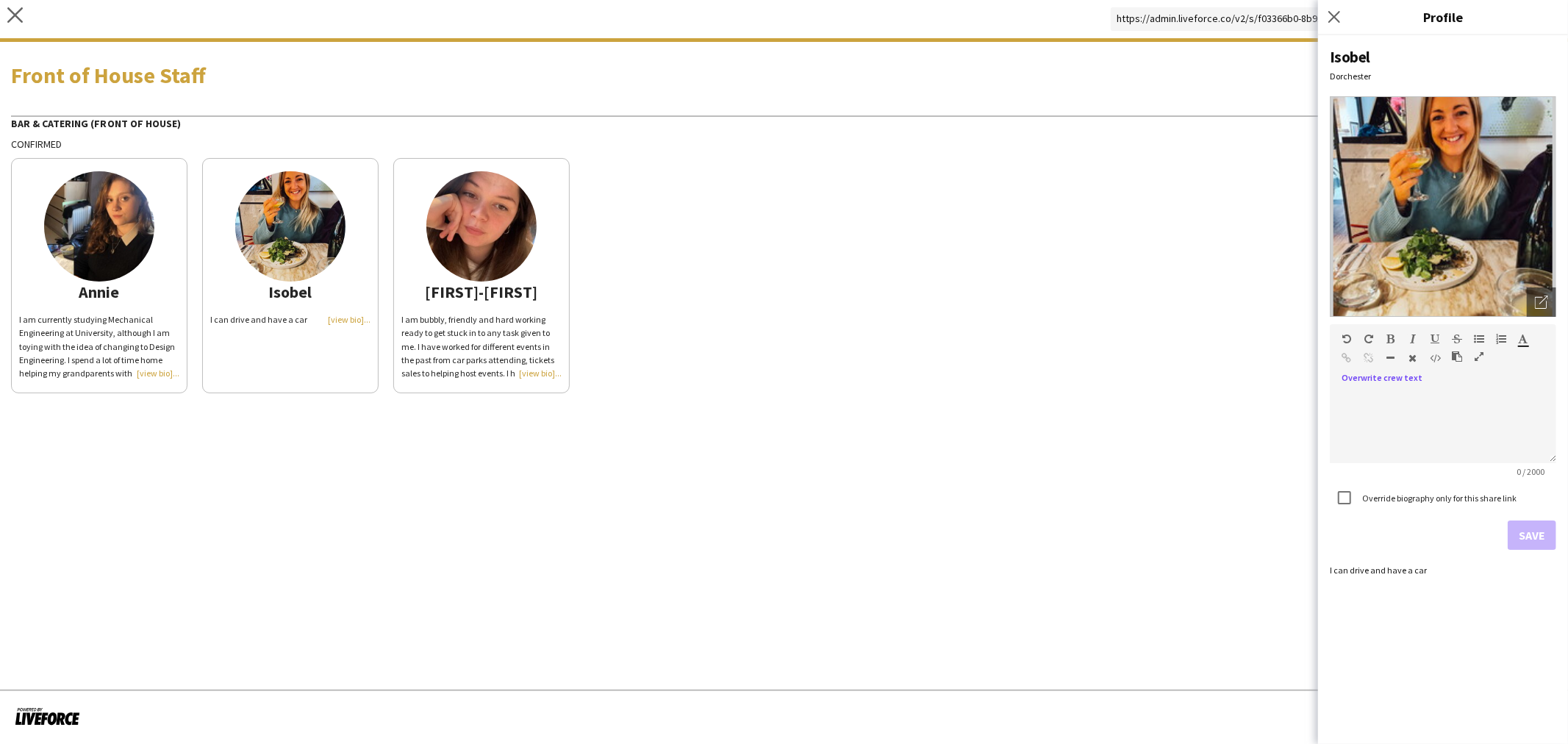 click on "I am currently studying Mechanical Engineering at University, although I am toying with the idea of changing to Design Engineering. I spend a lot of time home helping my grandparents with their farm or meeting friends for coffee. I am a grade seven level flautist and also spend a lot of time doing art." 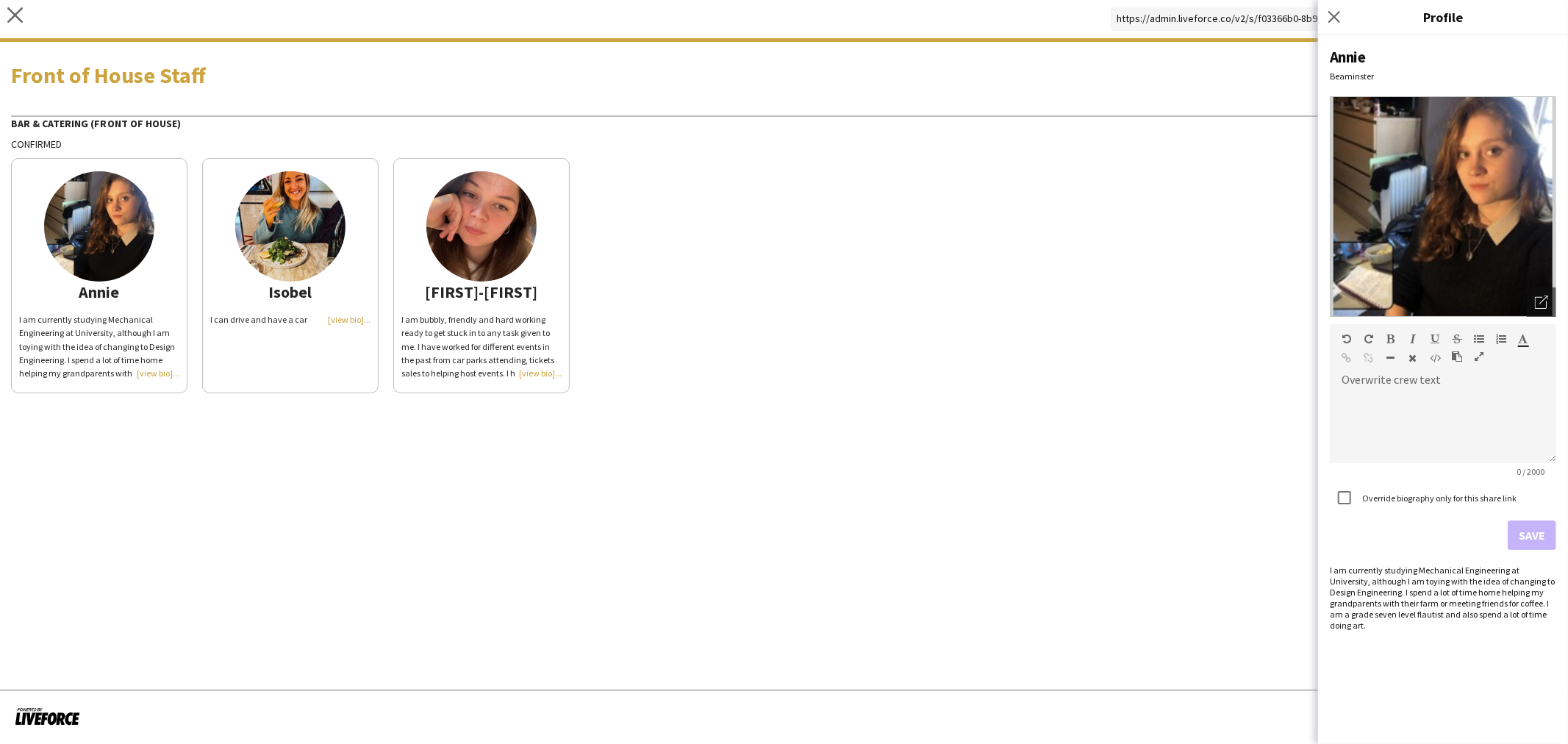 click on "I am currently studying Mechanical Engineering at University, although I am toying with the idea of changing to Design Engineering. I spend a lot of time home helping my grandparents with their farm or meeting friends for coffee. I am a grade seven level flautist and also spend a lot of time doing art." 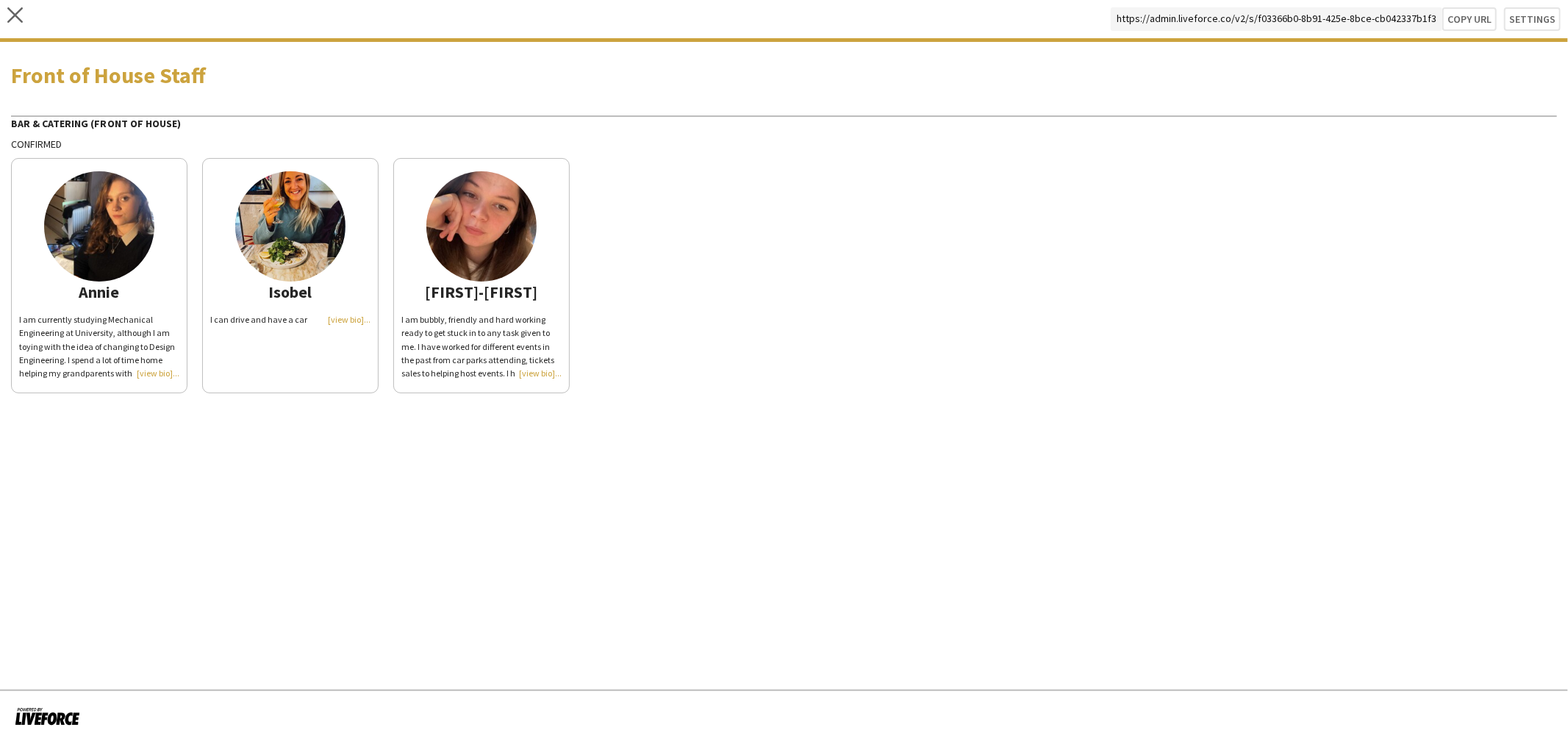 click on "I am currently studying Mechanical Engineering at University, although I am toying with the idea of changing to Design Engineering. I spend a lot of time home helping my grandparents with their farm or meeting friends for coffee. I am a grade seven level flautist and also spend a lot of time doing art." 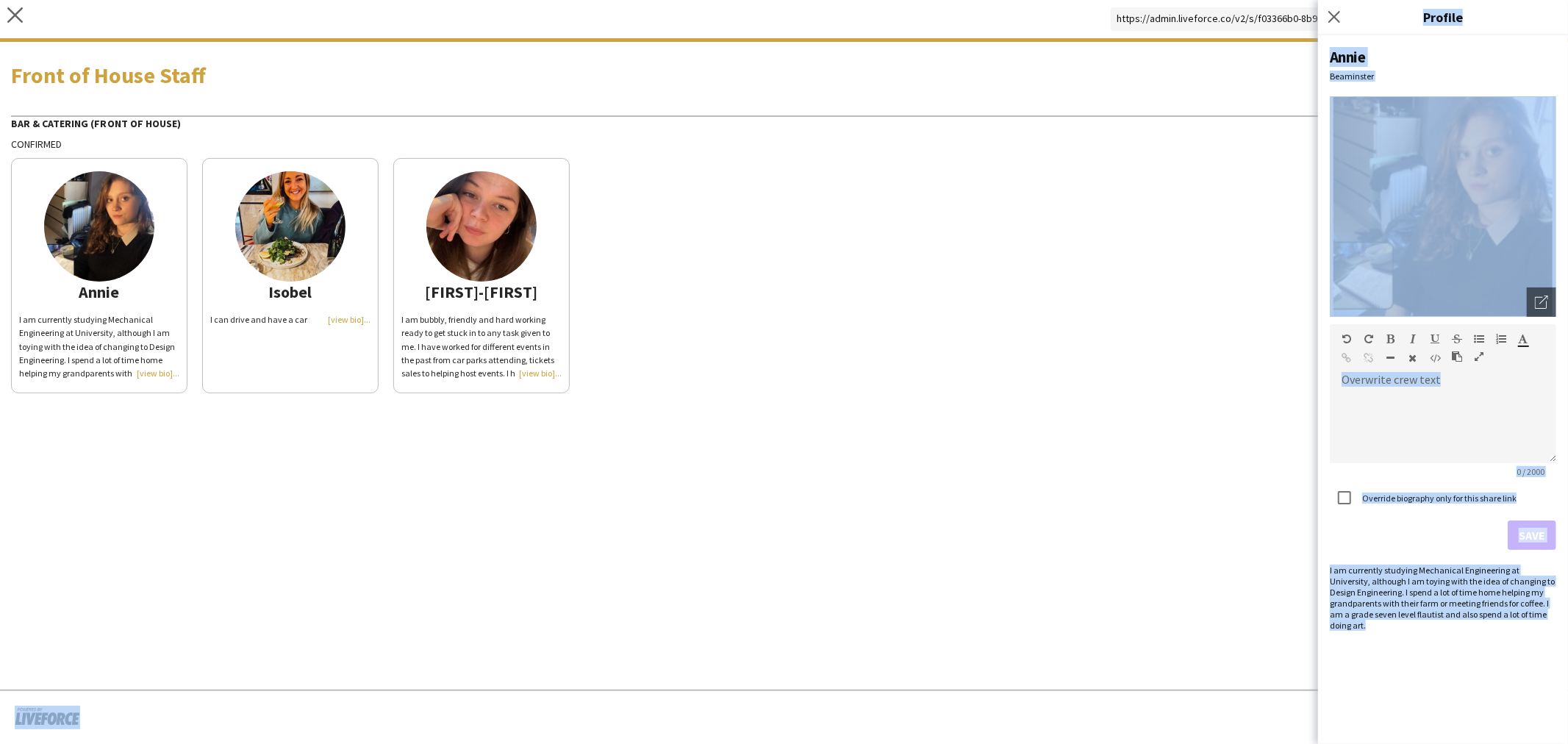 drag, startPoint x: 1404, startPoint y: 625, endPoint x: 1292, endPoint y: 567, distance: 126.12692 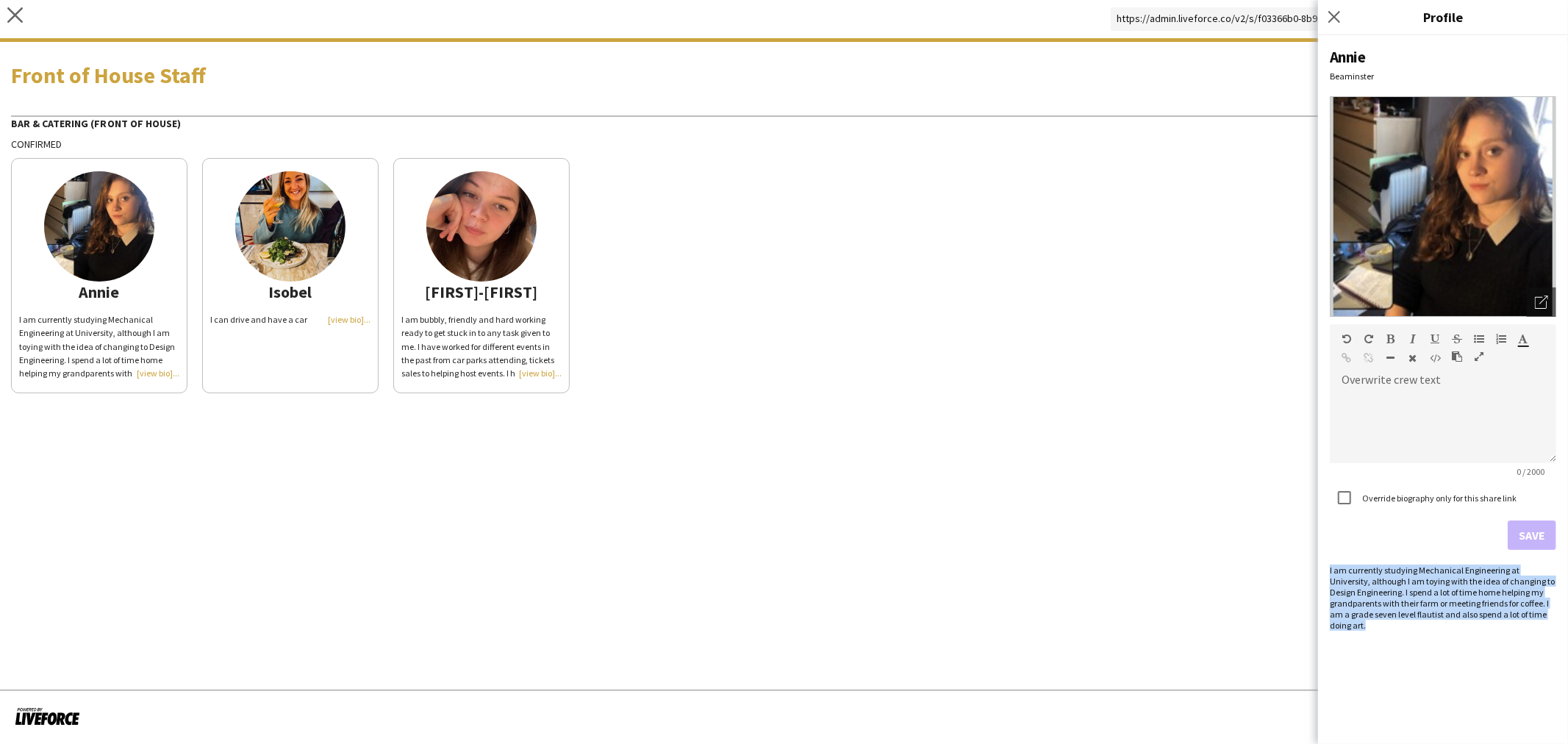 drag, startPoint x: 1369, startPoint y: 611, endPoint x: 1331, endPoint y: 568, distance: 57.38467 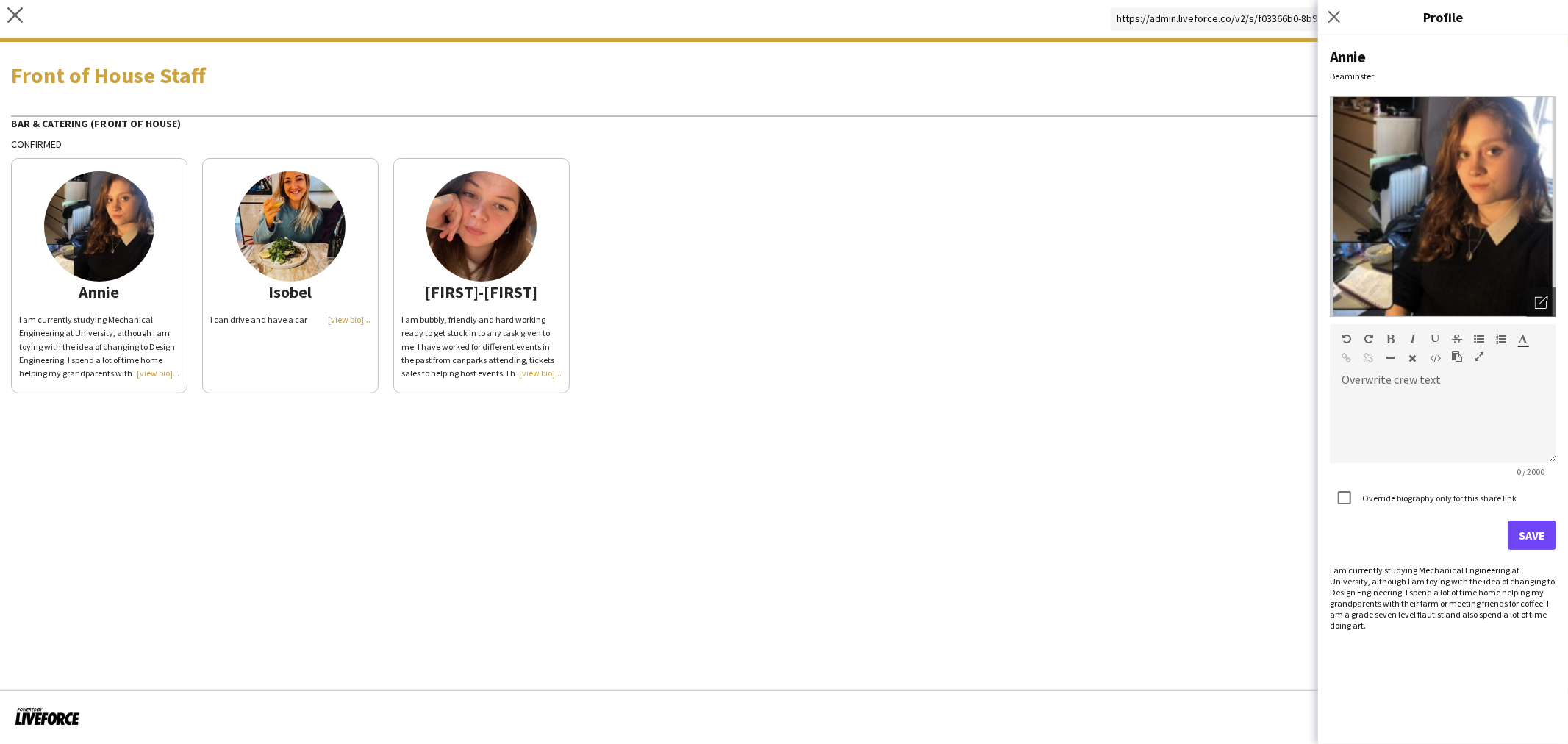 click on "Isobel
I can drive and have a car" 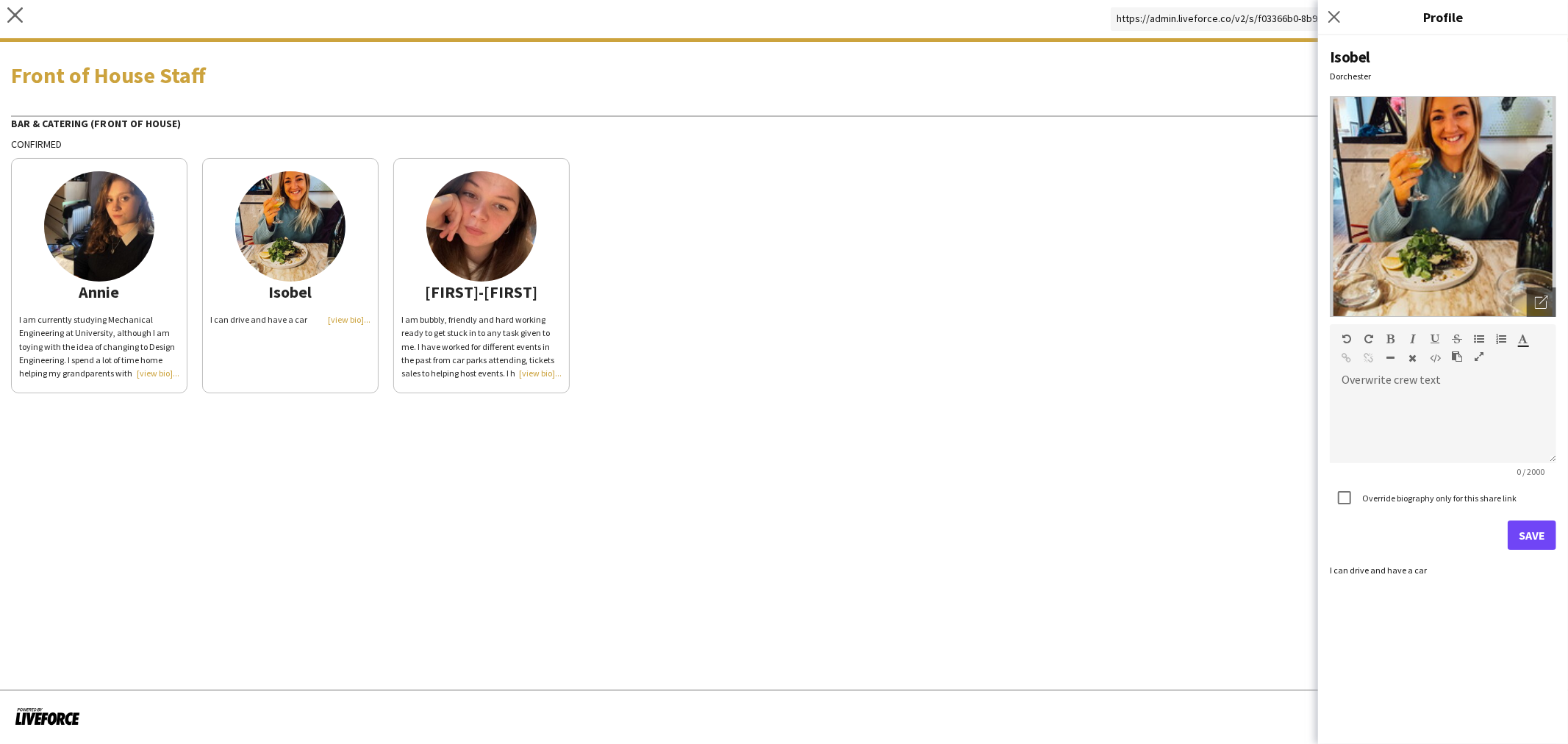 click 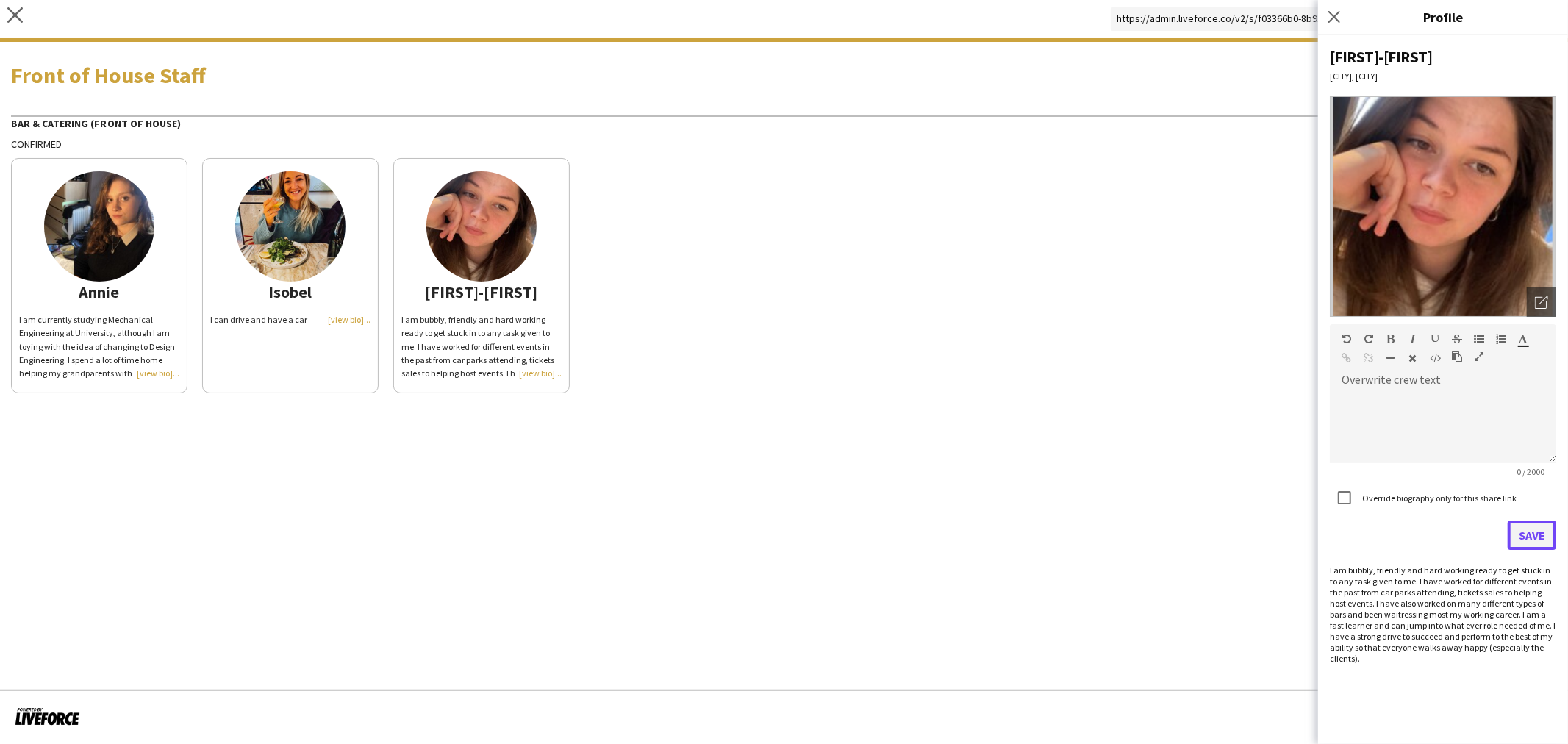 click on "Save" 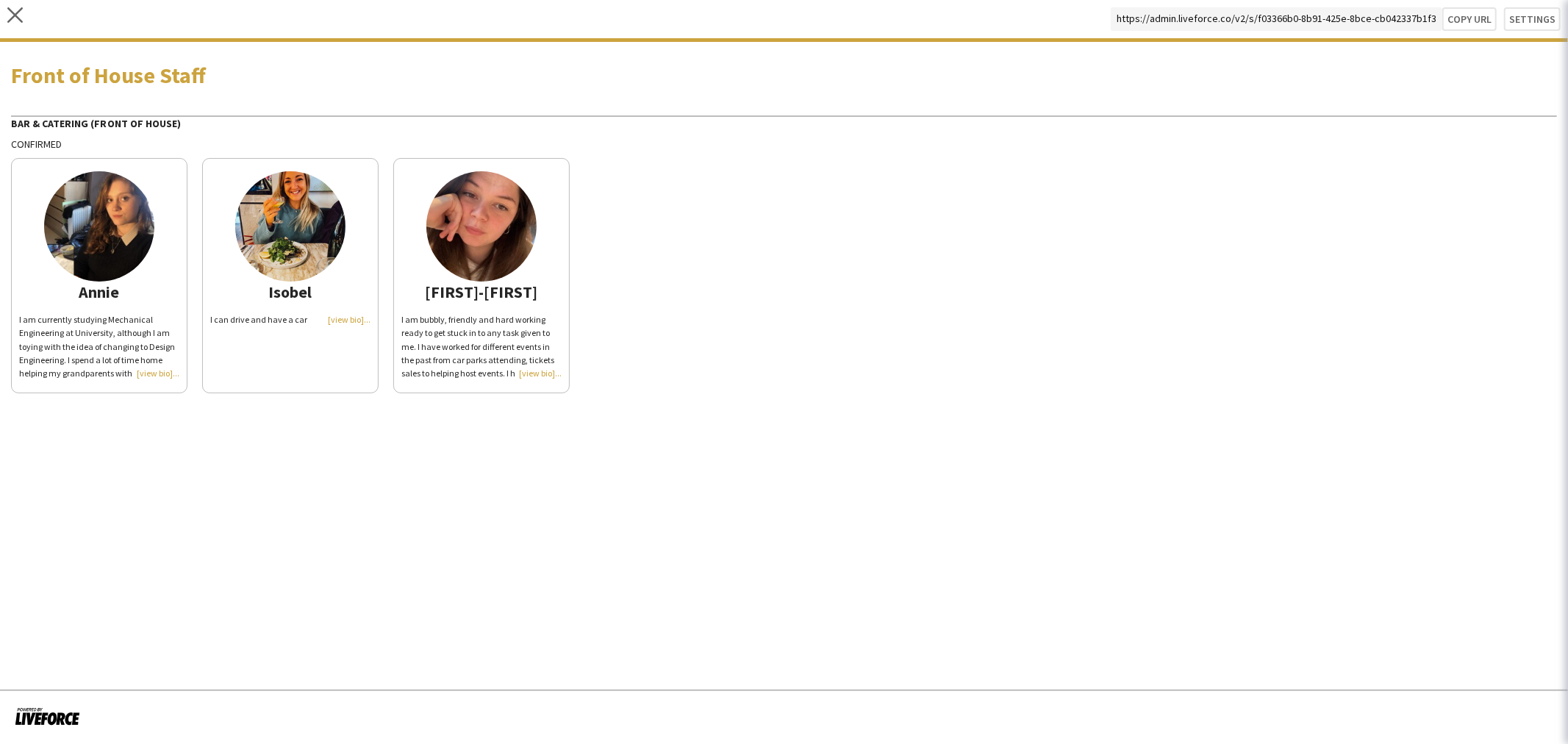 click on "Isobel
I can drive and have a car" 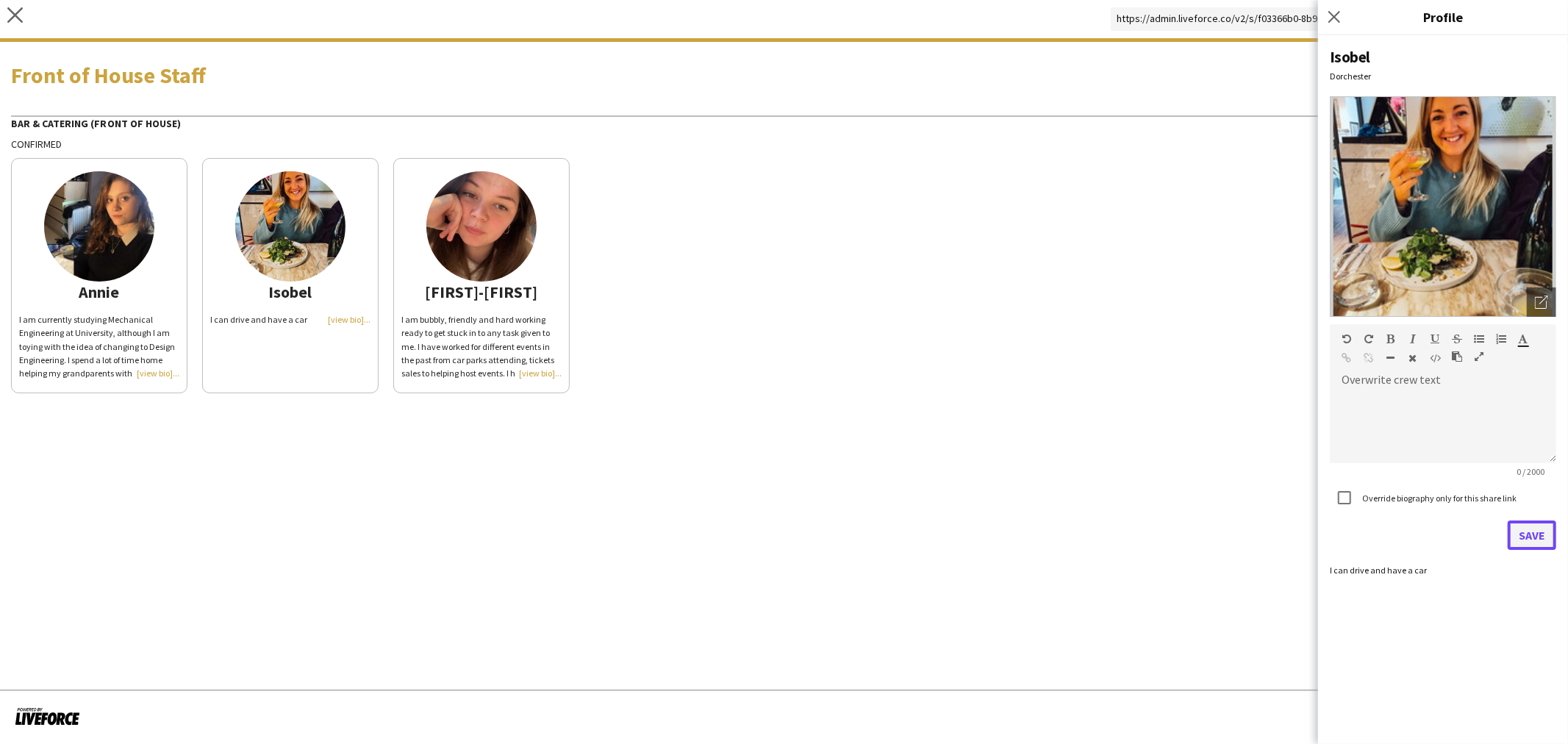 click on "Save" 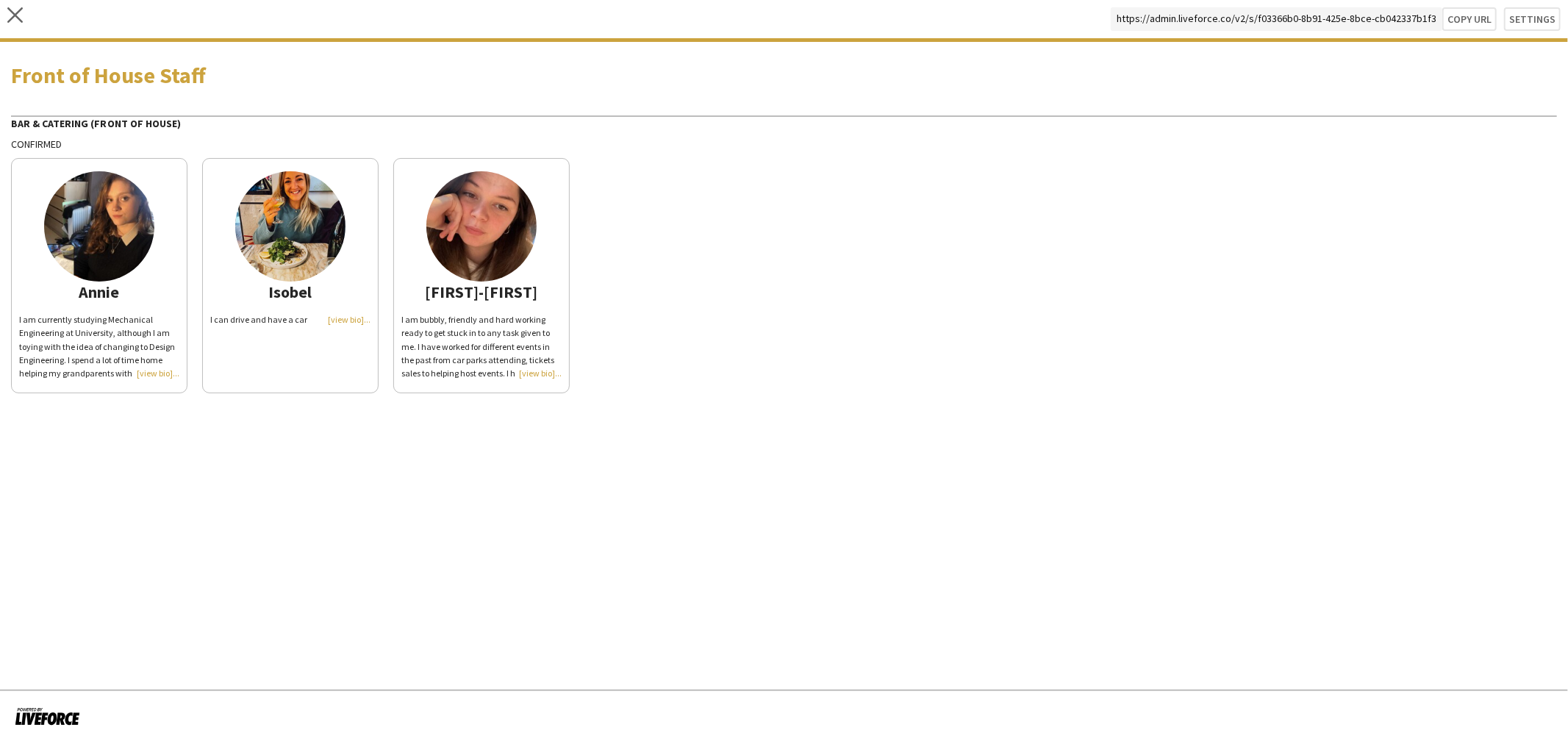 click on "Annie
I am currently studying Mechanical Engineering at University, although I am toying with the idea of changing to Design Engineering. I spend a lot of time home helping my grandparents with their farm or meeting friends for coffee. I am a grade seven level flautist and also spend a lot of time doing art." 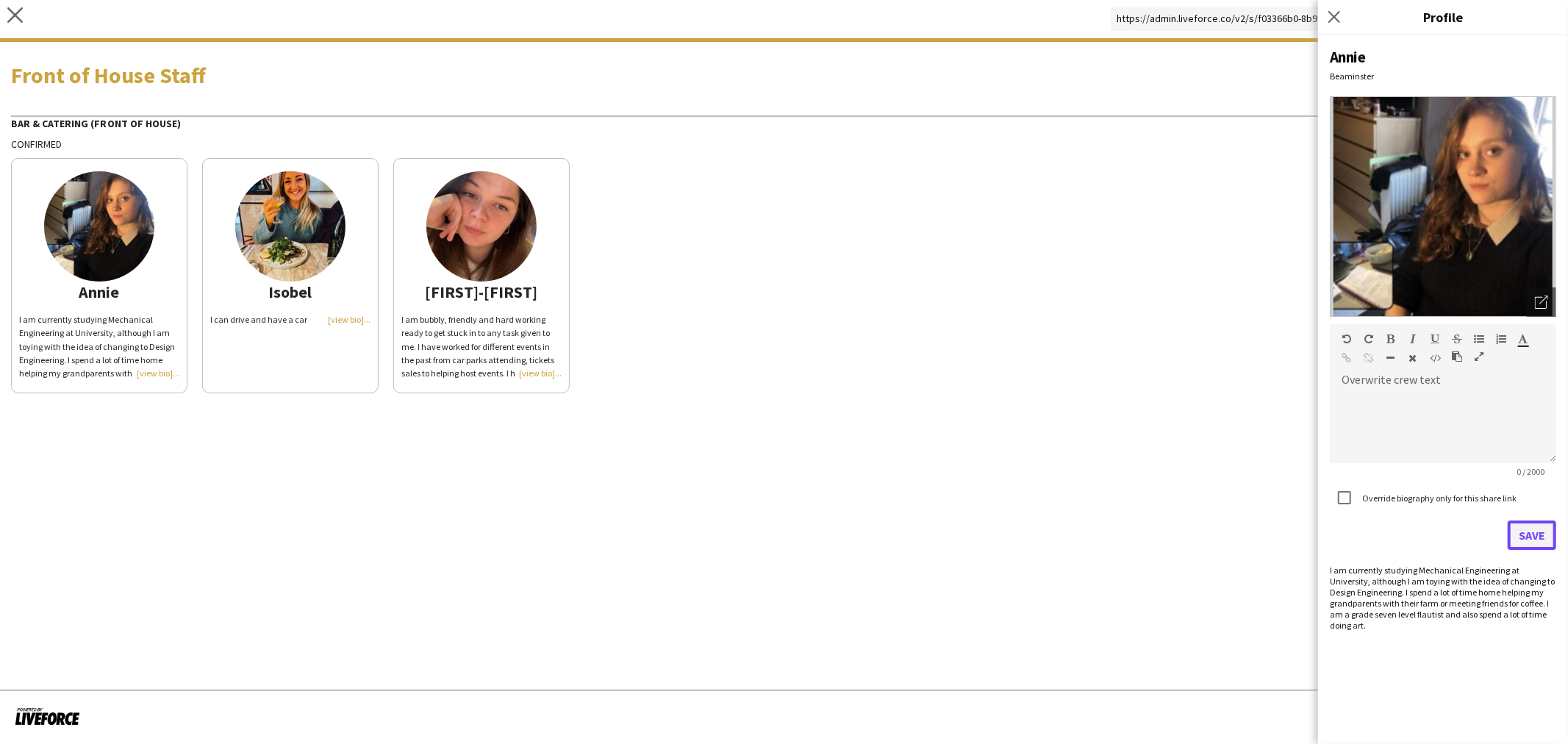 click on "Save" 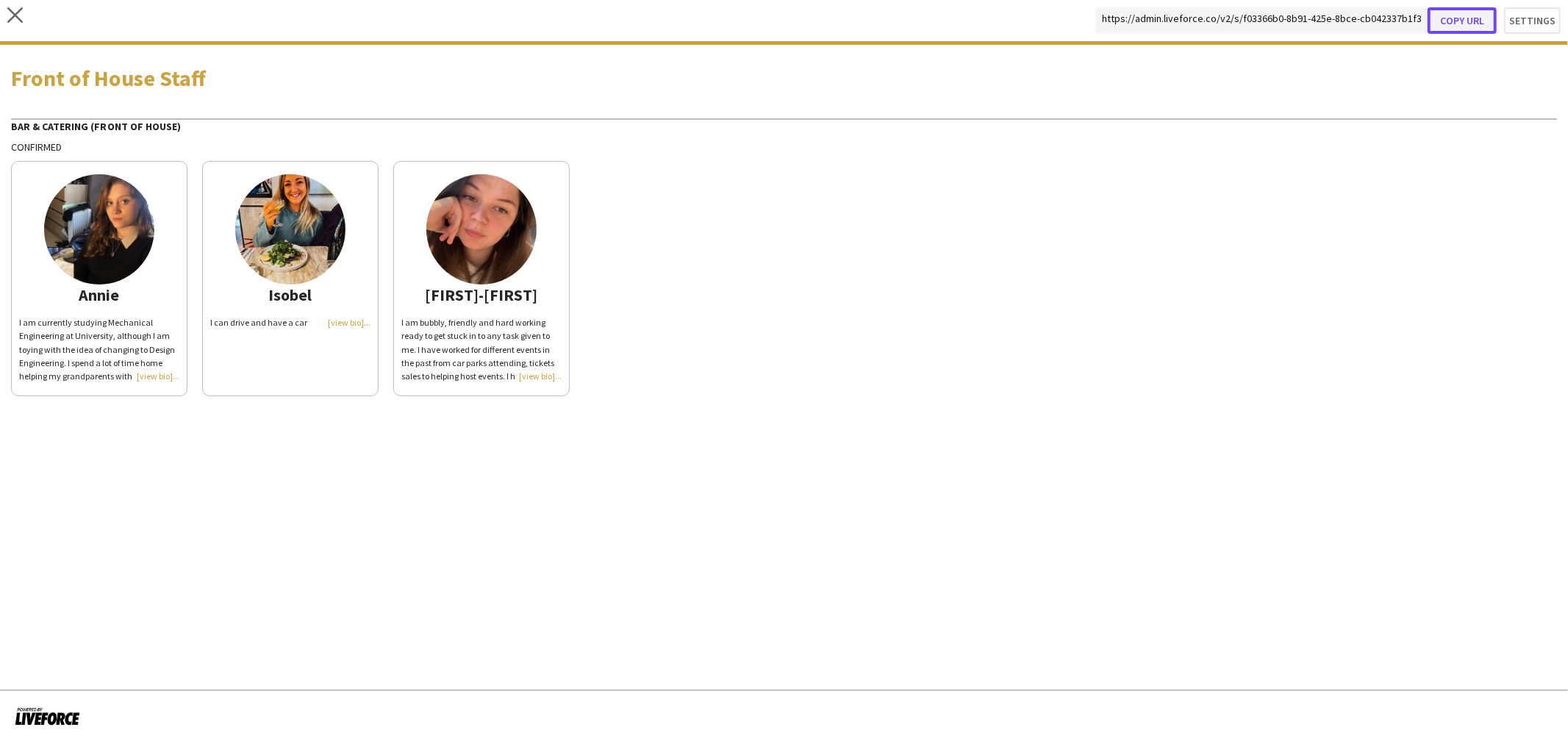click on "Copy url" 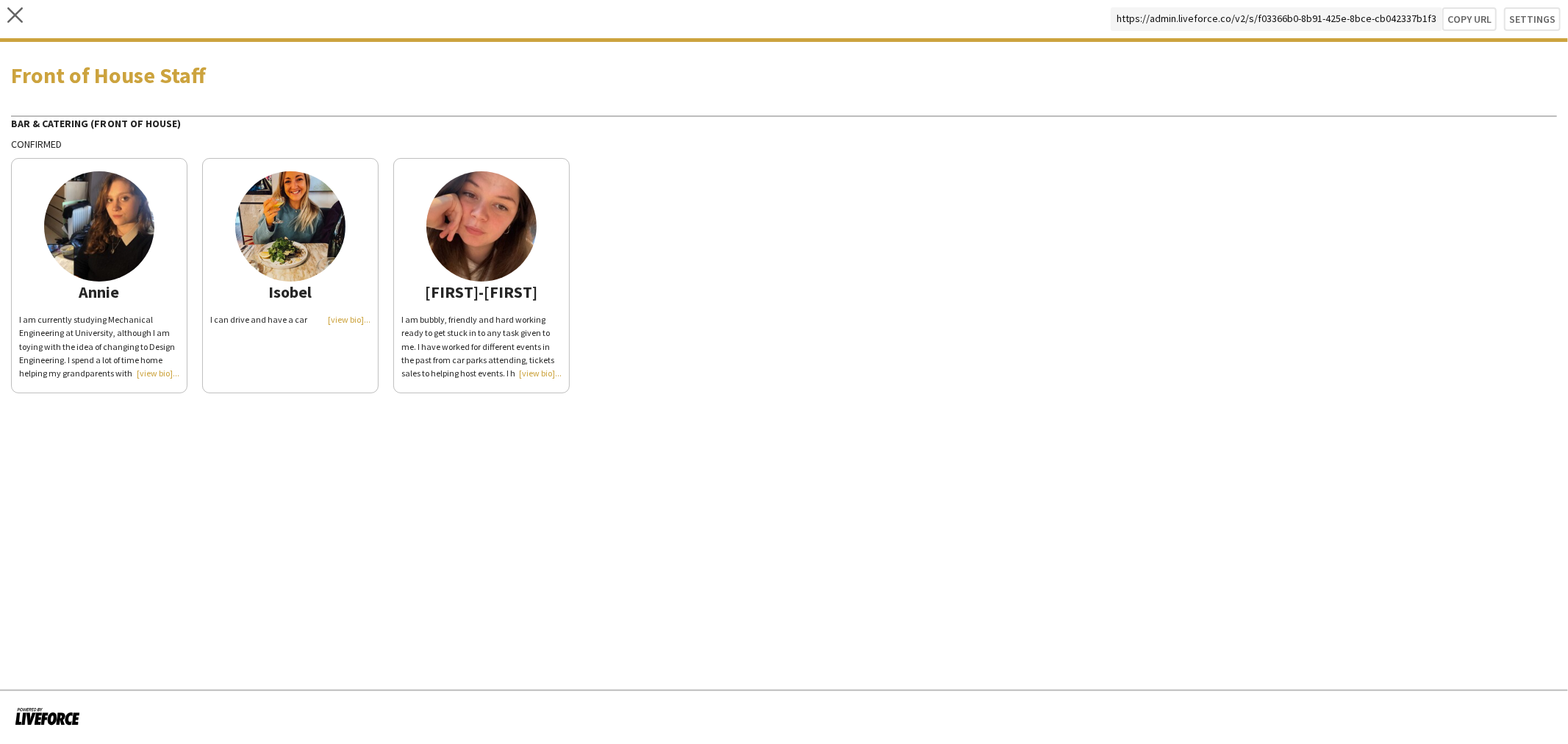 click on "close
https://admin.liveforce.co/v2/s/f03366b0-8b91-425e-8bce-cb042337b1f3   Copy url   Settings" 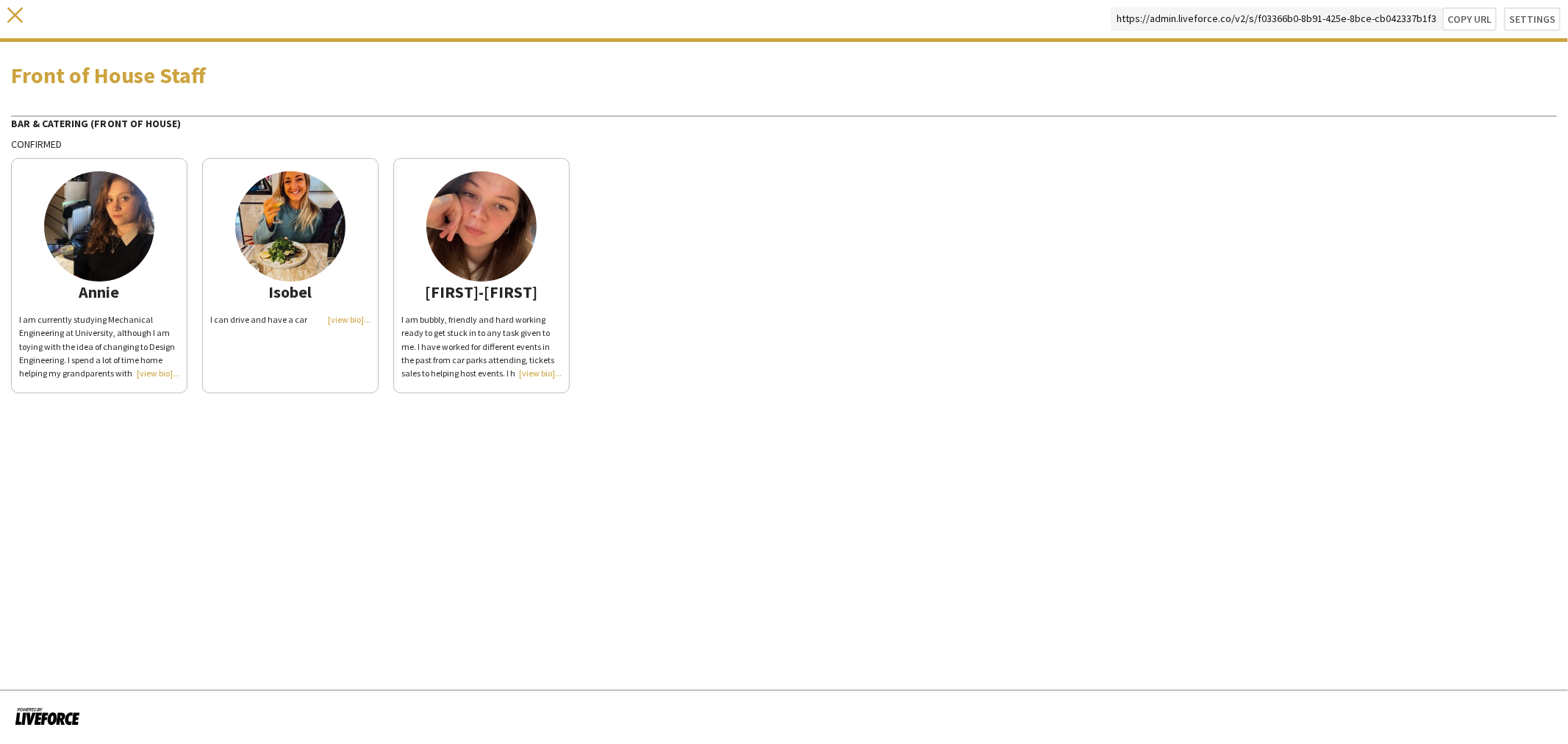 click on "close" 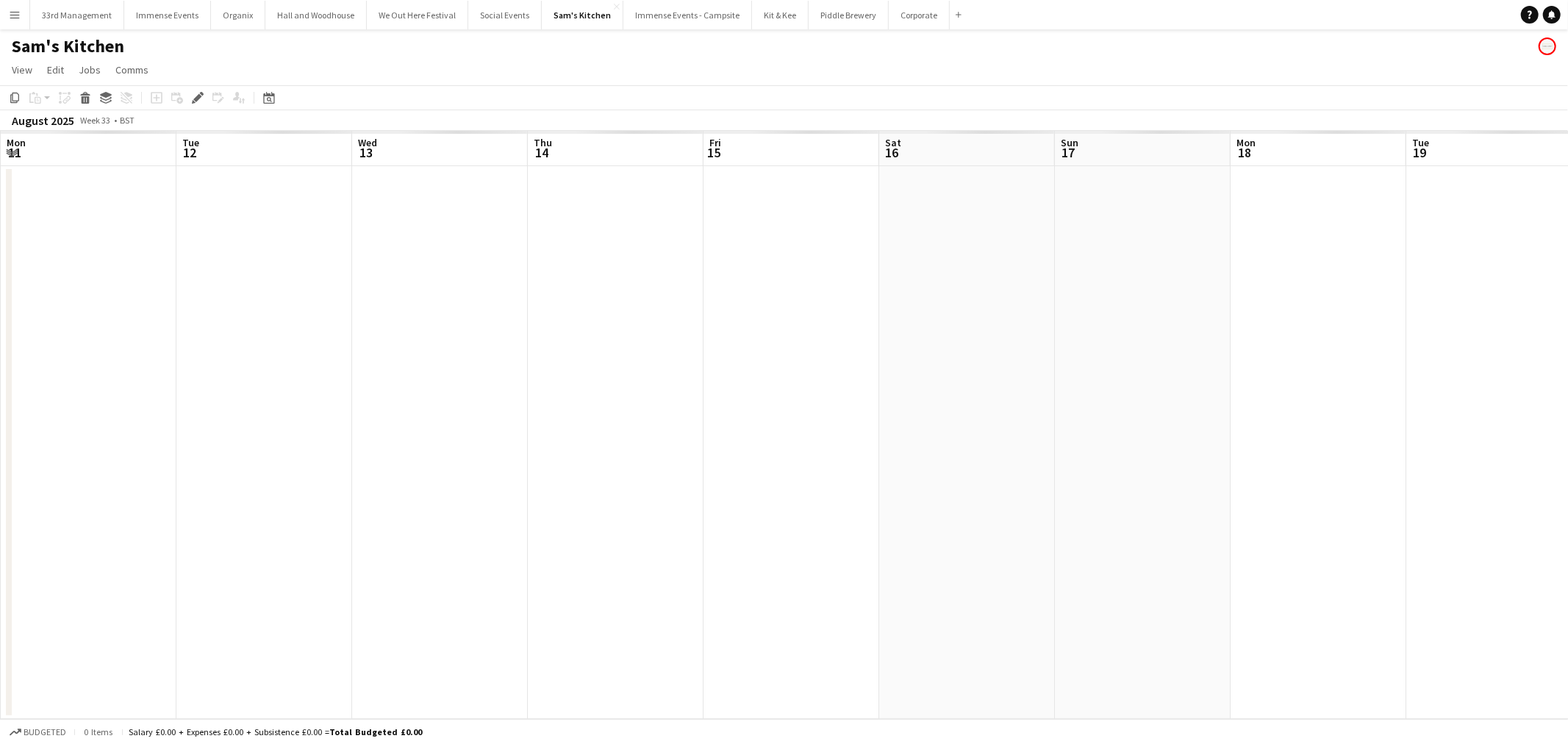 scroll, scrollTop: 0, scrollLeft: 505, axis: horizontal 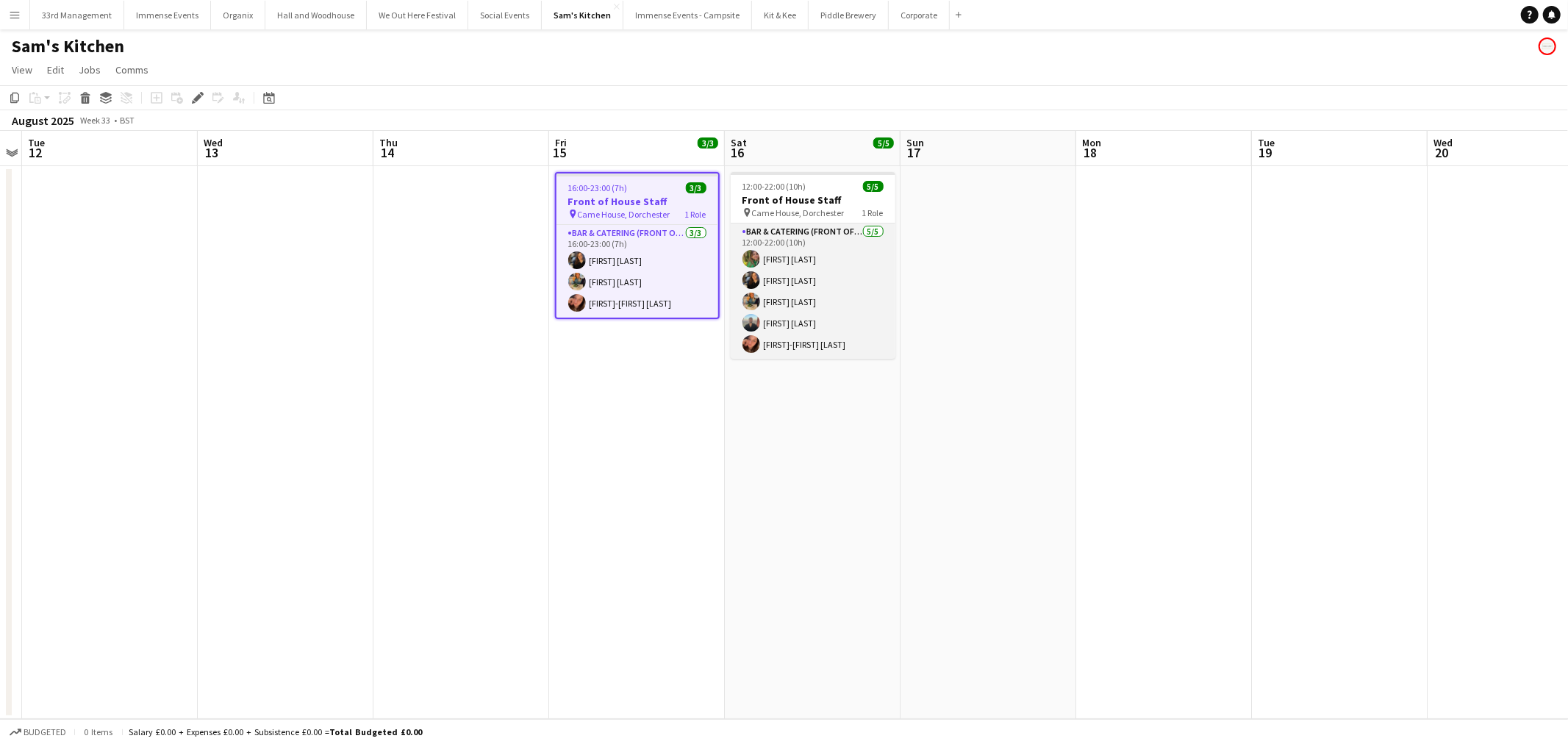 click on "Bar & Catering (Front of House)   5/5   12:00-22:00 (10h)
Isabelle Bland Annie Hutchings Isobel Haskell Navin Vij Jessica-May Sheppard" at bounding box center (813, 291) 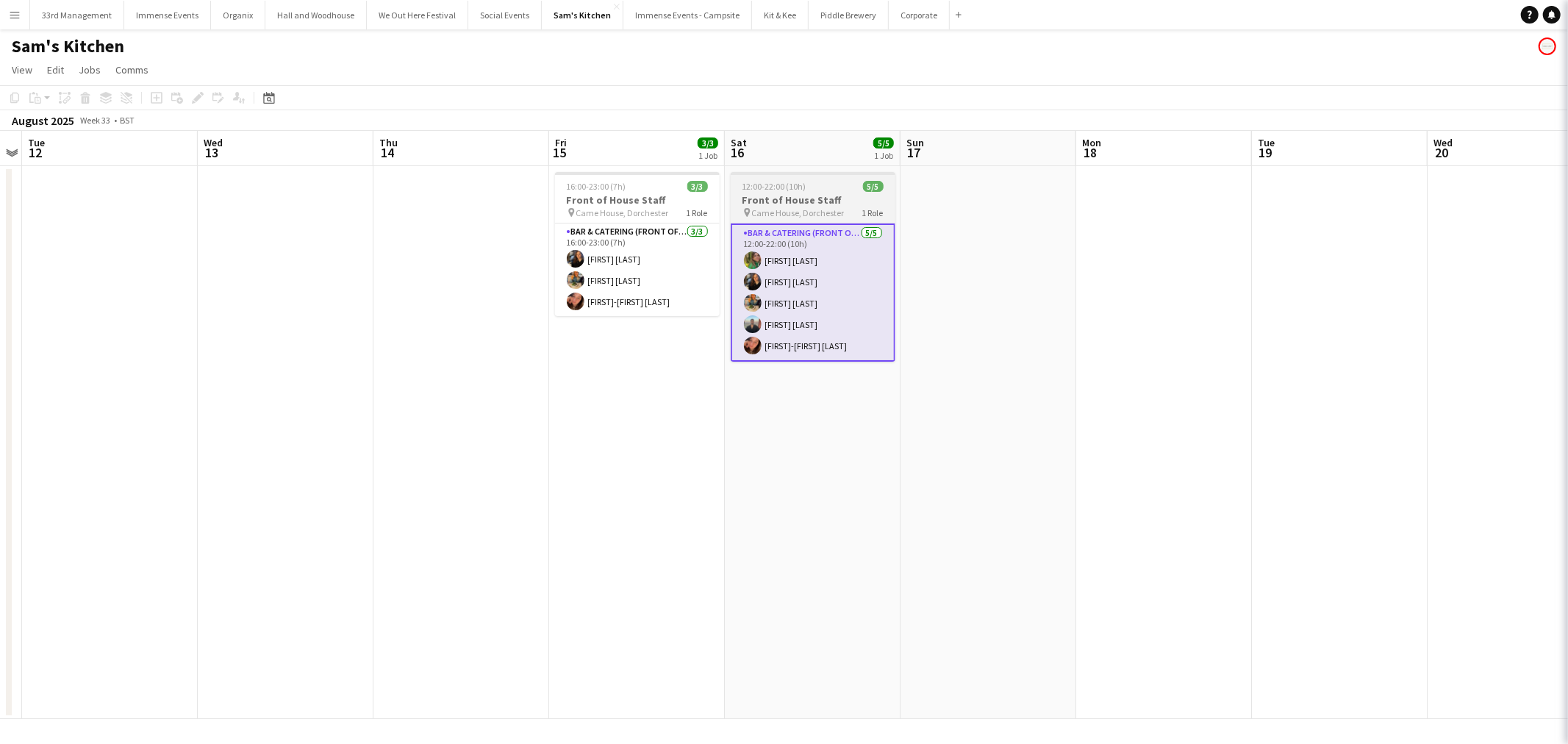 click on "Front of House Staff" at bounding box center [813, 200] 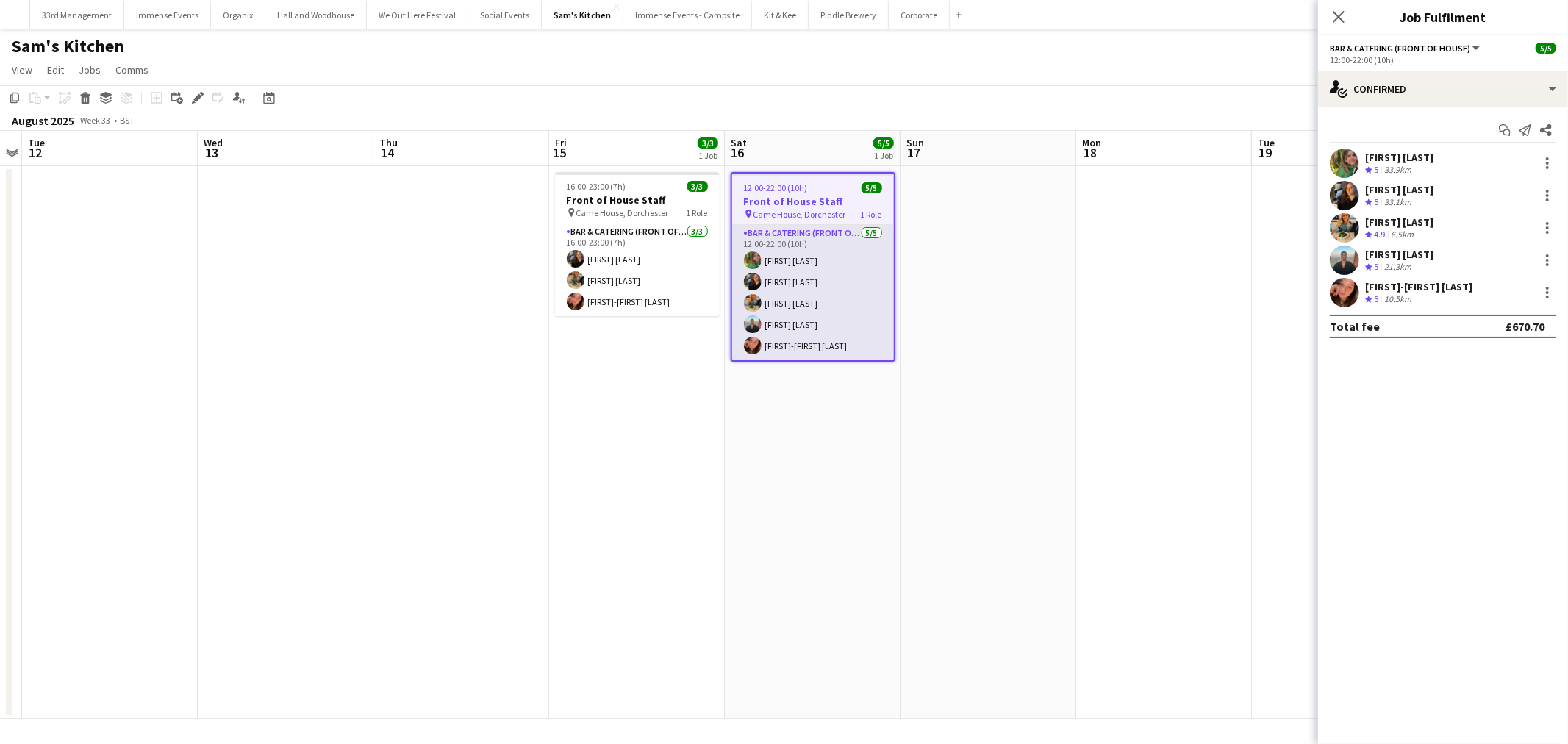 click on "Bar & Catering (Front of House)   5/5   12:00-22:00 (10h)
Isabelle Bland Annie Hutchings Isobel Haskell Navin Vij Jessica-May Sheppard" at bounding box center (813, 293) 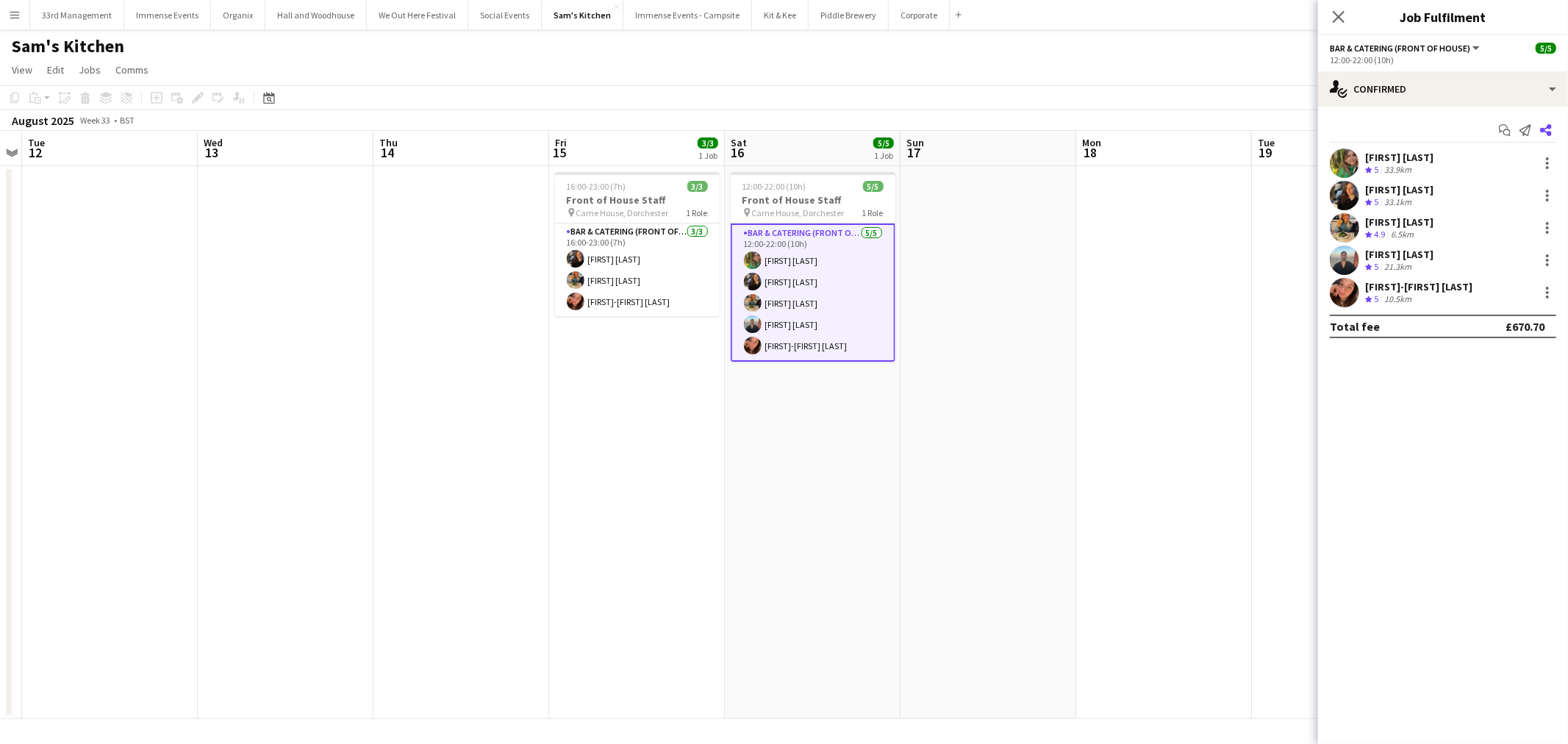 click 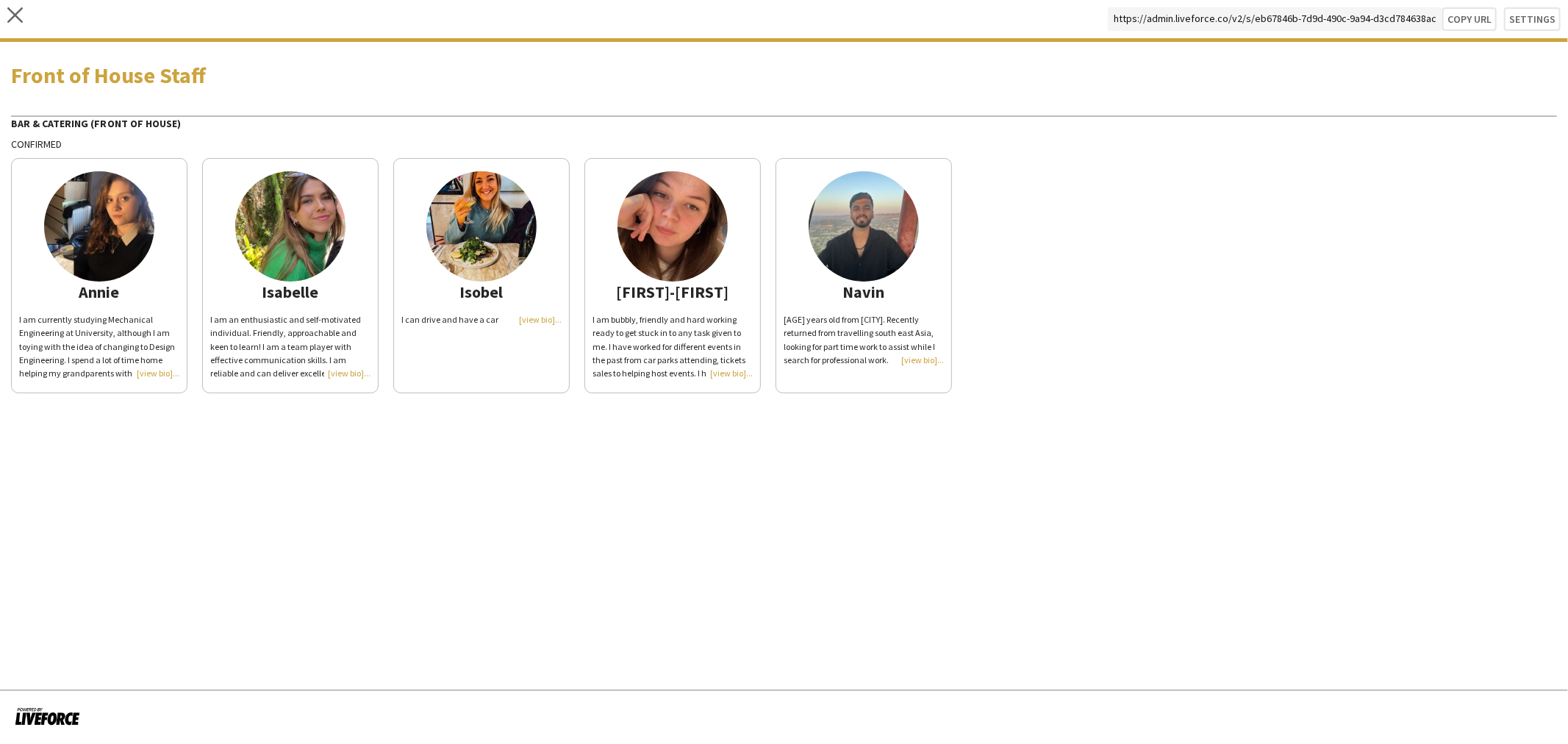 click on "I am bubbly, friendly and hard working ready to get stuck in to any task given to me.
I have worked for different events in the past from car parks attending, tickets sales to helping host events. I have also worked on many different types of bars and been waitressing most my working career.
I am a fast learner and can jump into what ever role needed of me.
I have a strong drive to succeed and perform to the best of my ability so that everyone walks away happy (especially the clients)." 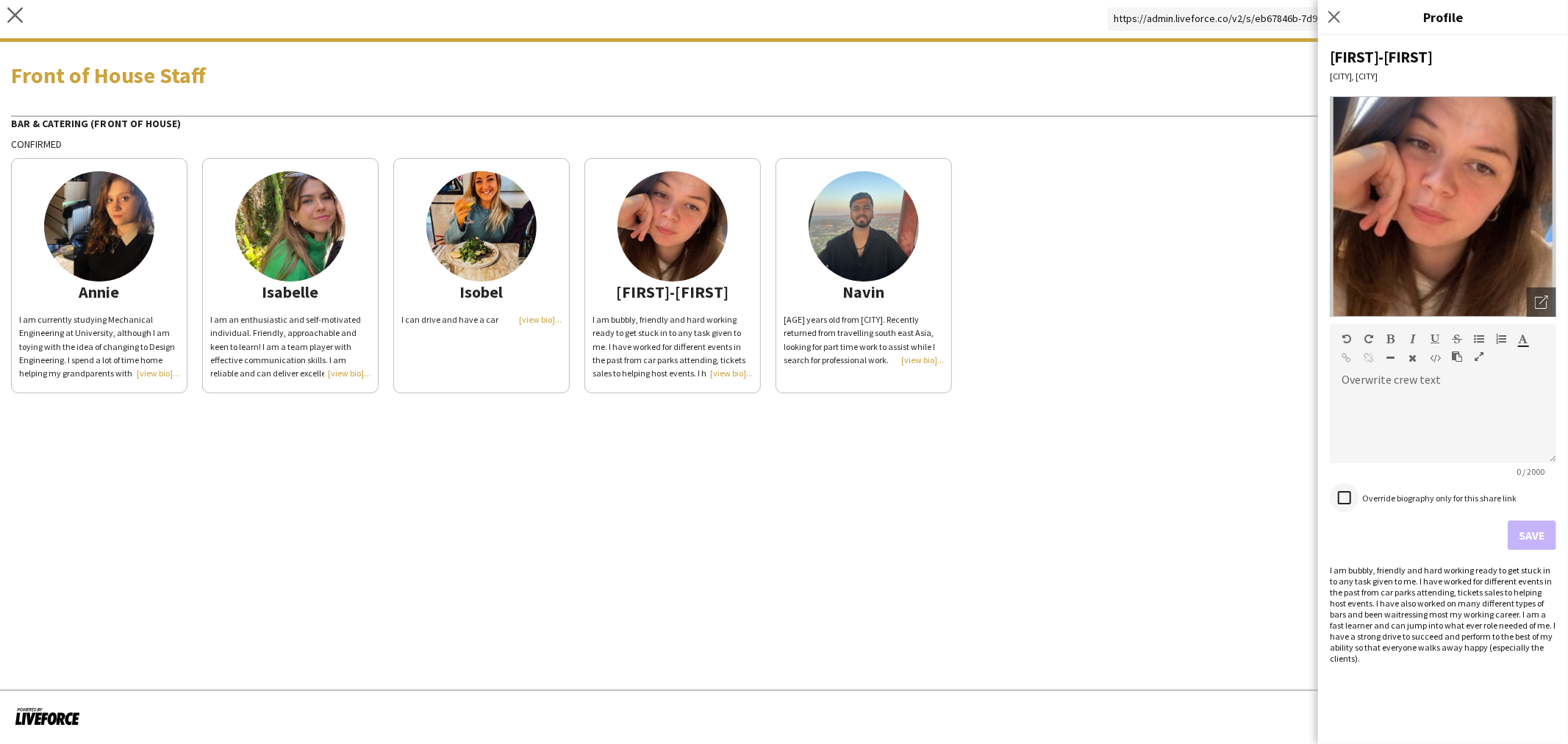 click at bounding box center [1345, 498] 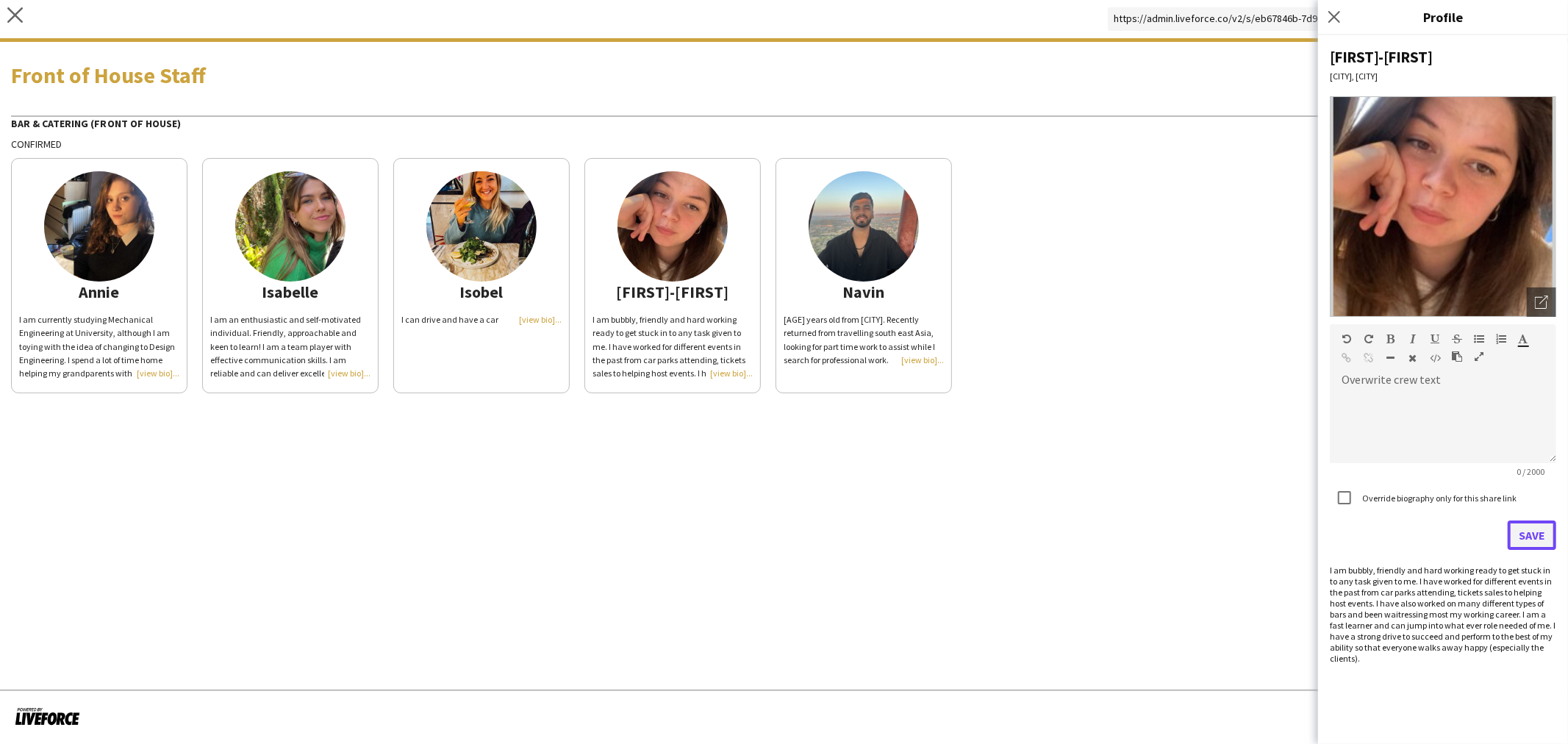 click on "Save" 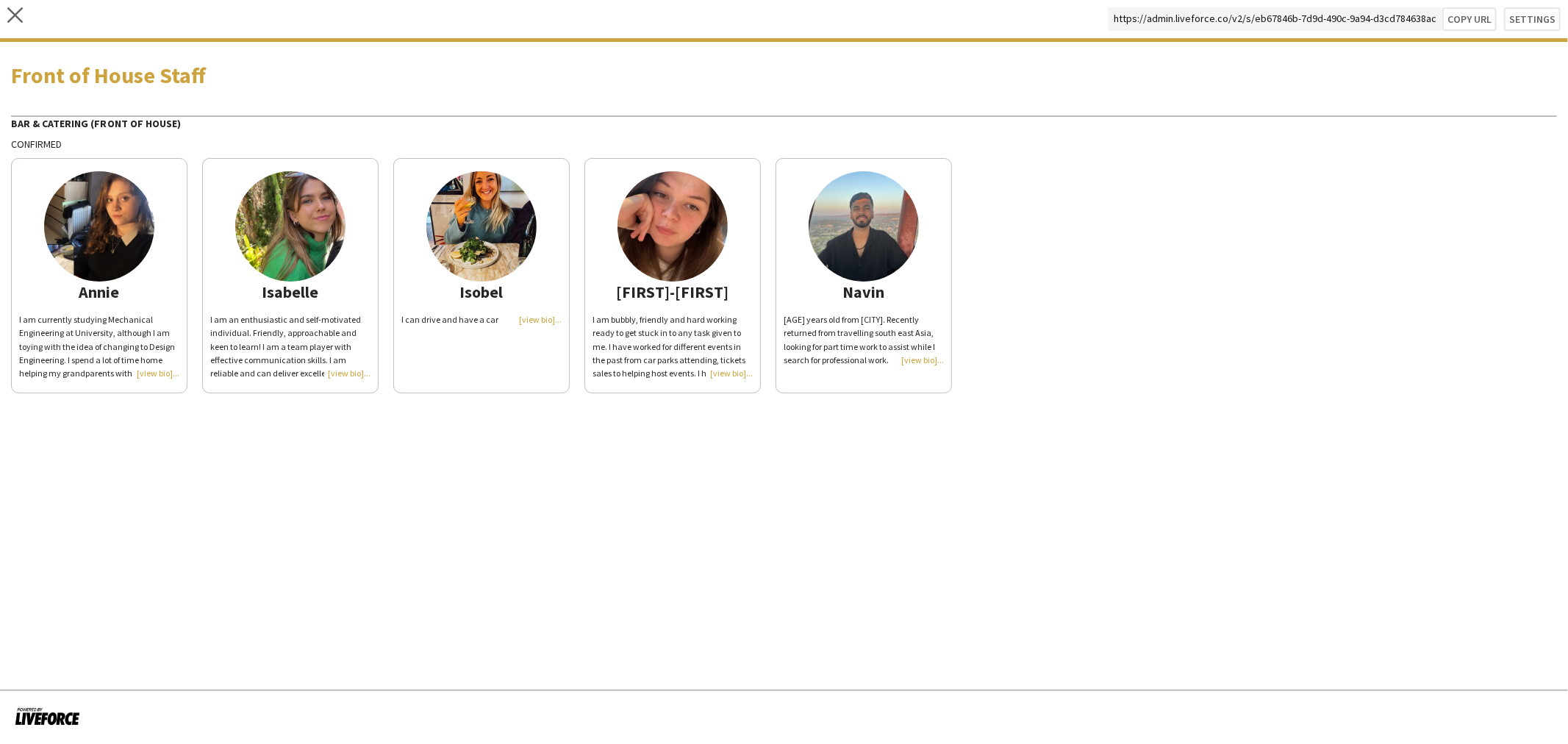 click on "24 years old from Burton Bradstock. Recently returned from travelling south east Asia, looking for part time work to assist while I search for professional work." 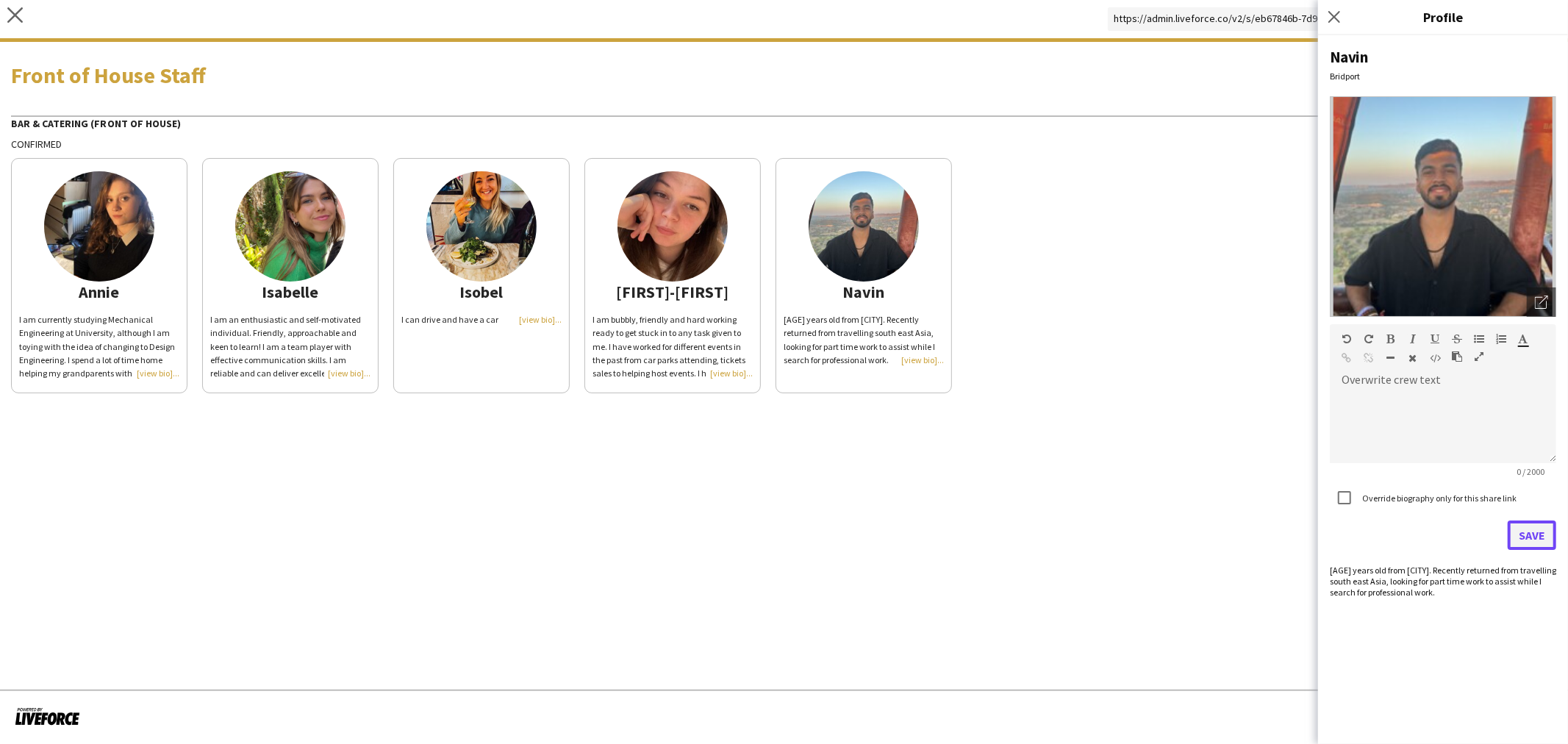 click on "Save" 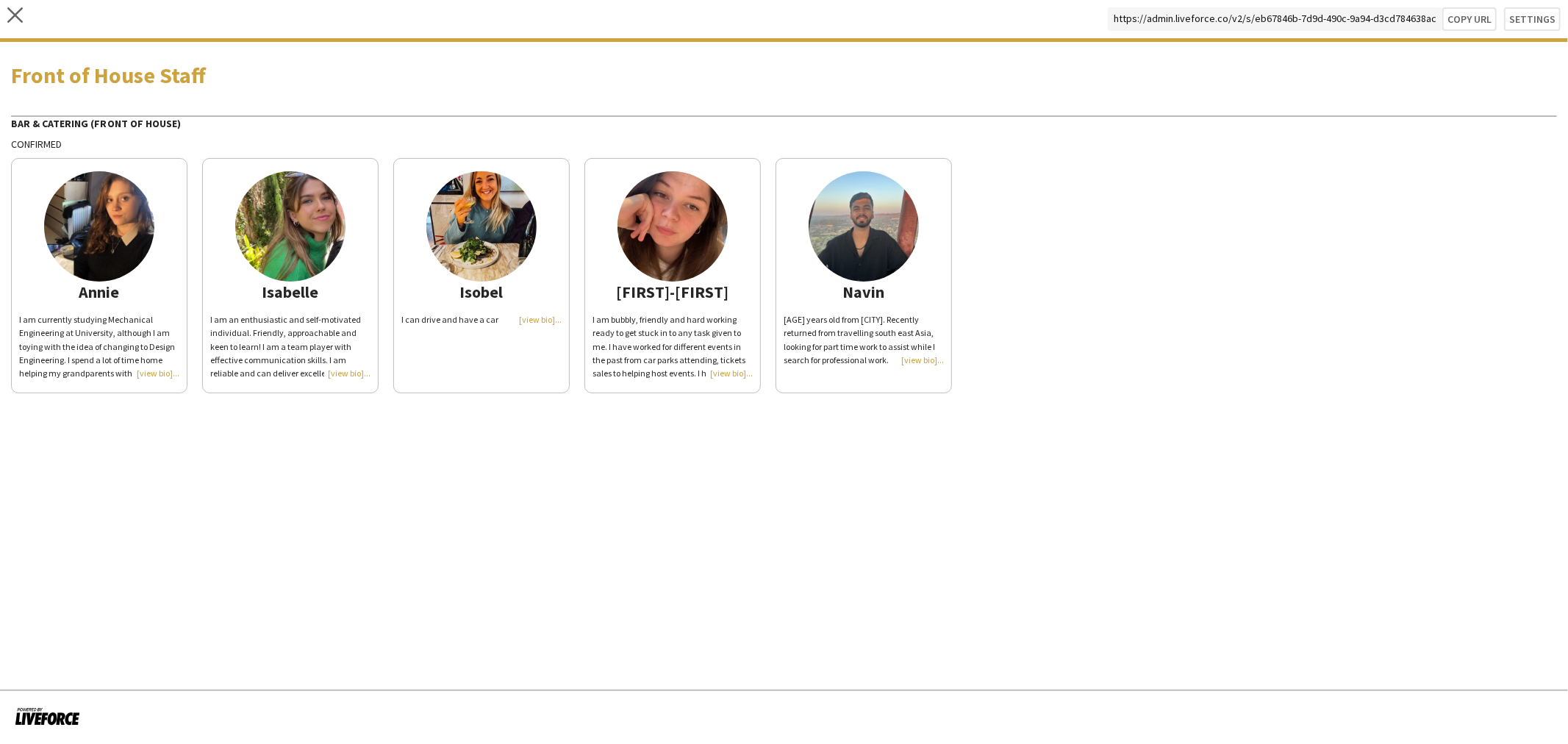 click on "I can drive and have a car" 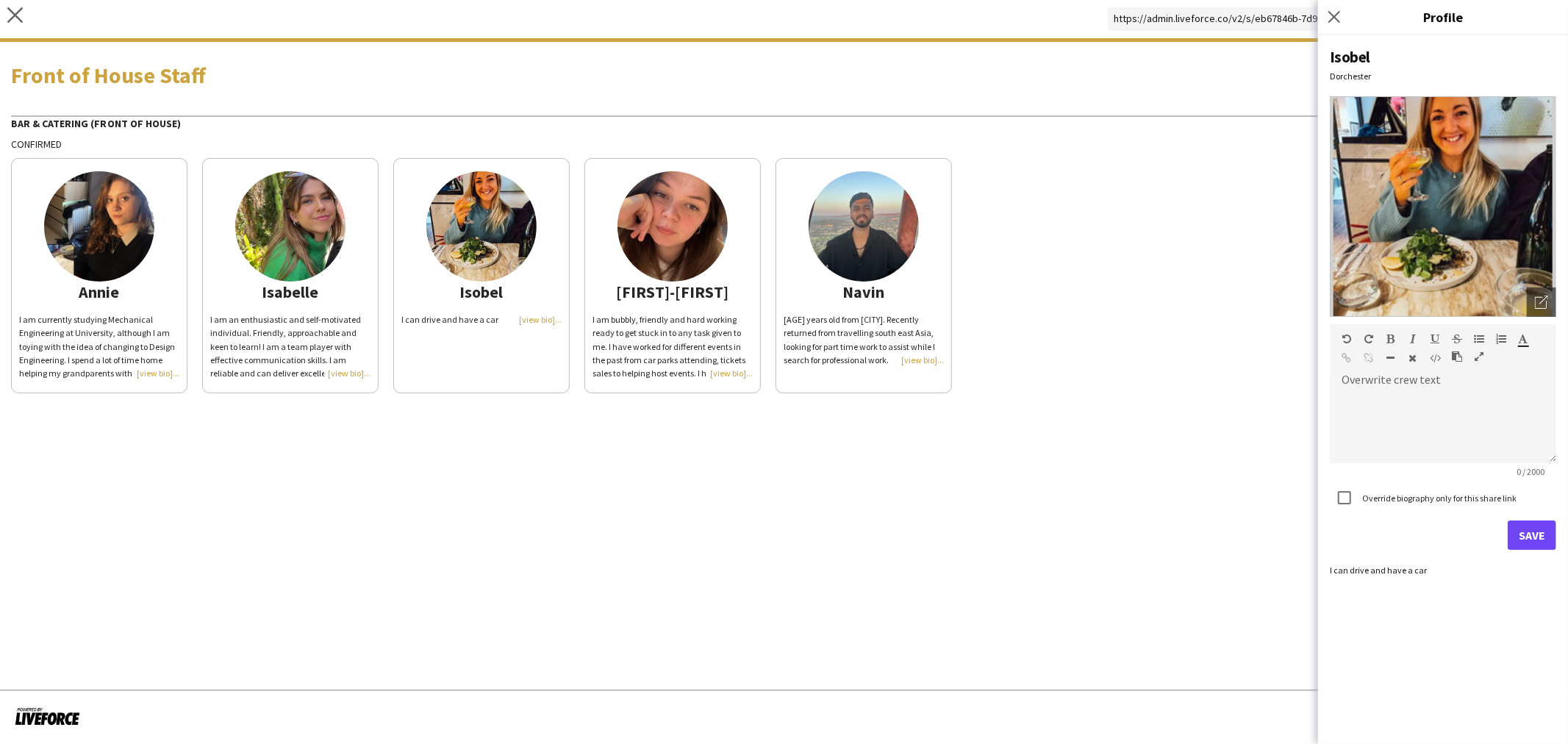 click on "Isobel   Dorchester
Open photos pop-in
Overwrite crew text  default   Heading 1   Heading 2   Heading 3   Heading 4   Heading 5   Heading 6   Heading 7   Paragraph   Predefined   Standard   default  Times New Roman   Arial   Times New Roman   Calibri   Comic Sans MS  3   1   2   3   4   5   6   7  ******* *******  0 / 2000   Override biography only for this share link   Save  I can drive and have a car" 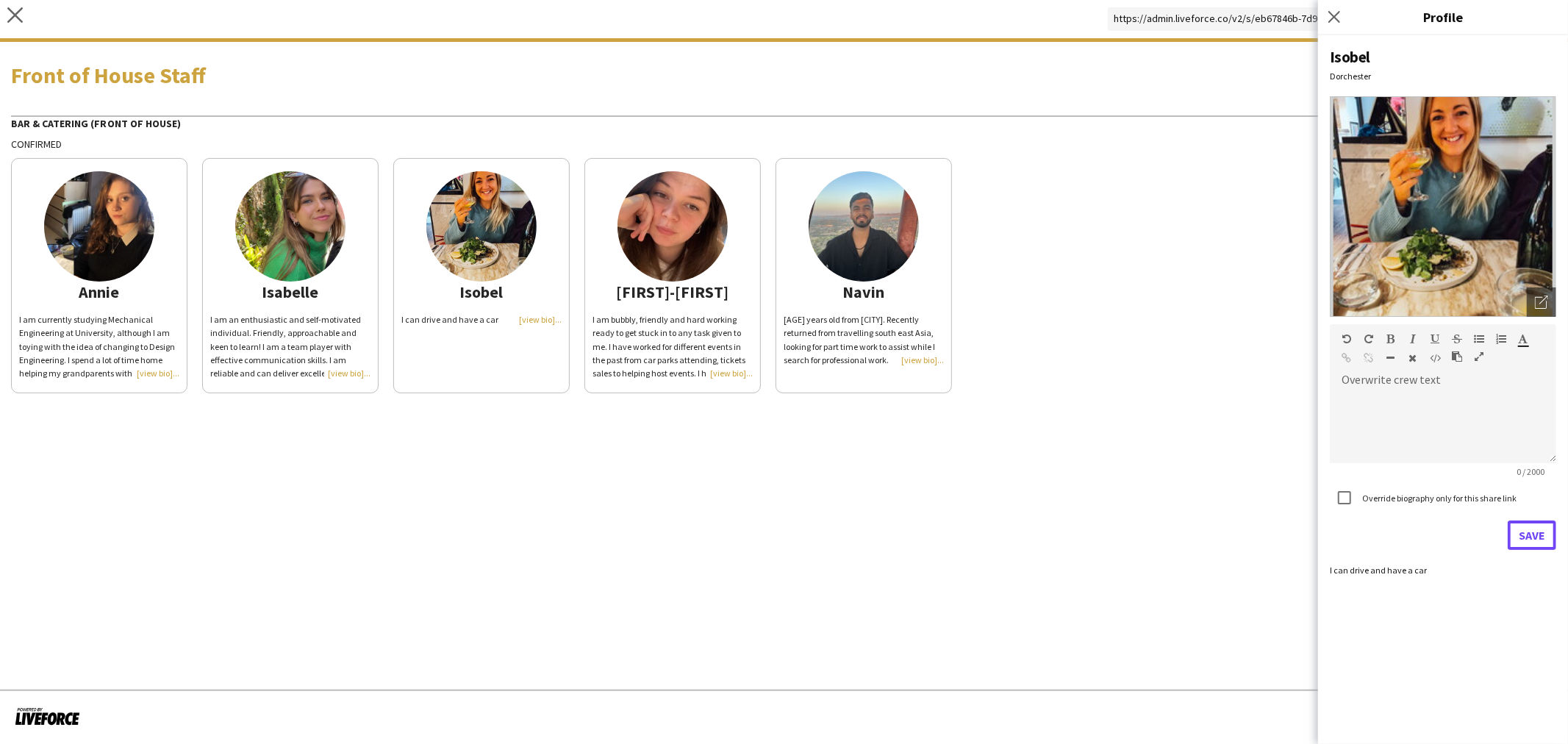 click on "Save" 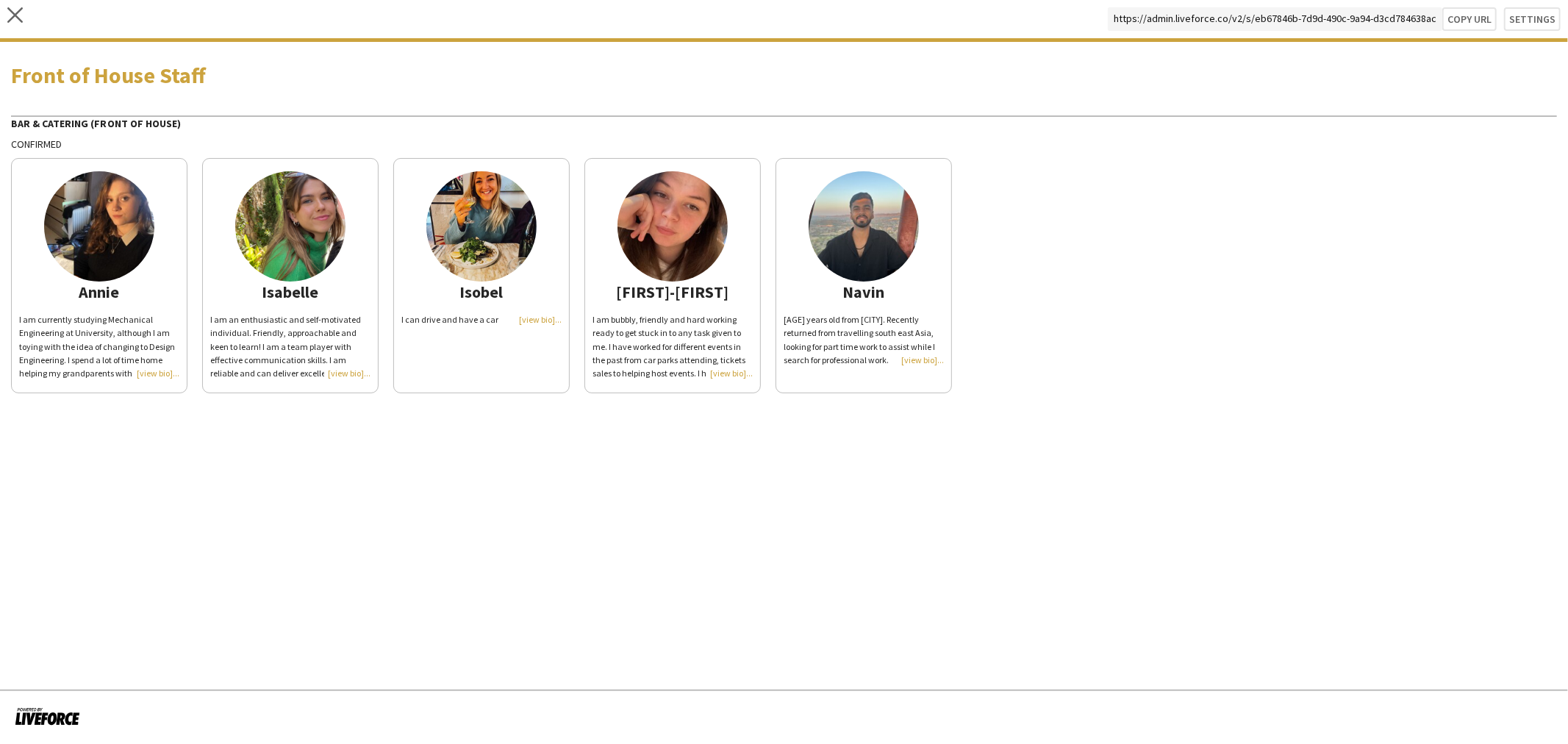 click on "I am an enthusiastic and self-motivated individual. Friendly, approachable and keen to learn! I am a team player with effective communication skills. I am reliable and can deliver excellent levels of service." 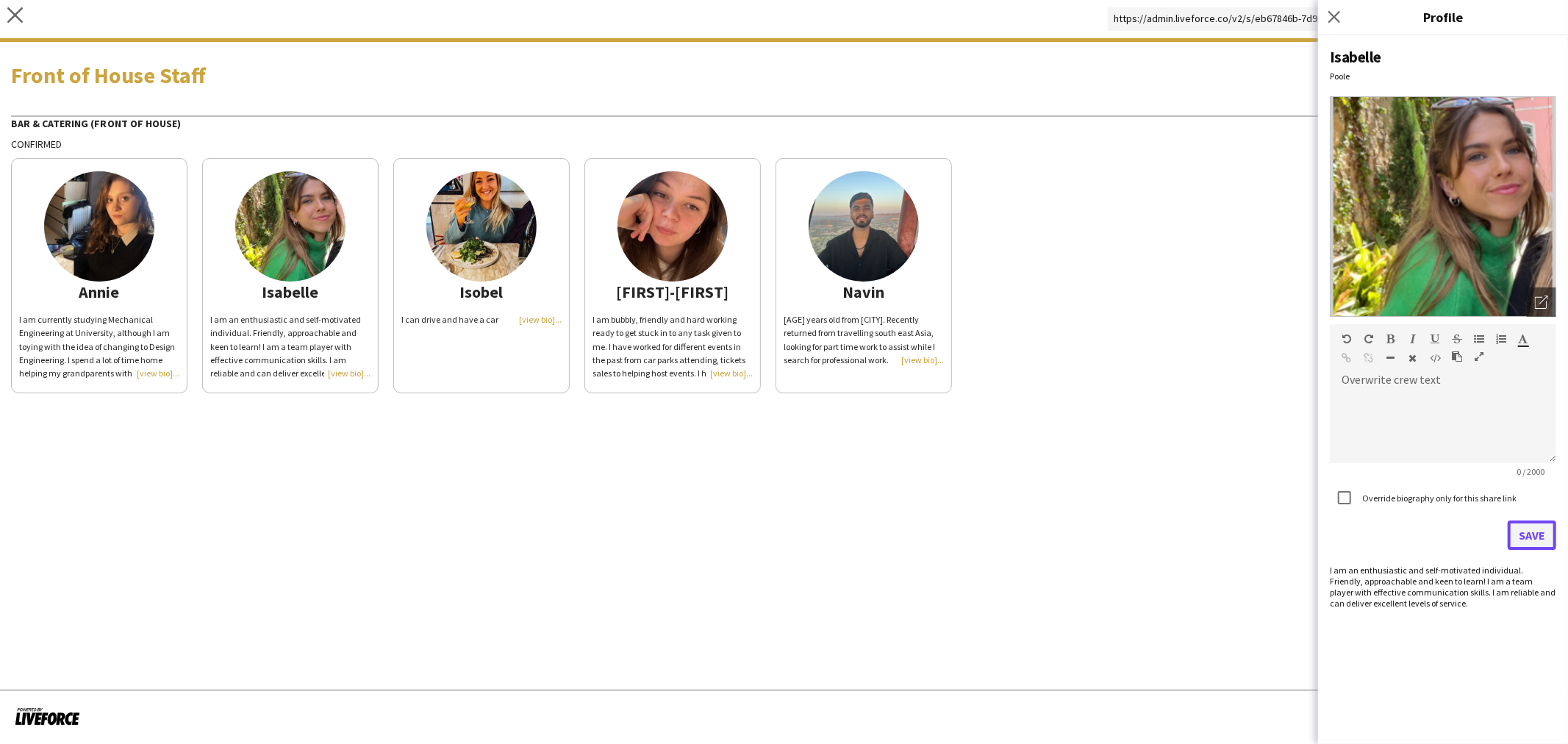 click on "Save" 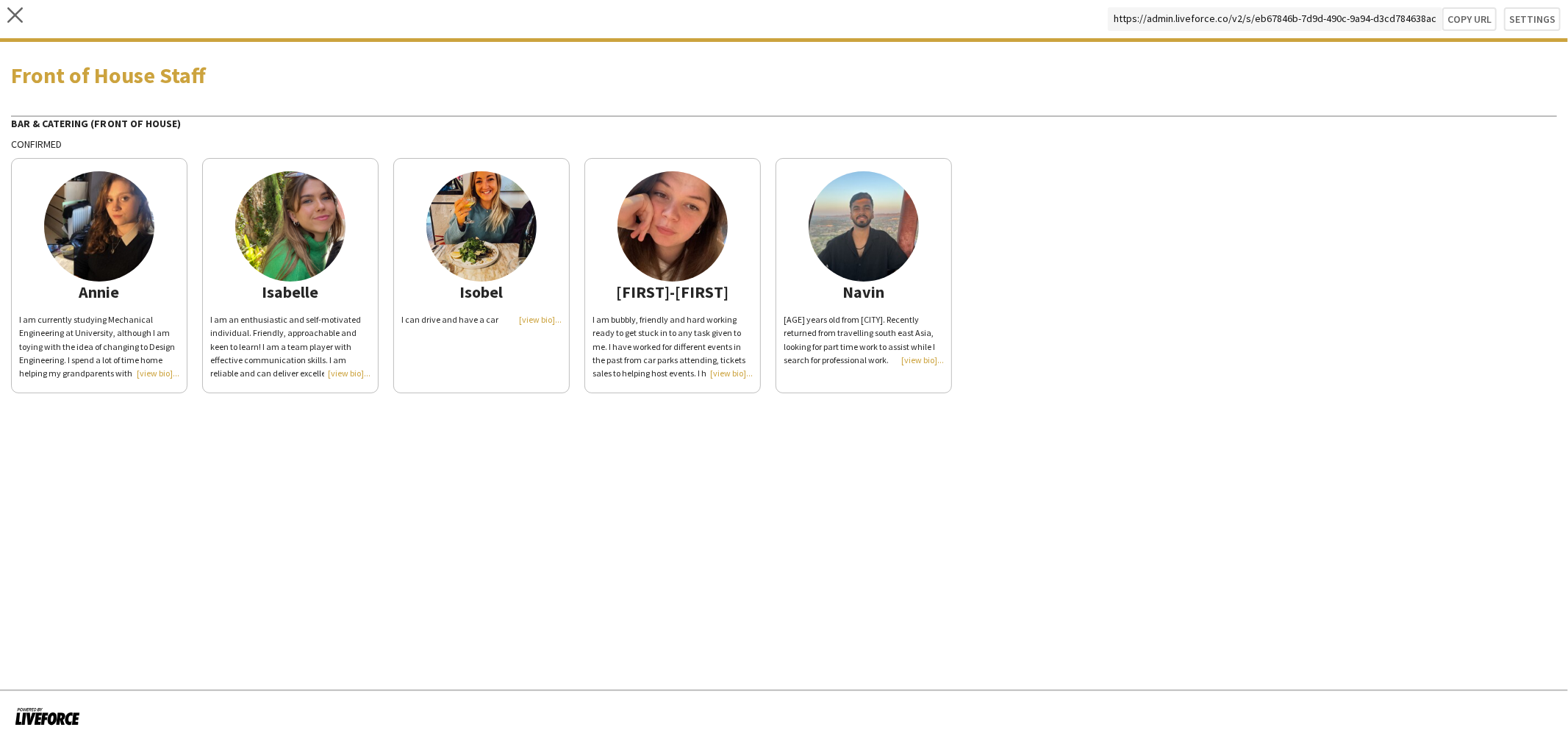 click on "I am currently studying Mechanical Engineering at University, although I am toying with the idea of changing to Design Engineering. I spend a lot of time home helping my grandparents with their farm or meeting friends for coffee. I am a grade seven level flautist and also spend a lot of time doing art." 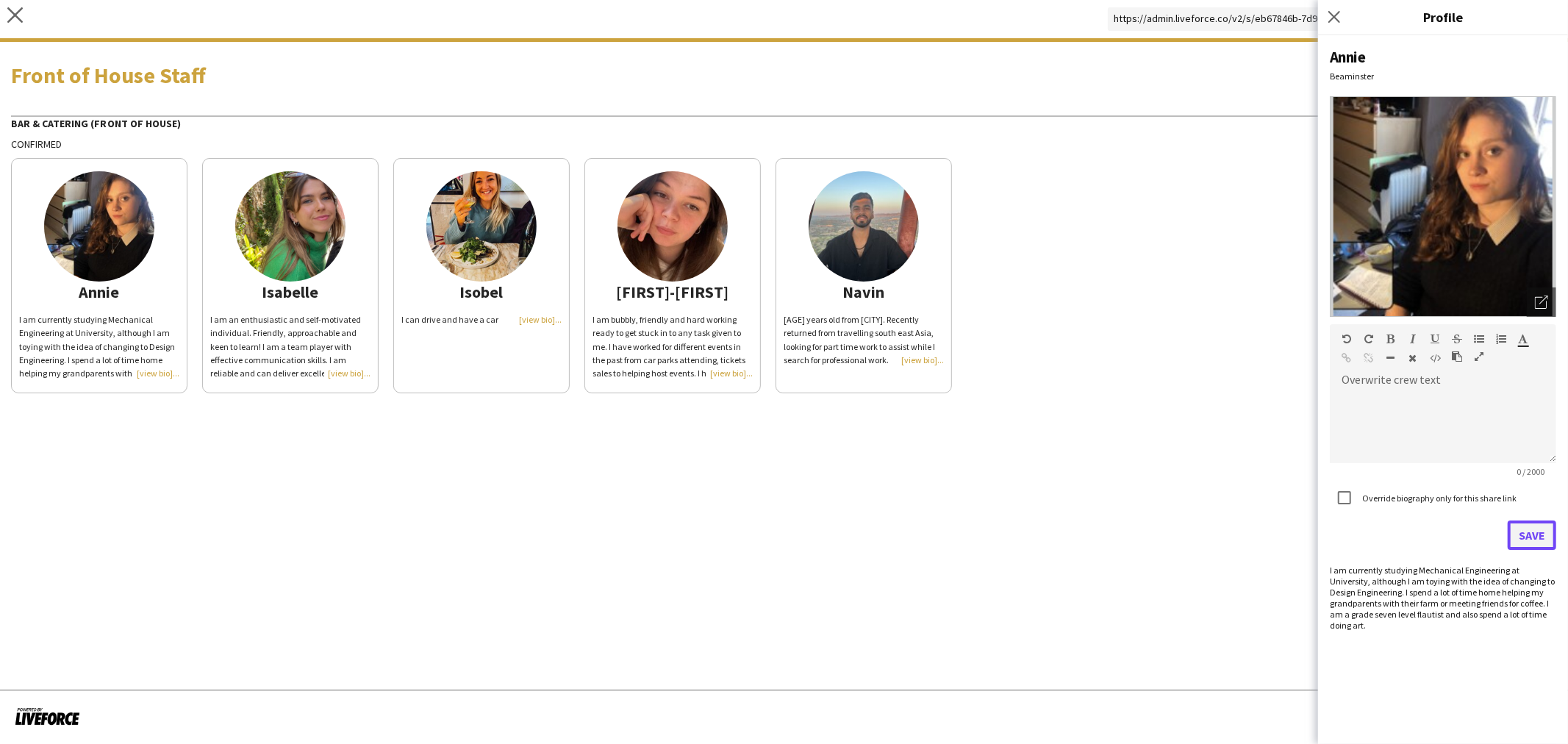 click on "Save" 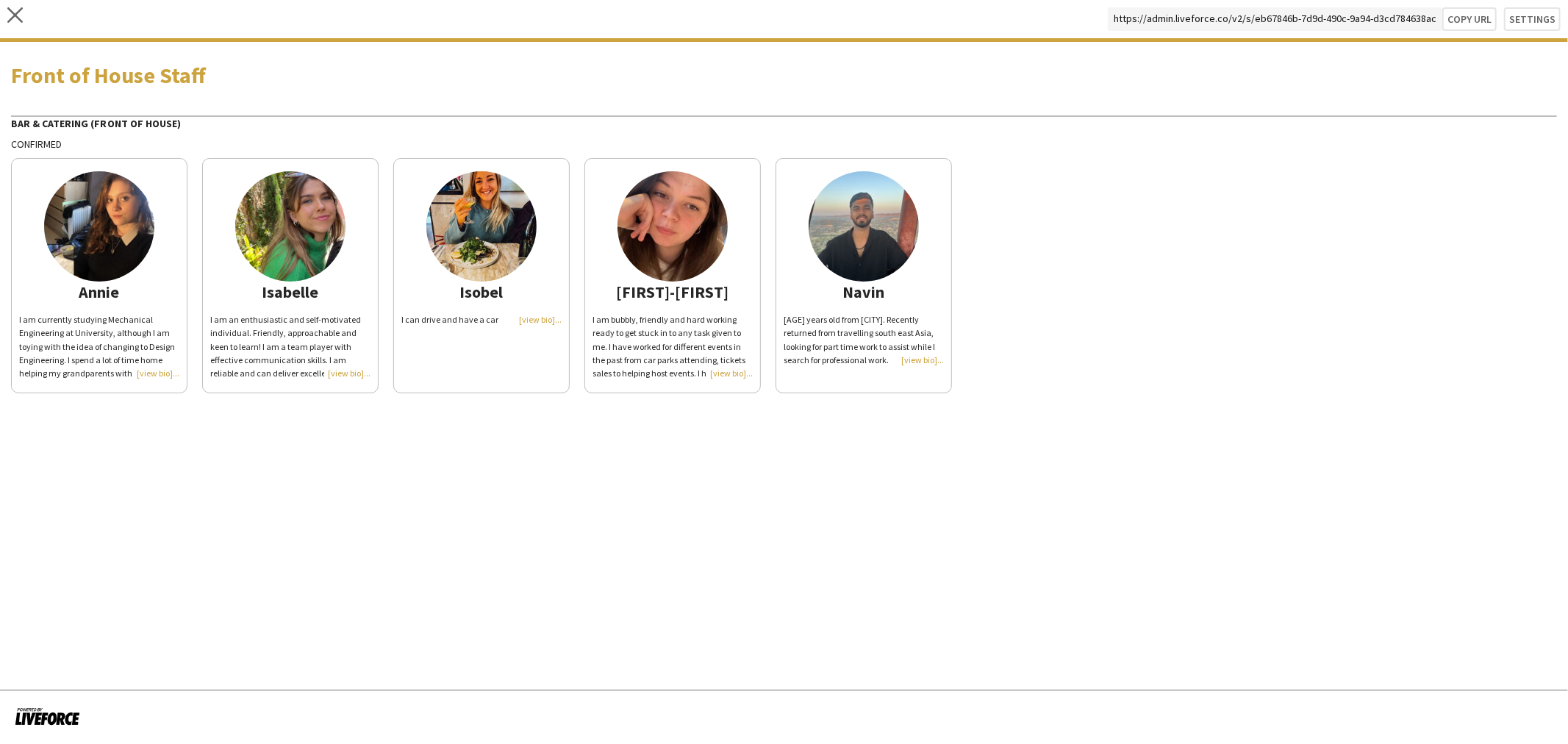 click on "close
https://admin.liveforce.co/v2/s/eb67846b-7d9d-490c-9a94-d3cd784638ac   Copy url   Settings" 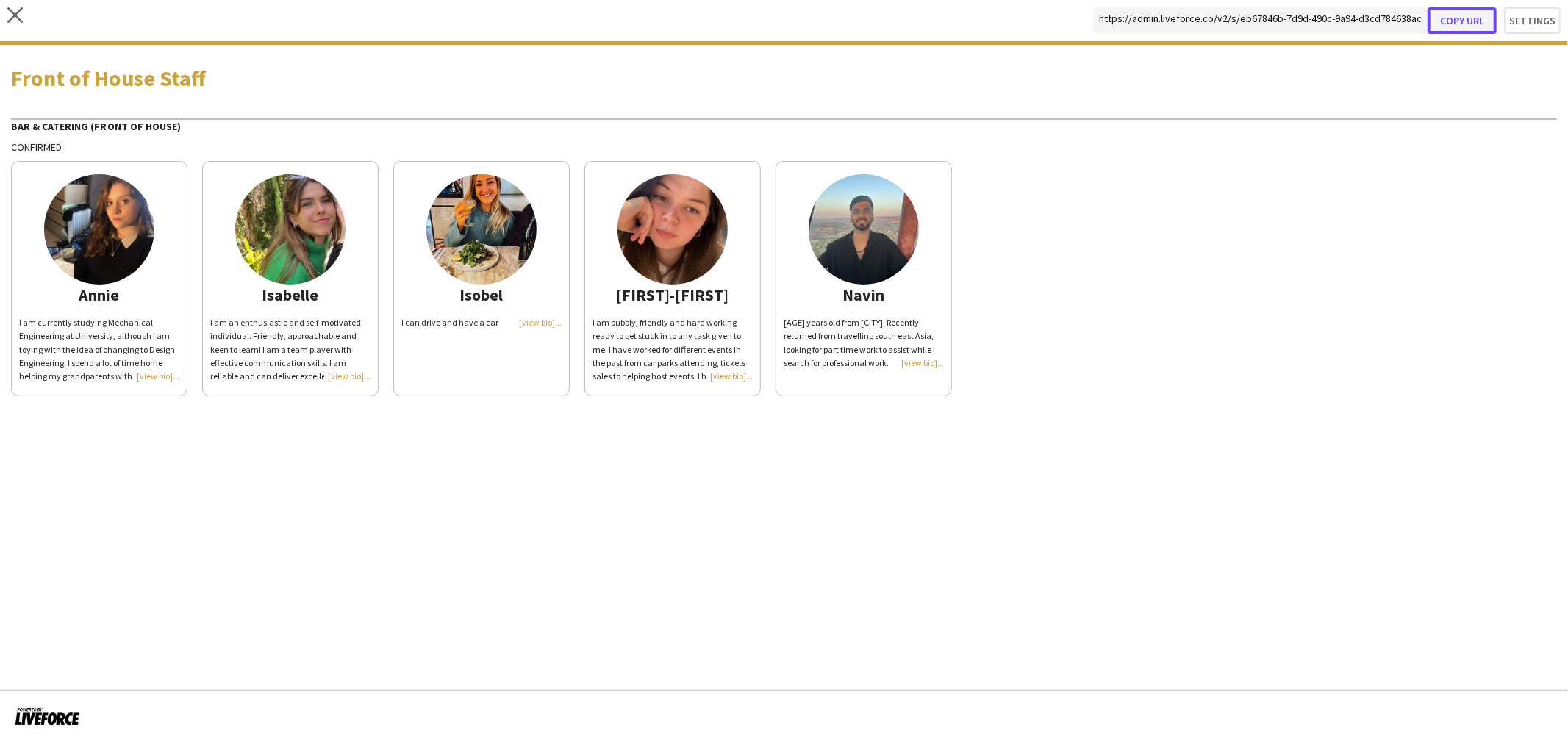 click on "Copy url" 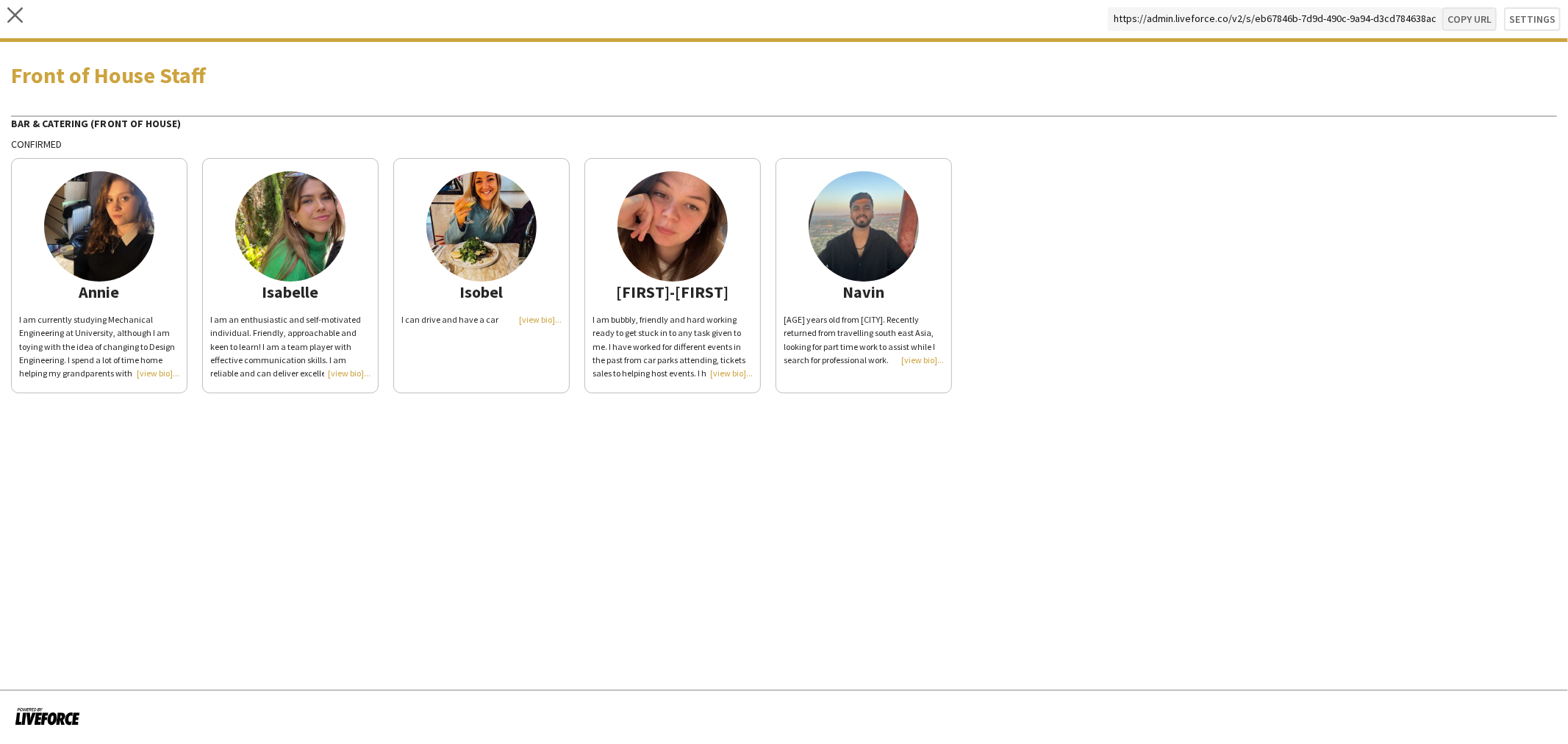 type on "**********" 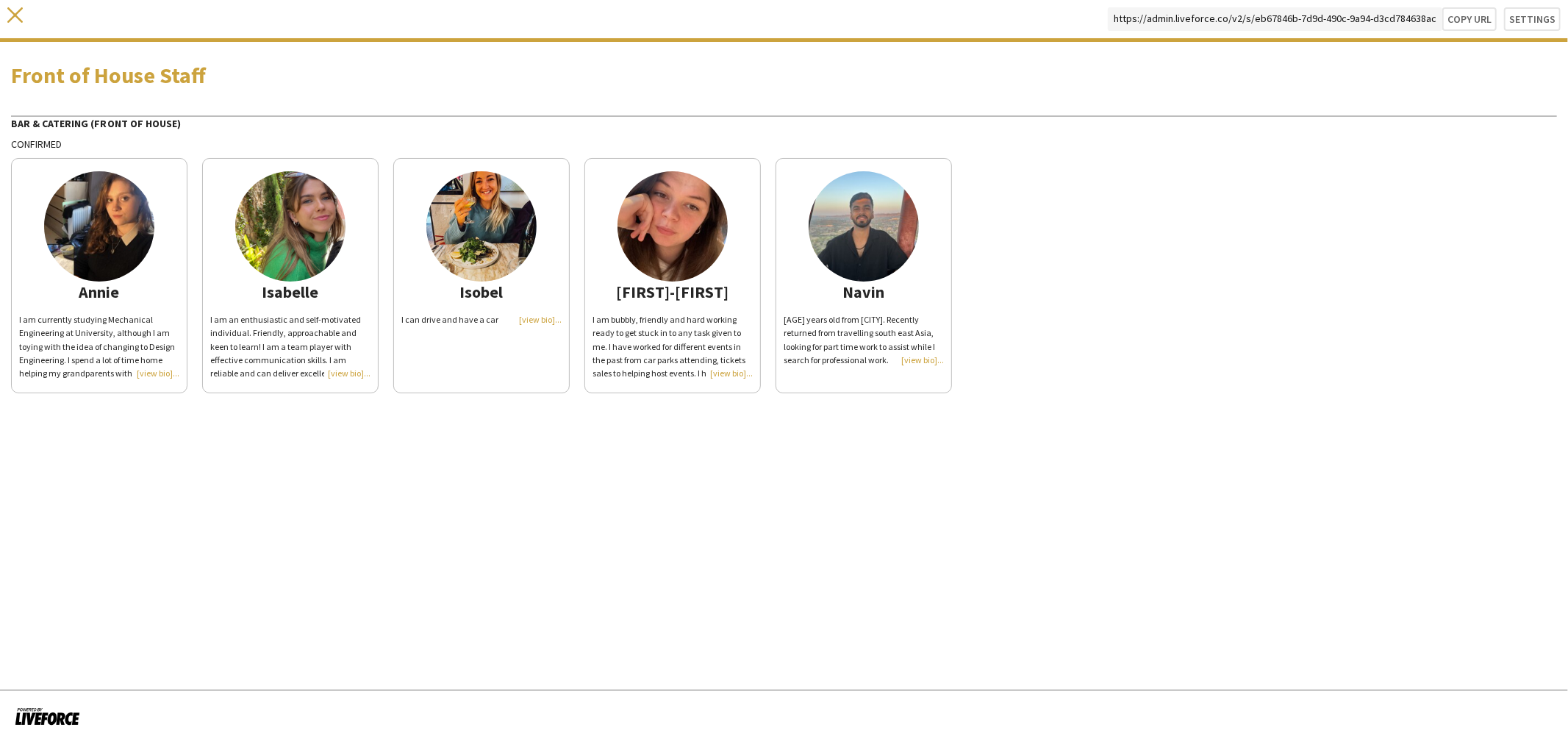 click on "close" 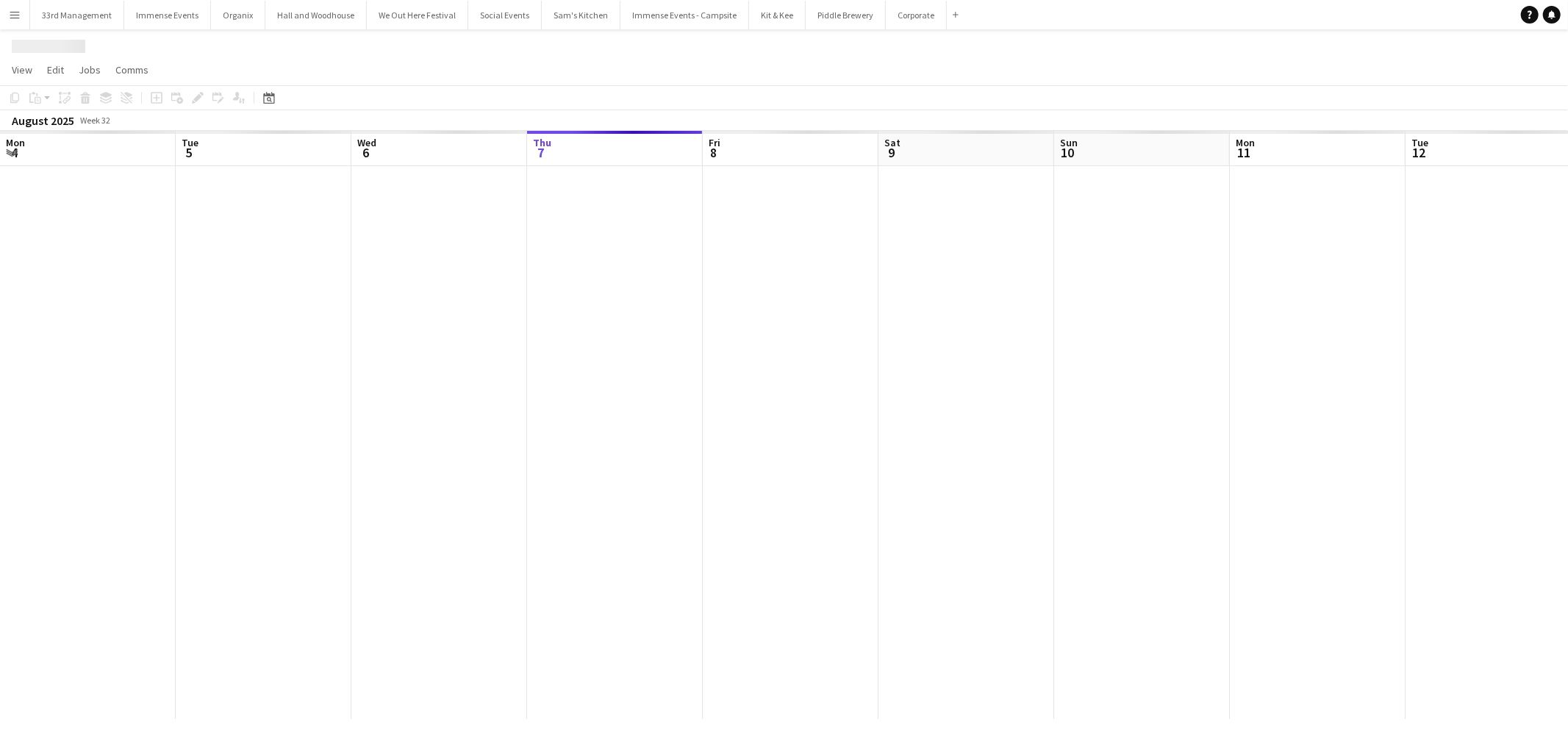 scroll, scrollTop: 0, scrollLeft: 505, axis: horizontal 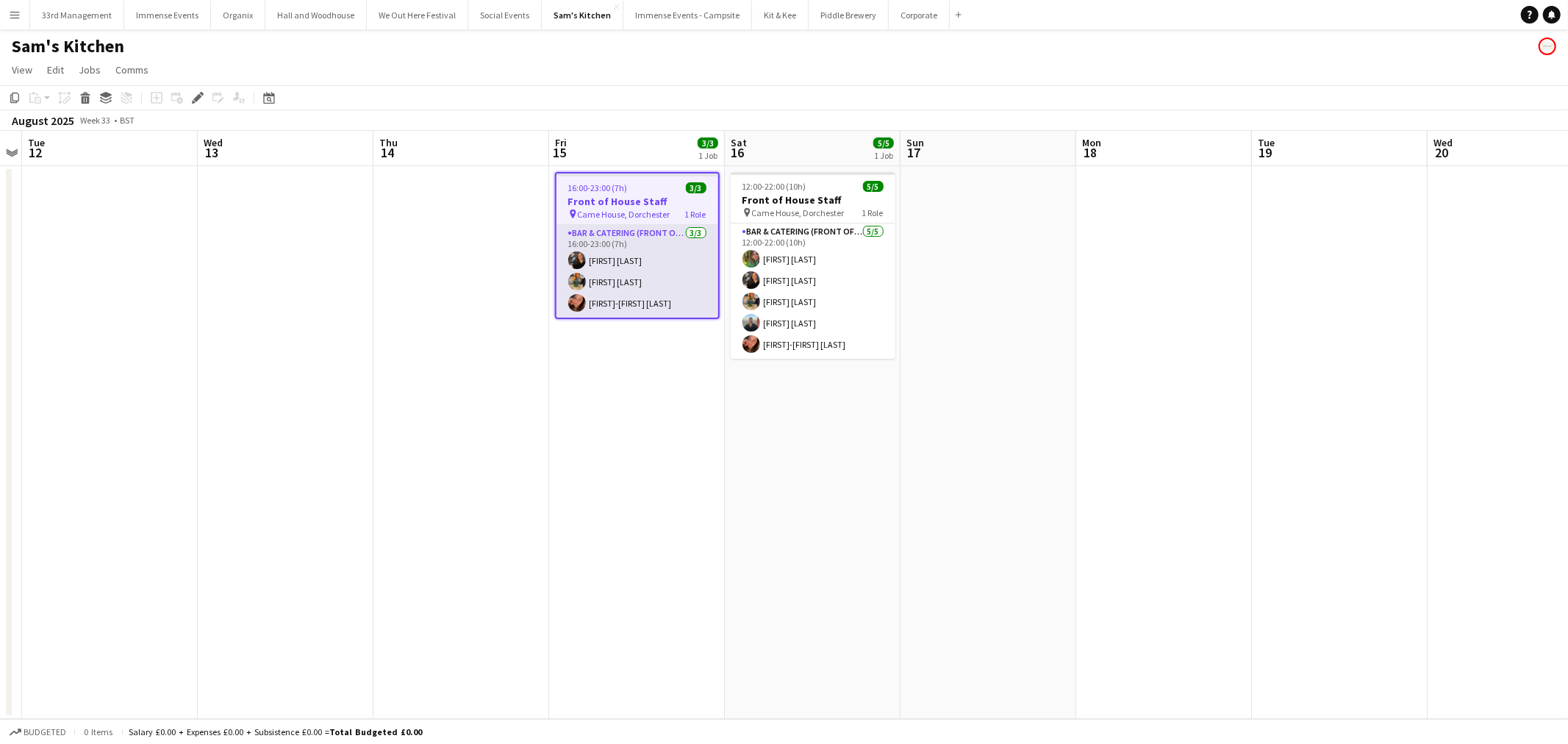 click on "Bar & Catering (Front of House)   3/3   16:00-23:00 (7h)
Annie Hutchings Isobel Haskell Jessica-May Sheppard" at bounding box center [637, 271] 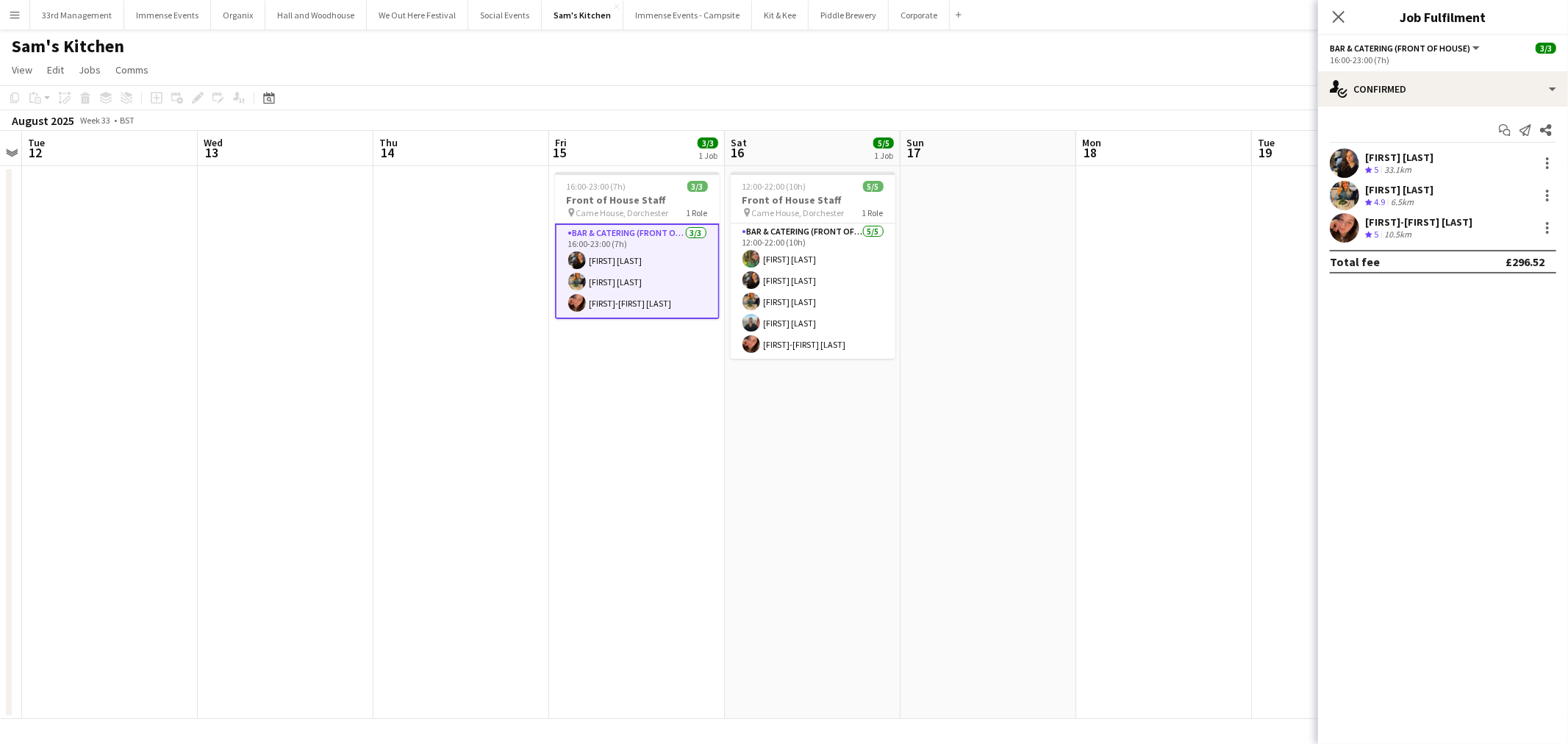 drag, startPoint x: 1377, startPoint y: 230, endPoint x: 1363, endPoint y: 222, distance: 16.124515 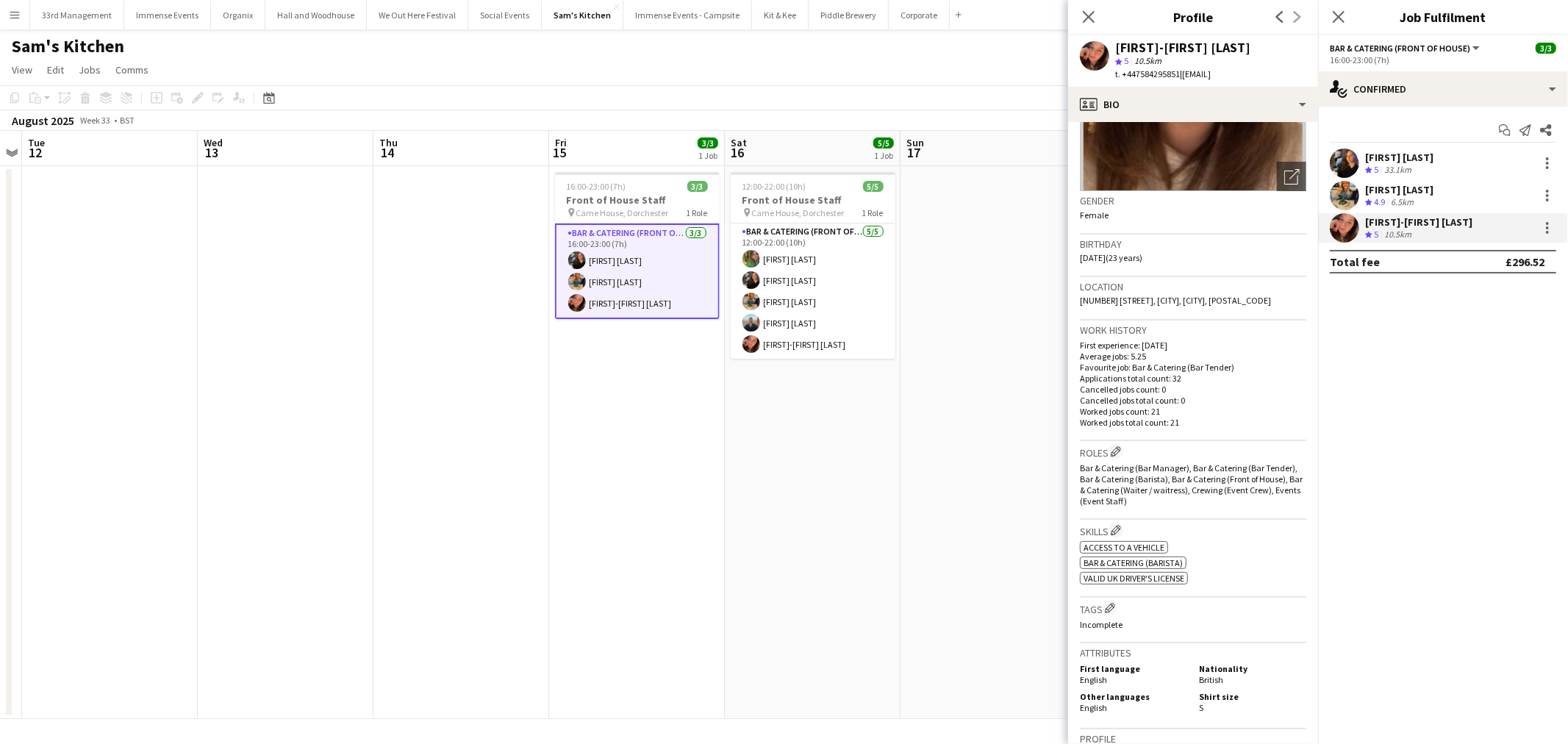 scroll, scrollTop: 490, scrollLeft: 0, axis: vertical 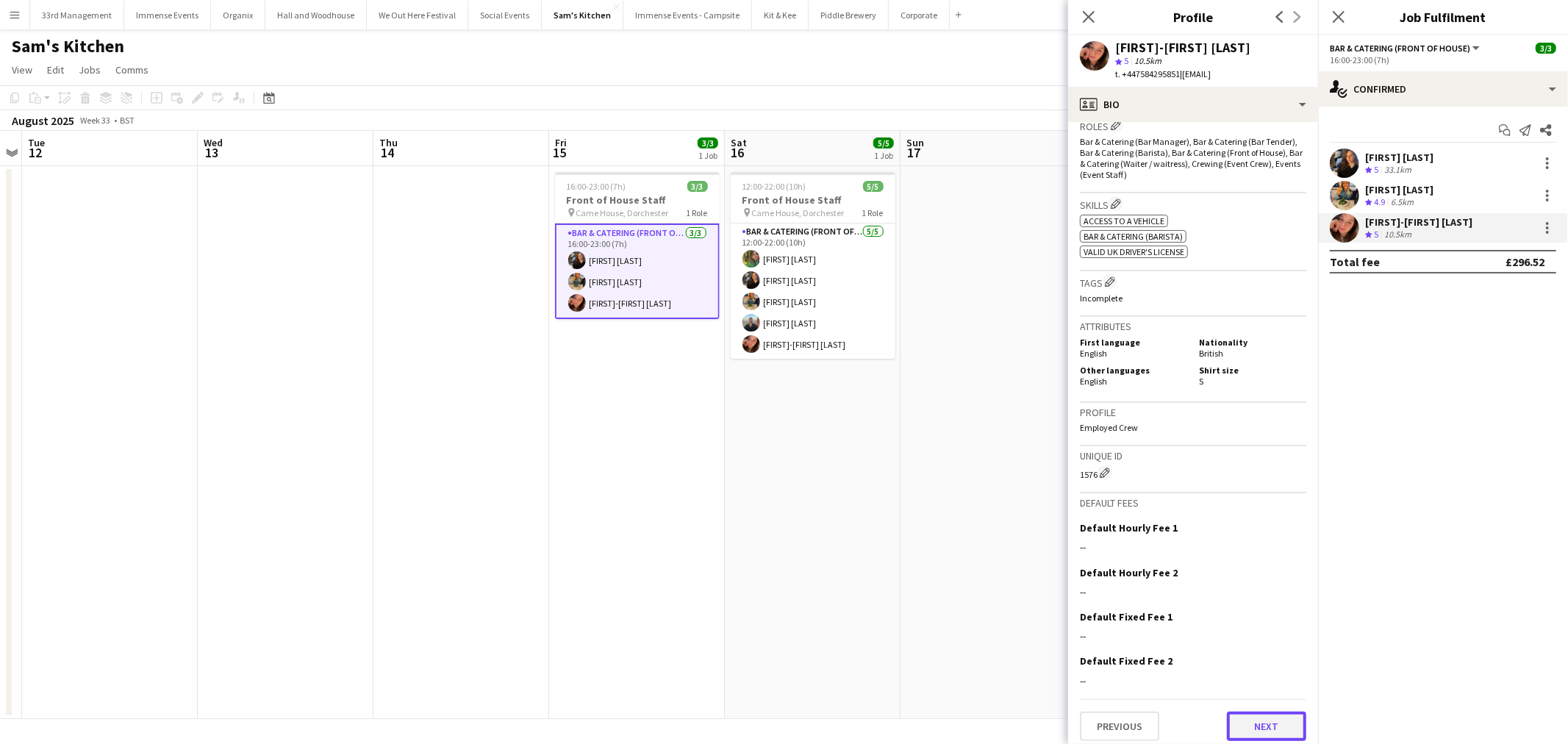 click on "Next" 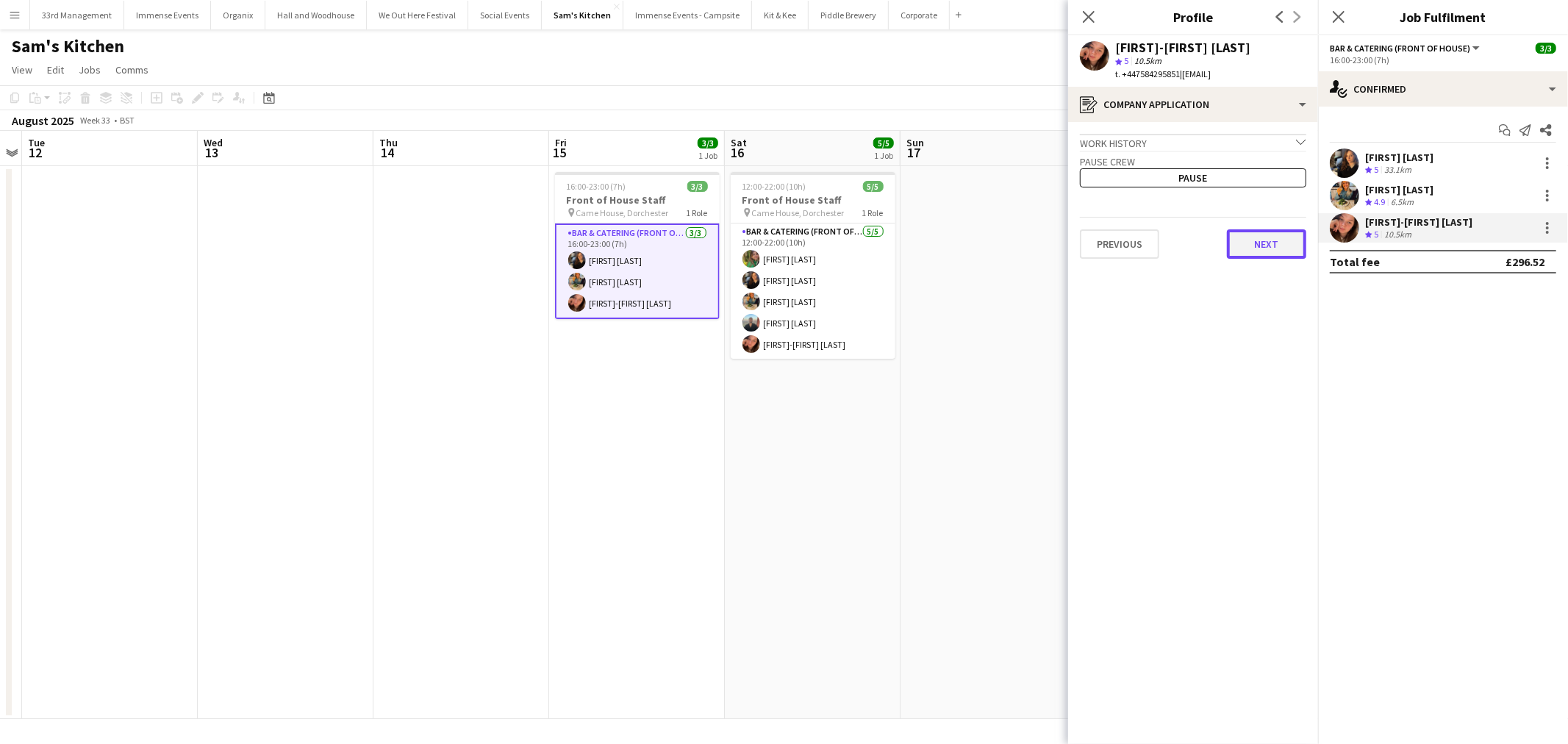 click on "Next" 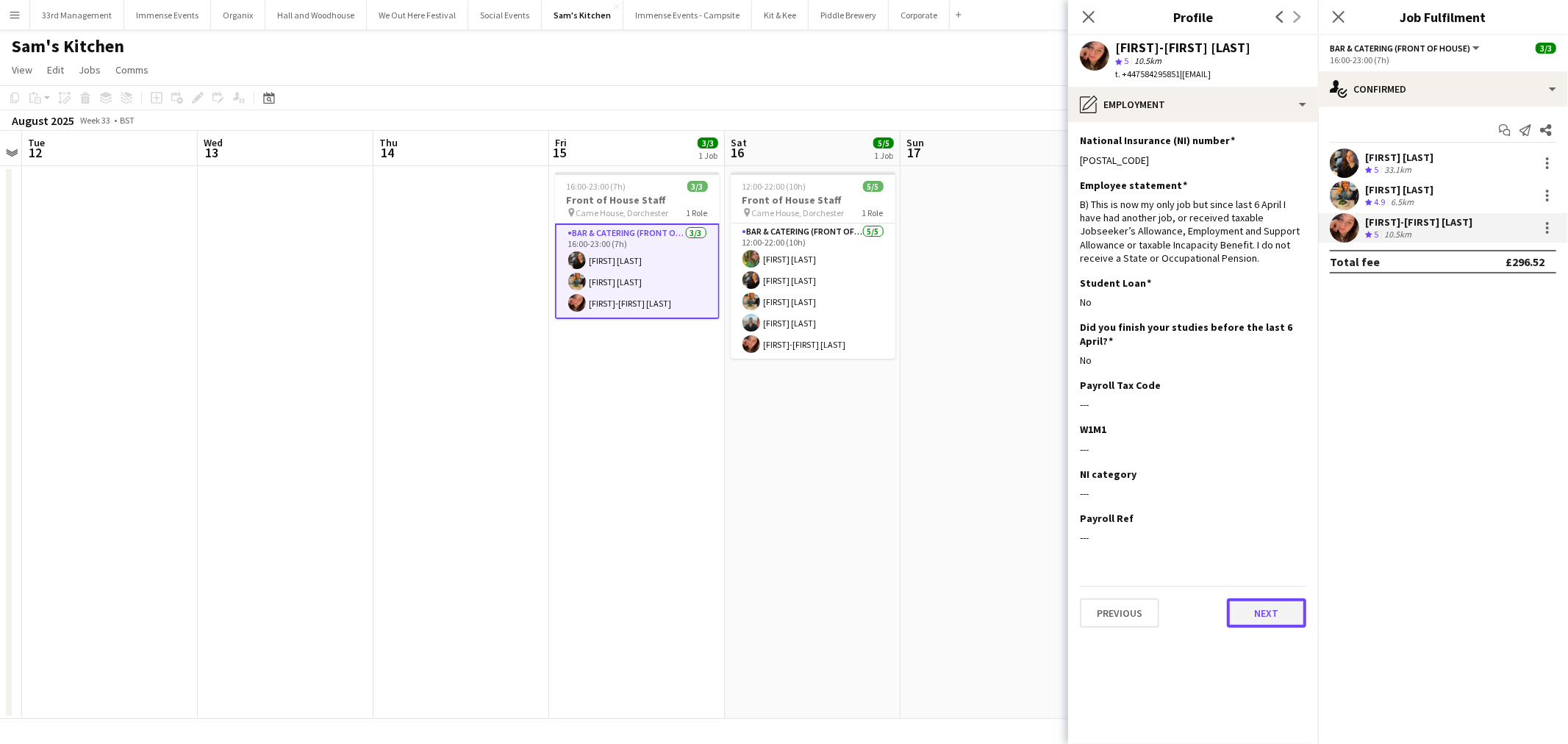 click on "Next" 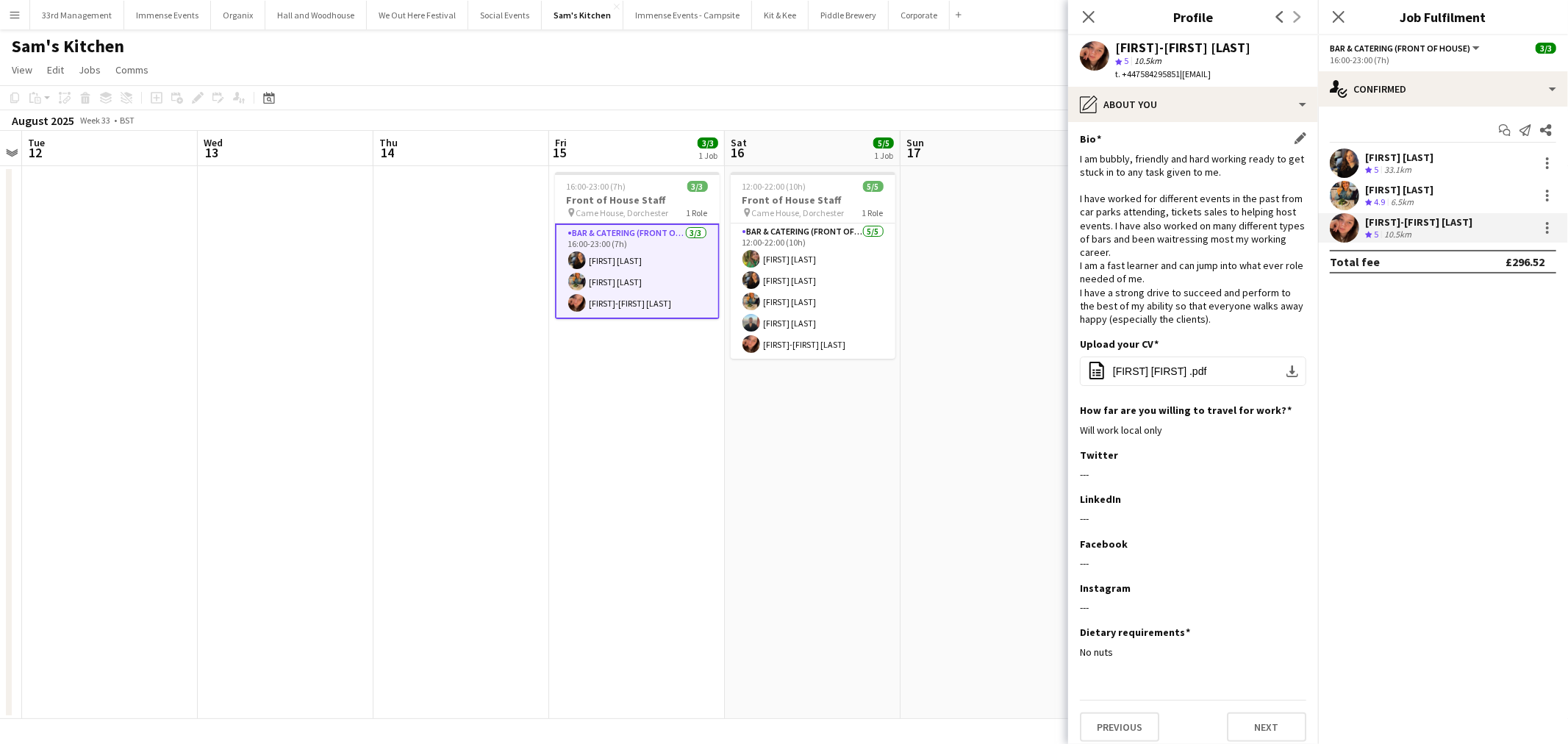 scroll, scrollTop: 0, scrollLeft: 0, axis: both 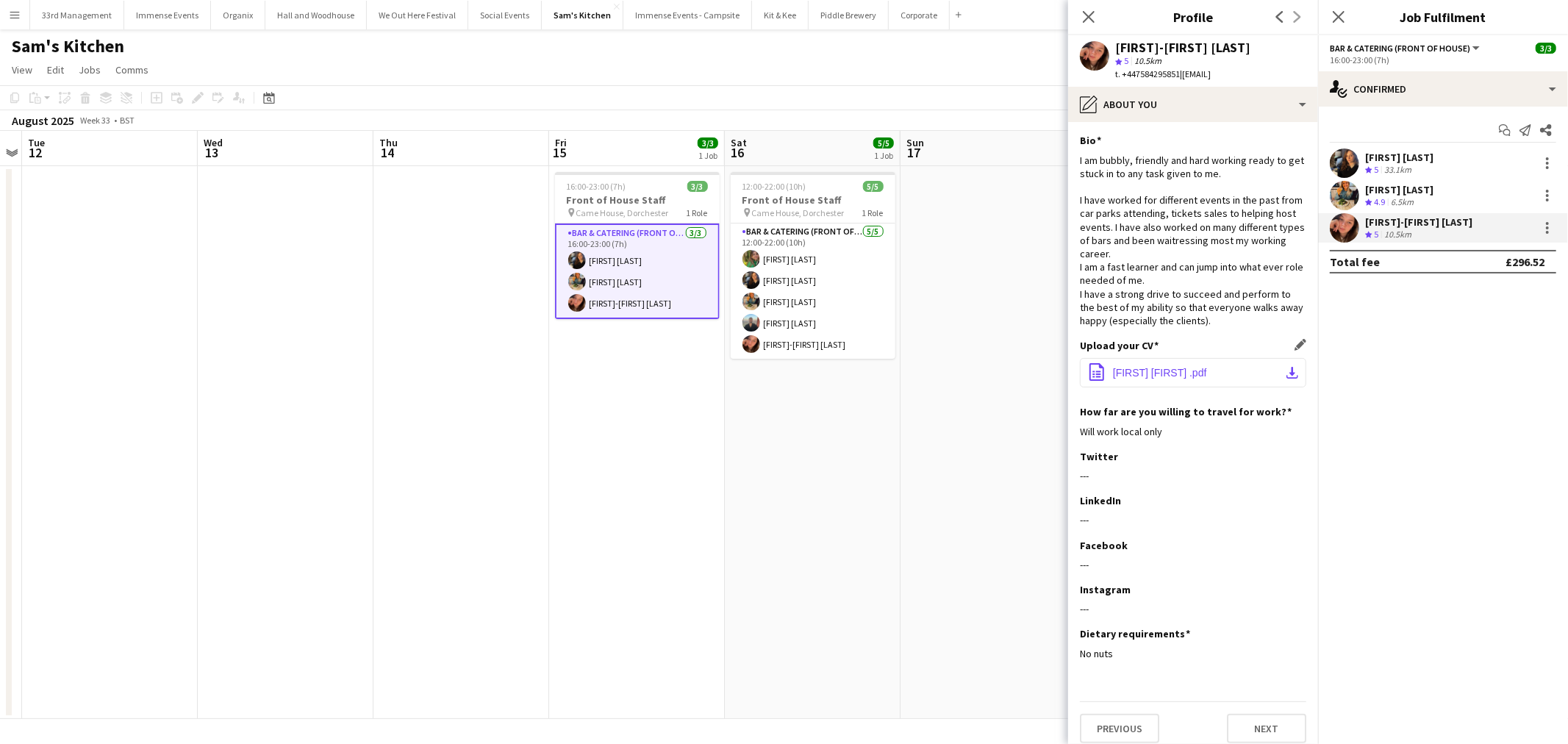 click on "Jessica May .pdf" 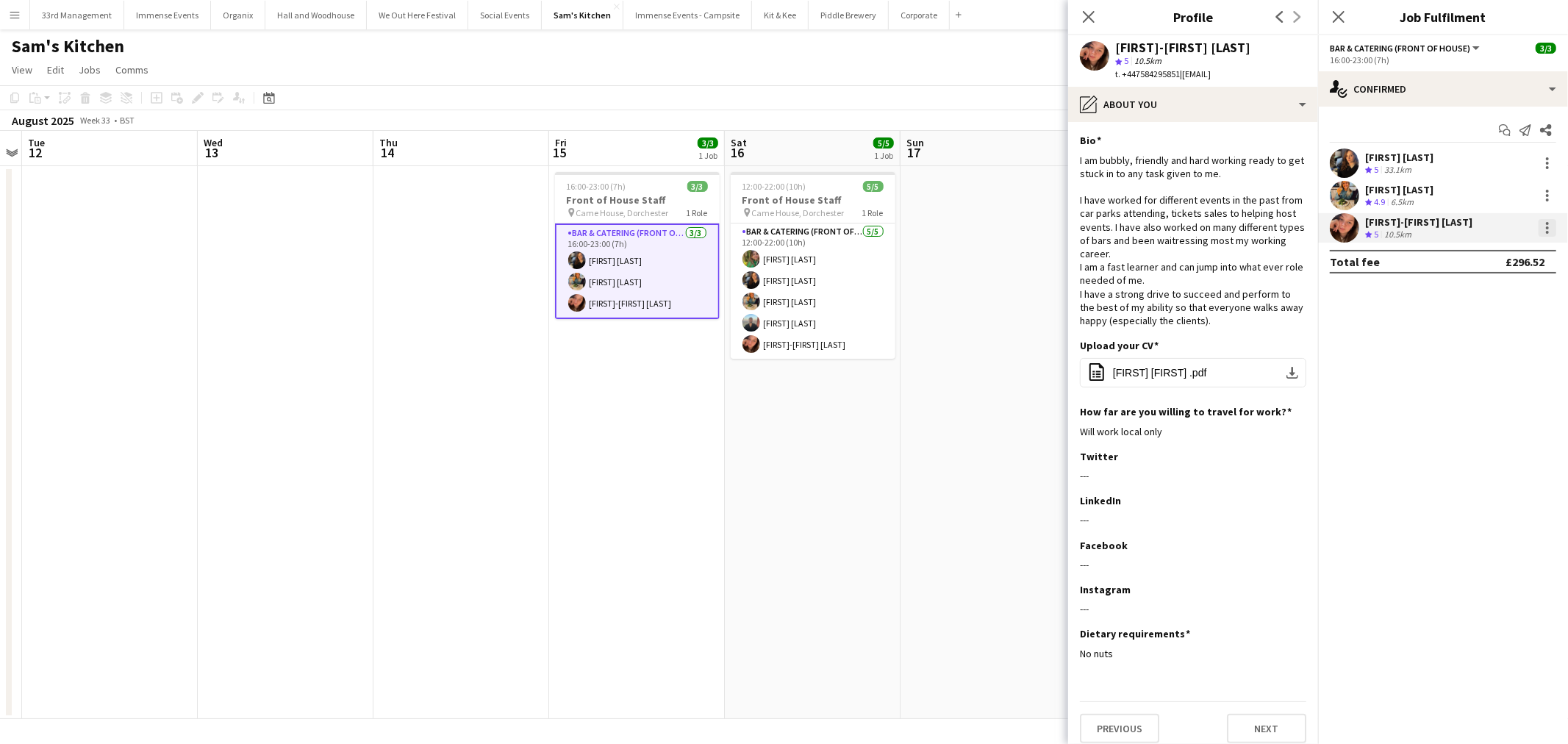 click at bounding box center (1547, 228) 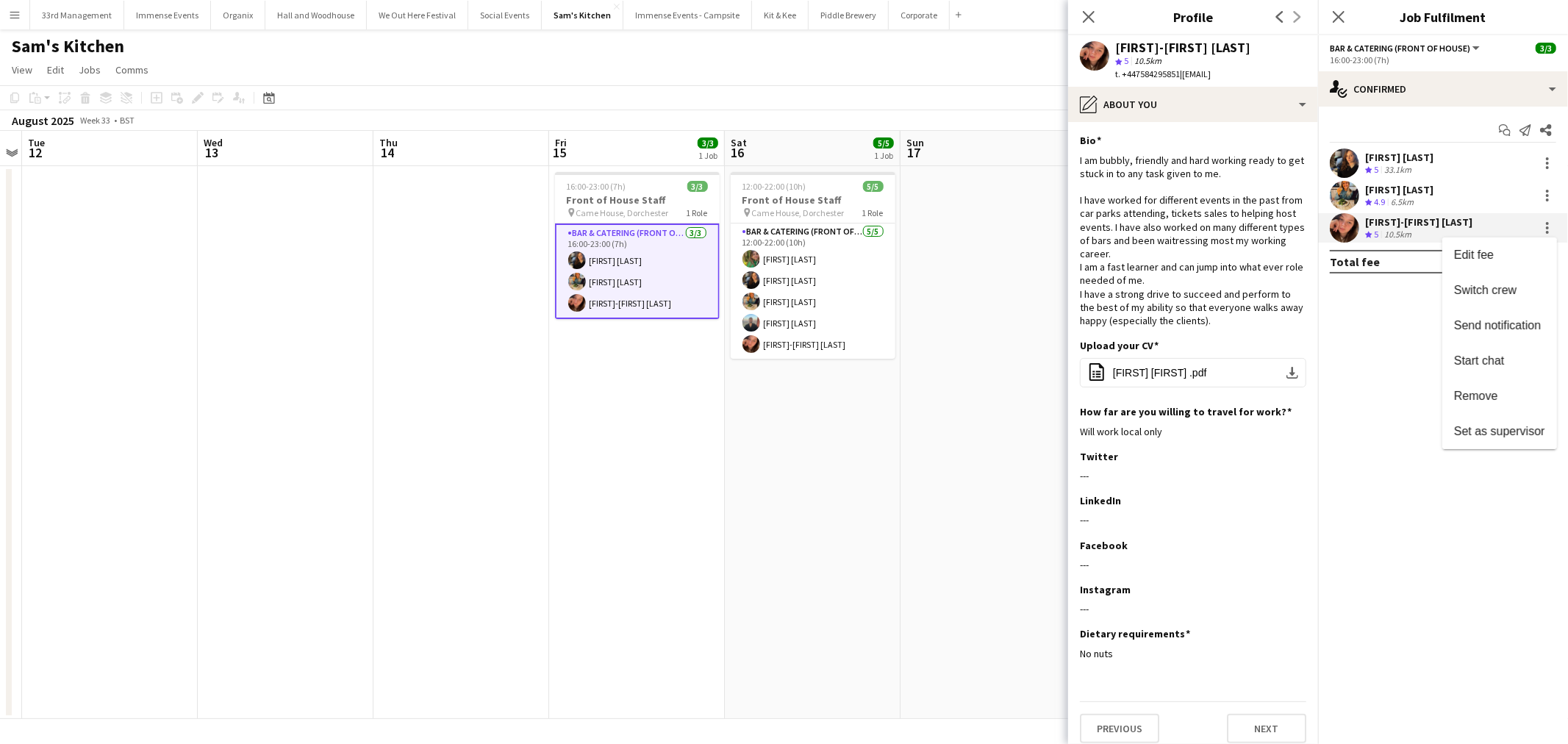 click at bounding box center [784, 372] 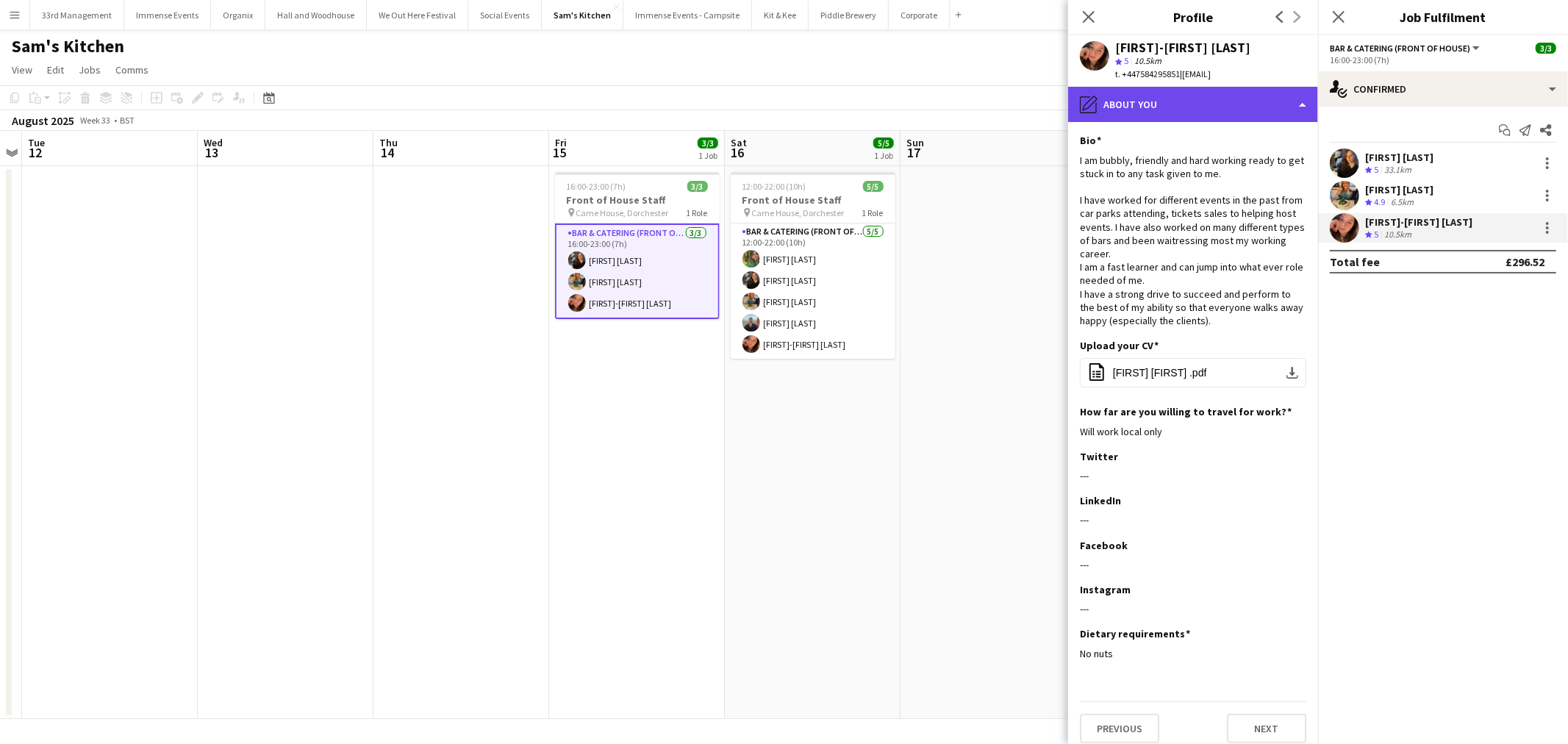 click on "pencil4
About you" 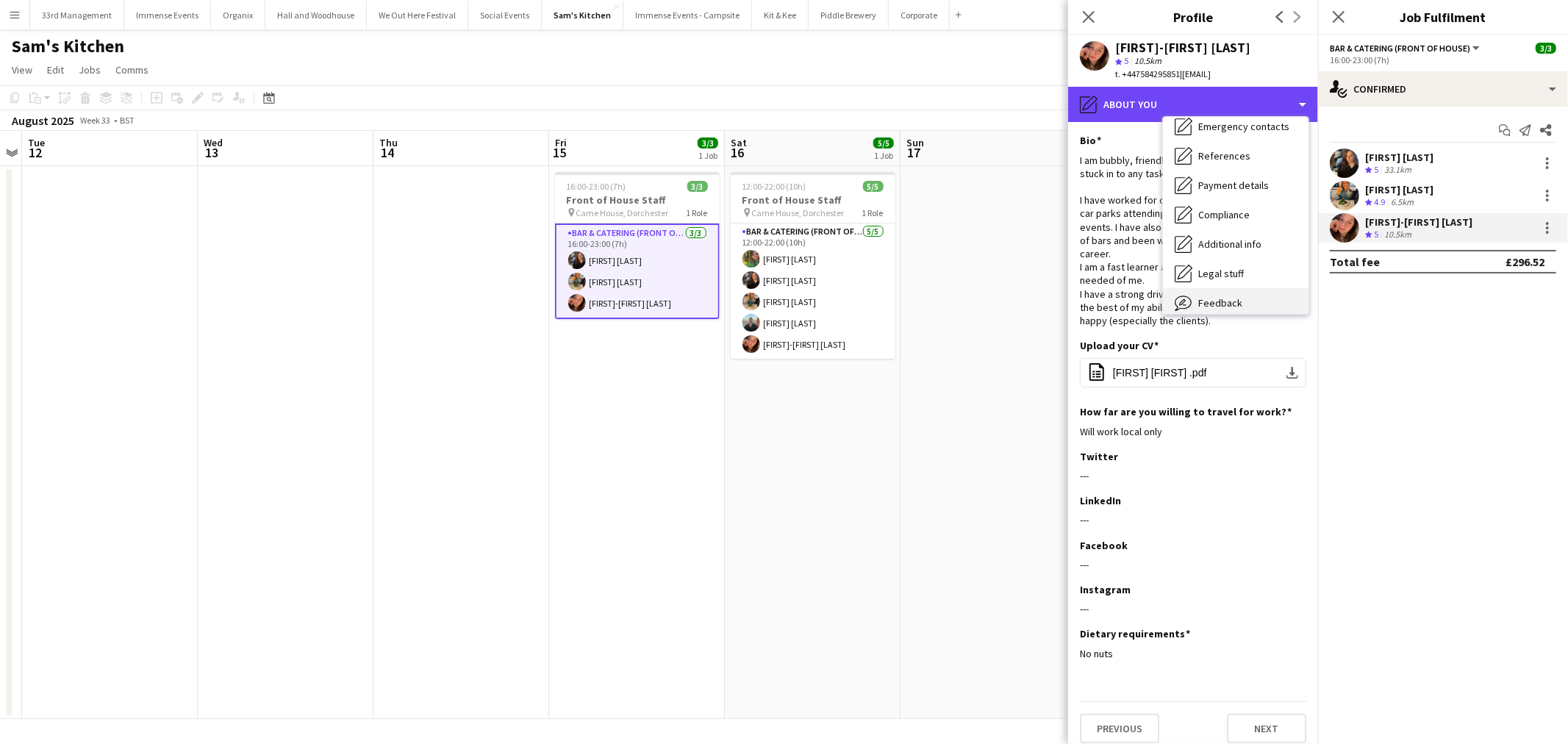 scroll, scrollTop: 167, scrollLeft: 0, axis: vertical 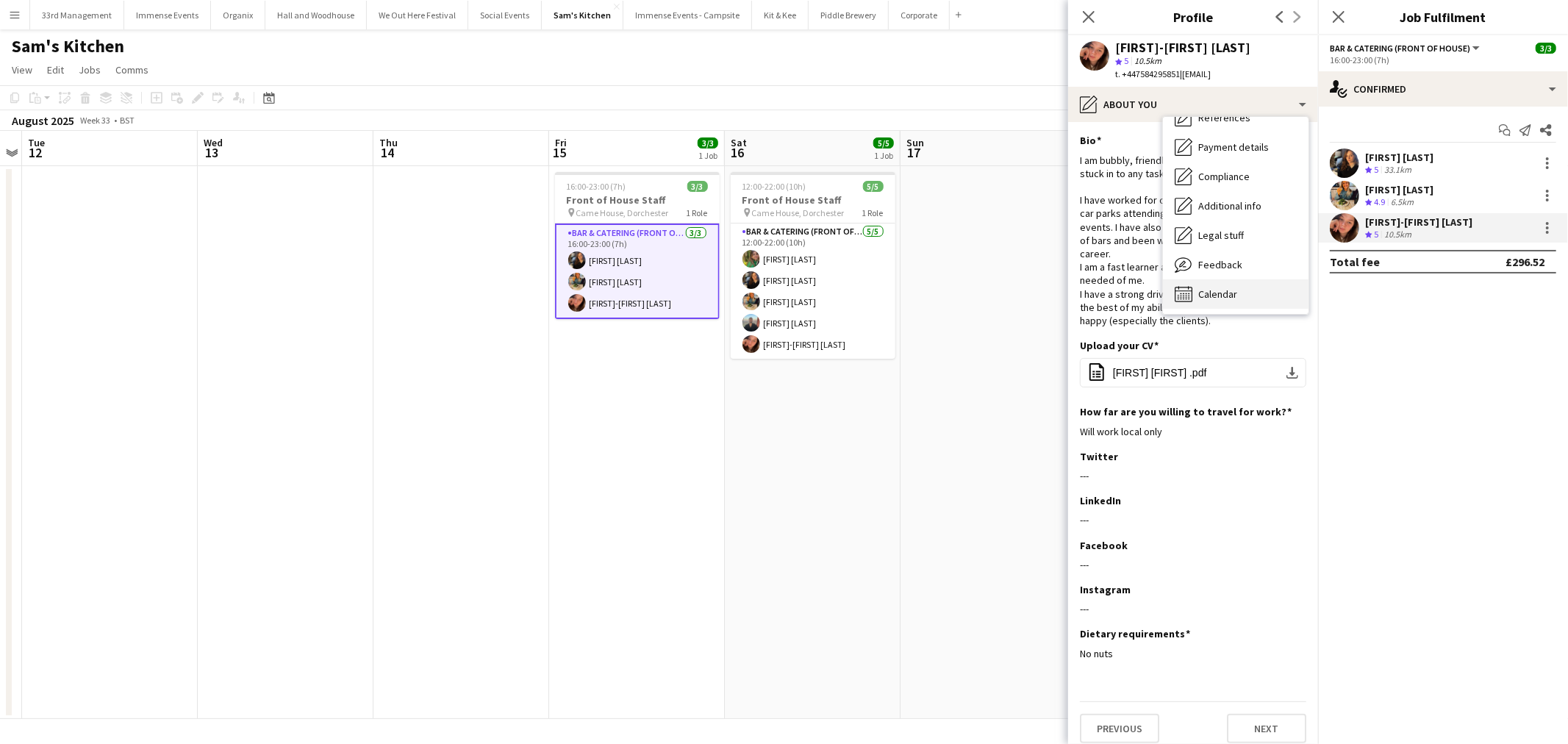 click on "Calendar
Calendar" at bounding box center [1236, 294] 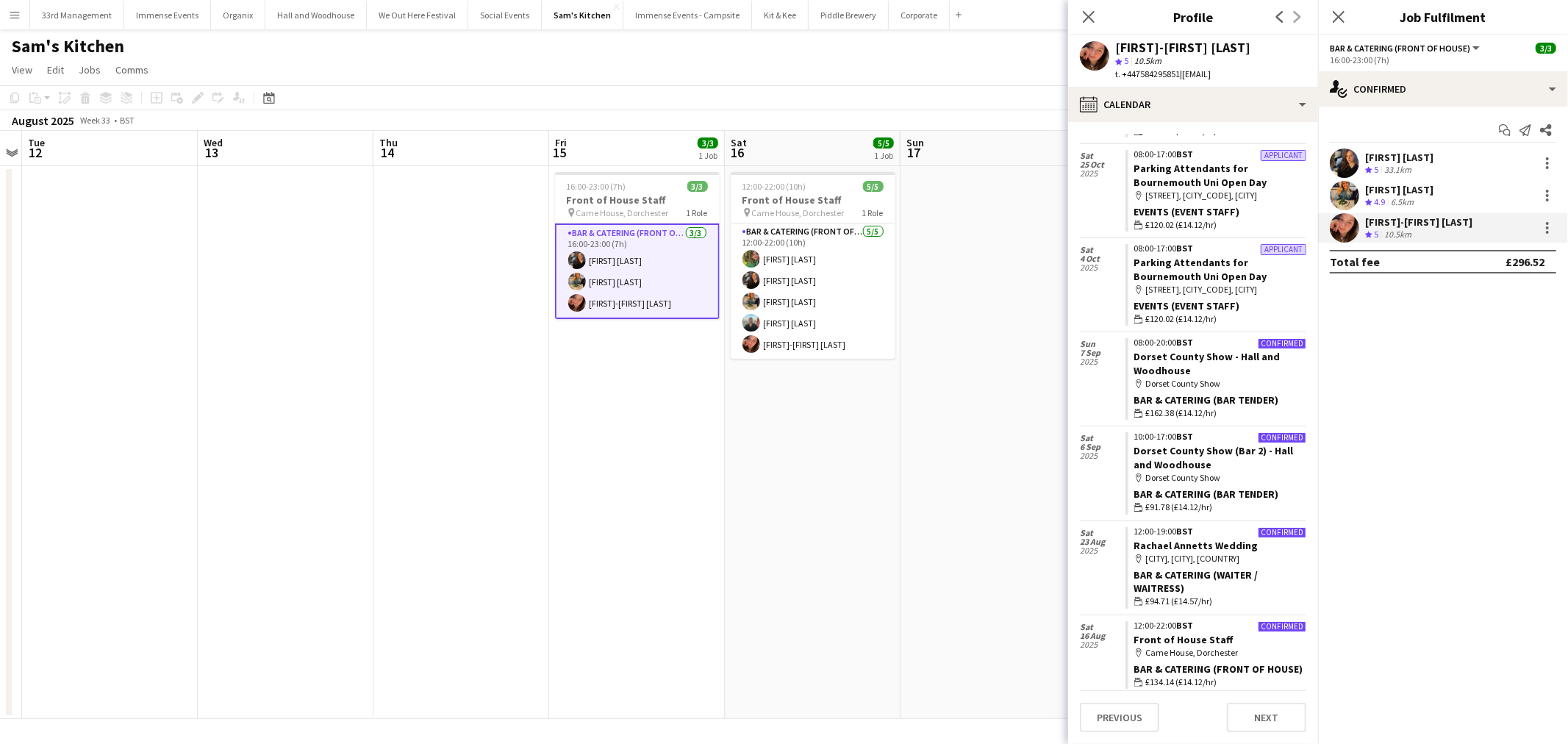 scroll, scrollTop: 245, scrollLeft: 0, axis: vertical 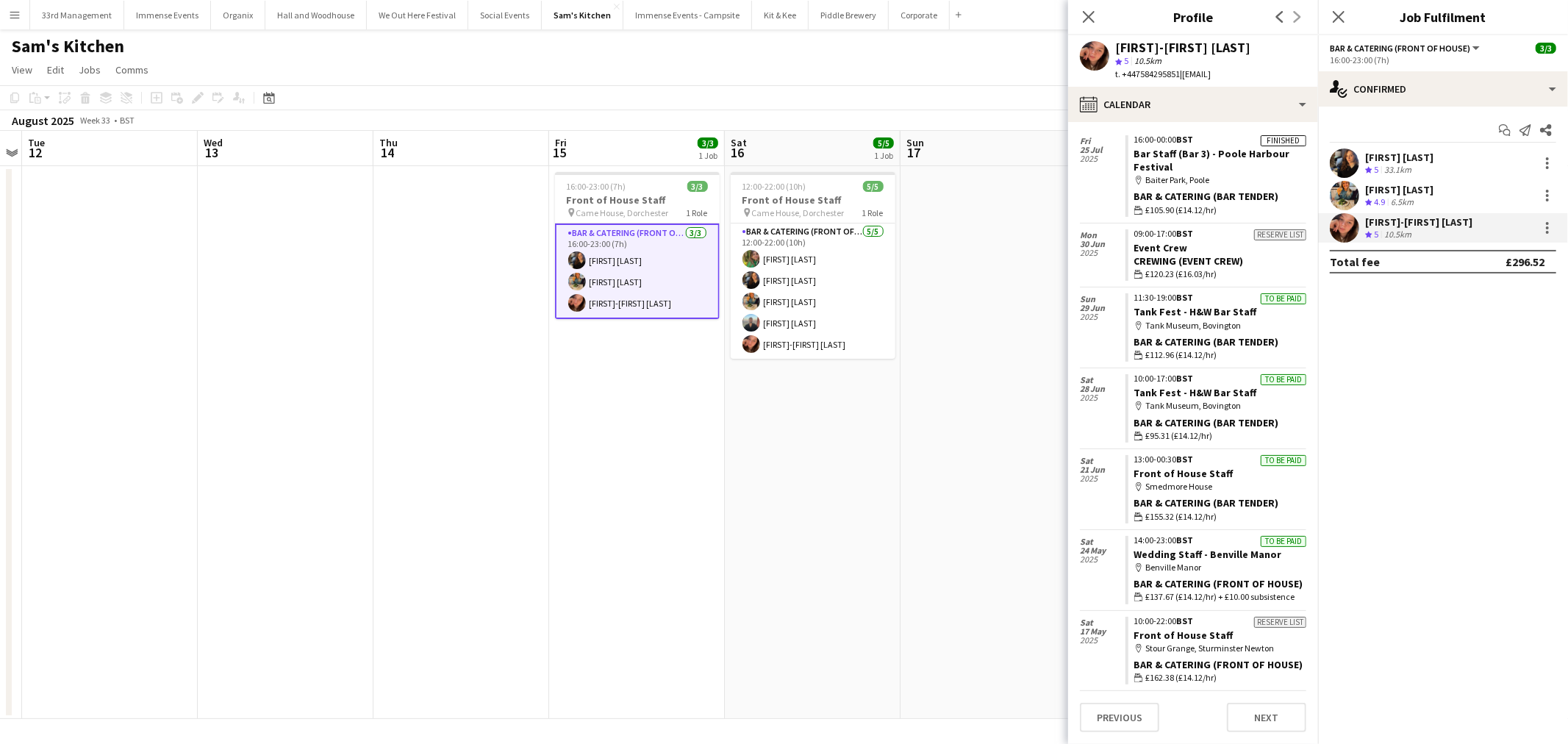 drag, startPoint x: 795, startPoint y: 272, endPoint x: 959, endPoint y: 175, distance: 191 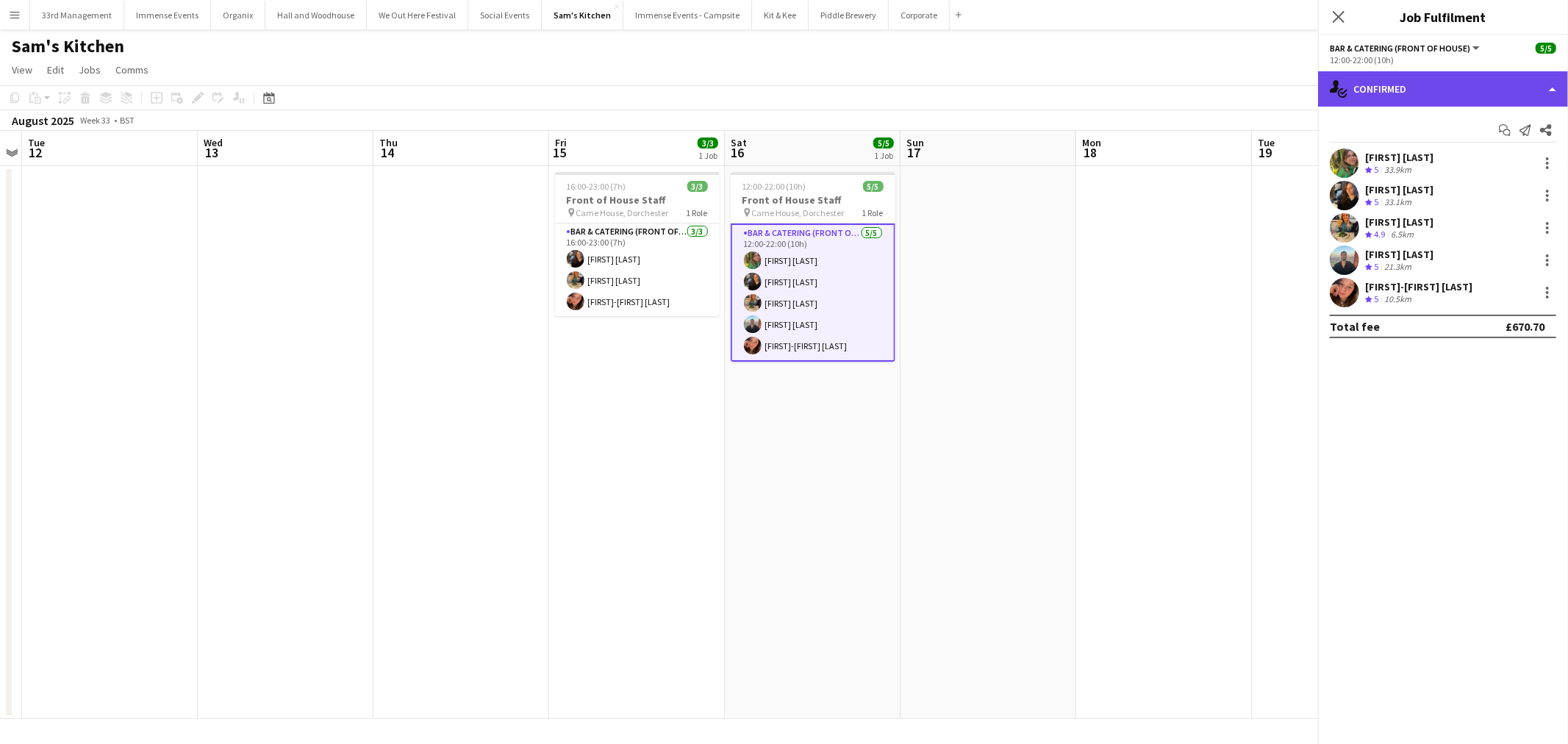 click on "single-neutral-actions-check-2" 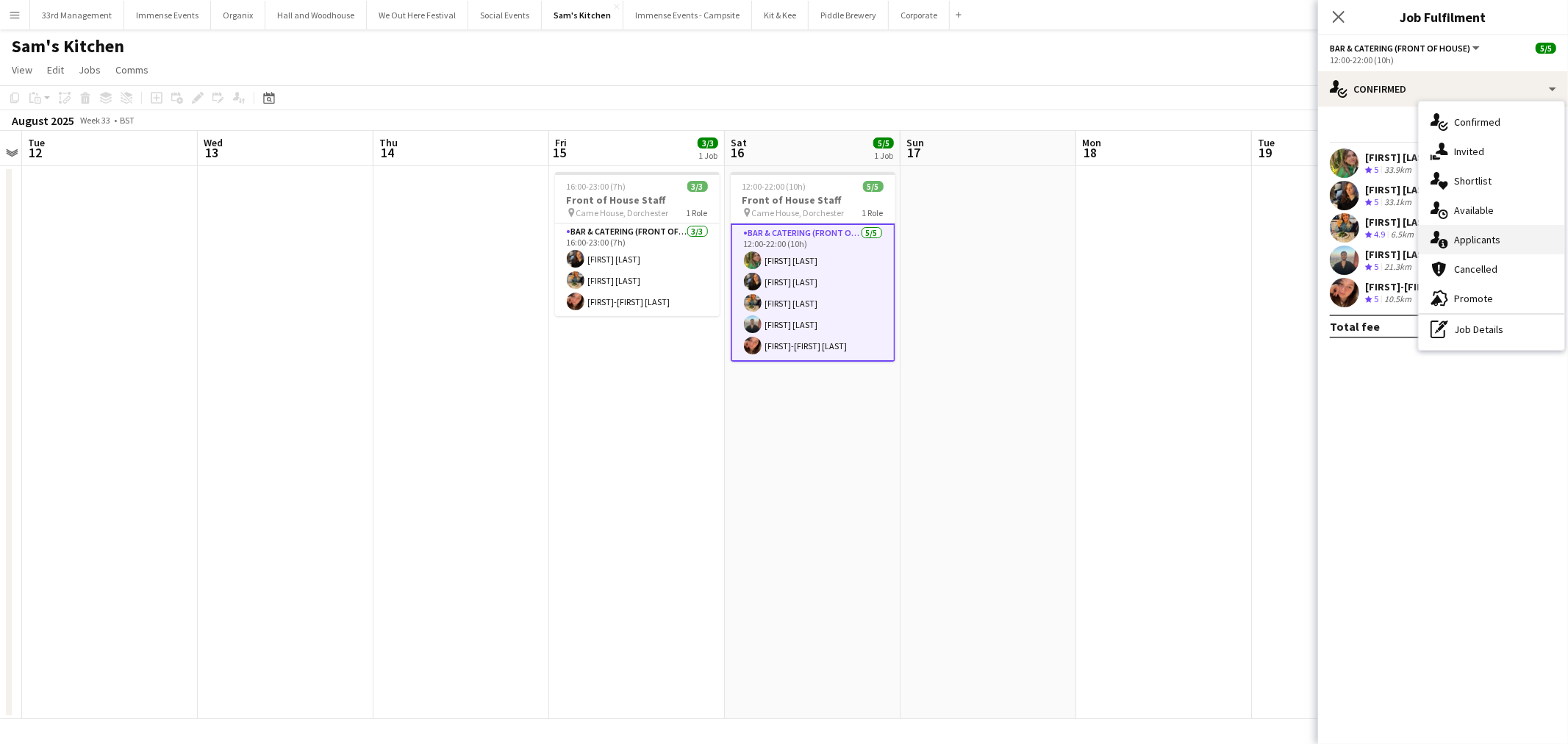 click on "single-neutral-actions-information
Applicants" at bounding box center (1492, 240) 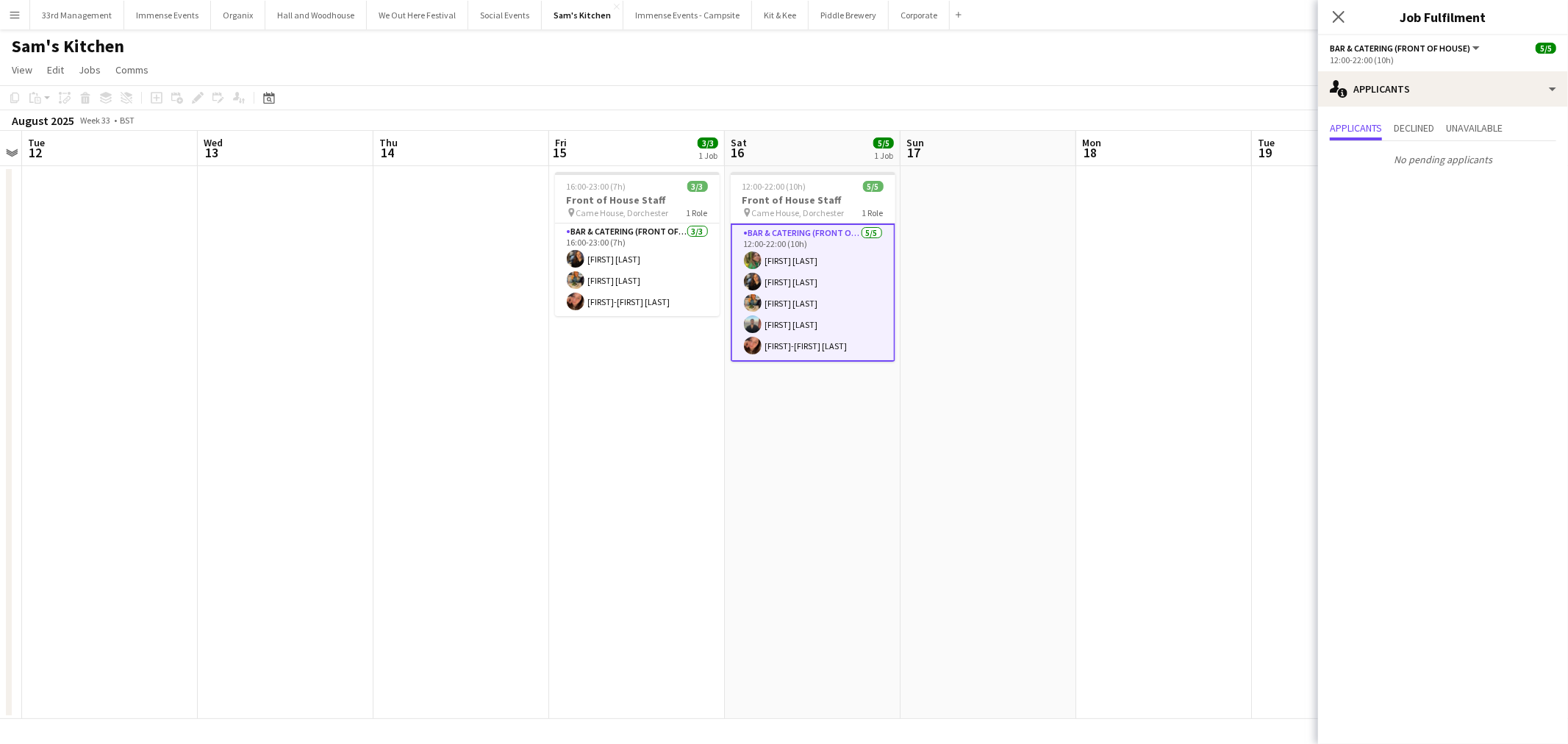 click on "Applicants Declined Unavailable  No pending applicants" at bounding box center (1443, 145) 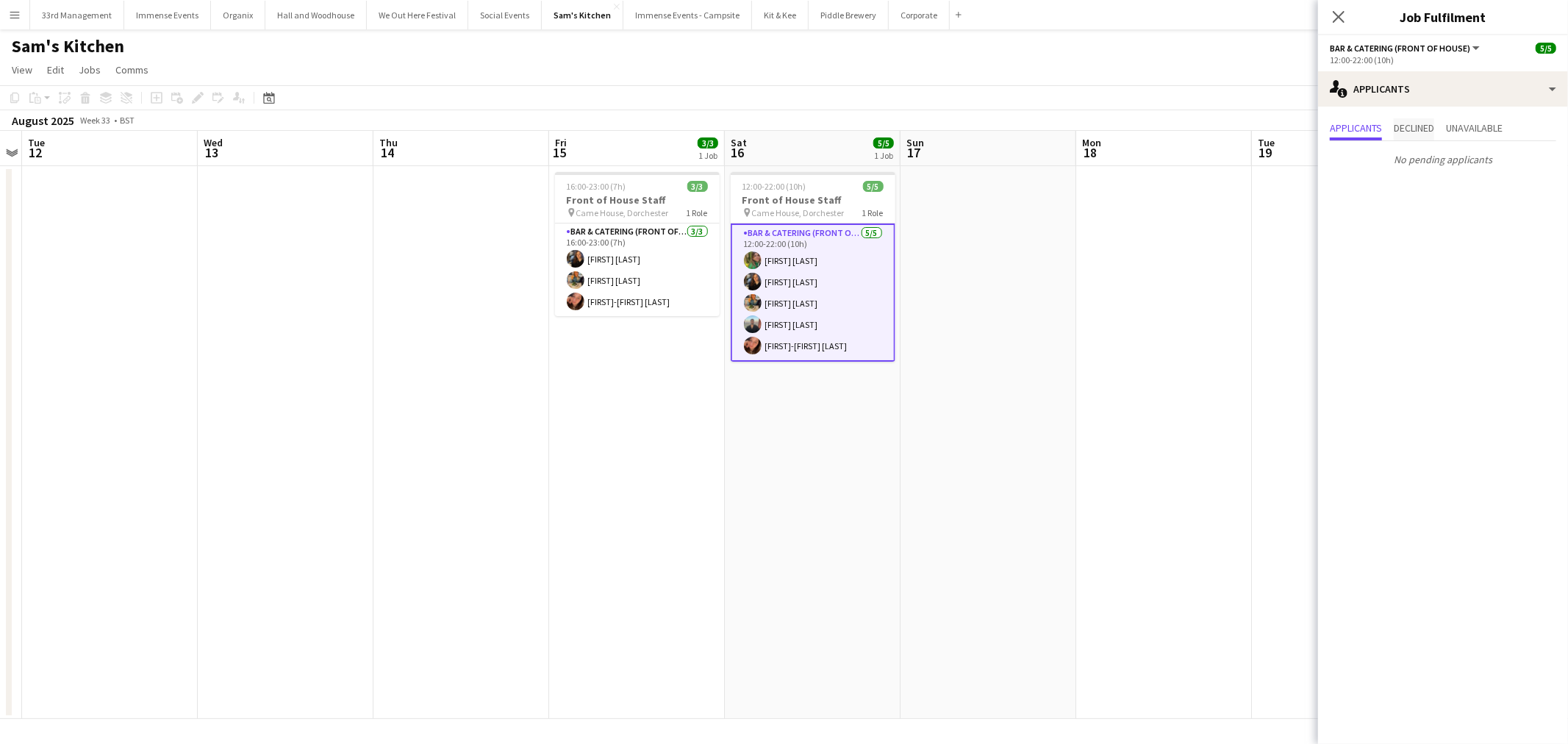 click on "Declined" at bounding box center (1414, 129) 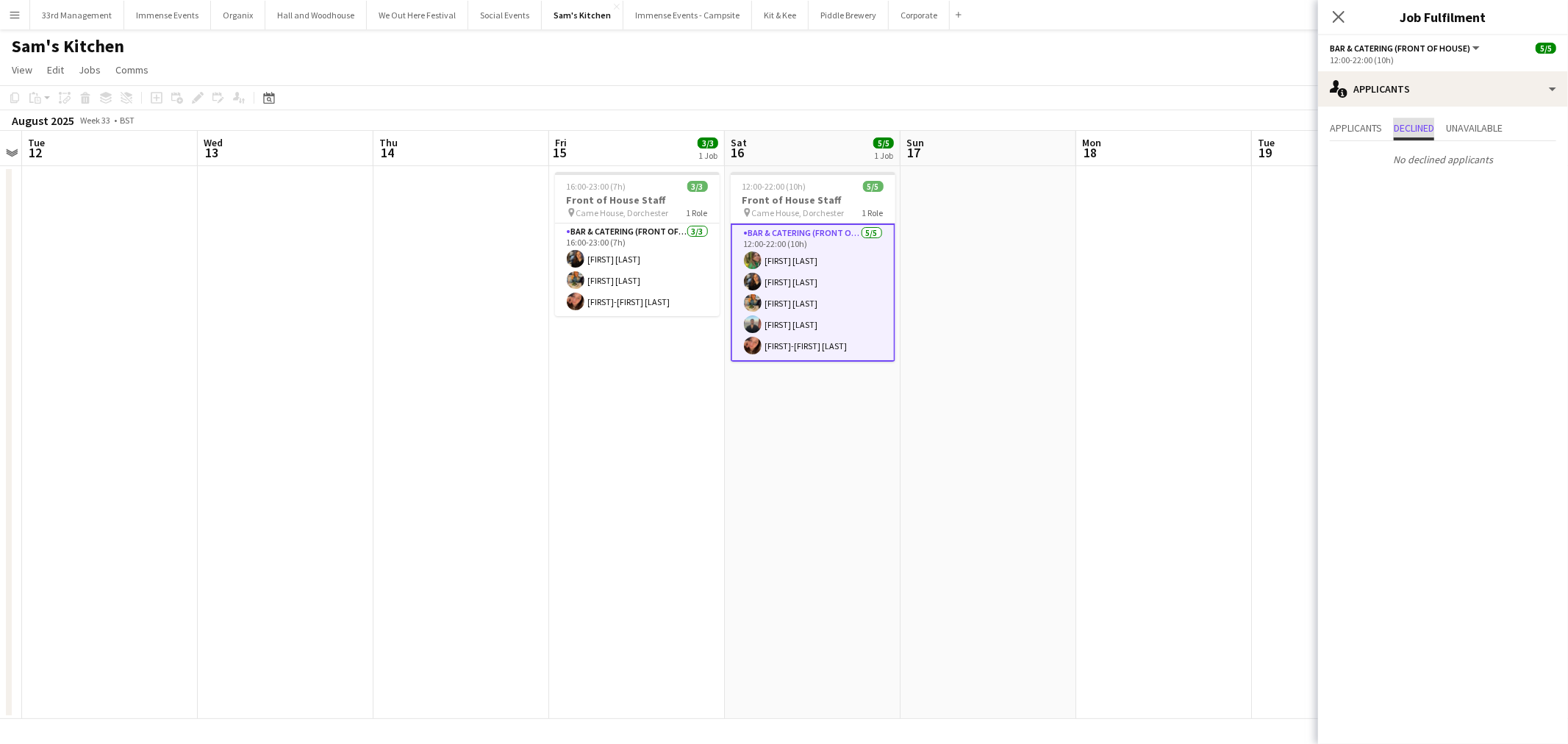 click on "Declined" at bounding box center [1414, 128] 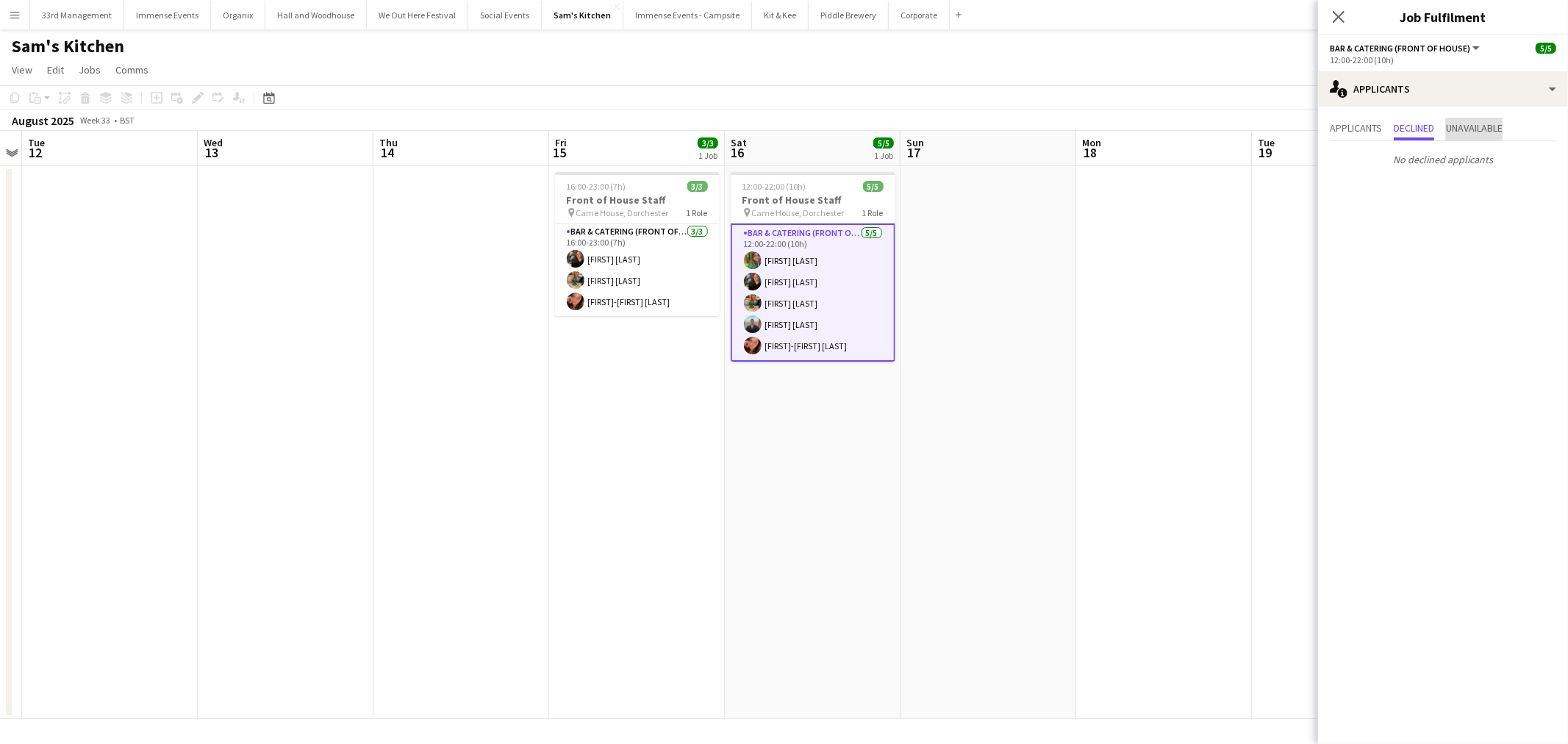 click on "Unavailable" at bounding box center [1474, 128] 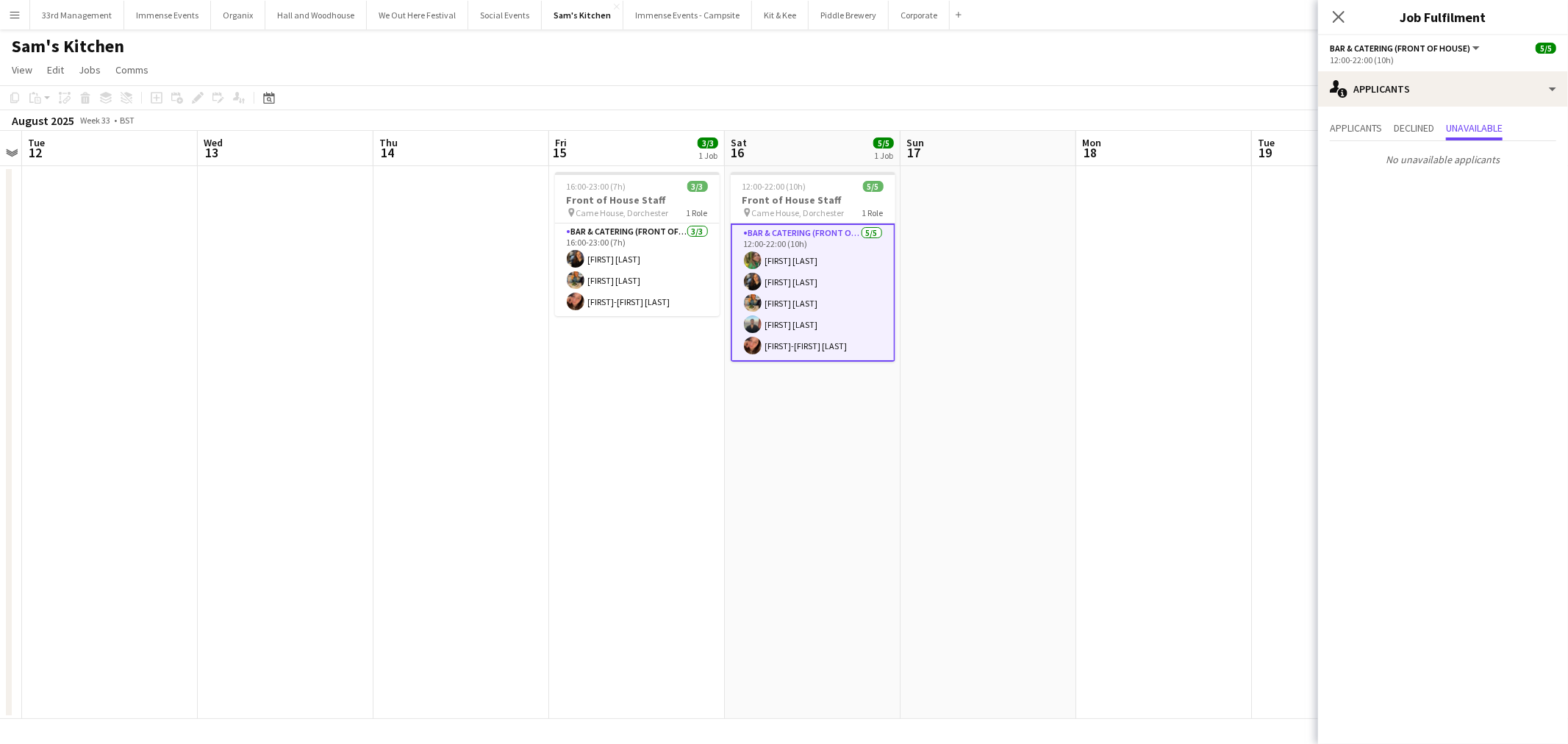 click at bounding box center [988, 443] 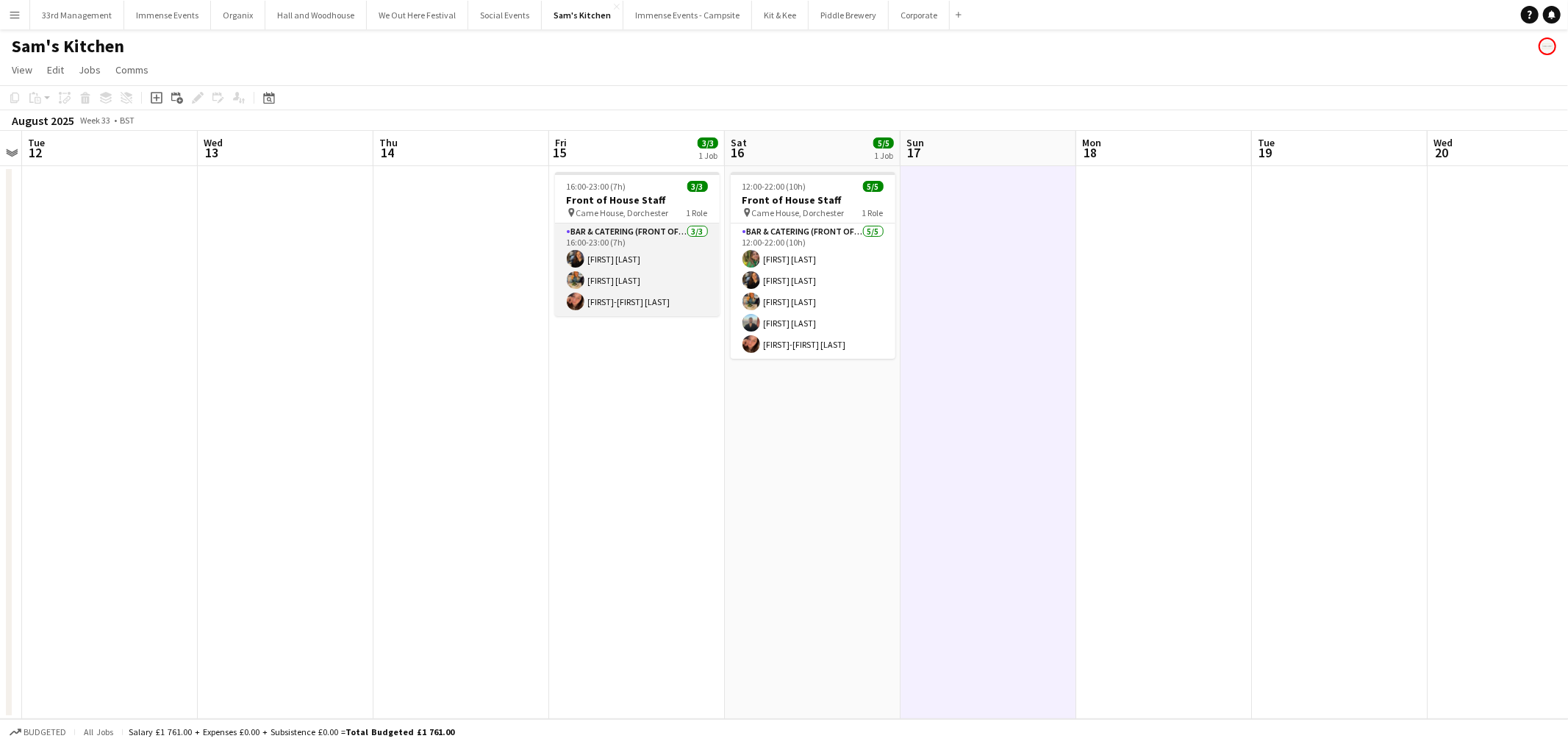 click on "Bar & Catering (Front of House)   3/3   16:00-23:00 (7h)
Annie Hutchings Isobel Haskell Jessica-May Sheppard" at bounding box center [637, 270] 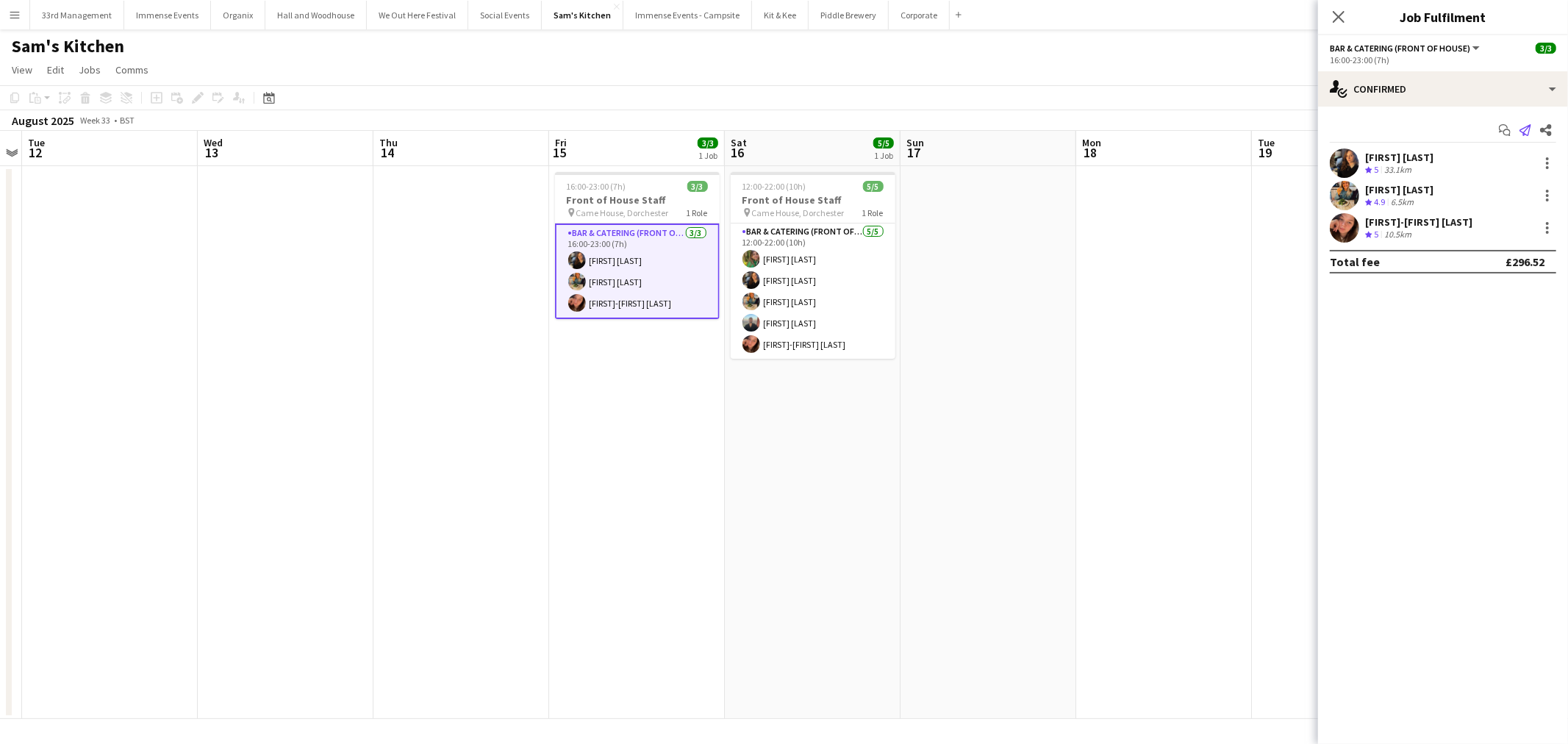 click on "Send notification" 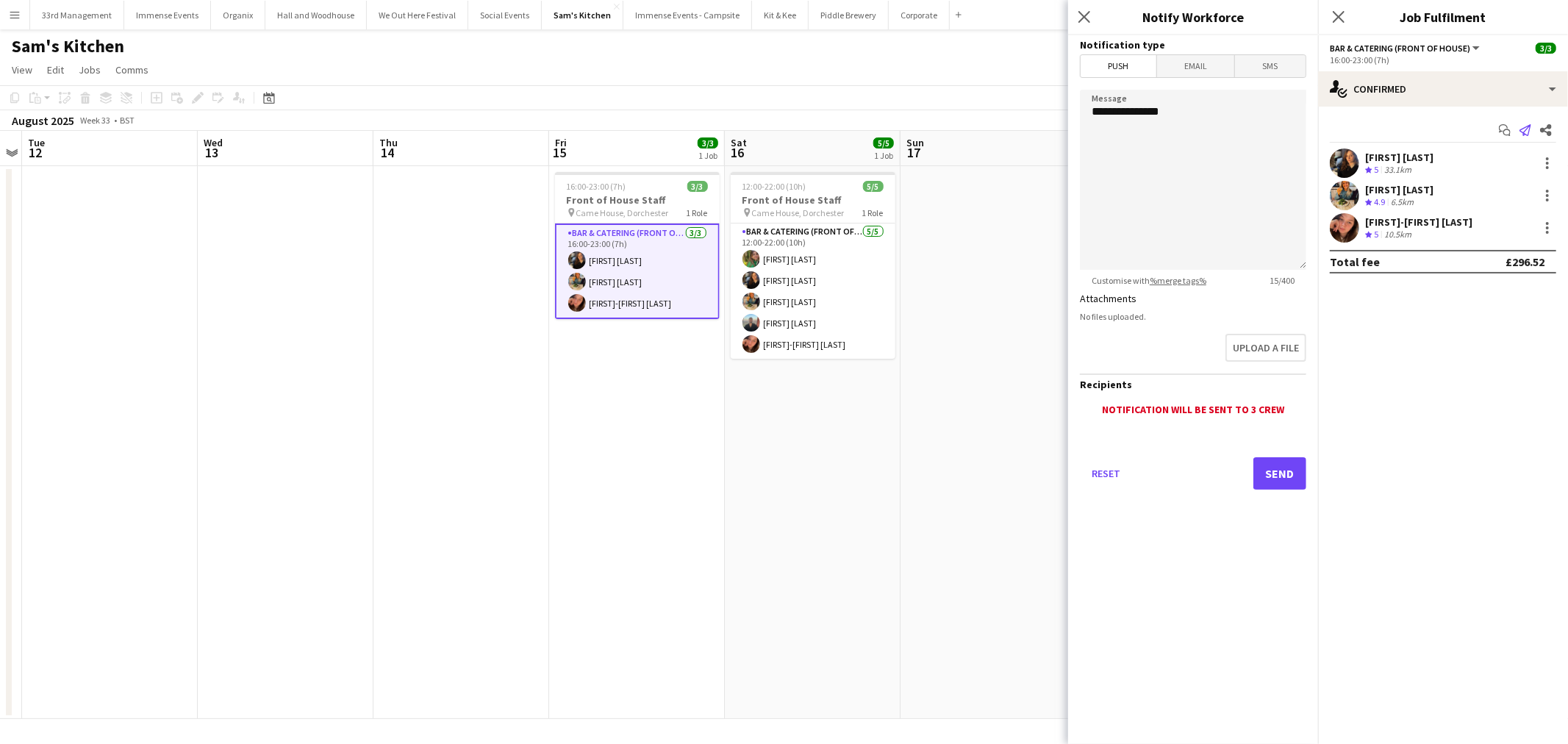 click on "Send notification" 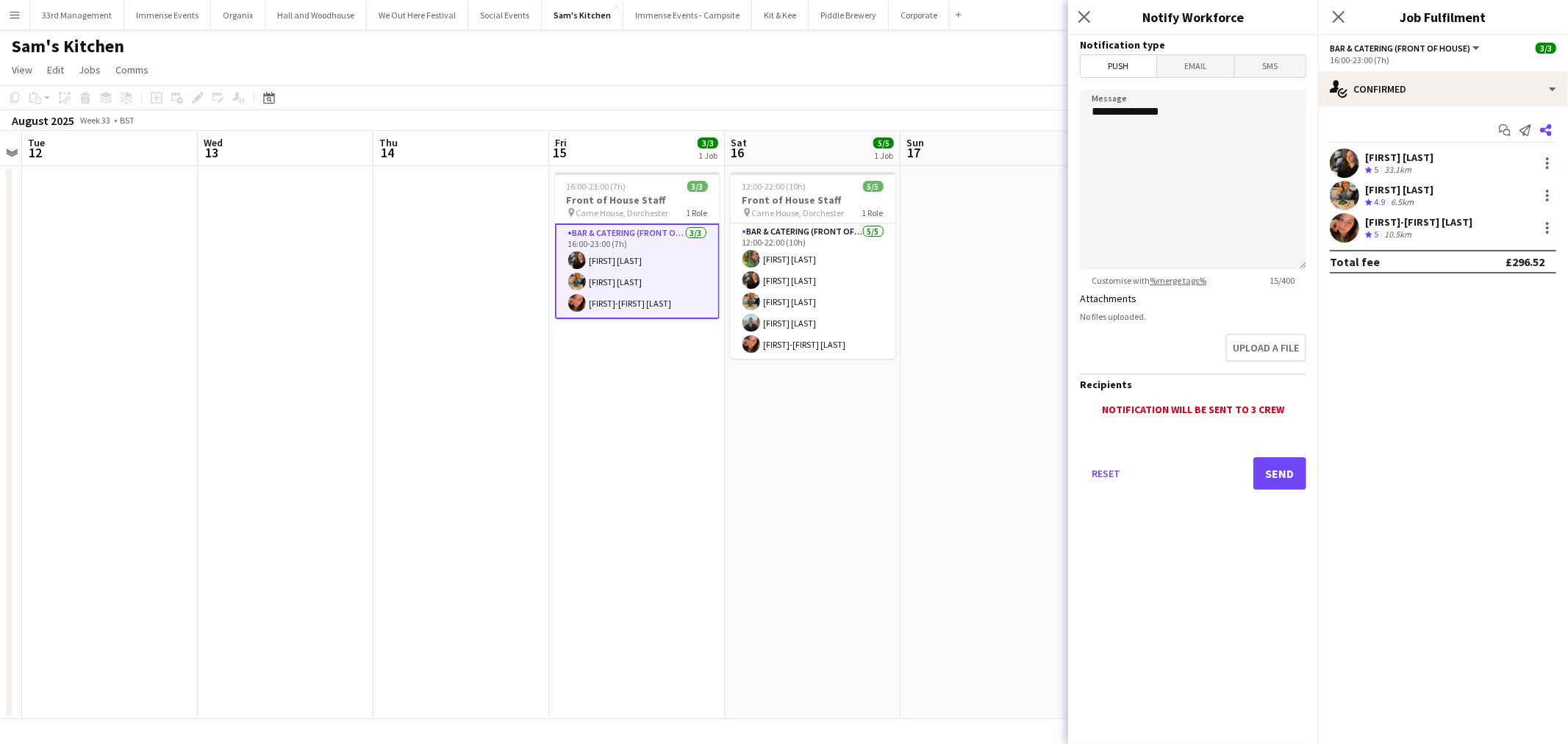 click on "Share" 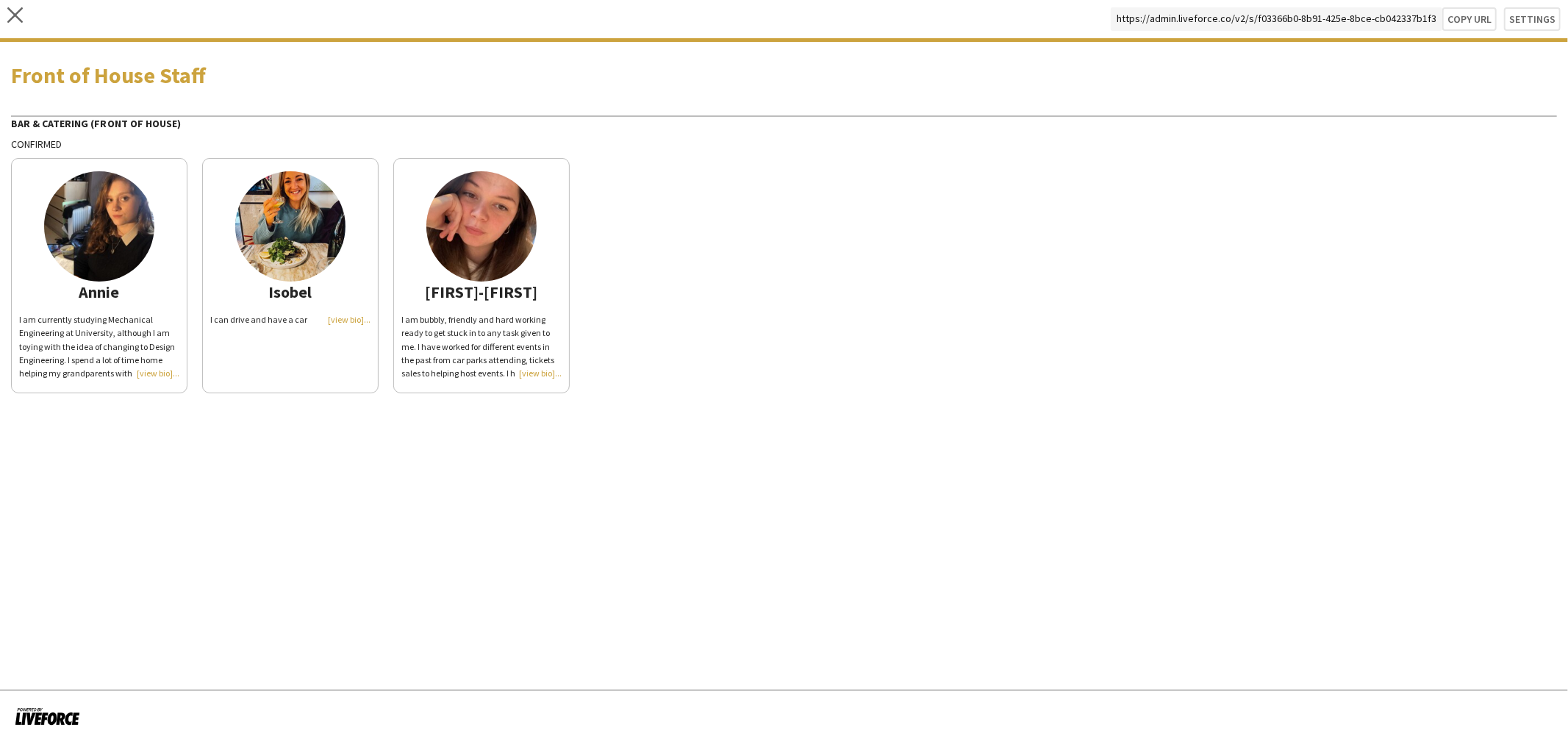 click on "I am currently studying Mechanical Engineering at University, although I am toying with the idea of changing to Design Engineering. I spend a lot of time home helping my grandparents with their farm or meeting friends for coffee. I am a grade seven level flautist and also spend a lot of time doing art." 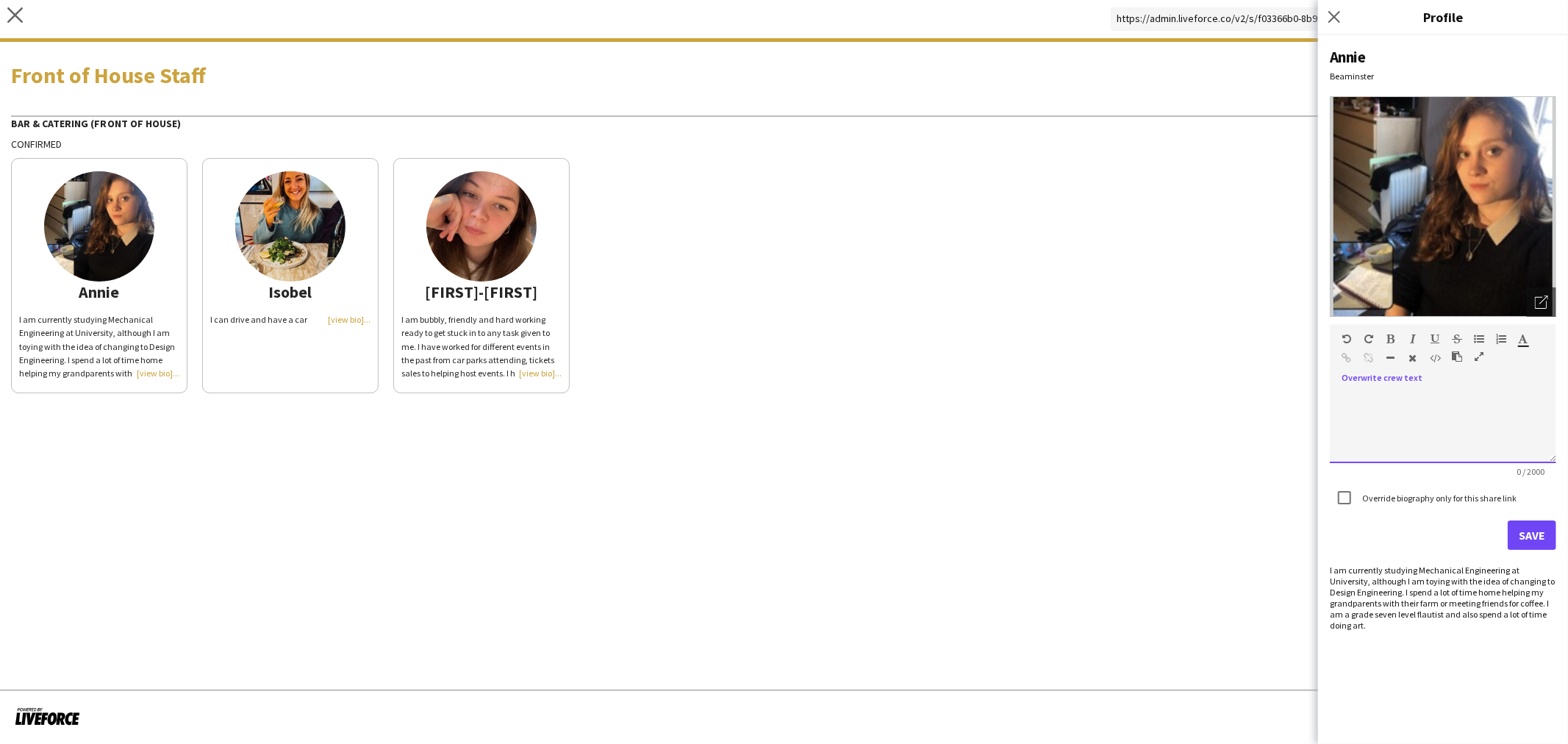 click at bounding box center [1443, 426] 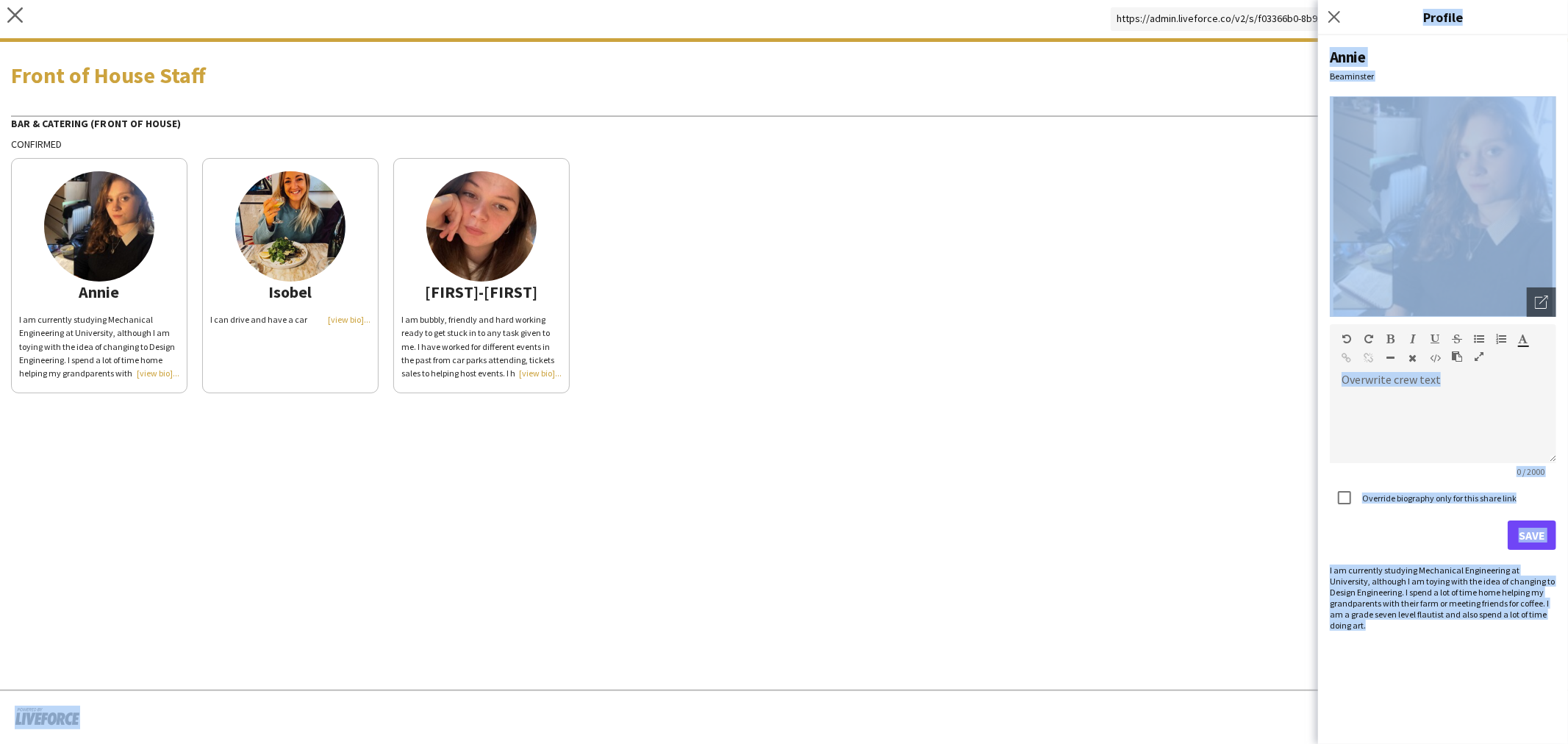 drag, startPoint x: 1381, startPoint y: 626, endPoint x: 1305, endPoint y: 559, distance: 101.3163 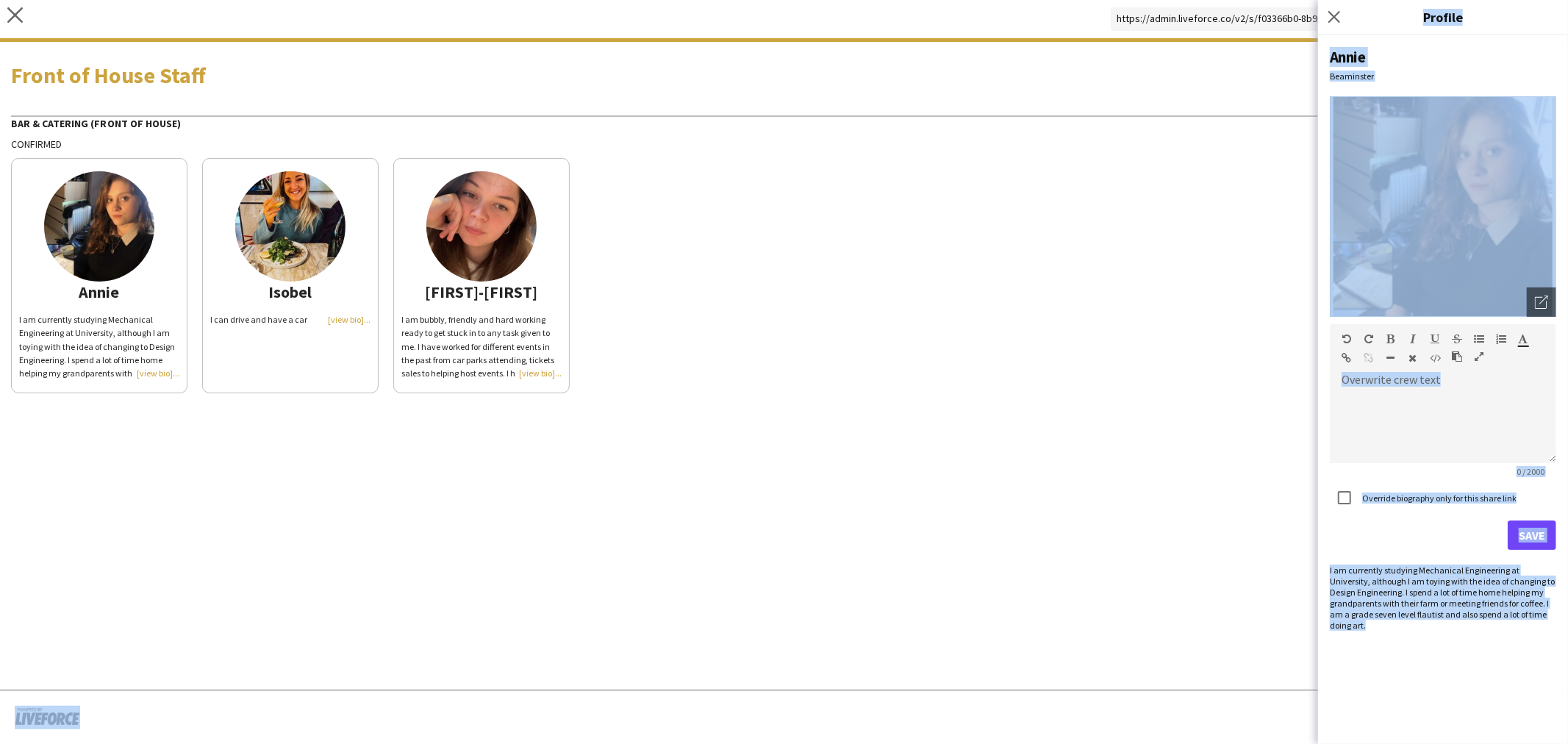 click on "Annie   Beaminster
Open photos pop-in
Overwrite crew text  Standard   Heading 1   Heading 2   Heading 3   Heading 4   Heading 5   Heading 6   Heading 7   Paragraph   Predefined   Standard   default  Times New Roman   Arial   Times New Roman   Calibri   Comic Sans MS  3   1   2   3   4   5   6   7  ******* *******  0 / 2000   Override biography only for this share link   Save  I am currently studying Mechanical Engineering at University, although I am toying with the idea of changing to Design Engineering. I spend a lot of time home helping my grandparents with their farm or meeting friends for coffee. I am a grade seven level flautist and also spend a lot of time doing art." 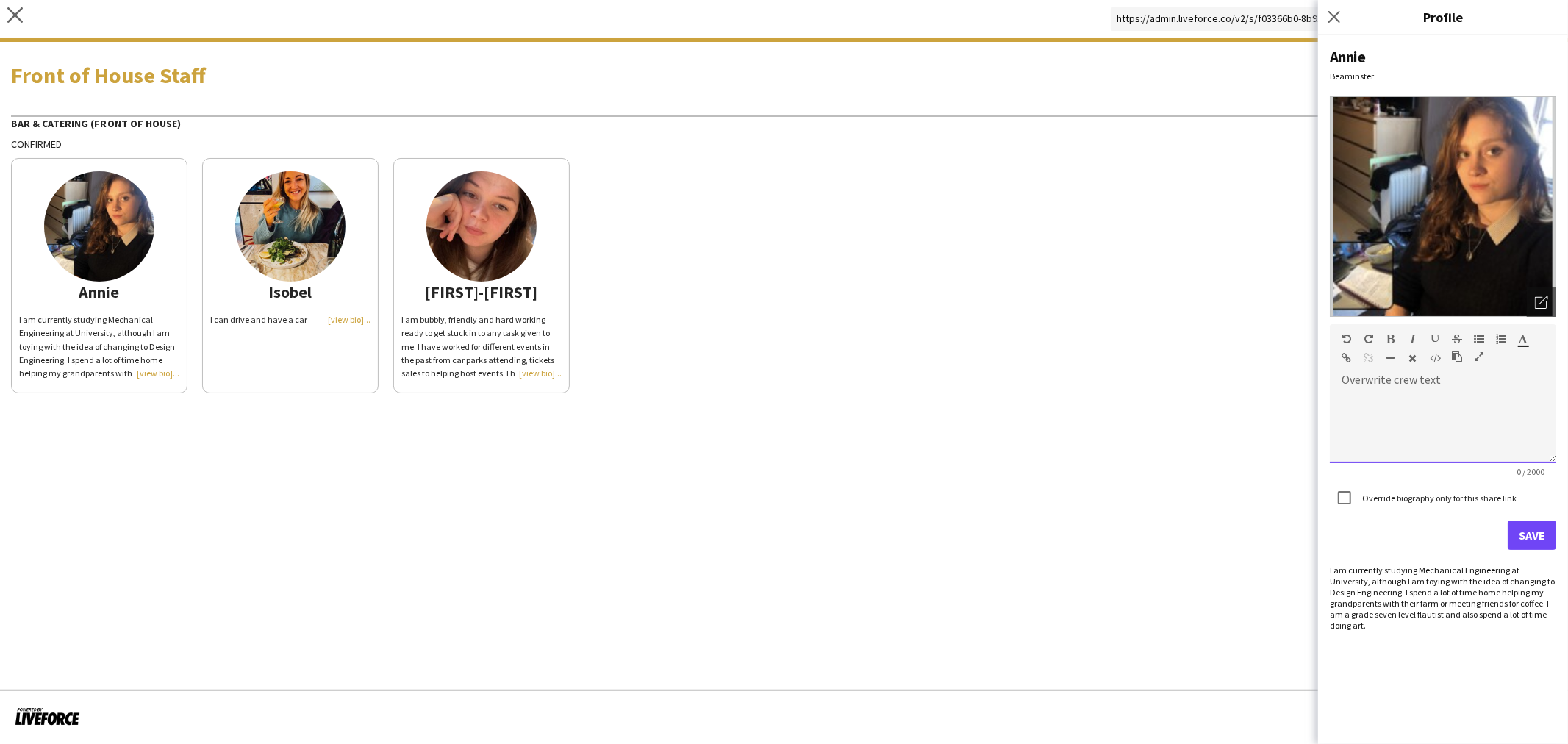 click at bounding box center [1443, 421] 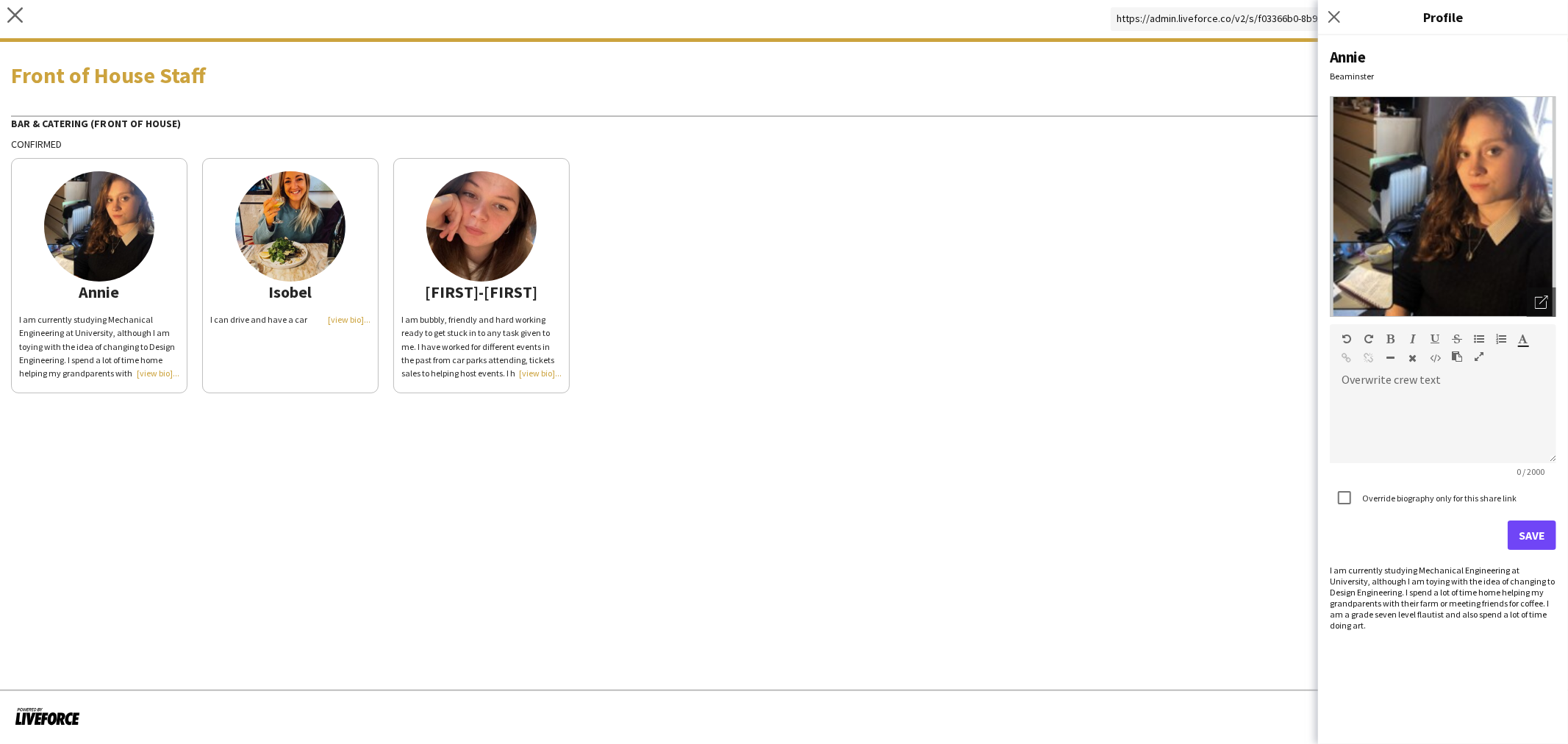 click on "I can drive and have a car" 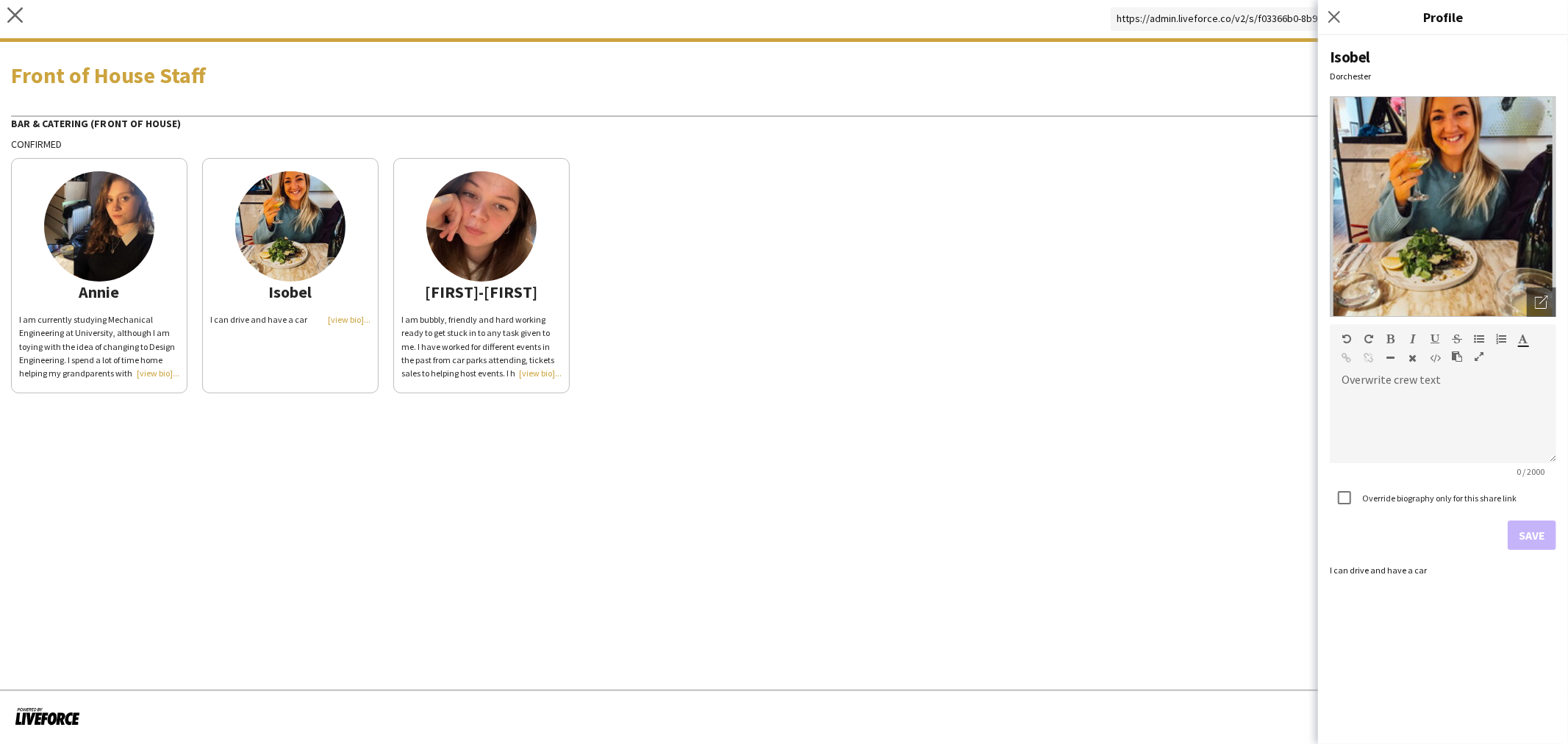 click on "I am bubbly, friendly and hard working ready to get stuck in to any task given to me.
I have worked for different events in the past from car parks attending, tickets sales to helping host events. I have also worked on many different types of bars and been waitressing most my working career.
I am a fast learner and can jump into what ever role needed of me.
I have a strong drive to succeed and perform to the best of my ability so that everyone walks away happy (especially the clients)." 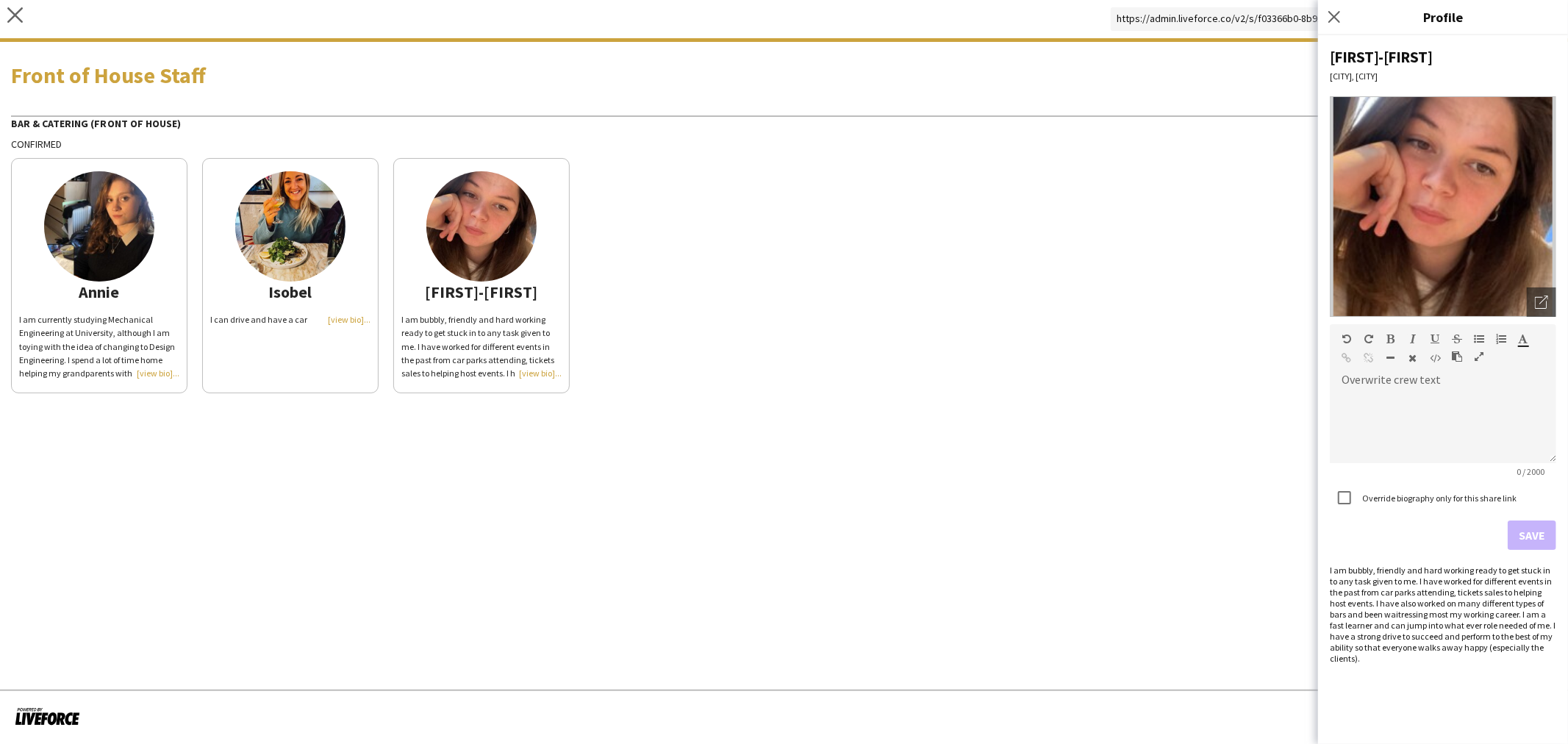 click on "I am bubbly, friendly and hard working ready to get stuck in to any task given to me.
I have worked for different events in the past from car parks attending, tickets sales to helping host events. I have also worked on many different types of bars and been waitressing most my working career.
I am a fast learner and can jump into what ever role needed of me.
I have a strong drive to succeed and perform to the best of my ability so that everyone walks away happy (especially the clients)." 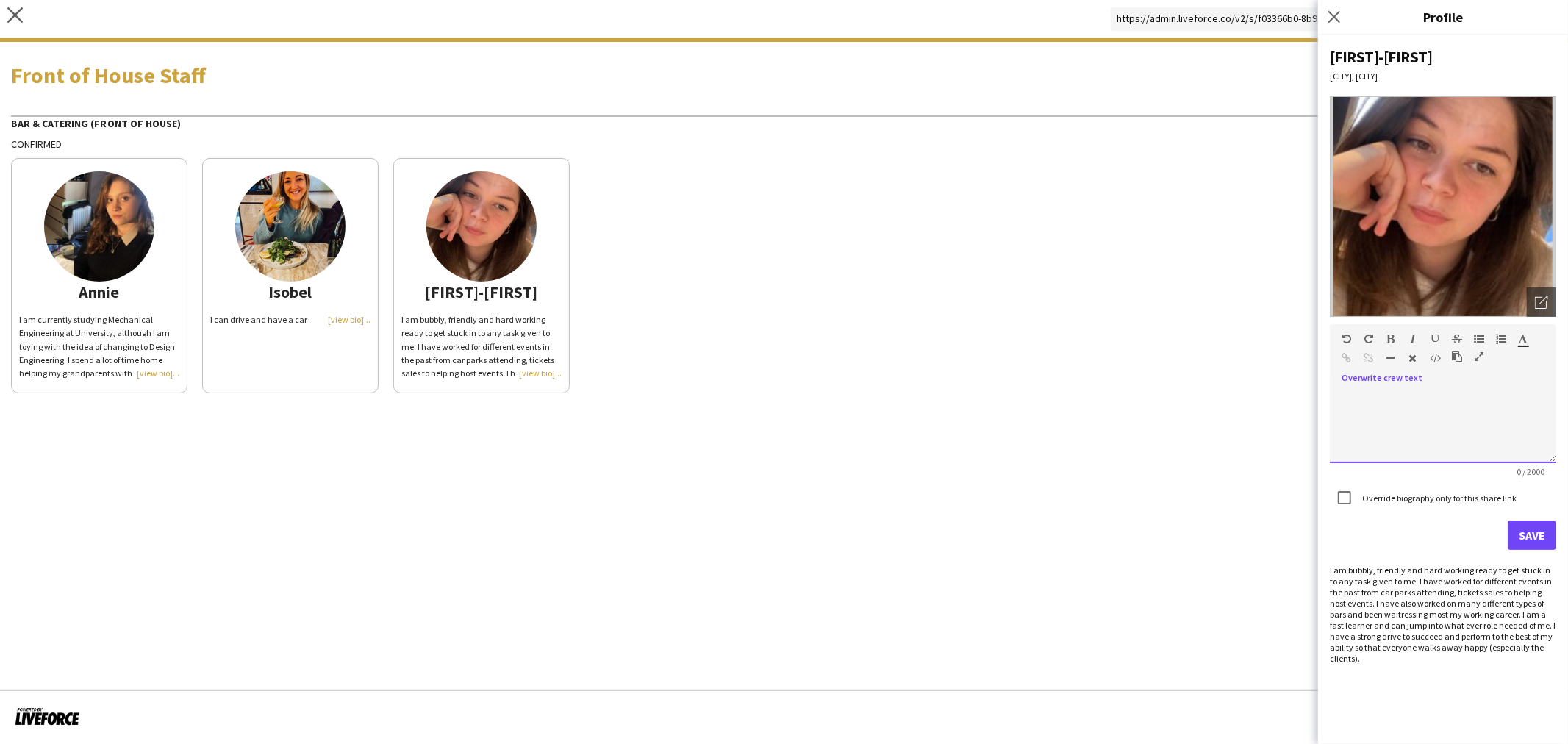 click at bounding box center [1443, 426] 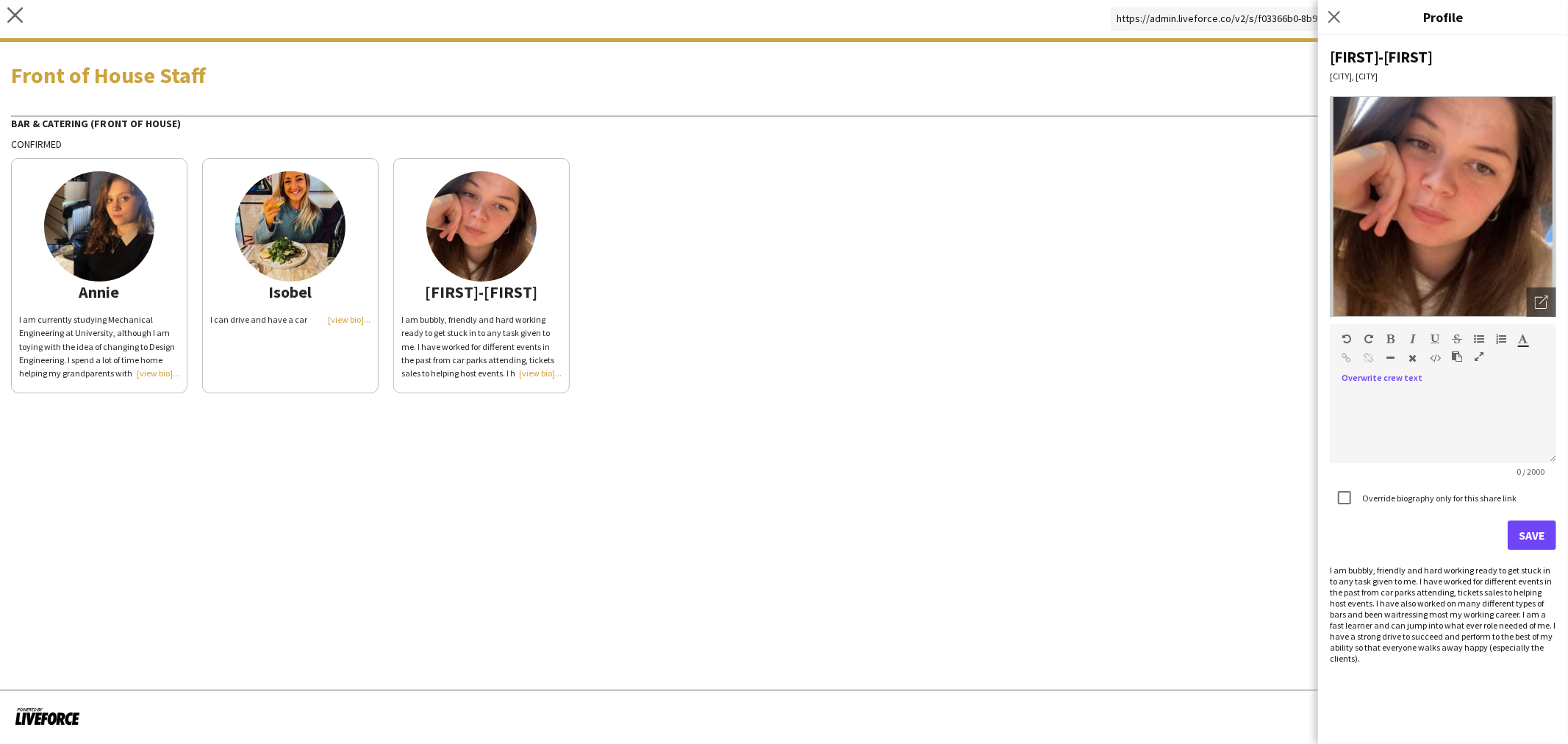click on "I can drive and have a car" 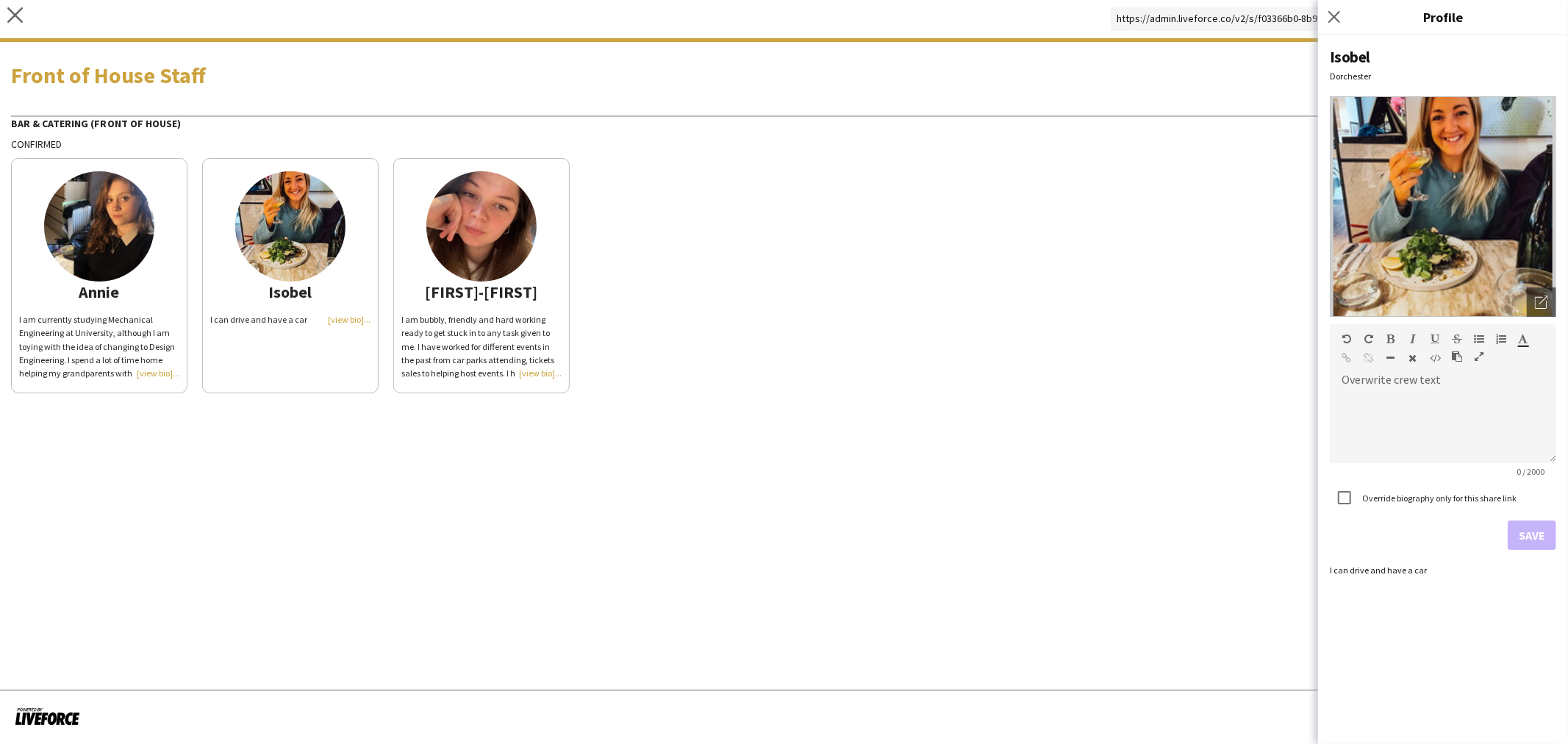 click on "Annie
I am currently studying Mechanical Engineering at University, although I am toying with the idea of changing to Design Engineering. I spend a lot of time home helping my grandparents with their farm or meeting friends for coffee. I am a grade seven level flautist and also spend a lot of time doing art.  Isobel
I can drive and have a car  Jessica-May
I am bubbly, friendly and hard working ready to get stuck in to any task given to me.
I have worked for different events in the past from car parks attending, tickets sales to helping host events. I have also worked on many different types of bars and been waitressing most my working career.
I am a fast learner and can jump into what ever role needed of me.
I have a strong drive to succeed and perform to the best of my ability so that everyone walks away happy (especially the clients)." 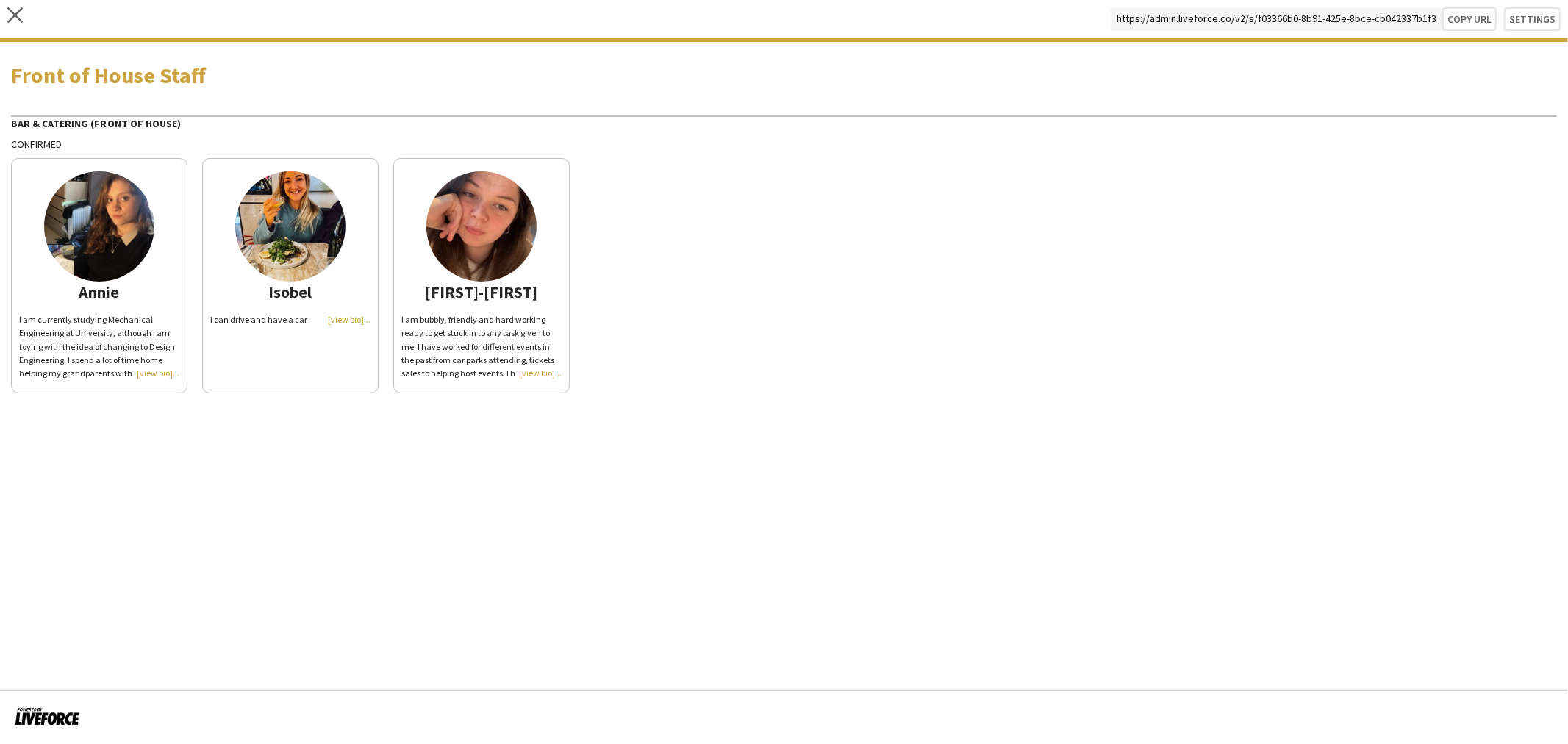 click 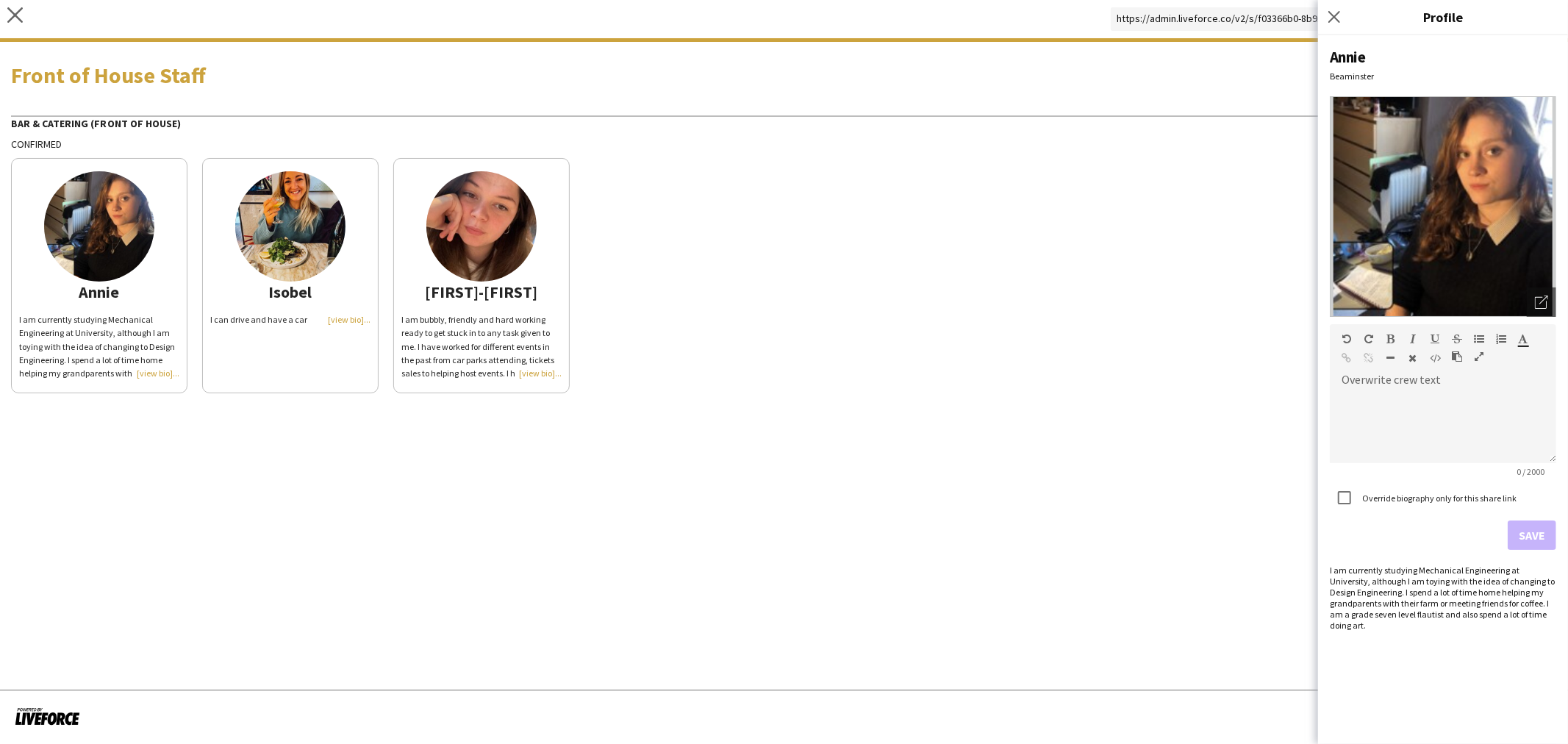 click on "I am currently studying Mechanical Engineering at University, although I am toying with the idea of changing to Design Engineering. I spend a lot of time home helping my grandparents with their farm or meeting friends for coffee. I am a grade seven level flautist and also spend a lot of time doing art." 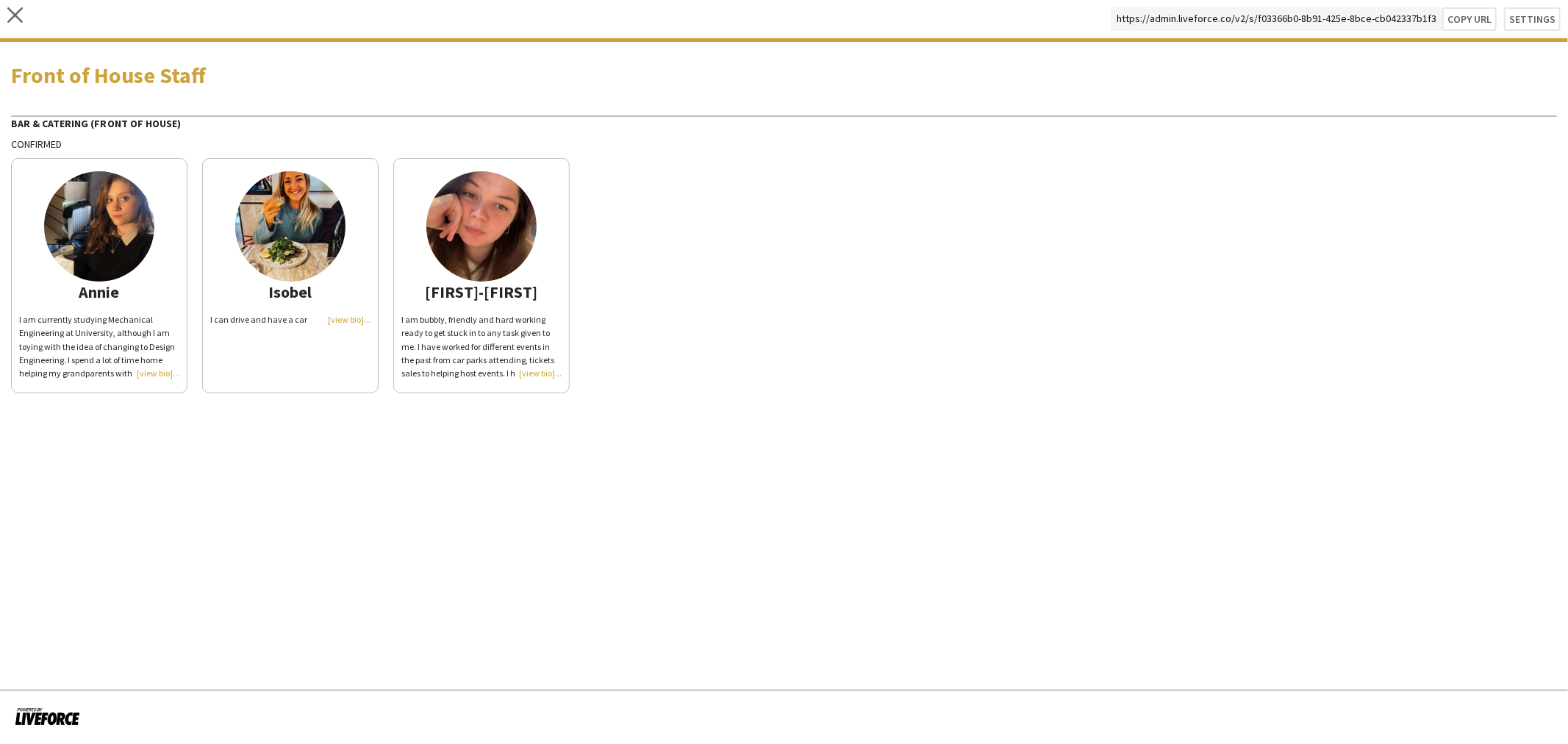 click on "I am currently studying Mechanical Engineering at University, although I am toying with the idea of changing to Design Engineering. I spend a lot of time home helping my grandparents with their farm or meeting friends for coffee. I am a grade seven level flautist and also spend a lot of time doing art." 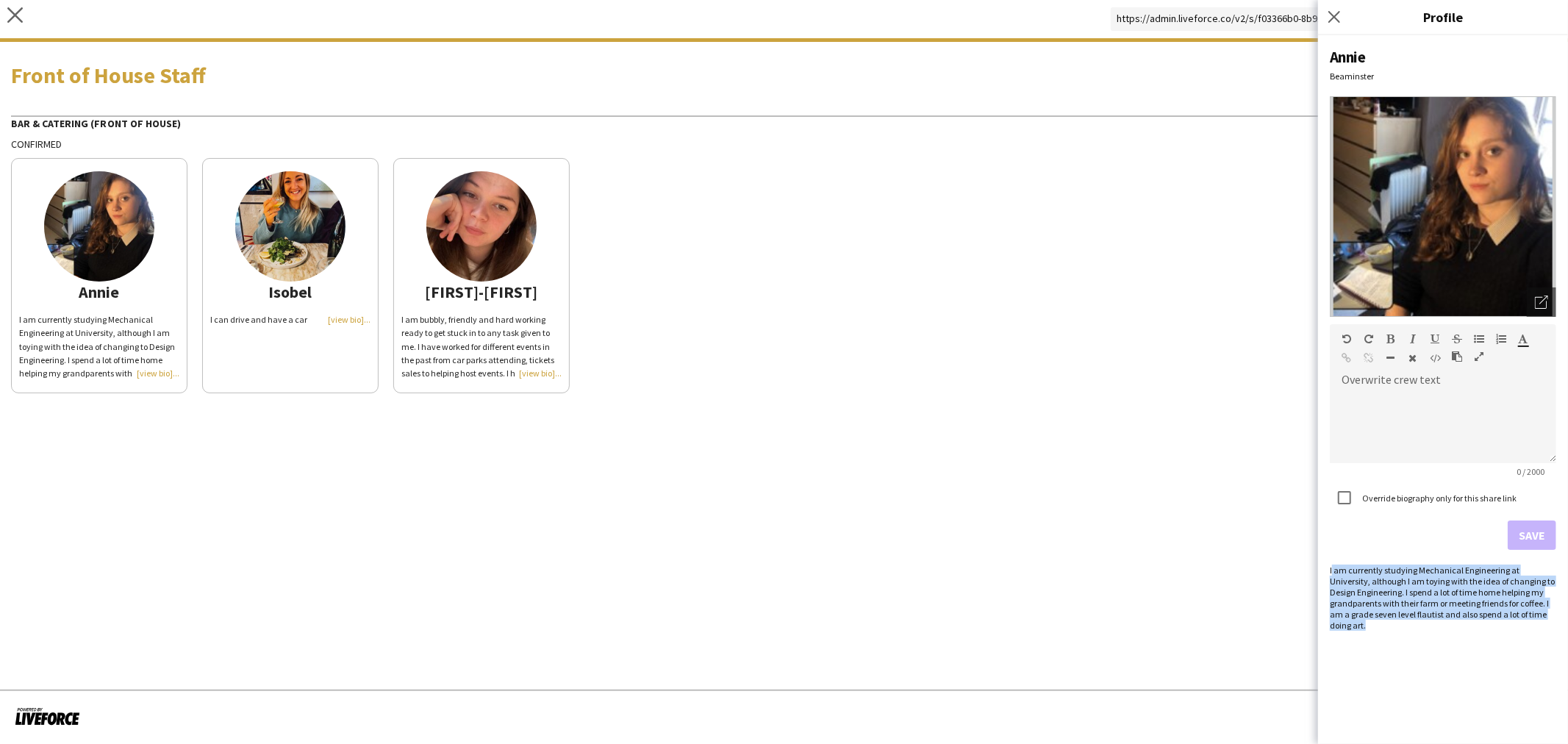 drag, startPoint x: 1375, startPoint y: 620, endPoint x: 1332, endPoint y: 568, distance: 67.47592 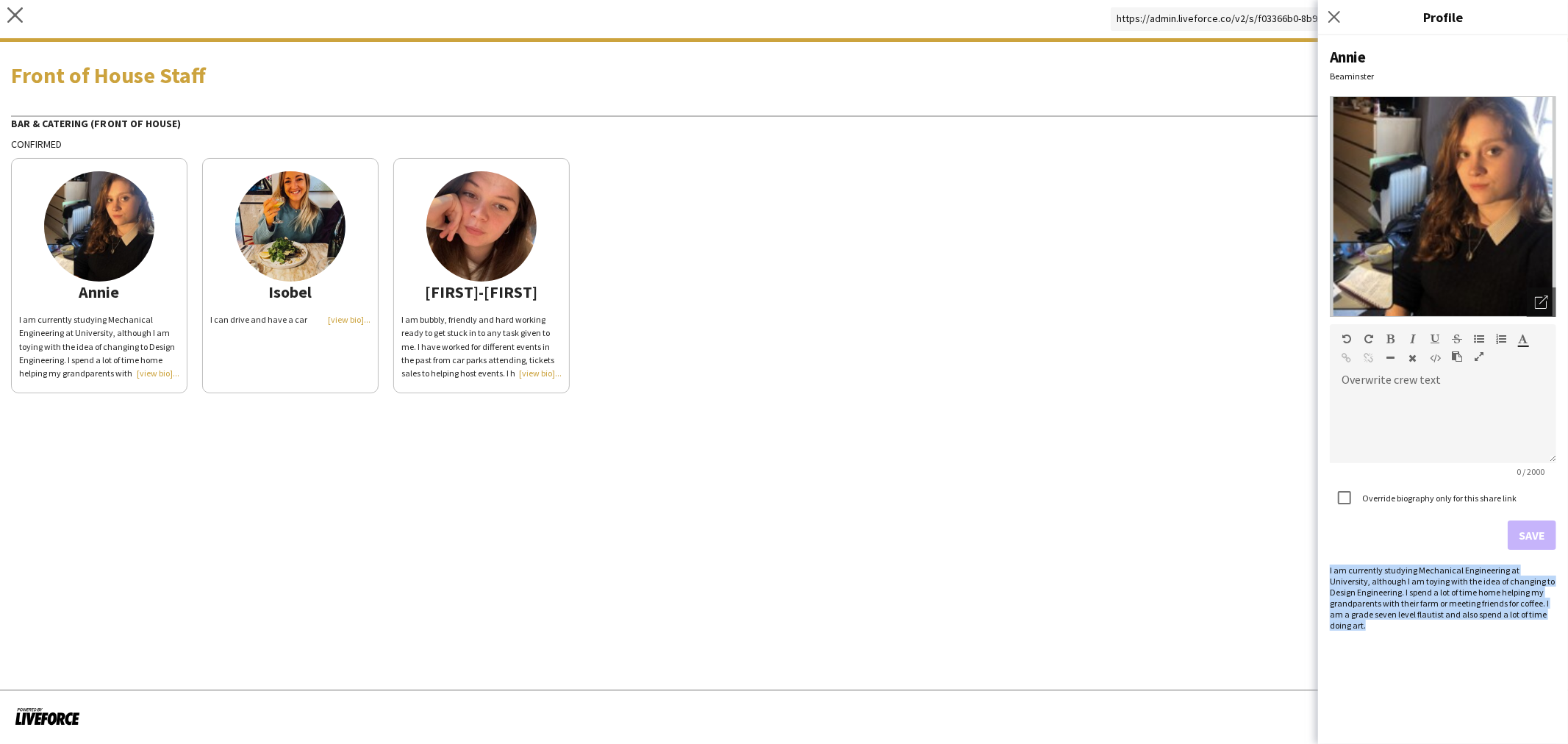 drag, startPoint x: 1383, startPoint y: 632, endPoint x: 1325, endPoint y: 566, distance: 87.863531 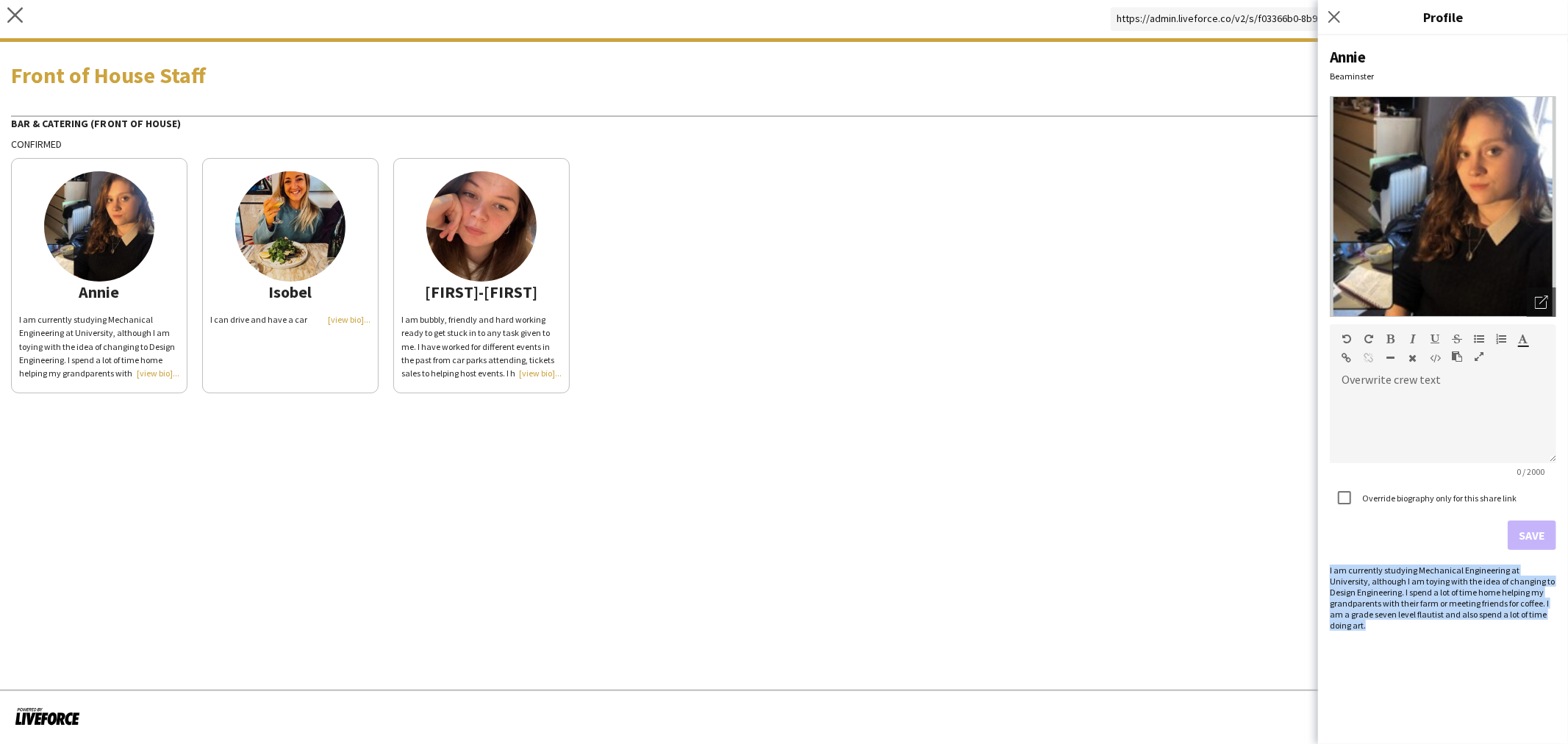 copy on "I am currently studying Mechanical Engineering at University, although I am toying with the idea of changing to Design Engineering. I spend a lot of time home helping my grandparents with their farm or meeting friends for coffee. I am a grade seven level flautist and also spend a lot of time doing art." 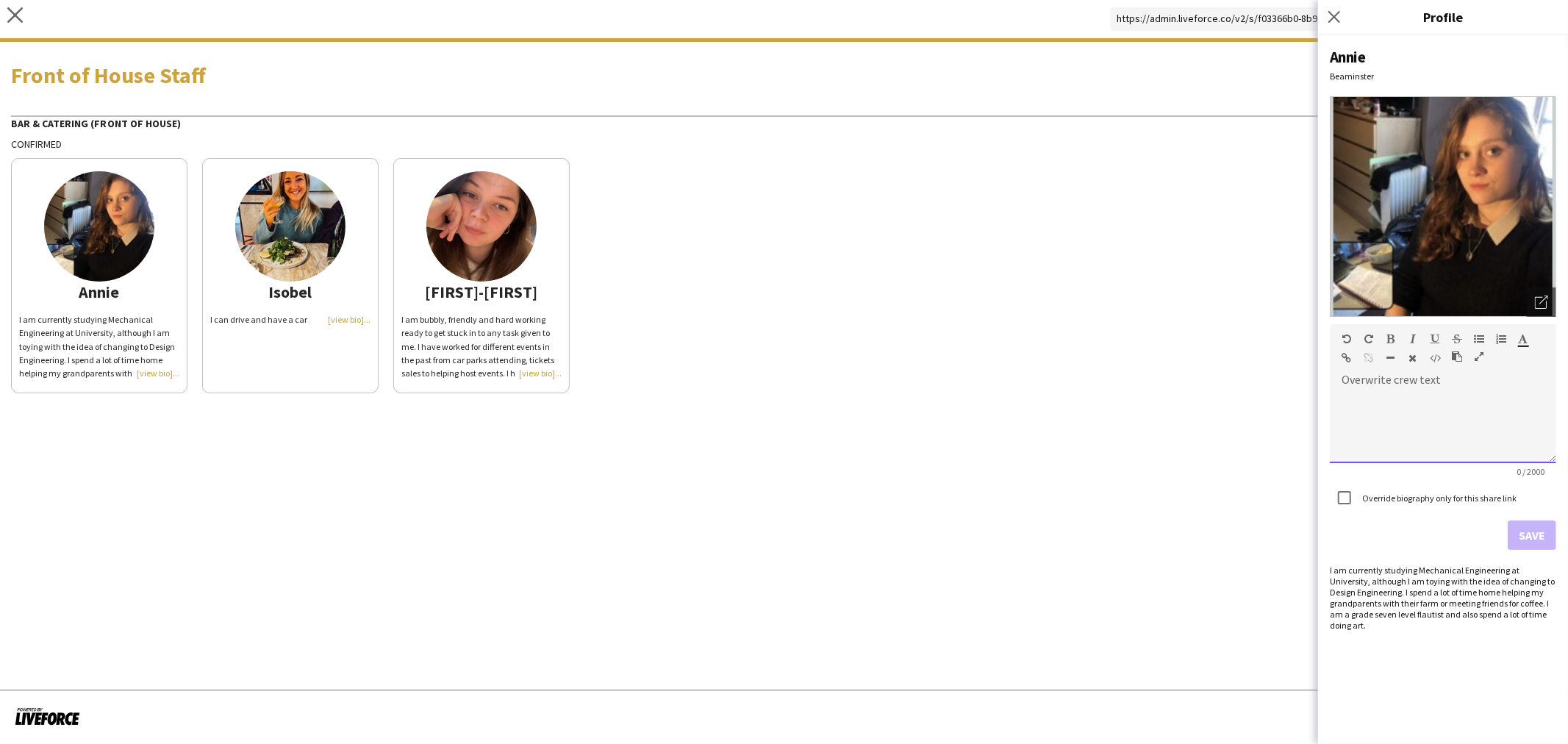 click at bounding box center (1443, 426) 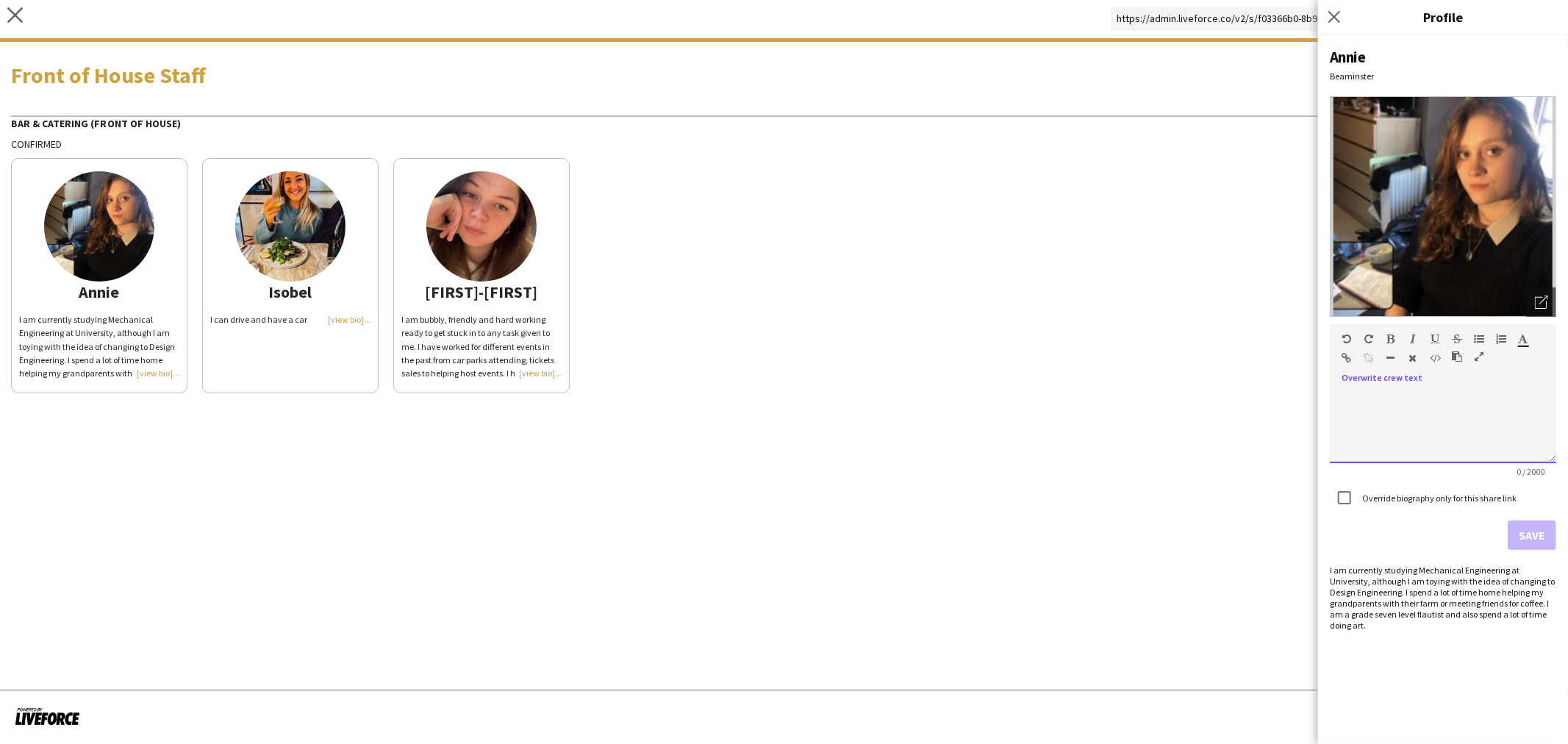 paste 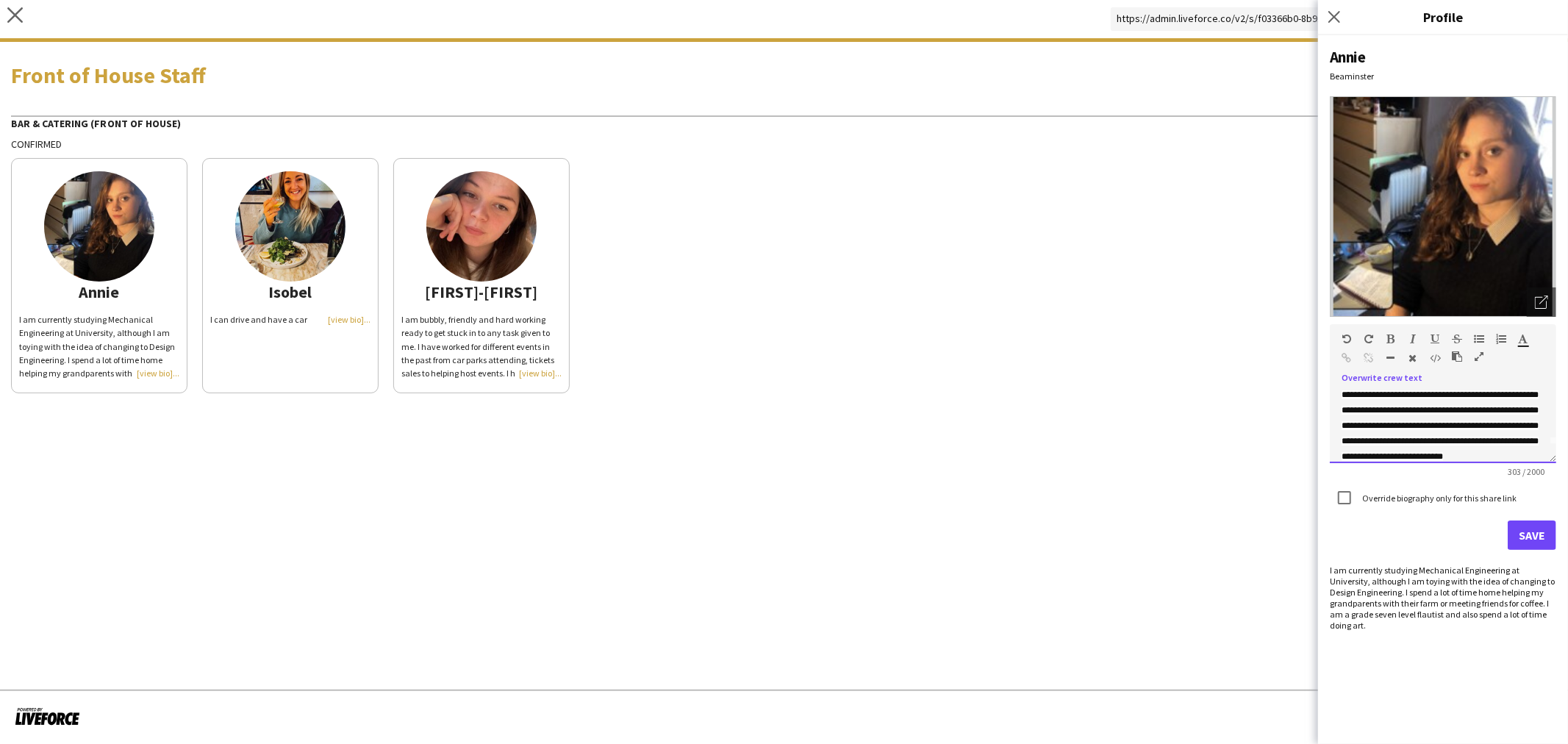 scroll, scrollTop: 0, scrollLeft: 0, axis: both 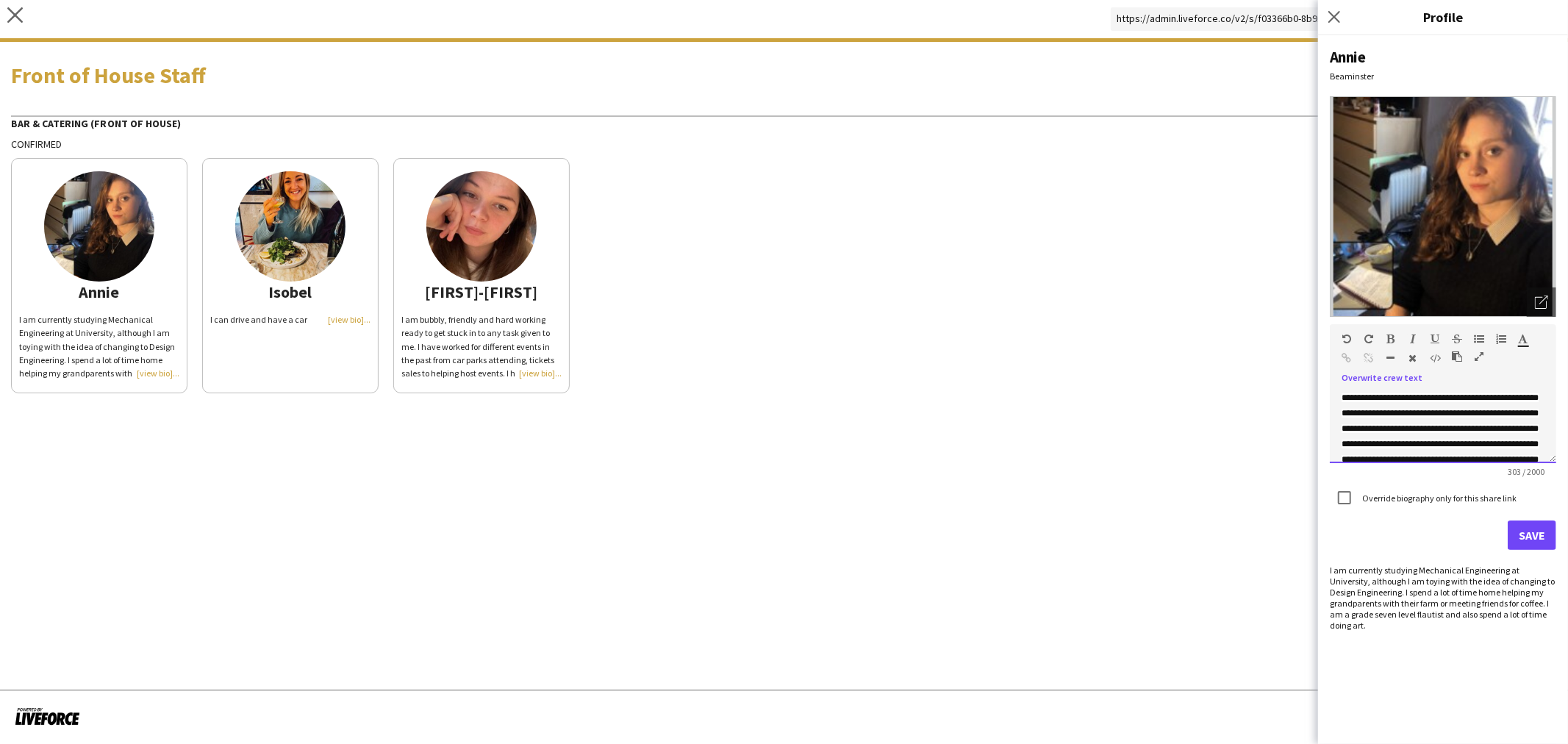 drag, startPoint x: 1475, startPoint y: 413, endPoint x: 1485, endPoint y: 421, distance: 12.80625 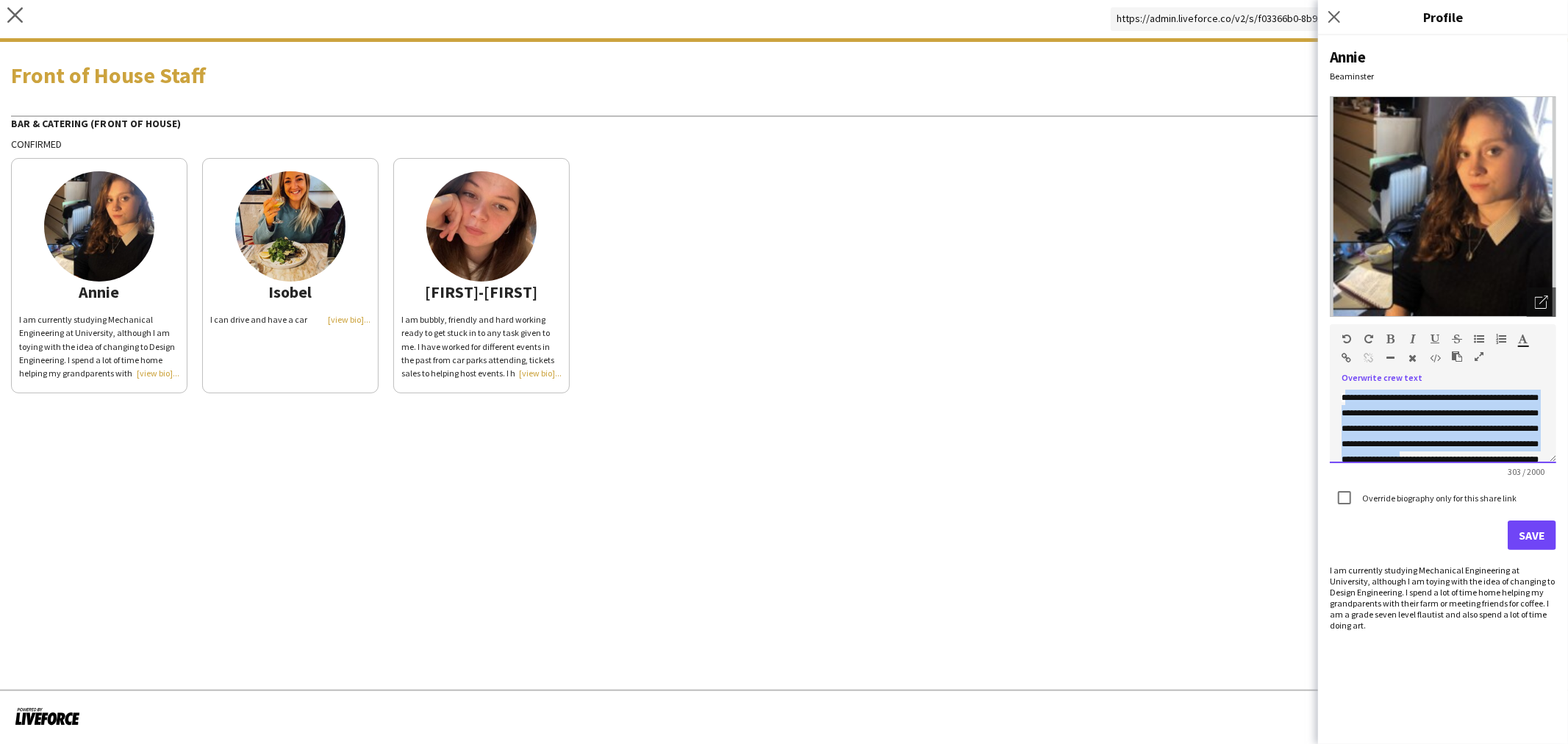 scroll, scrollTop: 31, scrollLeft: 0, axis: vertical 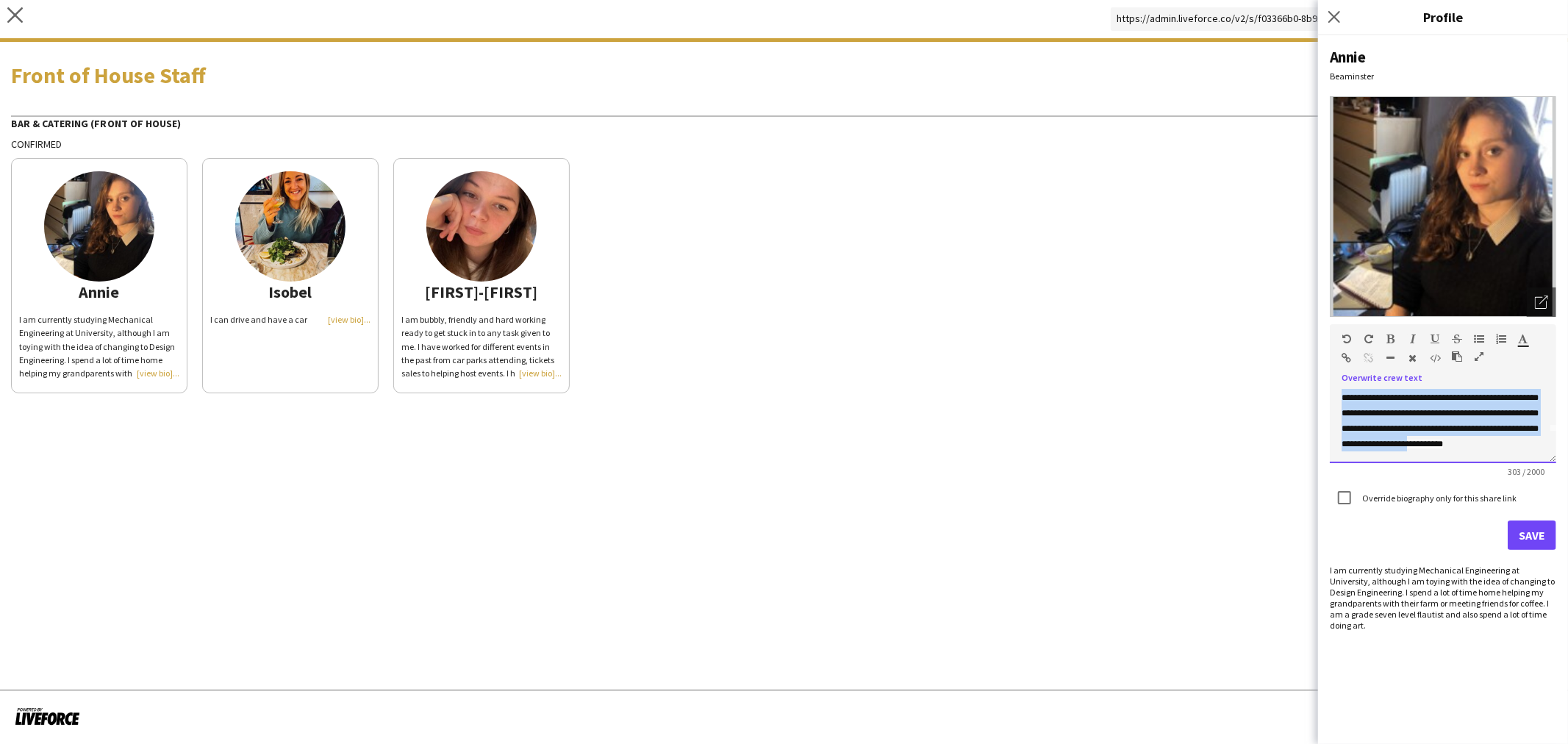 drag, startPoint x: 1343, startPoint y: 396, endPoint x: 1545, endPoint y: 479, distance: 218.38727 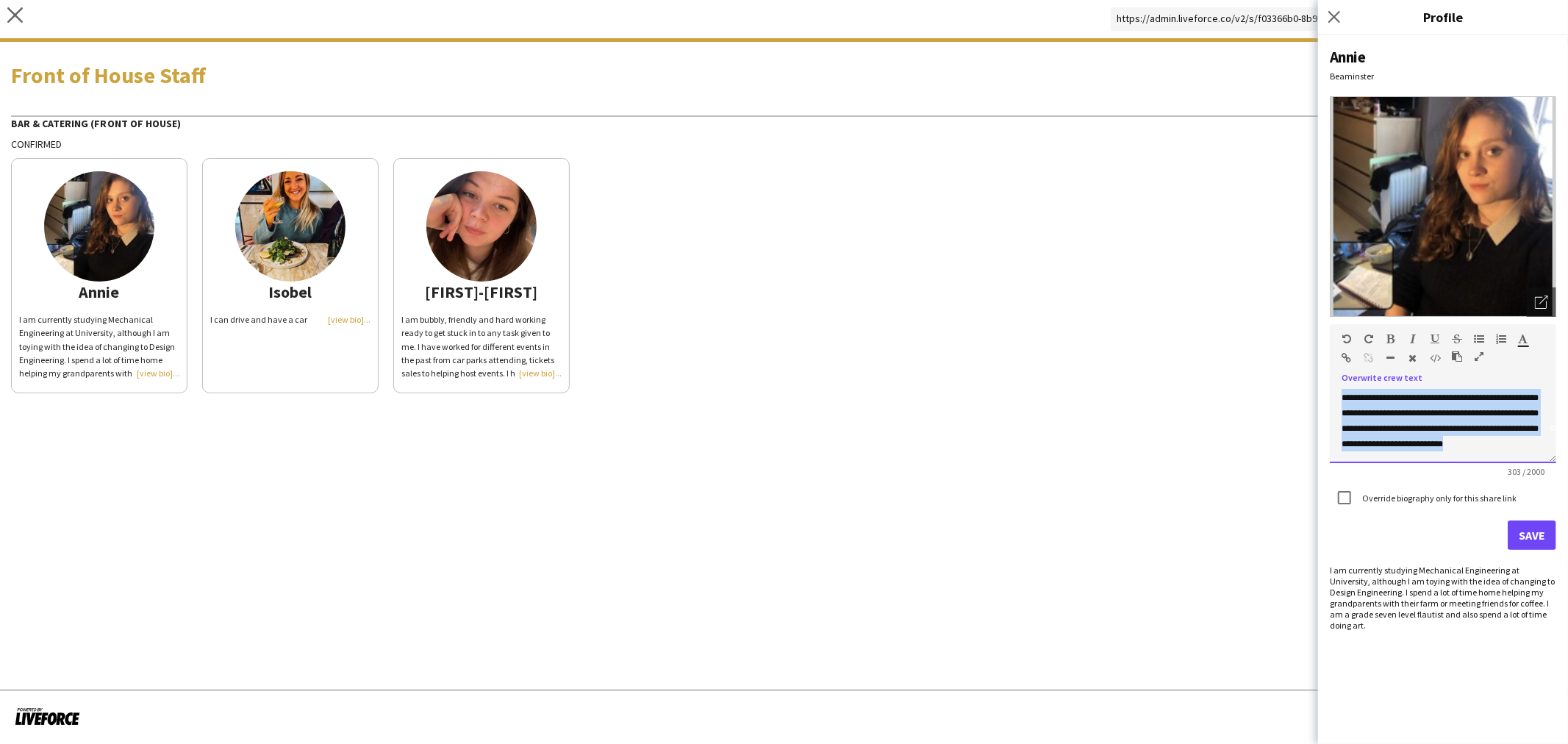 scroll, scrollTop: 0, scrollLeft: 0, axis: both 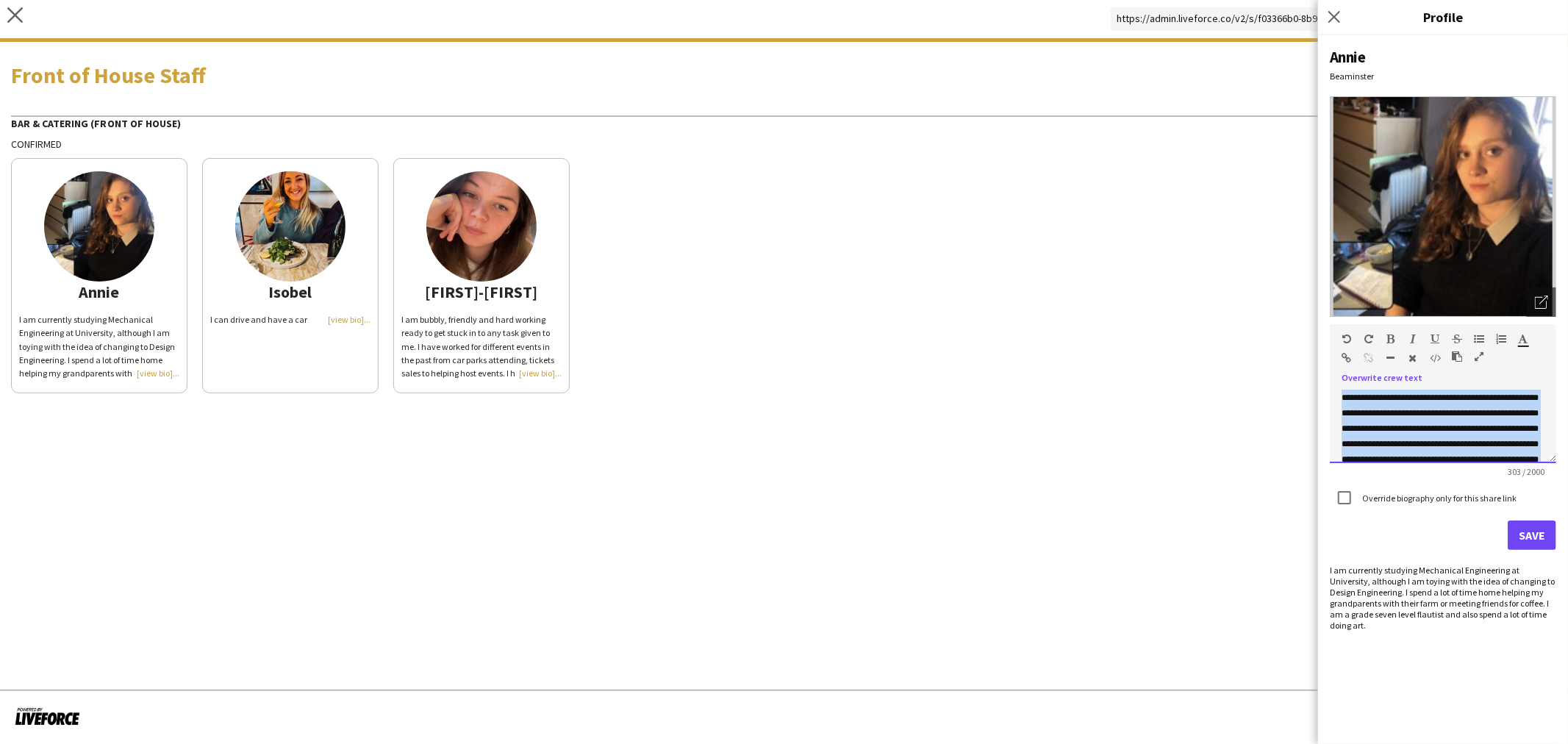 drag, startPoint x: 1537, startPoint y: 446, endPoint x: 1272, endPoint y: 368, distance: 276.2408 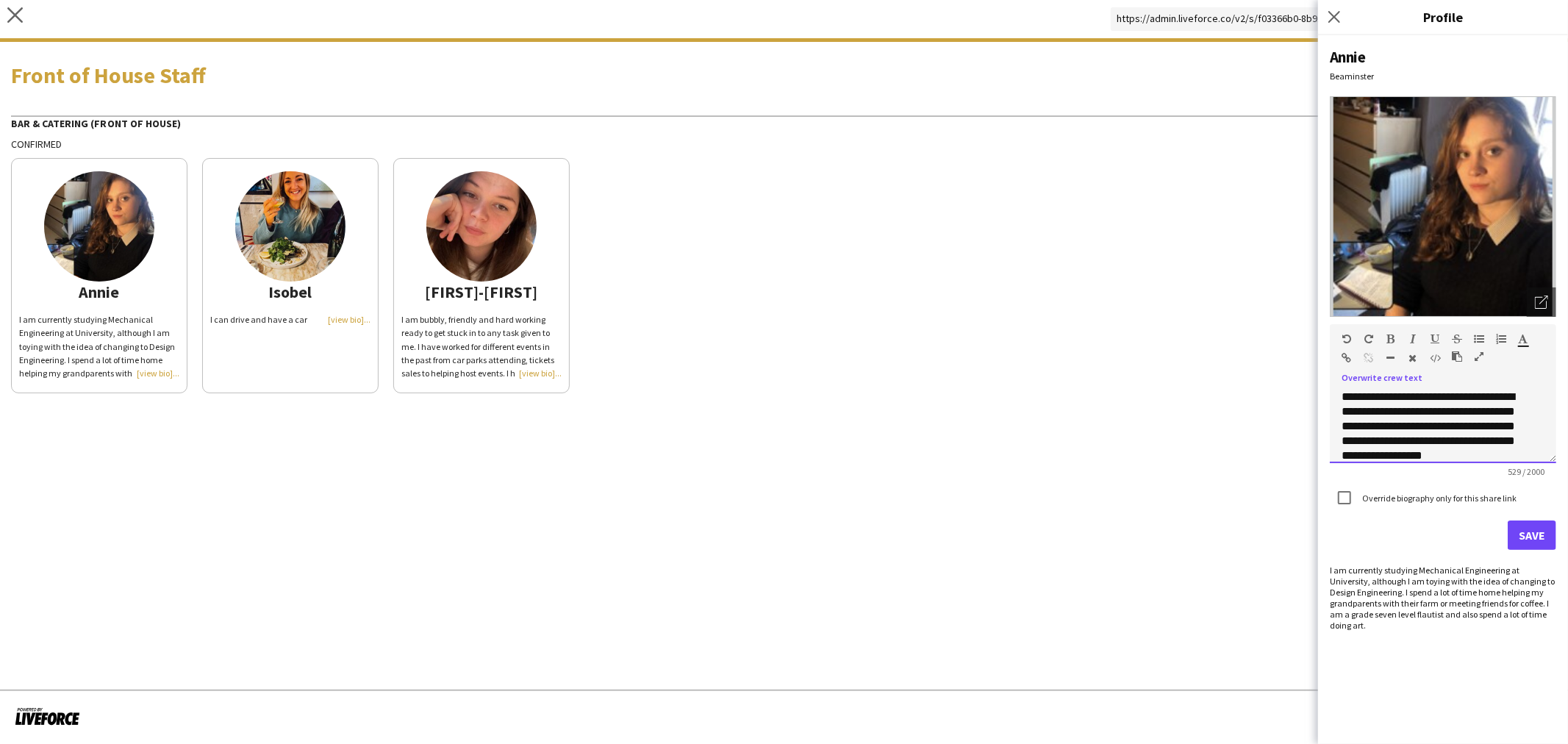 scroll, scrollTop: 148, scrollLeft: 0, axis: vertical 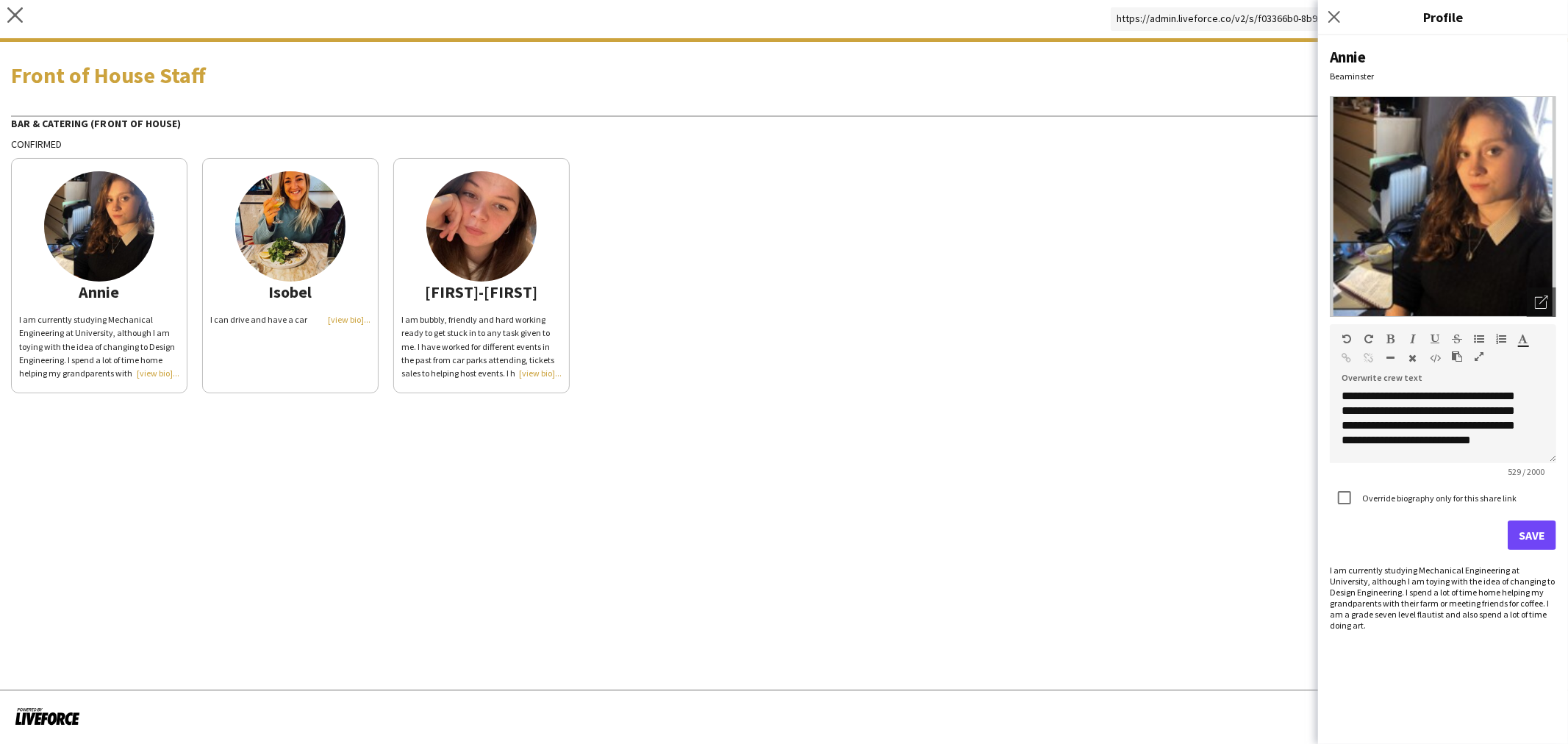 click on "Annie
I am currently studying Mechanical Engineering at University, although I am toying with the idea of changing to Design Engineering. I spend a lot of time home helping my grandparents with their farm or meeting friends for coffee. I am a grade seven level flautist and also spend a lot of time doing art.  Isobel
I can drive and have a car  Jessica-May
I am bubbly, friendly and hard working ready to get stuck in to any task given to me.
I have worked for different events in the past from car parks attending, tickets sales to helping host events. I have also worked on many different types of bars and been waitressing most my working career.
I am a fast learner and can jump into what ever role needed of me.
I have a strong drive to succeed and perform to the best of my ability so that everyone walks away happy (especially the clients)." 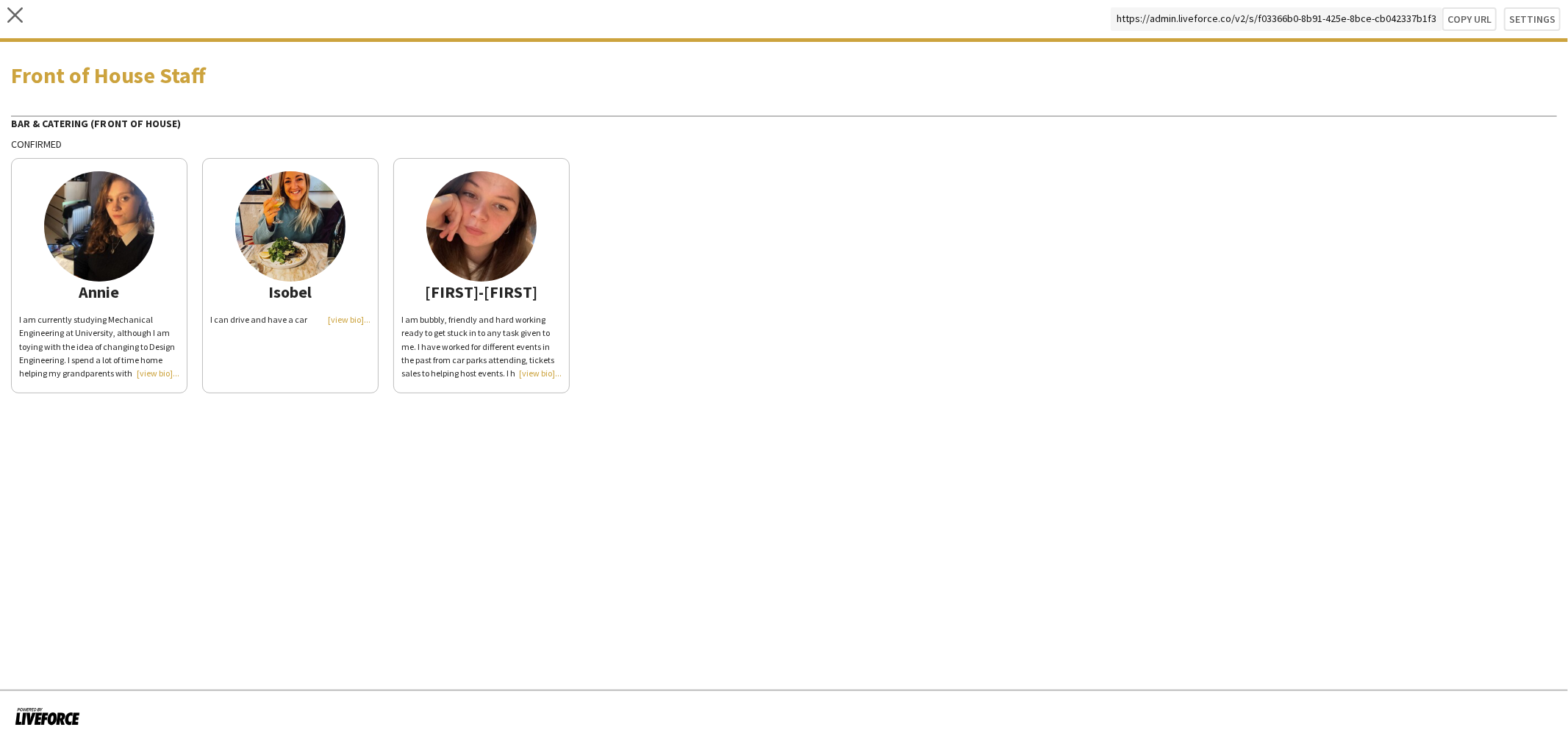 click on "I am currently studying Mechanical Engineering at University, although I am toying with the idea of changing to Design Engineering. I spend a lot of time home helping my grandparents with their farm or meeting friends for coffee. I am a grade seven level flautist and also spend a lot of time doing art." 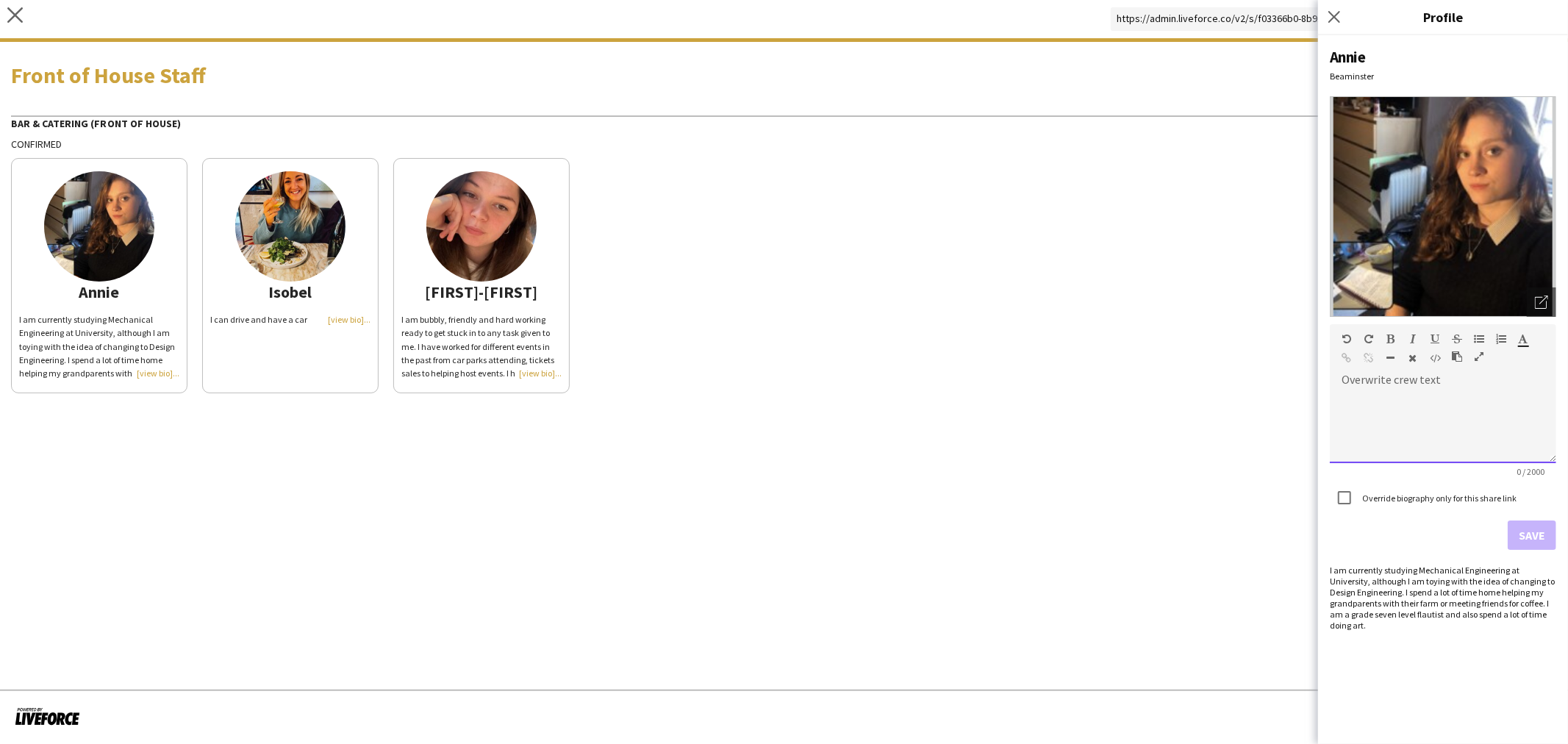 click at bounding box center (1443, 426) 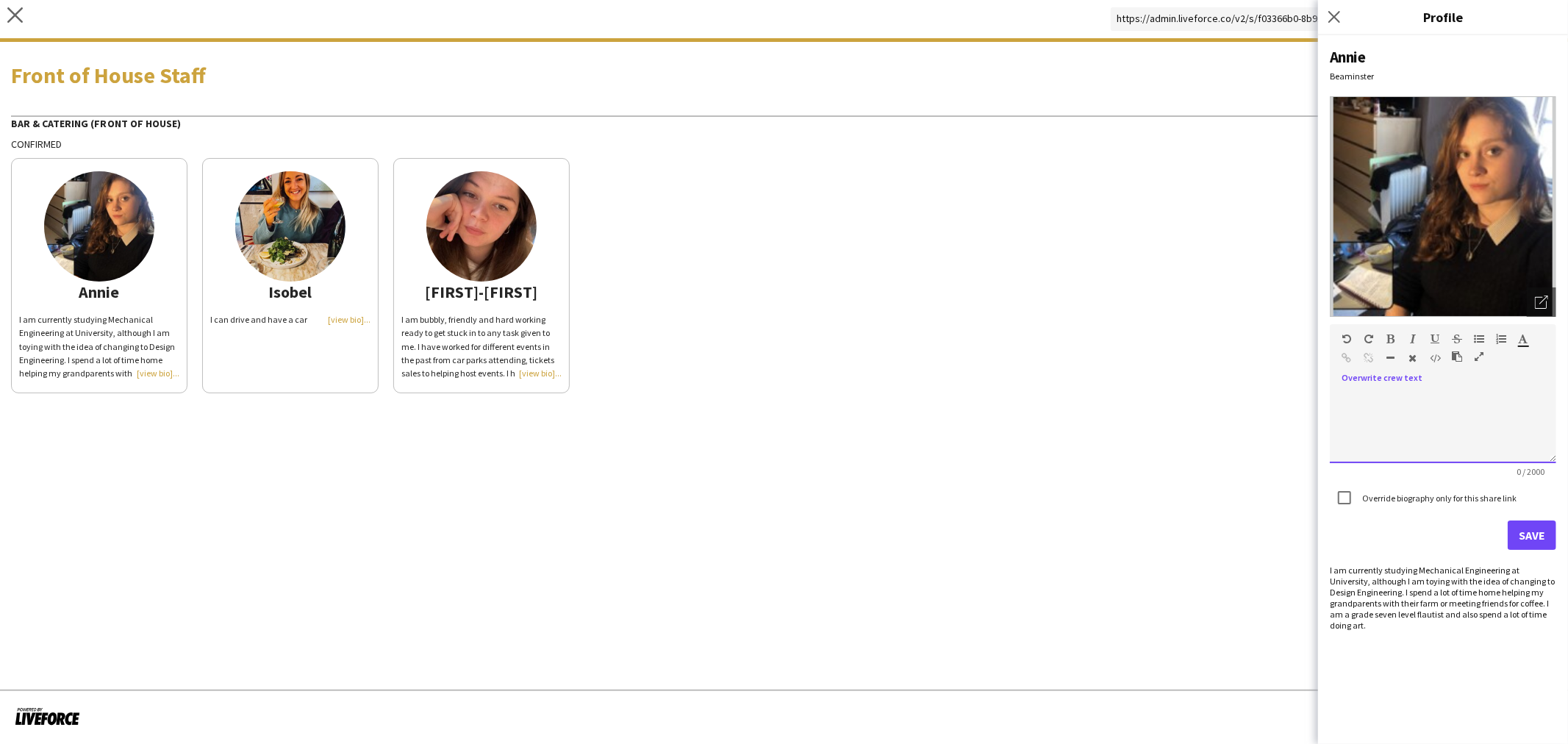 click at bounding box center (1443, 426) 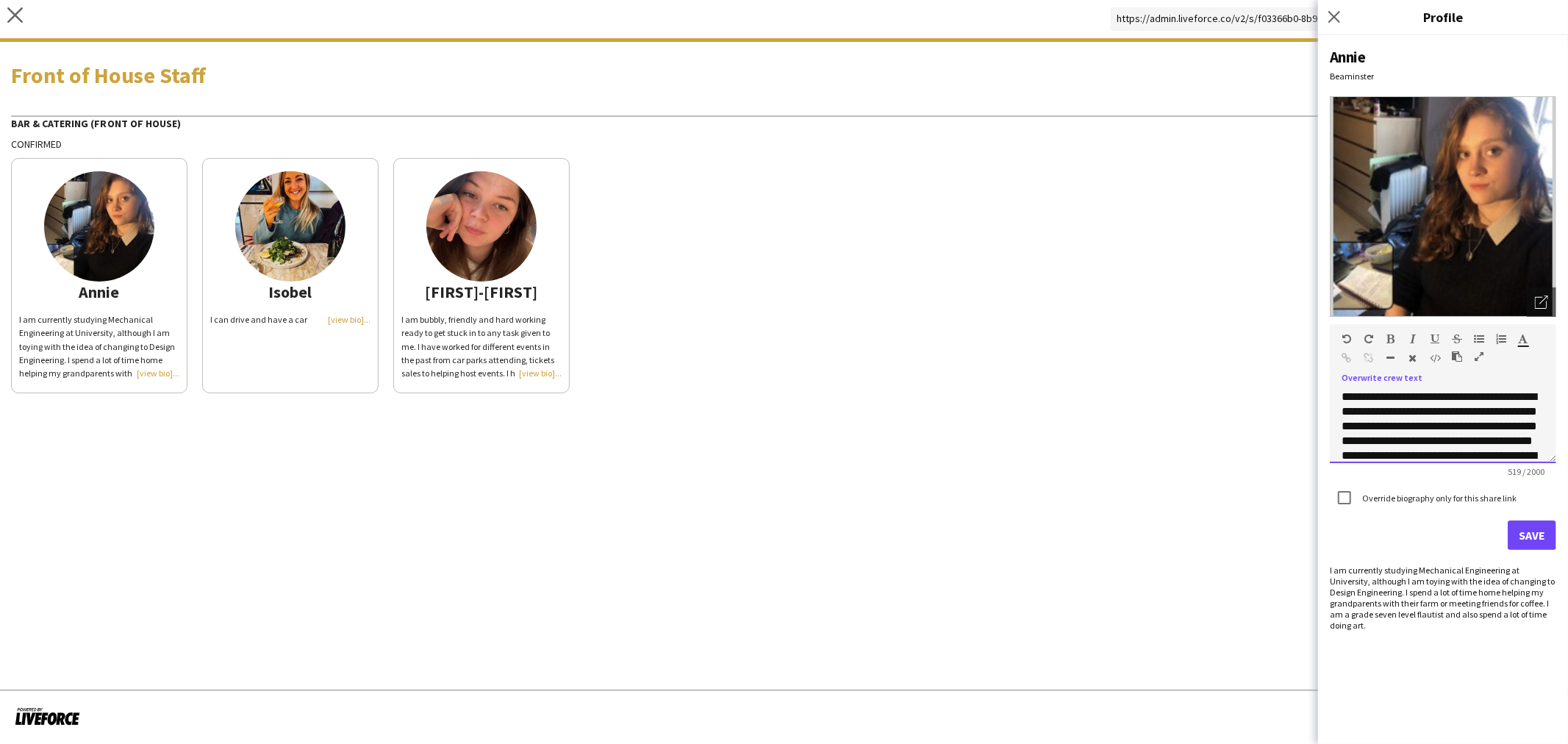 scroll, scrollTop: 148, scrollLeft: 0, axis: vertical 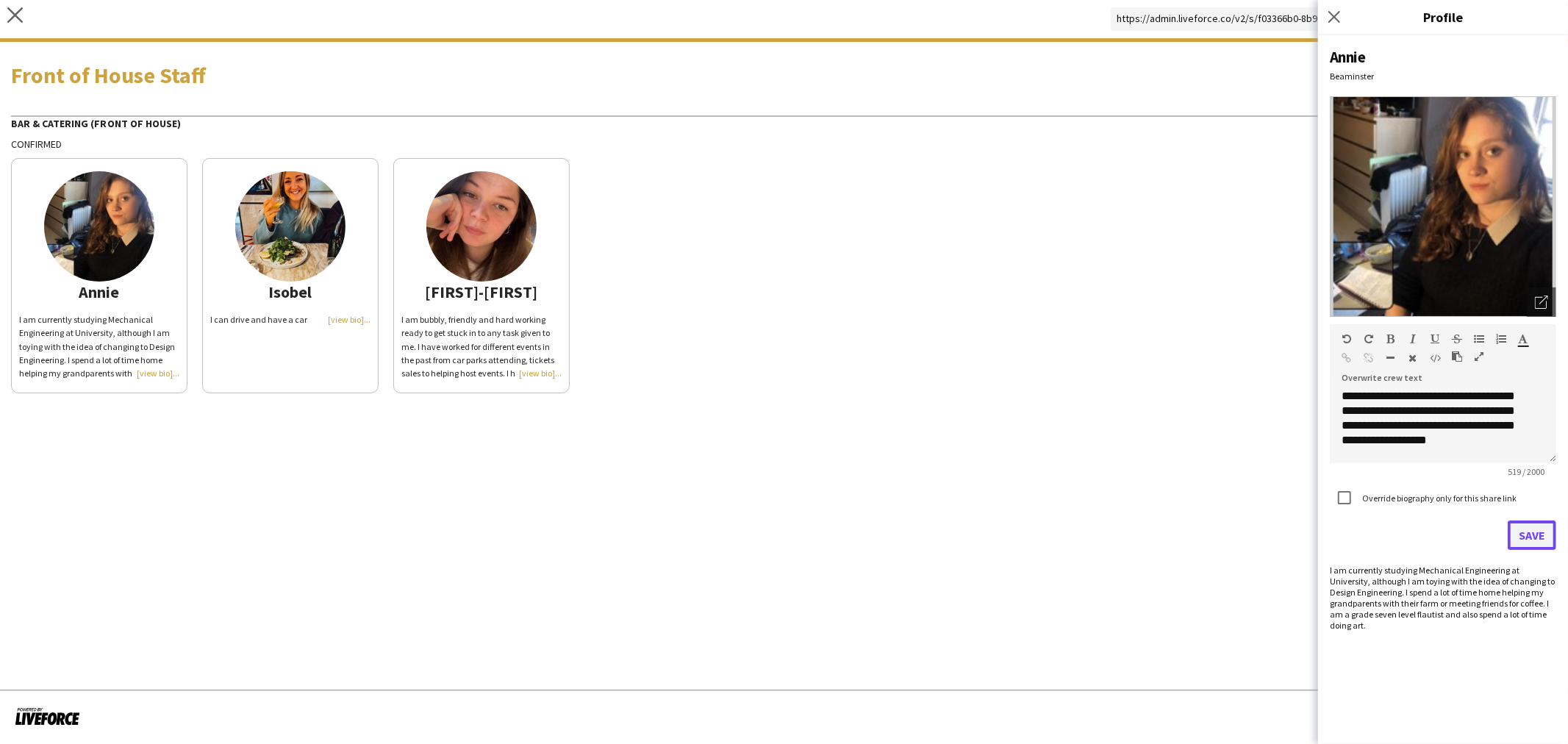 click on "Save" 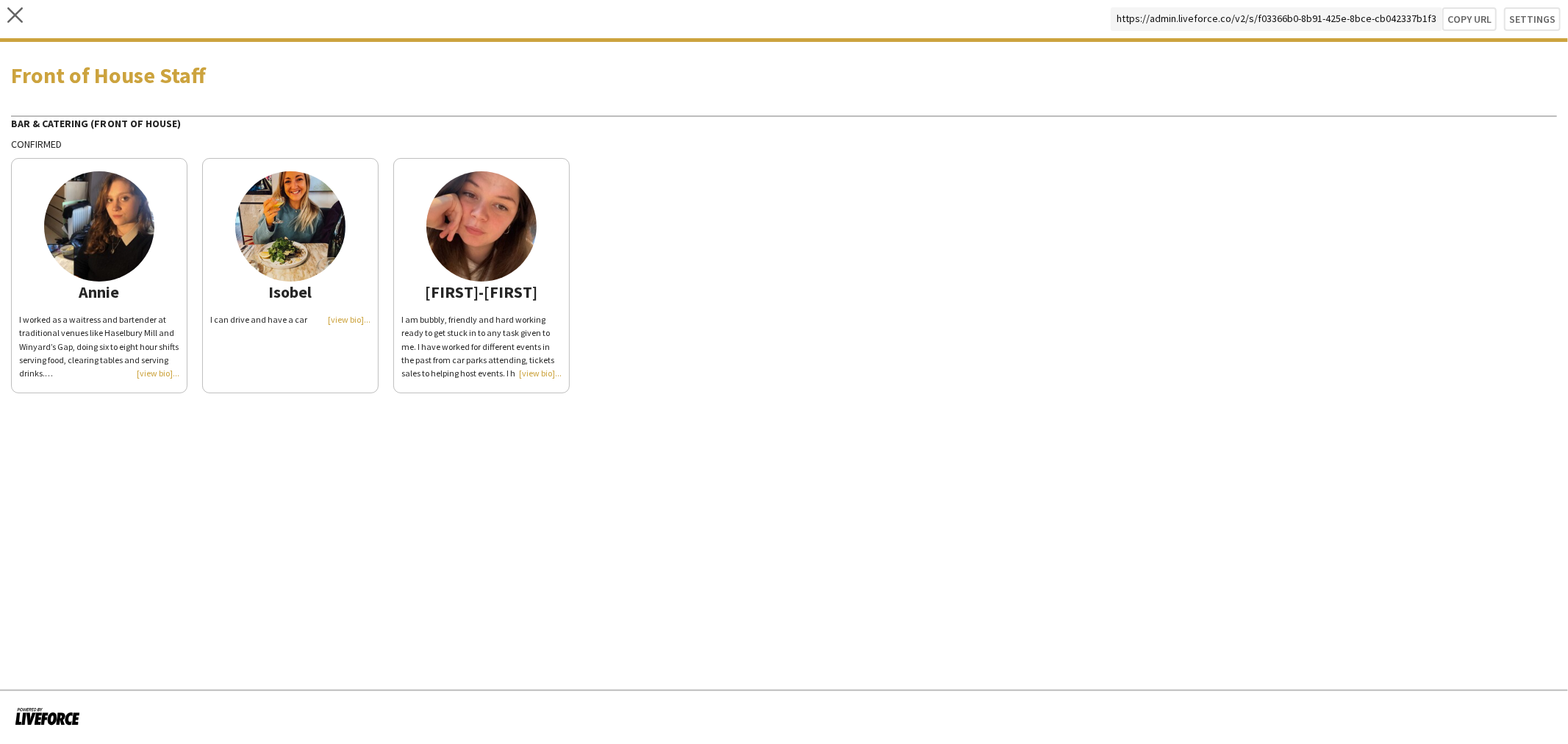 click on "Isobel
I can drive and have a car" 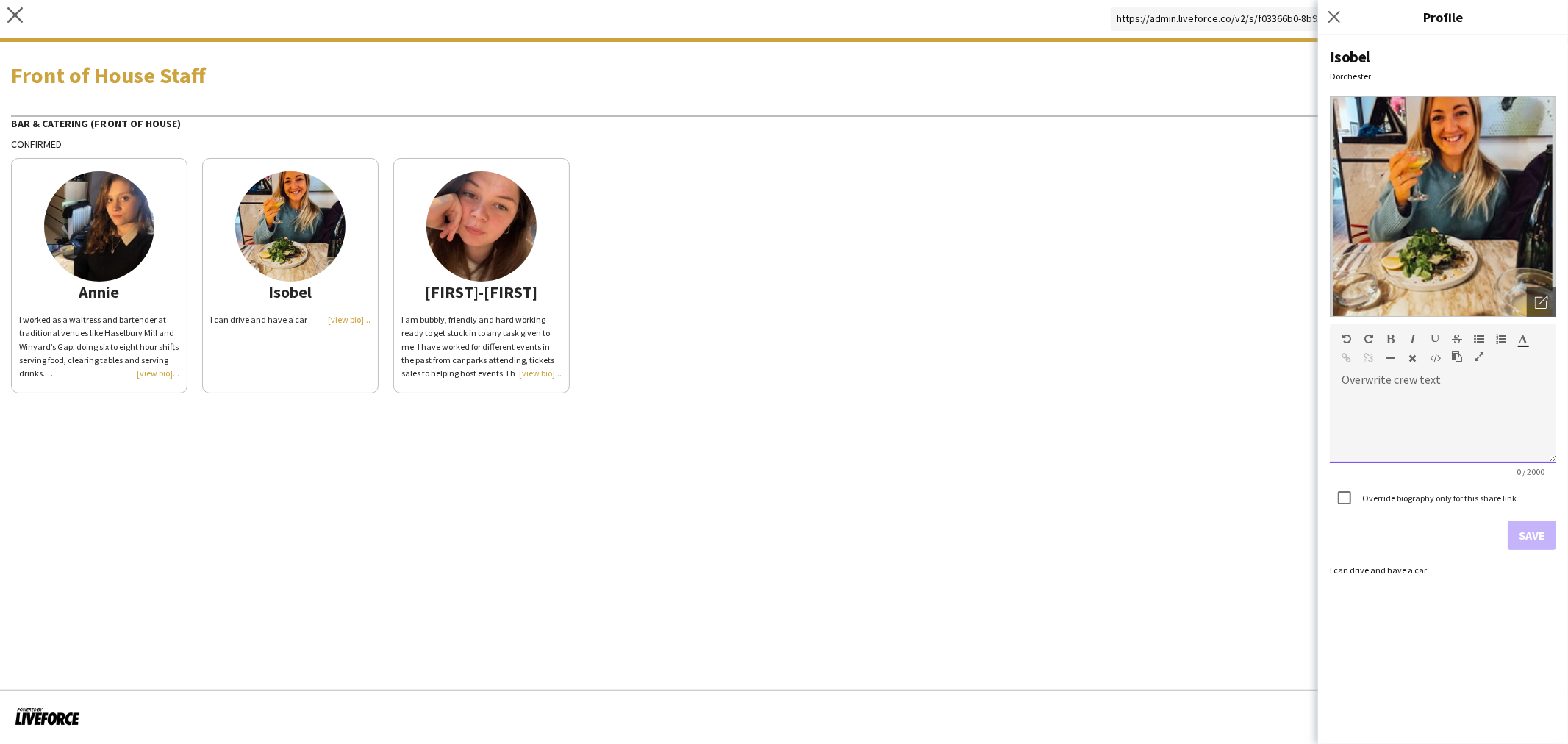 click at bounding box center [1443, 426] 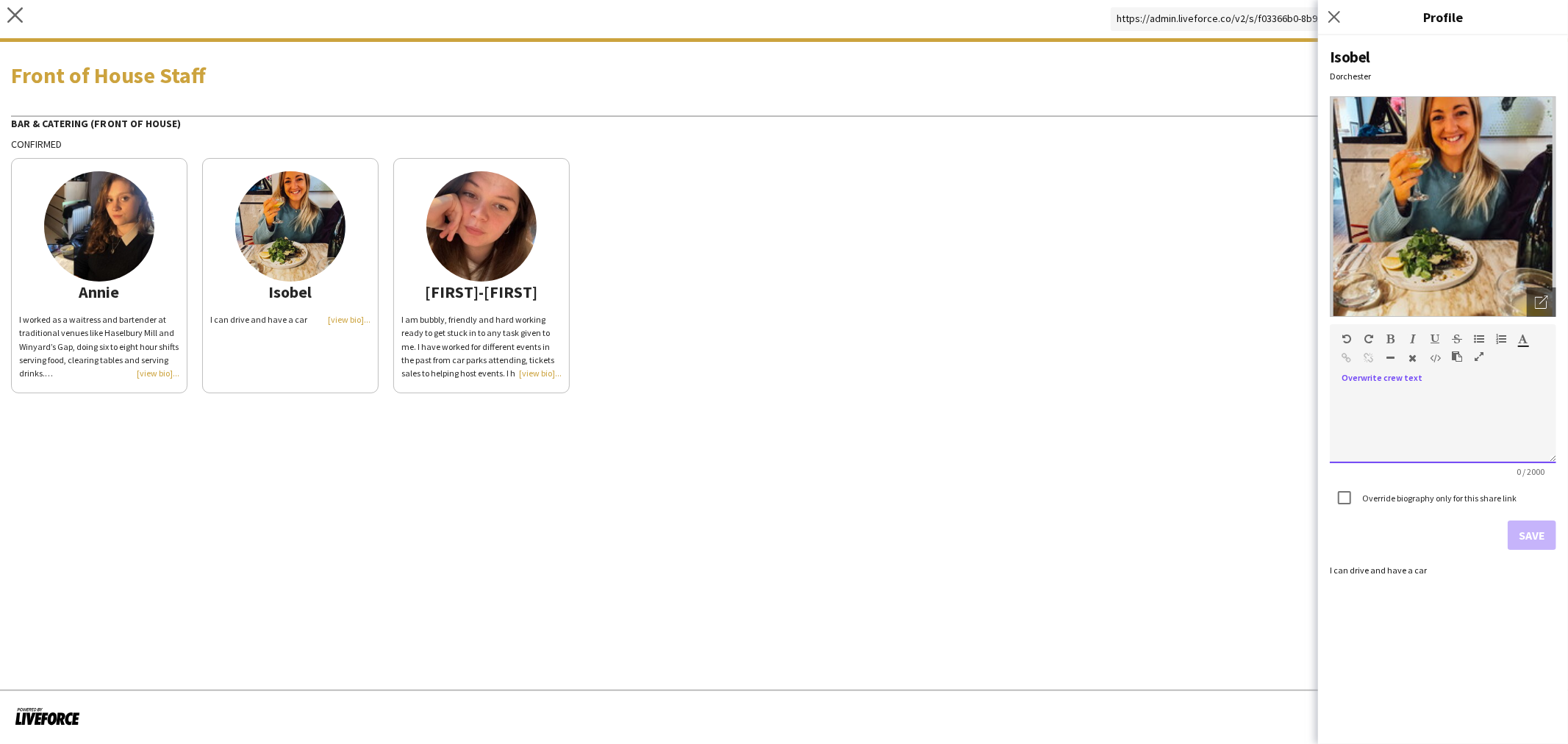 type 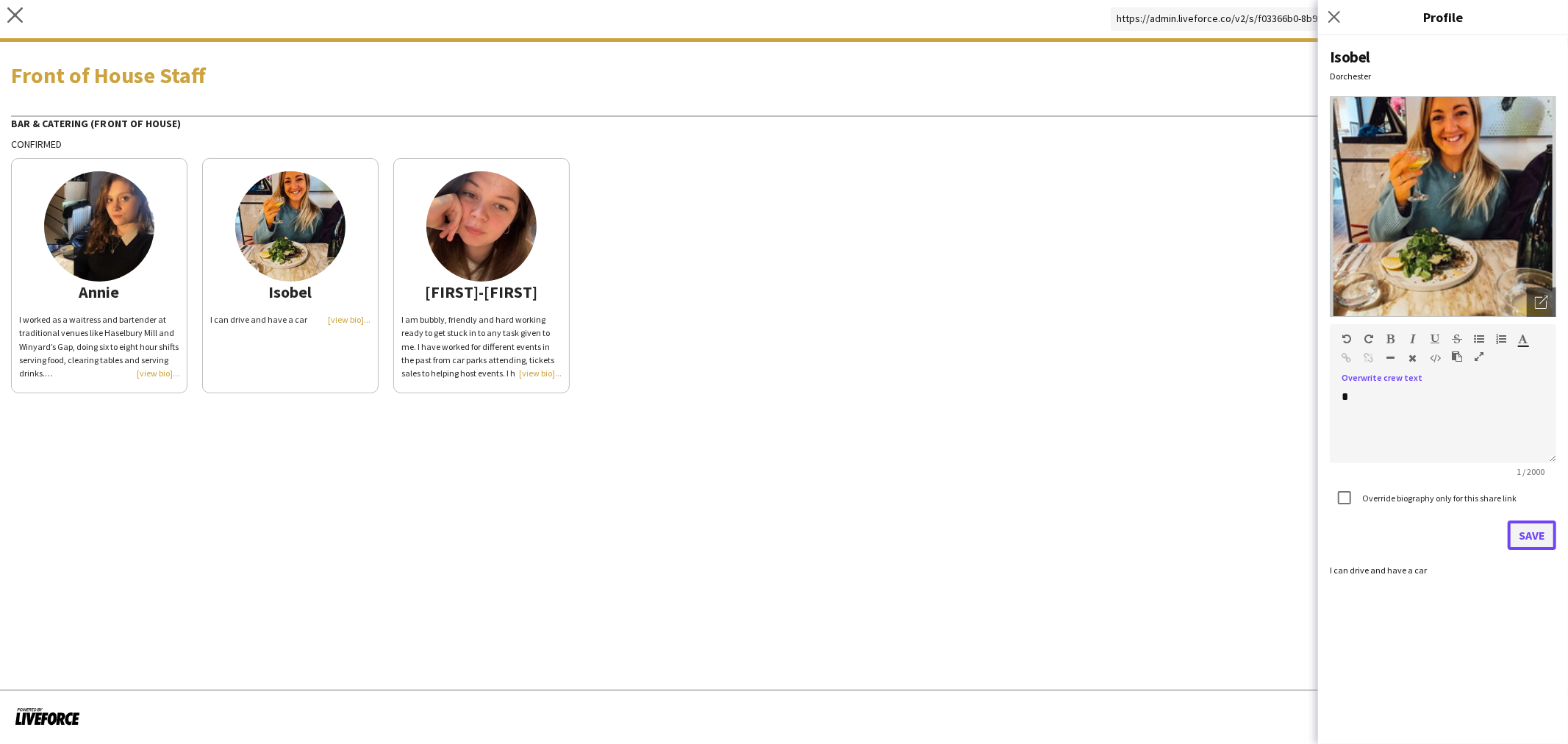click on "Save" 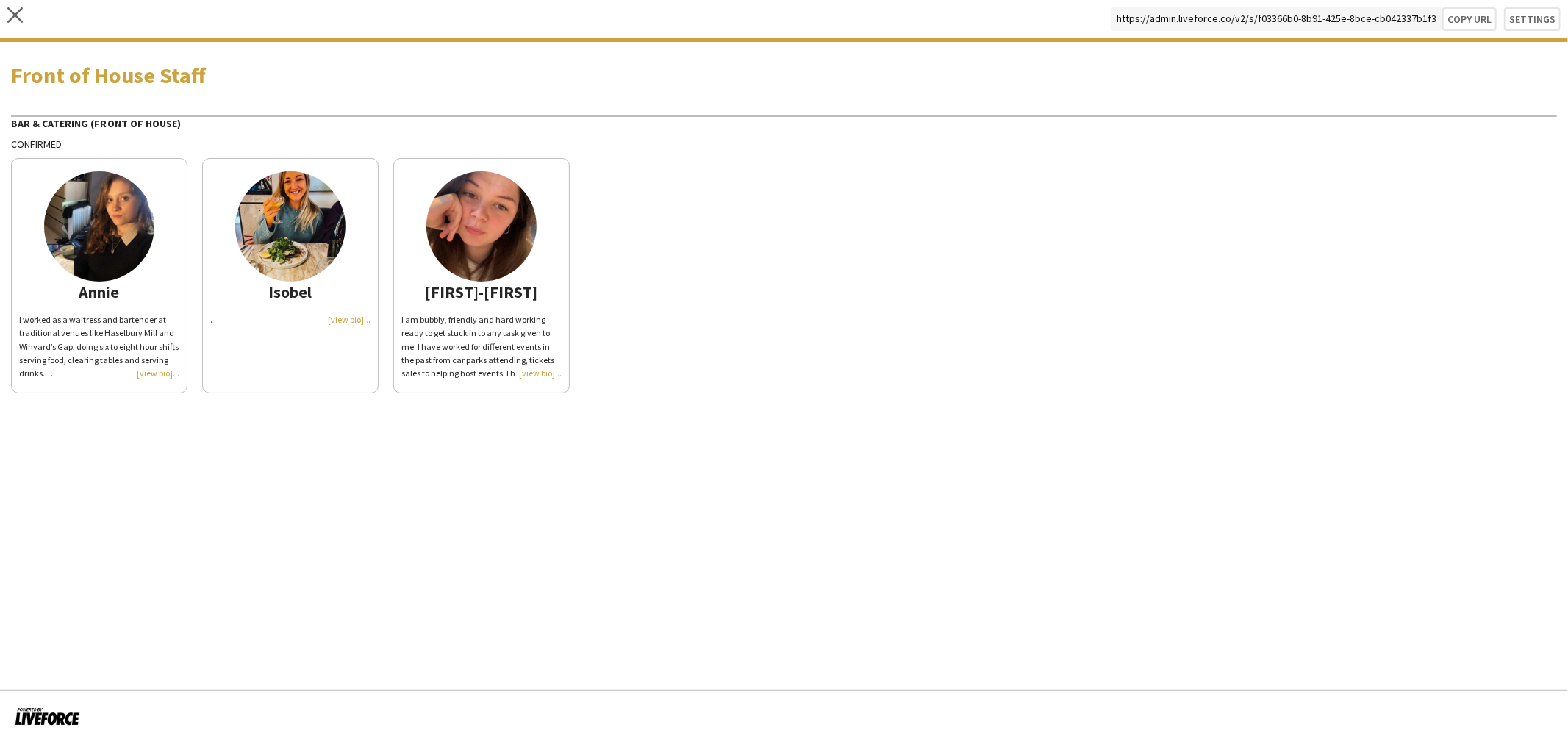 click on "I worked as a waitress and bartender at traditional venues like Haselbury Mill and Winyard’s Gap, doing six to eight hour shifts serving food, clearing tables and serving drinks.
I also worked for an independent caterer, serving food and canapés and topping up drinks in sit-down and standing settings such as parties and numerous weddings. I have experience across a range of venues including gardens, manor houses, holiday cottages, restaurants, event venues and pubs. I adapt quickly to new and unfamiliar settings." 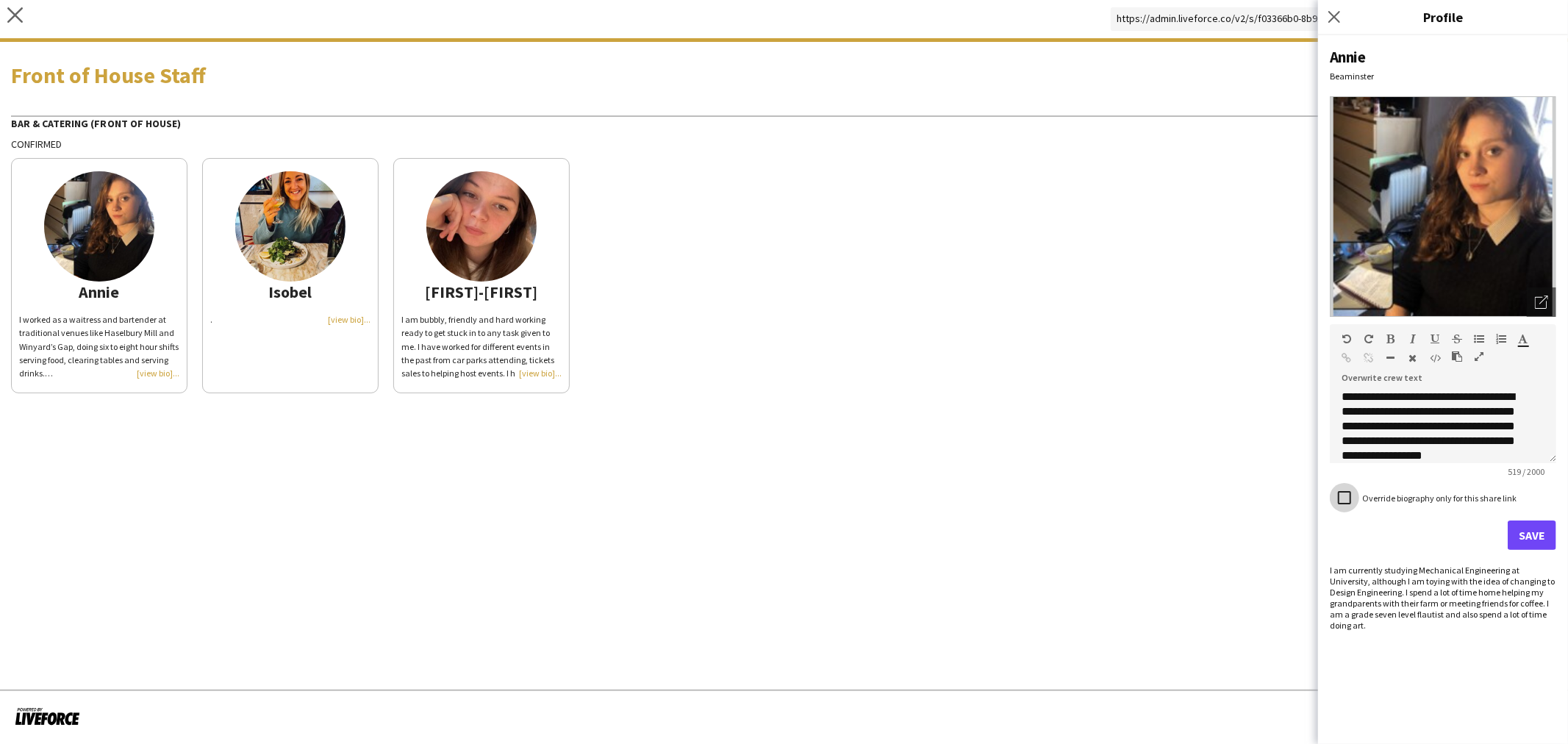 scroll, scrollTop: 157, scrollLeft: 0, axis: vertical 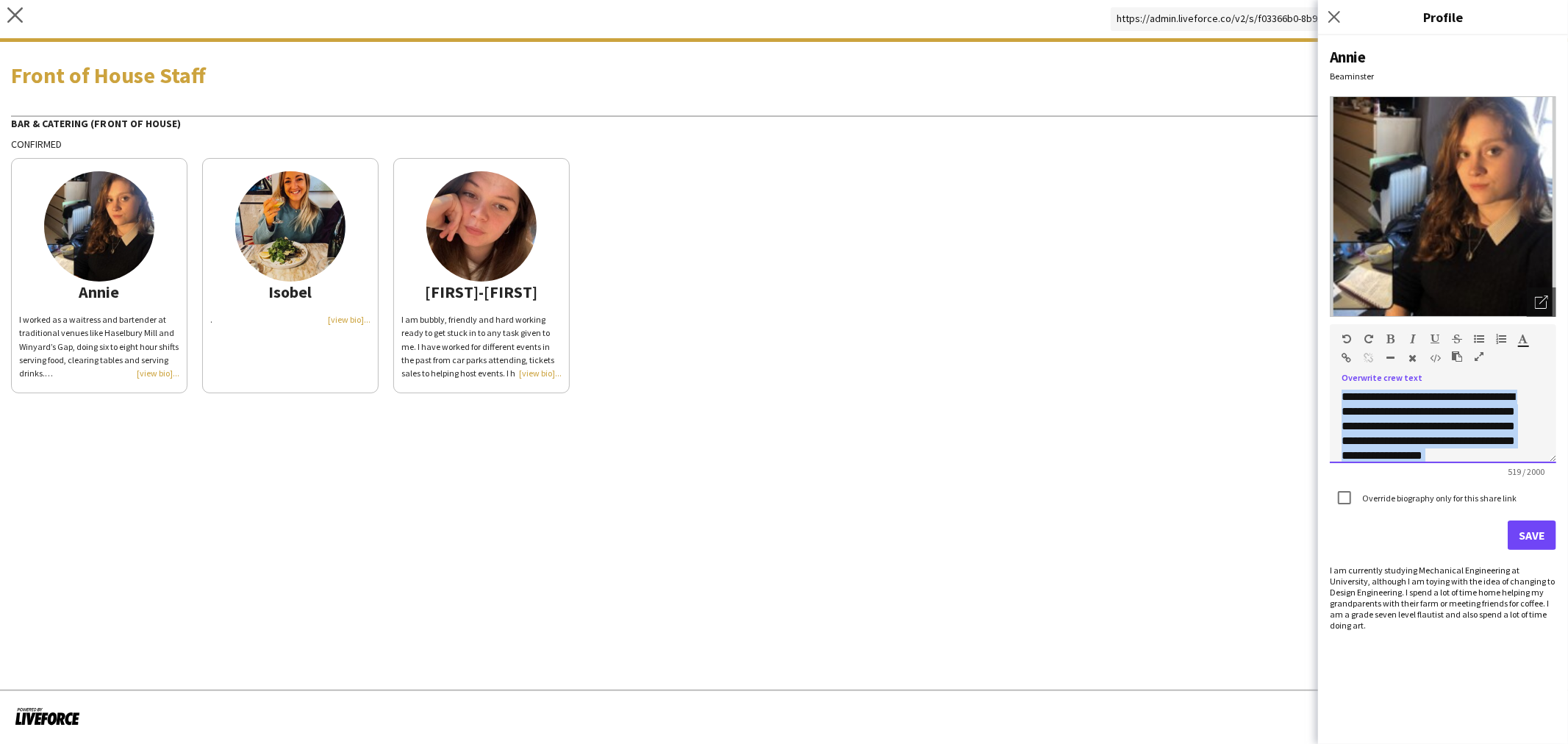 drag, startPoint x: 1456, startPoint y: 443, endPoint x: 1173, endPoint y: 318, distance: 309.37679 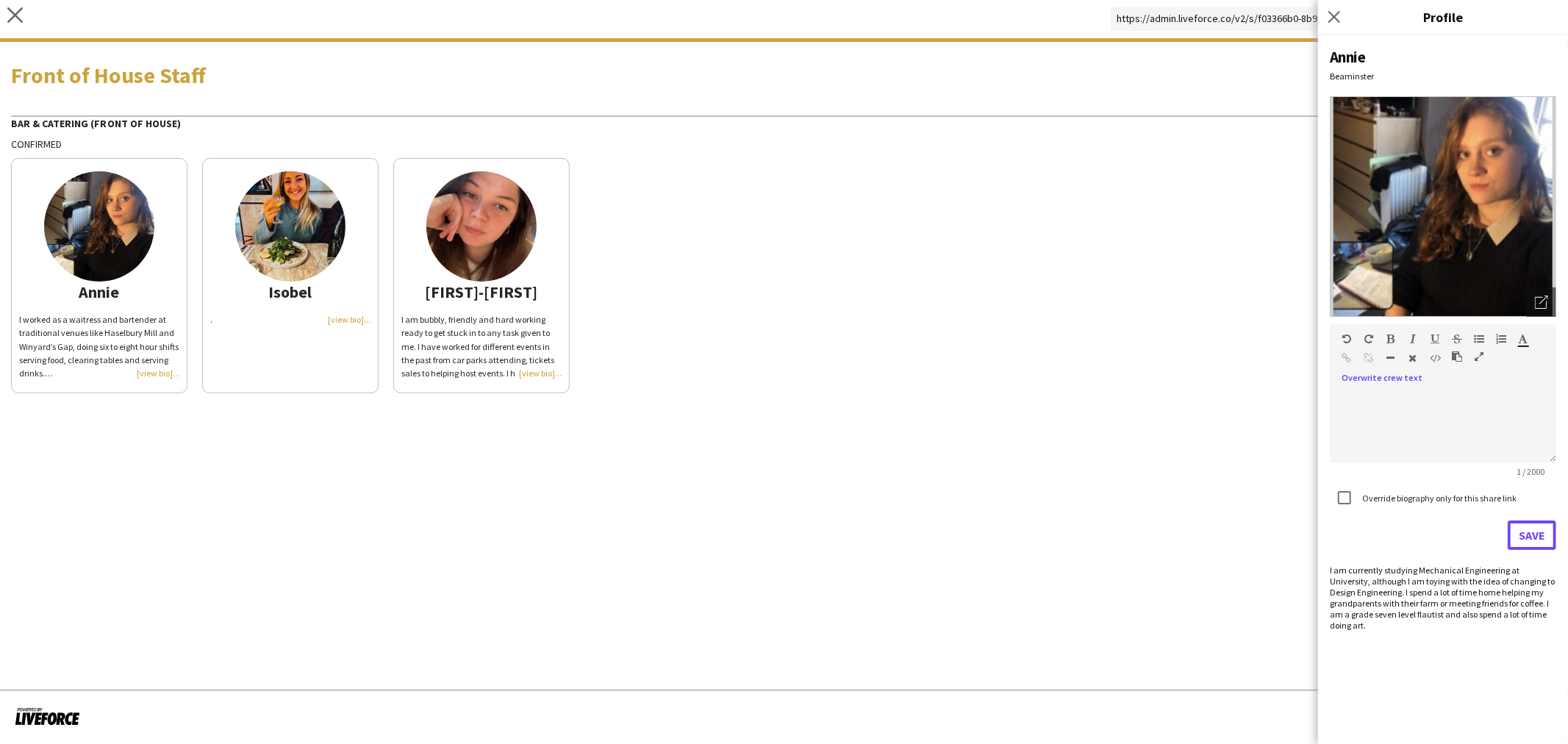 click on "Save" 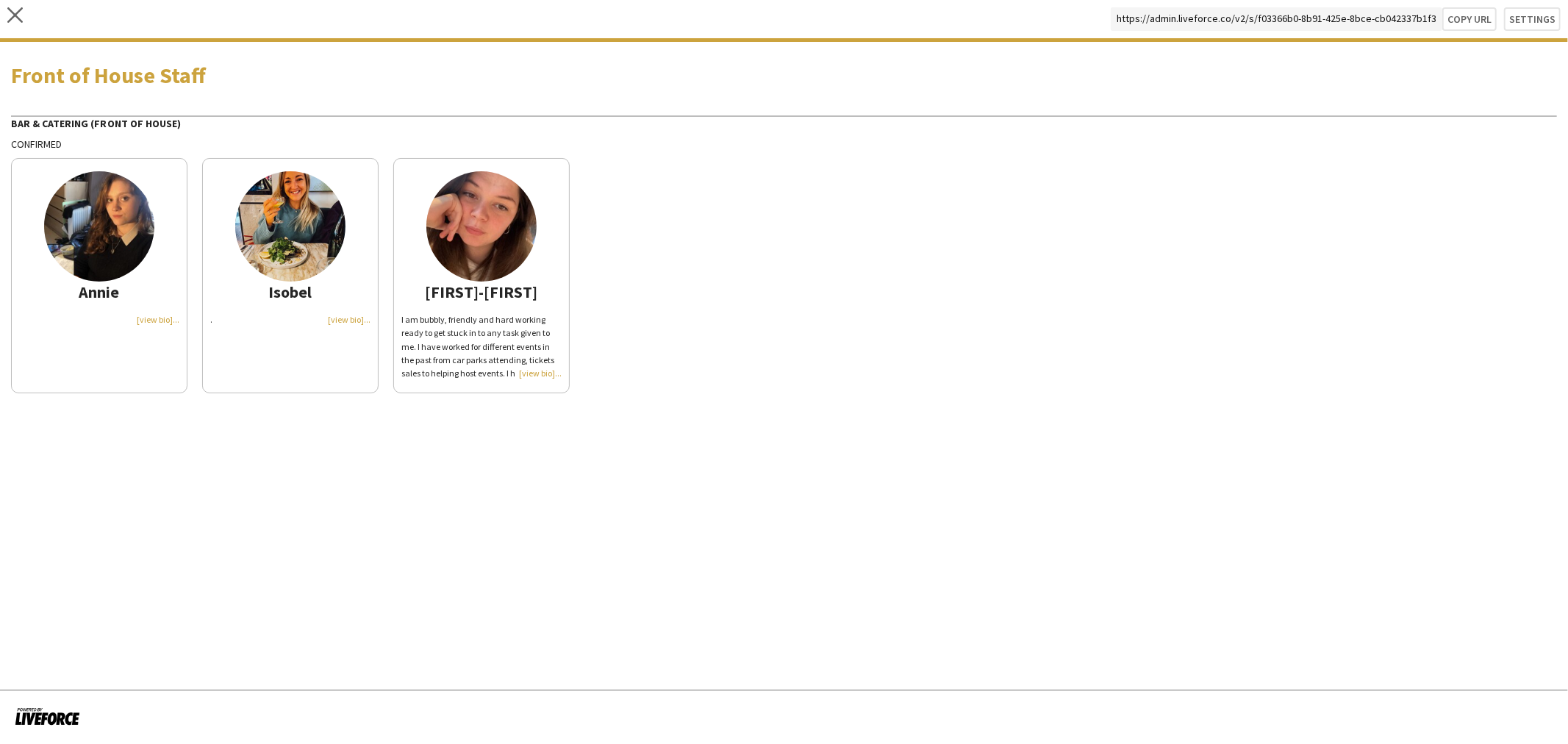 click on "Isobel
." 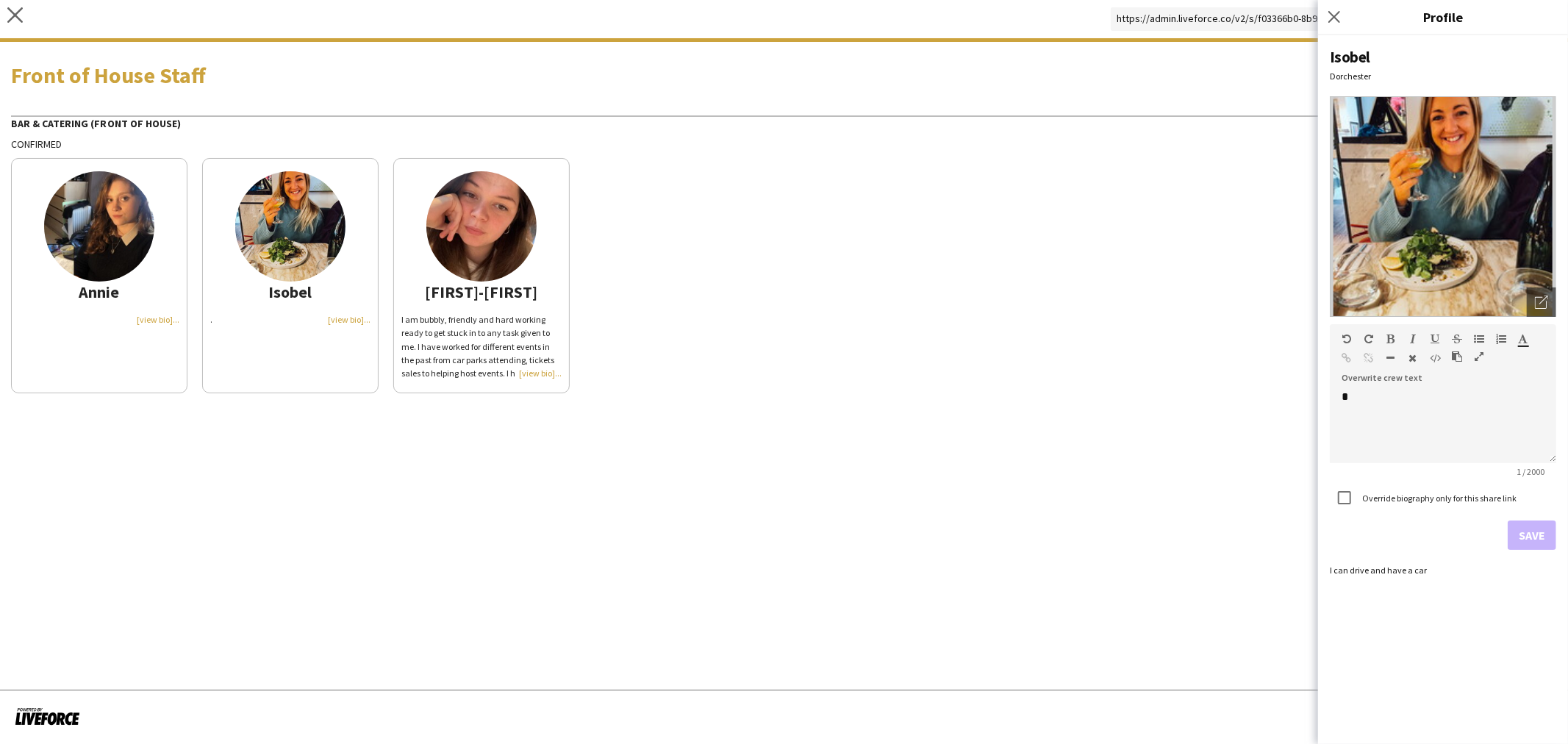 click on "Isobel   Dorchester
Open photos pop-in
Overwrite crew text  default   Heading 1   Heading 2   Heading 3   Heading 4   Heading 5   Heading 6   Heading 7   Paragraph   Predefined   Standard   default  Times New Roman   Arial   Times New Roman   Calibri   Comic Sans MS  3   1   2   3   4   5   6   7  ******* ******* *  1 / 2000   Override biography only for this share link   Save  I can drive and have a car" 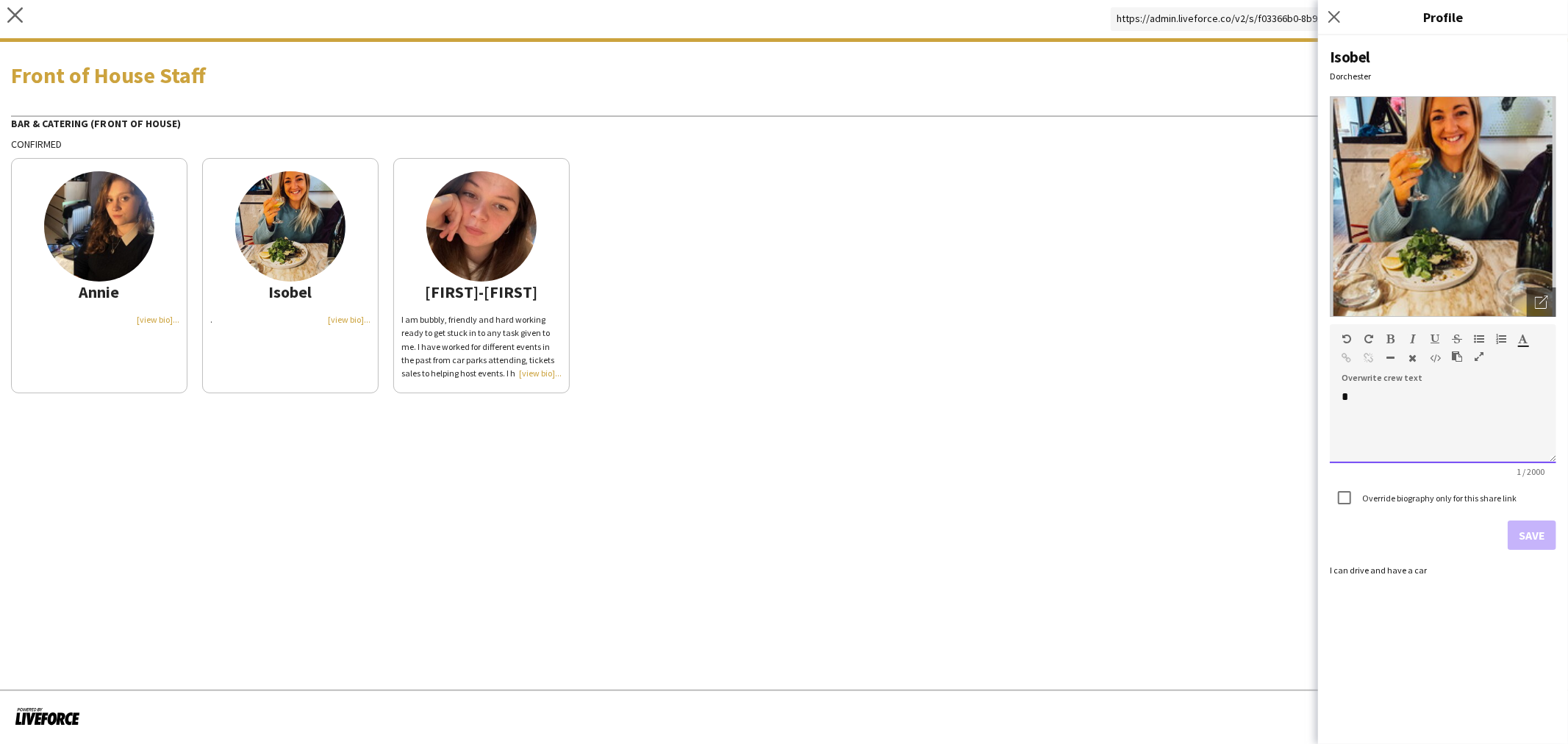 click on "*" at bounding box center [1443, 426] 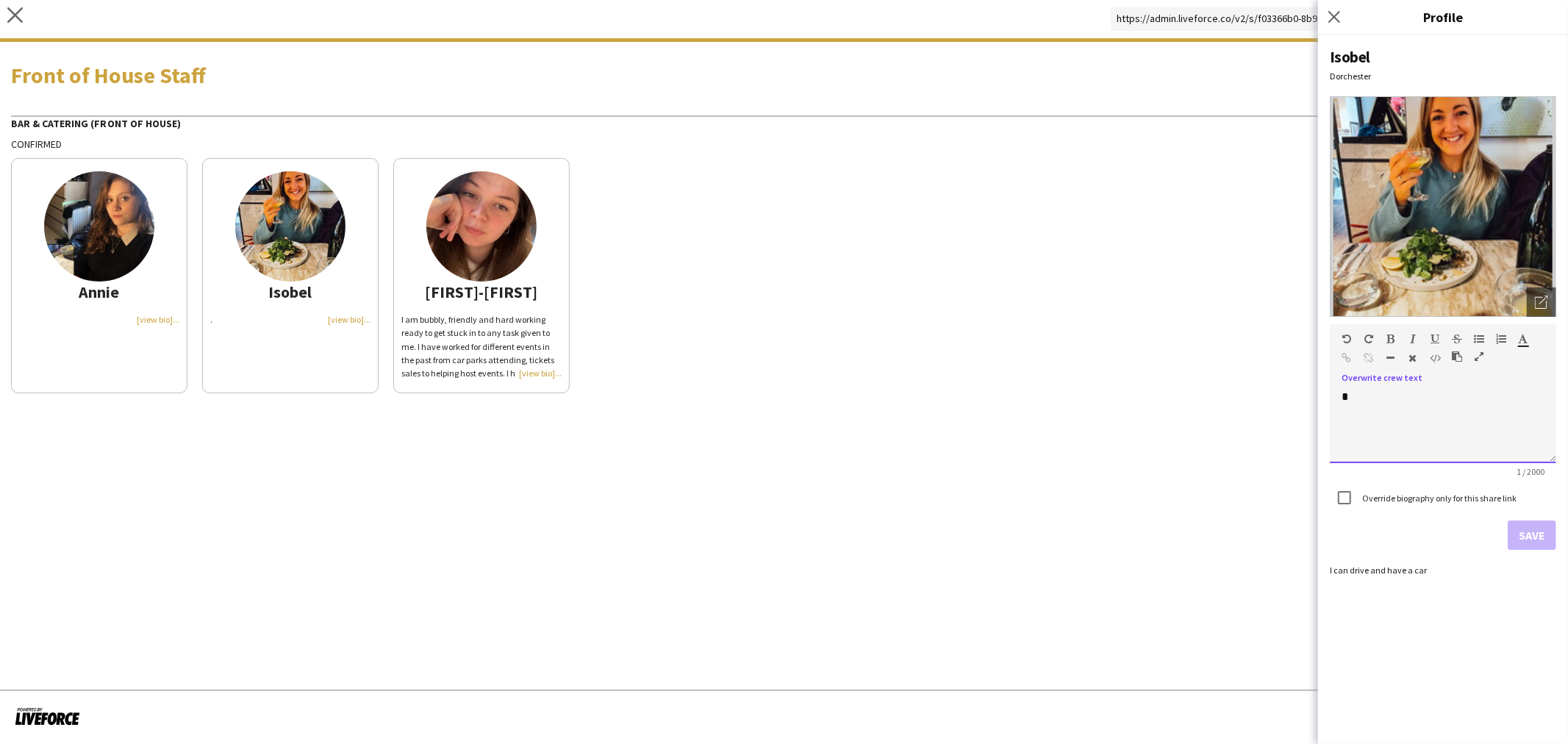 type 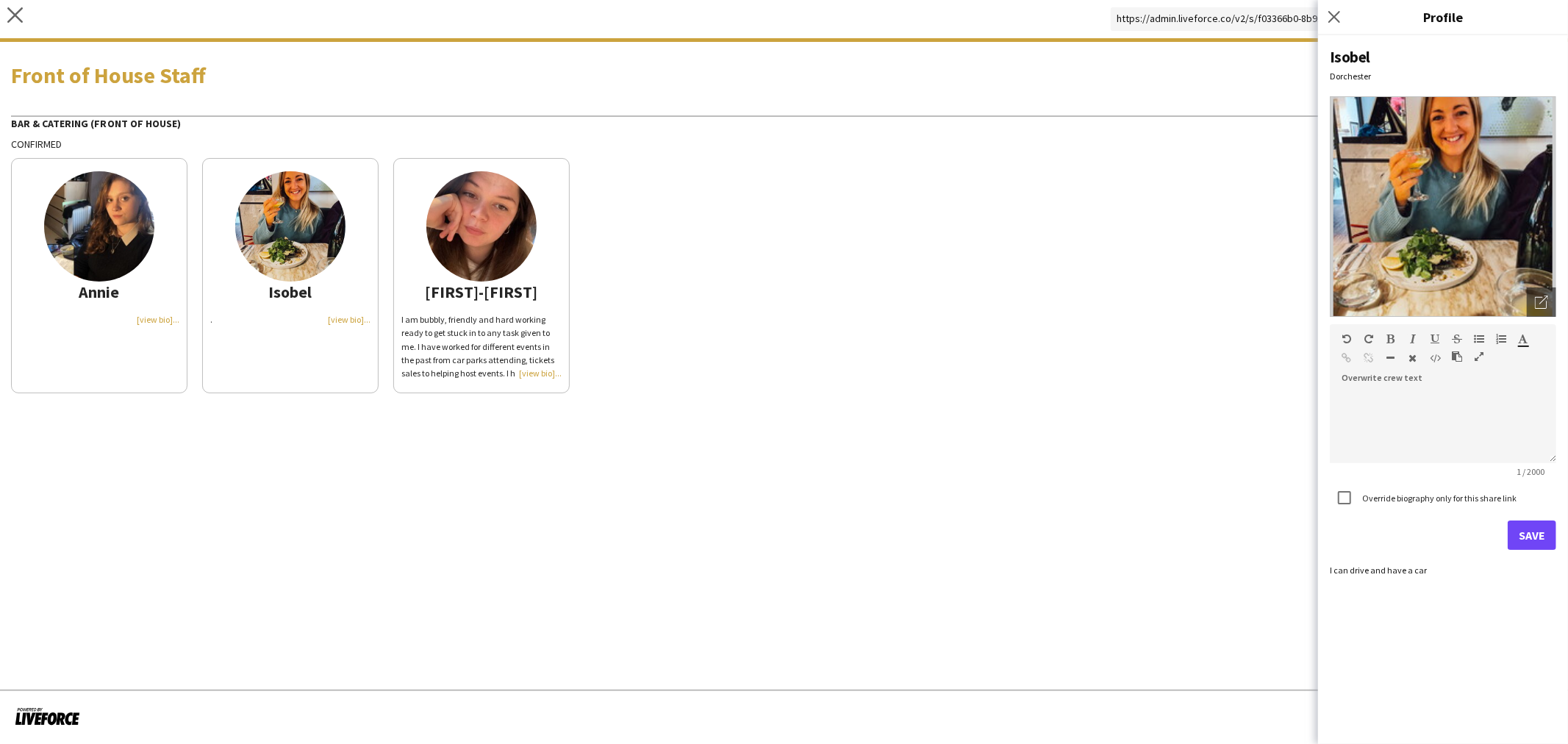 click on "Isobel   Dorchester
Open photos pop-in
Overwrite crew text  Standard   Heading 1   Heading 2   Heading 3   Heading 4   Heading 5   Heading 6   Heading 7   Paragraph   Predefined   Standard   default  Times New Roman   Arial   Times New Roman   Calibri   Comic Sans MS  3   1   2   3   4   5   6   7  ******* *******    1 / 2000   Override biography only for this share link   Save  I can drive and have a car" 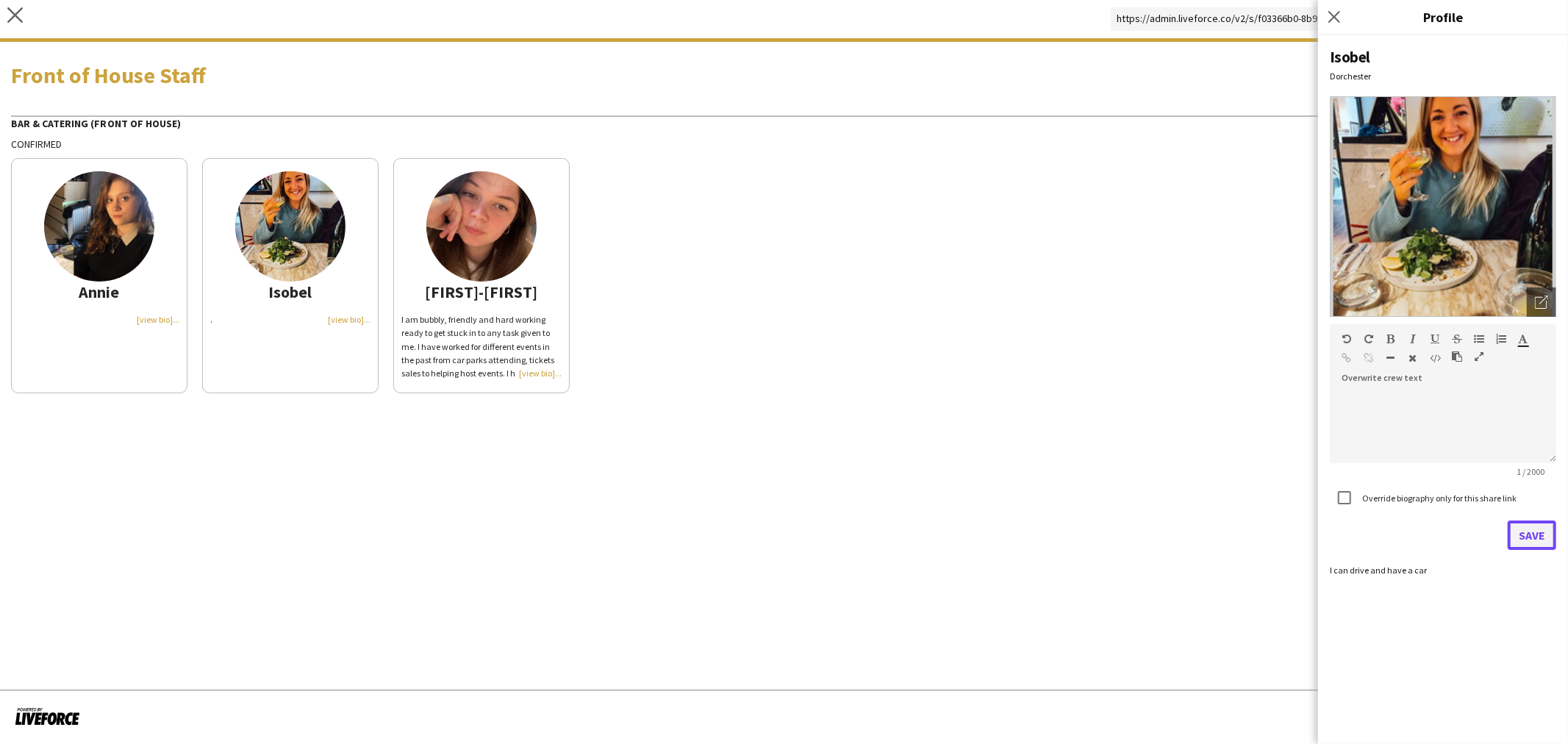 click on "Save" 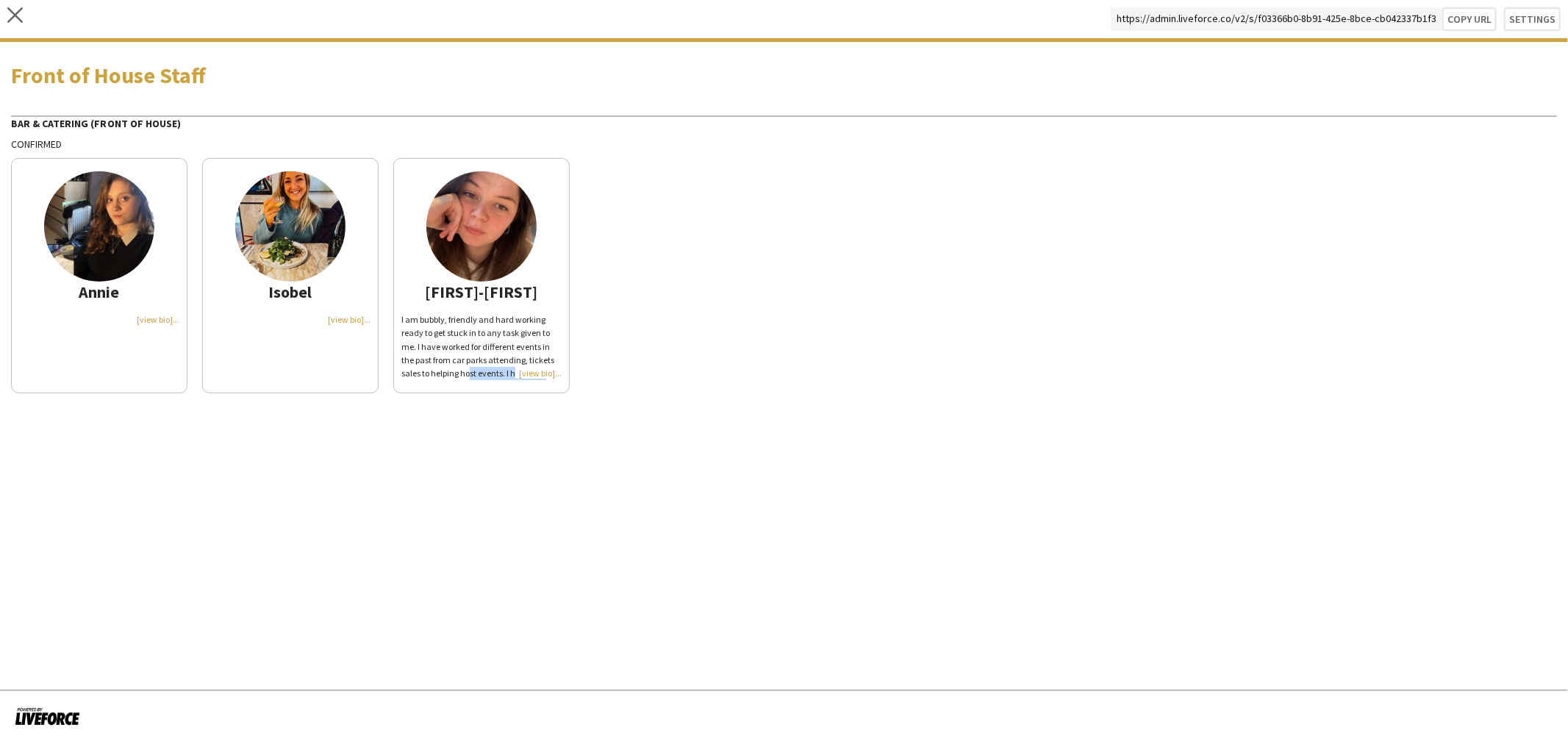 click on "Jessica-May
I am bubbly, friendly and hard working ready to get stuck in to any task given to me.
I have worked for different events in the past from car parks attending, tickets sales to helping host events. I have also worked on many different types of bars and been waitressing most my working career.
I am a fast learner and can jump into what ever role needed of me.
I have a strong drive to succeed and perform to the best of my ability so that everyone walks away happy (especially the clients)." 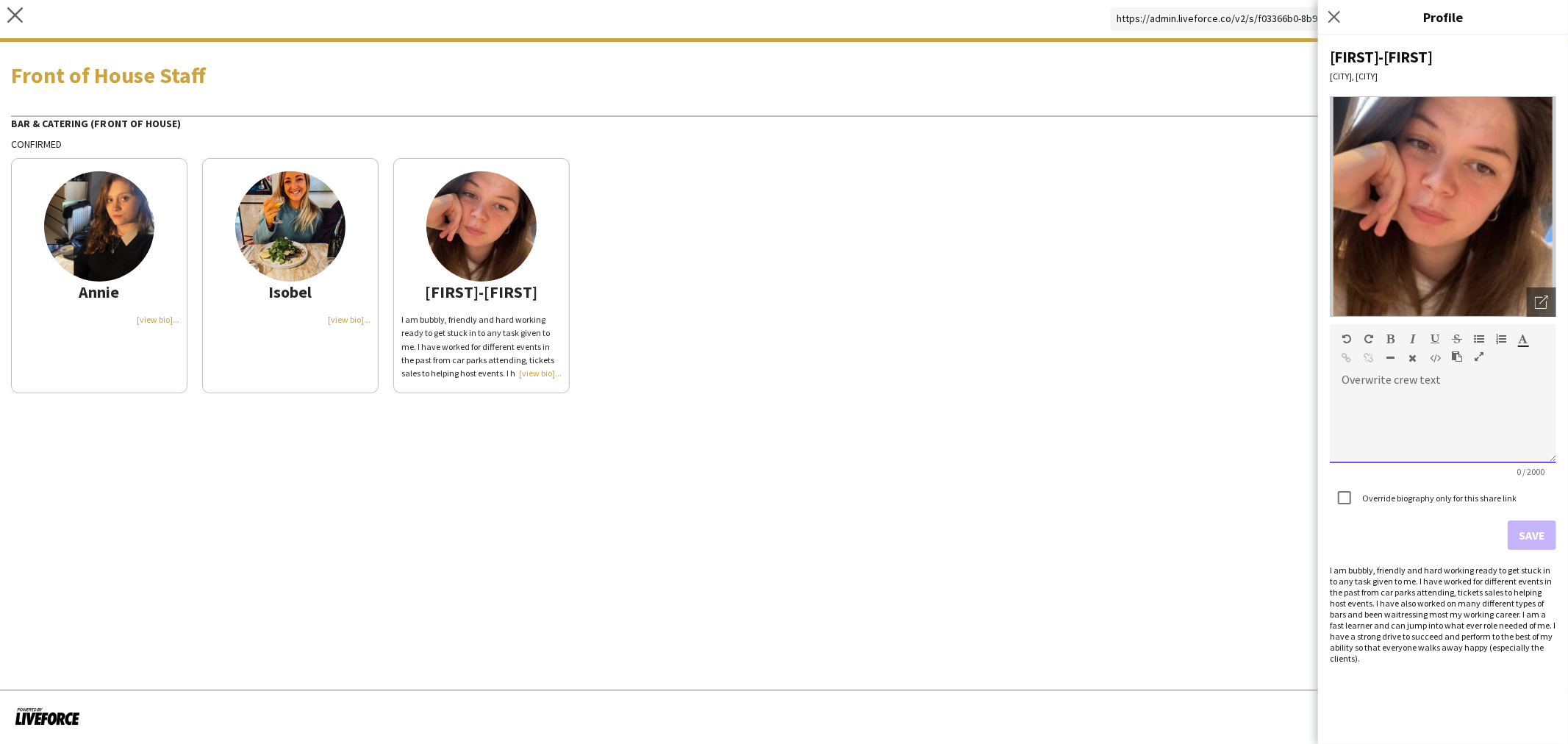 click at bounding box center [1443, 426] 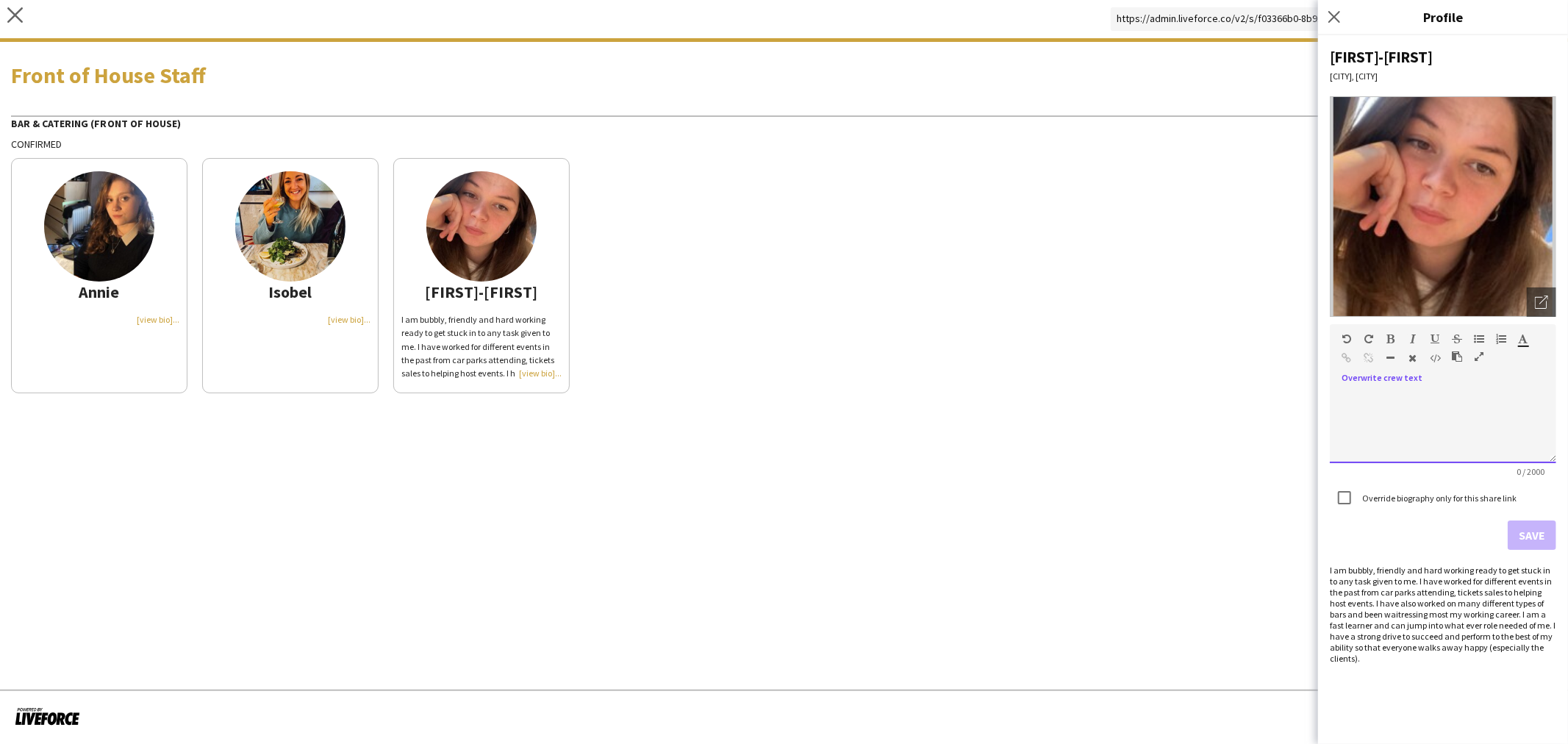 type 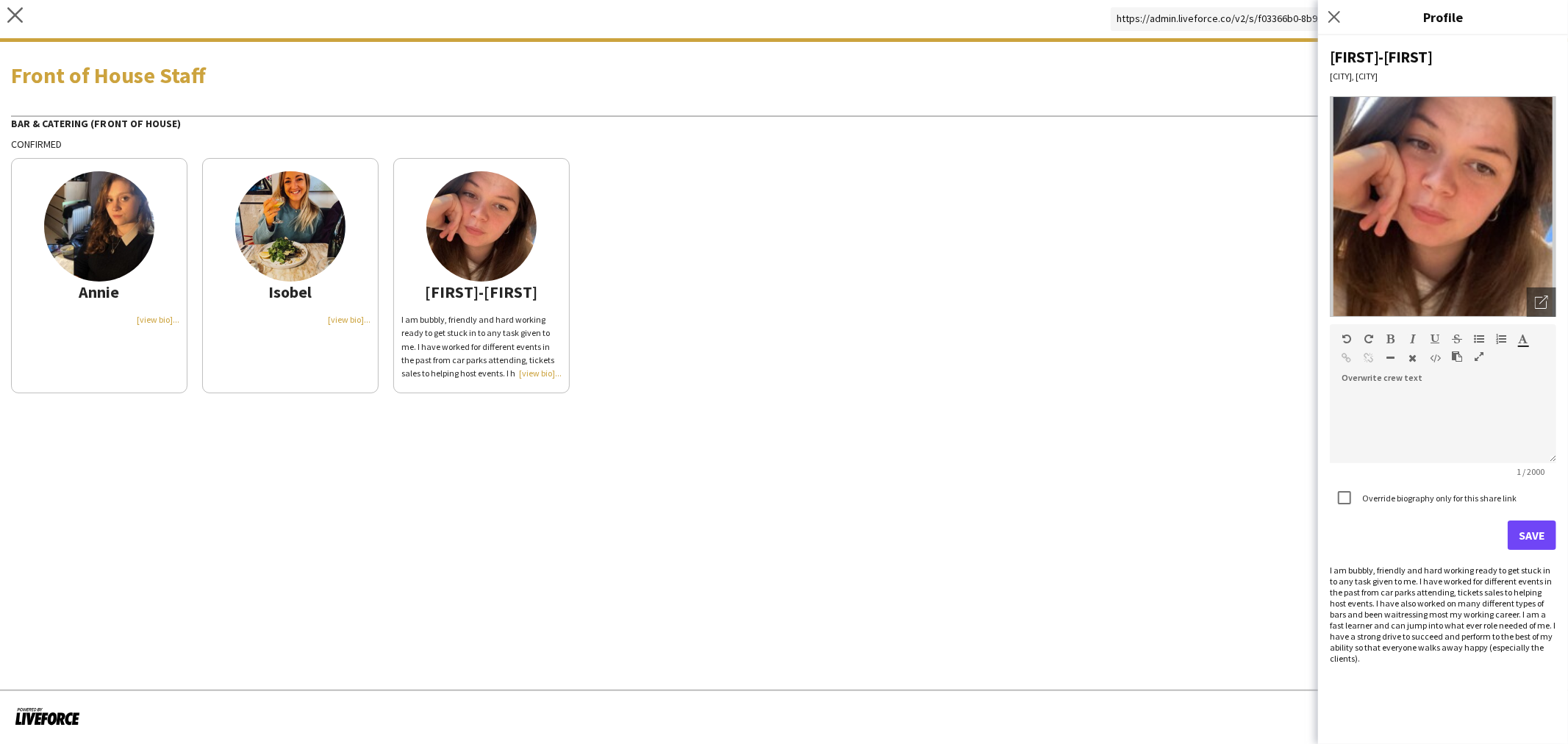 click on "Jessica-May   Weymouth, Dorset
Open photos pop-in
Overwrite crew text  Standard   Heading 1   Heading 2   Heading 3   Heading 4   Heading 5   Heading 6   Heading 7   Paragraph   Predefined   Standard   default  Times New Roman   Arial   Times New Roman   Calibri   Comic Sans MS  3   1   2   3   4   5   6   7  ******* *******    1 / 2000   Override biography only for this share link   Save  I am bubbly, friendly and hard working ready to get stuck in to any task given to me.
I have worked for different events in the past from car parks attending, tickets sales to helping host events. I have also worked on many different types of bars and been waitressing most my working career.
I am a fast learner and can jump into what ever role needed of me.
I have a strong drive to succeed and perform to the best of my ability so that everyone walks away happy (especially the clients)." 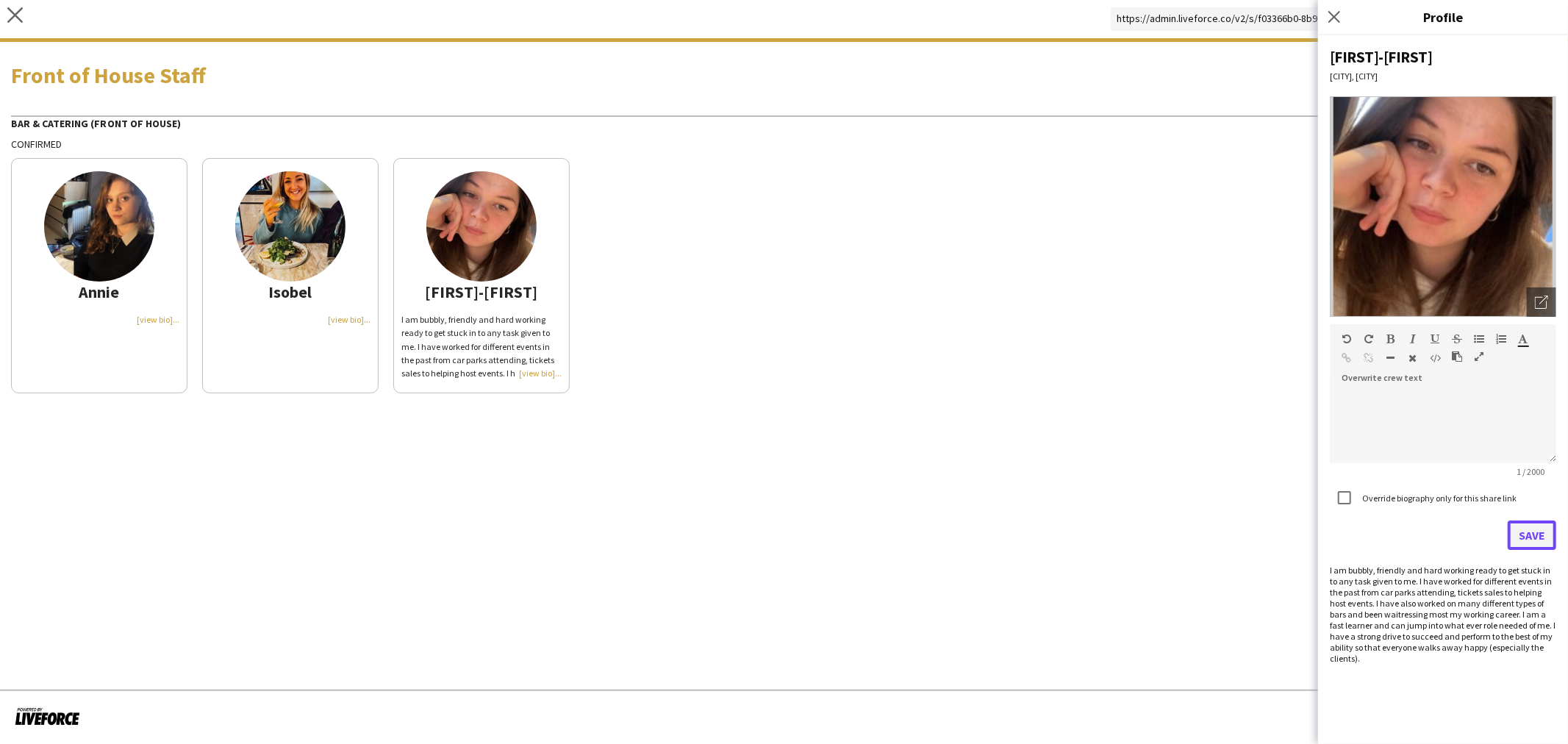 click on "Save" 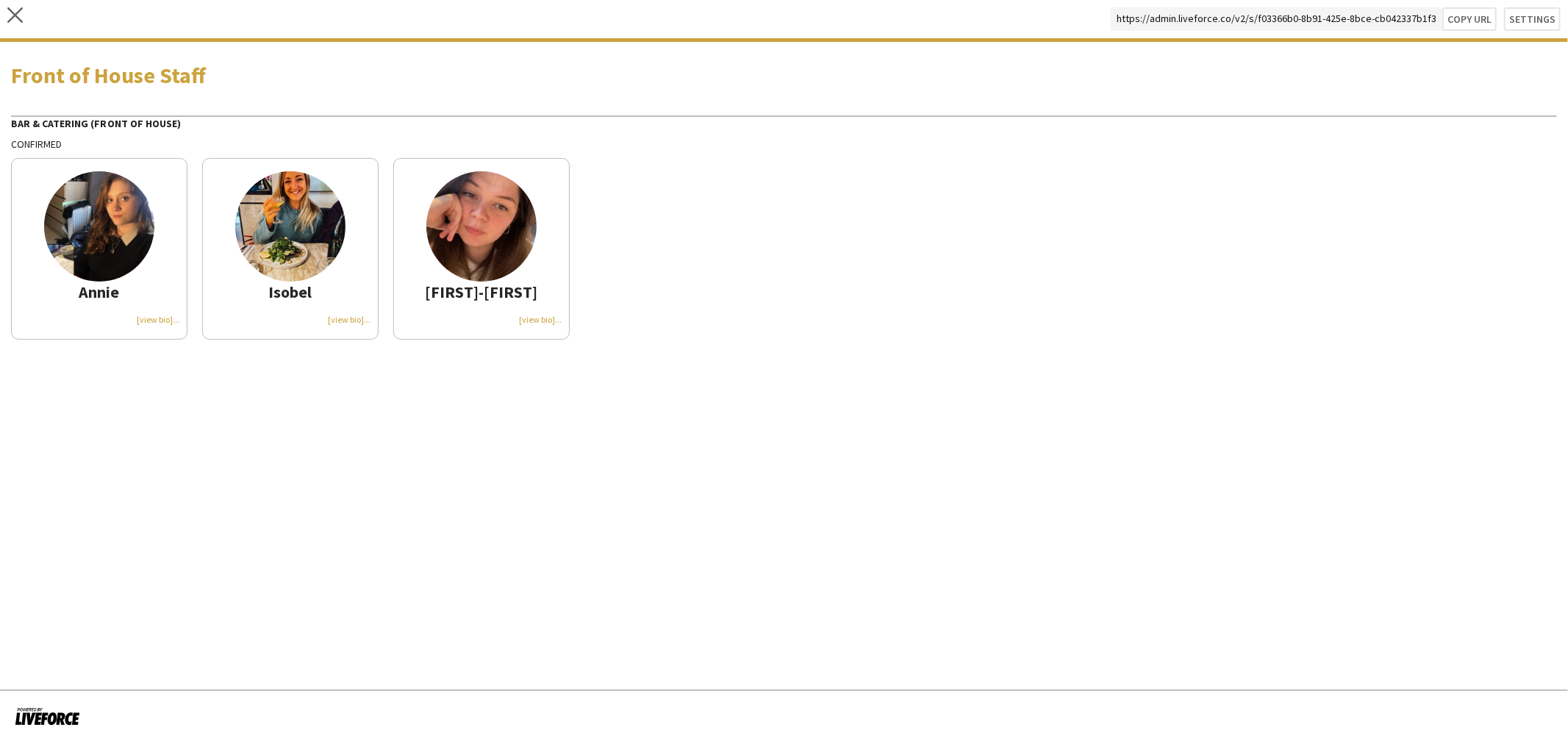 click on "close
https://admin.liveforce.co/v2/s/f03366b0-8b91-425e-8bce-cb042337b1f3   Copy url   Settings" 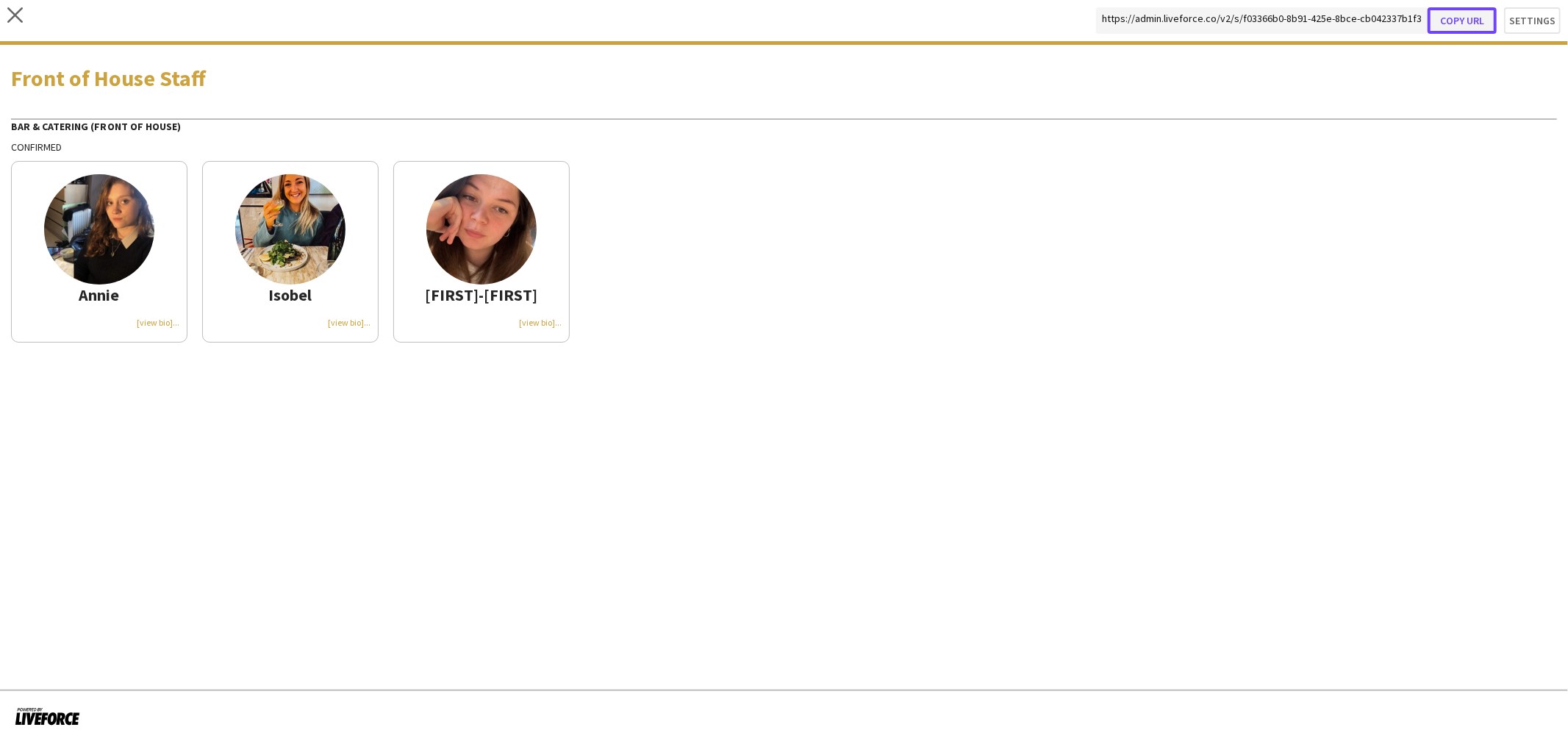 click on "Copy url" 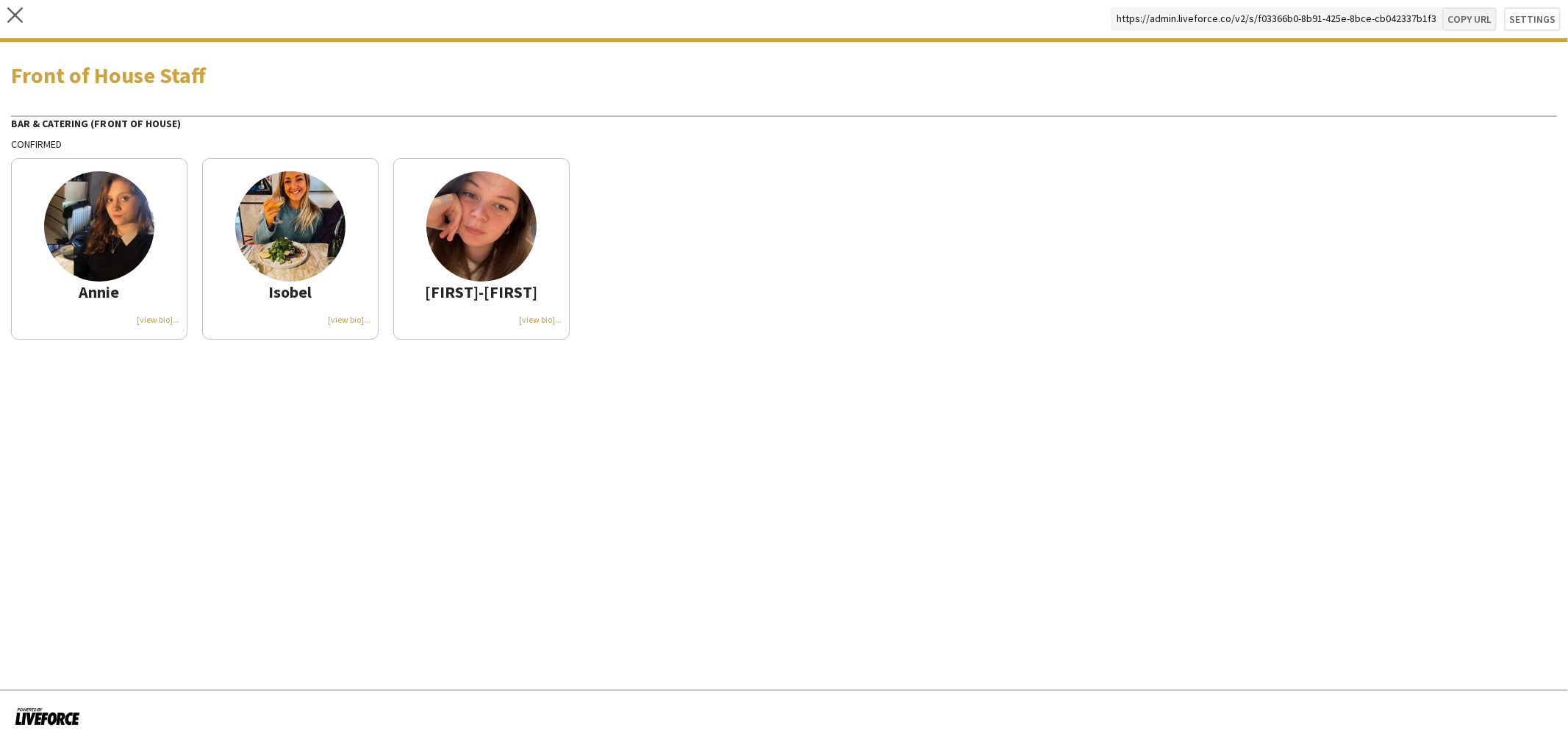 type on "**********" 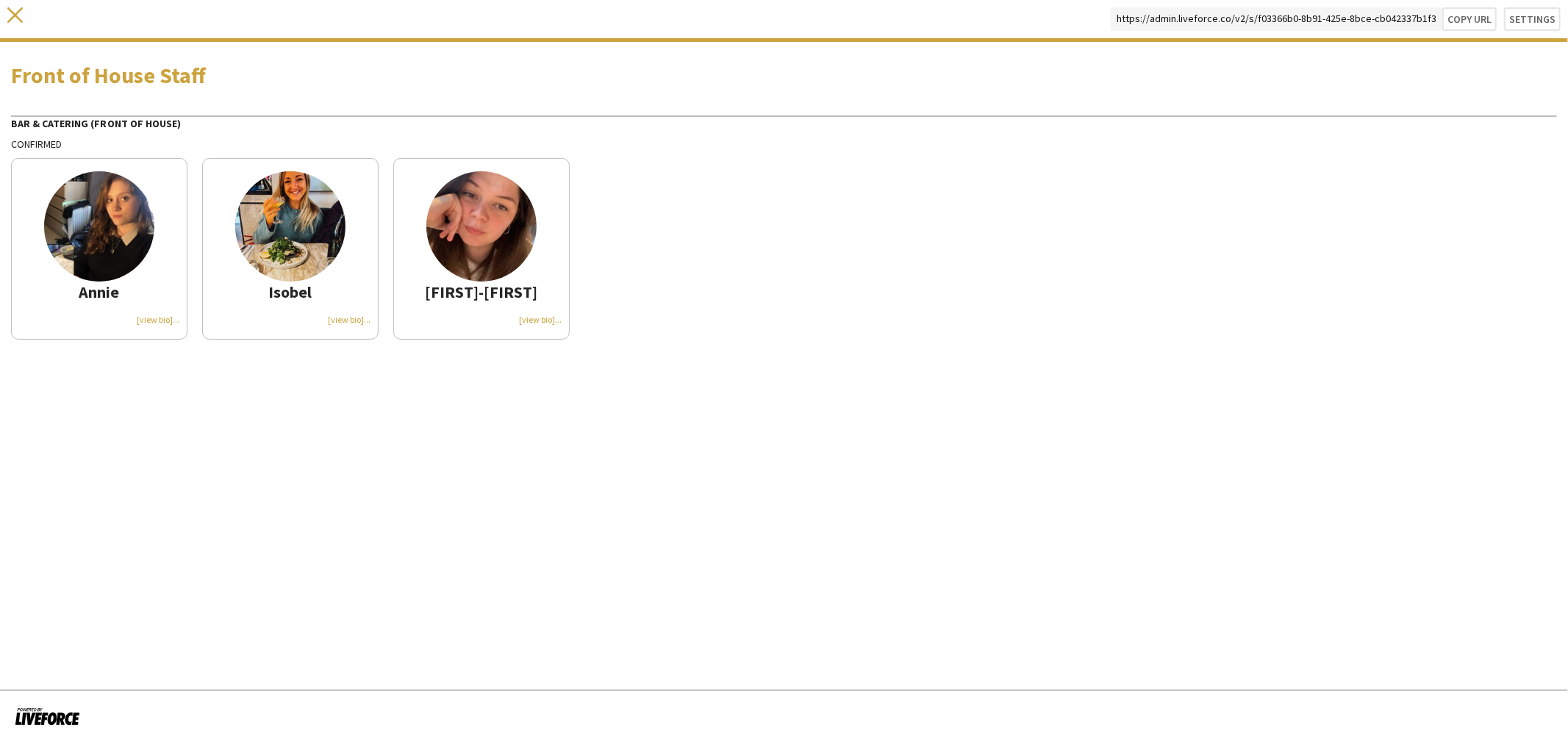 click on "close" 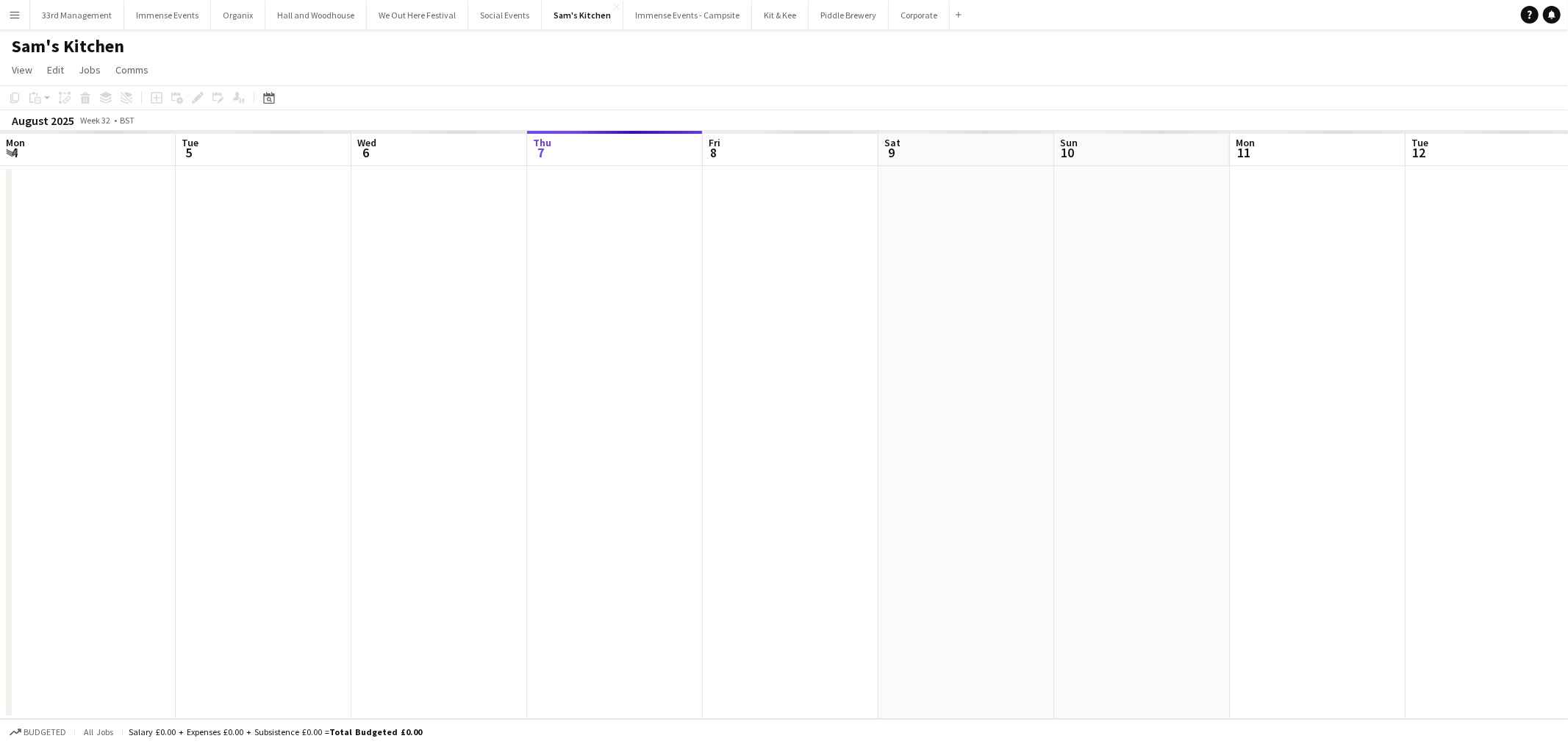 scroll, scrollTop: 0, scrollLeft: 505, axis: horizontal 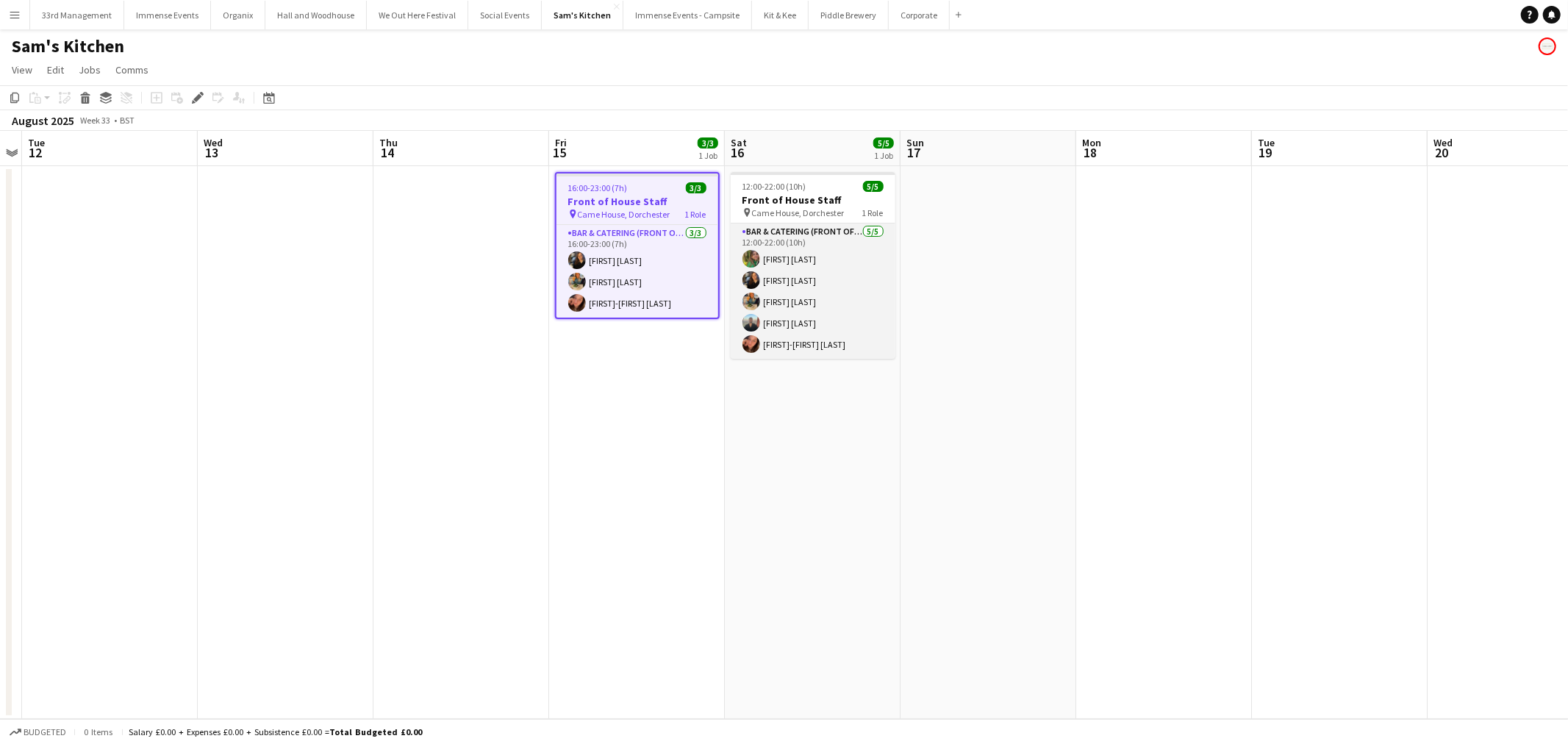 click on "Bar & Catering (Front of House)   5/5   12:00-22:00 (10h)
Isabelle Bland Annie Hutchings Isobel Haskell Navin Vij Jessica-May Sheppard" at bounding box center (813, 291) 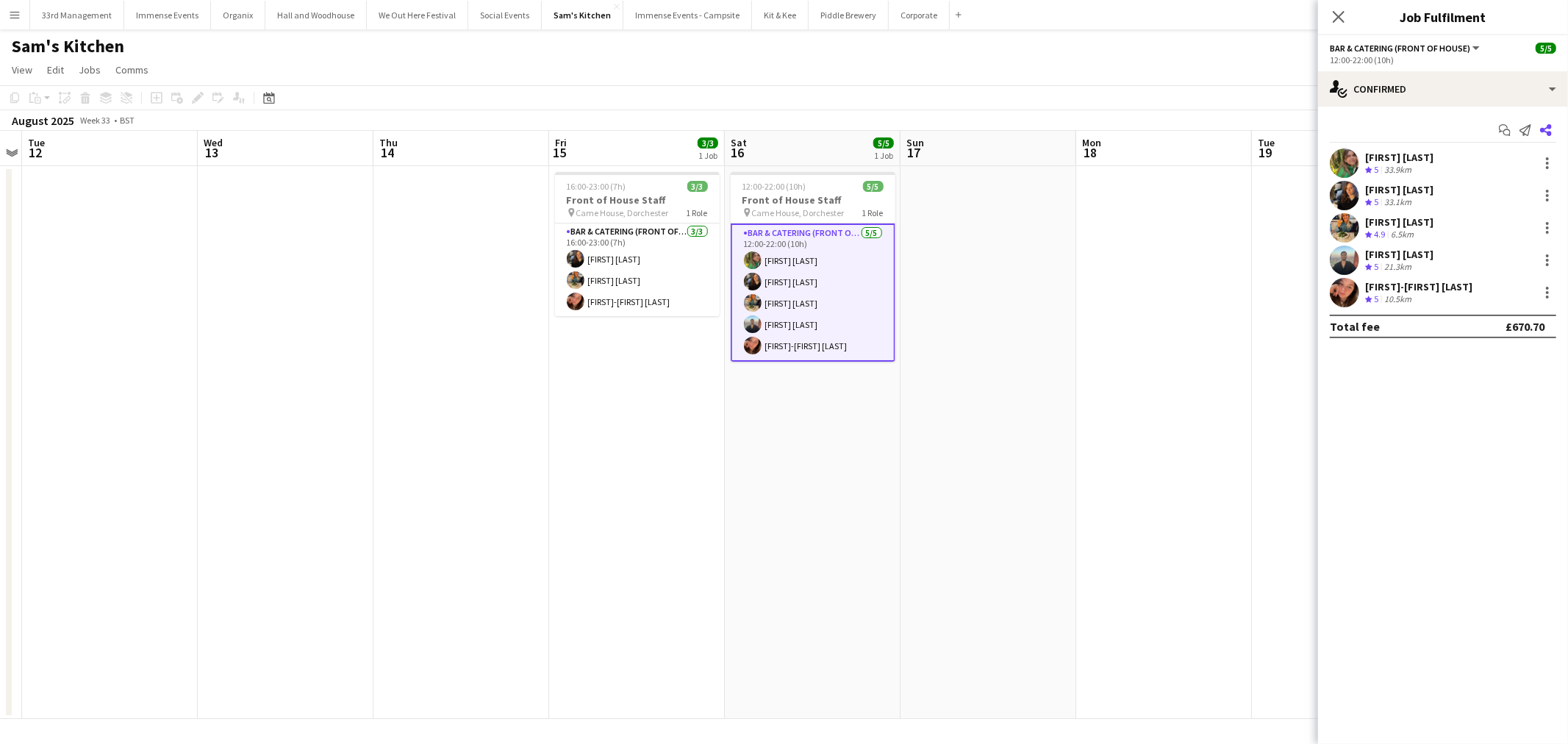 click 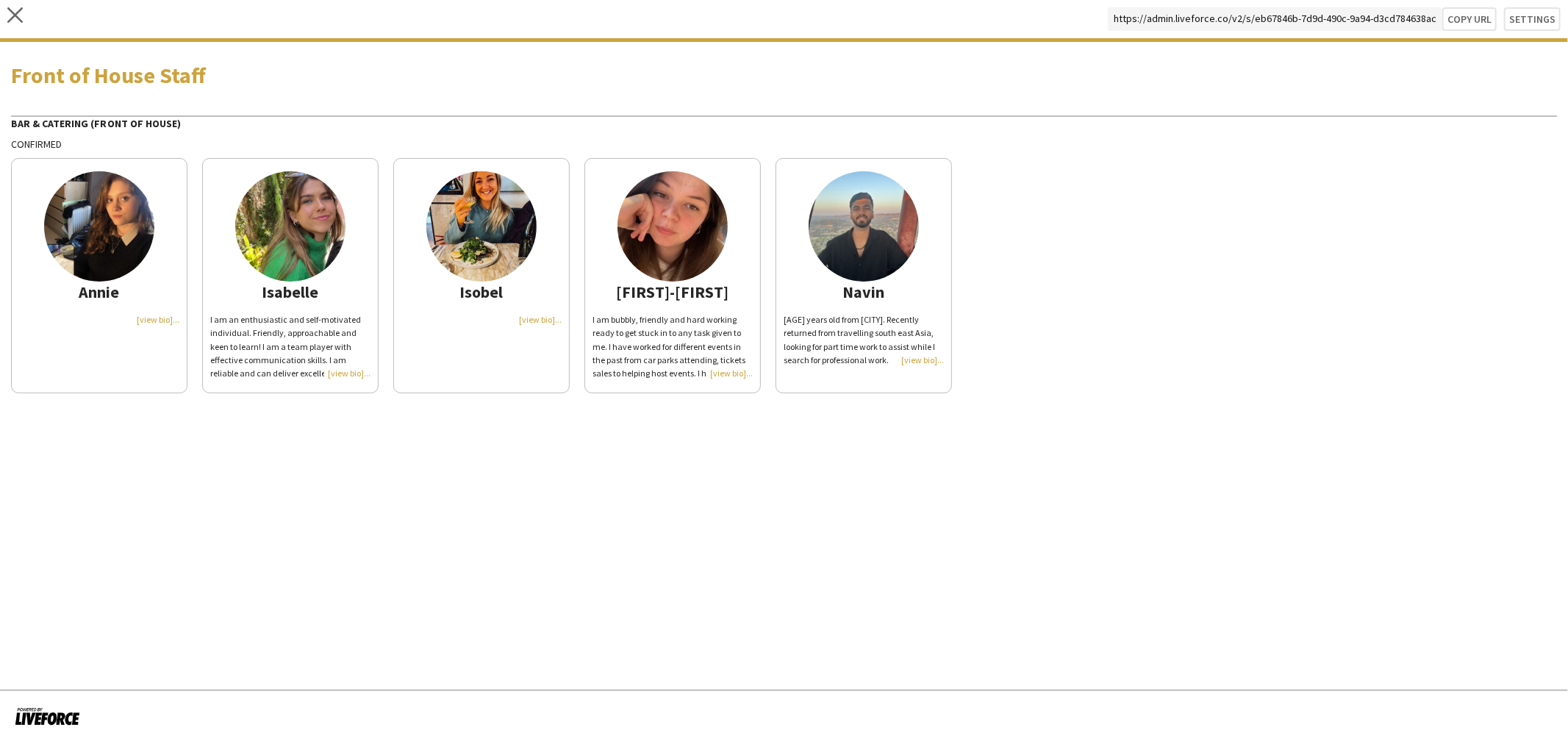 click on "I am an enthusiastic and self-motivated individual. Friendly, approachable and keen to learn! I am a team player with effective communication skills. I am reliable and can deliver excellent levels of service." 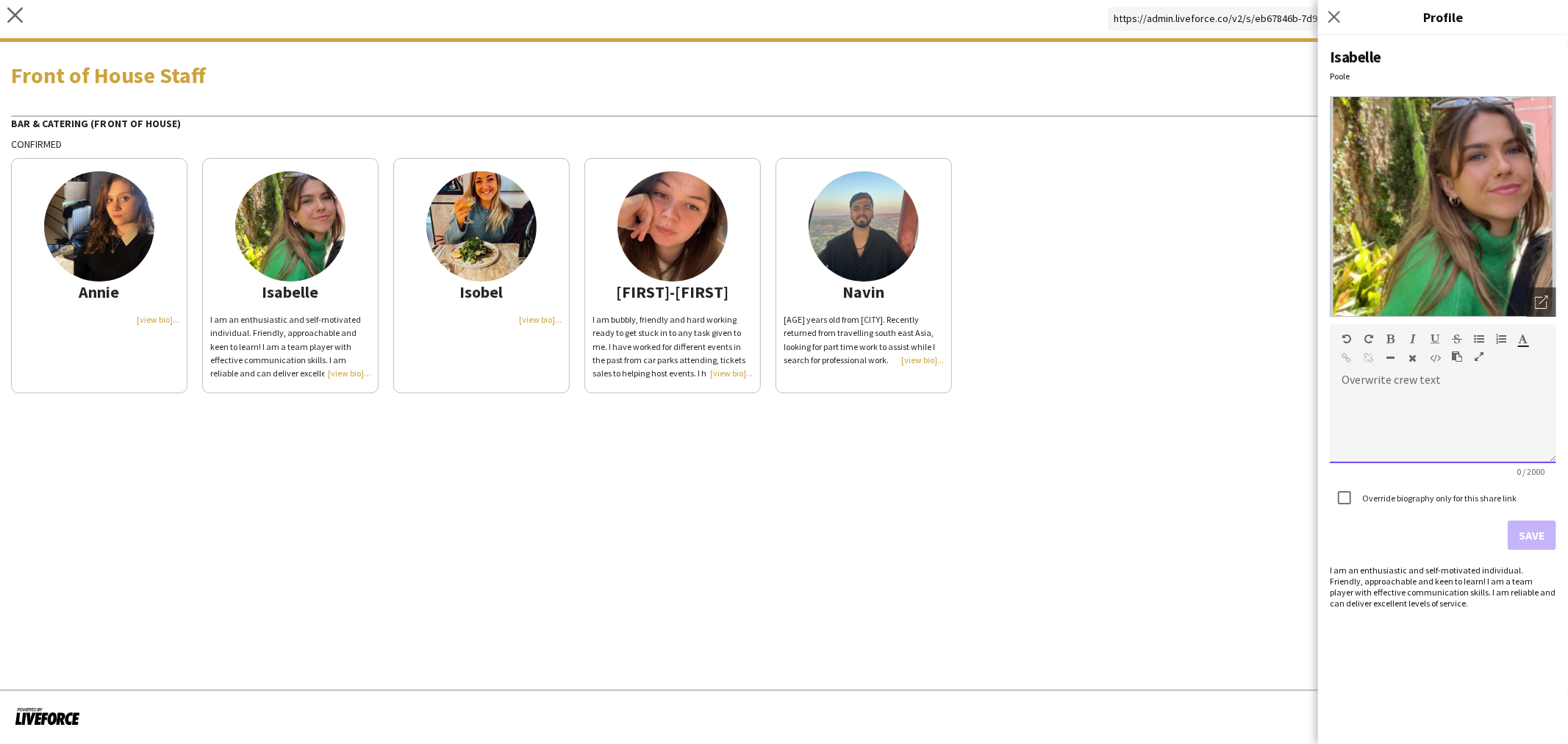 click at bounding box center (1443, 426) 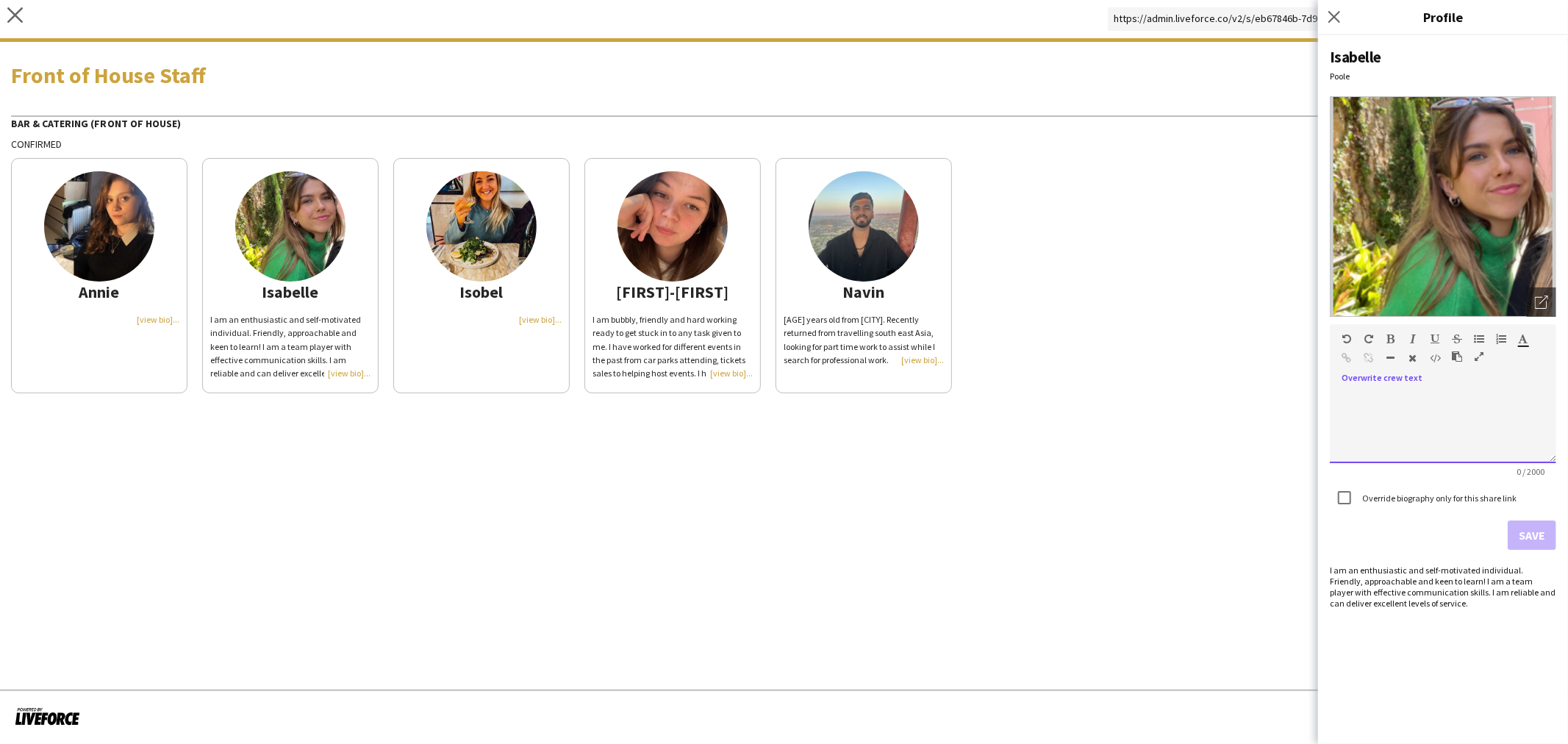 type 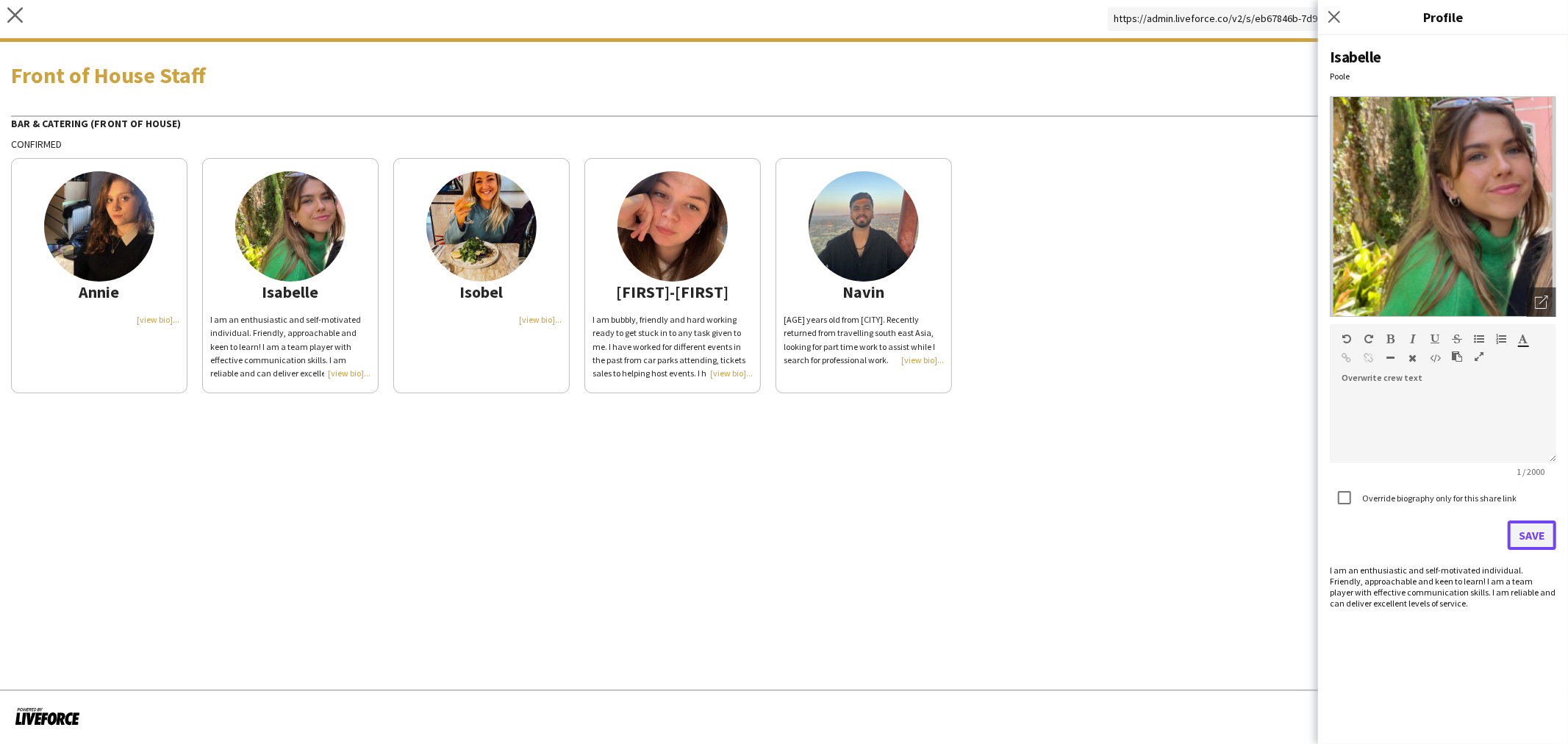 click on "Save" 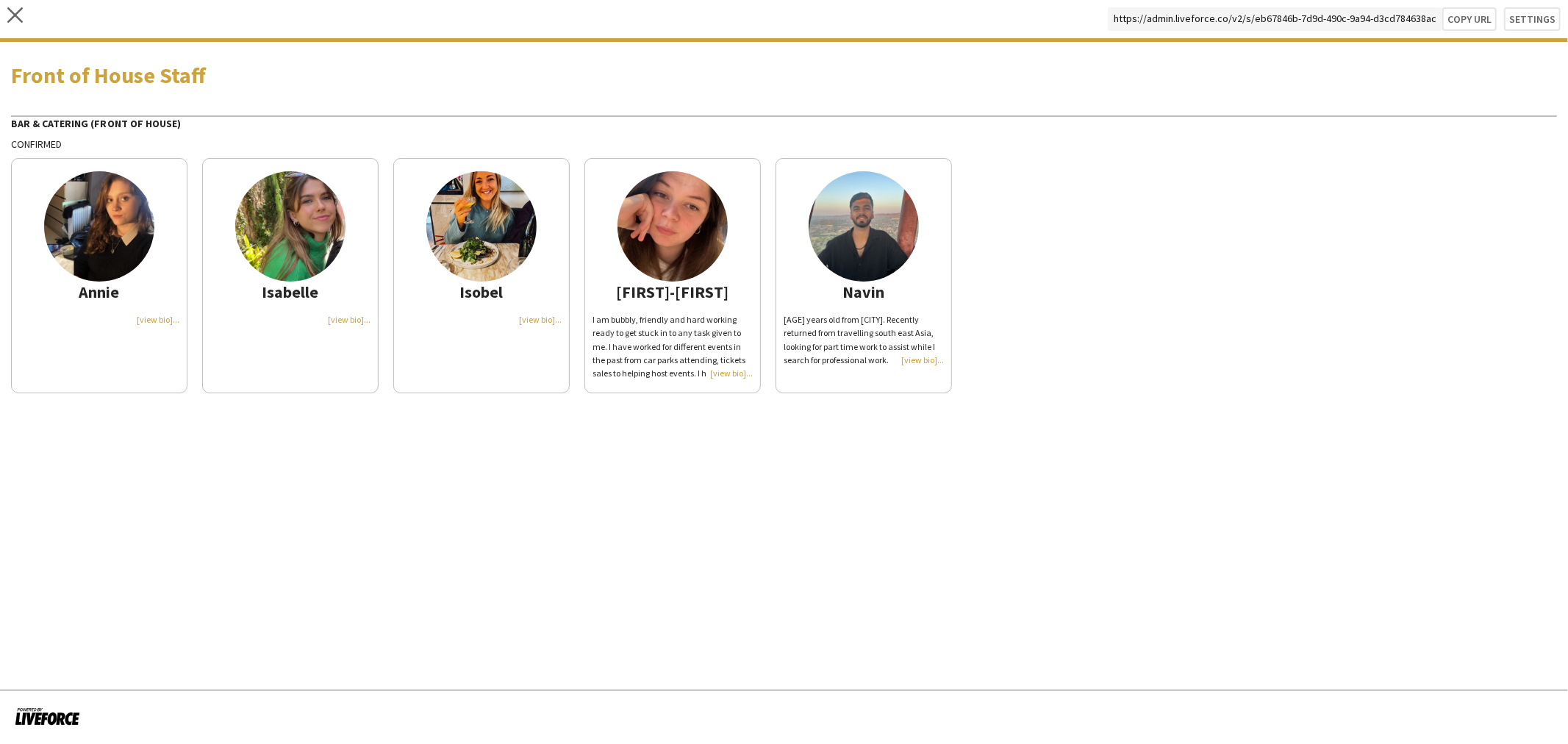 click on "Navin
24 years old from Burton Bradstock. Recently returned from travelling south east Asia, looking for part time work to assist while I search for professional work." 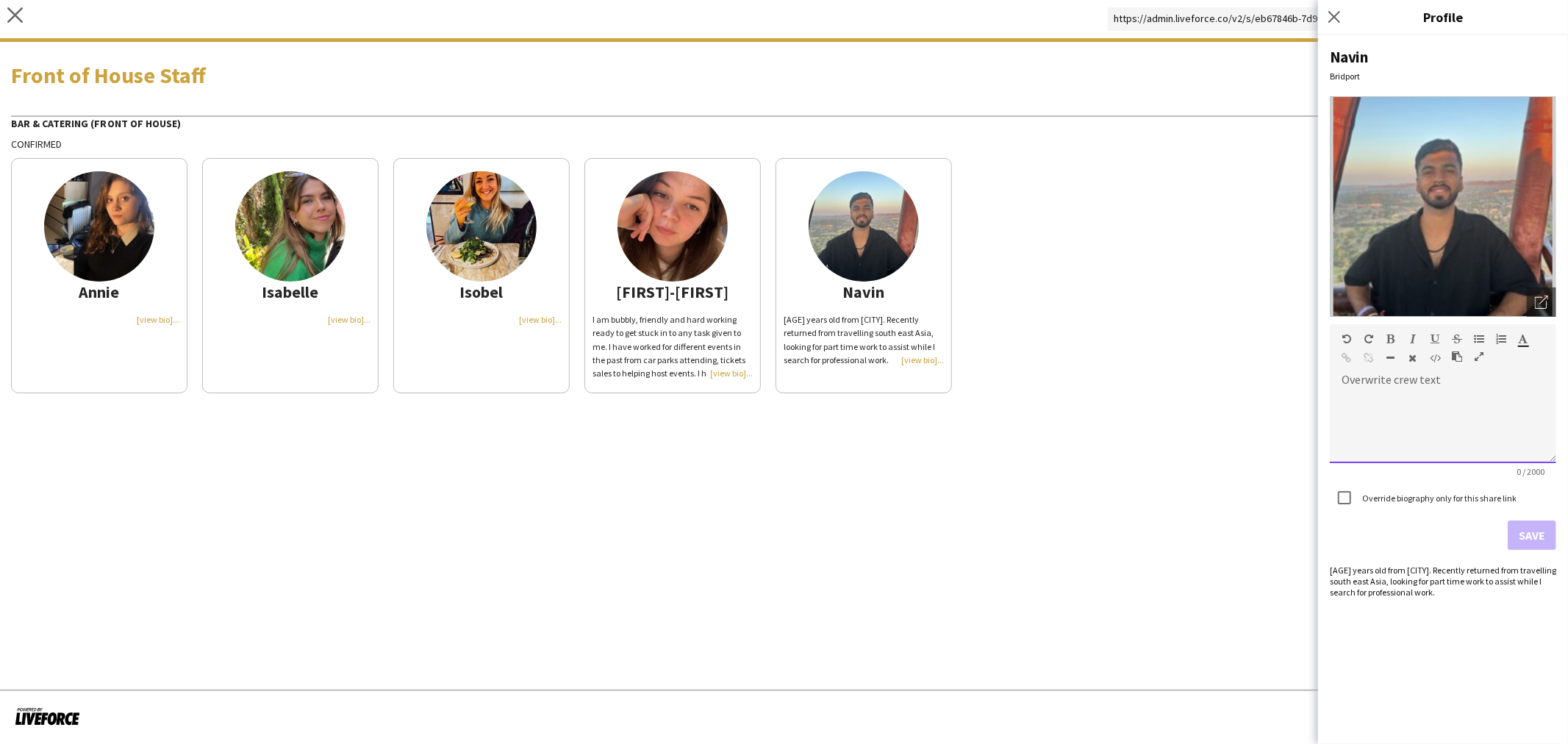 click at bounding box center [1443, 426] 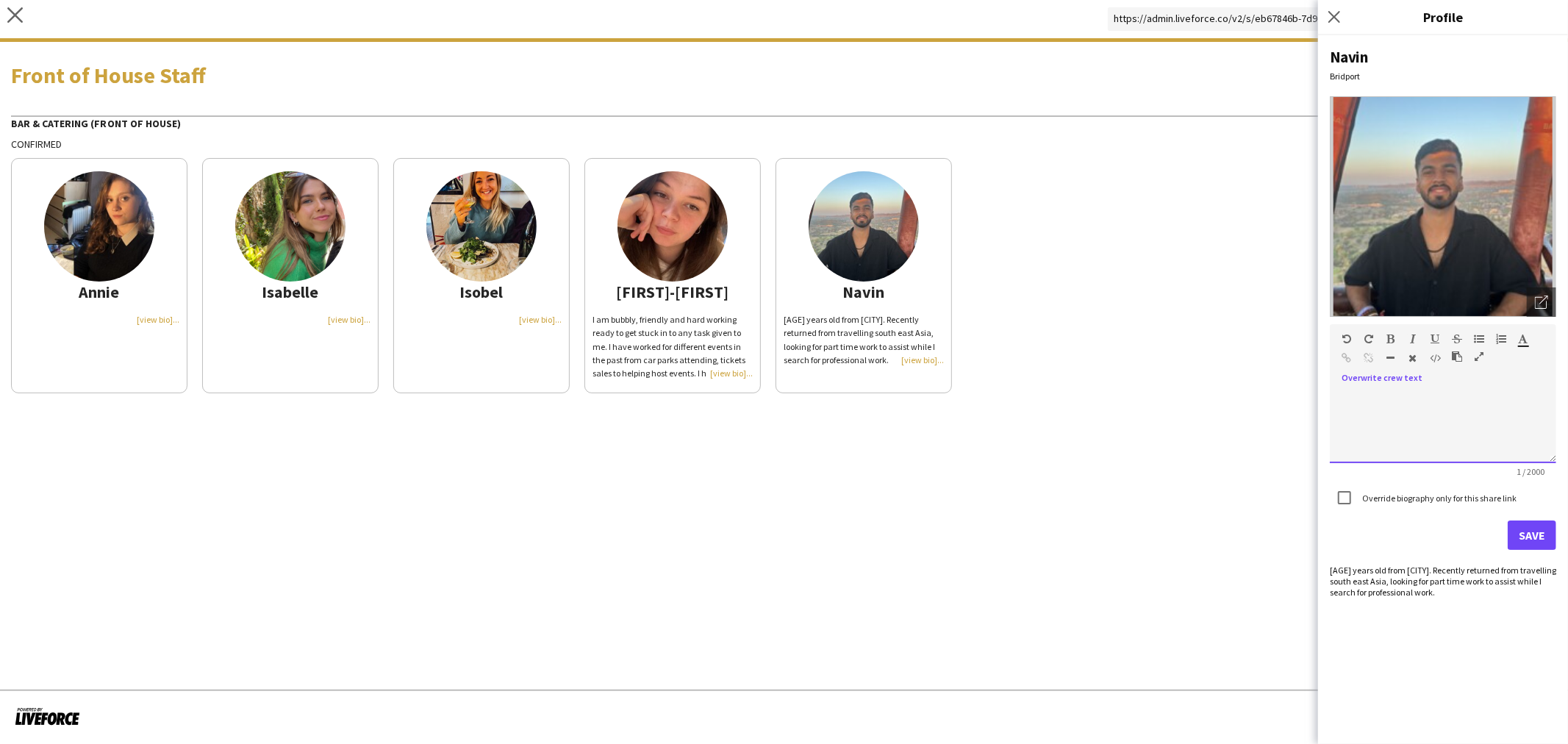 type 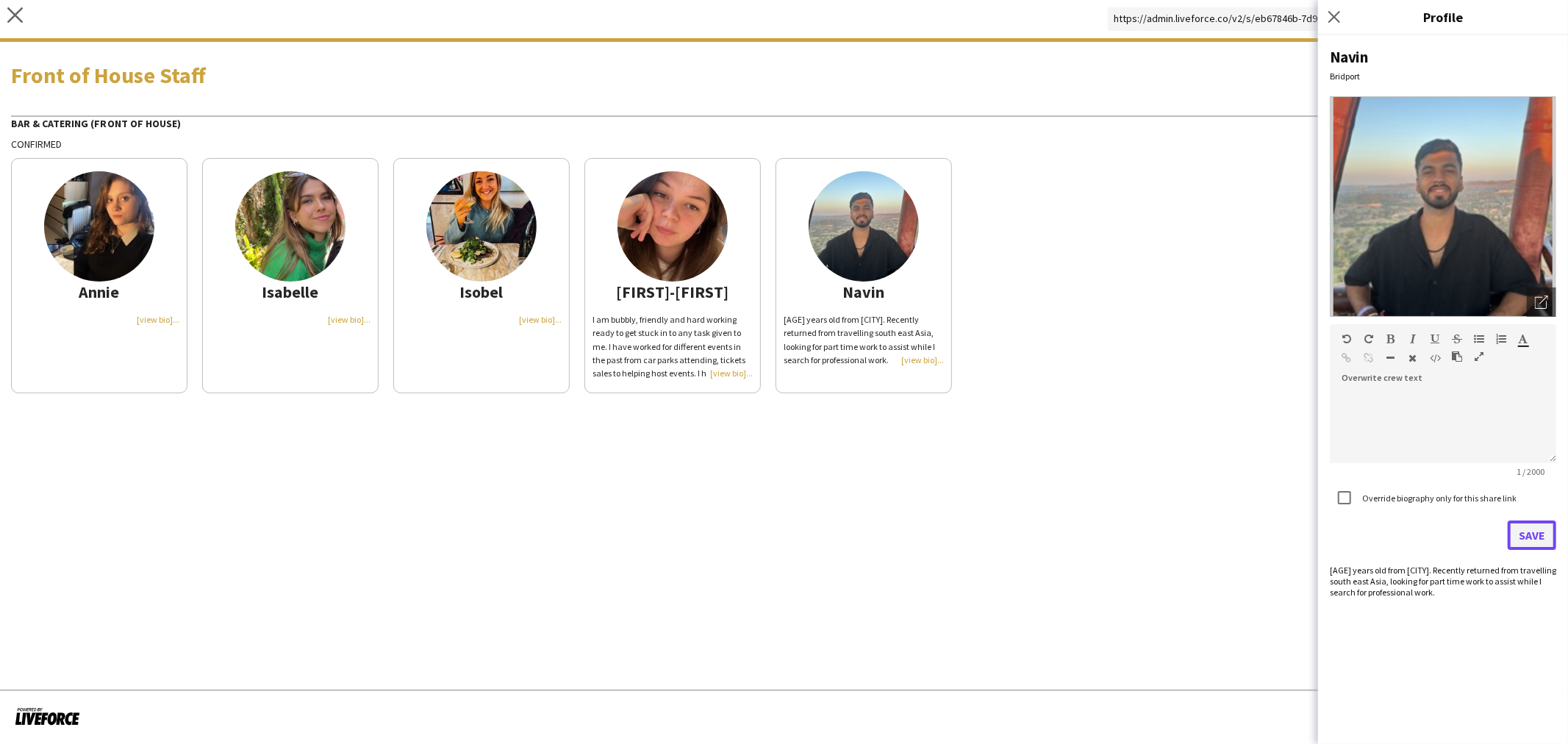 click on "Save" 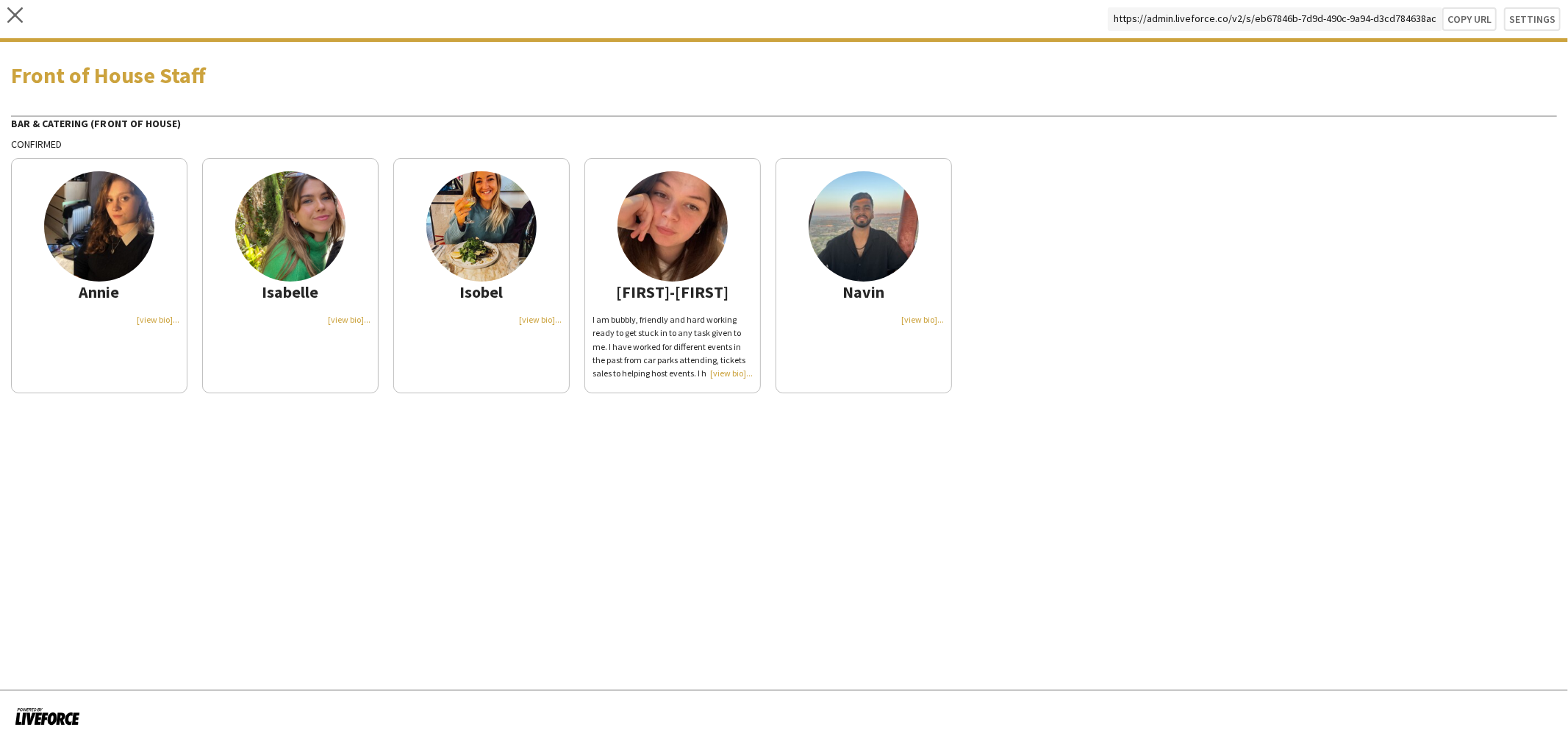 click on "I am bubbly, friendly and hard working ready to get stuck in to any task given to me.
I have worked for different events in the past from car parks attending, tickets sales to helping host events. I have also worked on many different types of bars and been waitressing most my working career.
I am a fast learner and can jump into what ever role needed of me.
I have a strong drive to succeed and perform to the best of my ability so that everyone walks away happy (especially the clients)." 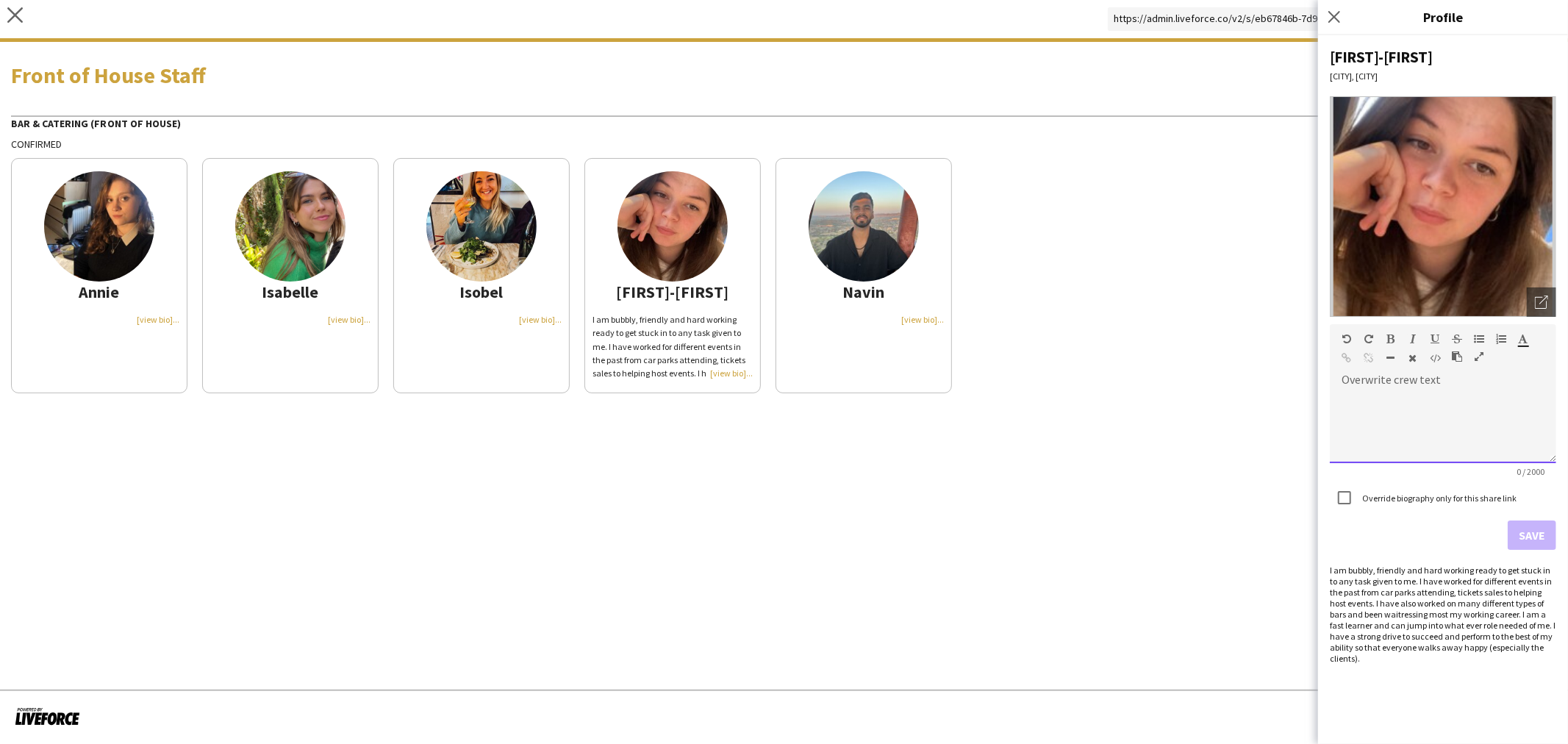 click at bounding box center [1443, 426] 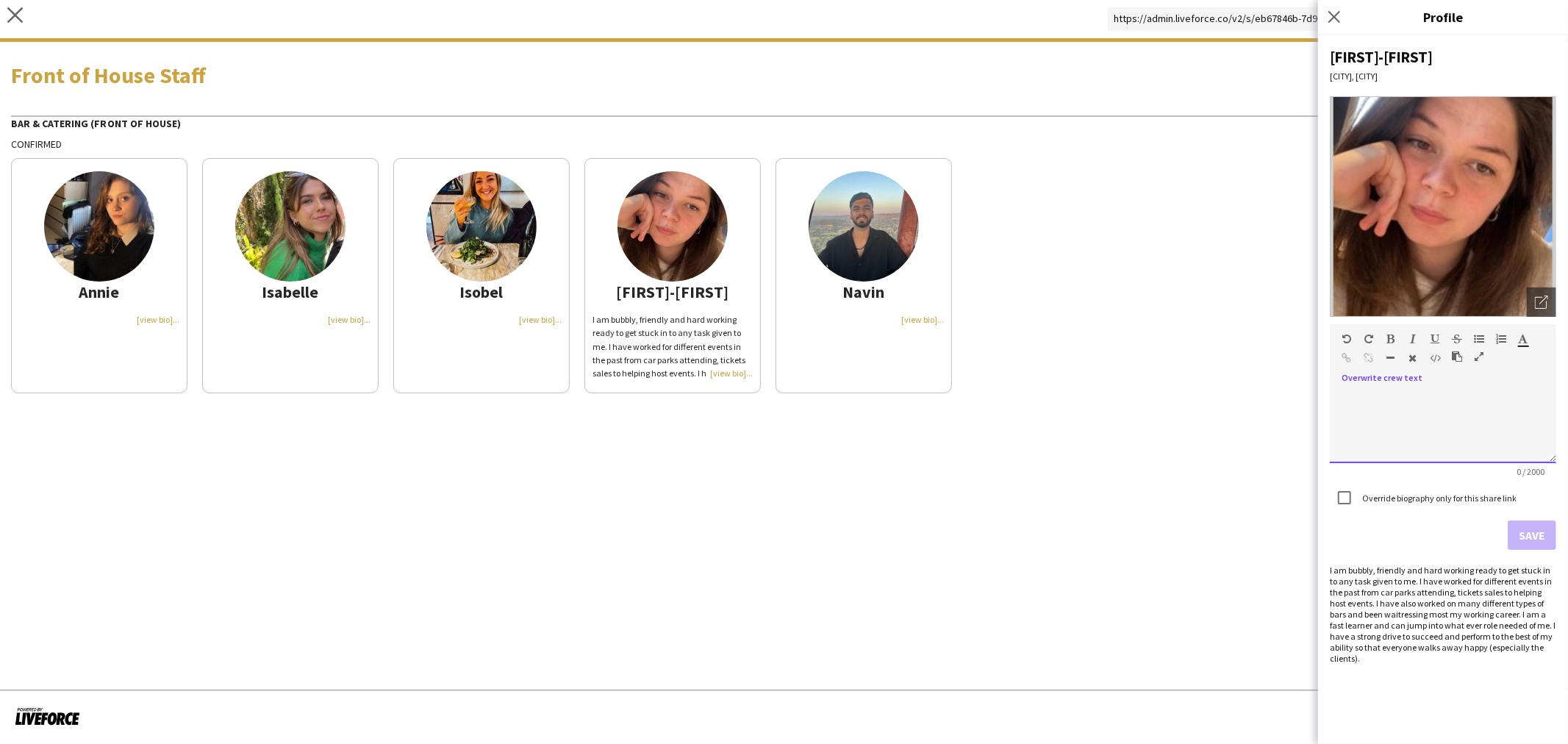 type 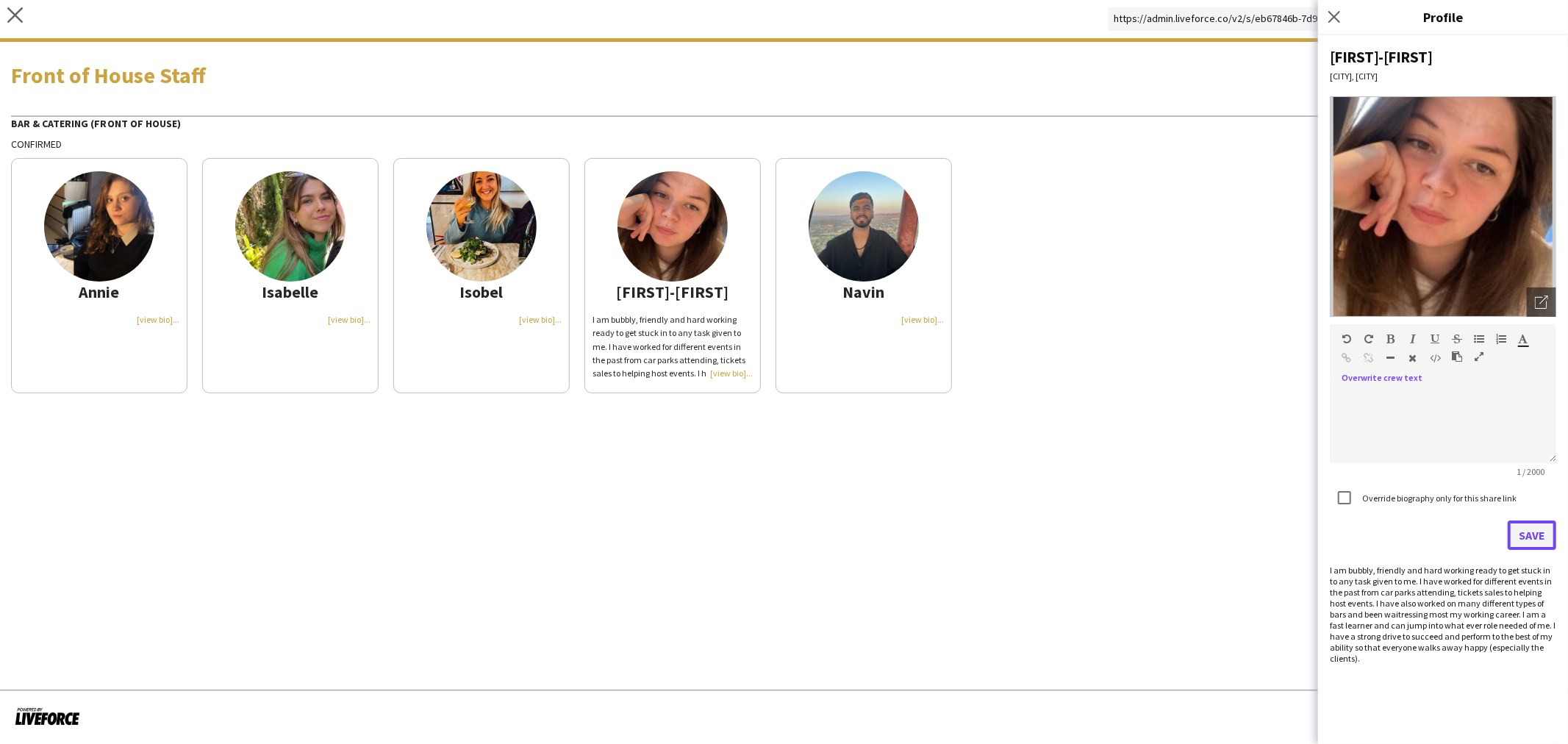 click on "Save" 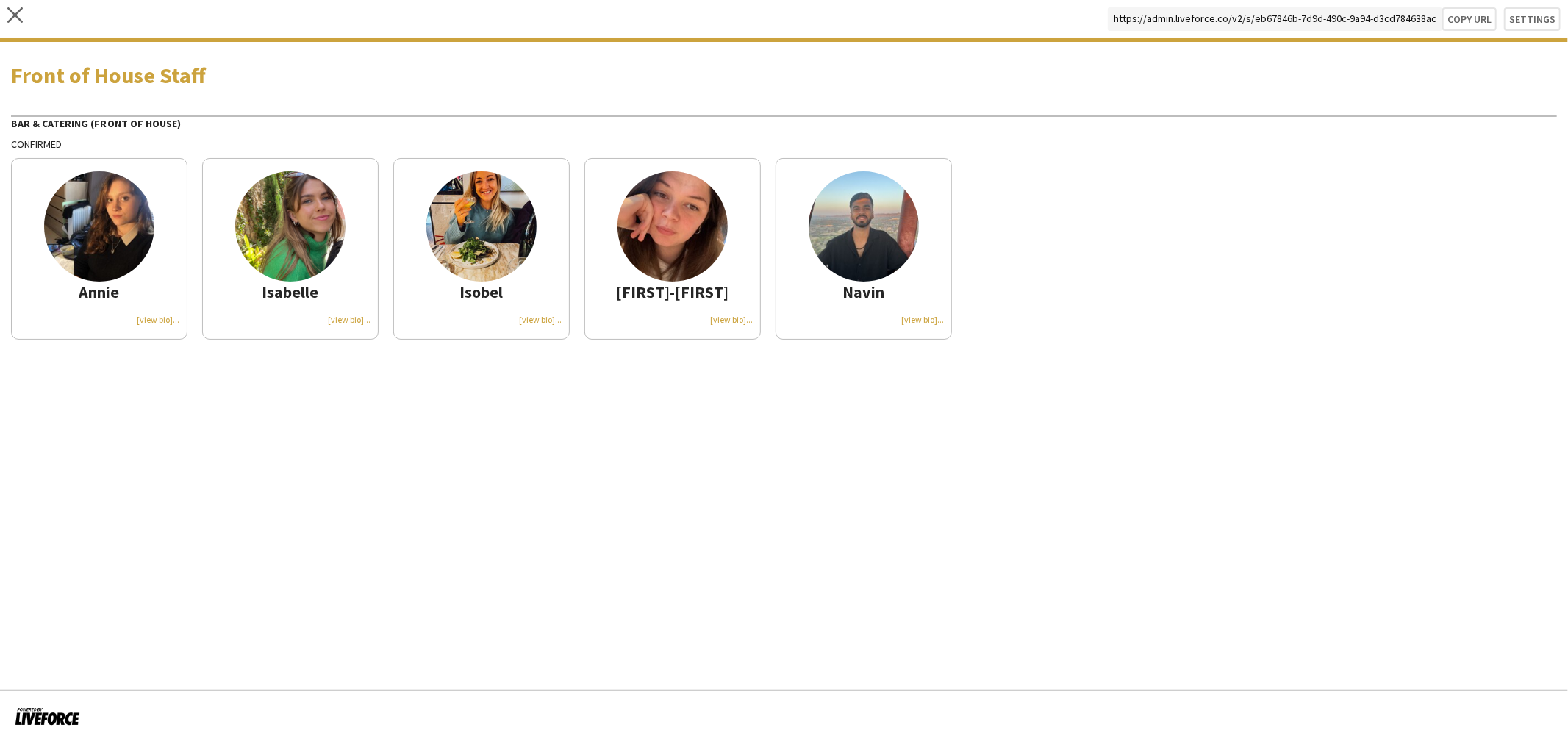 click on "close
https://admin.liveforce.co/v2/s/eb67846b-7d9d-490c-9a94-d3cd784638ac   Copy url   Settings   Front of House Staff   Bar & Catering (Front of House)   Confirmed   Annie
Isabelle
Isobel
Jessica-May
Navin" 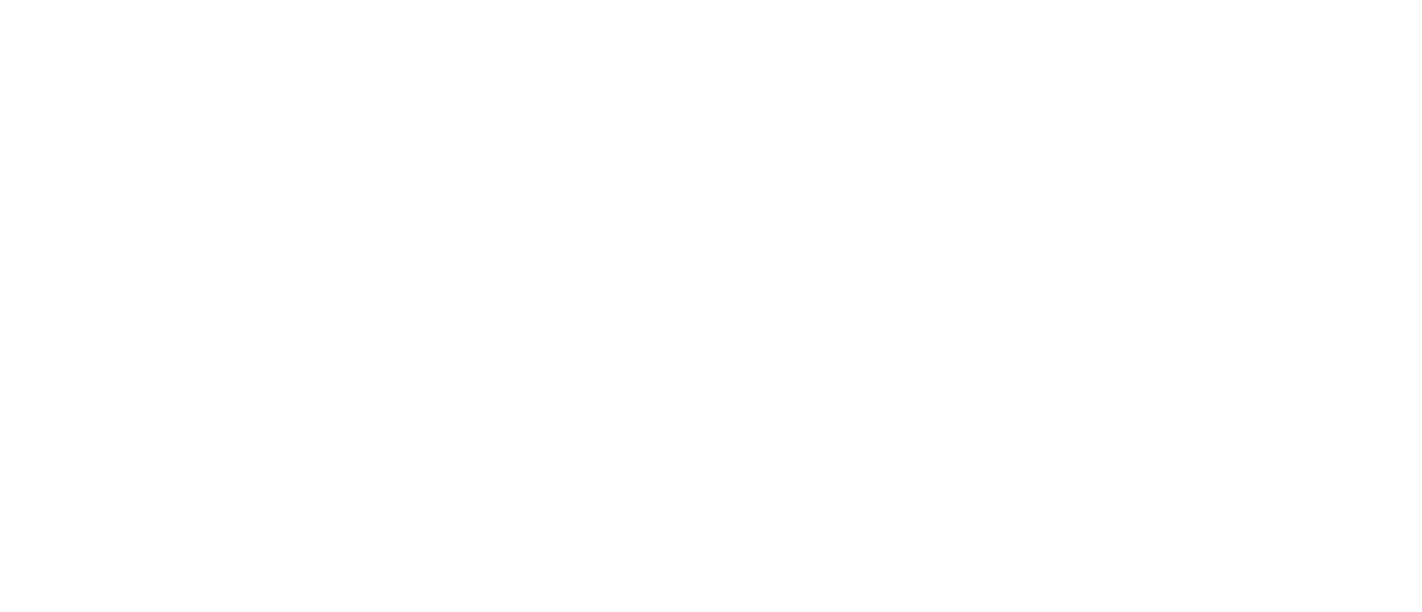 scroll, scrollTop: 0, scrollLeft: 0, axis: both 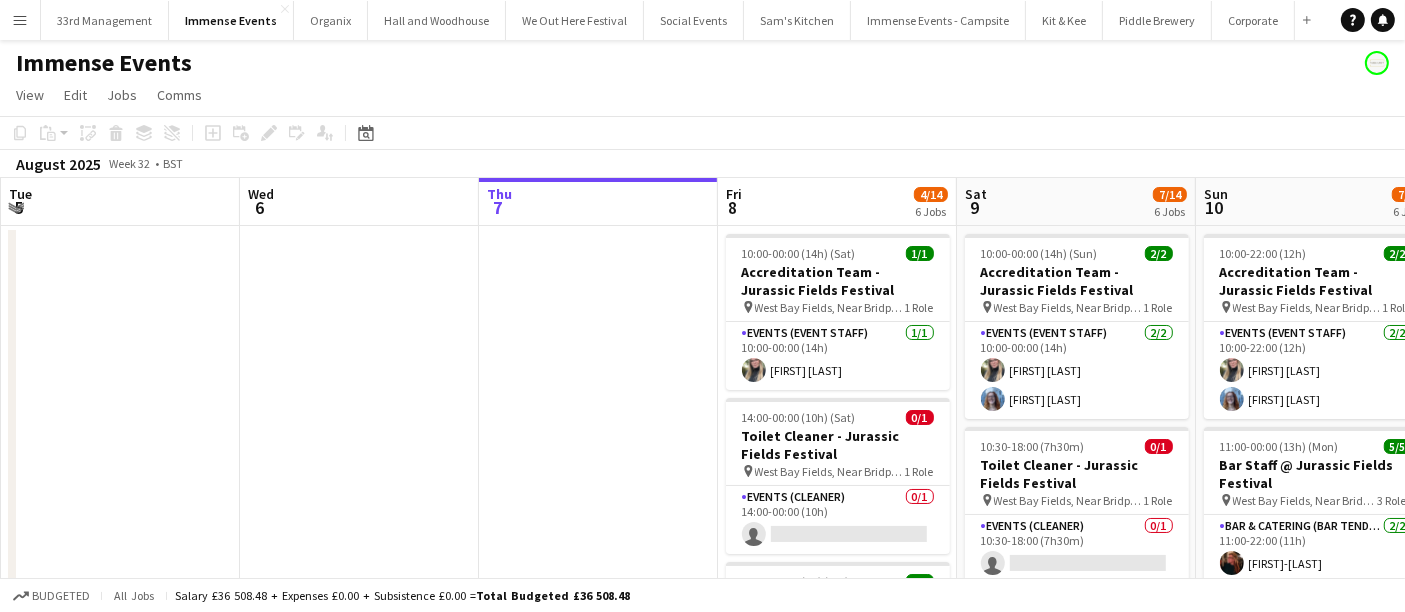 drag, startPoint x: 586, startPoint y: 334, endPoint x: 540, endPoint y: 318, distance: 48.703182 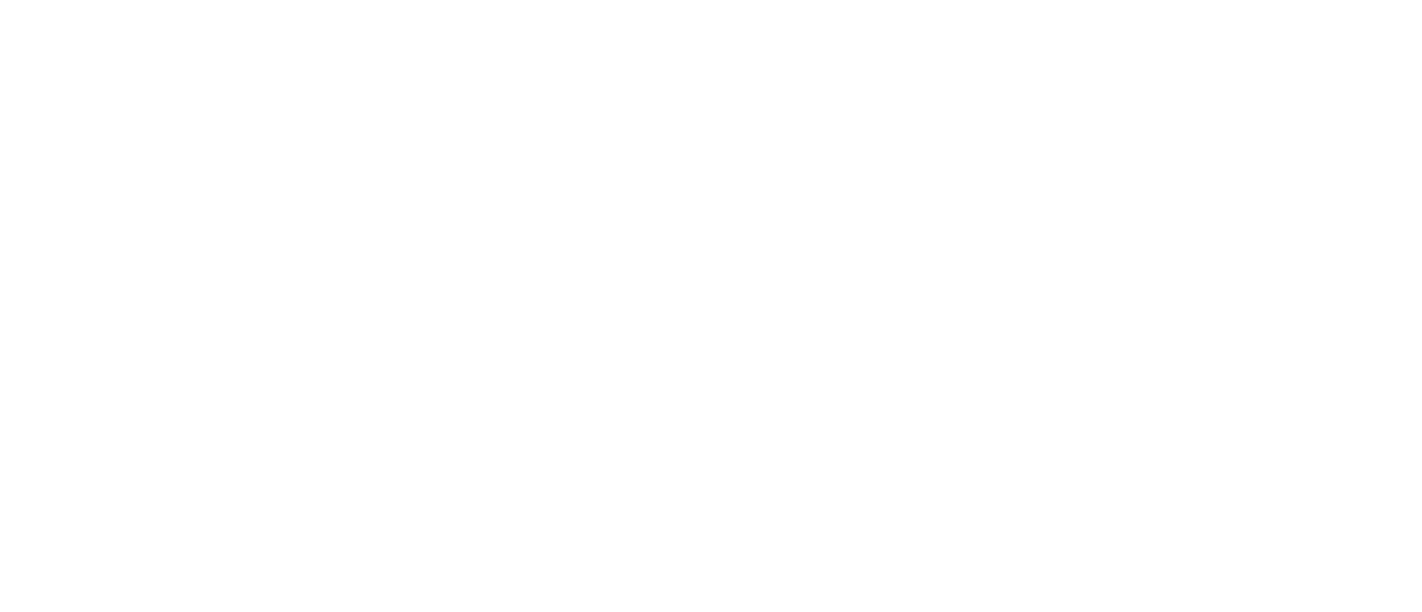 scroll, scrollTop: 0, scrollLeft: 0, axis: both 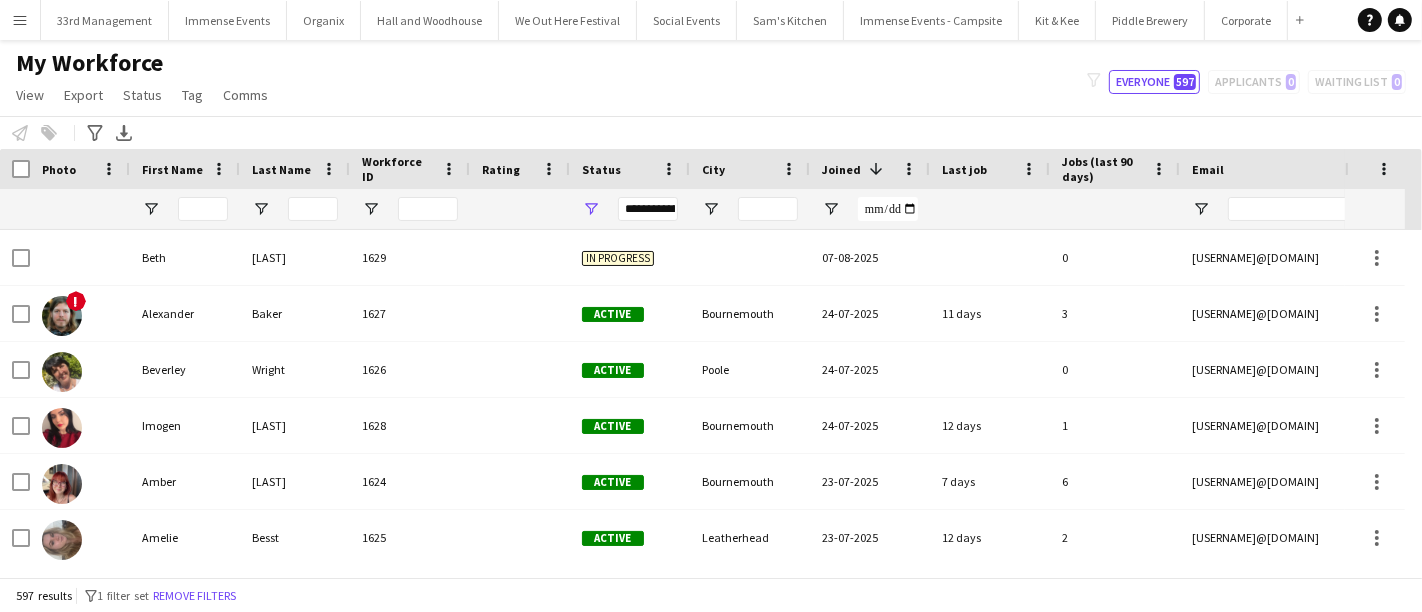 click at bounding box center [203, 209] 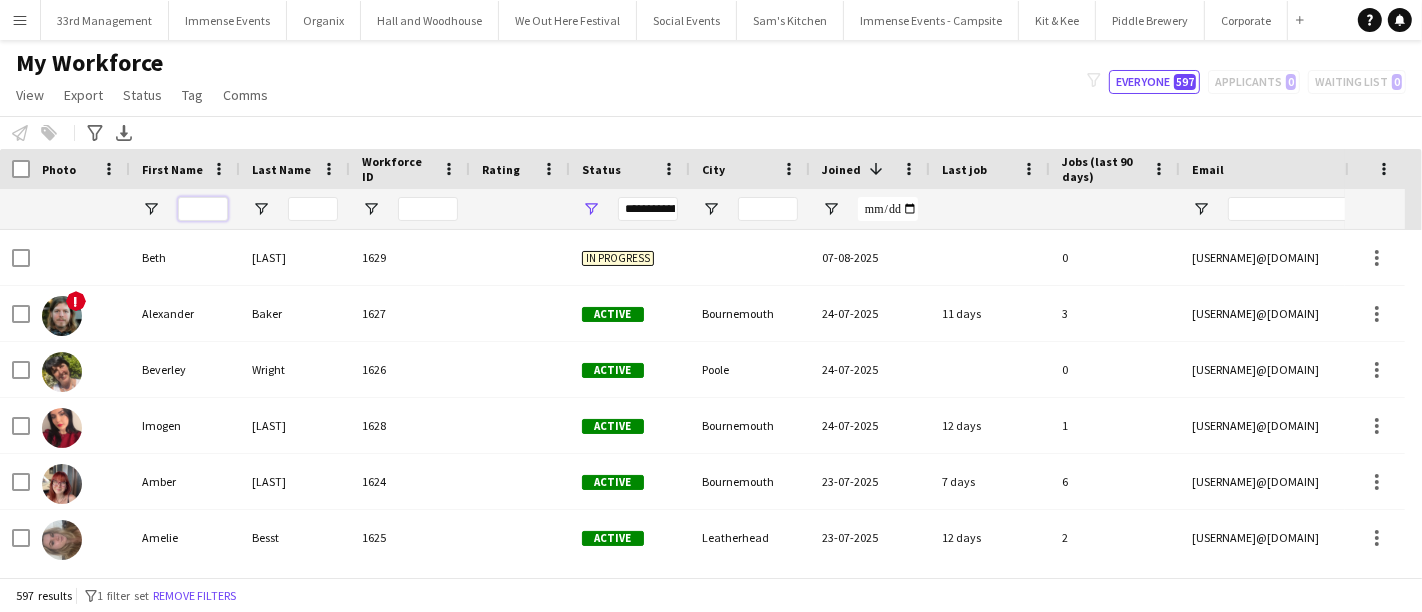 click at bounding box center [203, 209] 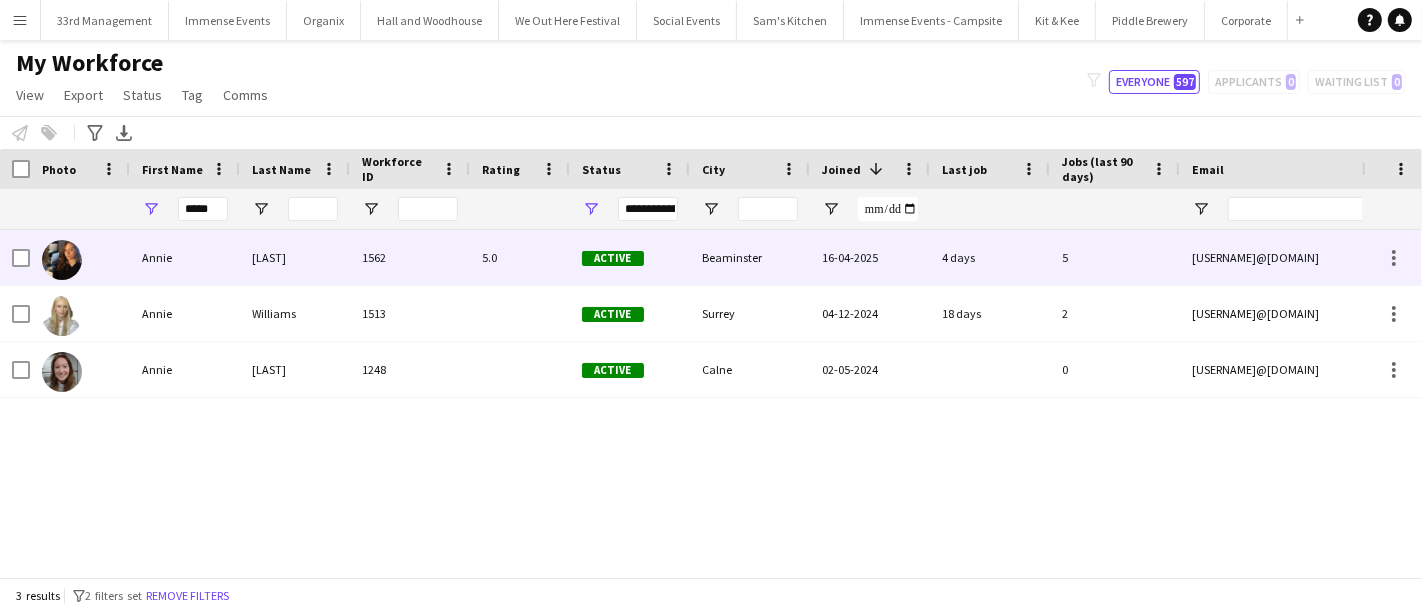 click on "Annie" at bounding box center [185, 257] 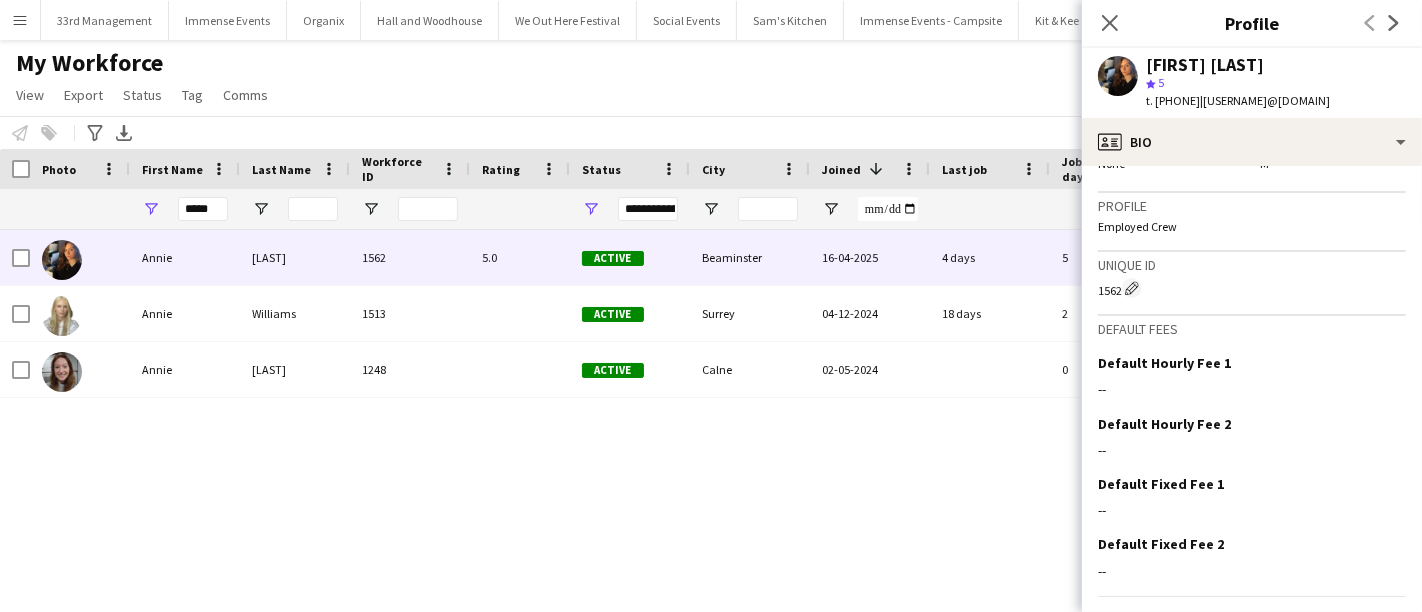 scroll, scrollTop: 1085, scrollLeft: 0, axis: vertical 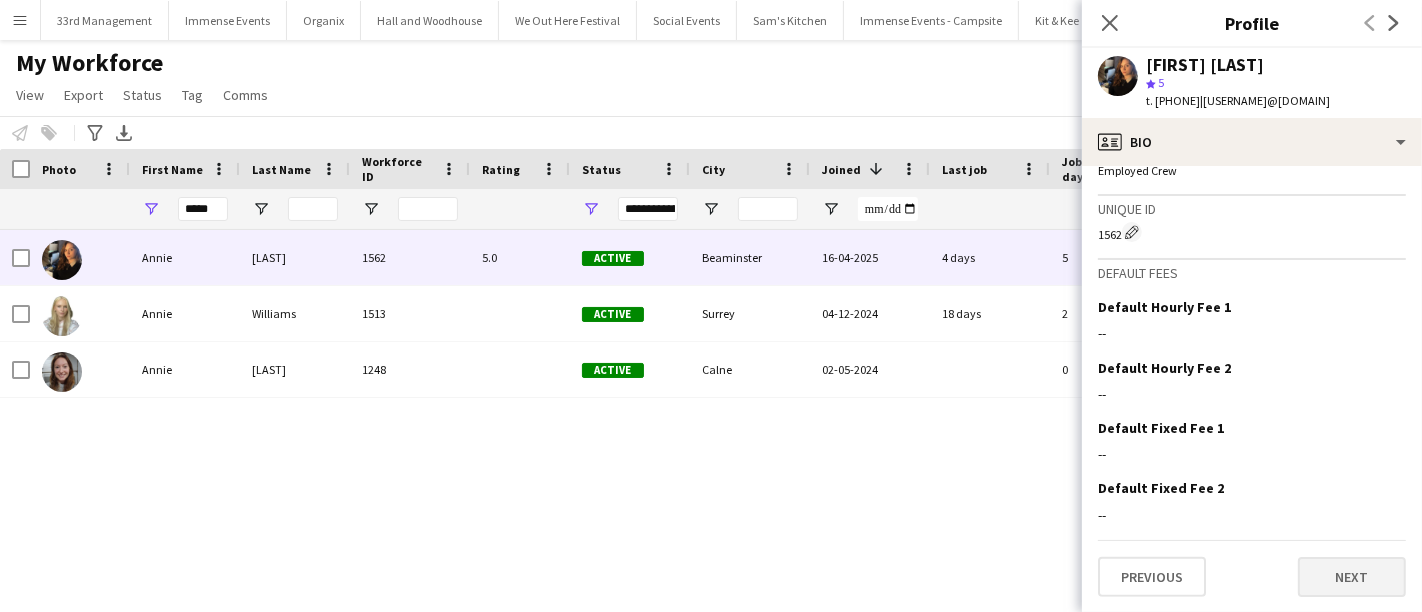 click on "Open photos pop-in
Gender   Female   Birthday   05-03-2006   (19 years)   Location   Hillcrest, 2 chard road, Beaminster, dt8 3rf   Work history   First experience: 24-05-2025   Average jobs: 2   Favourite job: Bar & Catering (Front of House)   Applications total count: 19   Cancelled jobs count: 0   Cancelled jobs total count: 0   Worked jobs count: 8   Worked jobs total count: 8   Roles
Edit crew company roles
Bar & Catering (Bar Tender), Bar & Catering (Front of House), Bar & Catering (Waiter / waitress), Crewing (Event Crew), Customer Service, Events (Car Park Host), Events (Event Staff), Front of House Manager, Housekeeping , Supervisor   Skills
Edit crew company skills
ok-circled2
background
Layer 1
cross-circle-red
background
Layer 1
Access to a vehicle
ok-circled2" 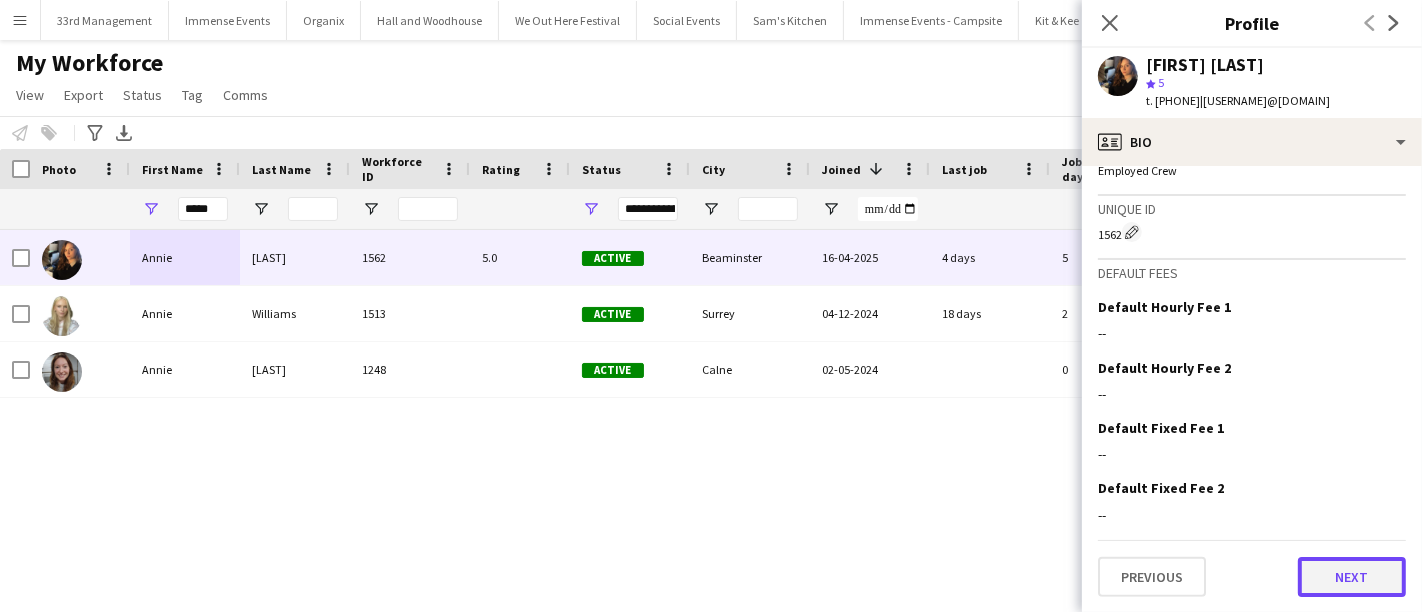 click on "Next" 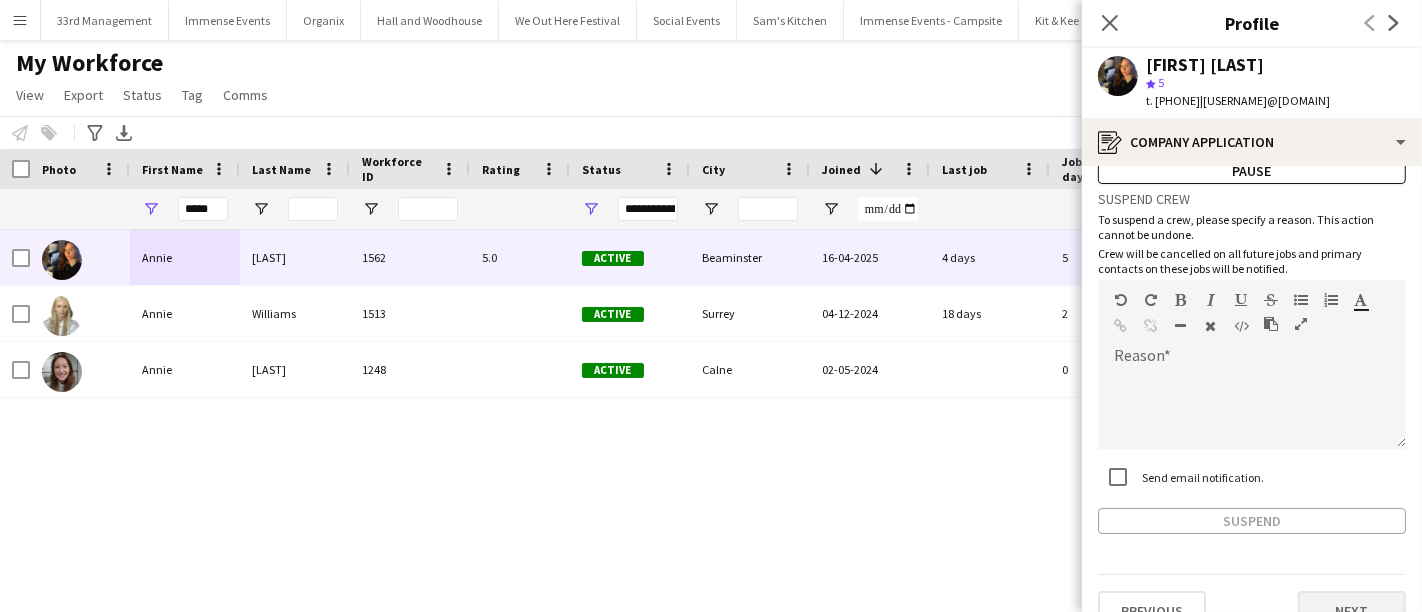scroll, scrollTop: 101, scrollLeft: 0, axis: vertical 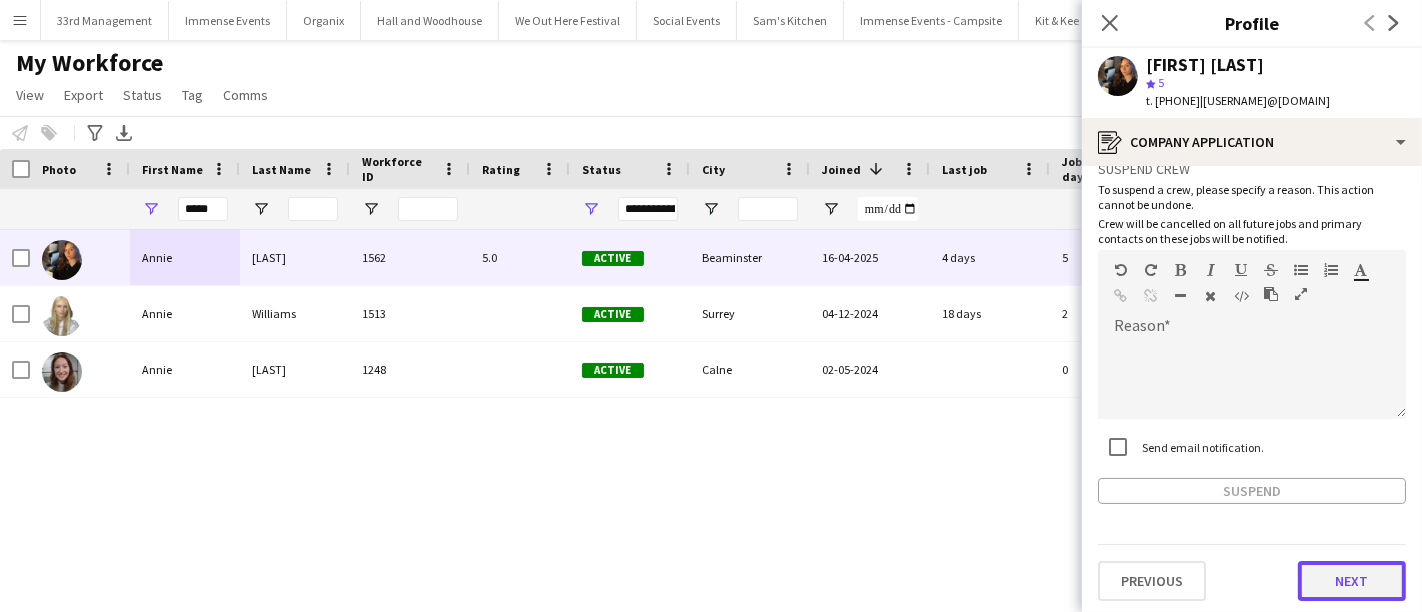 click on "Next" 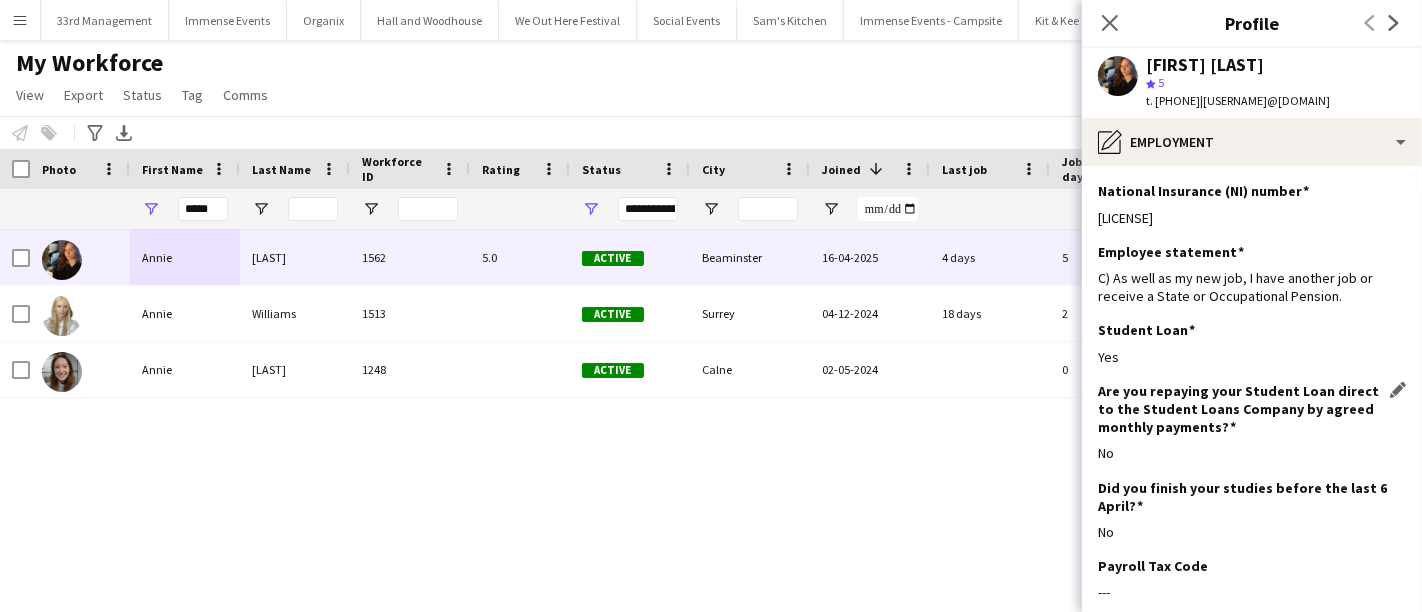 scroll, scrollTop: 297, scrollLeft: 0, axis: vertical 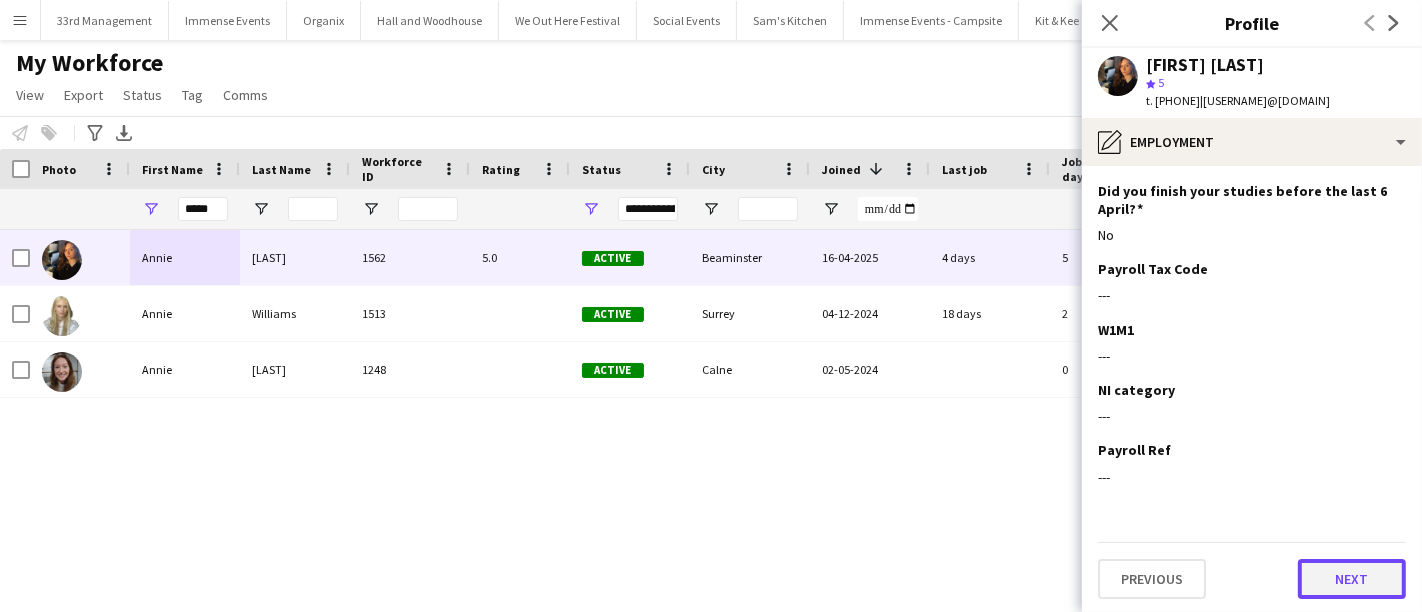 click on "Next" 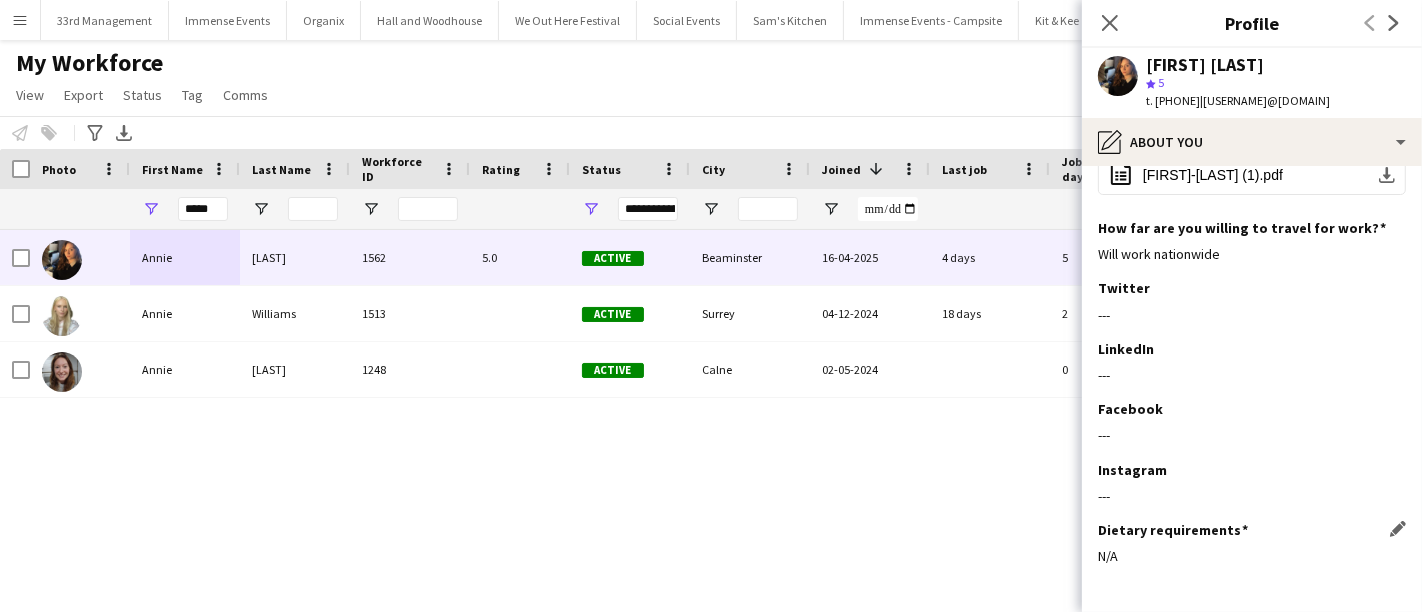 scroll, scrollTop: 303, scrollLeft: 0, axis: vertical 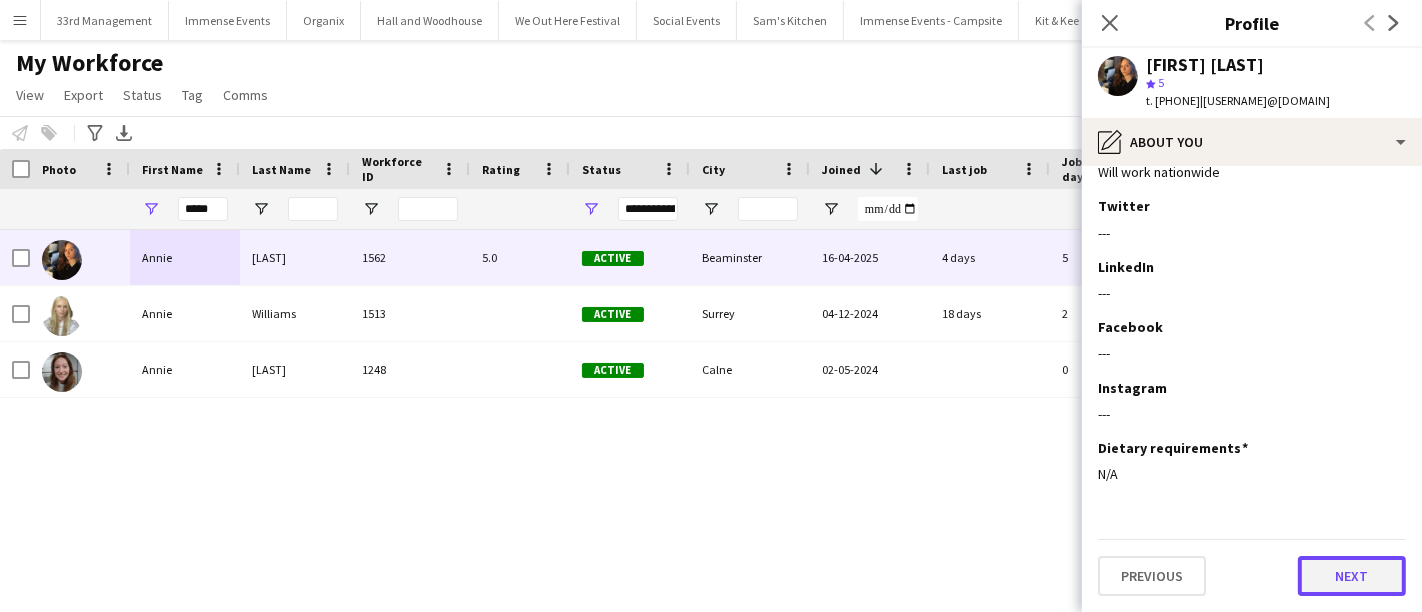 click on "Next" 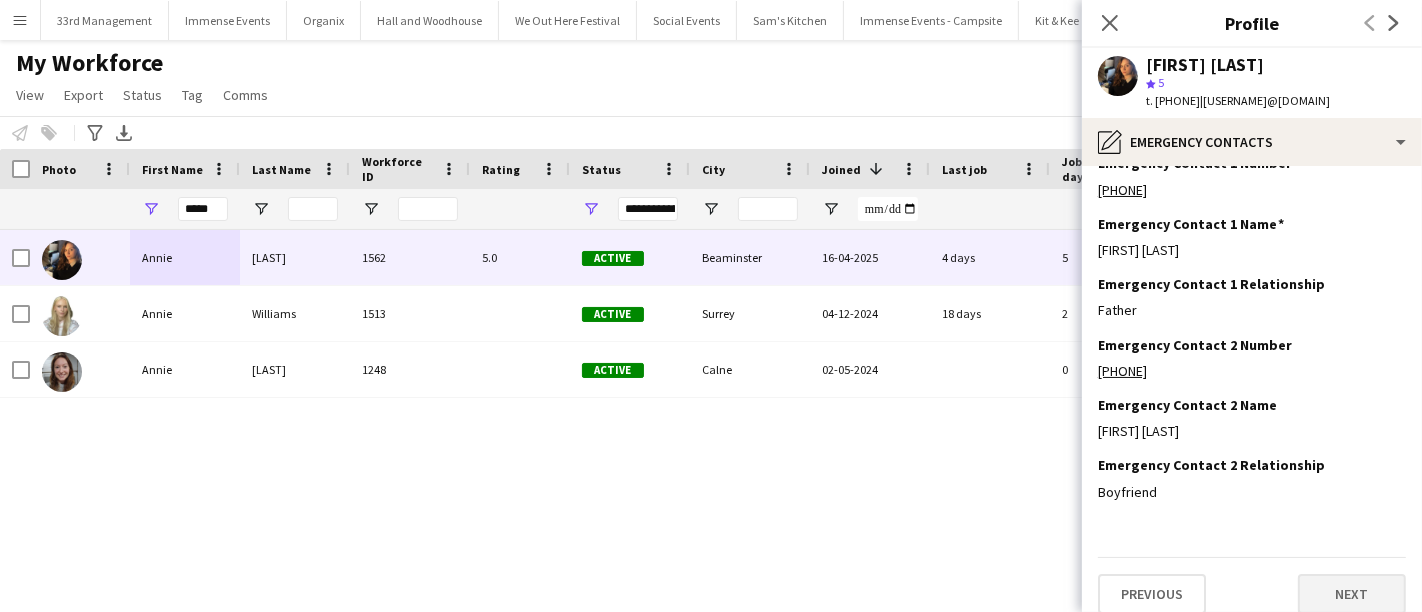 scroll, scrollTop: 43, scrollLeft: 0, axis: vertical 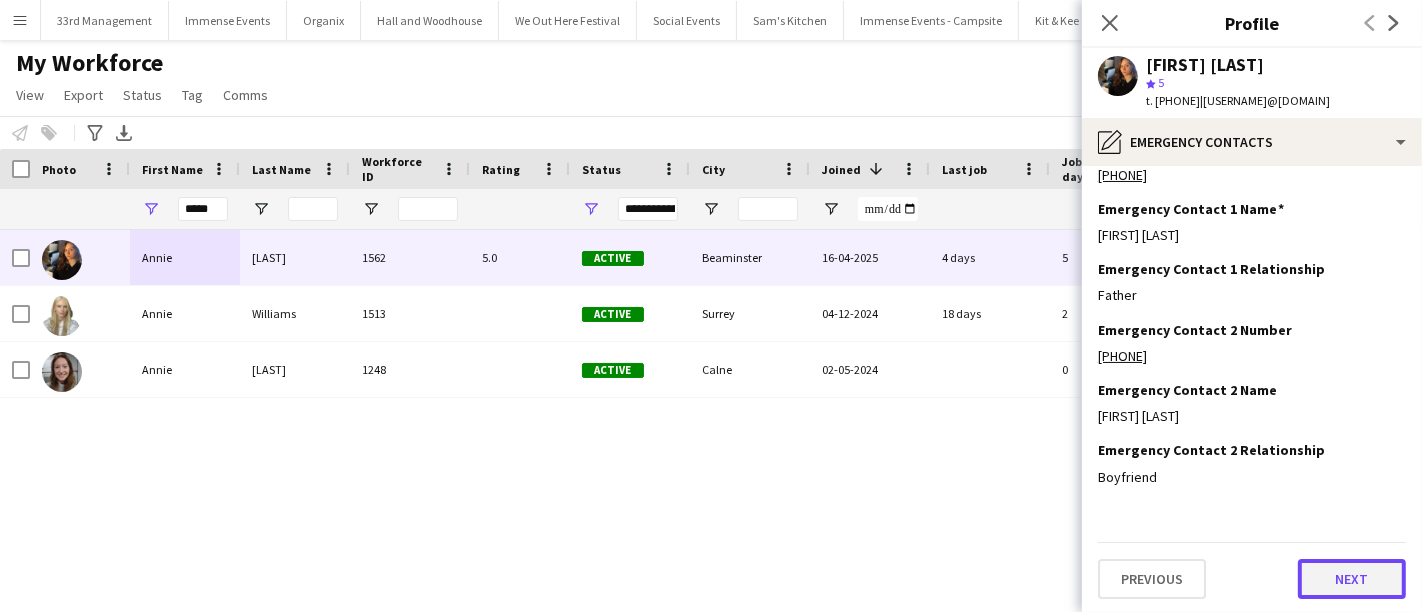 click on "Next" 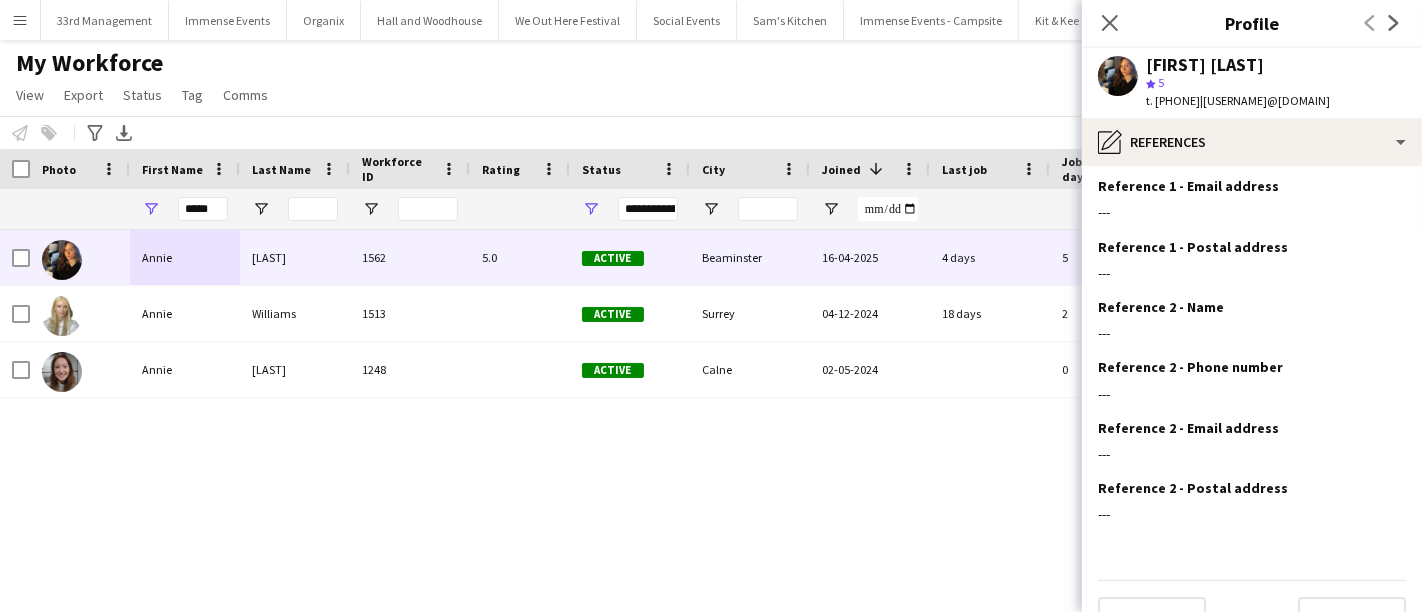 scroll, scrollTop: 164, scrollLeft: 0, axis: vertical 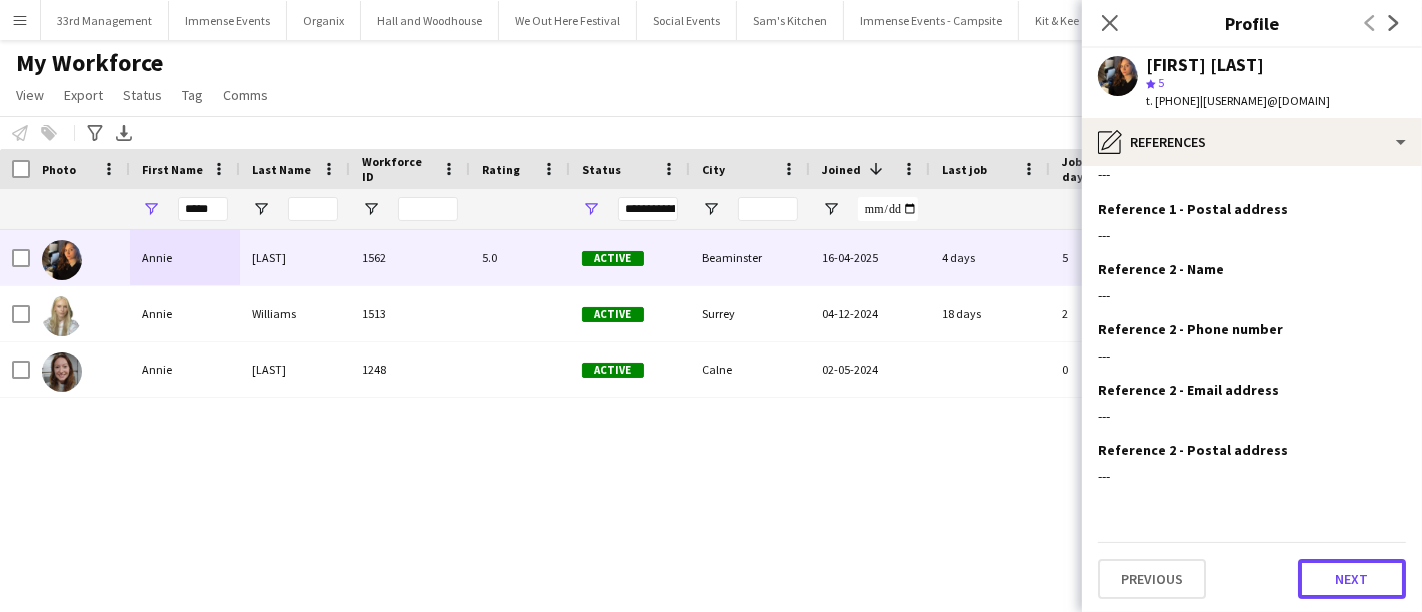drag, startPoint x: 1311, startPoint y: 578, endPoint x: 1308, endPoint y: 547, distance: 31.144823 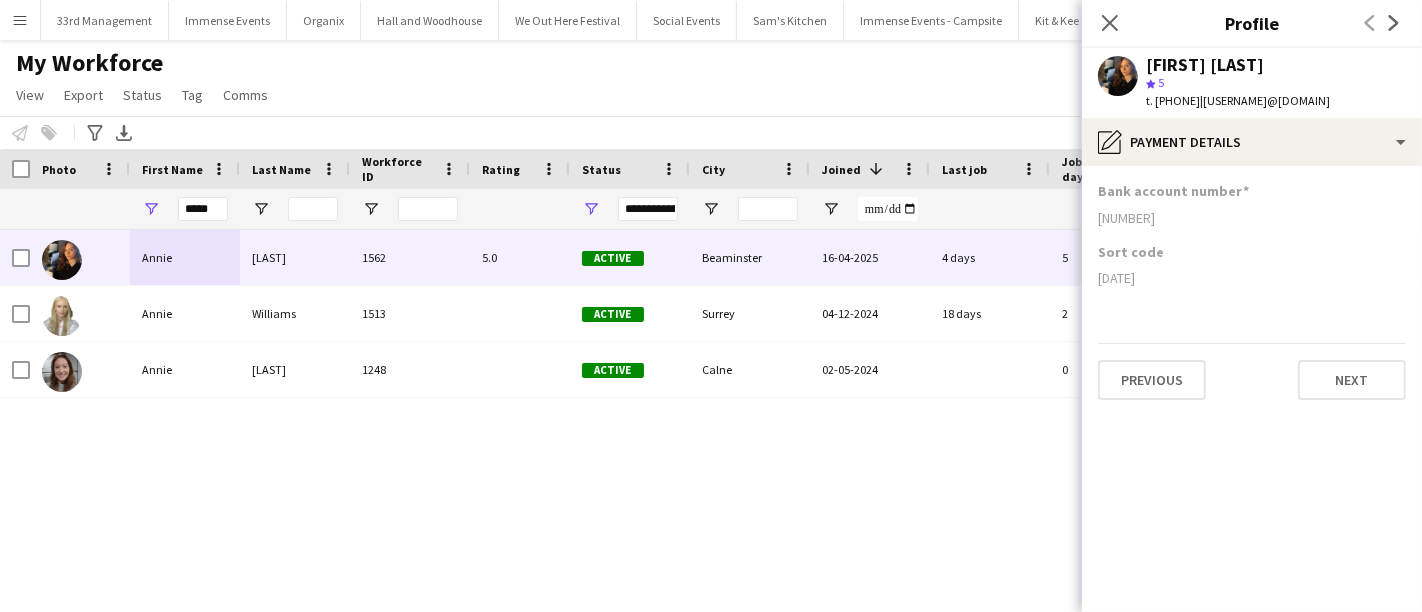 scroll, scrollTop: 0, scrollLeft: 0, axis: both 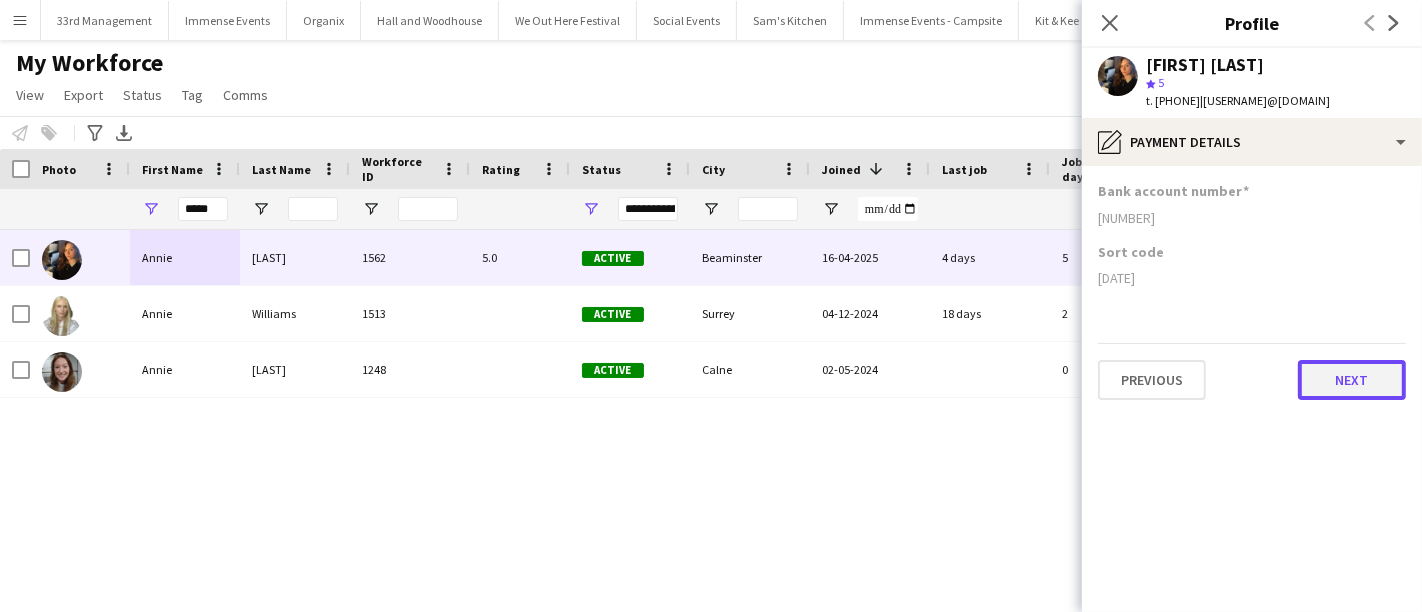 click on "Next" 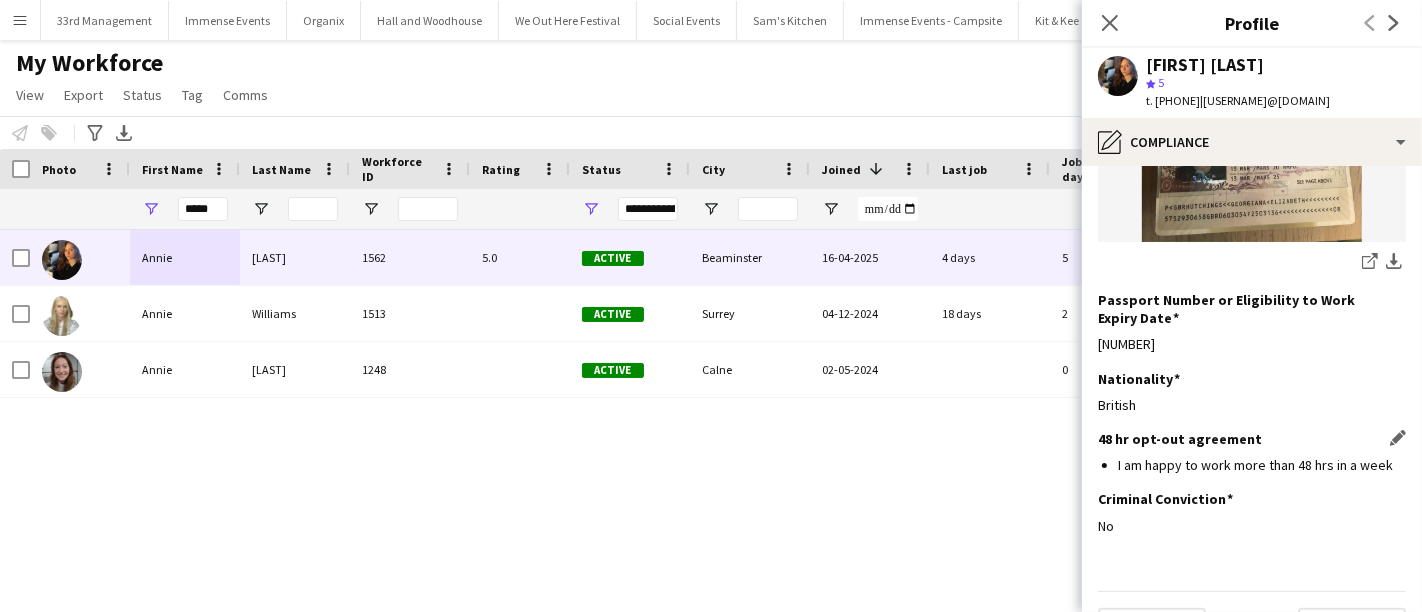 scroll, scrollTop: 429, scrollLeft: 0, axis: vertical 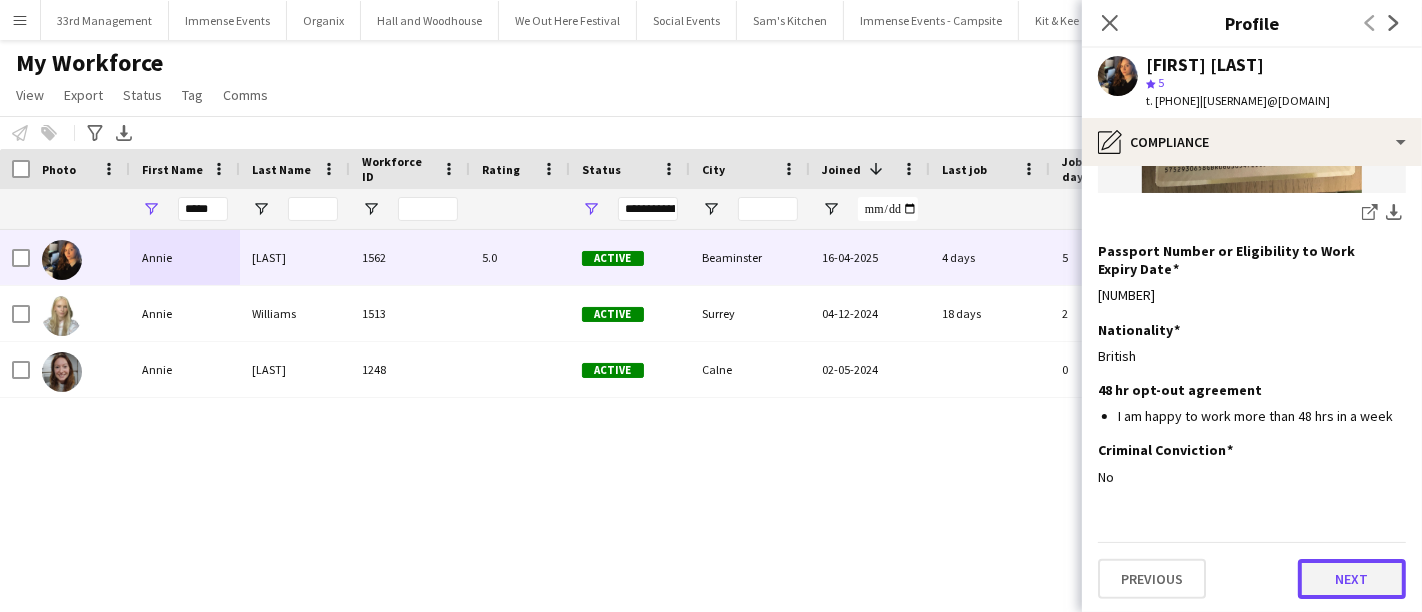 click on "Next" 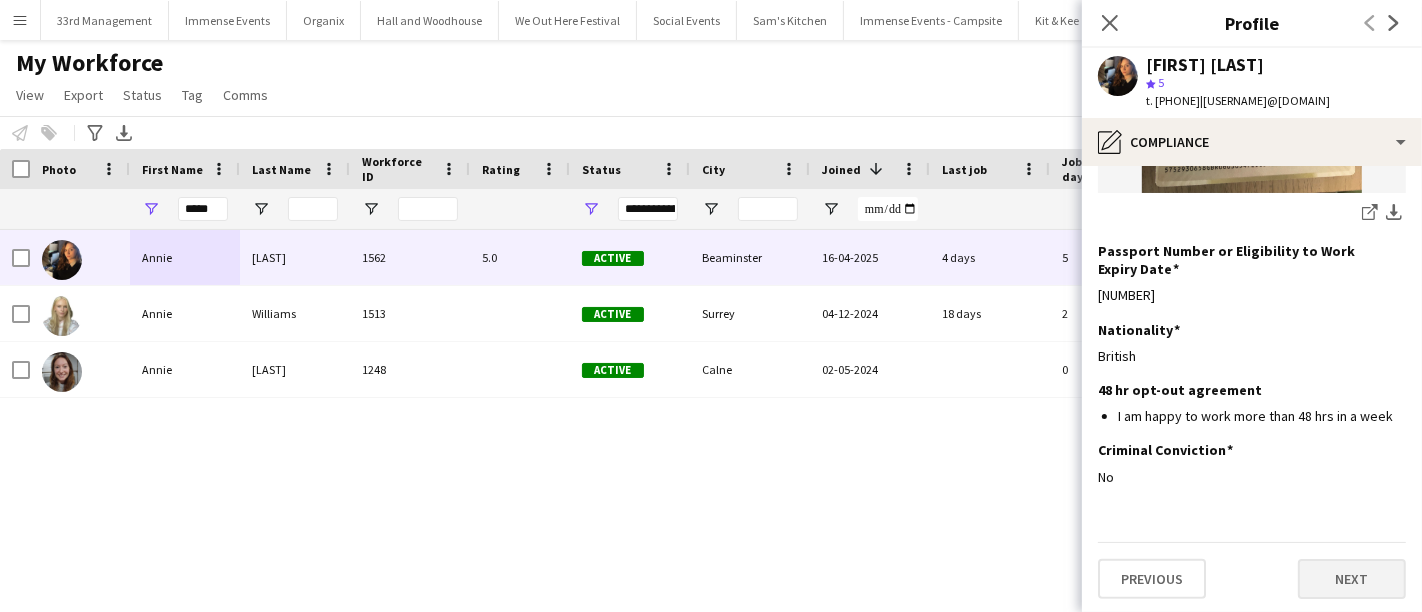 scroll, scrollTop: 0, scrollLeft: 0, axis: both 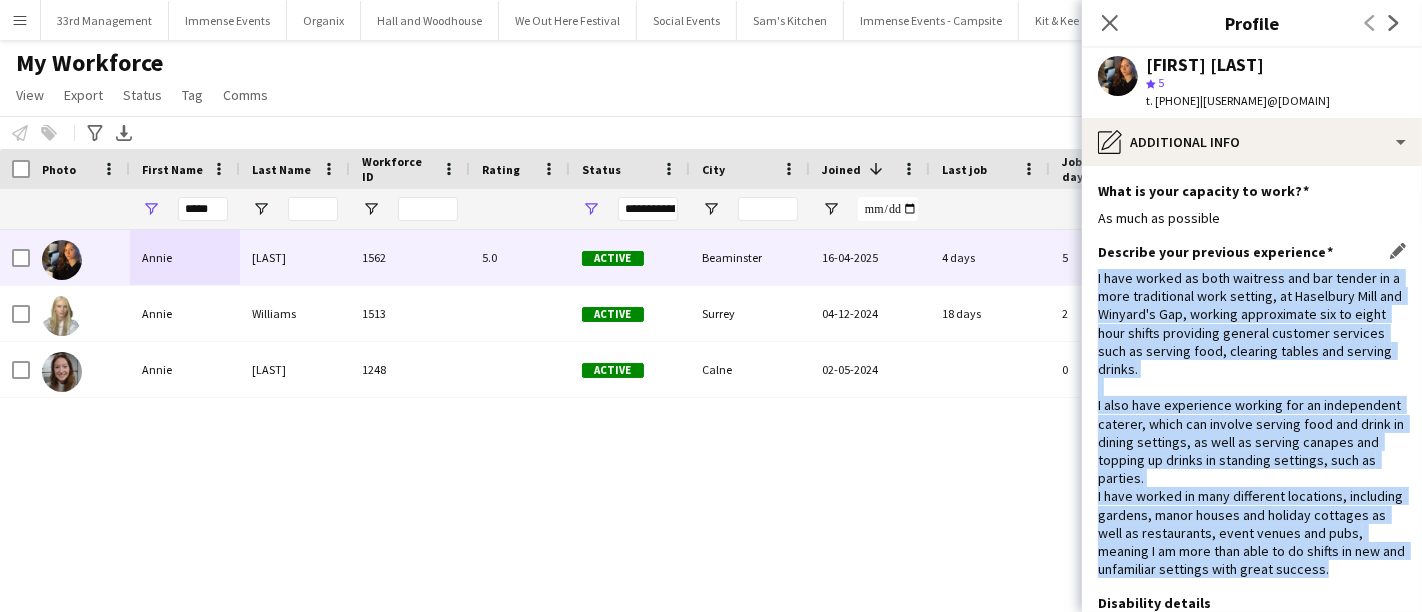 drag, startPoint x: 1095, startPoint y: 278, endPoint x: 1387, endPoint y: 564, distance: 408.72974 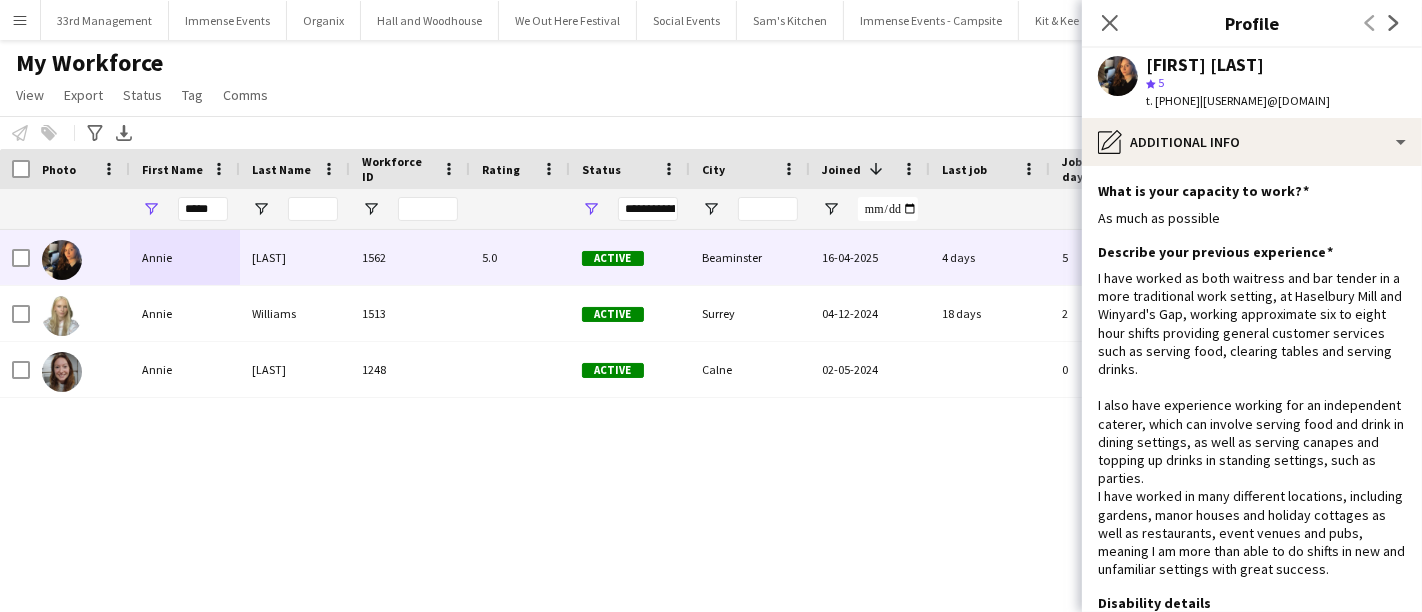 drag, startPoint x: 886, startPoint y: 103, endPoint x: 800, endPoint y: 101, distance: 86.023254 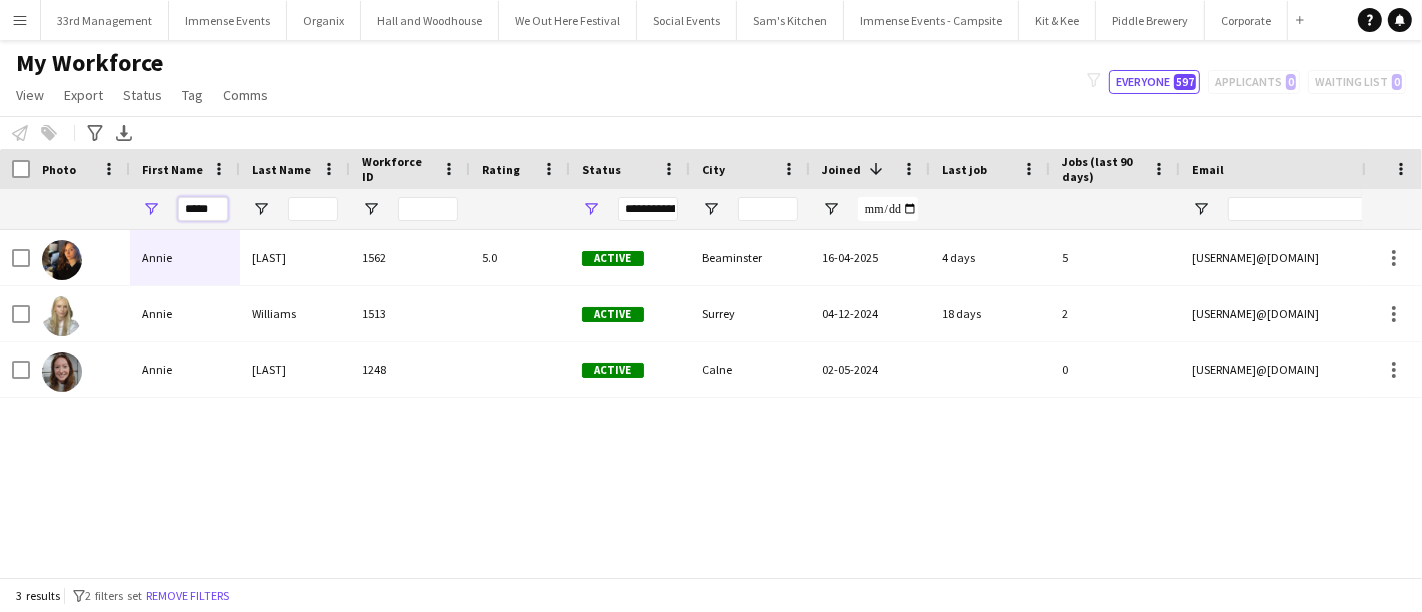 drag, startPoint x: 208, startPoint y: 211, endPoint x: 124, endPoint y: 211, distance: 84 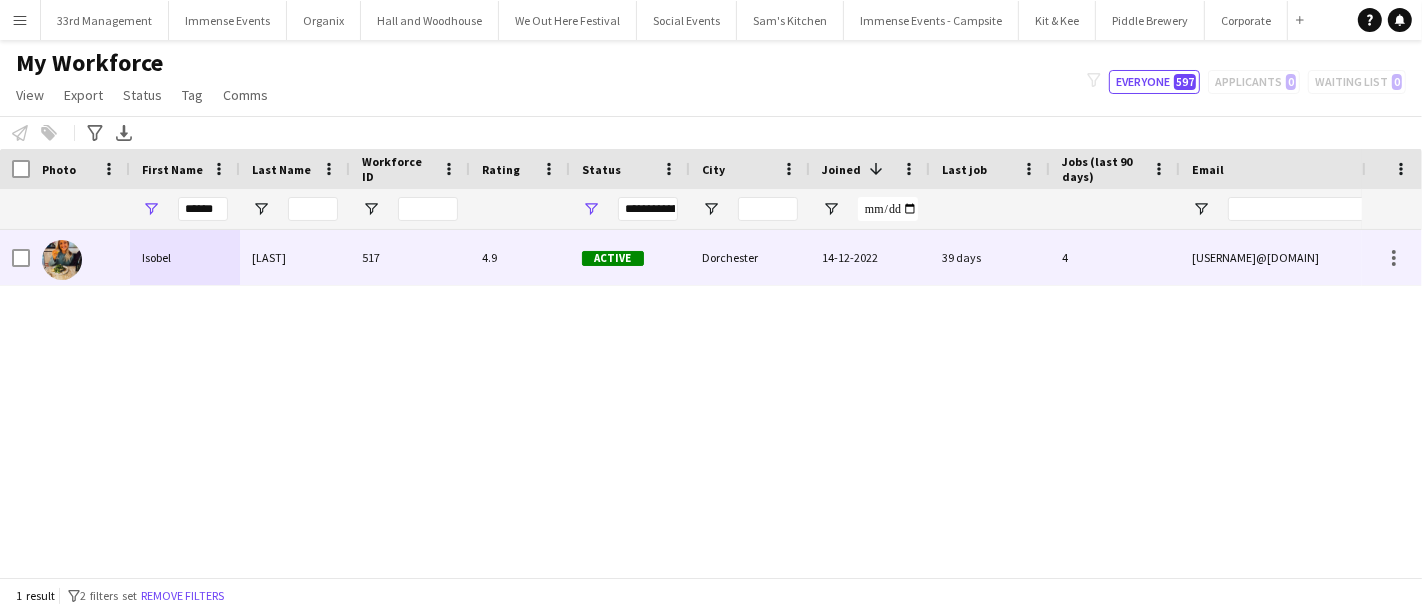 click on "Haskell" at bounding box center (295, 257) 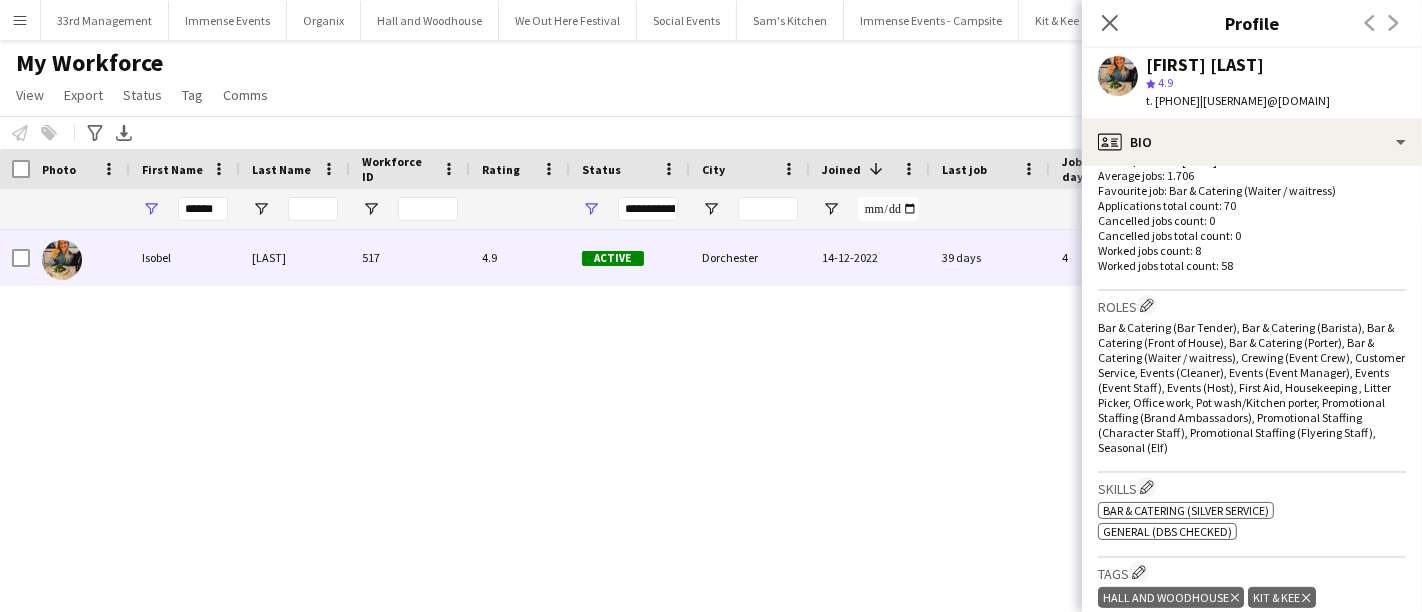 scroll, scrollTop: 555, scrollLeft: 0, axis: vertical 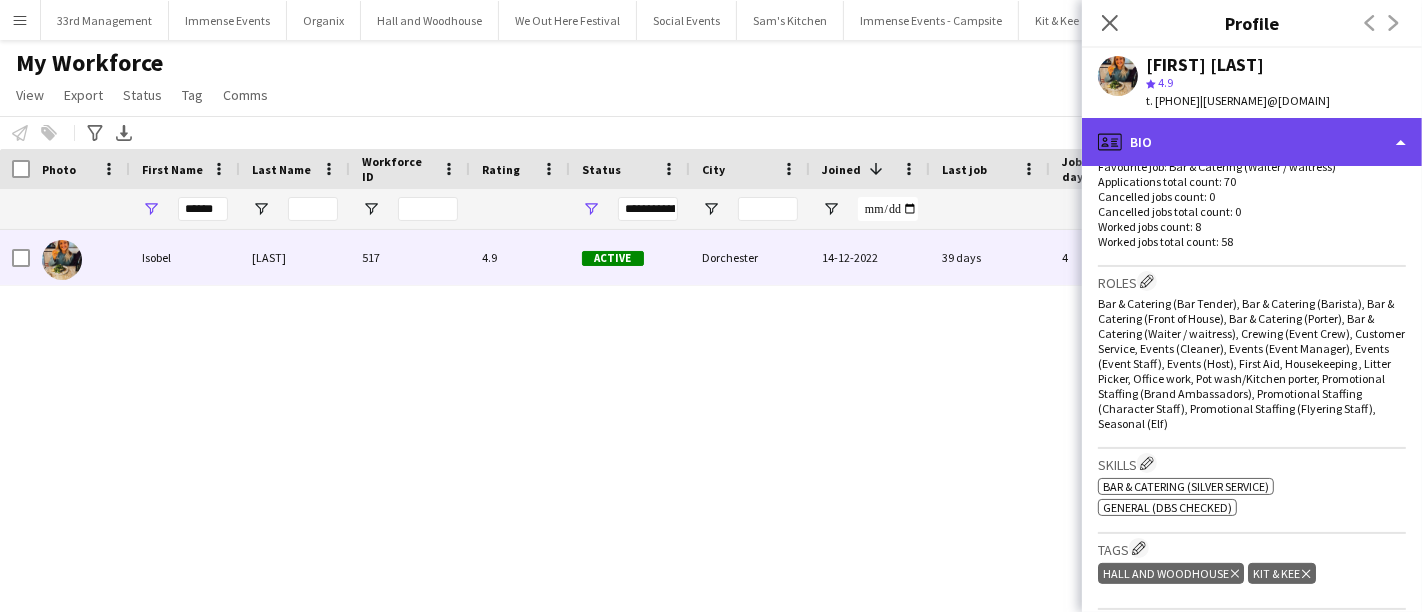 click on "profile
Bio" 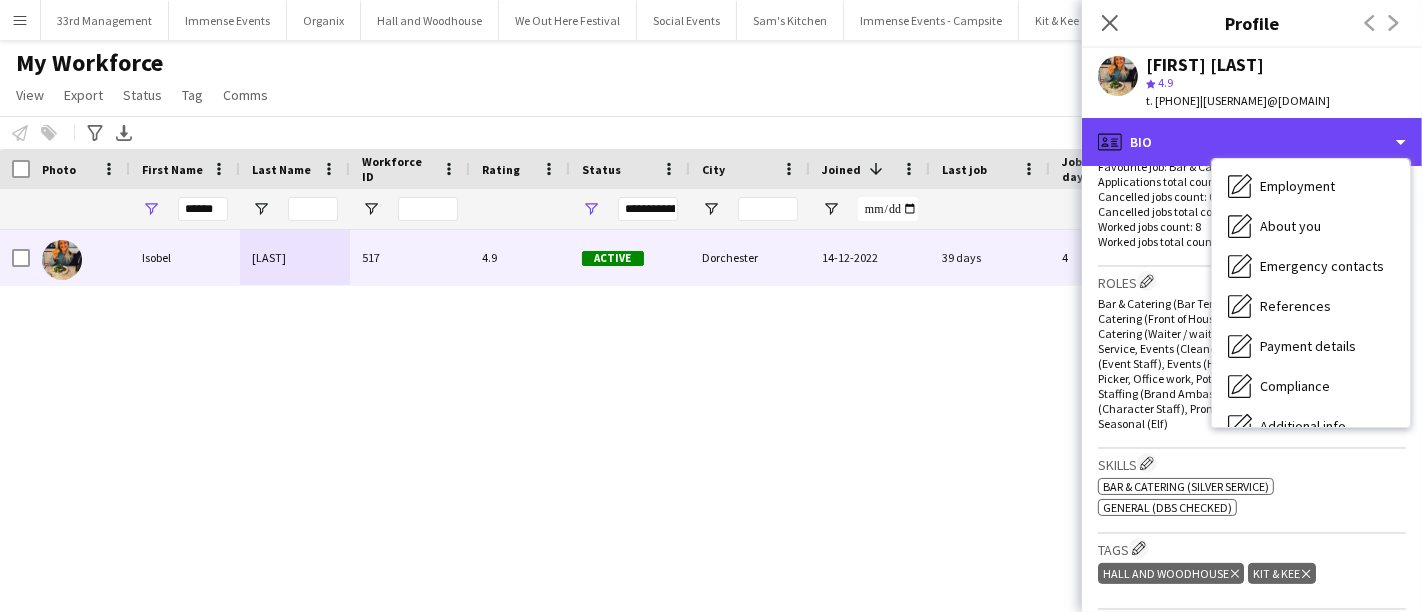 scroll, scrollTop: 227, scrollLeft: 0, axis: vertical 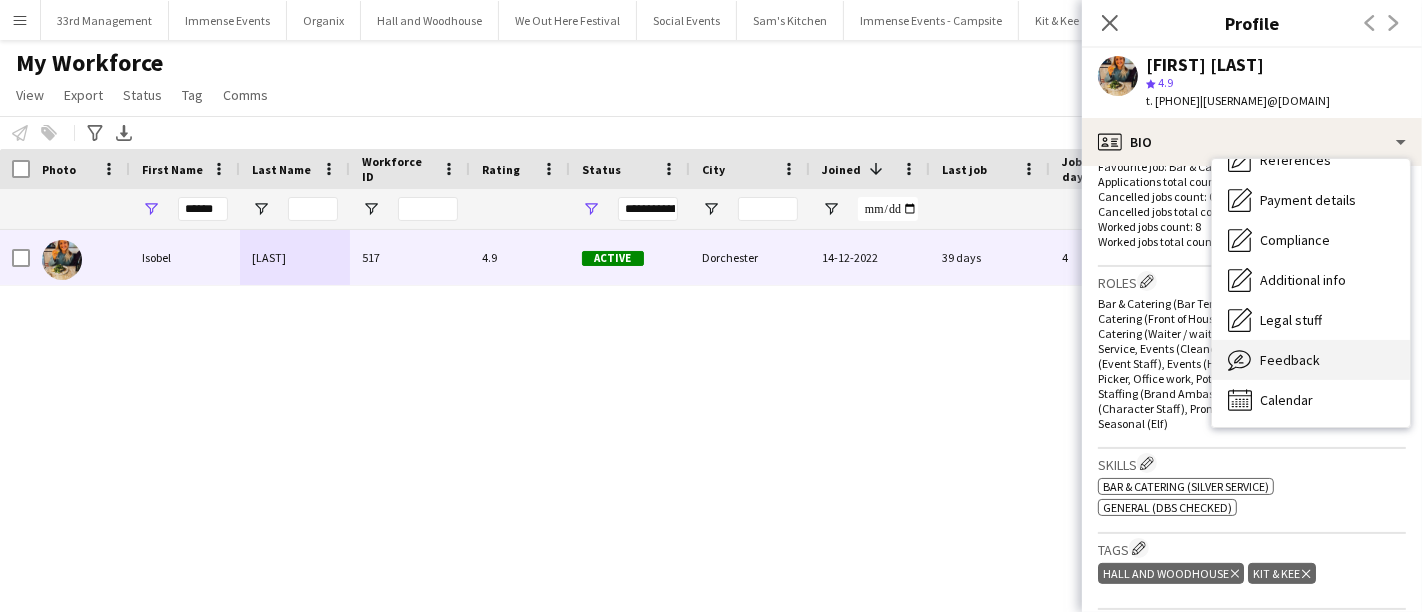 click on "Feedback
Feedback" at bounding box center [1311, 360] 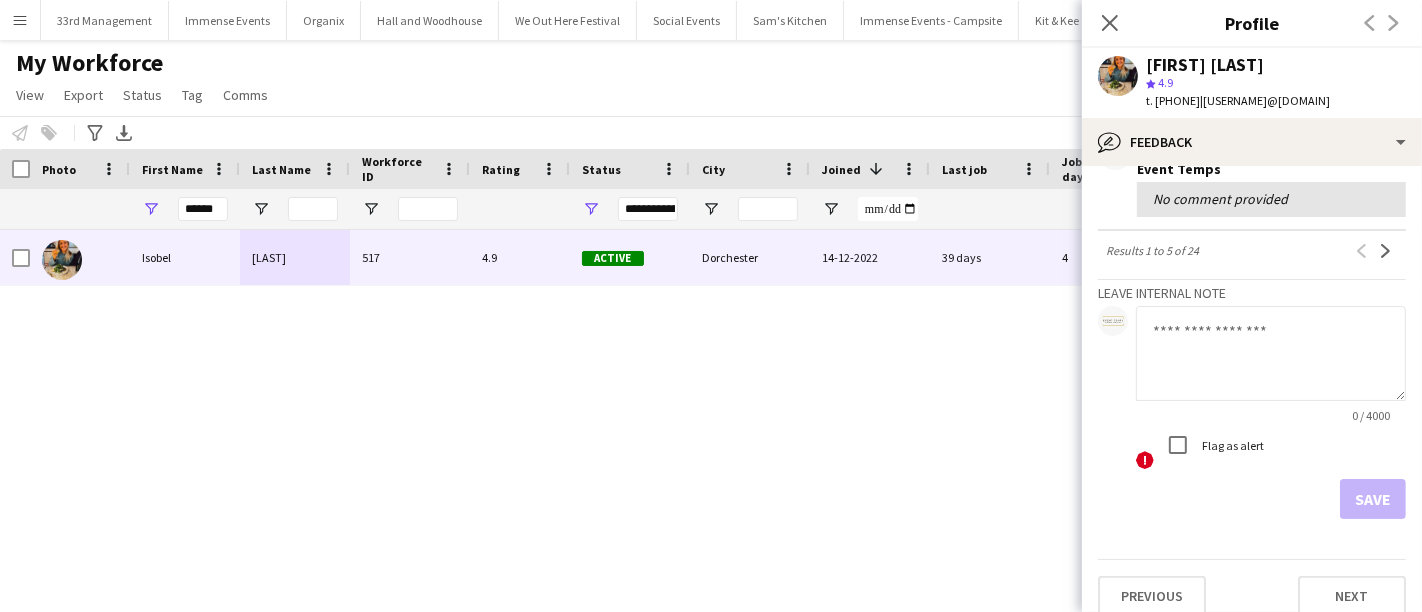 scroll, scrollTop: 782, scrollLeft: 0, axis: vertical 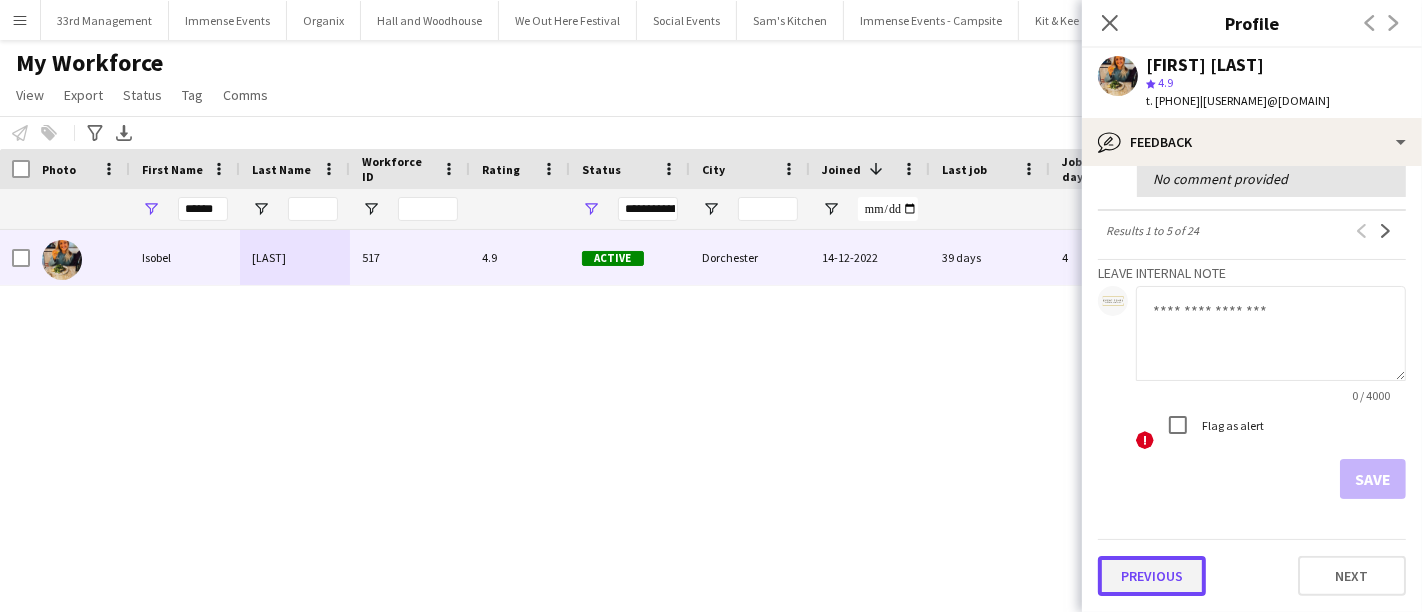 click on "Previous" 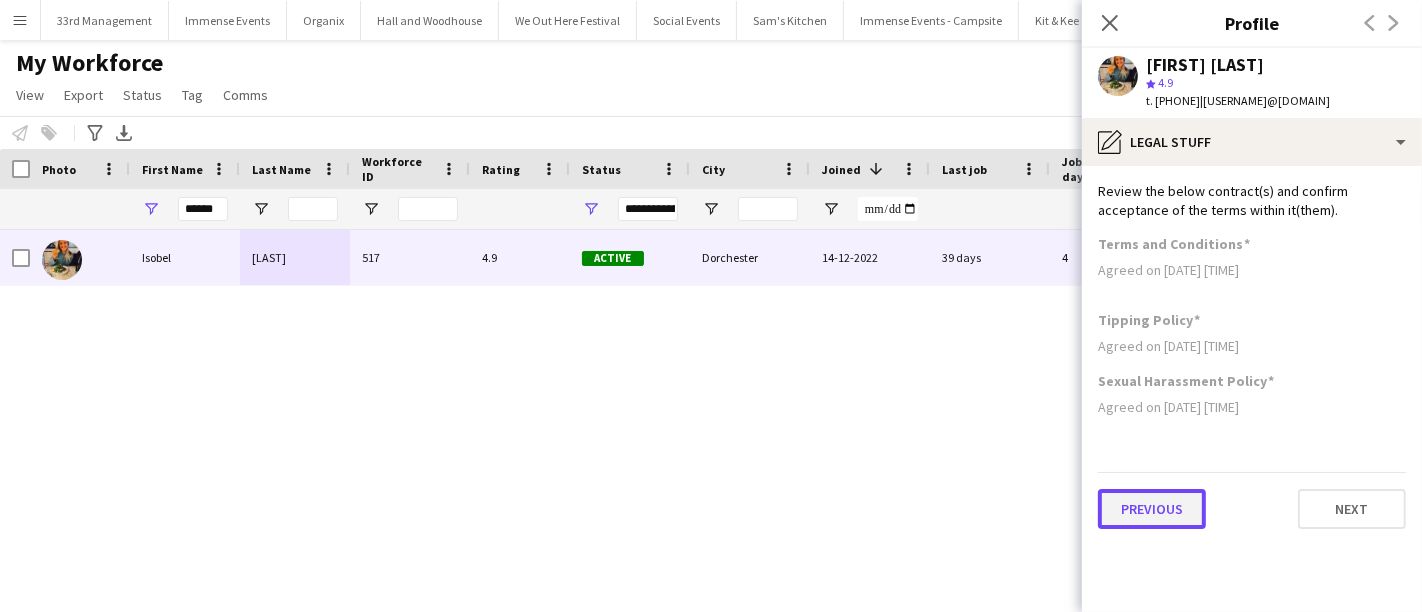 click on "Previous" 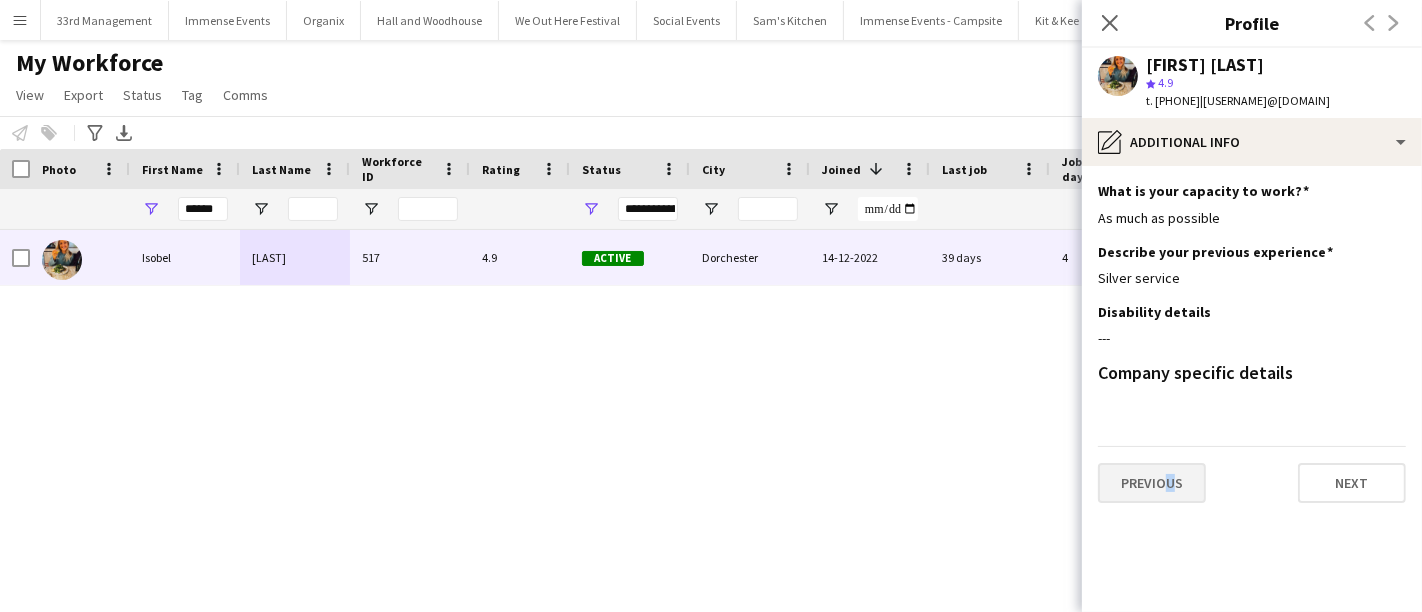 drag, startPoint x: 1161, startPoint y: 460, endPoint x: 1162, endPoint y: 484, distance: 24.020824 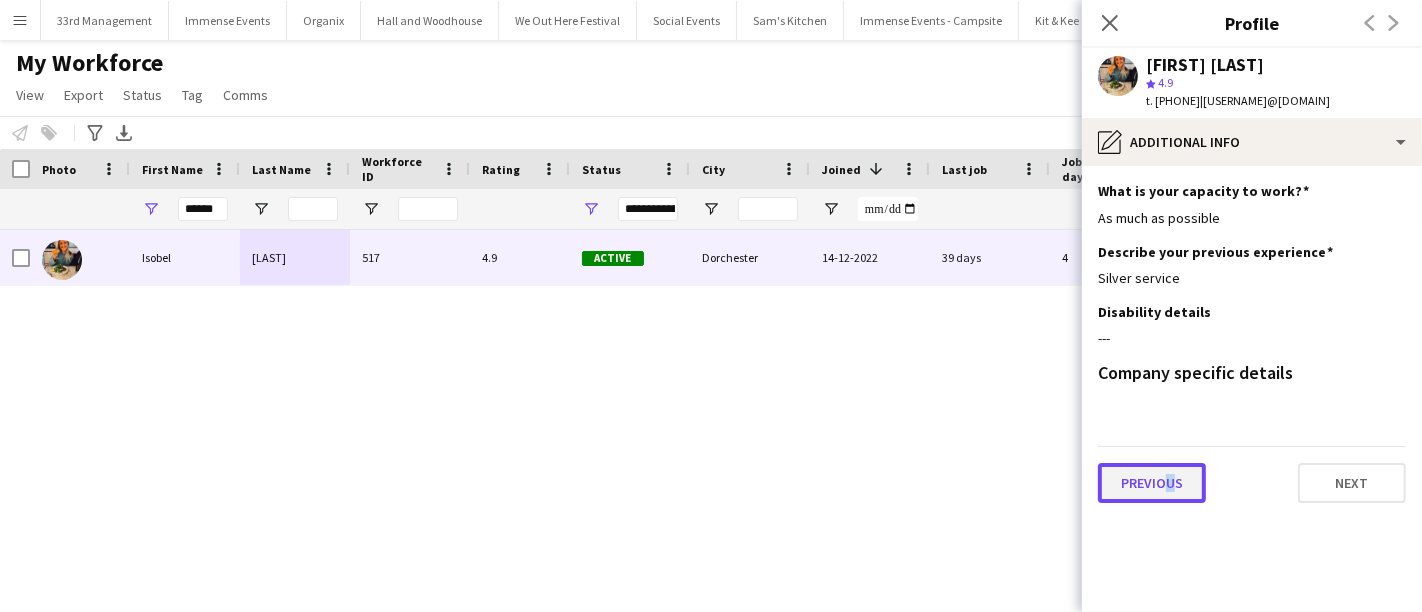 click on "Previous" 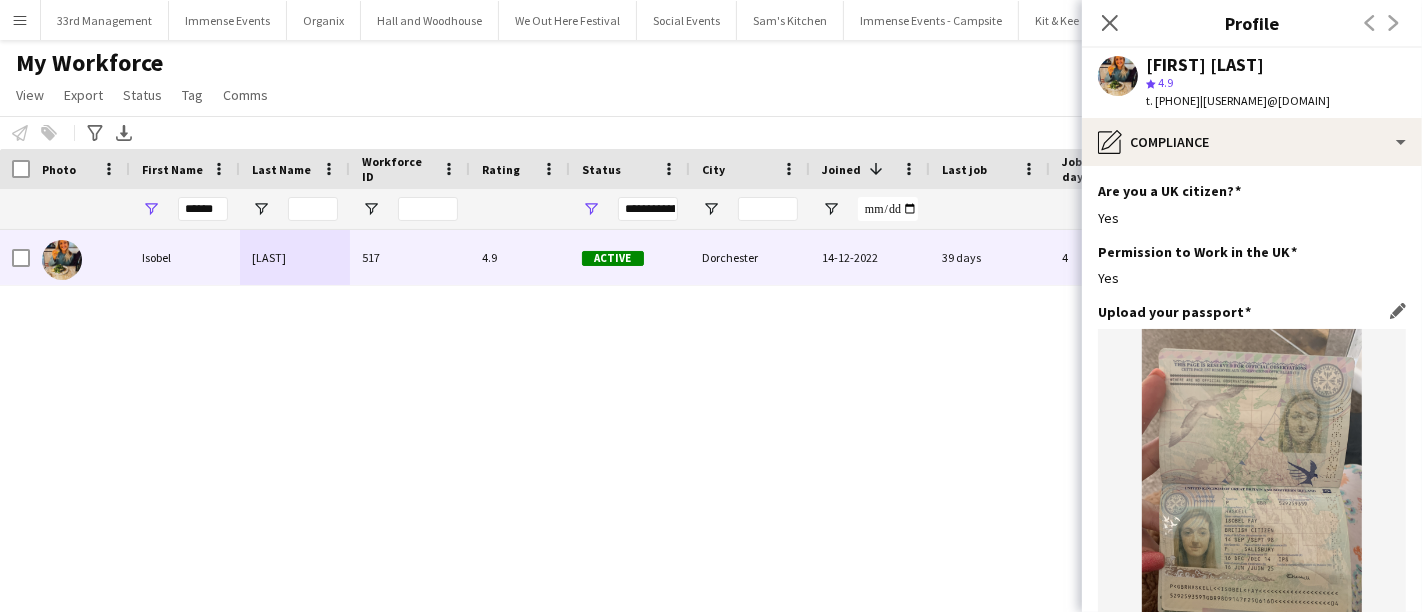scroll, scrollTop: 429, scrollLeft: 0, axis: vertical 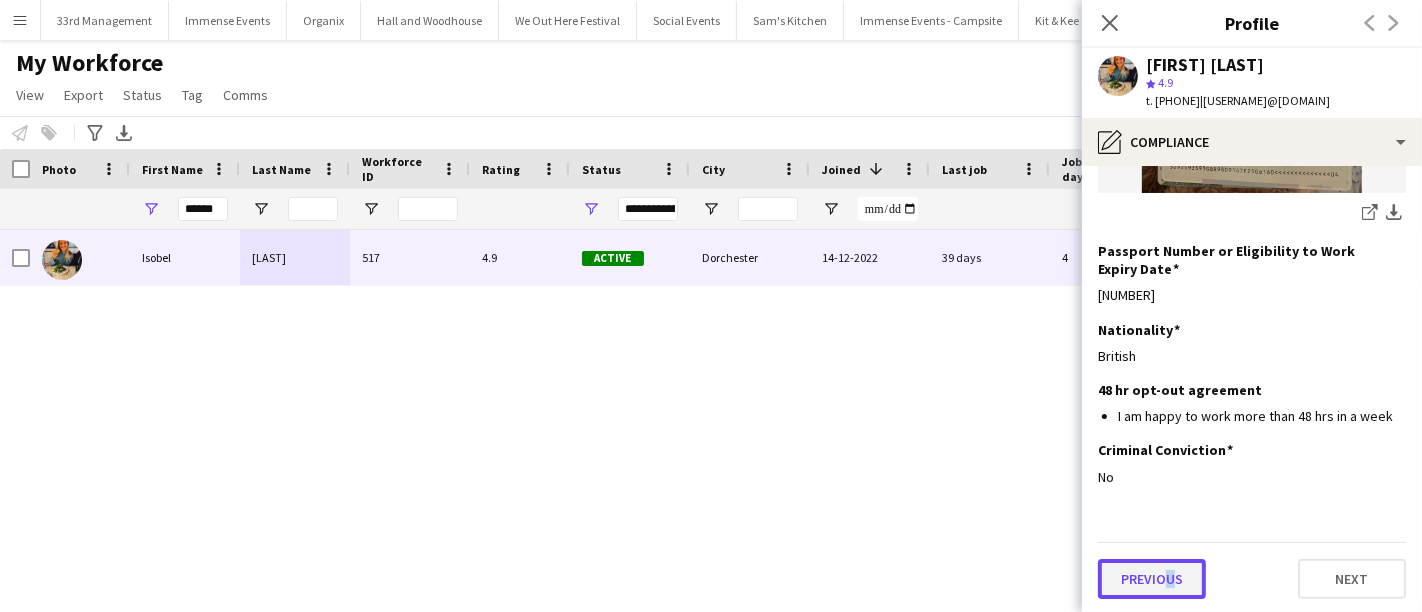 click on "Previous" 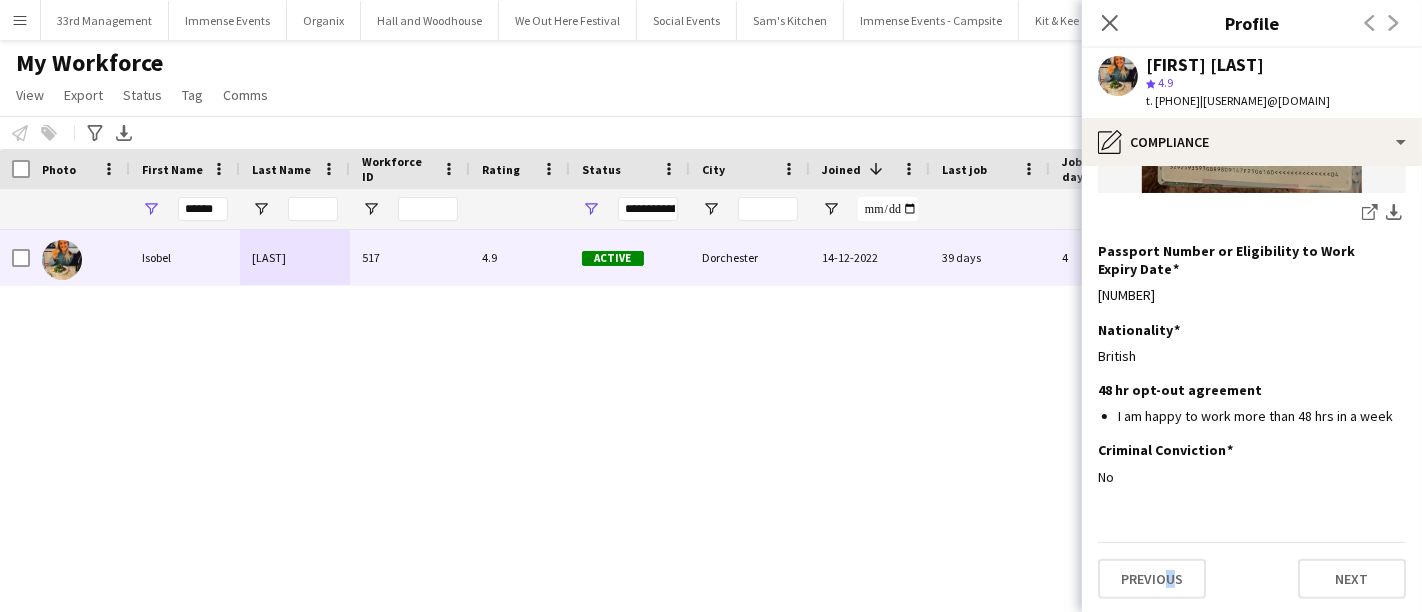 scroll, scrollTop: 0, scrollLeft: 0, axis: both 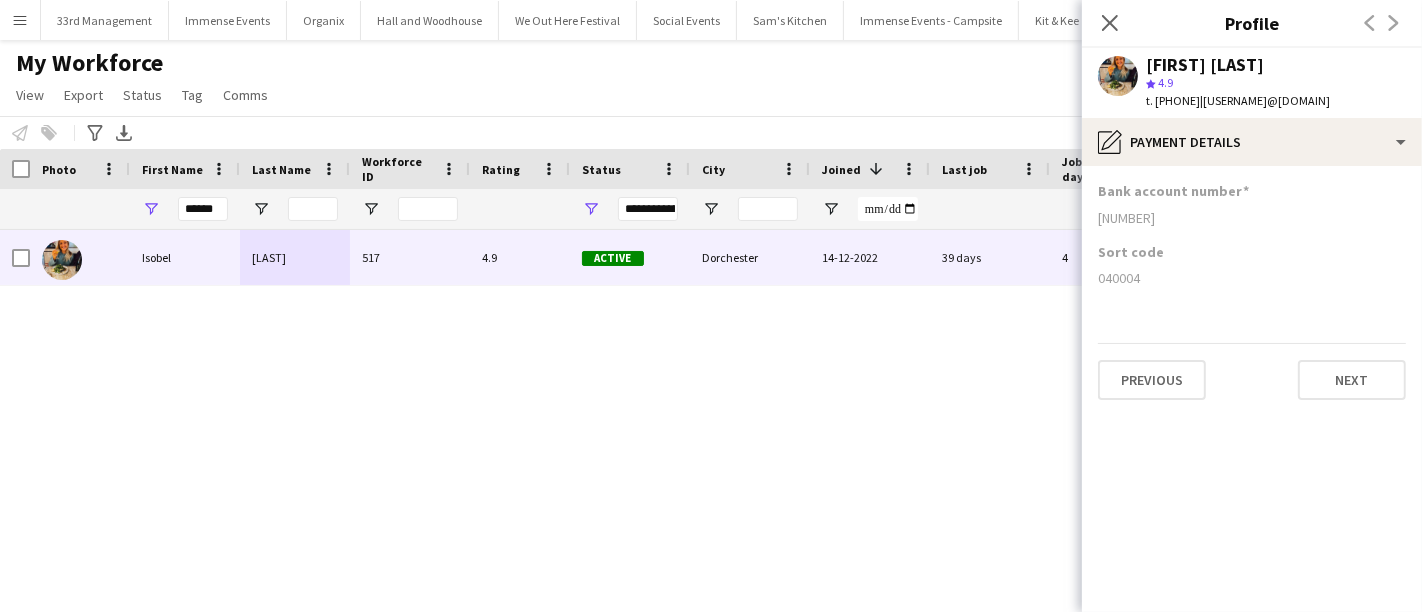 click on "Bank account number  36012021  Sort code  040004   Previous   Next" 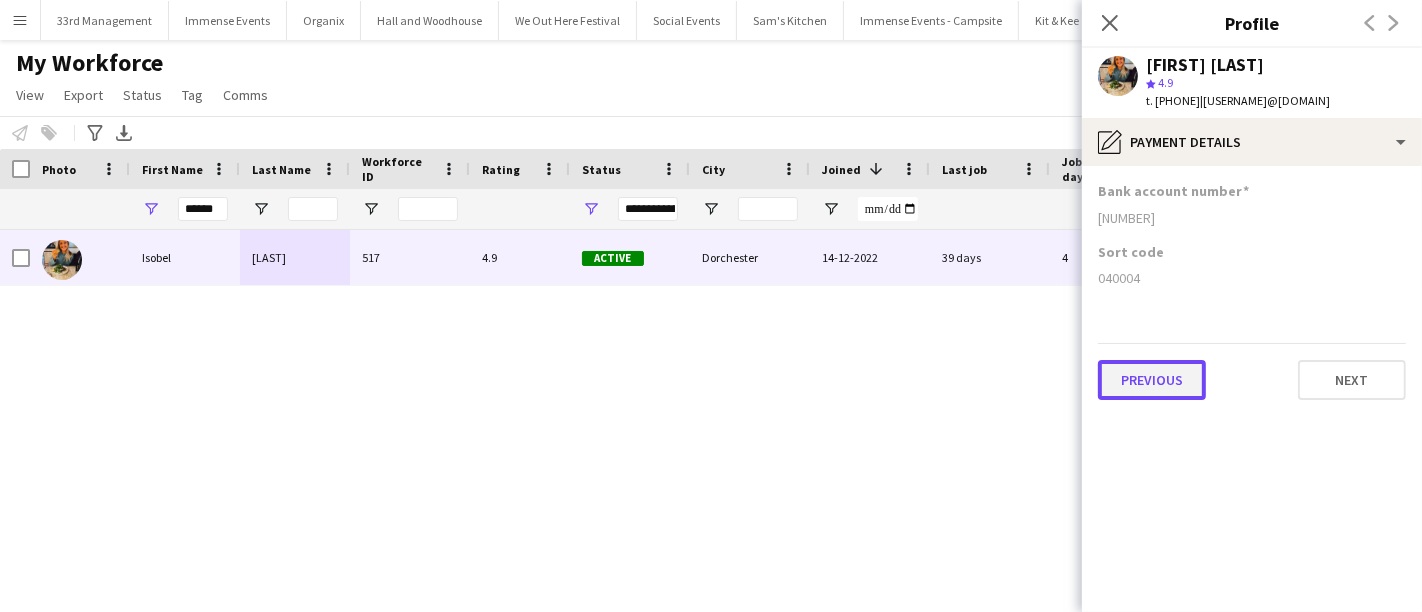 click on "Previous" 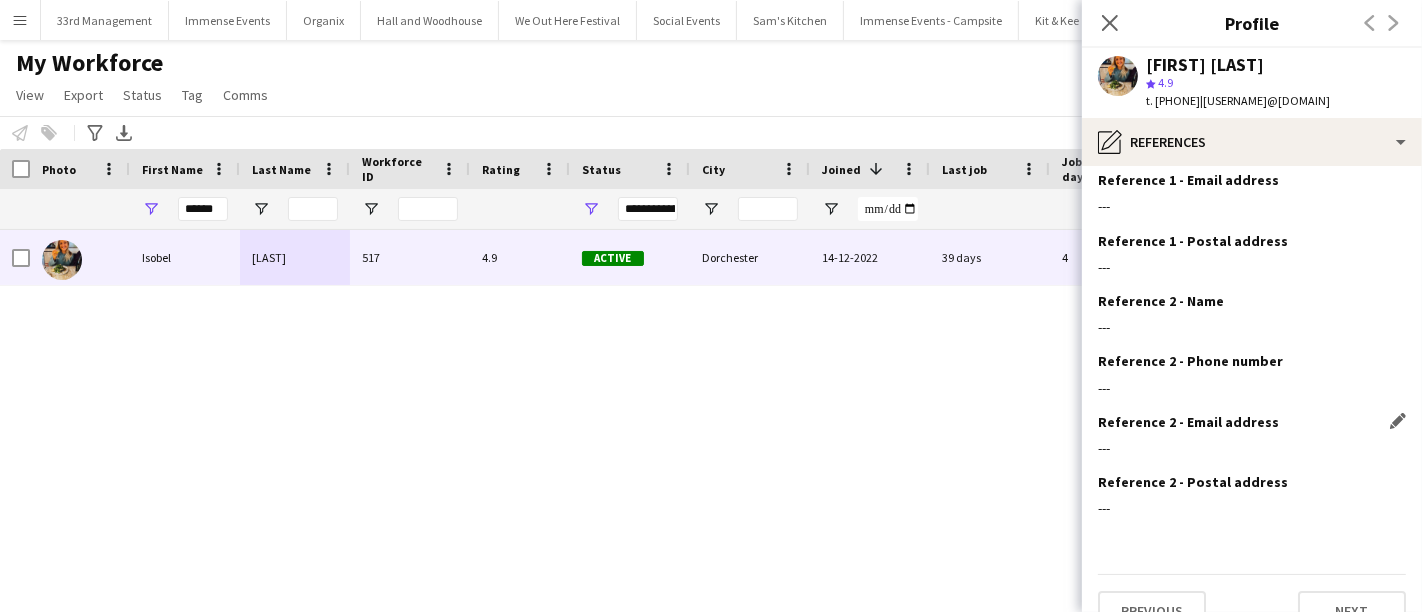 scroll, scrollTop: 164, scrollLeft: 0, axis: vertical 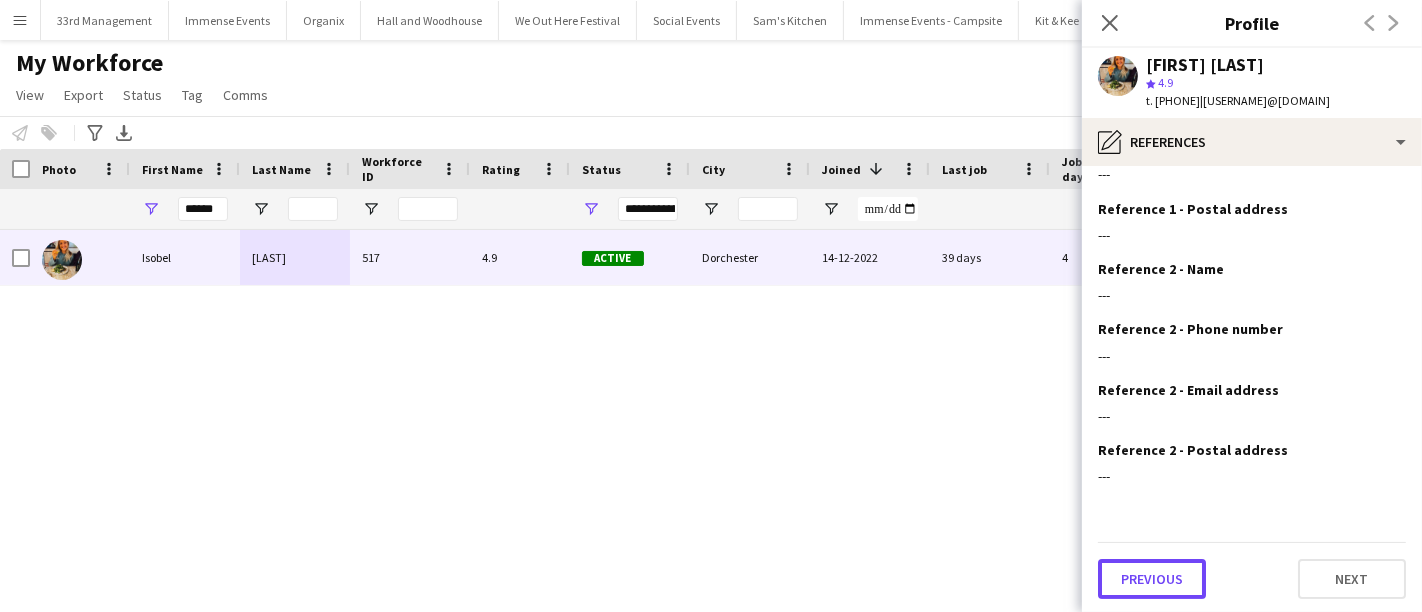 click on "Previous" 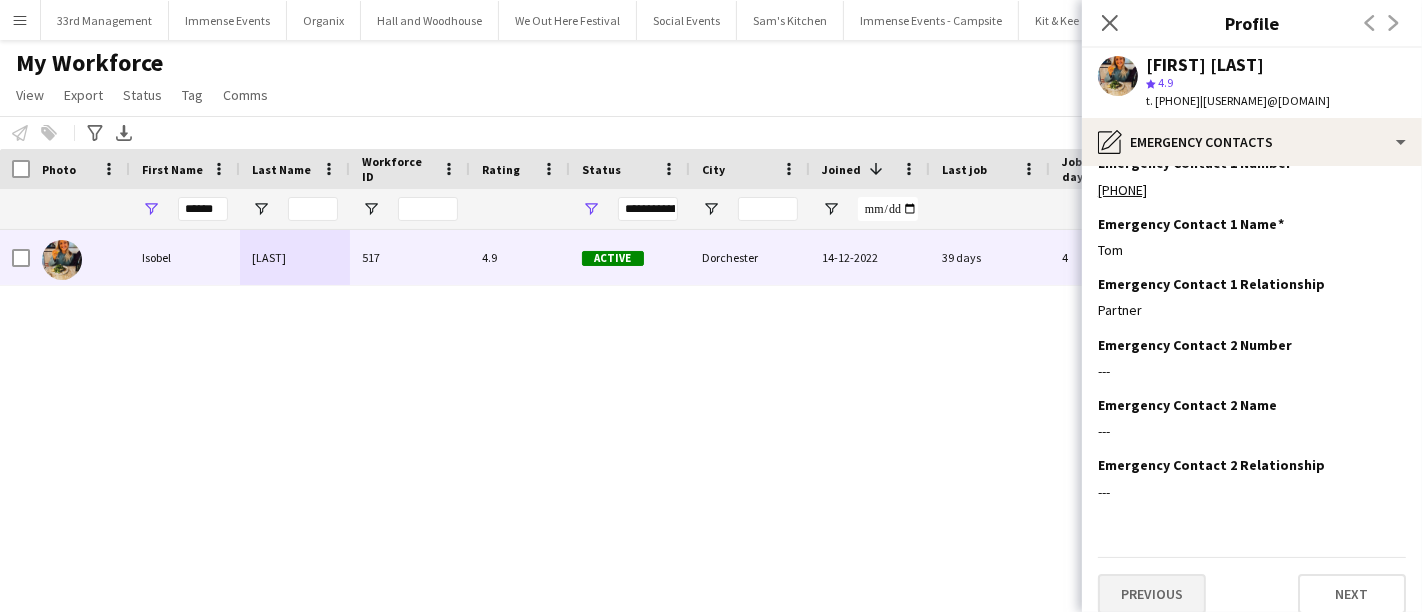scroll, scrollTop: 43, scrollLeft: 0, axis: vertical 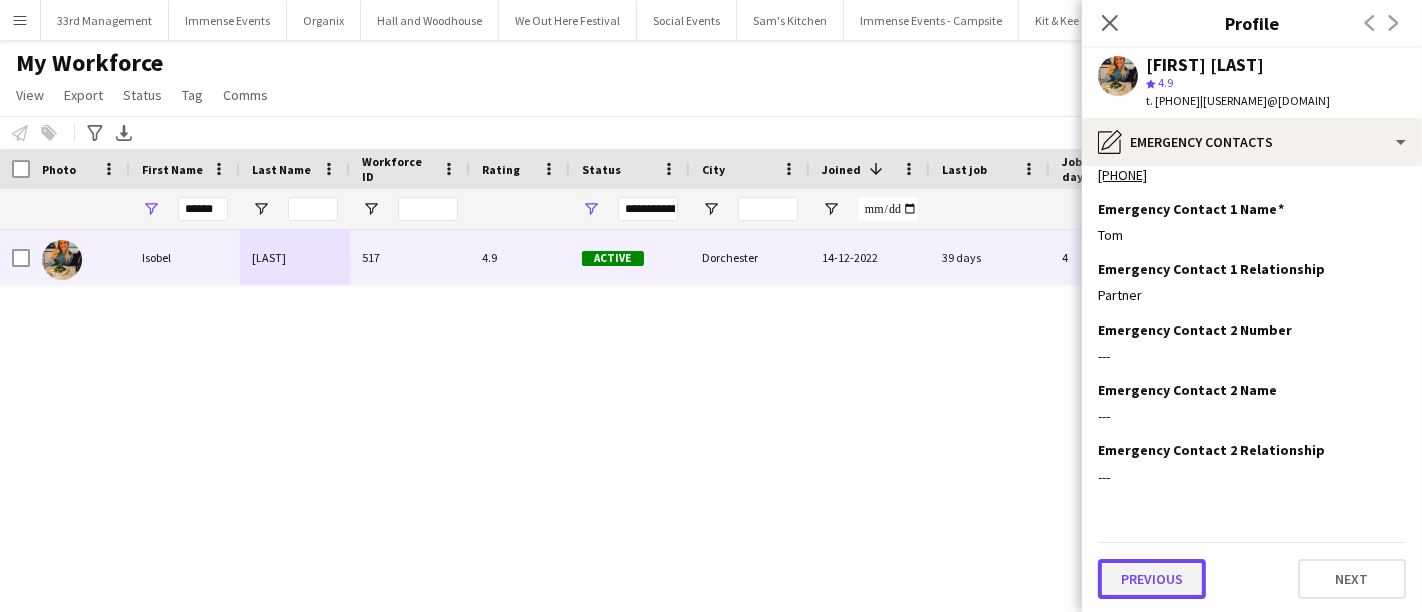 click on "Previous" 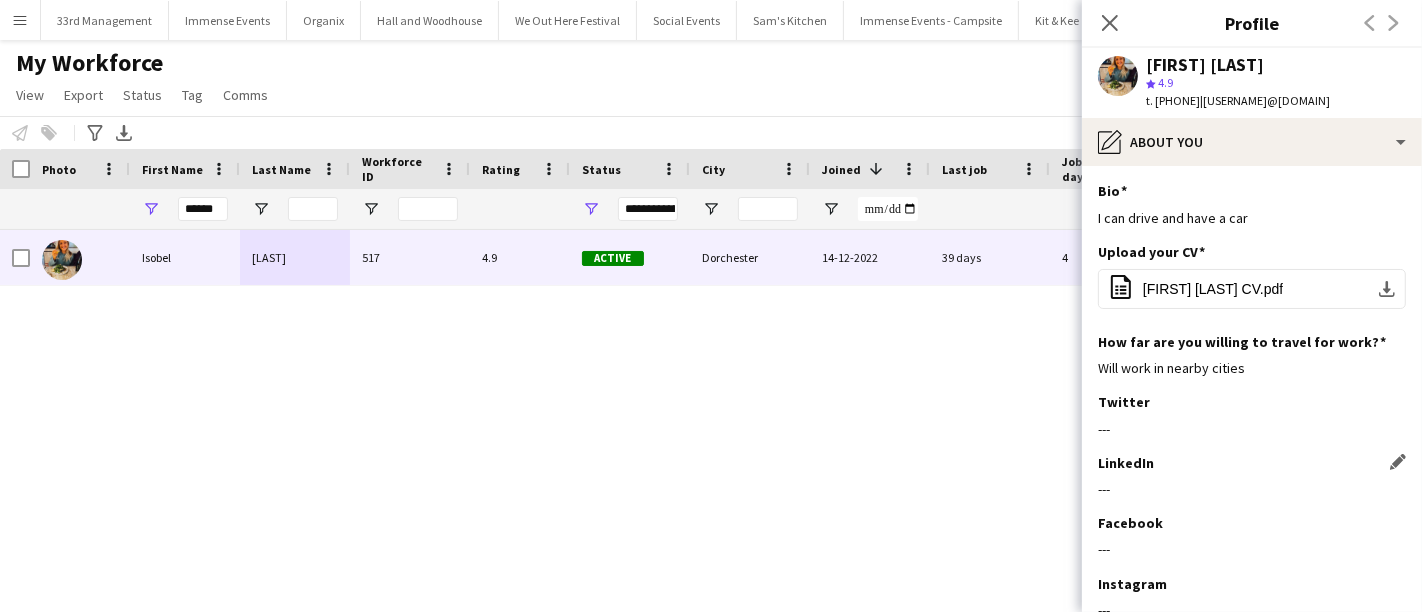 scroll, scrollTop: 194, scrollLeft: 0, axis: vertical 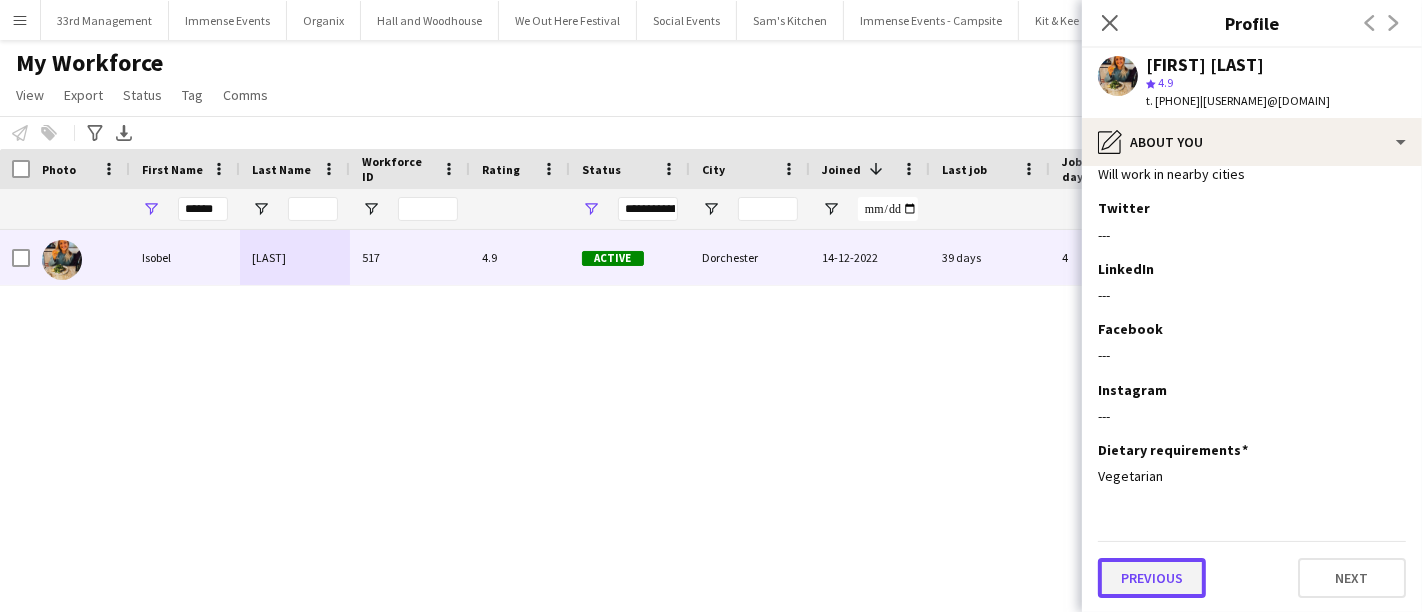 click on "Previous" 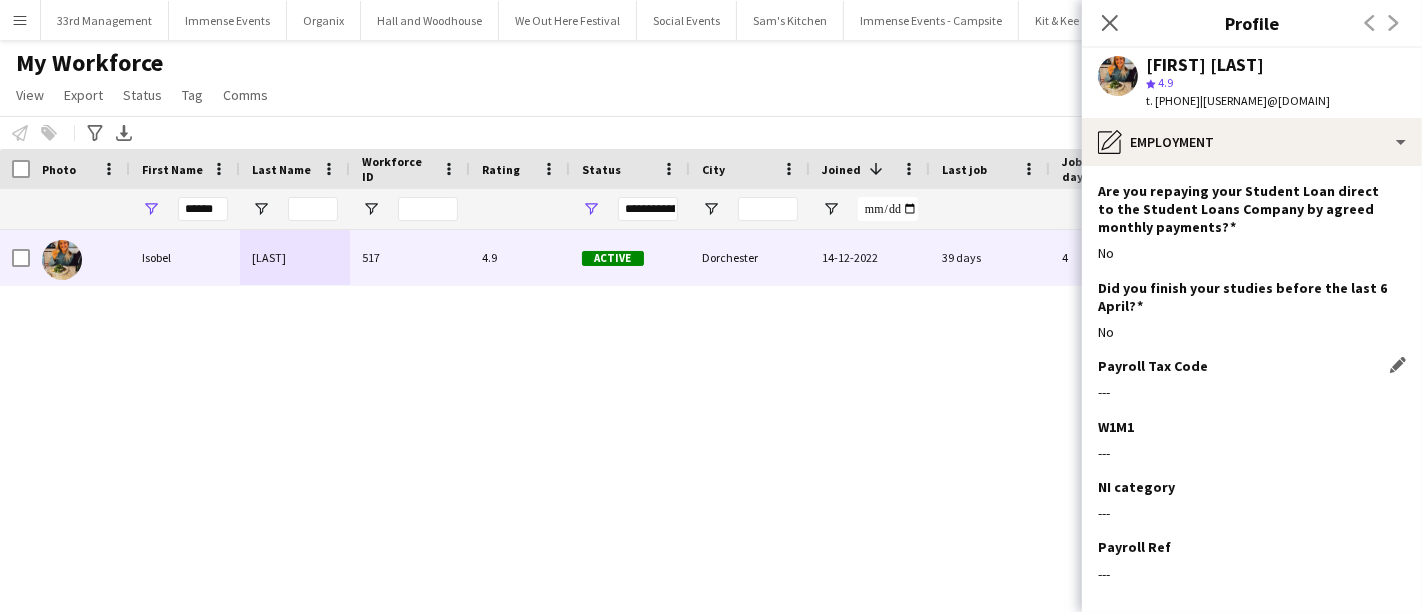 scroll, scrollTop: 297, scrollLeft: 0, axis: vertical 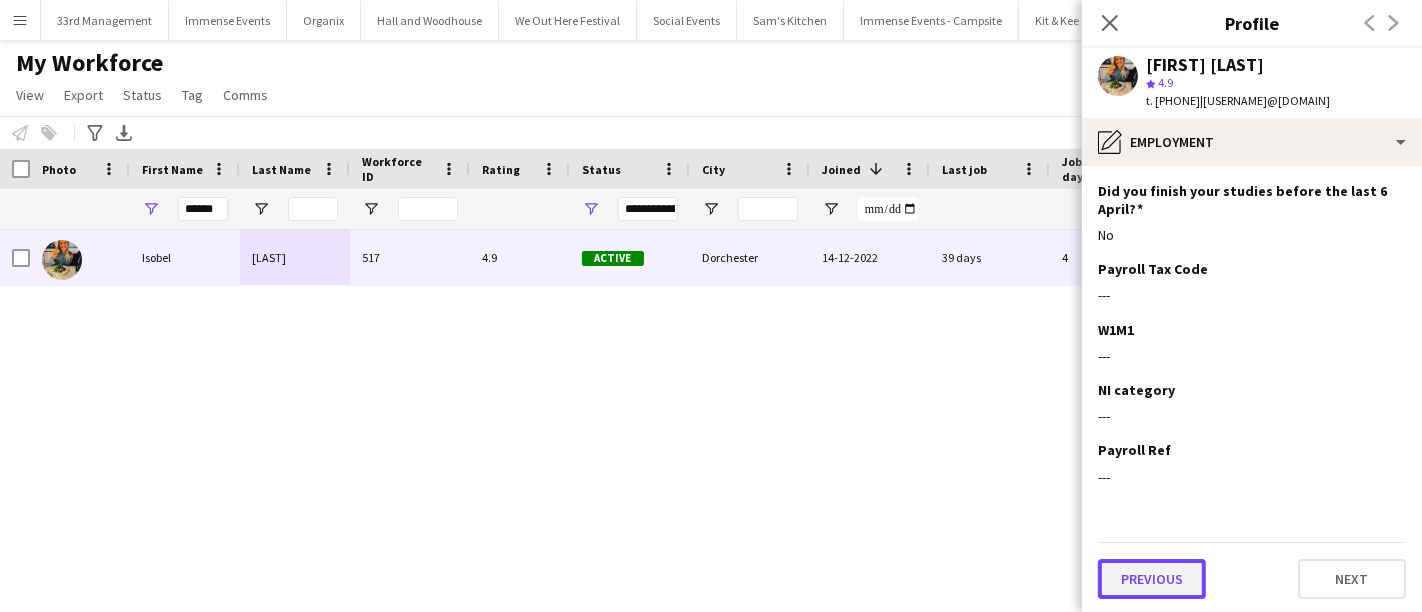 click on "Previous" 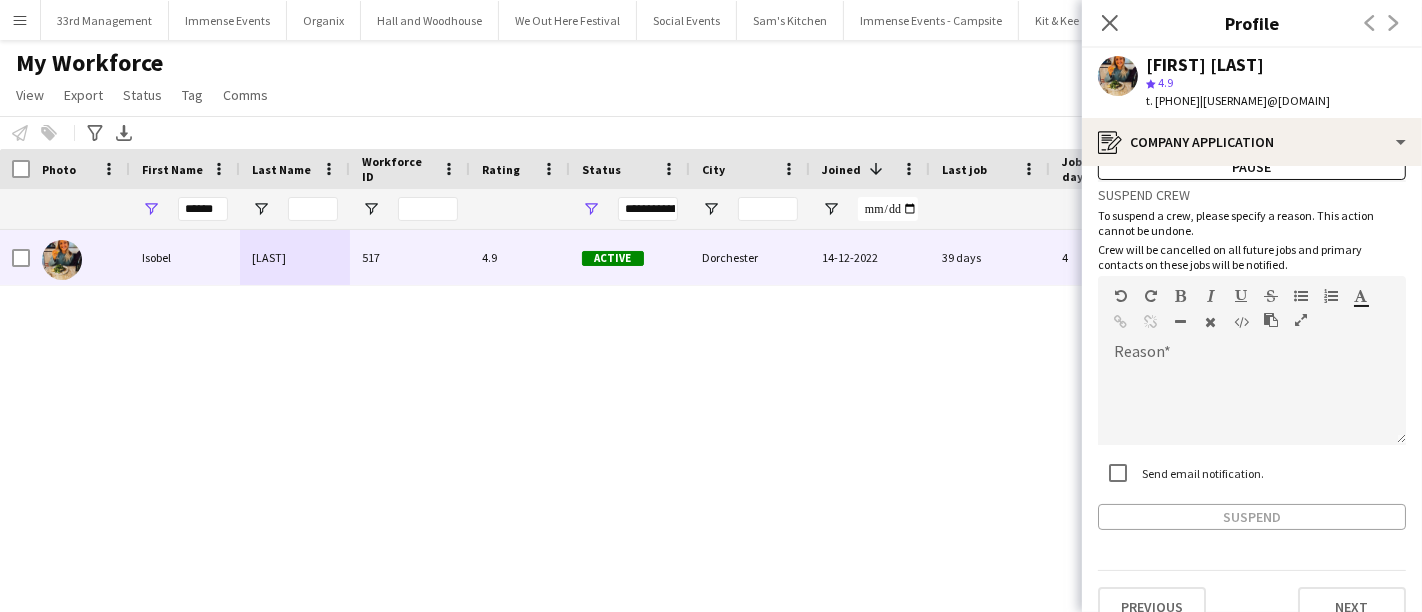 scroll, scrollTop: 101, scrollLeft: 0, axis: vertical 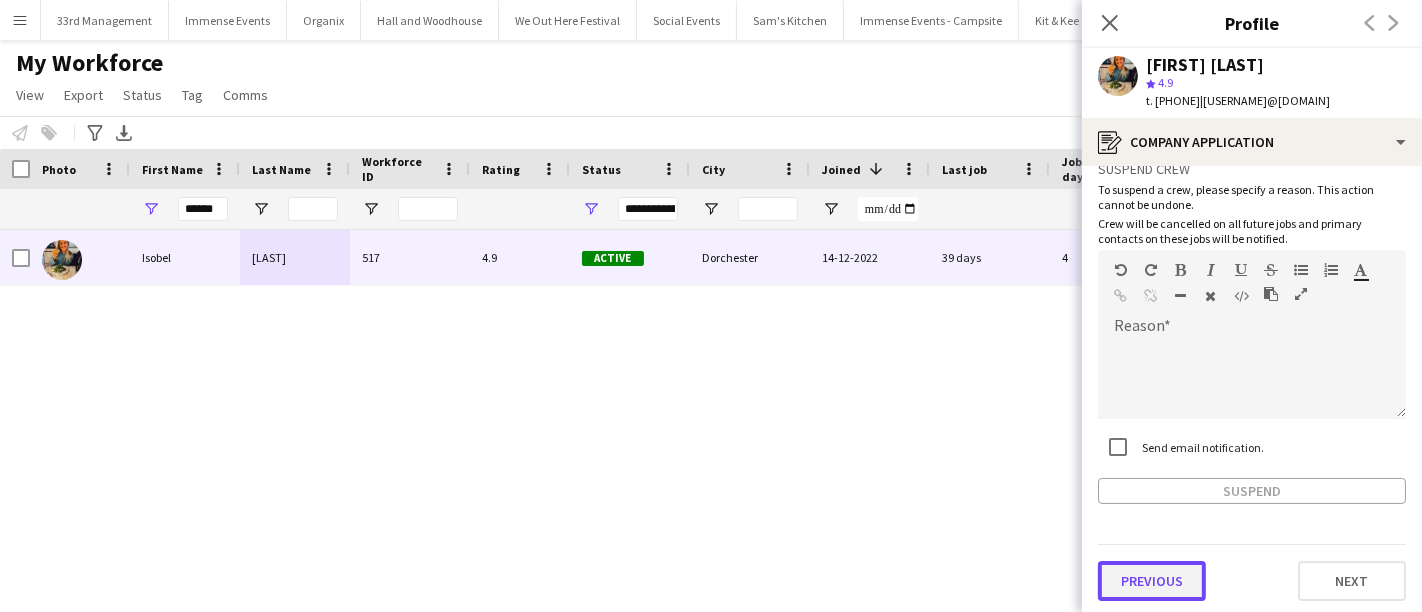 click on "Previous" 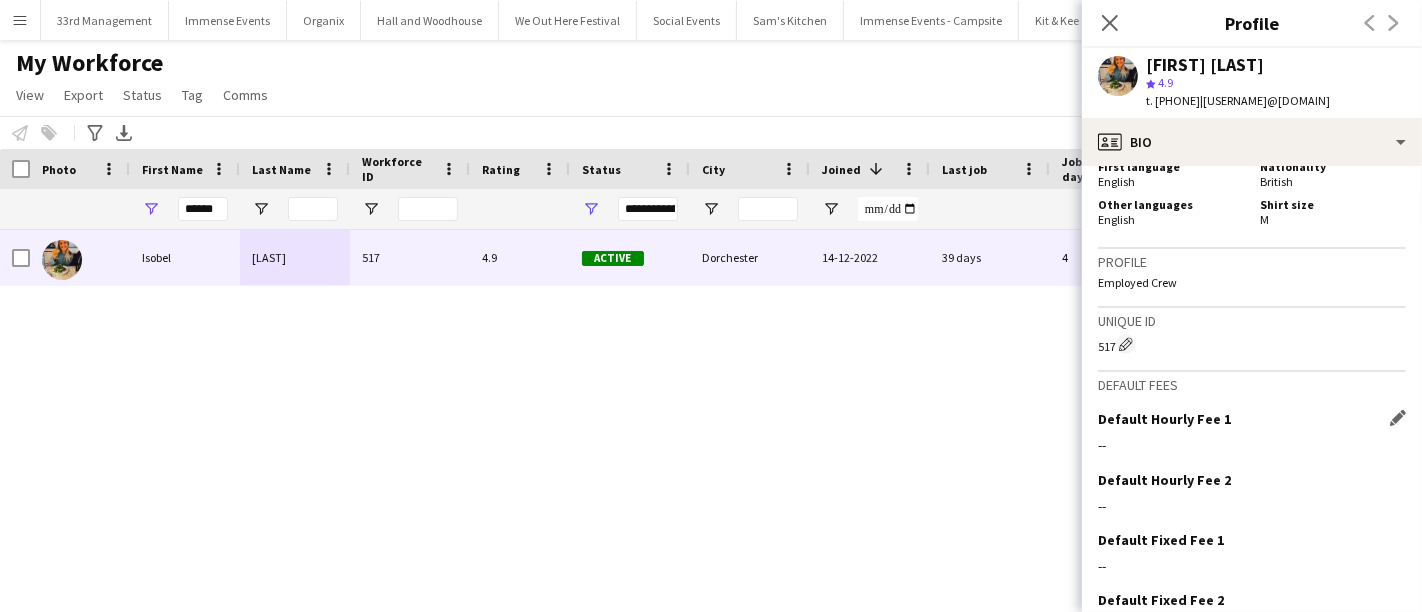 scroll, scrollTop: 1137, scrollLeft: 0, axis: vertical 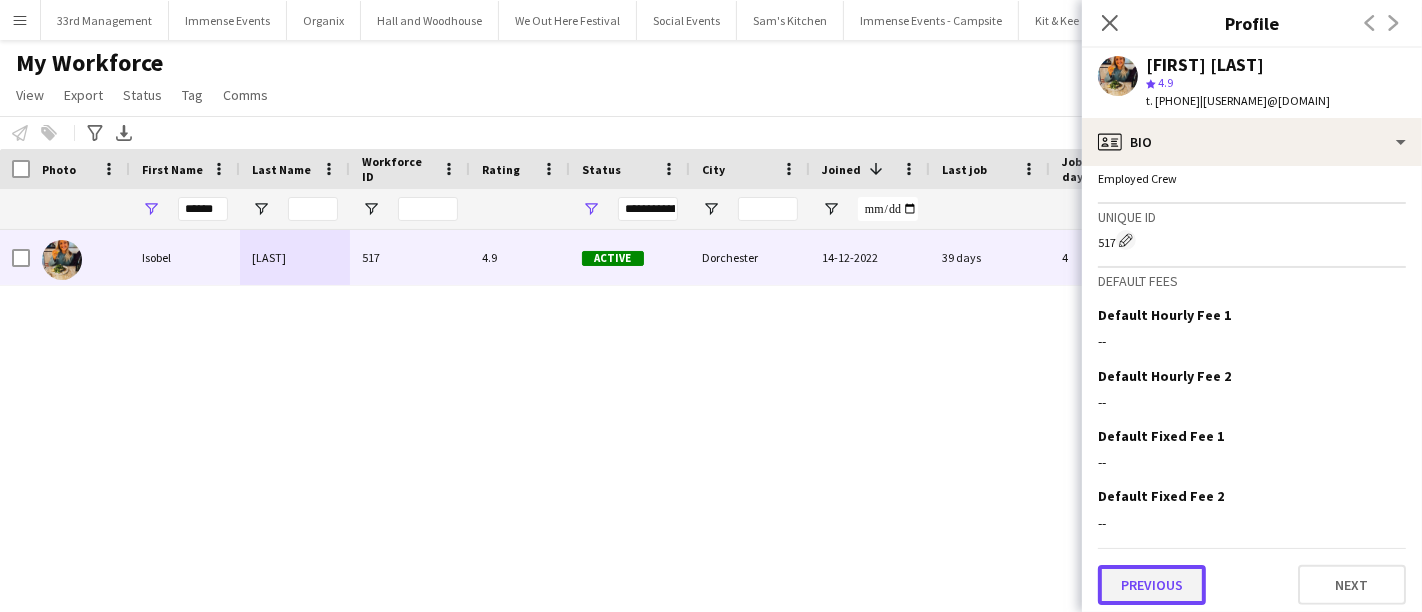 click on "Previous" 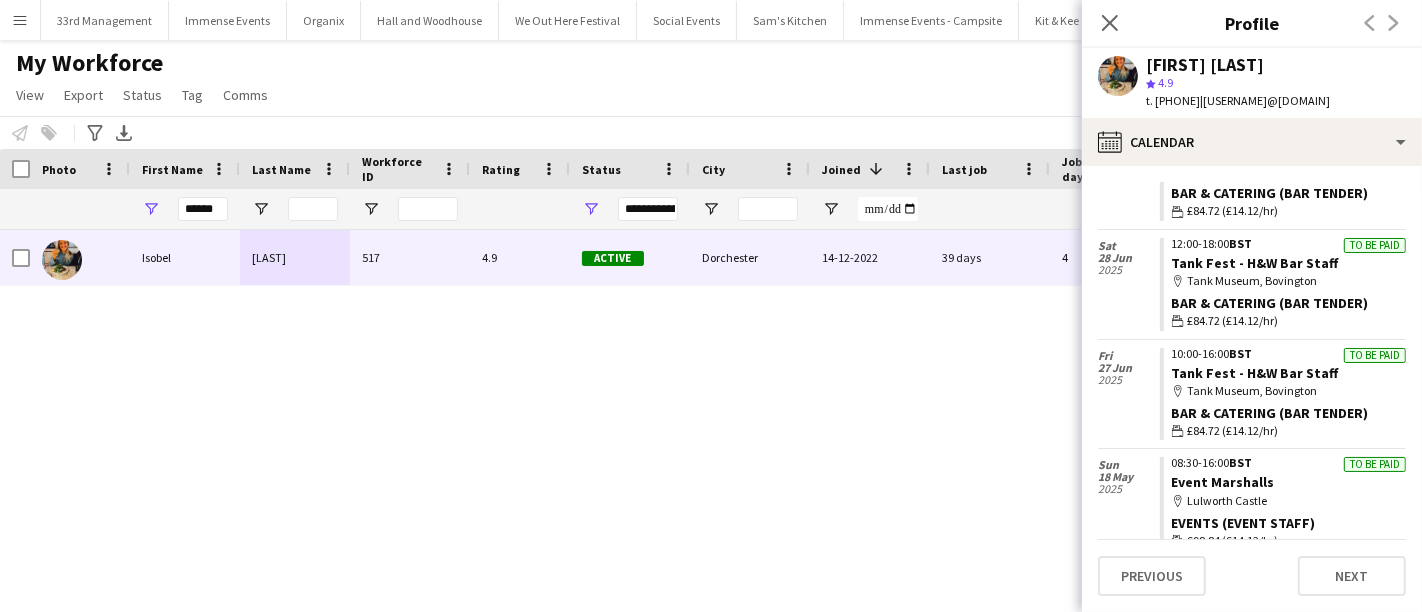 scroll, scrollTop: 740, scrollLeft: 0, axis: vertical 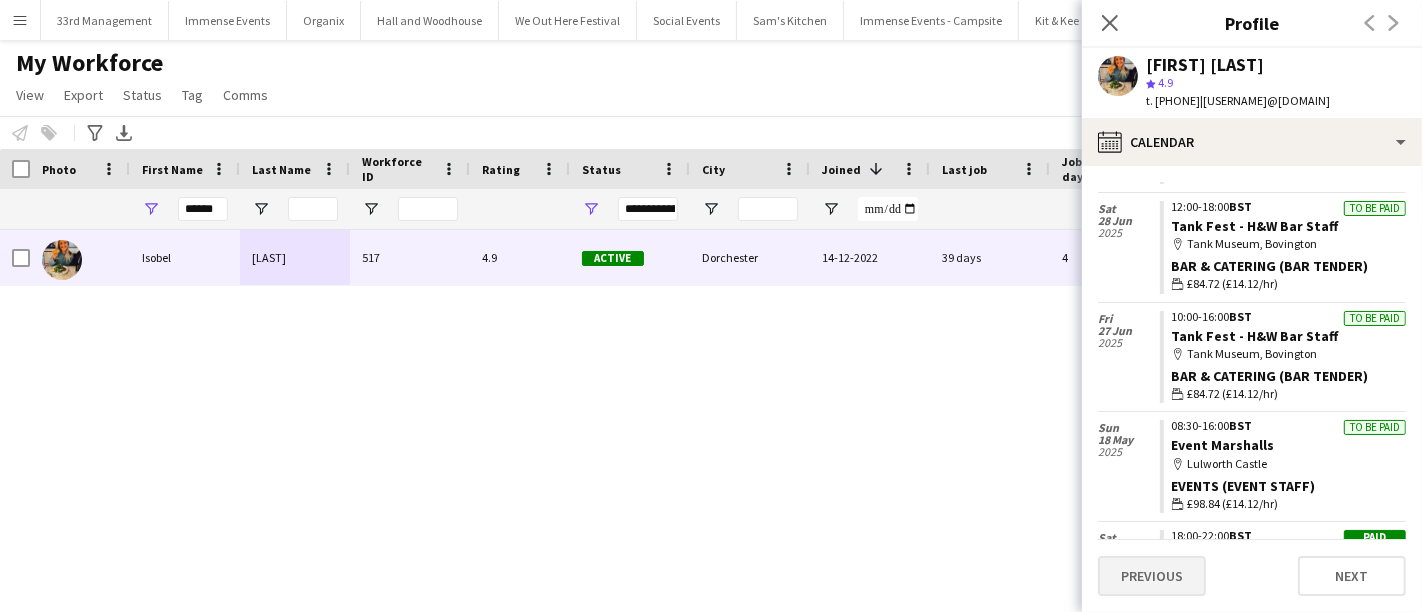 drag, startPoint x: 1148, startPoint y: 544, endPoint x: 1126, endPoint y: 561, distance: 27.802877 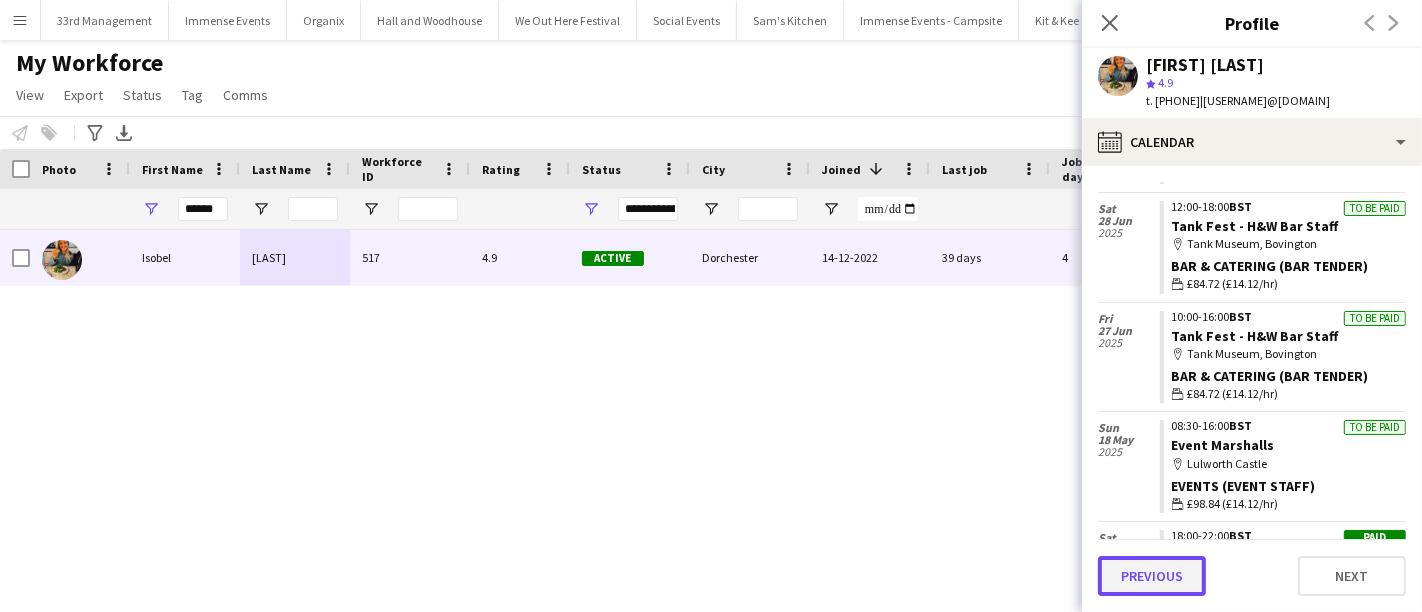 click on "Previous" 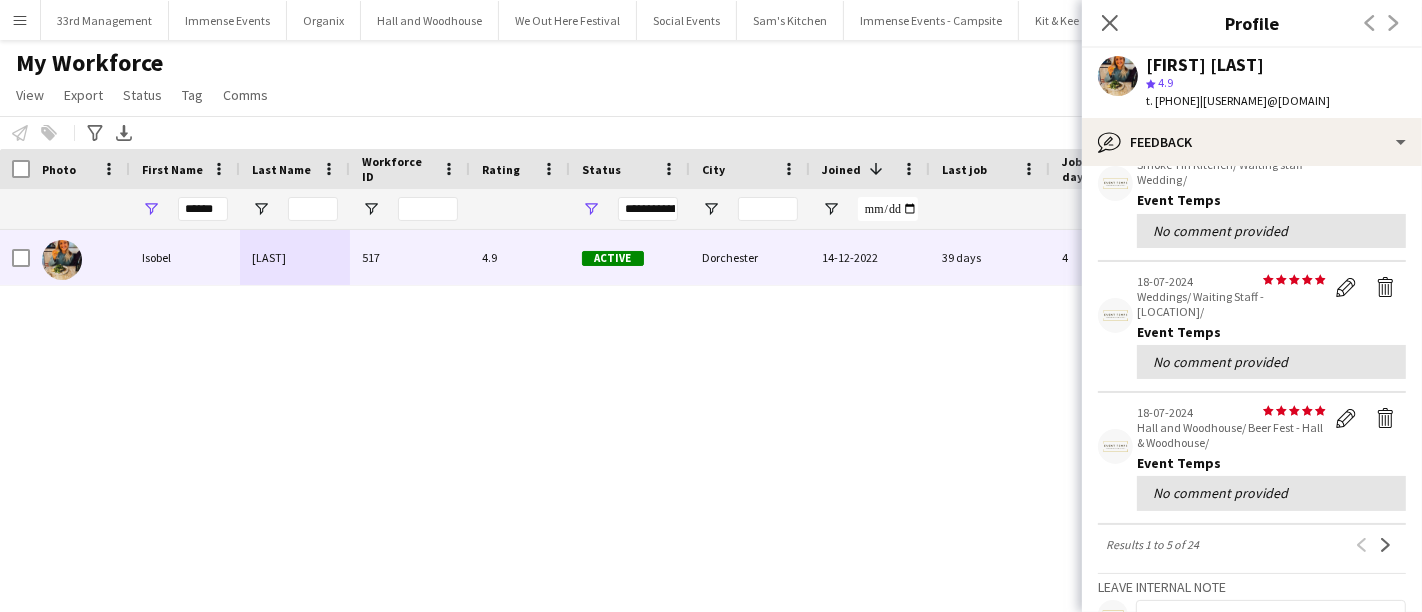 scroll, scrollTop: 0, scrollLeft: 0, axis: both 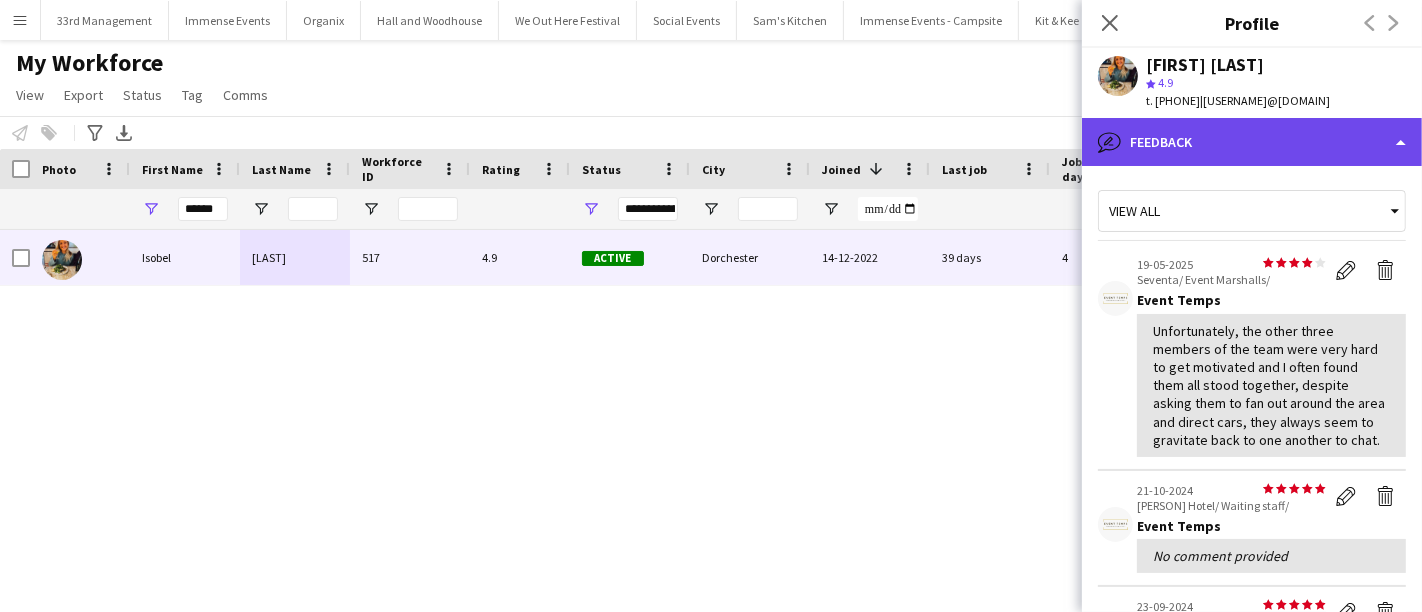 click on "bubble-pencil
Feedback" 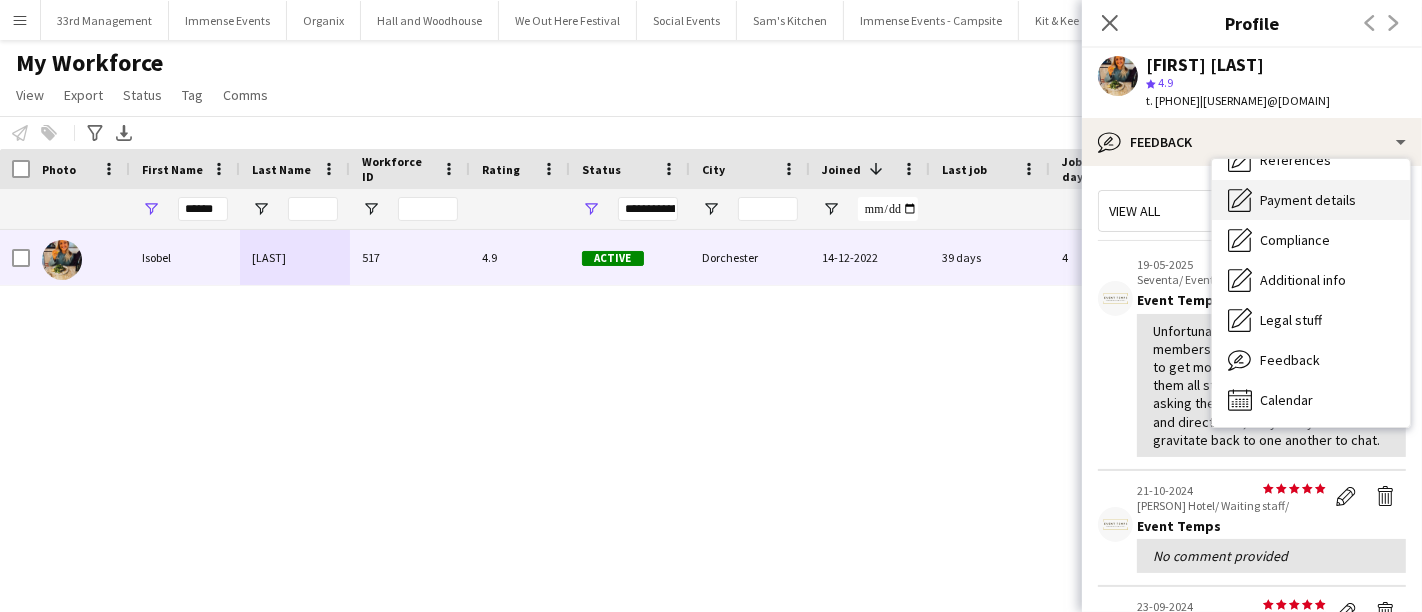 click on "Payment details" at bounding box center [1308, 200] 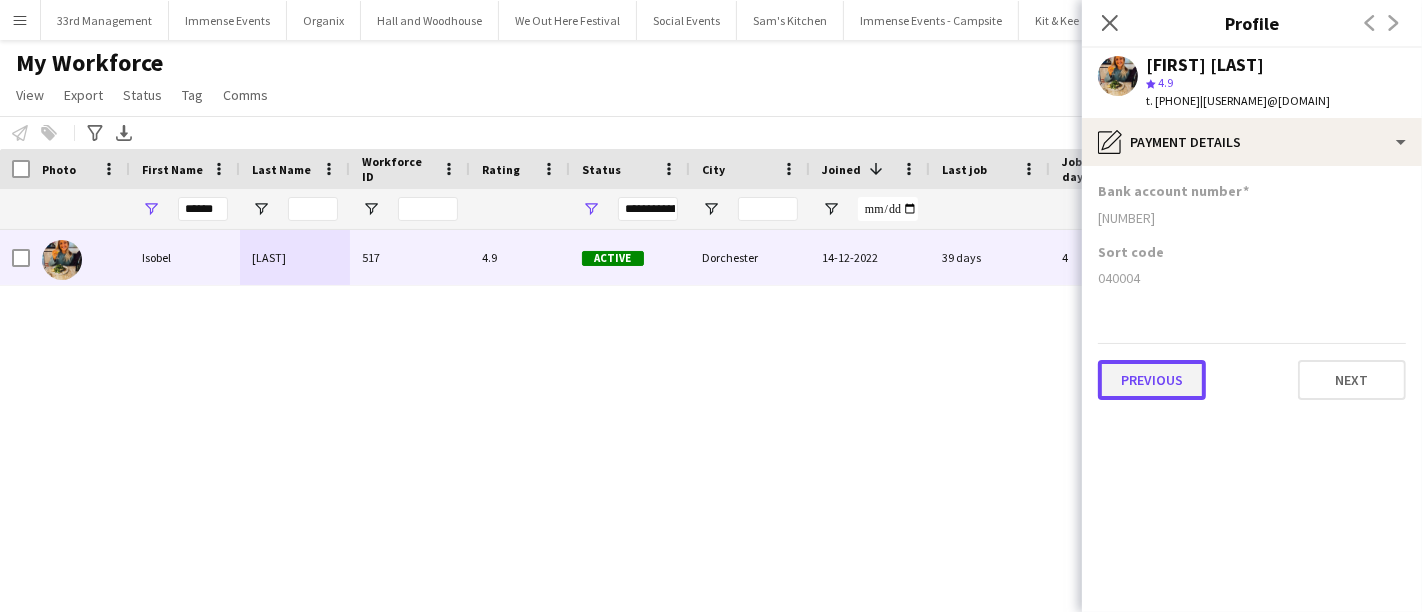 click on "Previous" 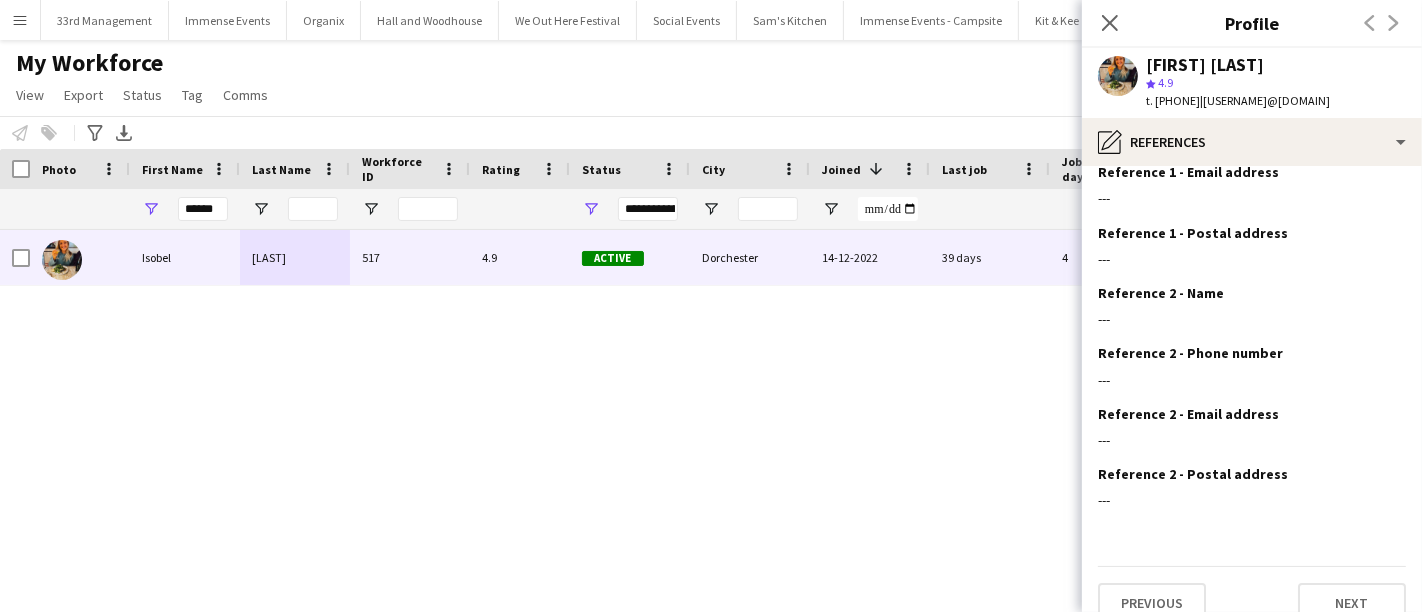 scroll, scrollTop: 164, scrollLeft: 0, axis: vertical 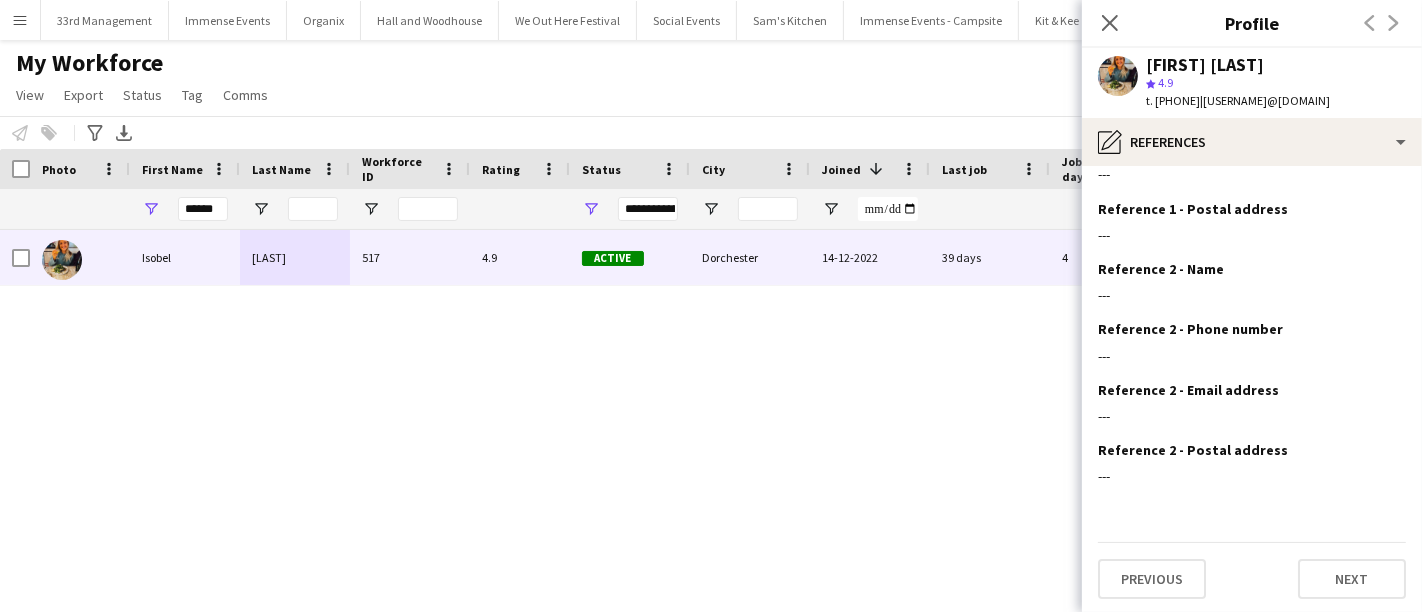 click on "Previous   Next" 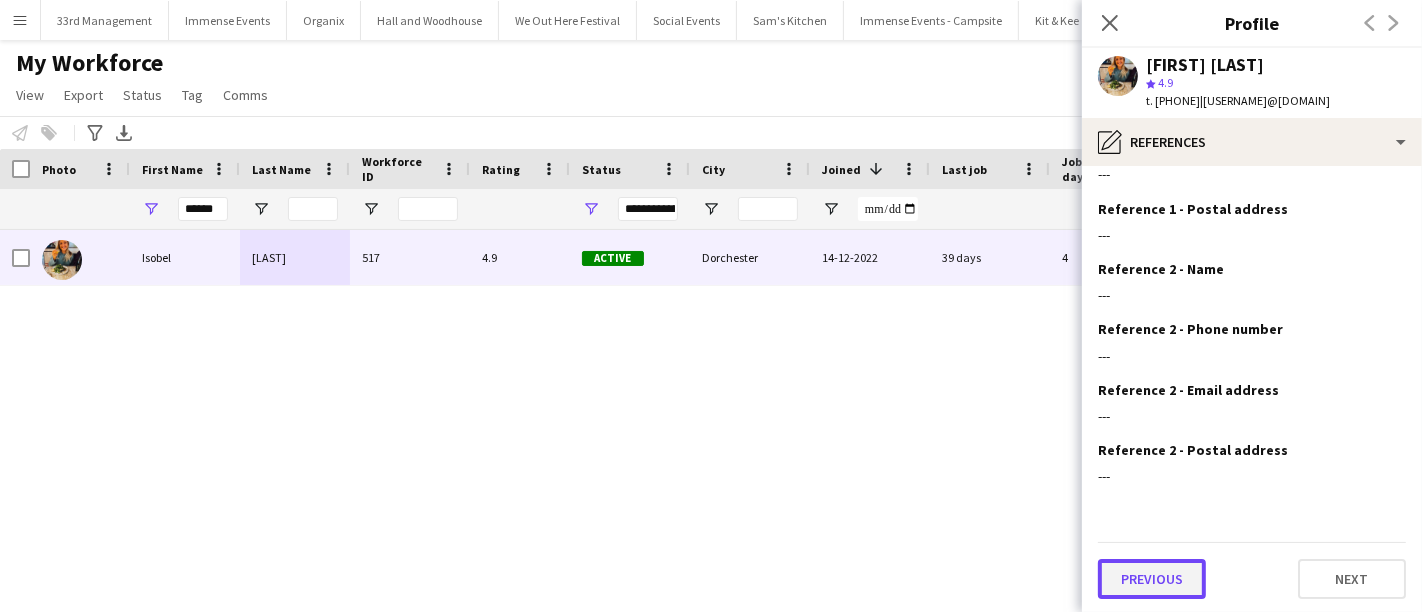 click on "Previous" 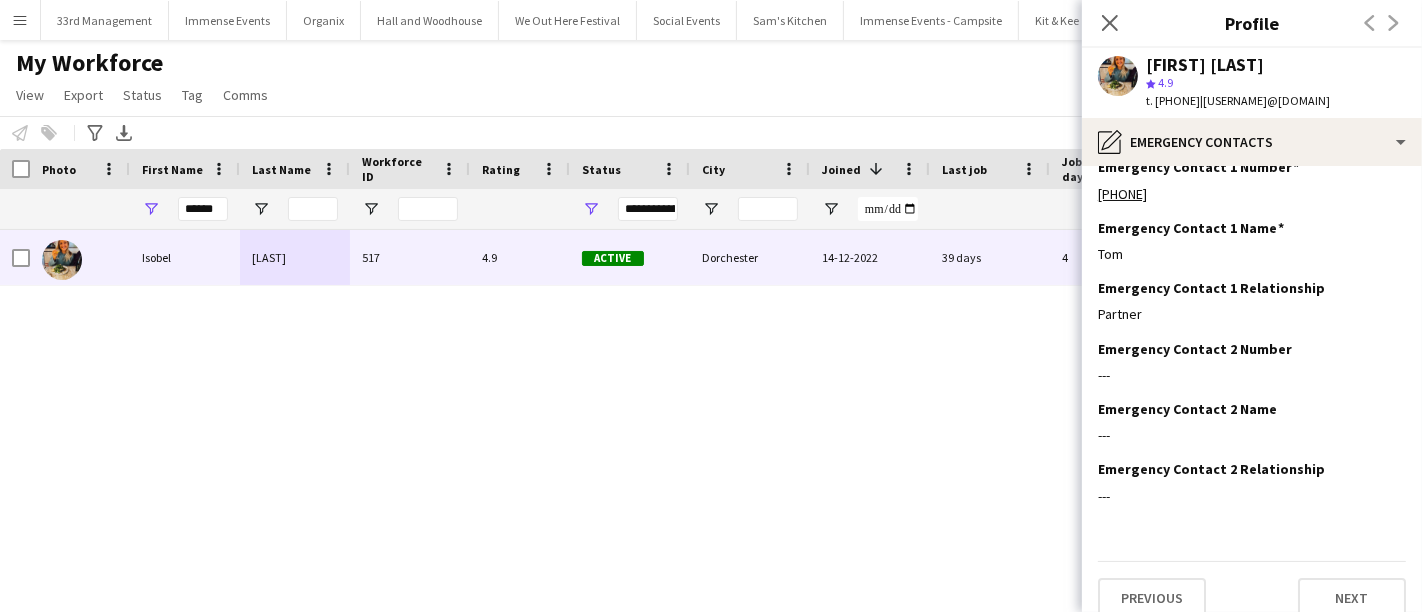 scroll, scrollTop: 43, scrollLeft: 0, axis: vertical 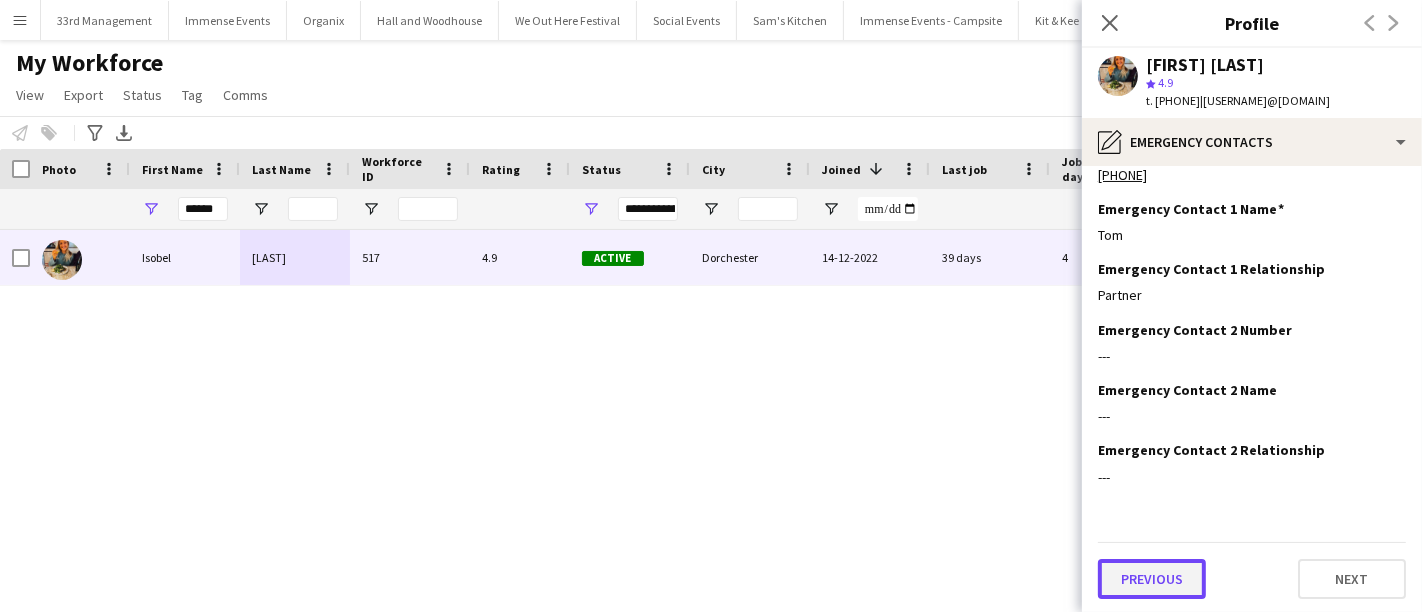 click on "Previous" 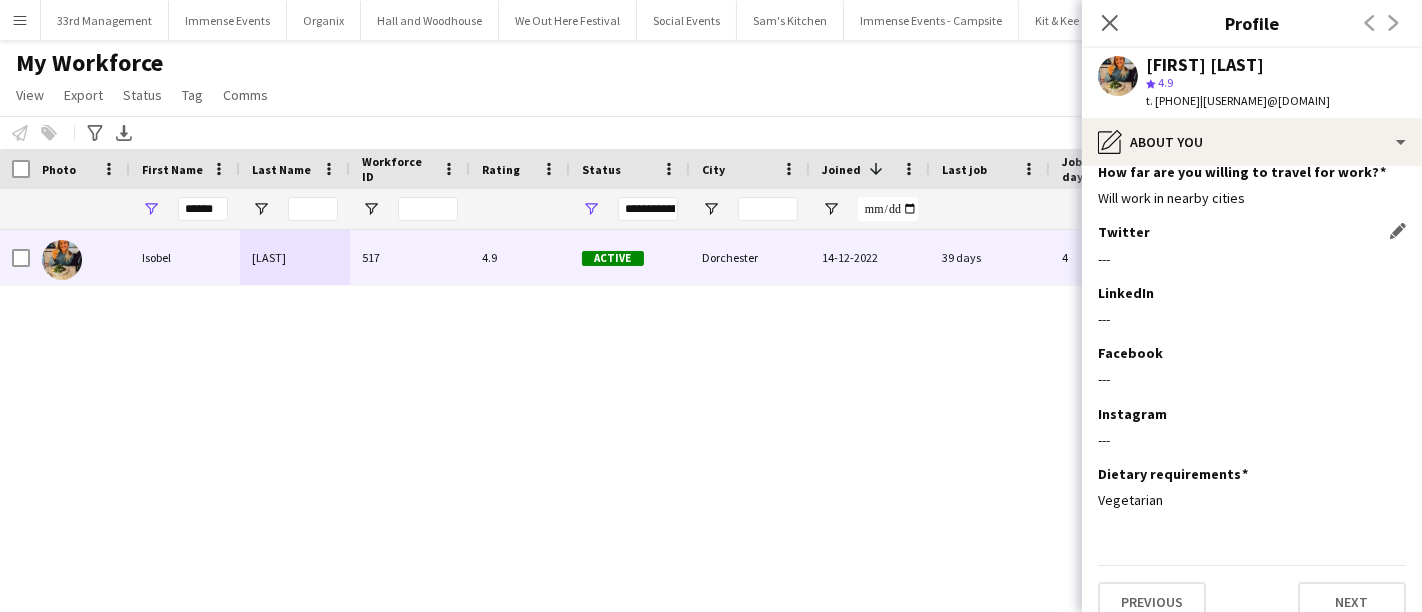 scroll, scrollTop: 194, scrollLeft: 0, axis: vertical 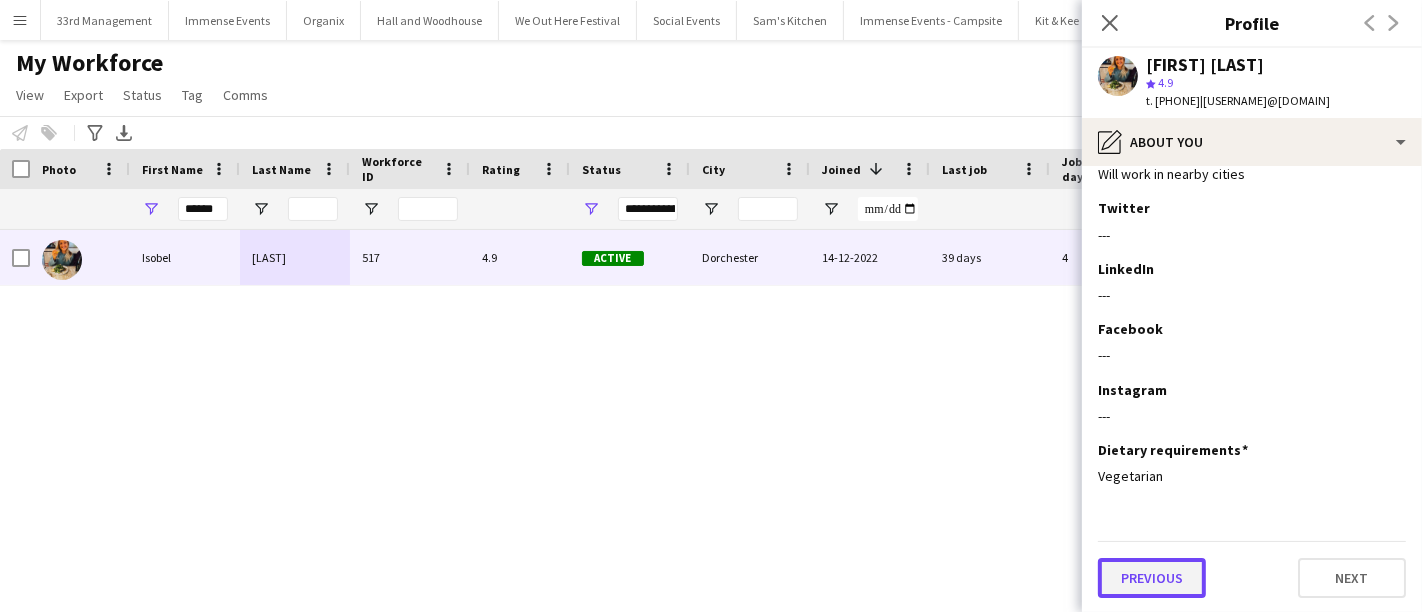 click on "Previous" 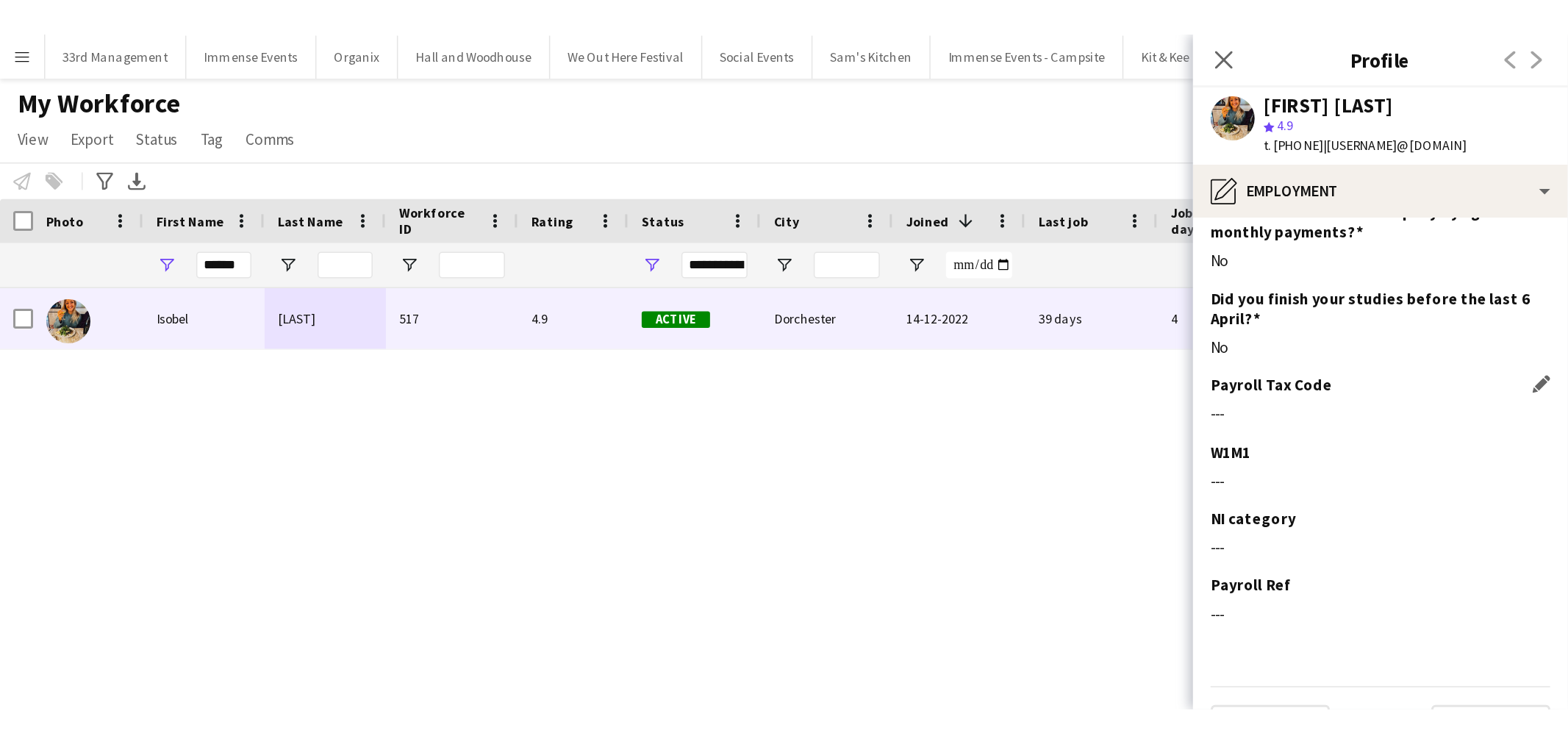 scroll, scrollTop: 218, scrollLeft: 0, axis: vertical 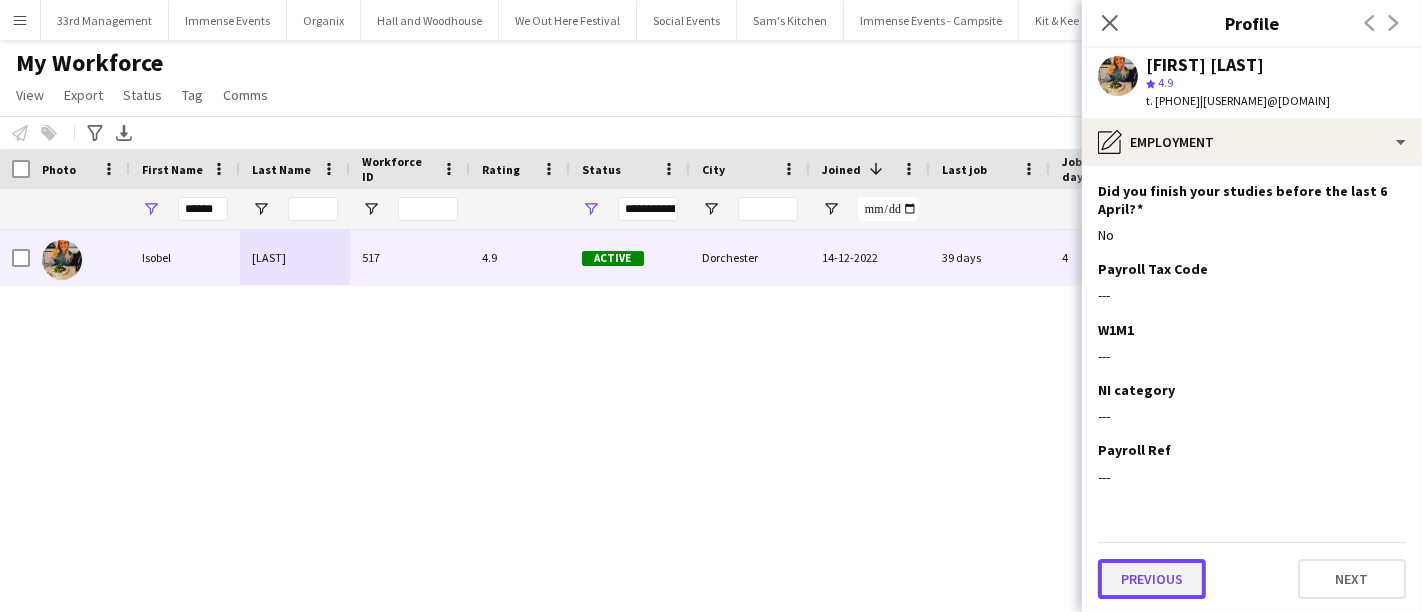 click on "Previous" 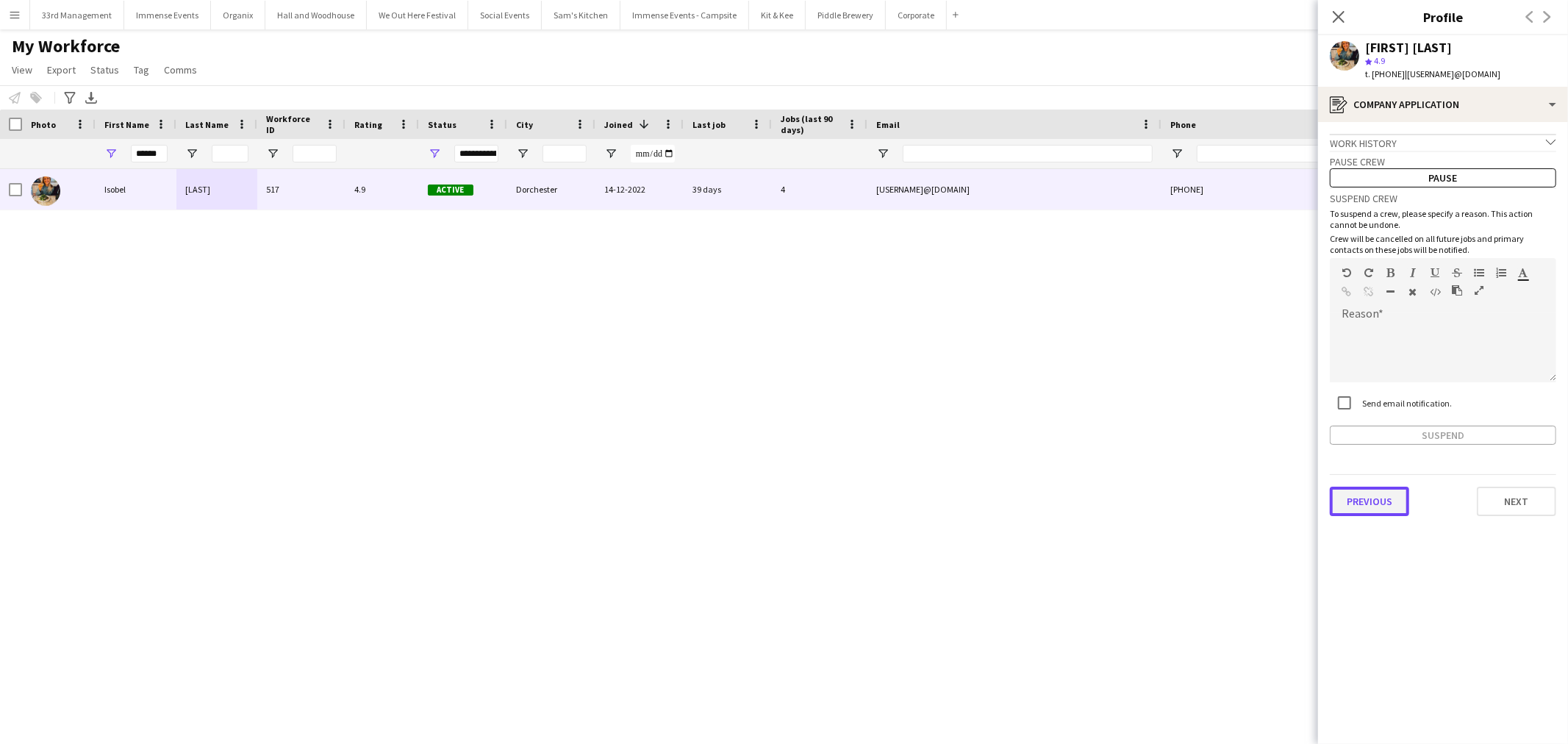 click on "Previous" 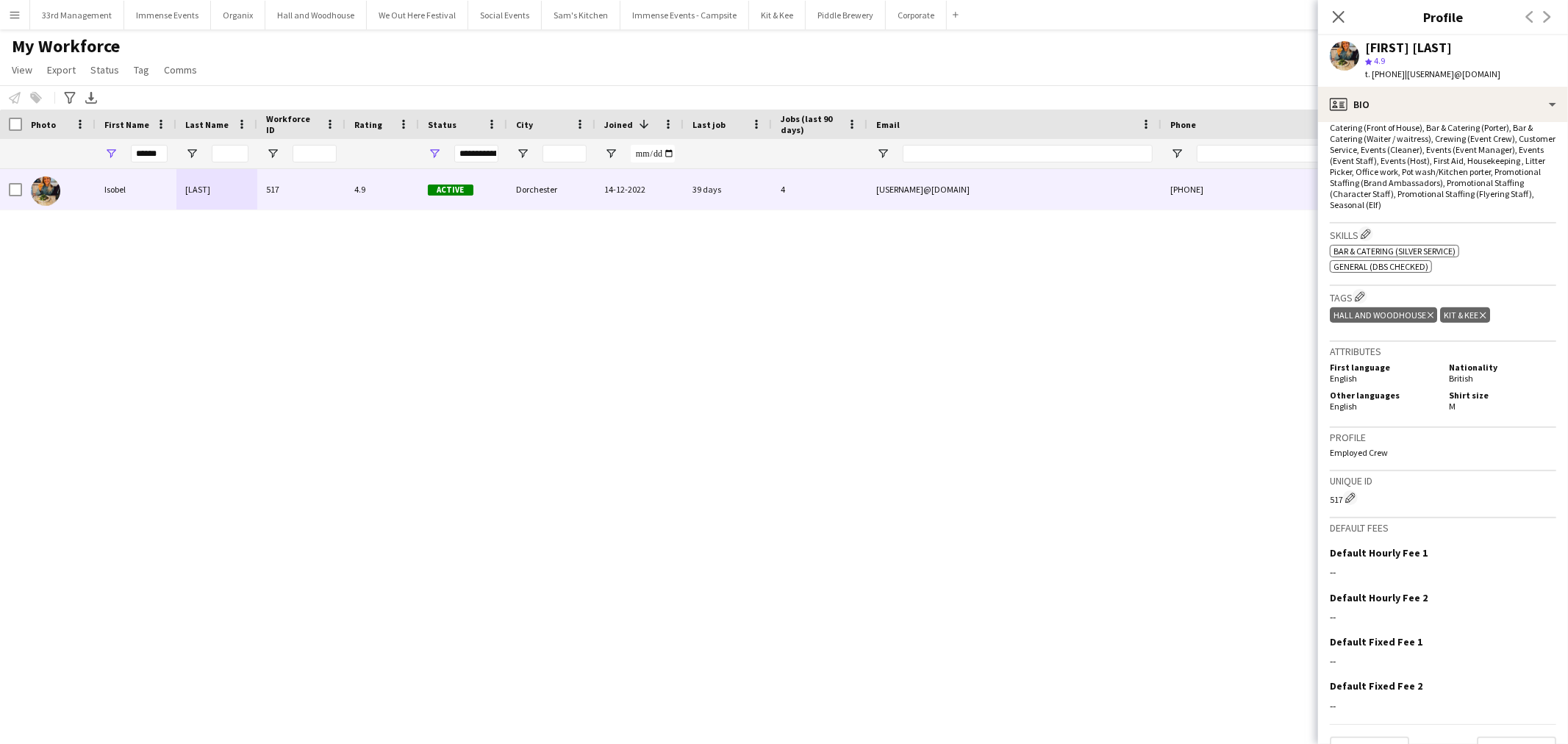 scroll, scrollTop: 544, scrollLeft: 0, axis: vertical 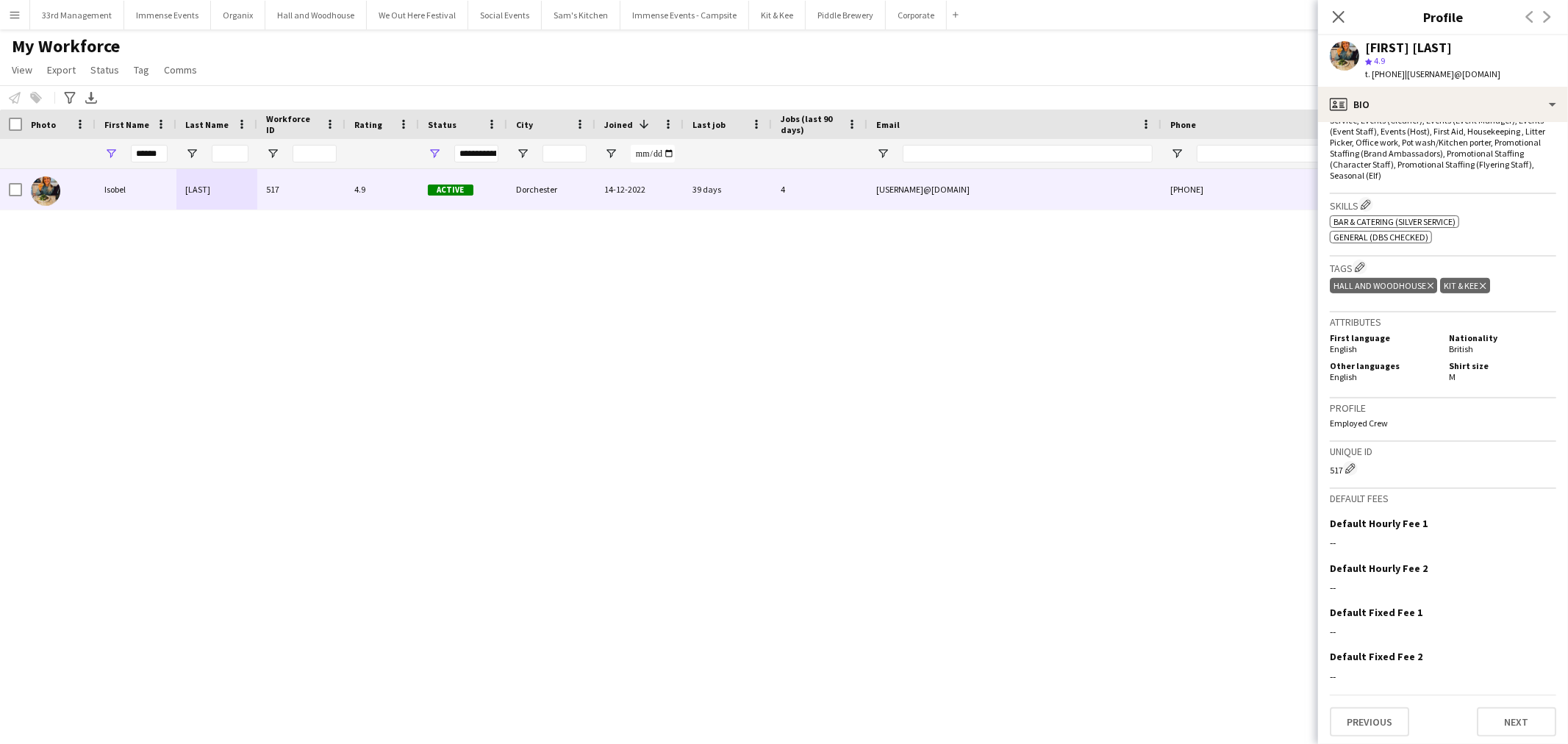 click on "Previous   Next" 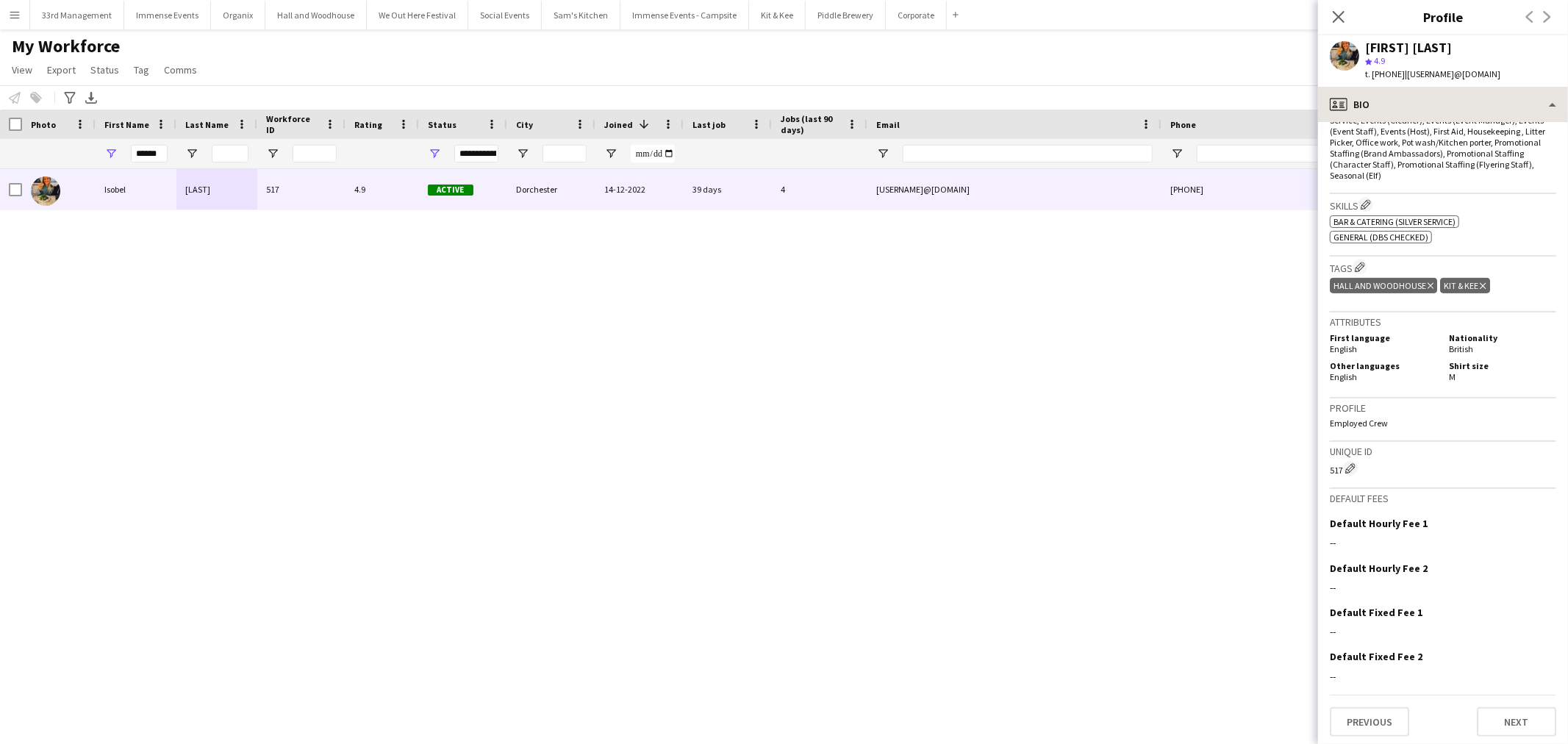drag, startPoint x: 1428, startPoint y: 77, endPoint x: 1427, endPoint y: 96, distance: 19.026298 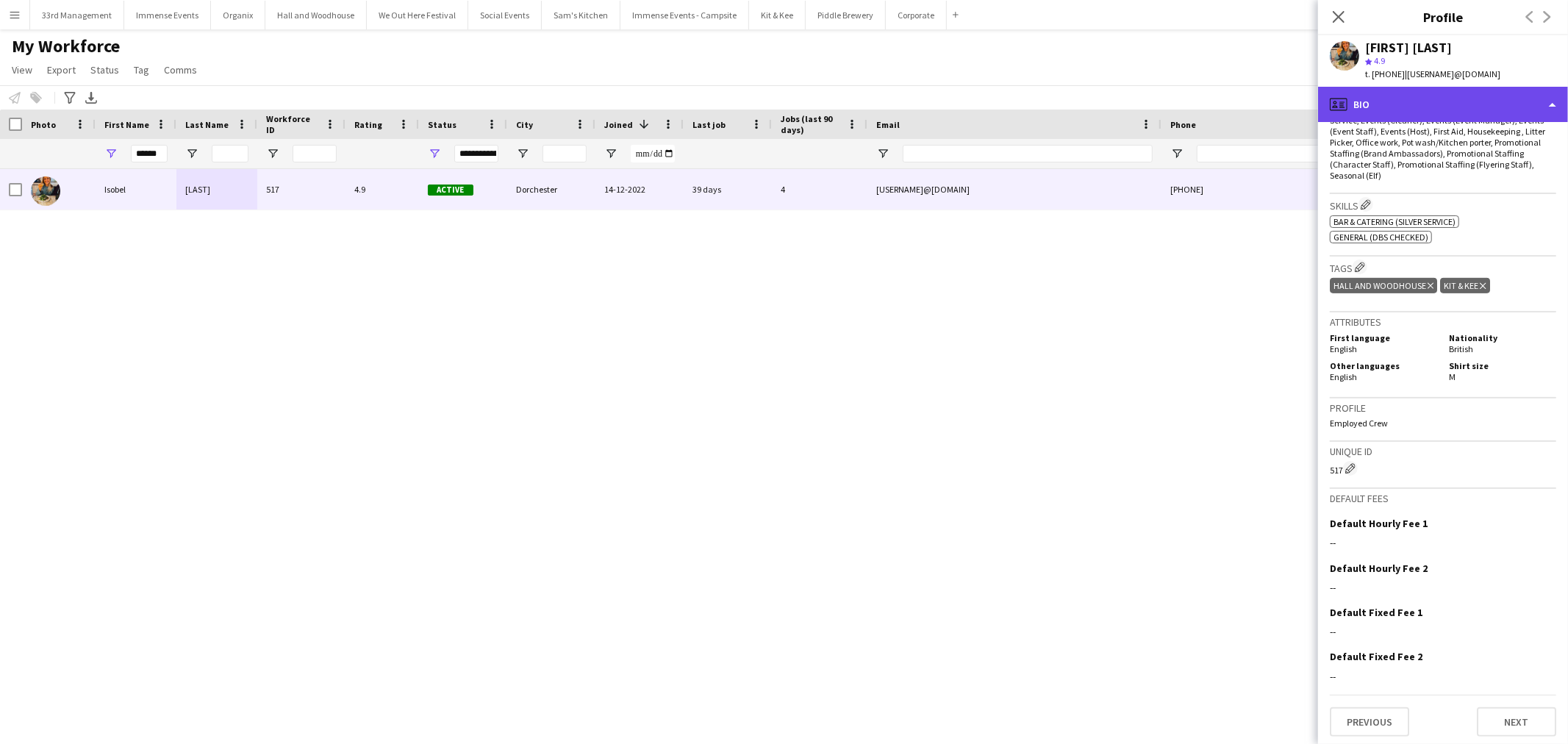 click on "profile
Bio" 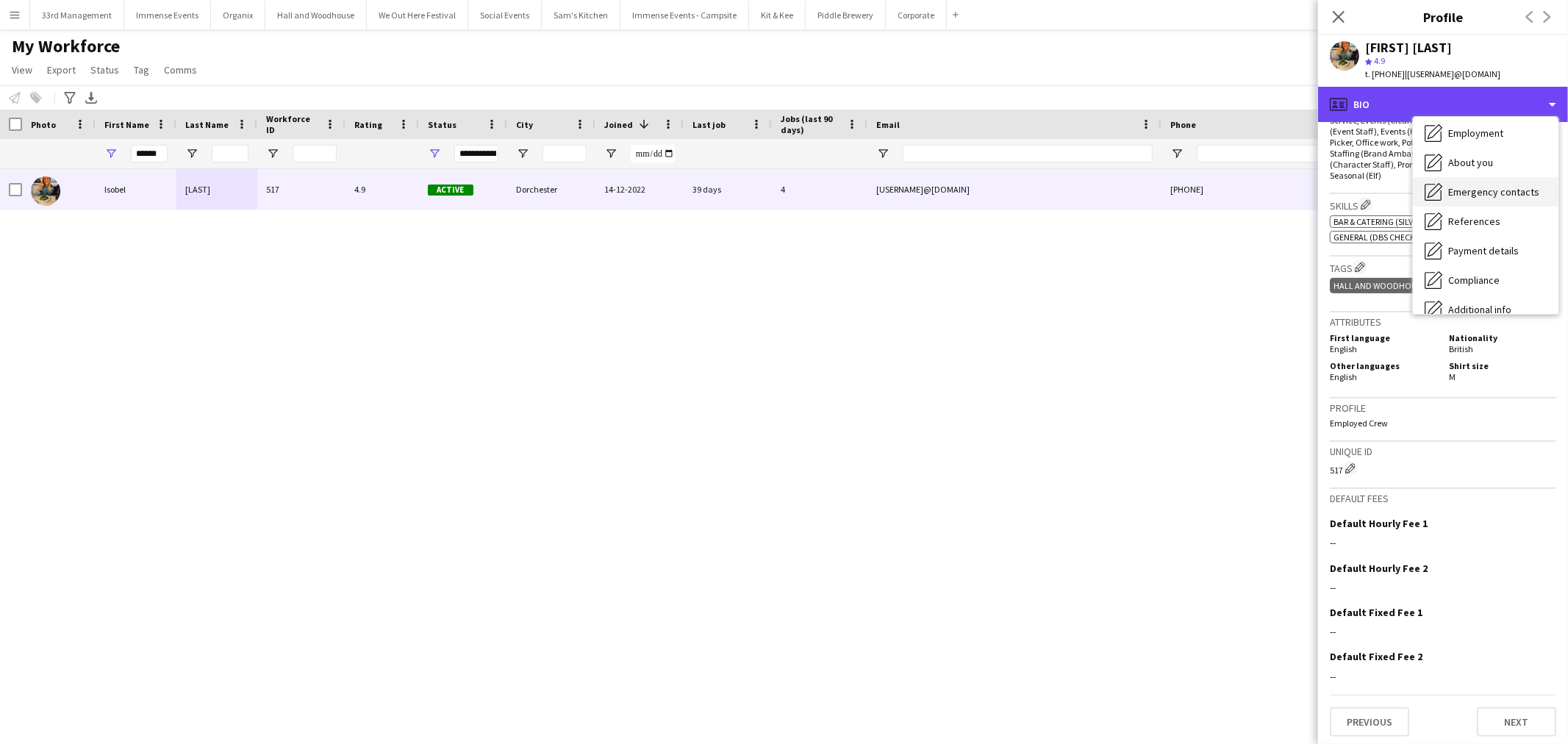 scroll, scrollTop: 4, scrollLeft: 0, axis: vertical 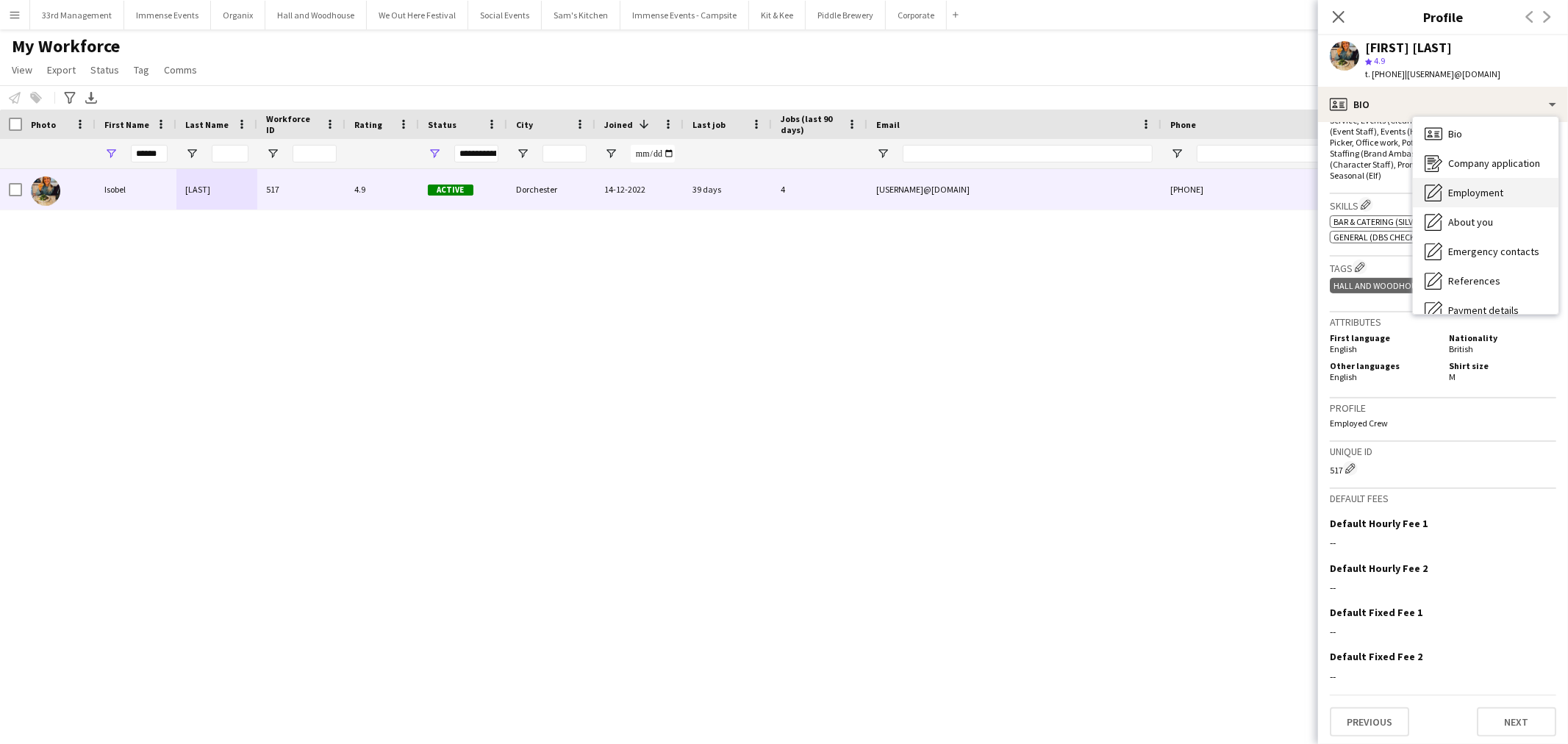 click on "Employment
Employment" at bounding box center (1486, 193) 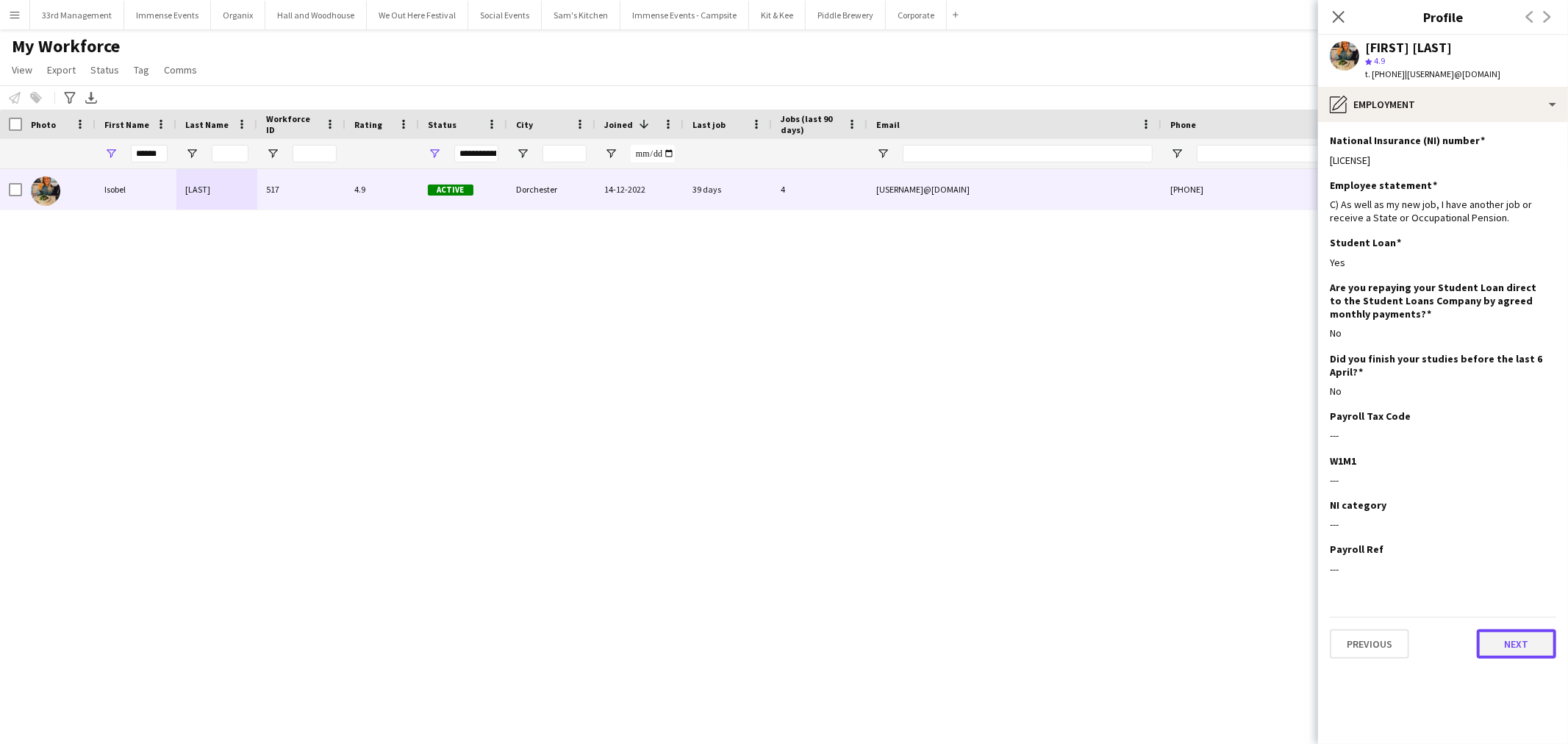 click on "Next" 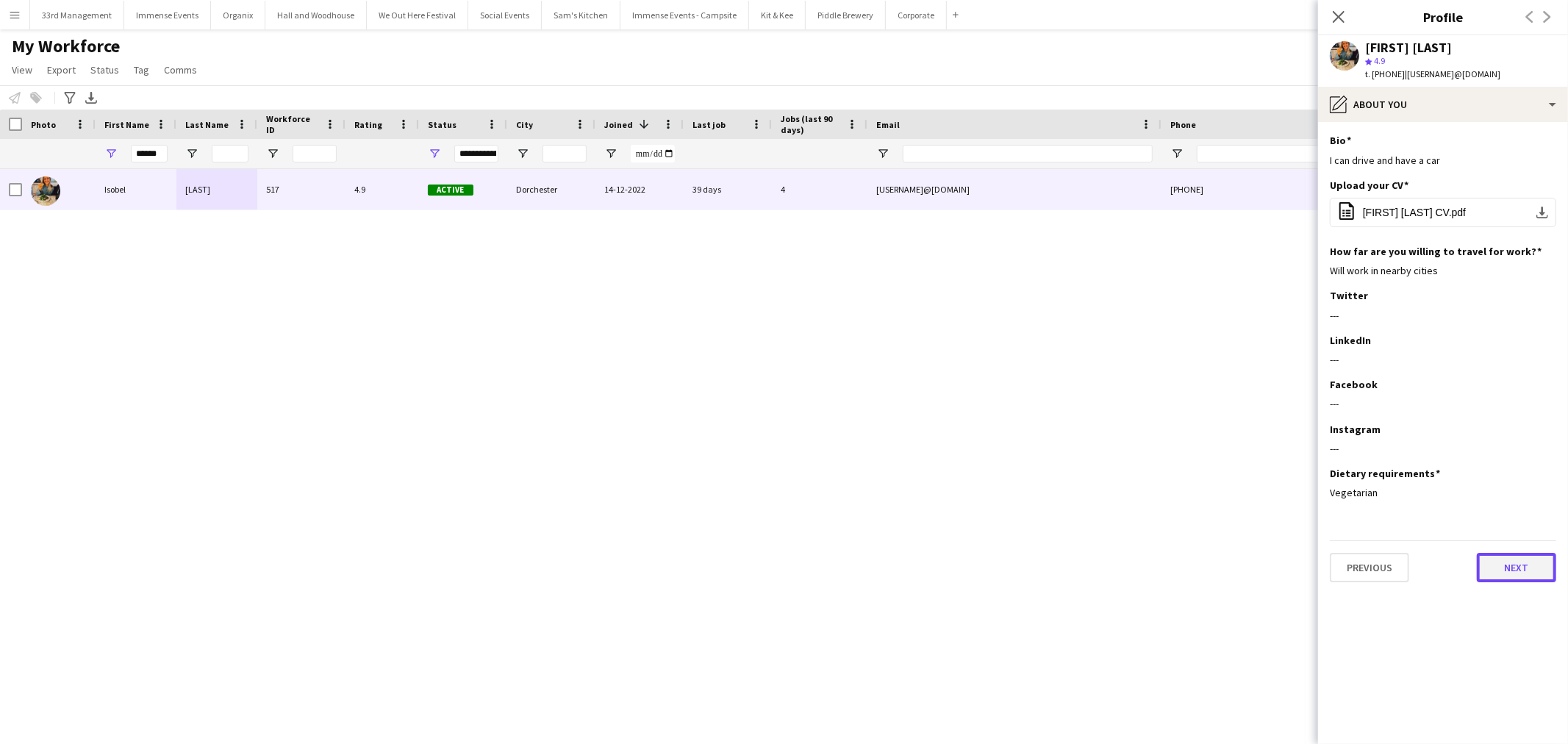 click on "Next" 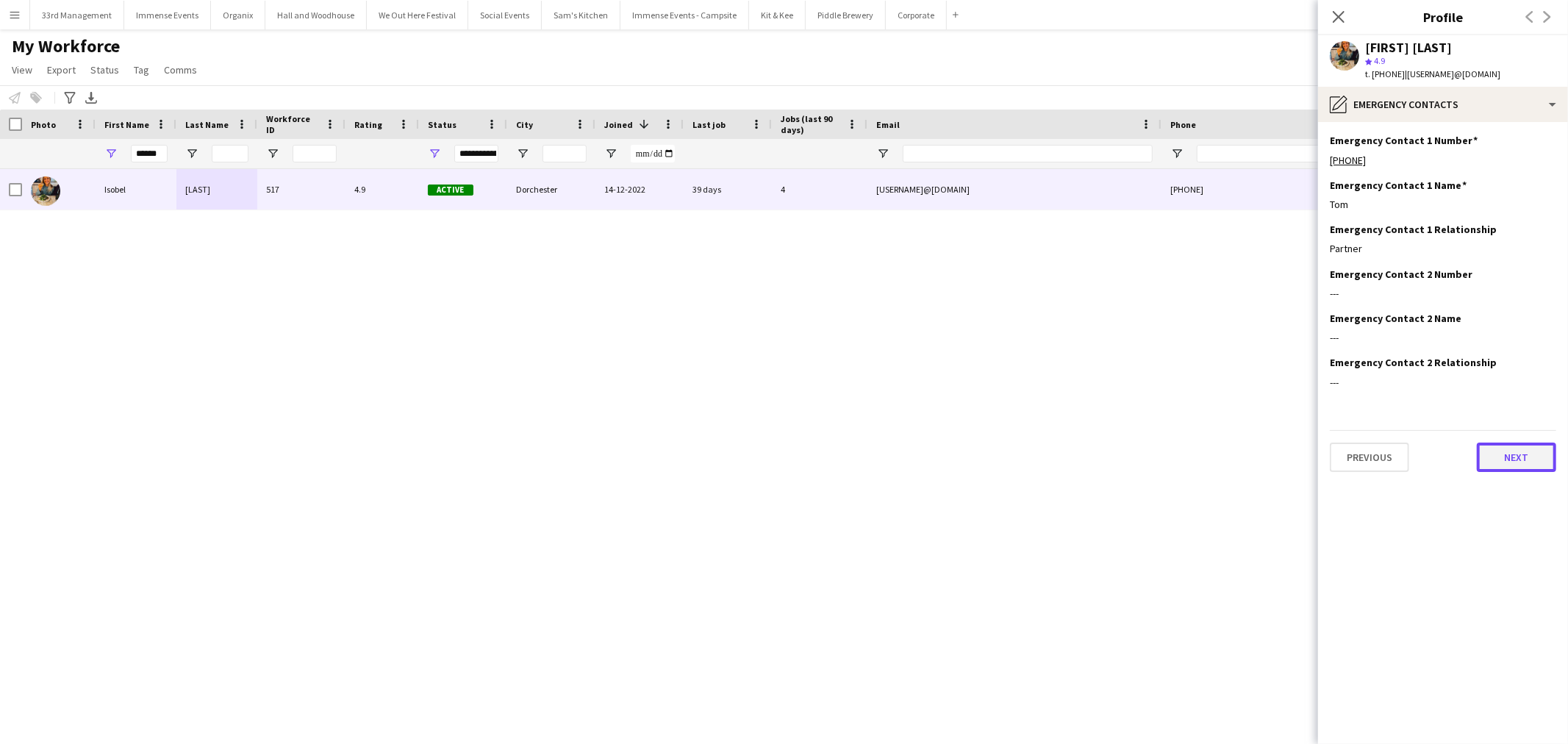 click on "Next" 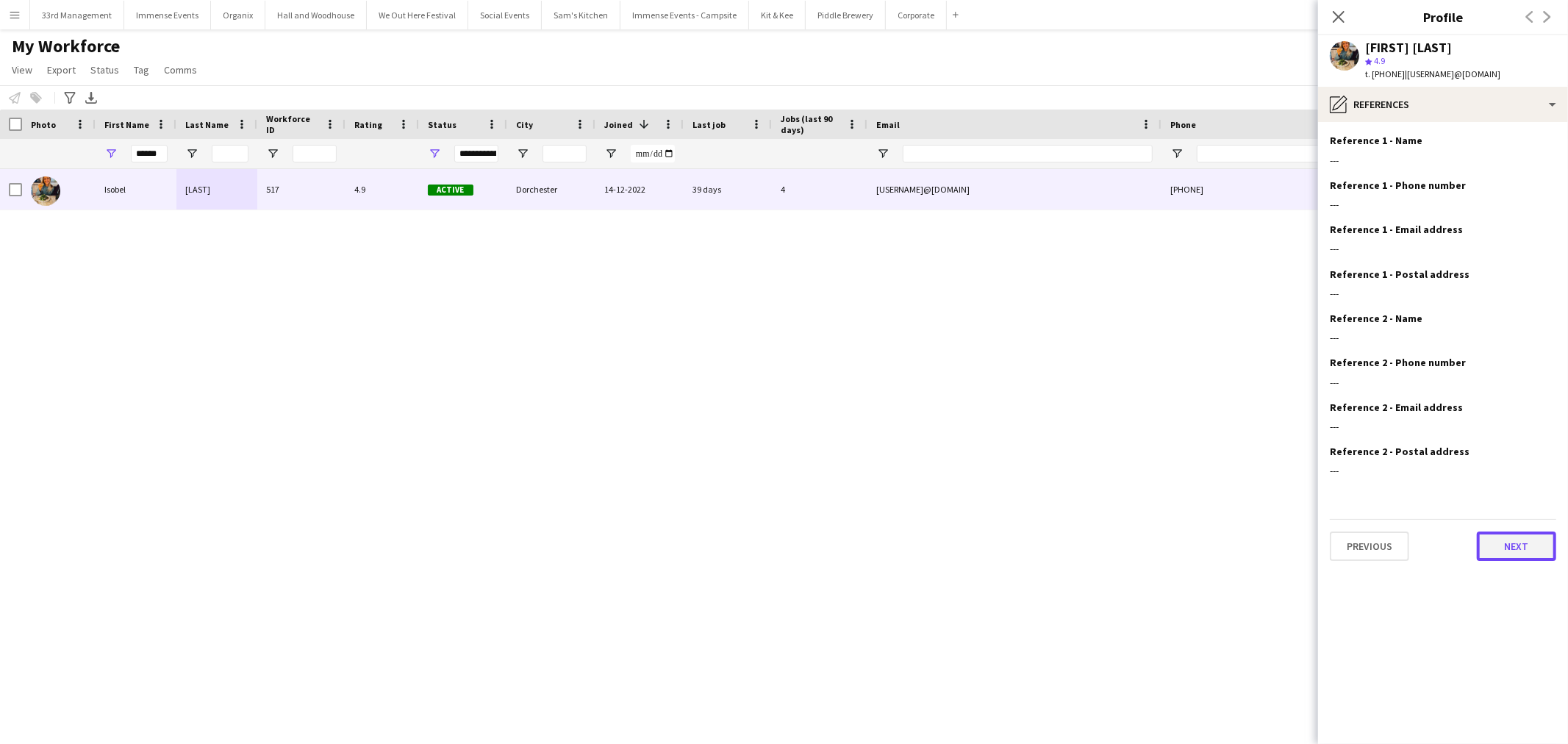 click on "Next" 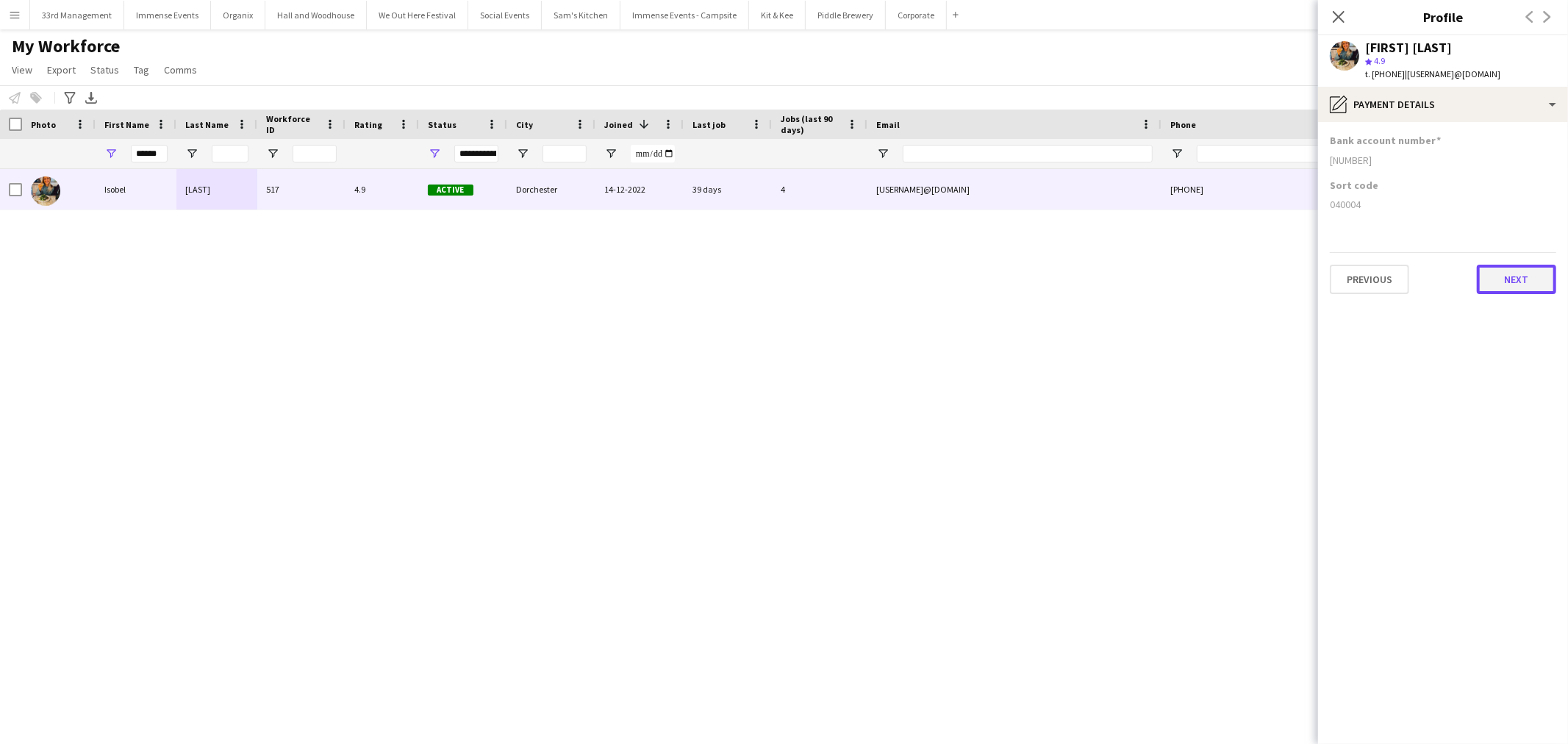 click on "Next" 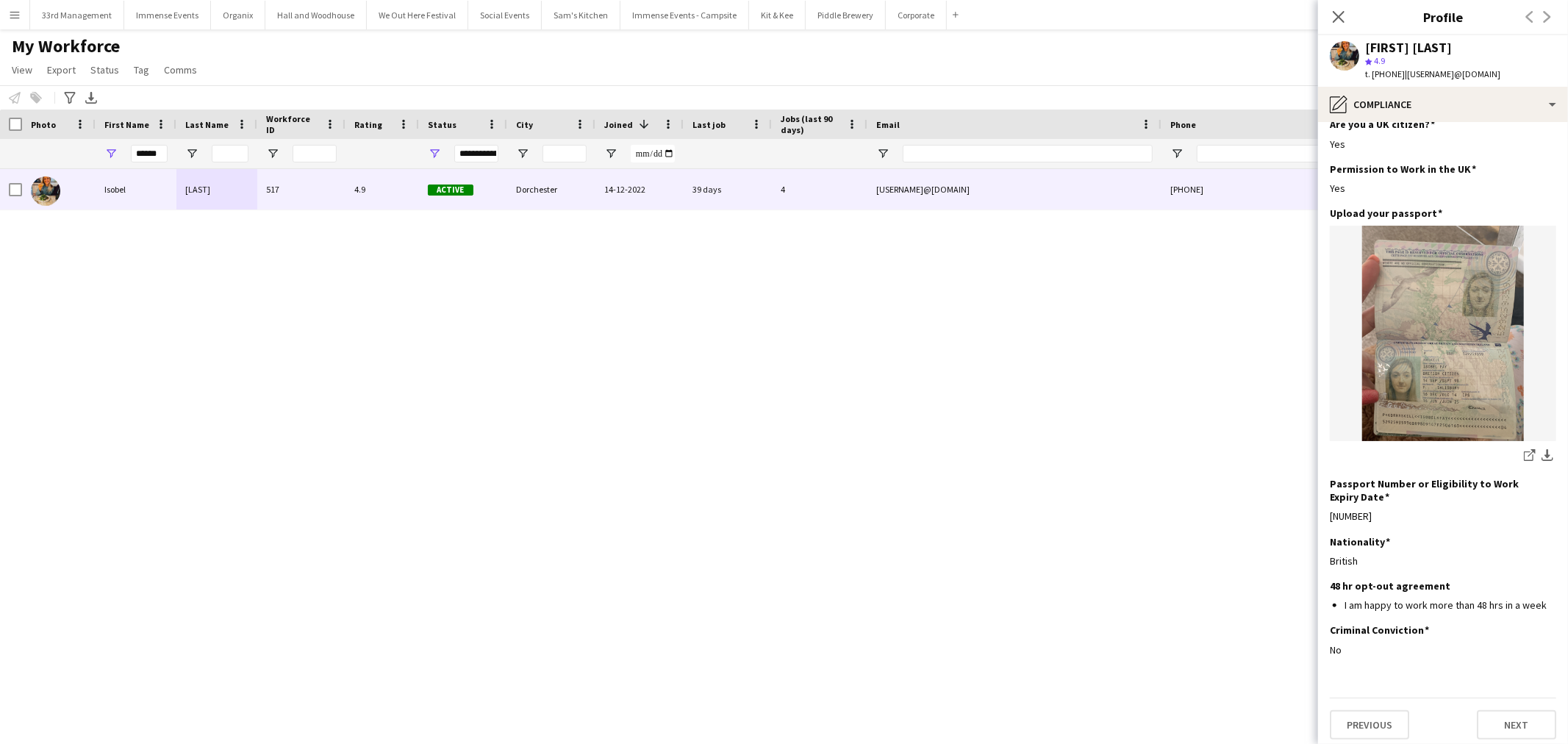 scroll 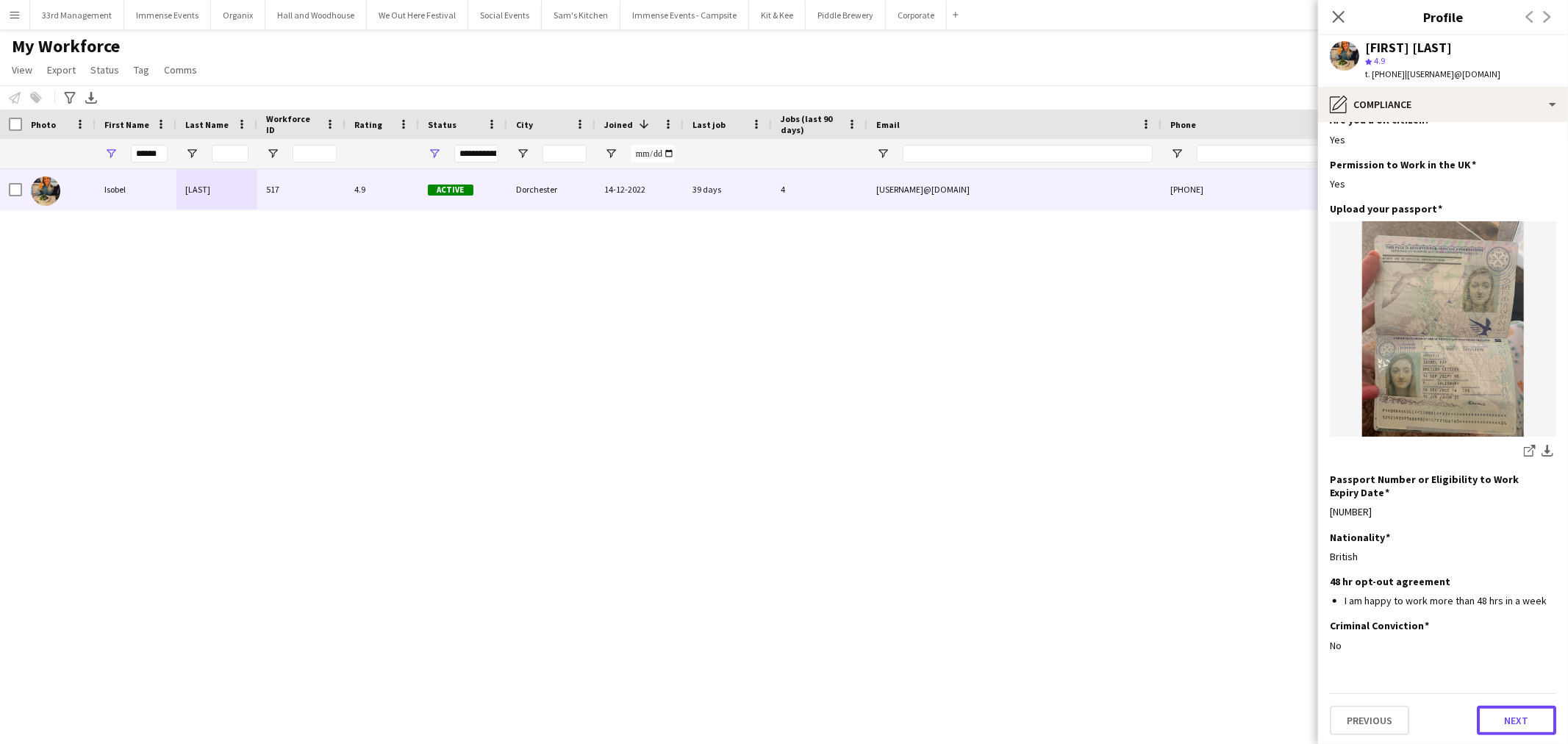 drag, startPoint x: 1492, startPoint y: 724, endPoint x: 1486, endPoint y: 713, distance: 13 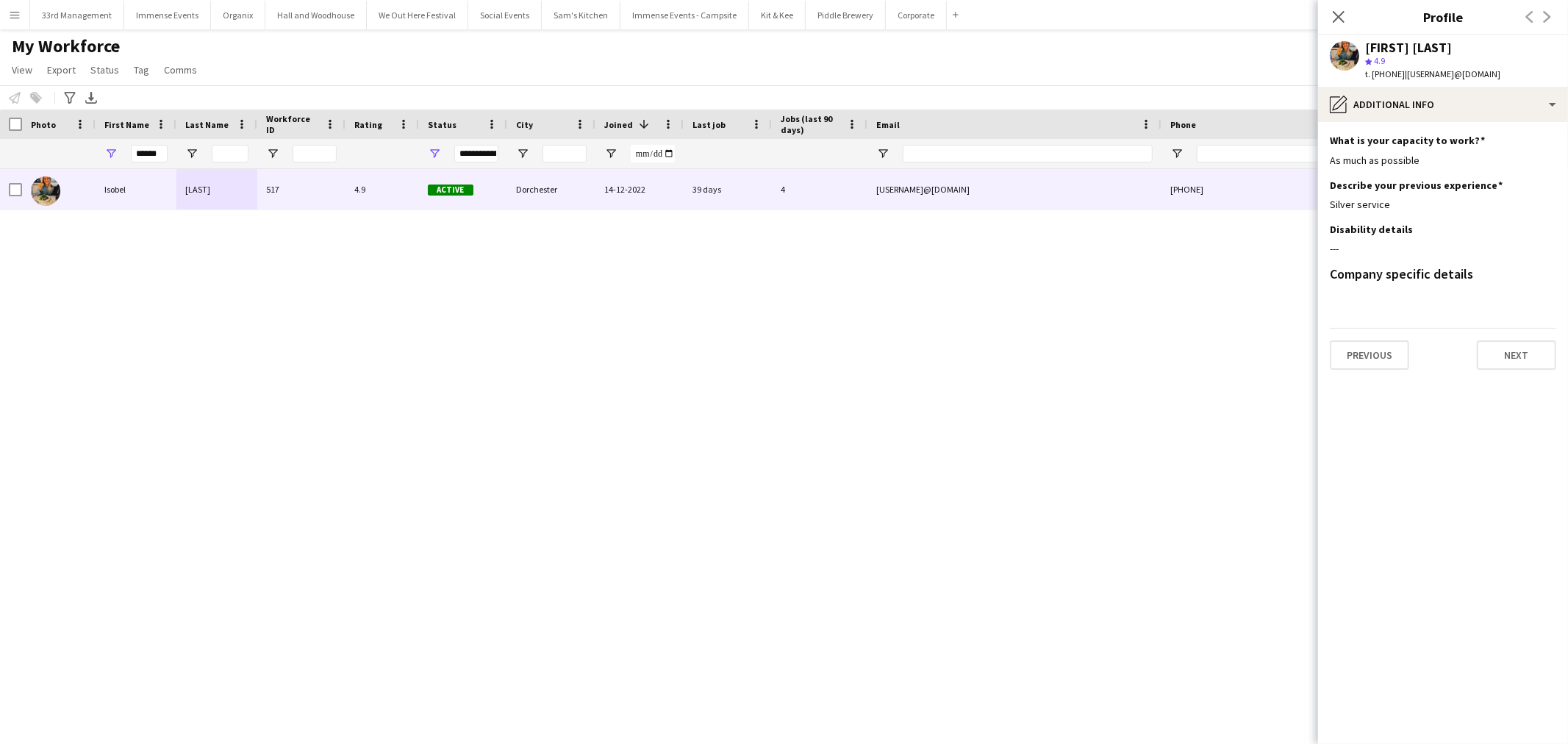 drag, startPoint x: 1392, startPoint y: 200, endPoint x: 1098, endPoint y: 284, distance: 305.76462 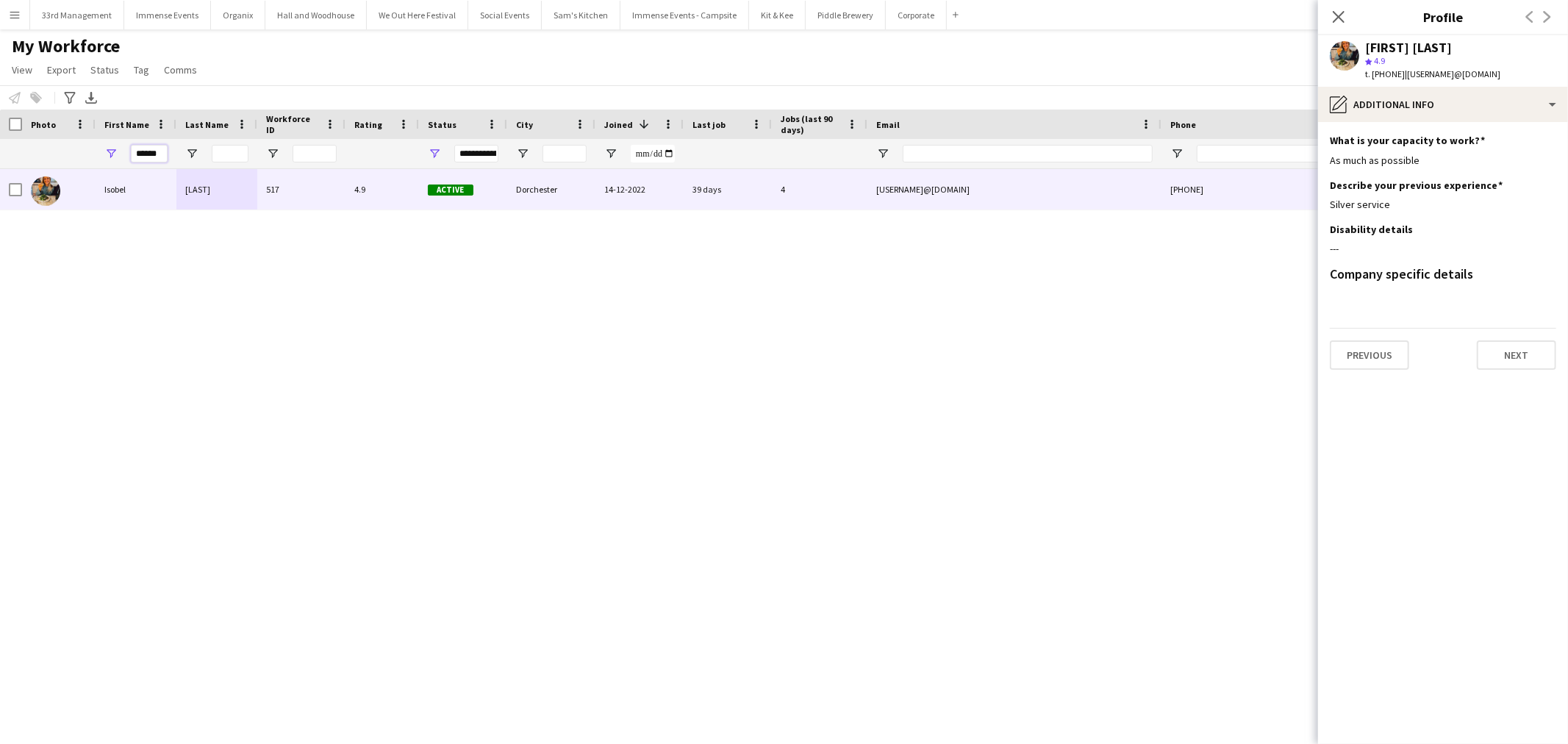 drag, startPoint x: 167, startPoint y: 158, endPoint x: 98, endPoint y: 155, distance: 69.06519 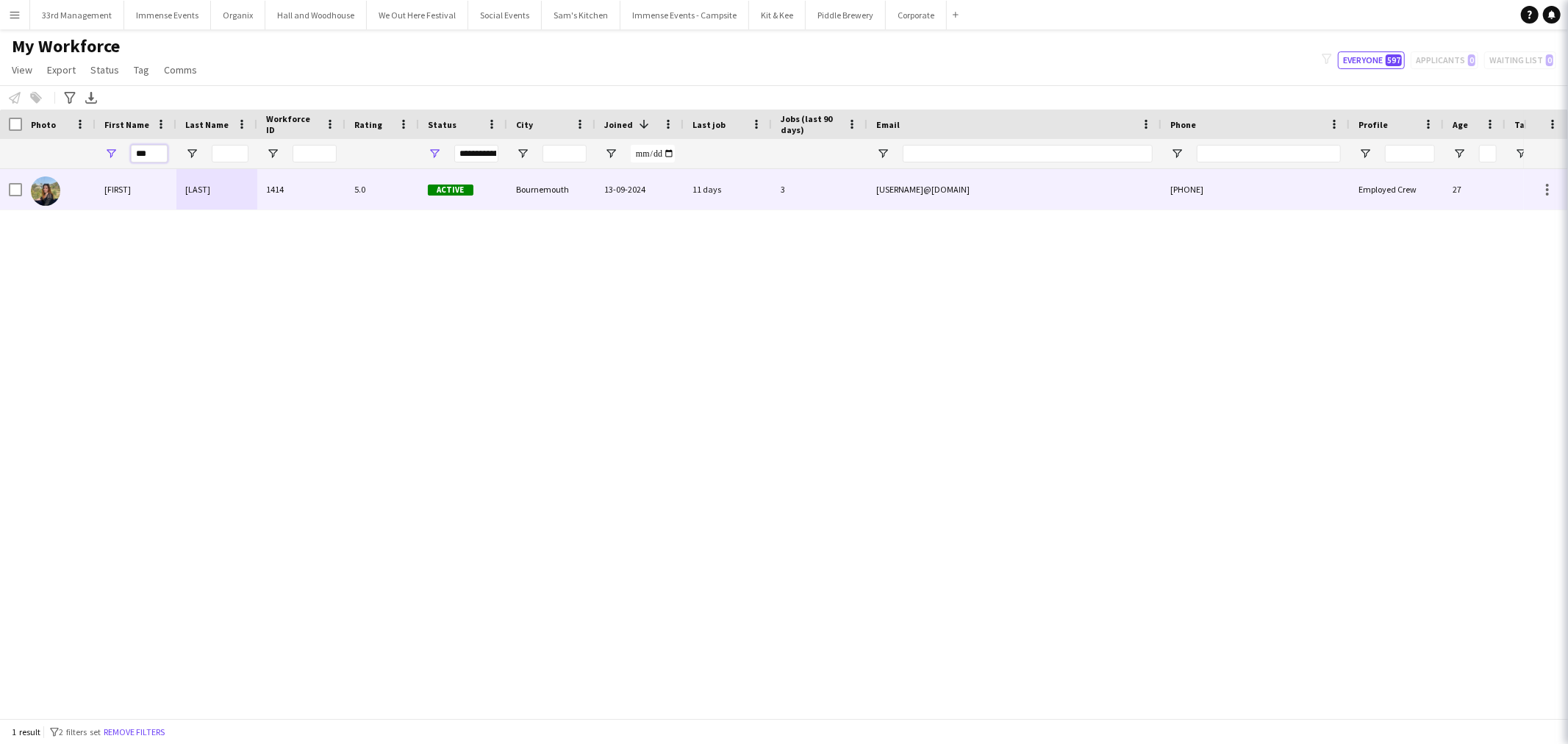 type on "***" 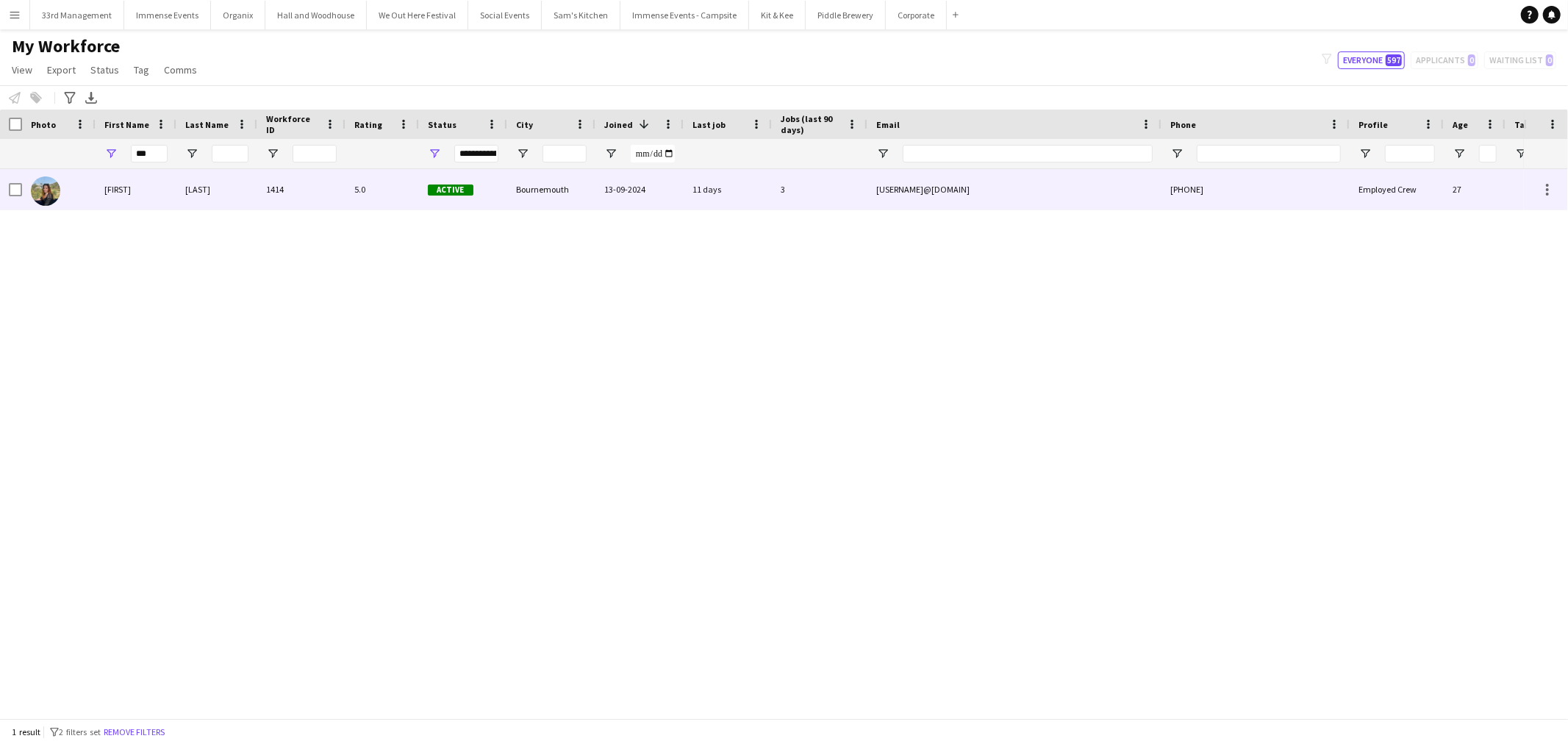 click on "1414" at bounding box center [301, 189] 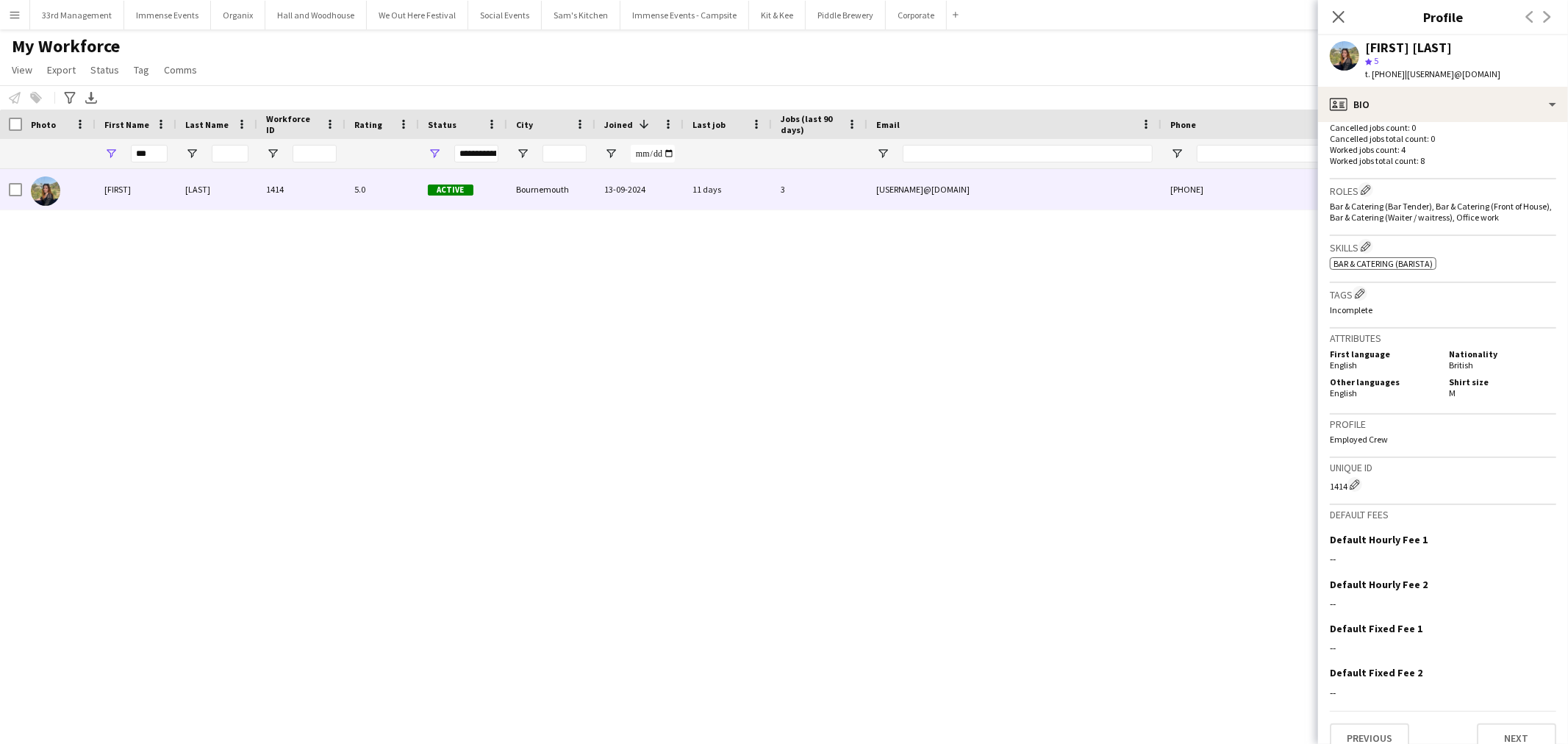 scroll, scrollTop: 440, scrollLeft: 0, axis: vertical 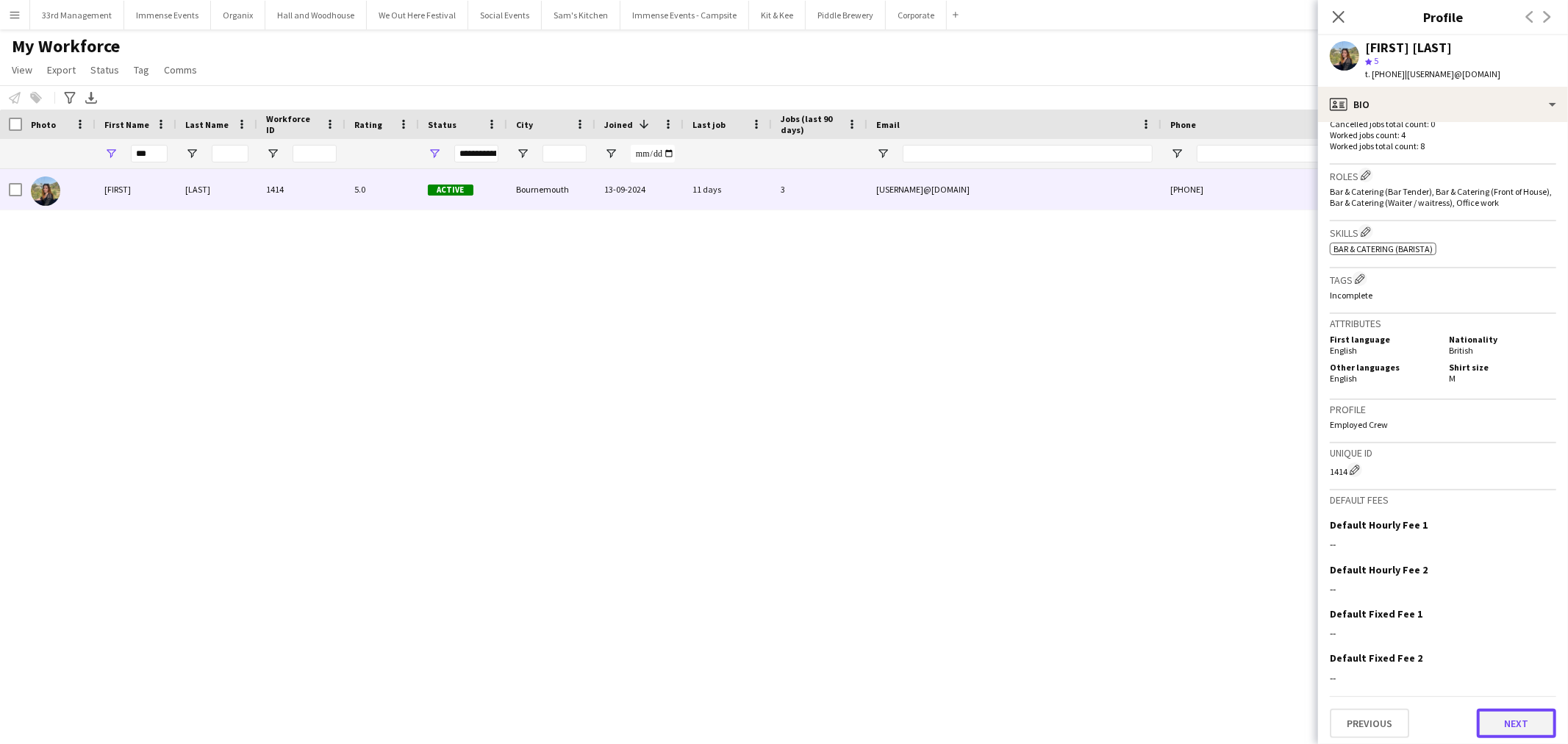 click on "Next" 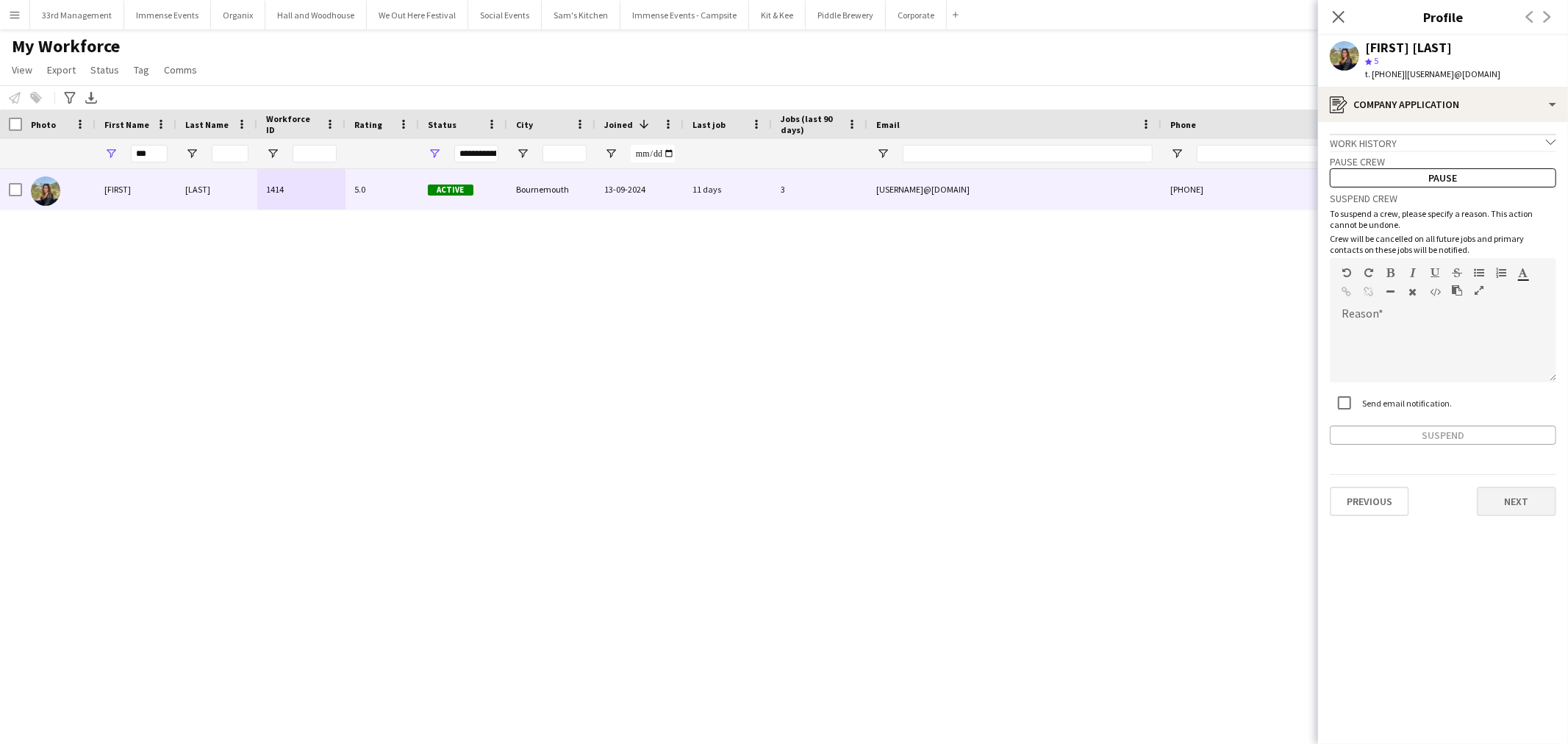 drag, startPoint x: 1500, startPoint y: 516, endPoint x: 1498, endPoint y: 509, distance: 7.28011 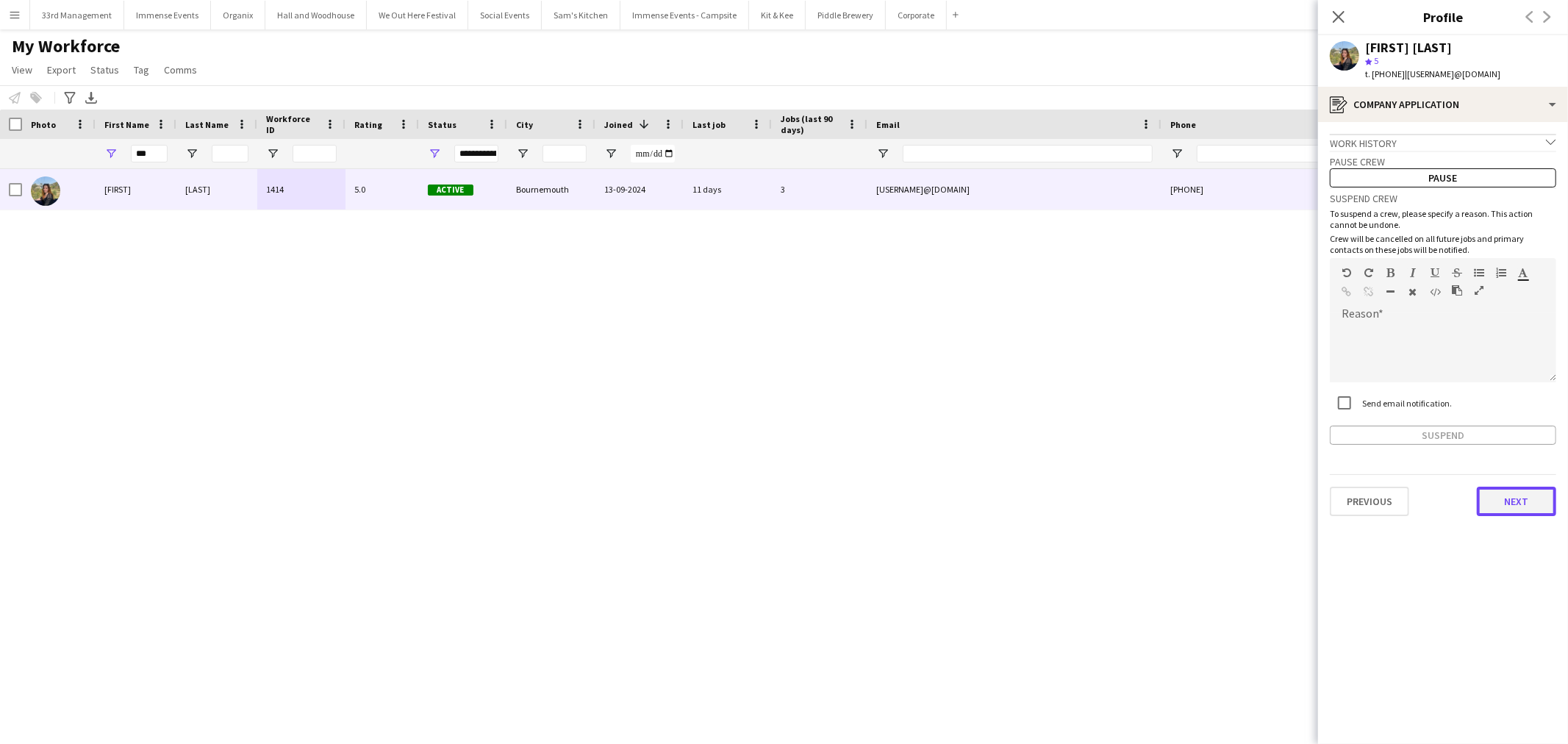 click on "Next" 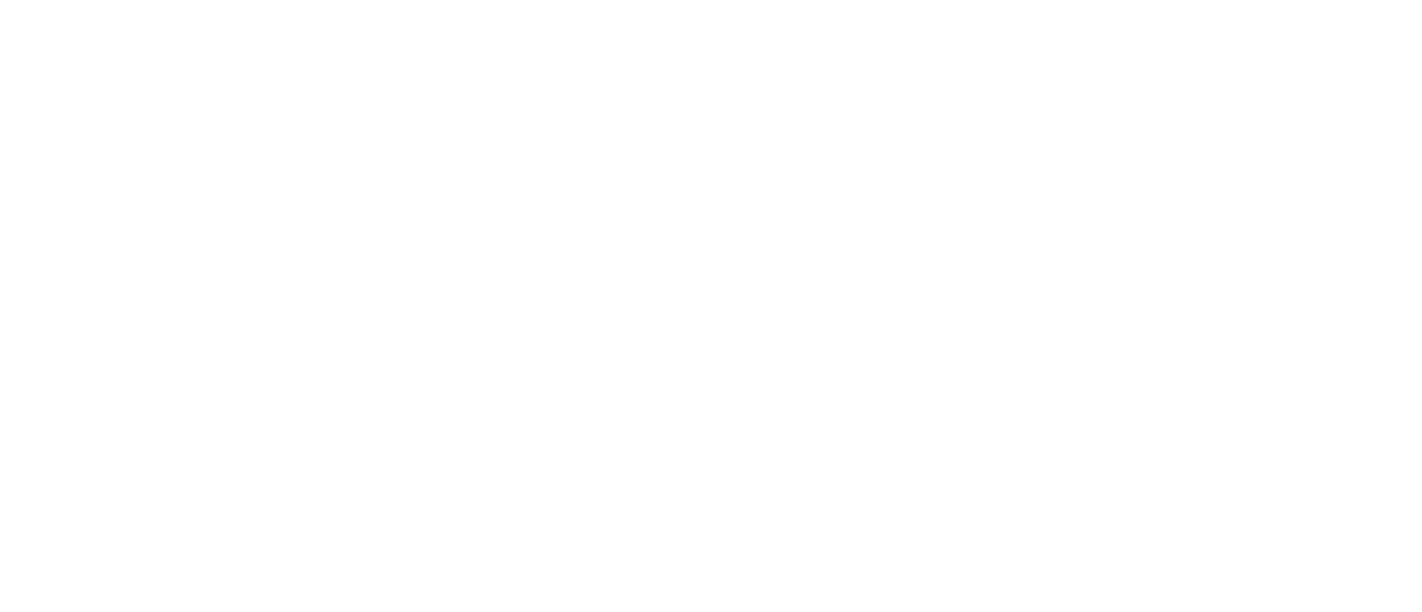 scroll, scrollTop: 0, scrollLeft: 0, axis: both 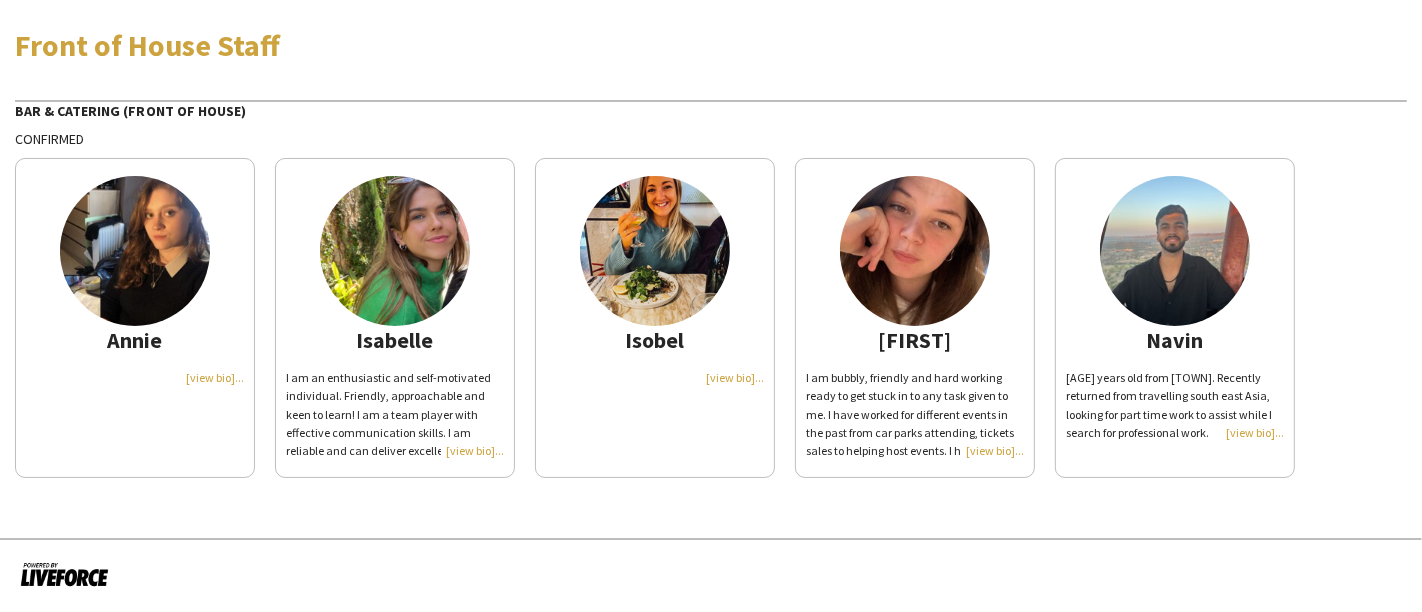 click on "I am an enthusiastic and self-motivated individual. Friendly, approachable and keen to learn! I am a team player with effective communication skills. I am reliable and can deliver excellent levels of service." 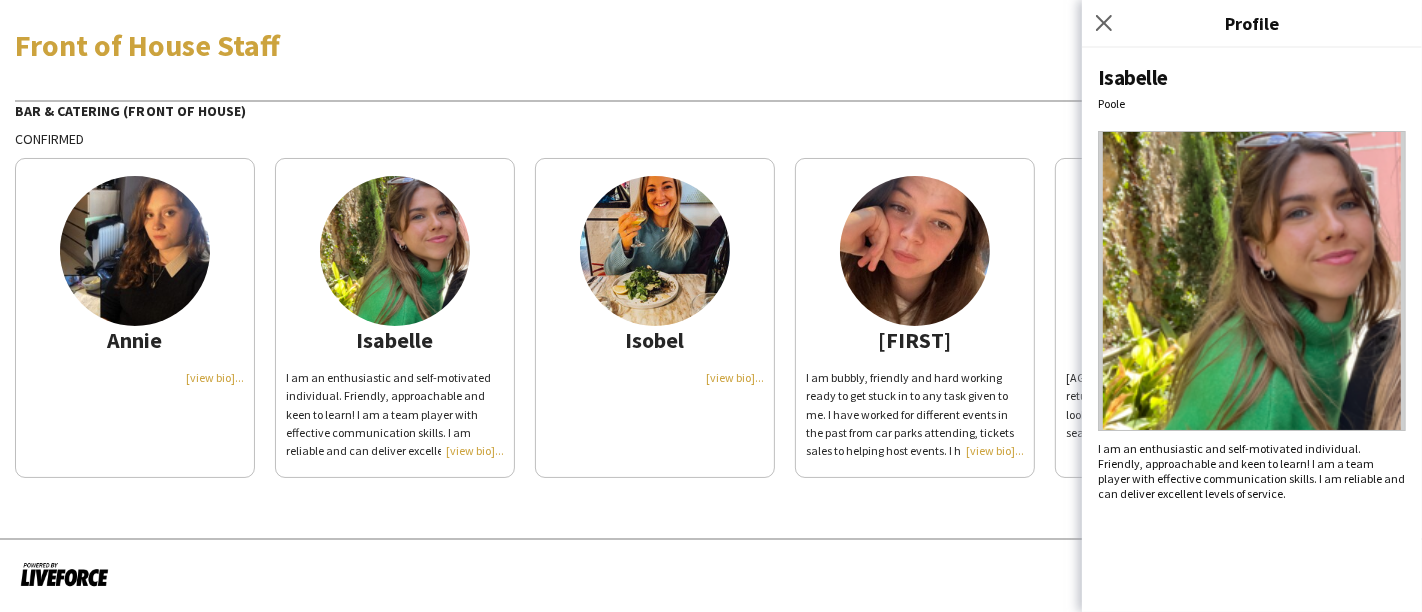 click 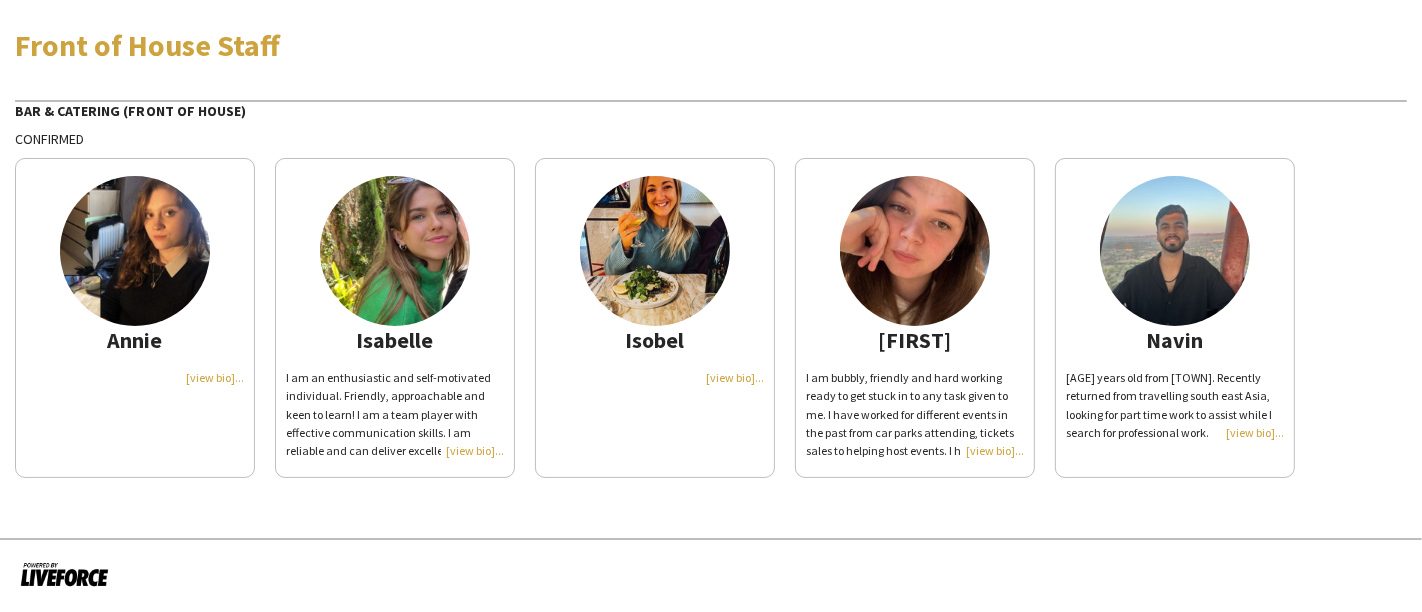 click 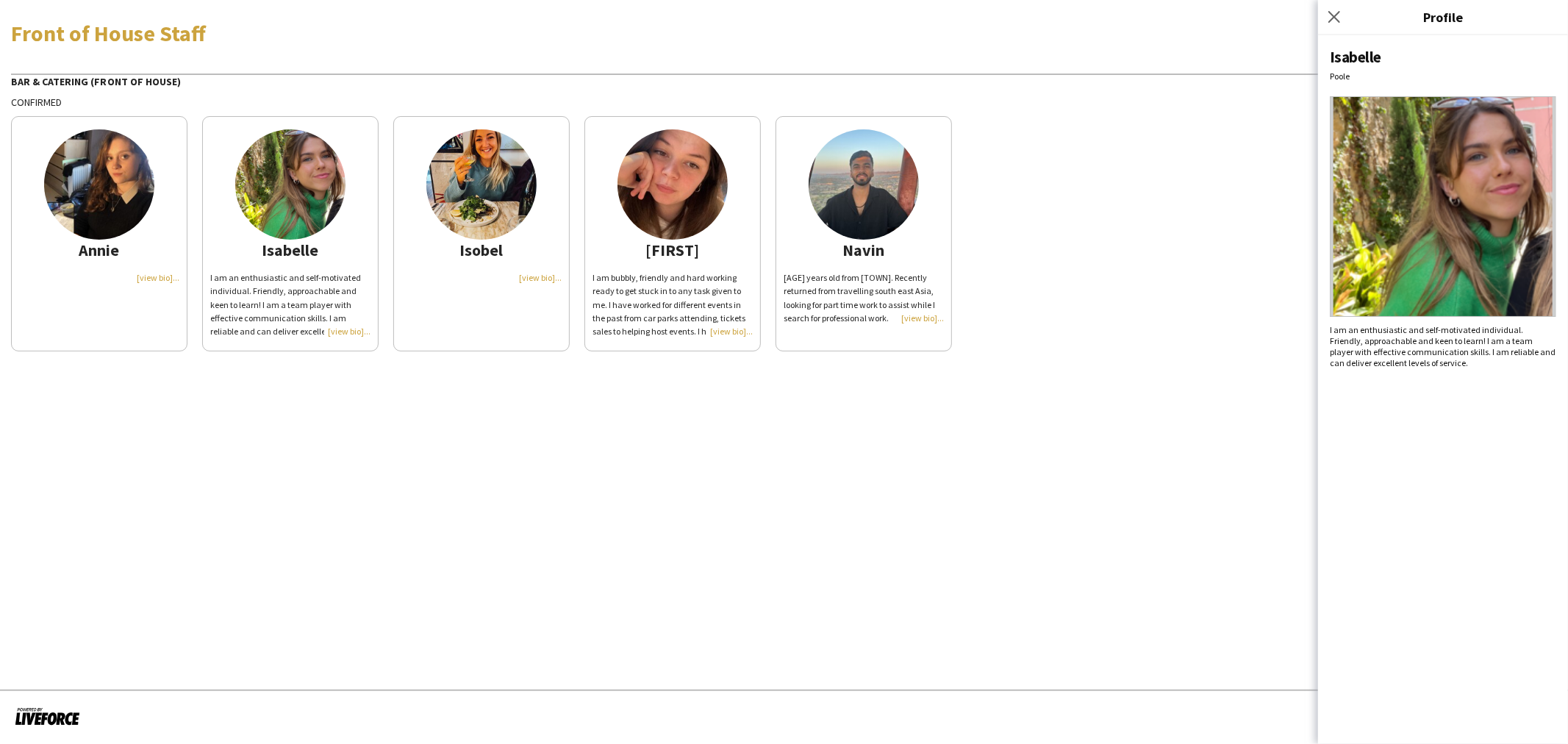 click on "Front of House Staff   Bar & Catering (Front of House)   Confirmed   Annie
Isabelle
I am an enthusiastic and self-motivated individual. Friendly, approachable and keen to learn! I am a team player with effective communication skills. I am reliable and can deliver excellent levels of service.  Isobel
Jessica-May
I am bubbly, friendly and hard working ready to get stuck in to any task given to me.
I have worked for different events in the past from car parks attending, tickets sales to helping host events. I have also worked on many different types of bars and been waitressing most my working career.
I am a fast learner and can jump into what ever role needed of me.
I have a strong drive to succeed and perform to the best of my ability so that everyone walks away happy (especially the clients).   Navin
[AGE] years old from [TOWN]. Recently returned from travelling south east Asia, looking for part time work to assist while I search for professional work." 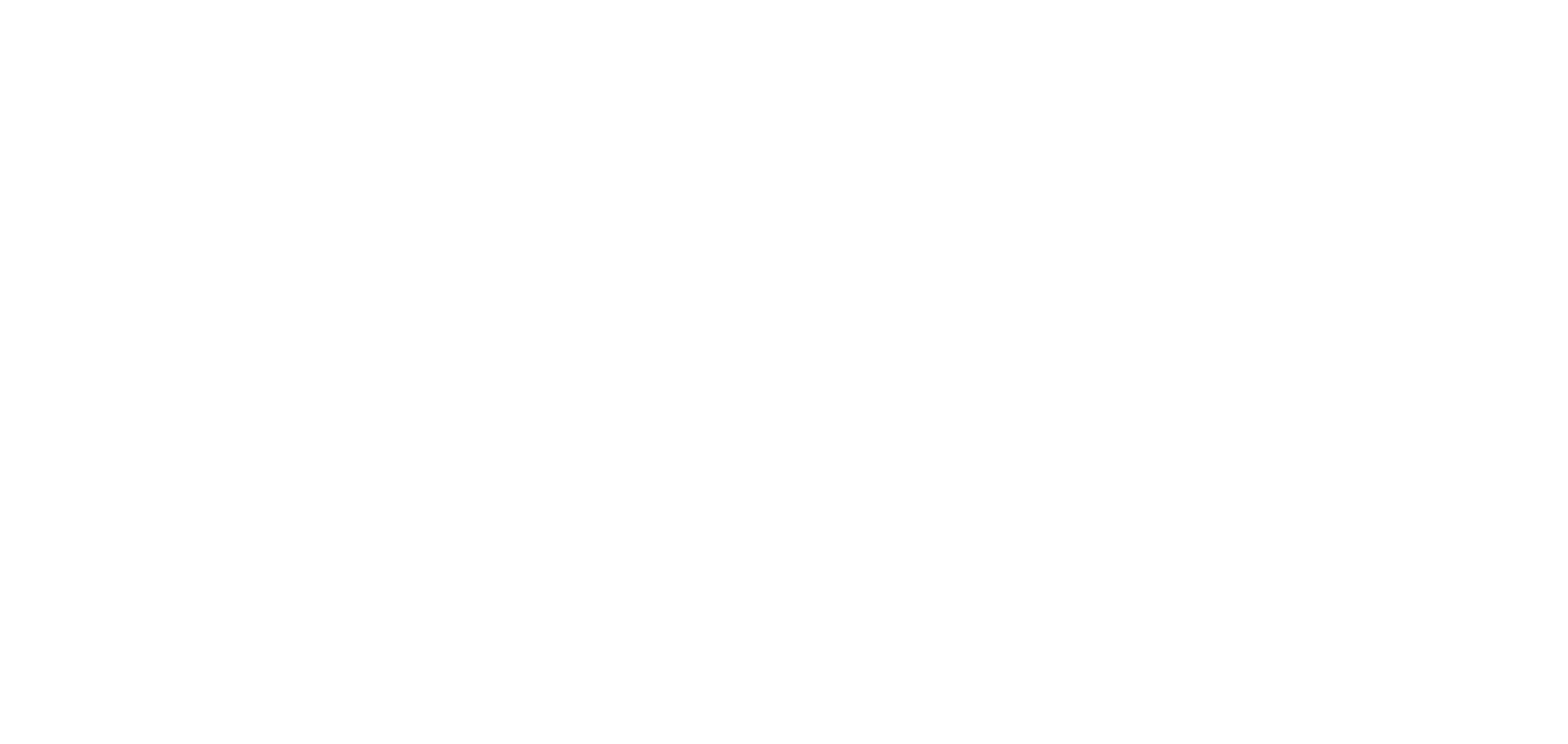 scroll, scrollTop: 0, scrollLeft: 0, axis: both 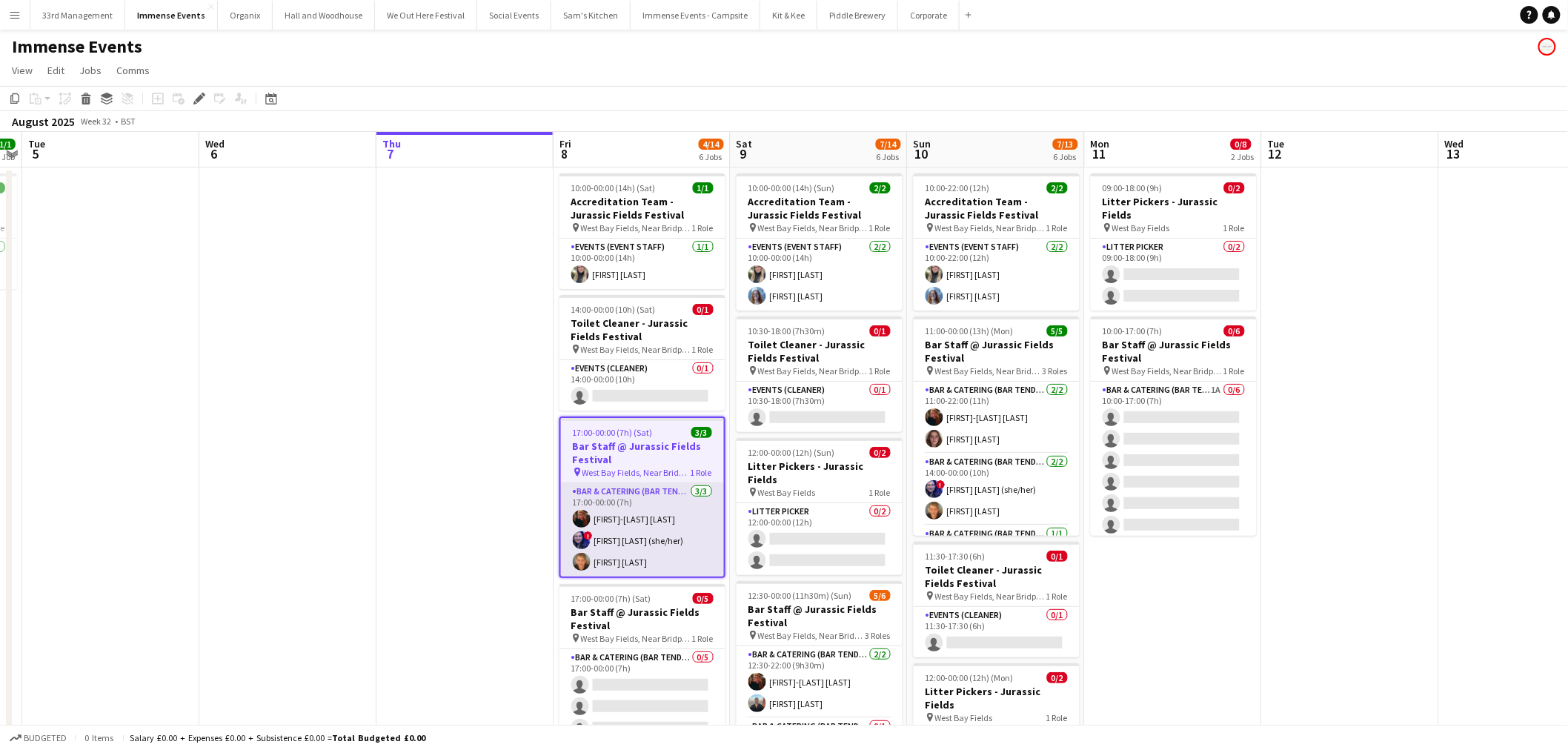 click on "[FIRST]-[LAST] [LAST] ! [FIRST] [LAST] (she/her) [FIRST] [LAST]" at bounding box center (642, 530) 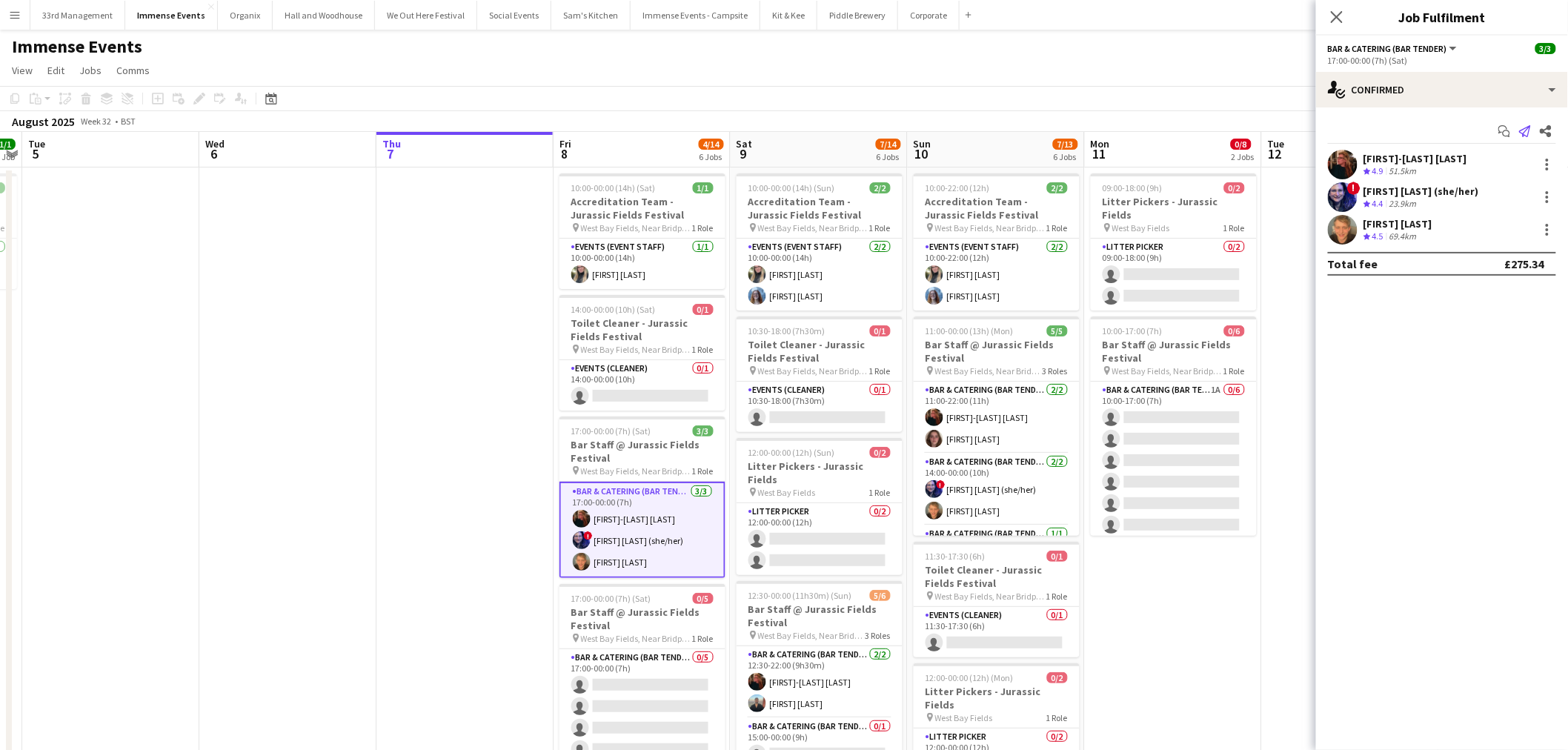 click on "Send notification" 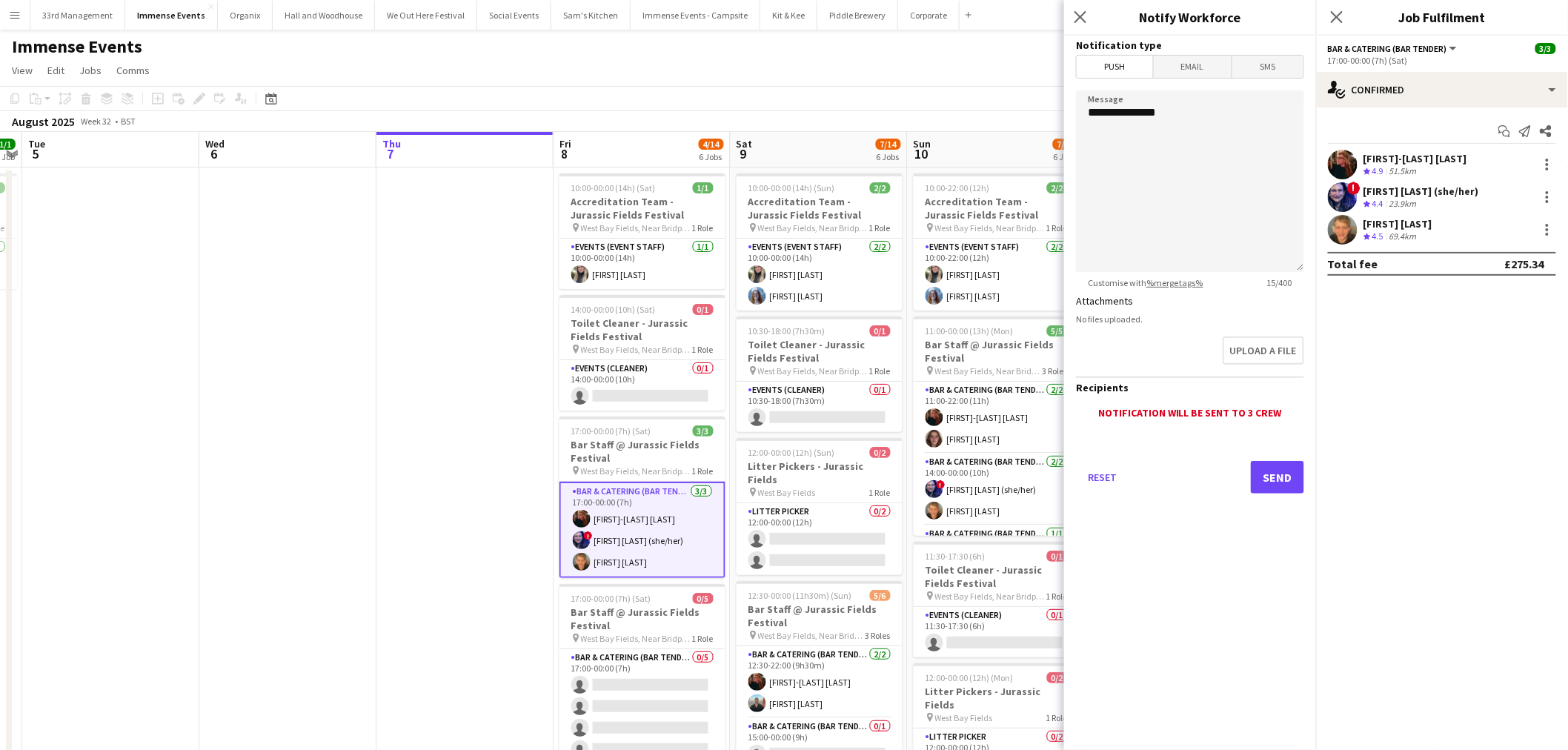 drag, startPoint x: 1183, startPoint y: 59, endPoint x: 1187, endPoint y: 67, distance: 8.944272 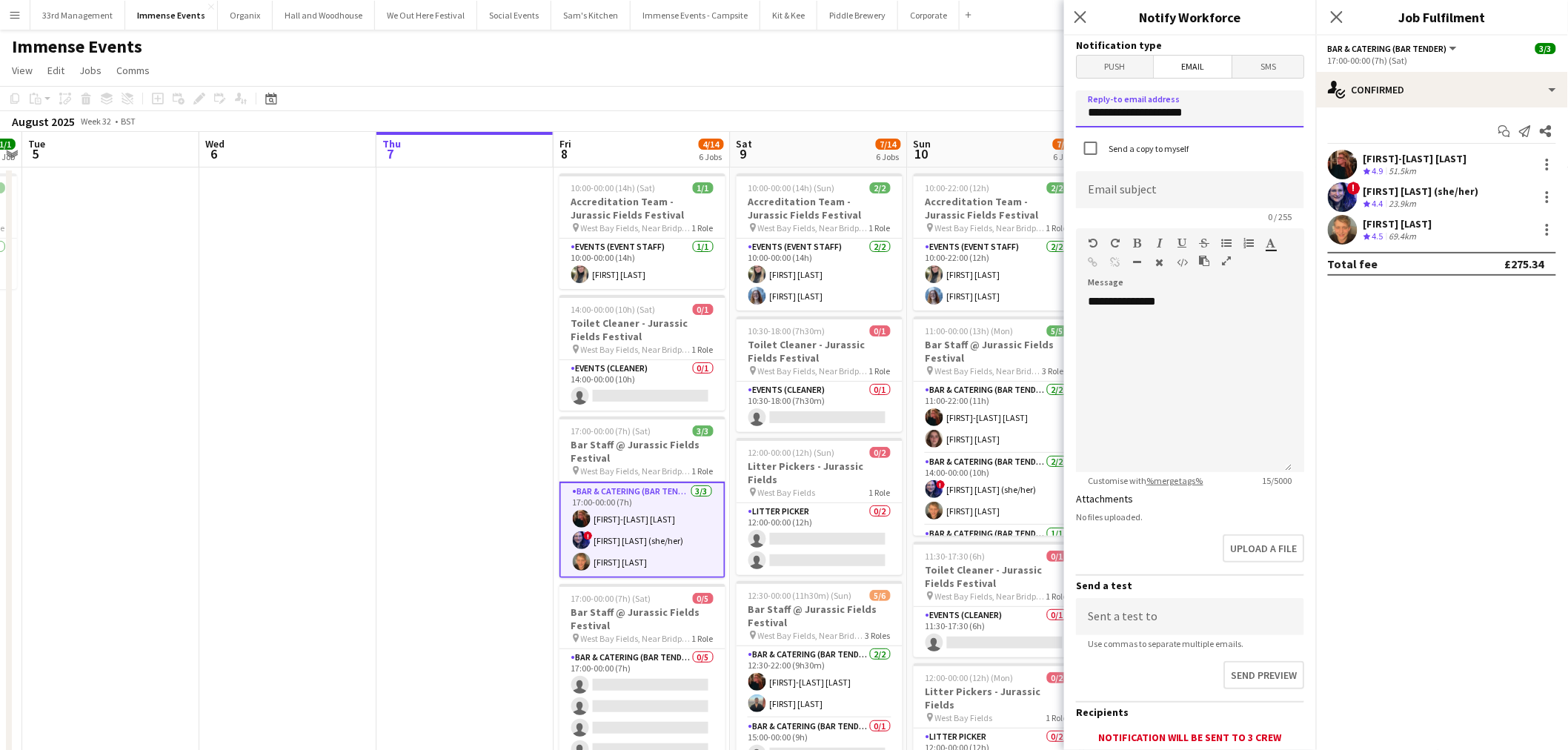 drag, startPoint x: 1194, startPoint y: 120, endPoint x: 1050, endPoint y: 105, distance: 144.7791 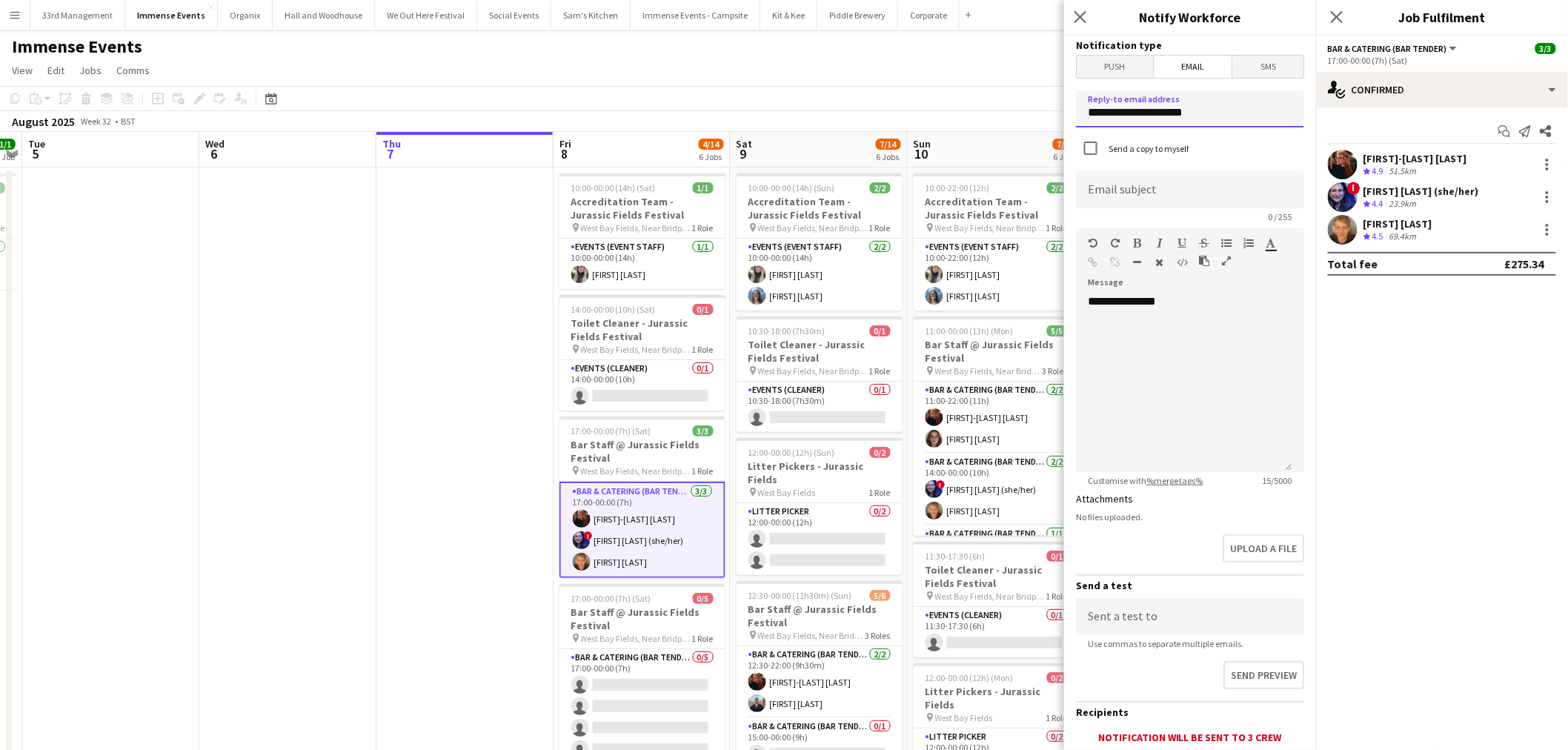 type on "**********" 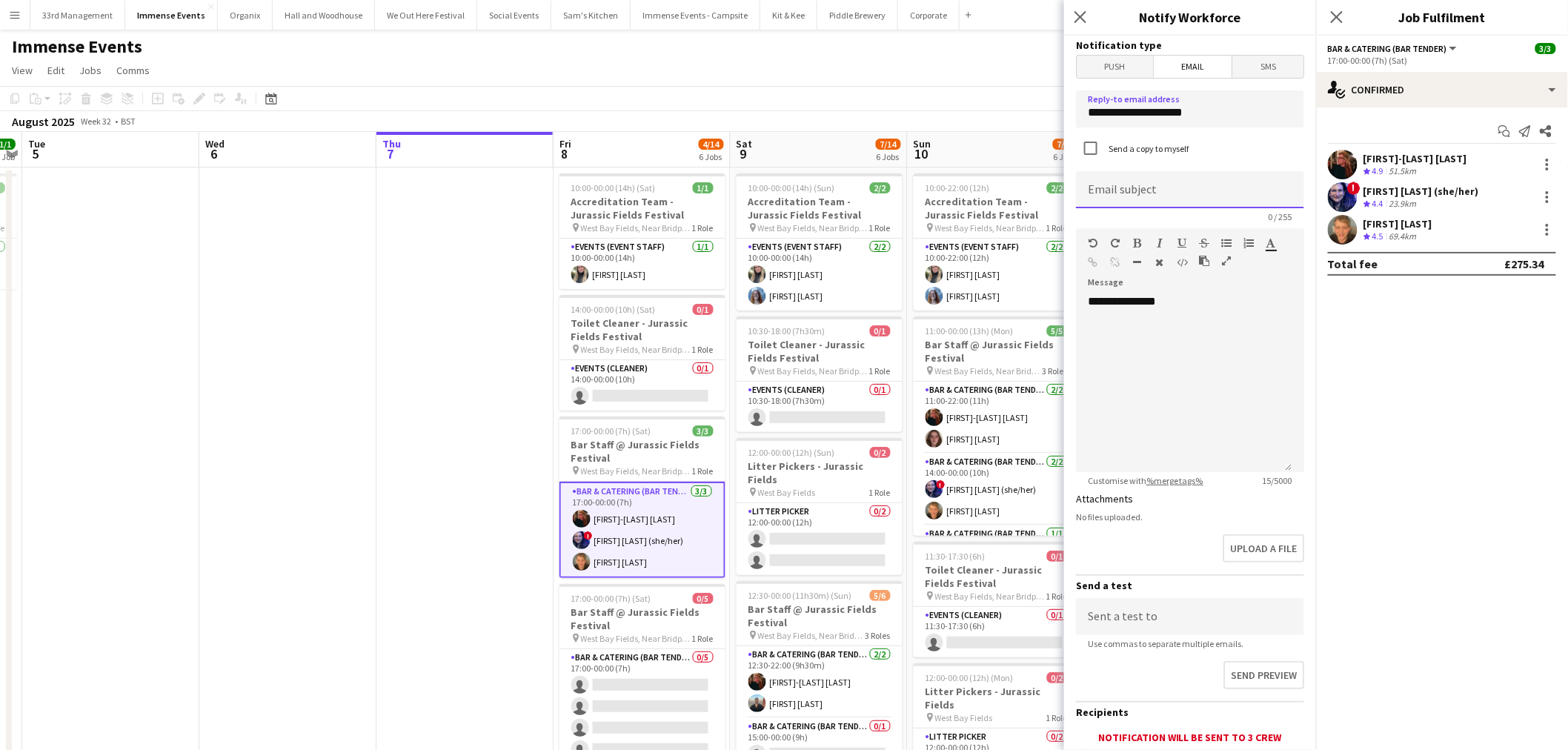 click 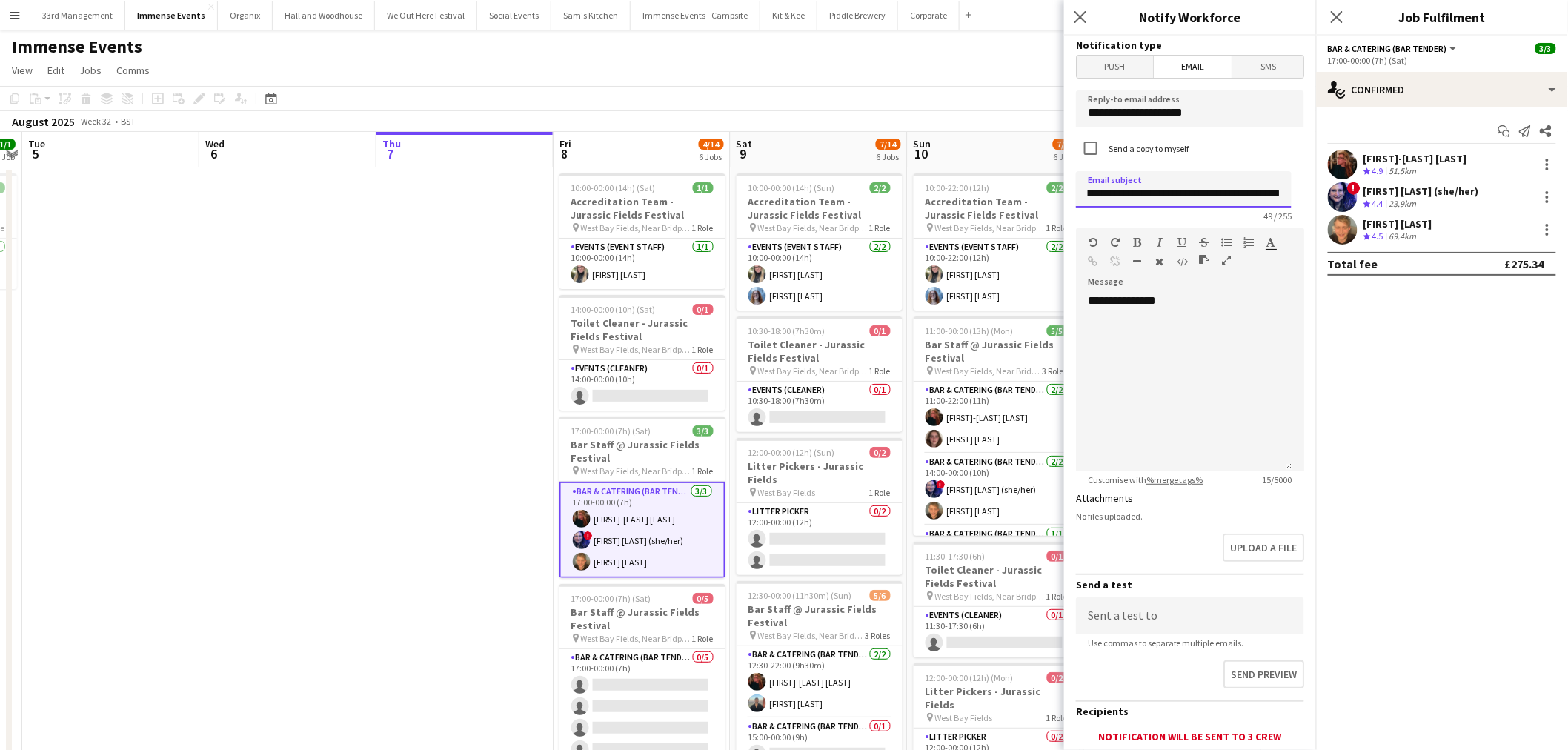 scroll, scrollTop: 0, scrollLeft: 39, axis: horizontal 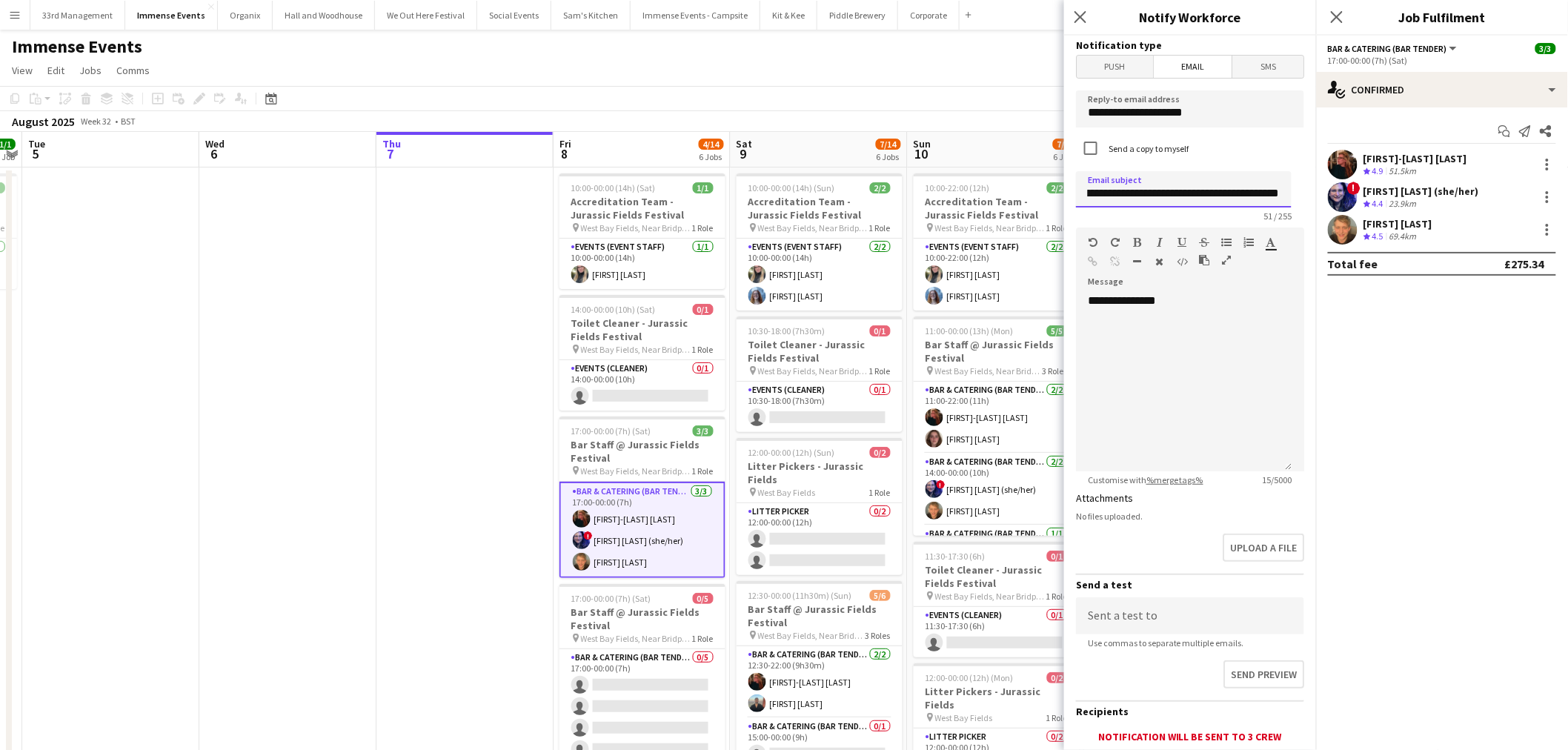 type on "**********" 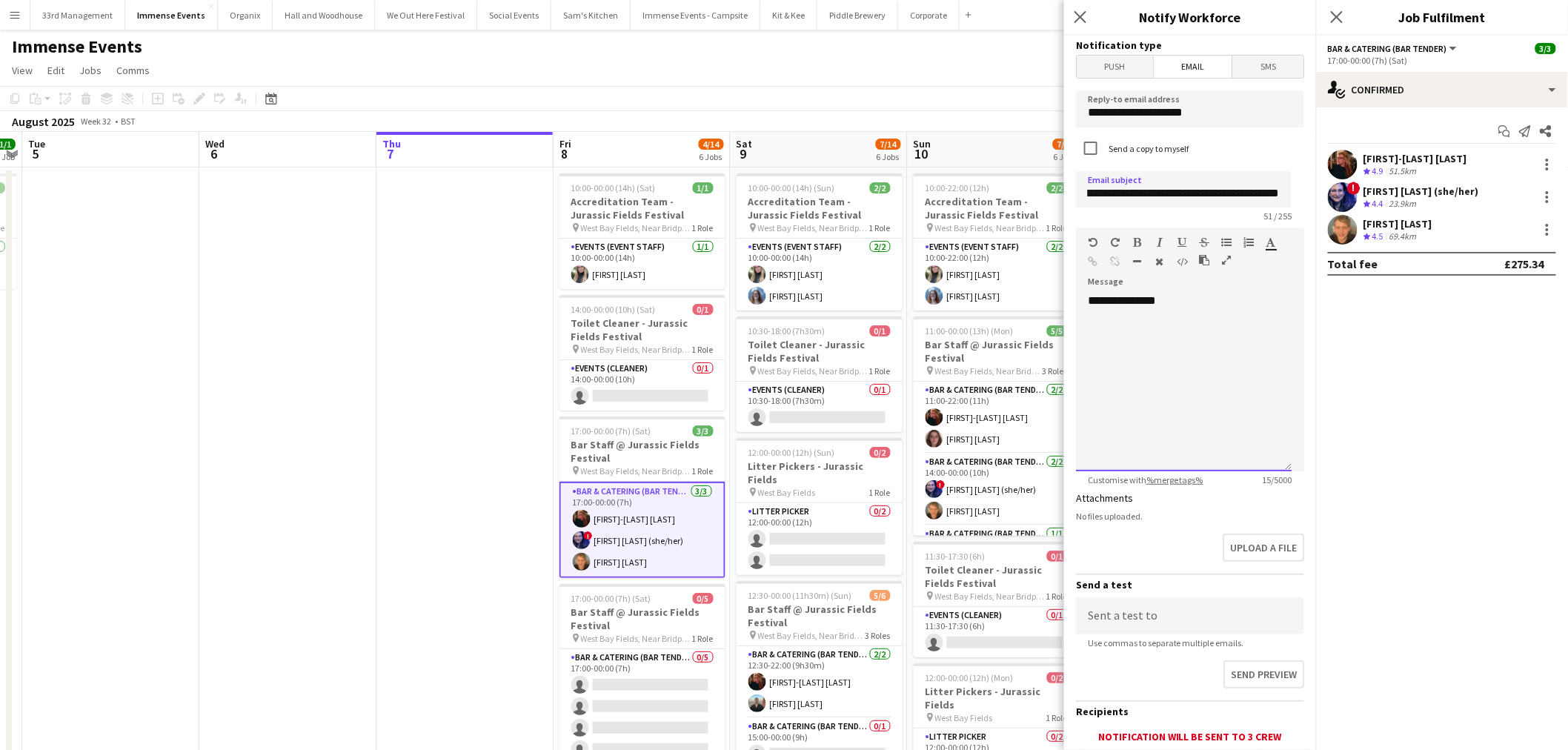 click on "**********" 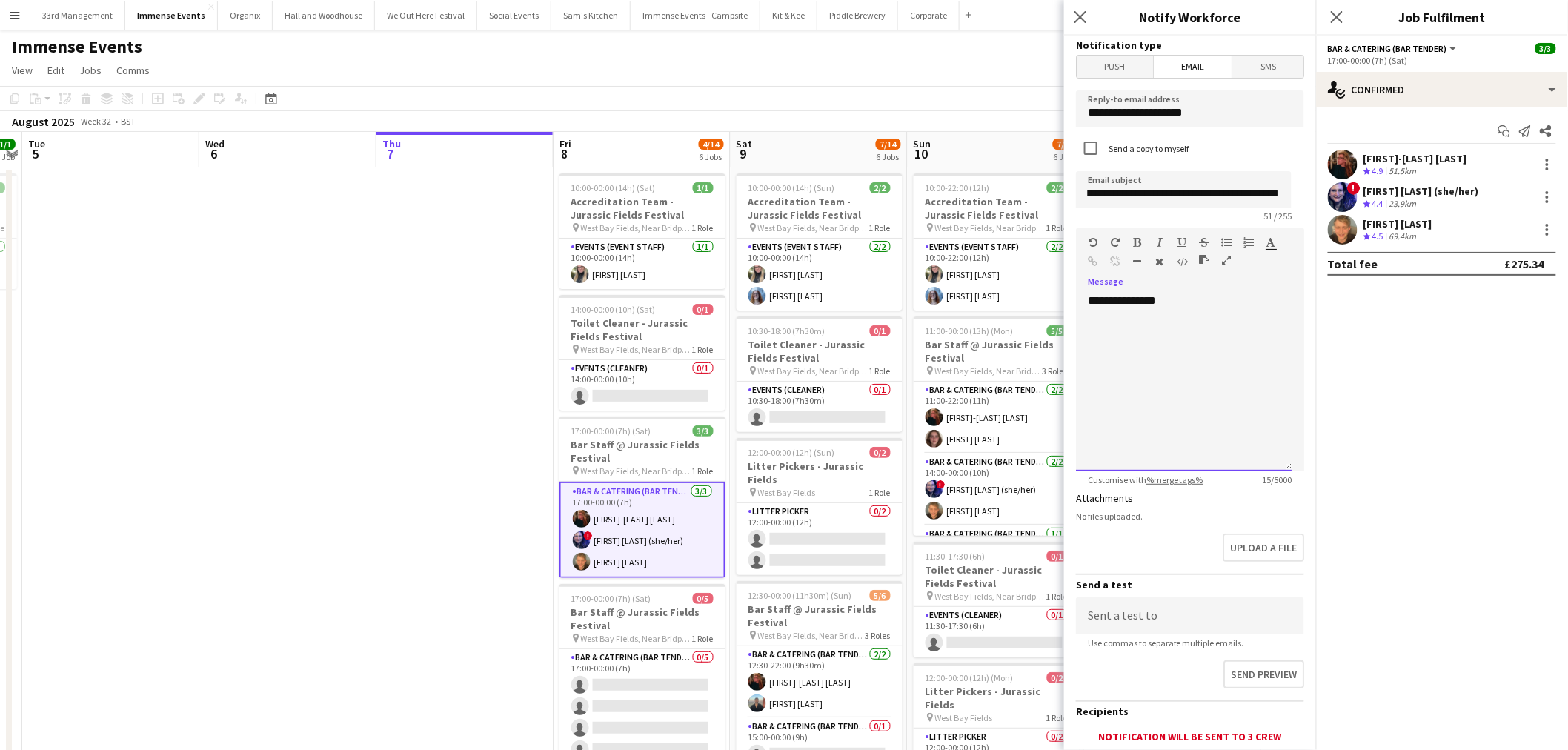 scroll, scrollTop: 0, scrollLeft: 0, axis: both 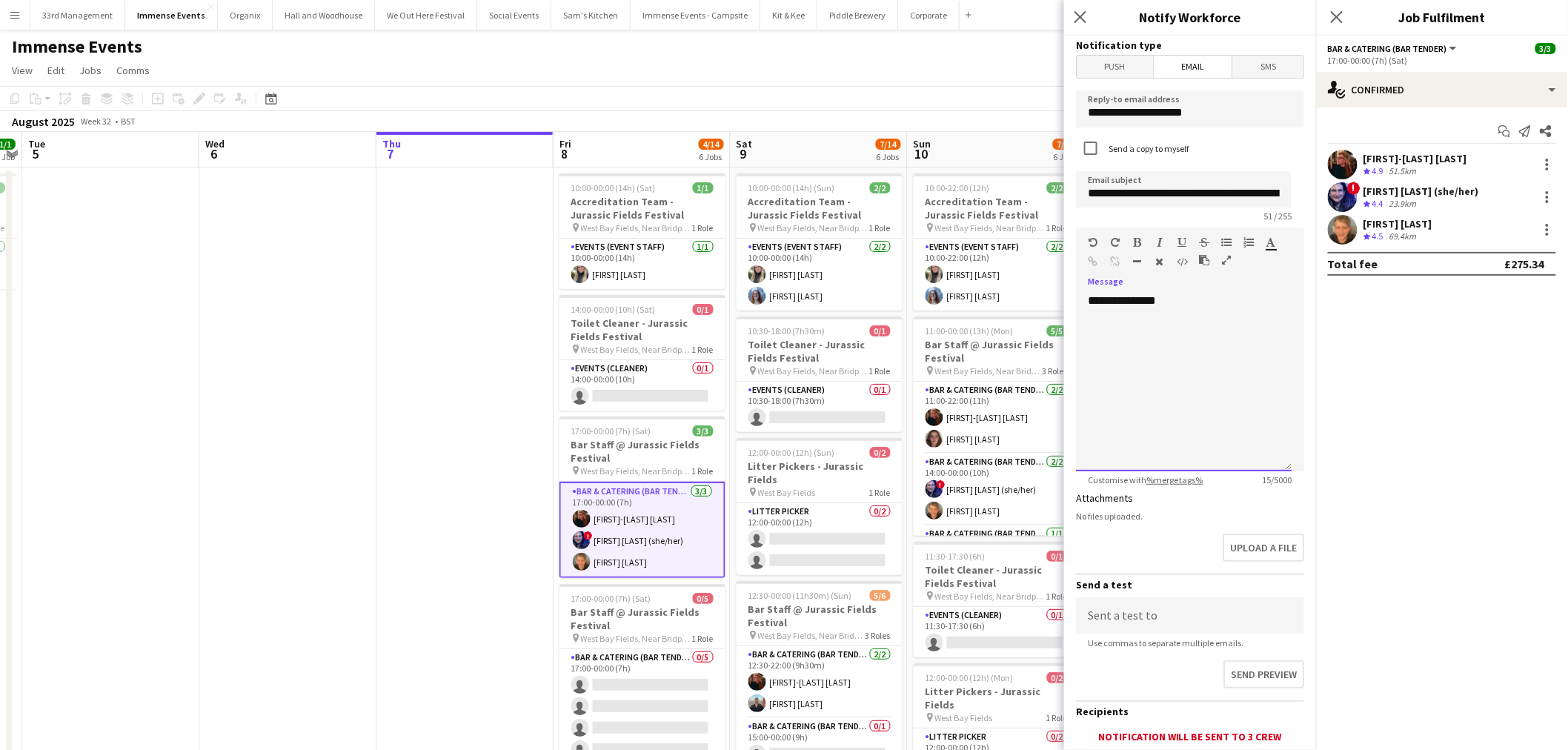 type 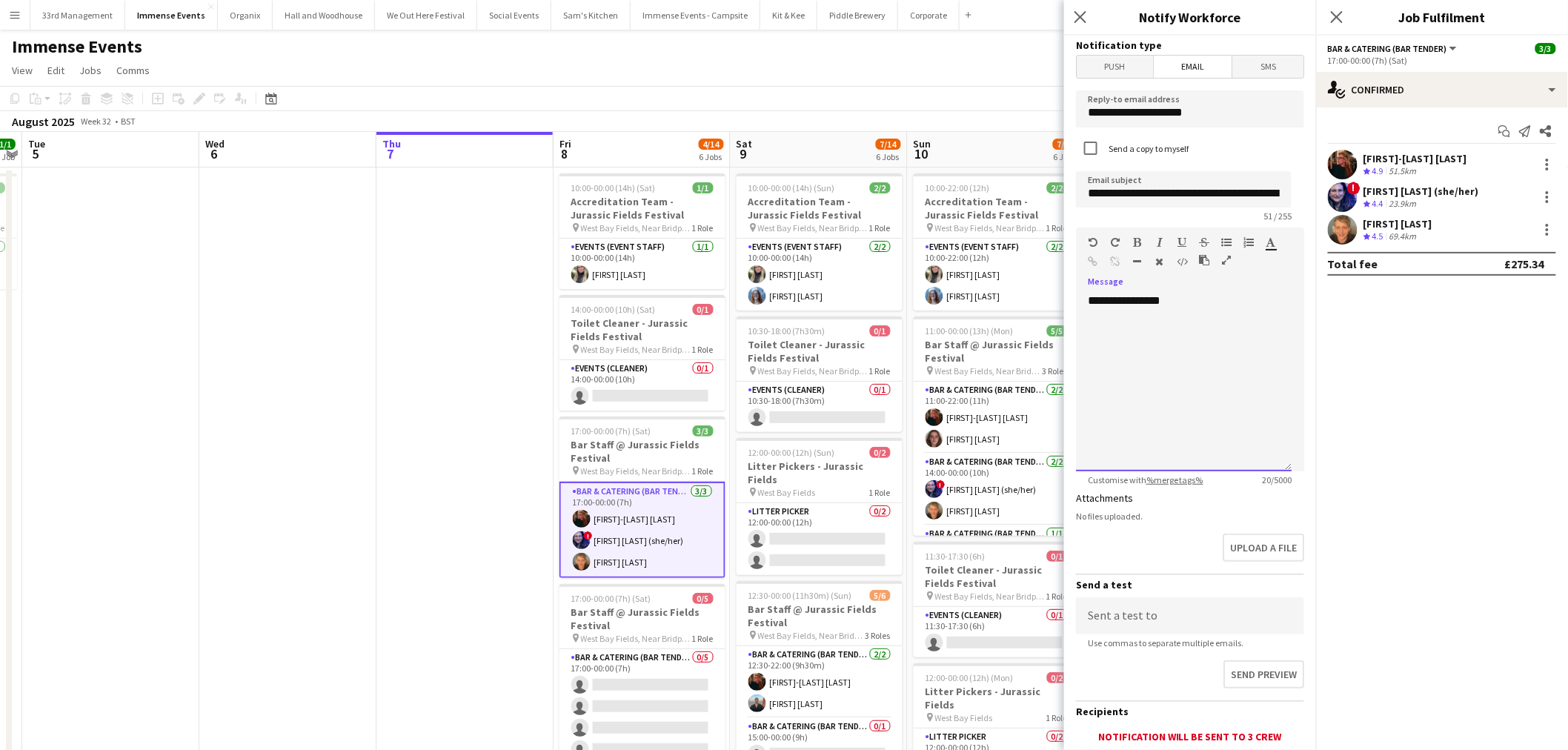 scroll, scrollTop: 703, scrollLeft: 0, axis: vertical 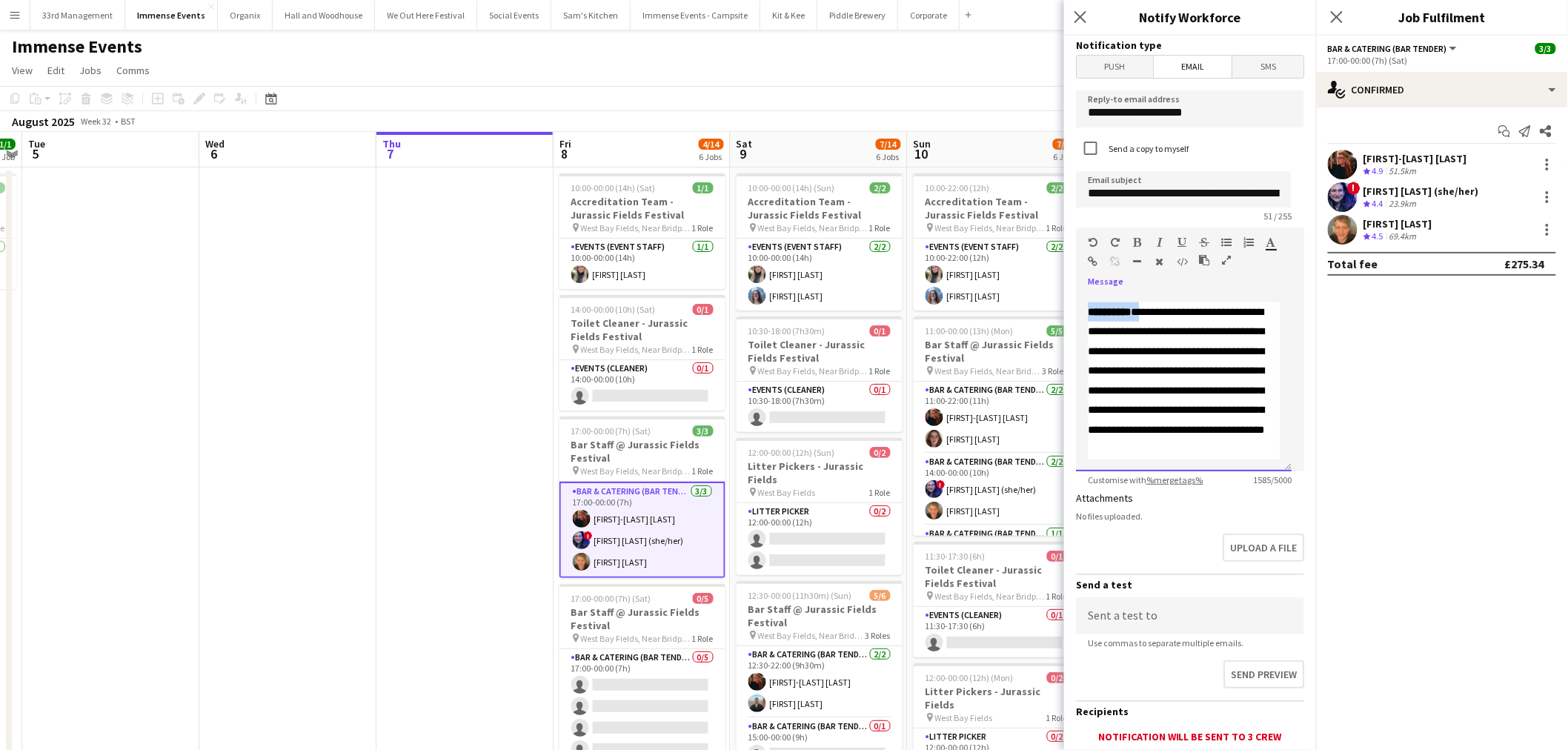 drag, startPoint x: 1146, startPoint y: 307, endPoint x: 1066, endPoint y: 312, distance: 80.156098 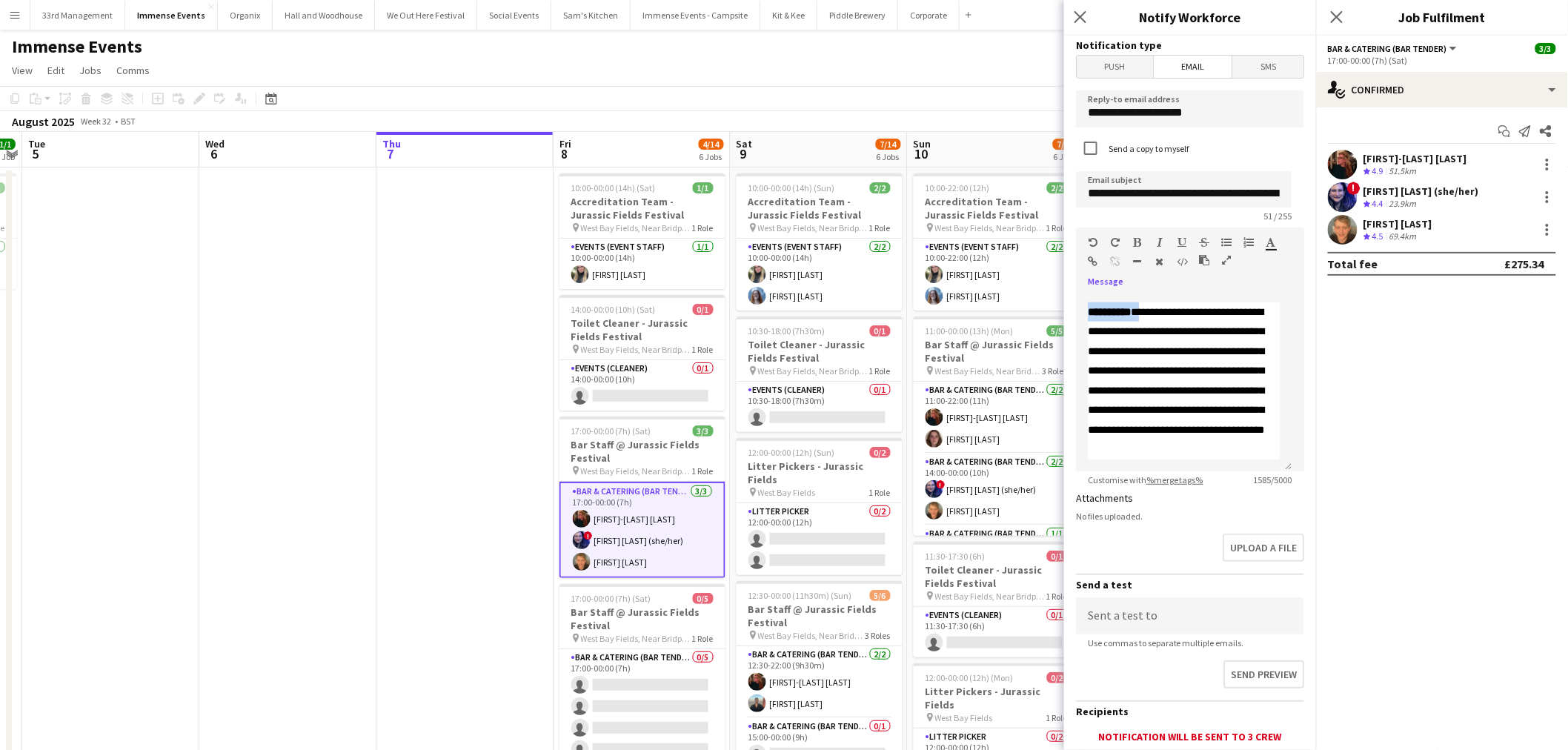 click at bounding box center [1137, 242] 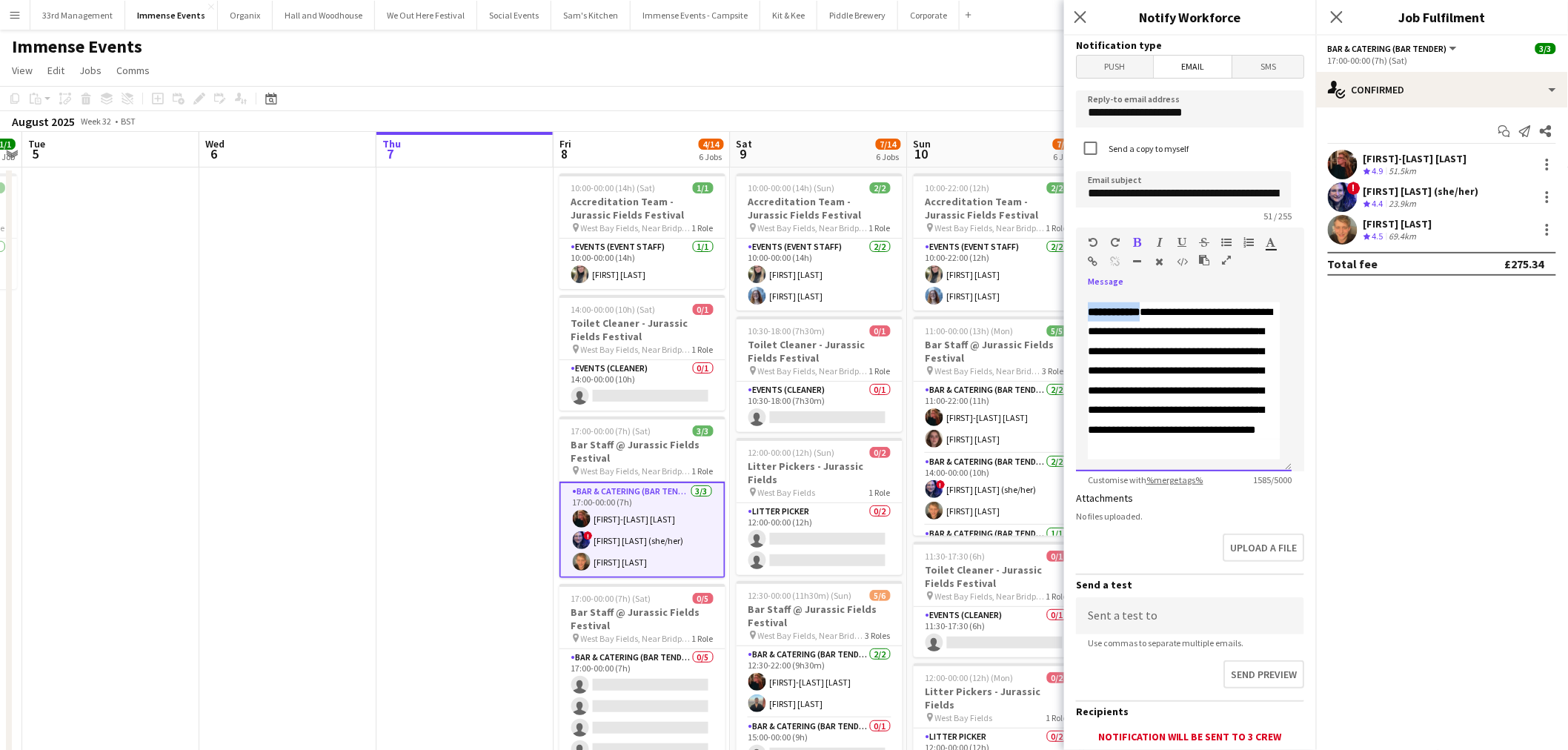 scroll, scrollTop: 716, scrollLeft: 0, axis: vertical 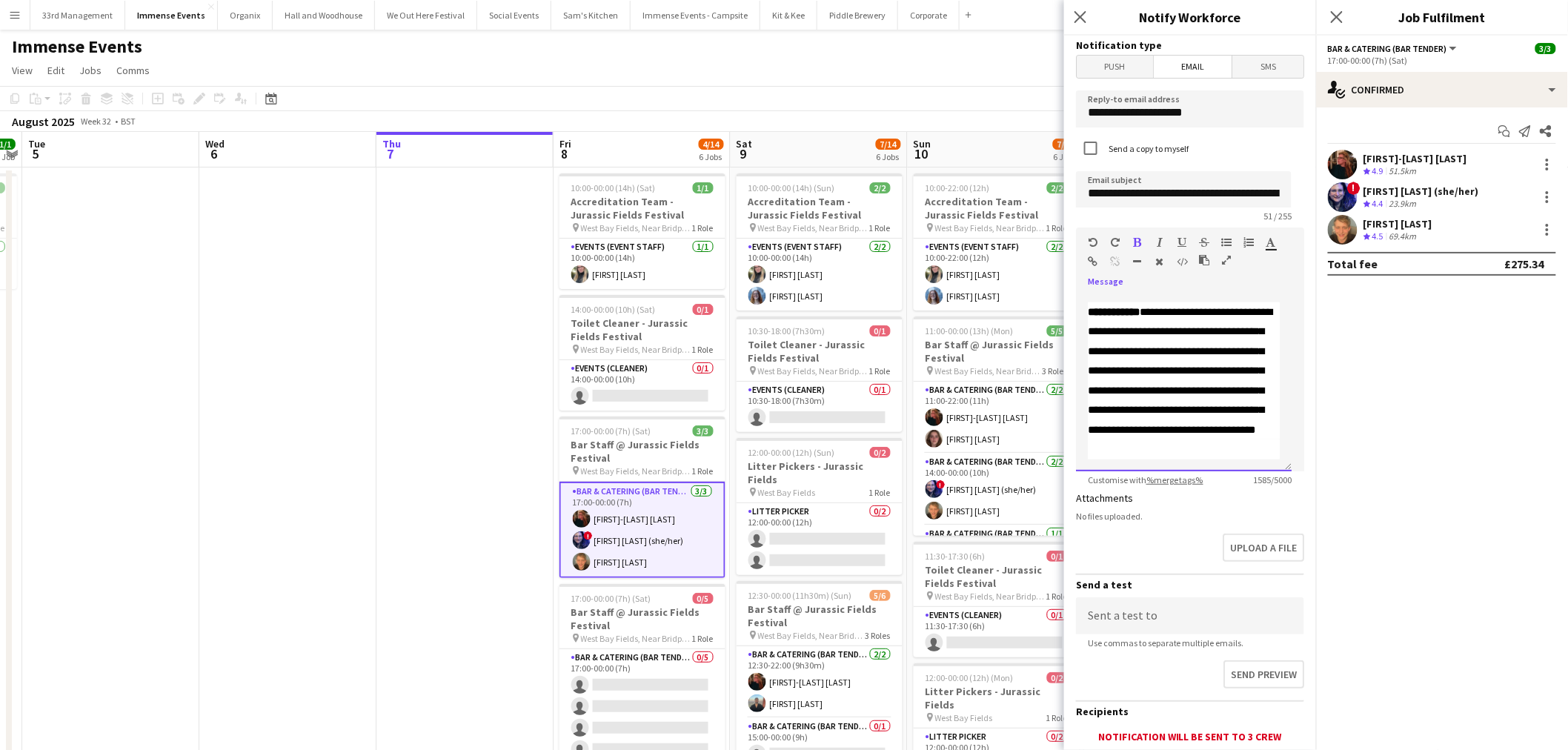 click on "**********" at bounding box center [1183, 371] 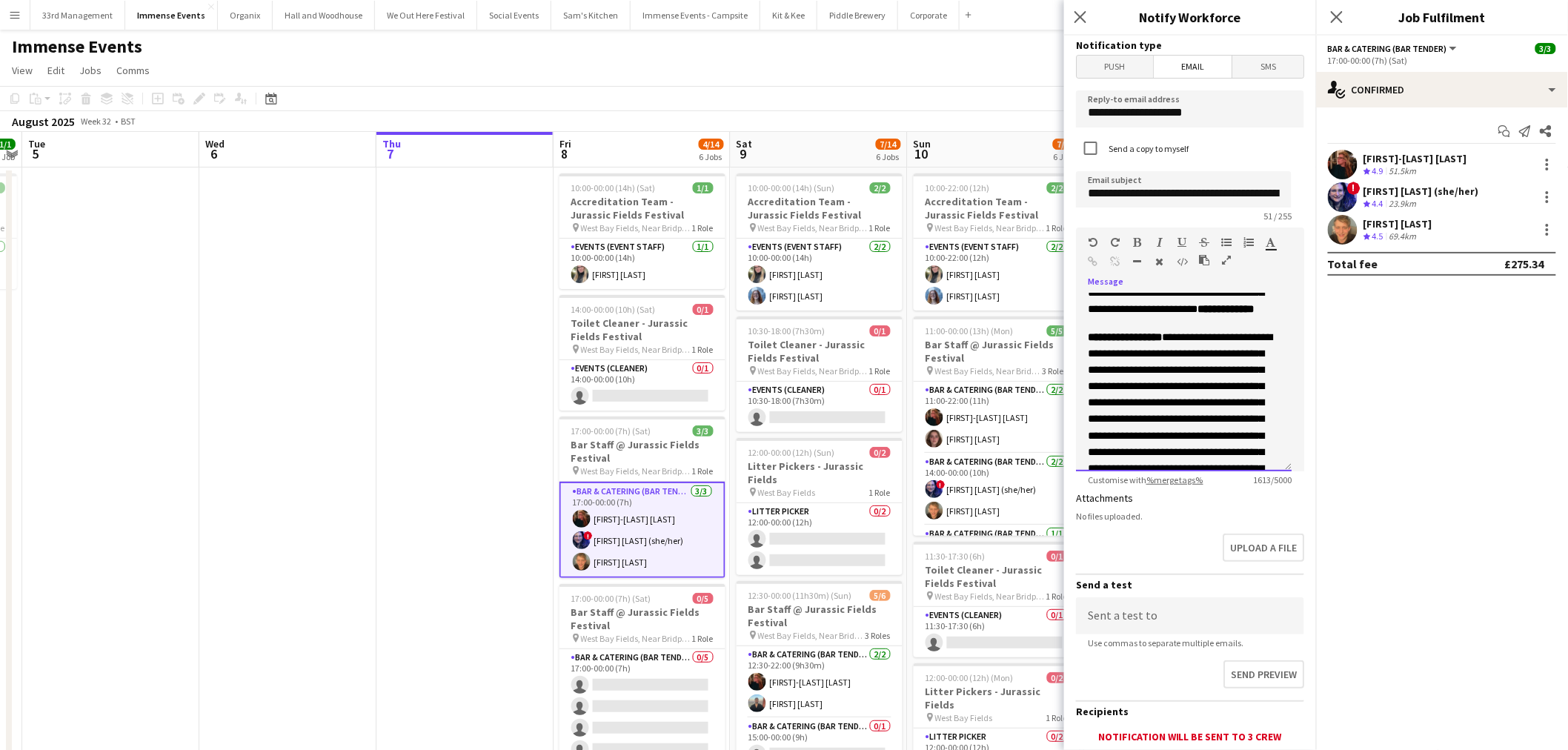 scroll, scrollTop: 433, scrollLeft: 0, axis: vertical 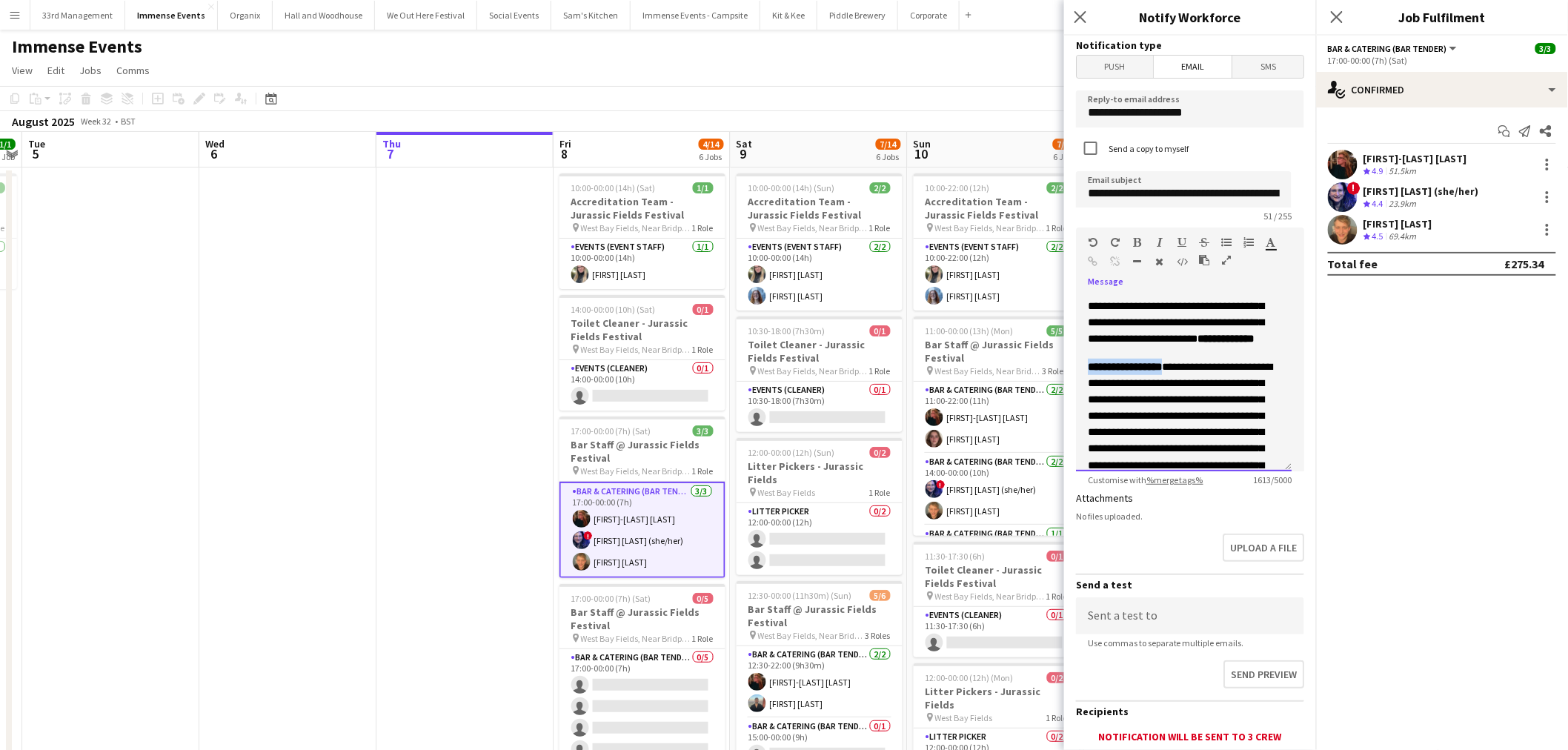 drag, startPoint x: 1171, startPoint y: 385, endPoint x: 1075, endPoint y: 380, distance: 96.13012 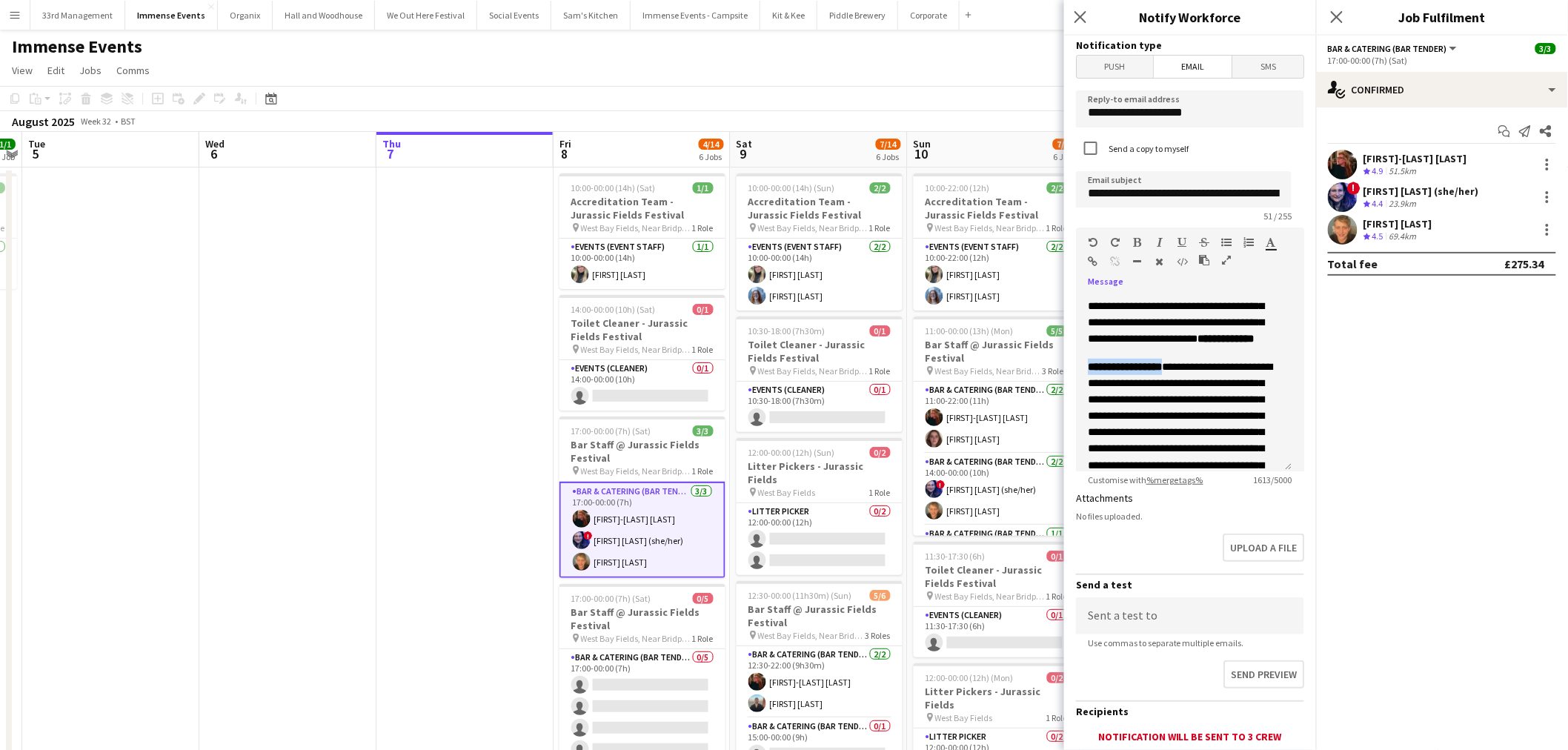 click at bounding box center [1137, 242] 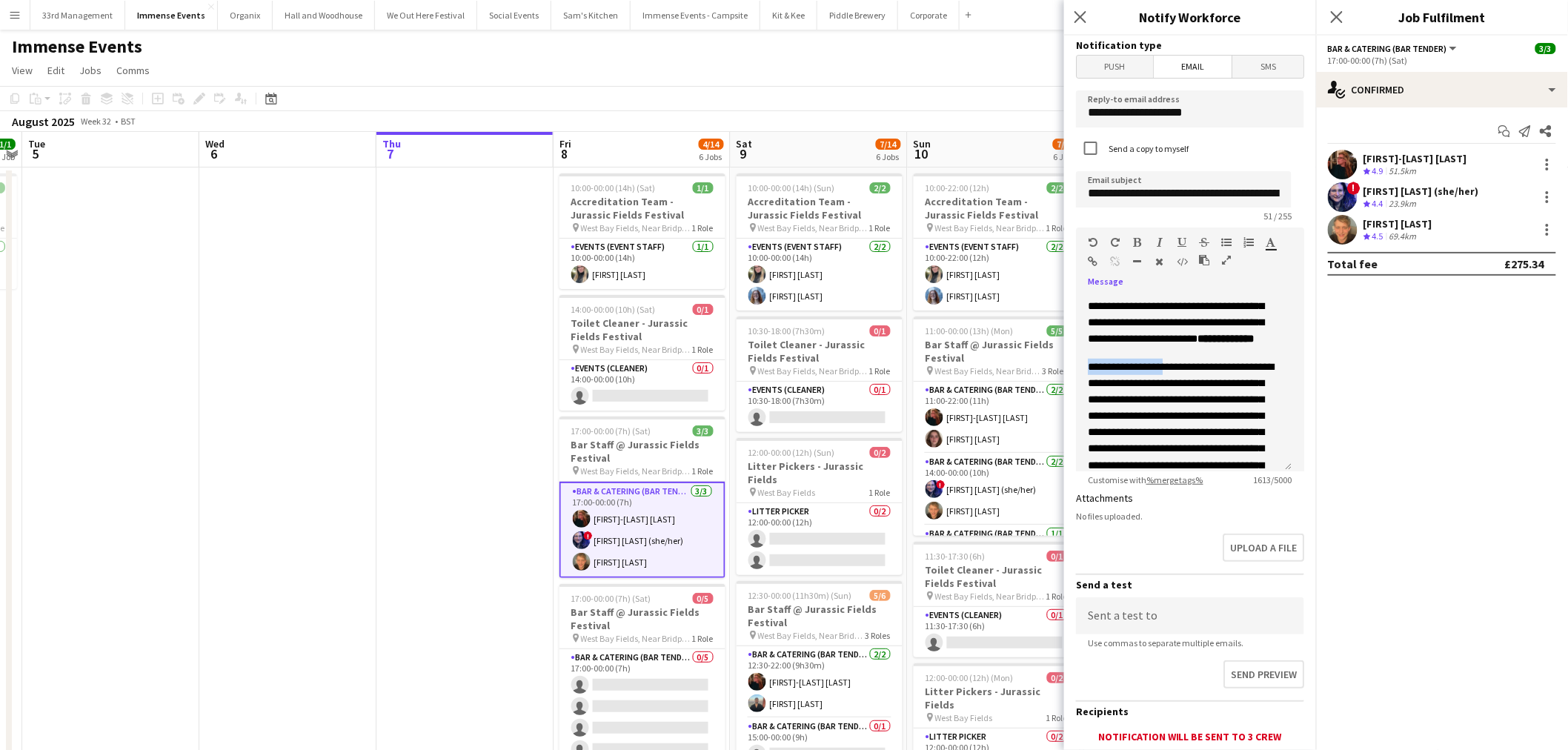 click at bounding box center [1137, 242] 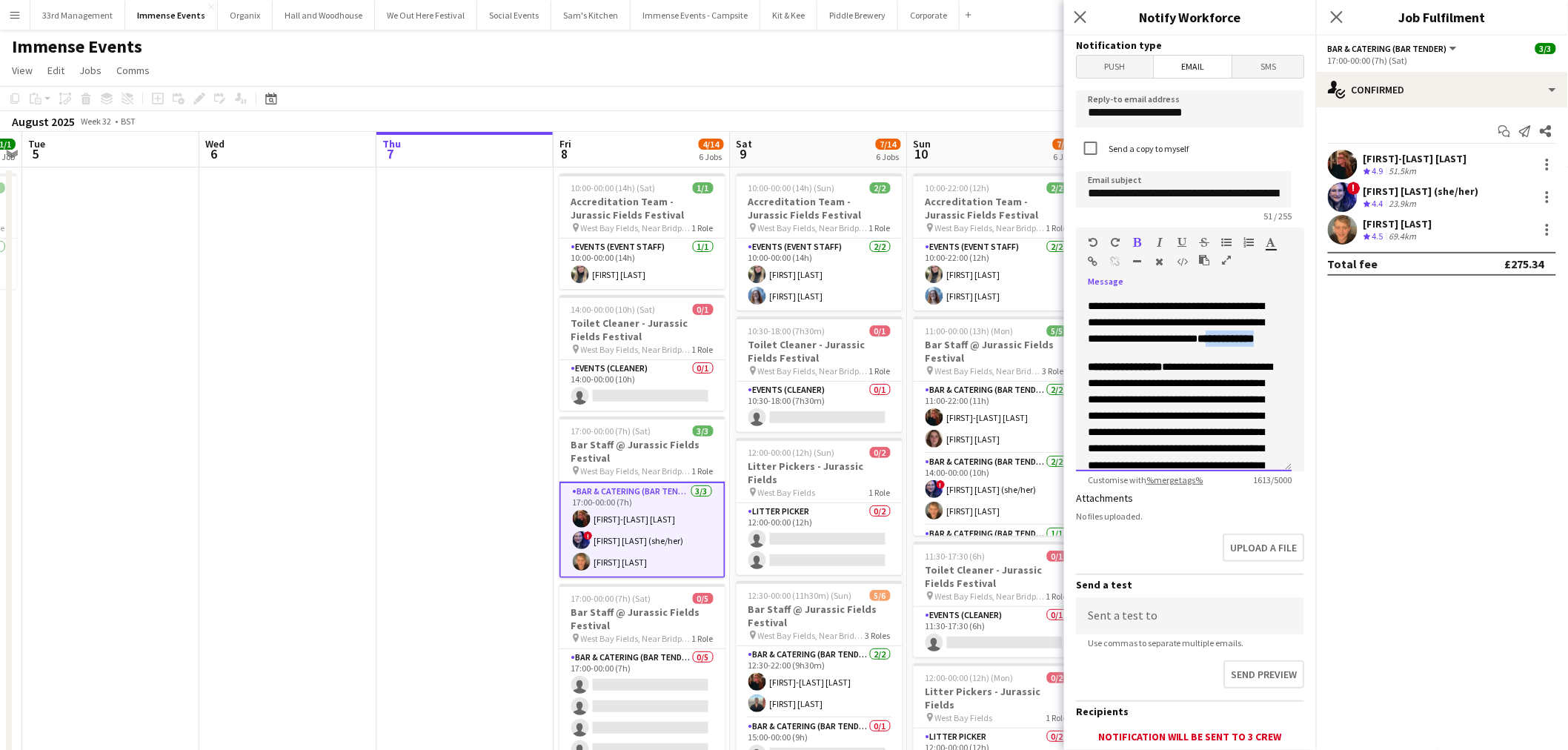 drag, startPoint x: 1156, startPoint y: 349, endPoint x: 1070, endPoint y: 354, distance: 86.14523 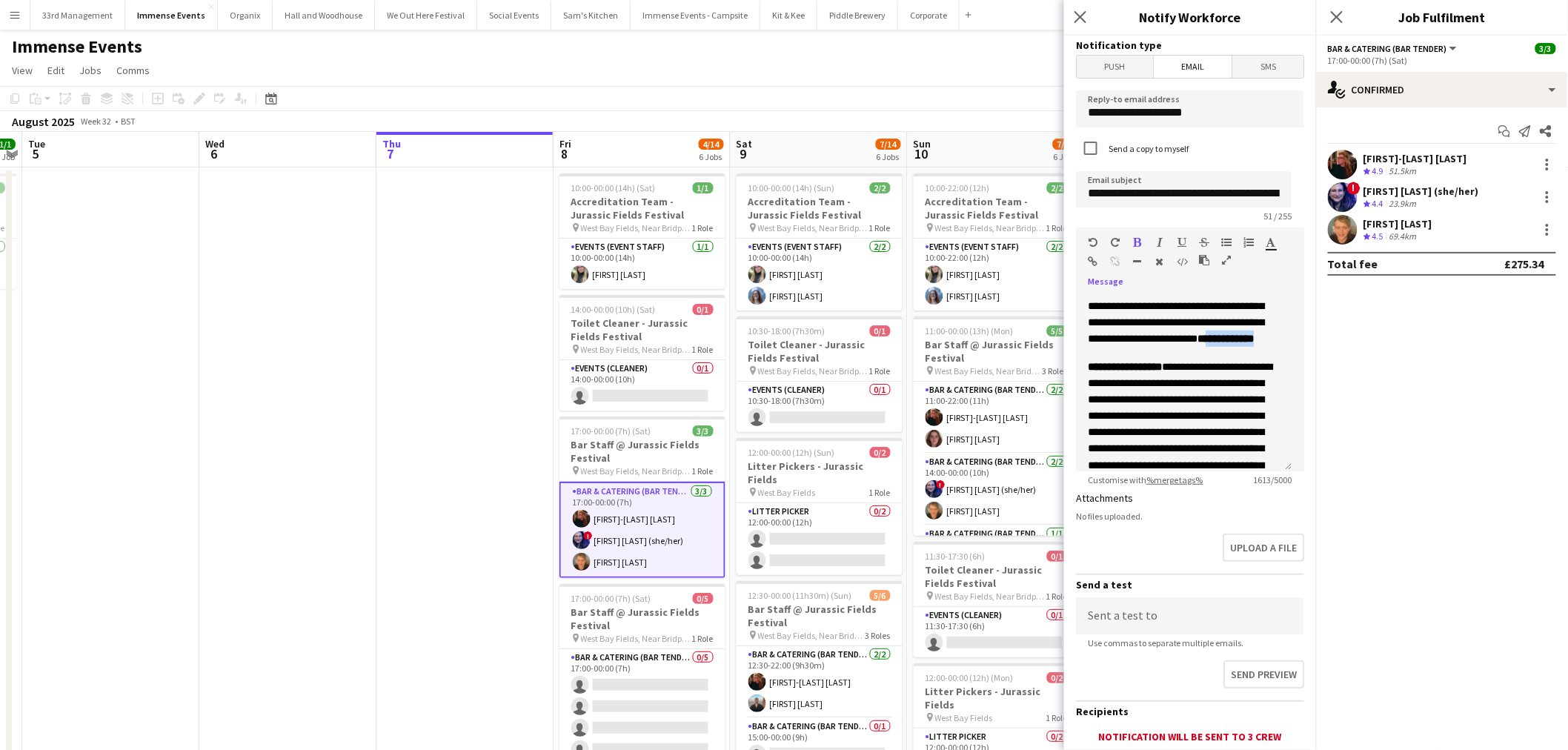 click at bounding box center (1137, 242) 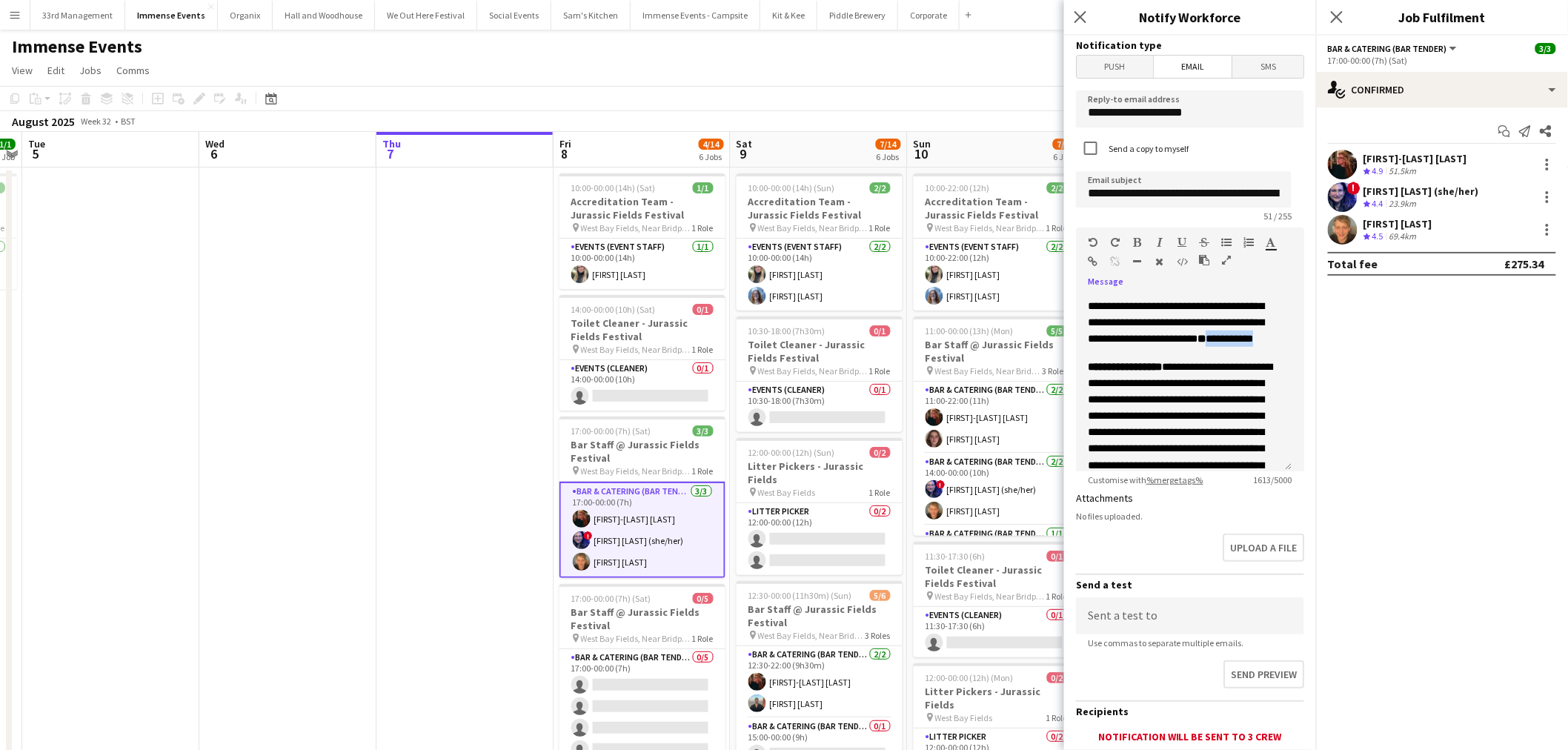 click at bounding box center [1137, 242] 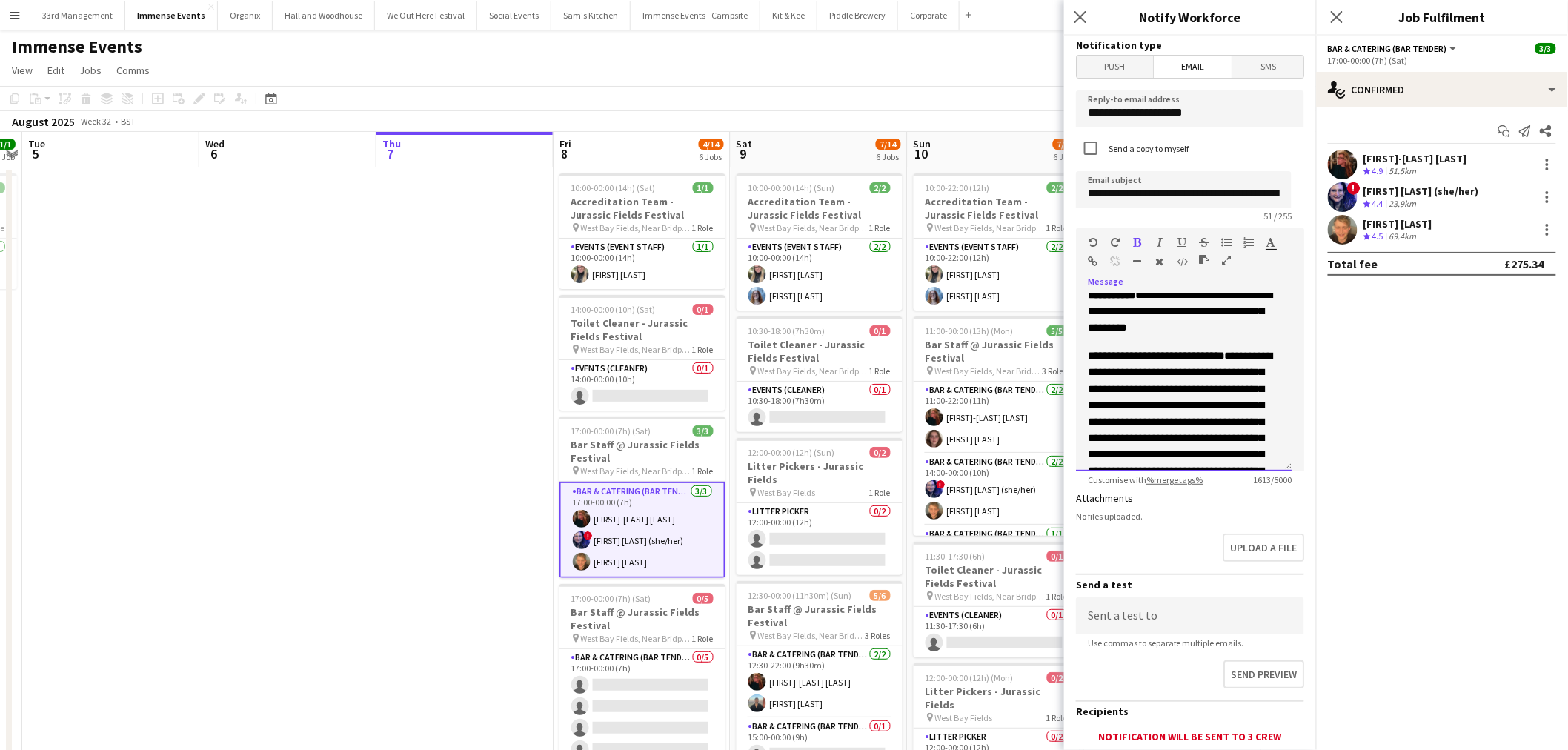 scroll, scrollTop: 268, scrollLeft: 0, axis: vertical 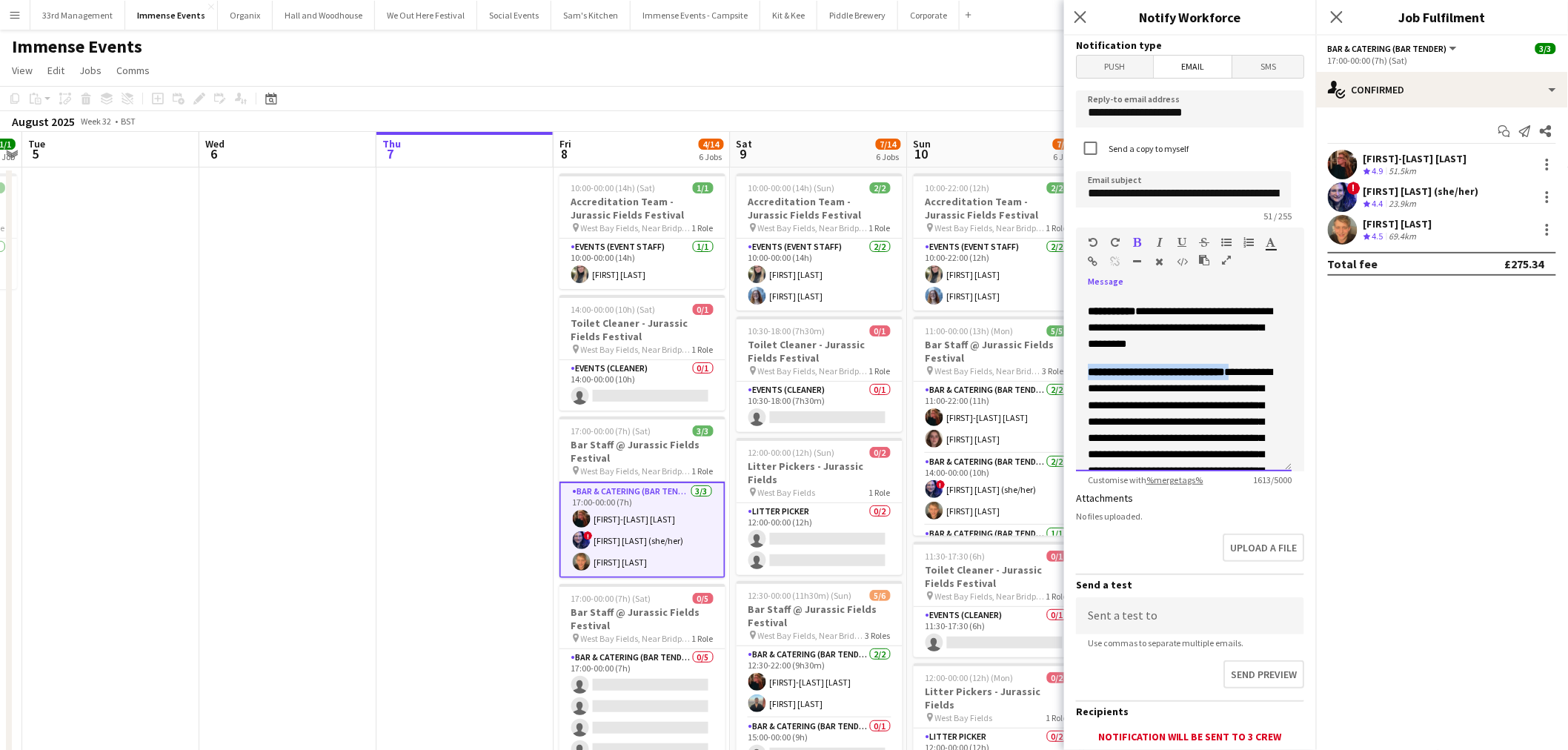 drag, startPoint x: 1235, startPoint y: 374, endPoint x: 1077, endPoint y: 368, distance: 158.11388 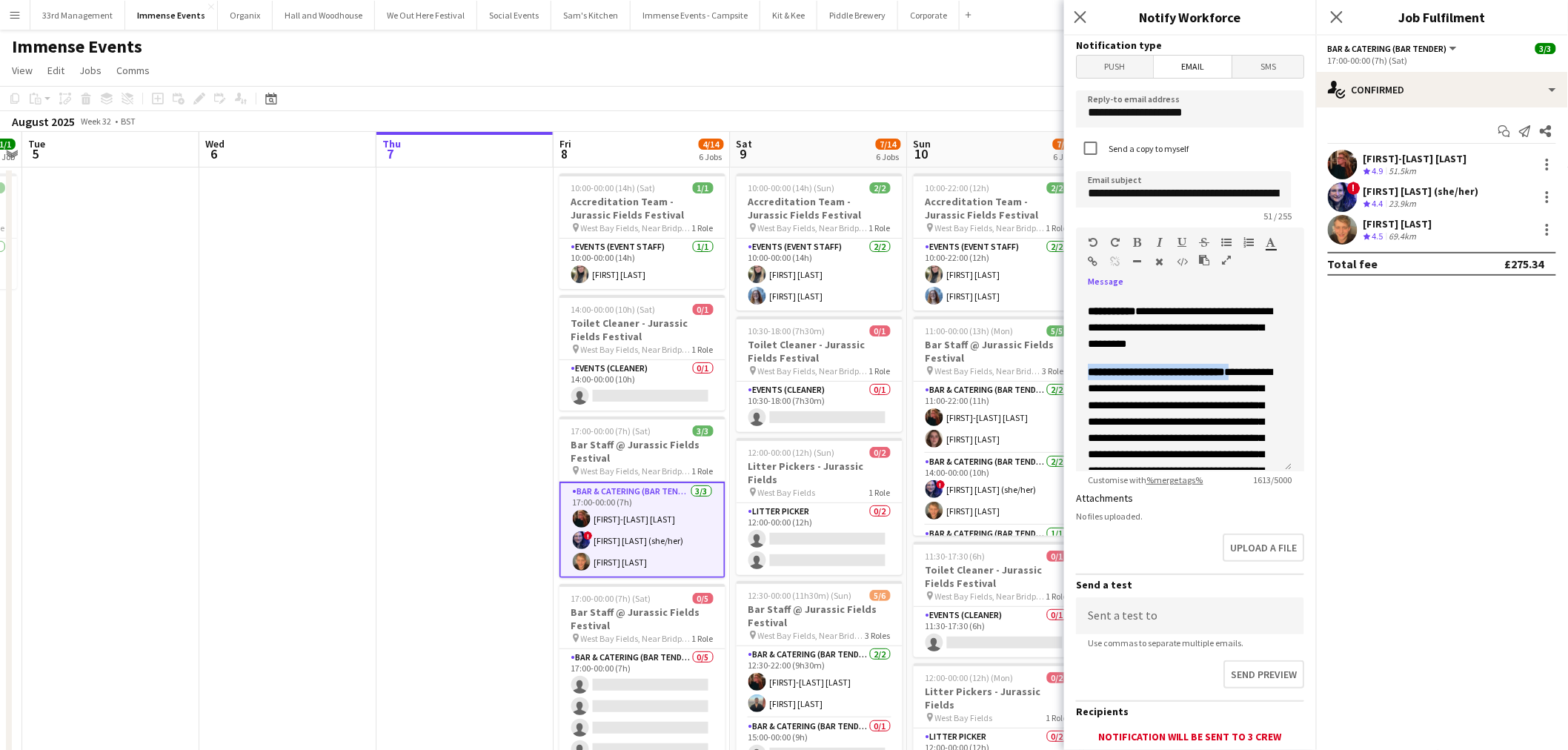 click at bounding box center [1137, 242] 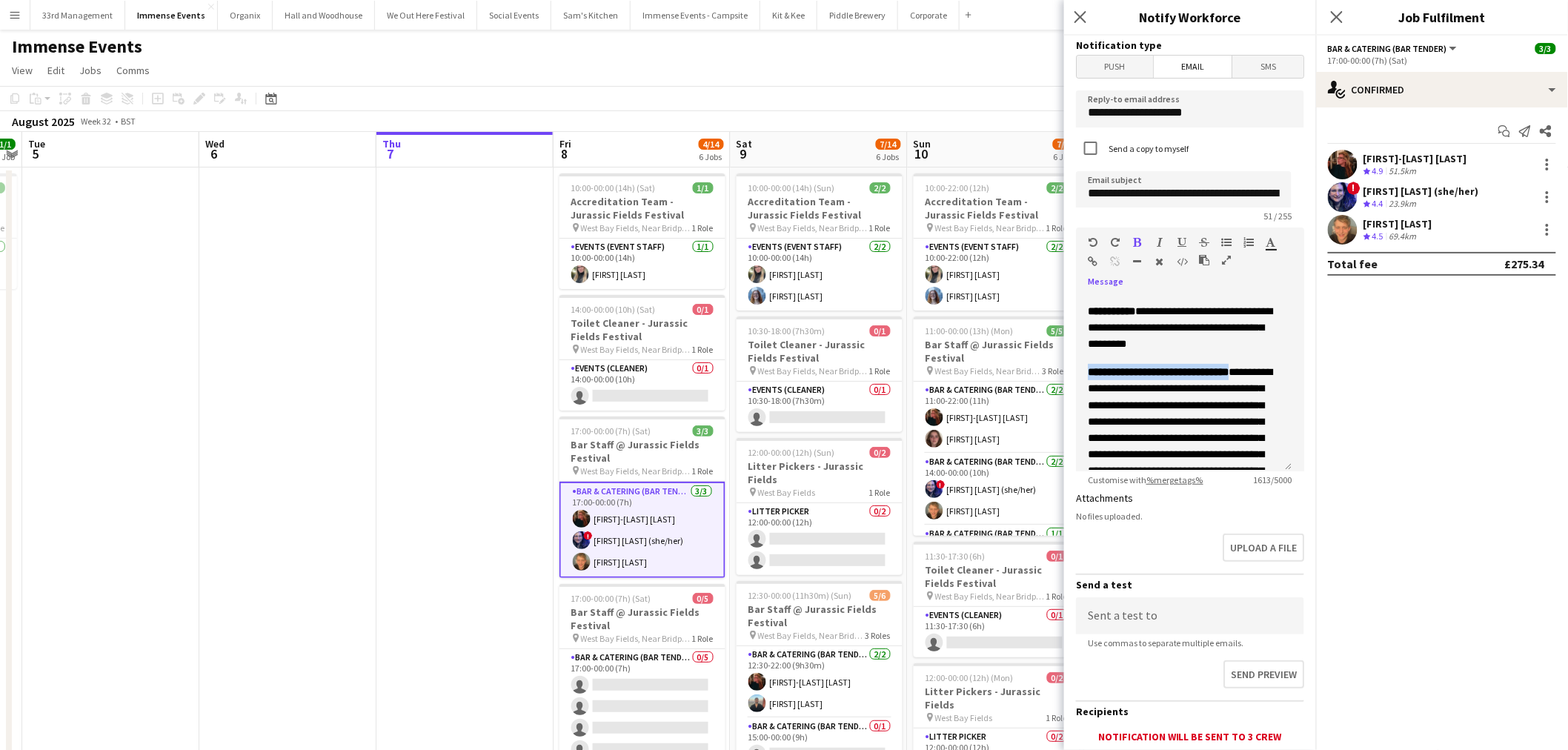 click at bounding box center [1137, 242] 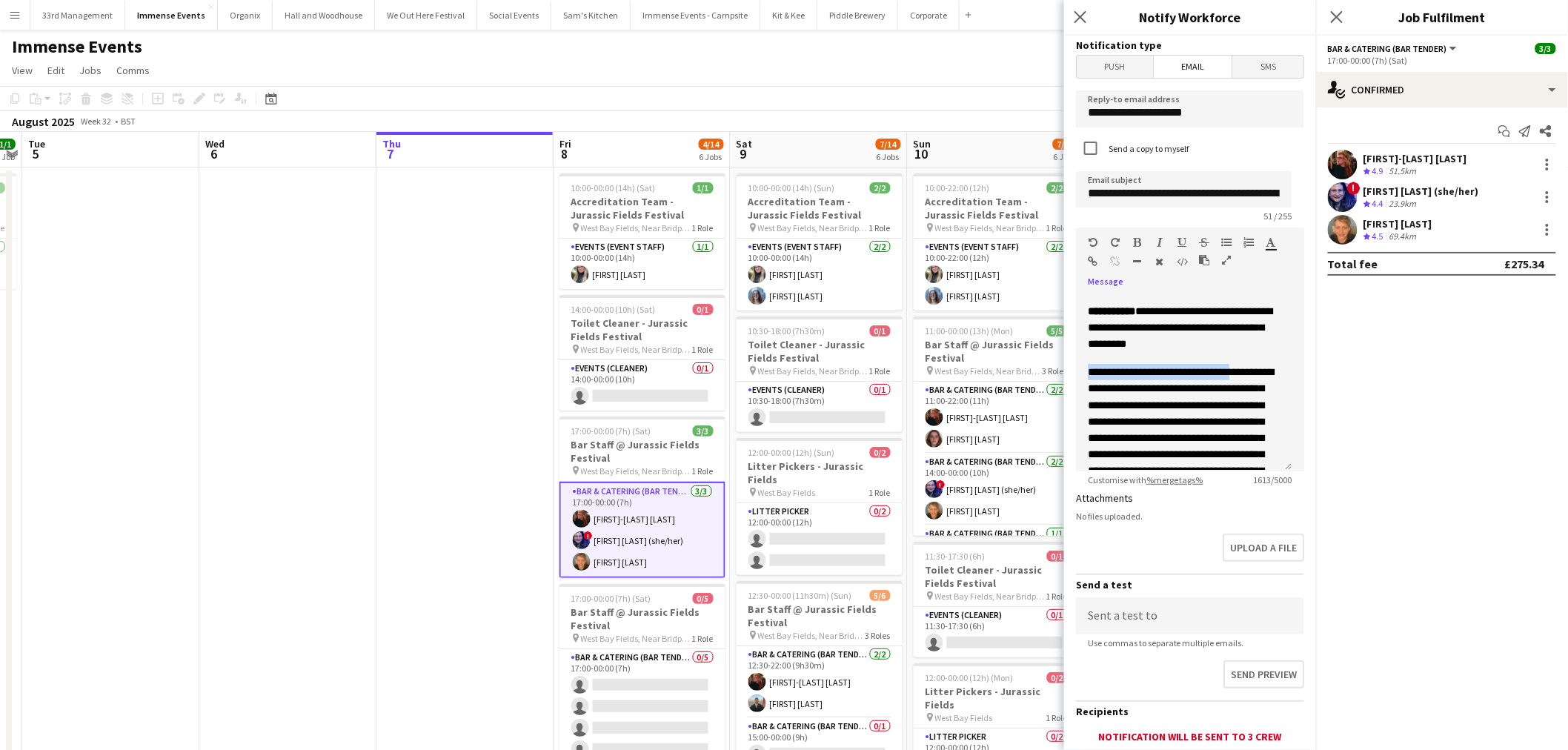 click at bounding box center [1137, 242] 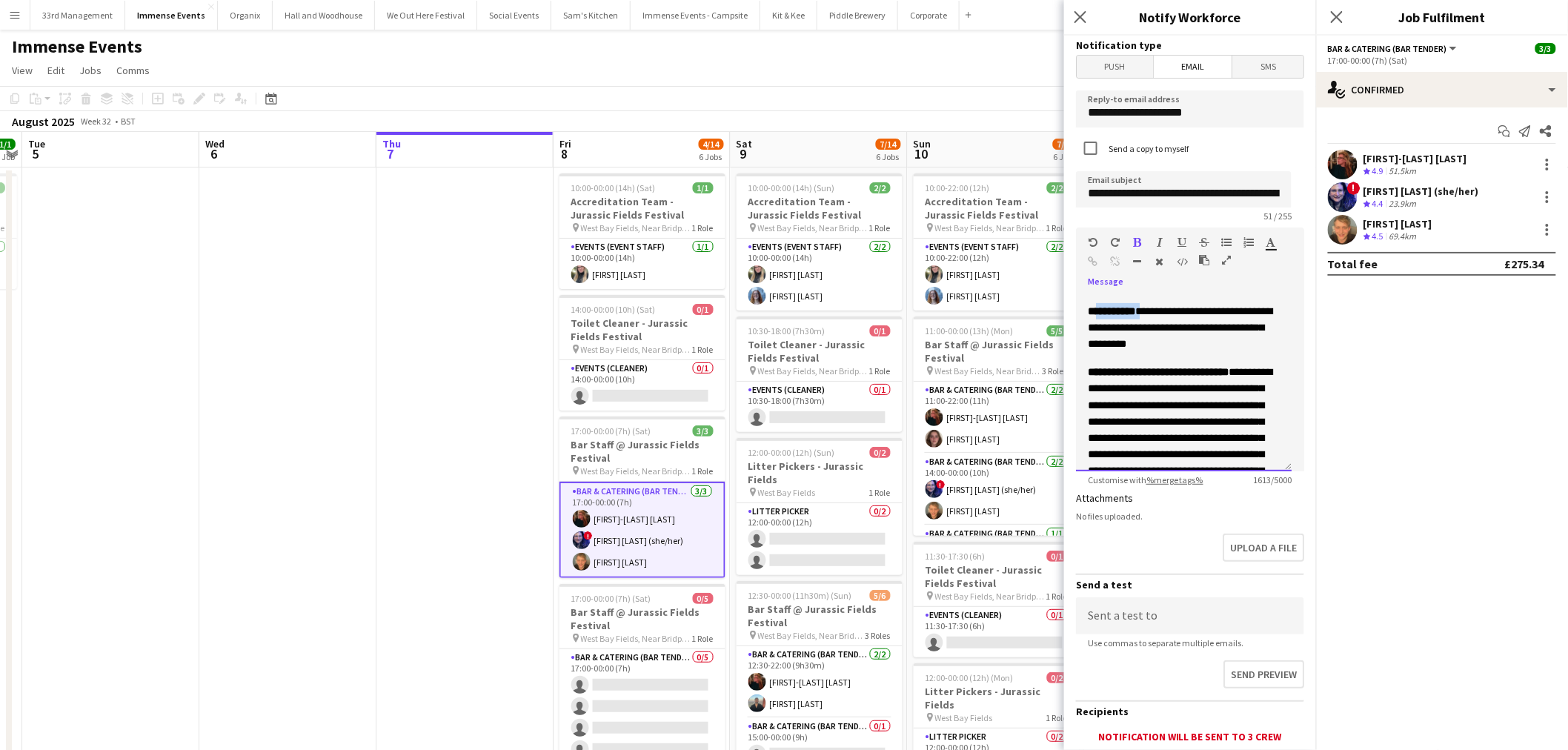 drag, startPoint x: 1149, startPoint y: 310, endPoint x: 1099, endPoint y: 277, distance: 59.9083 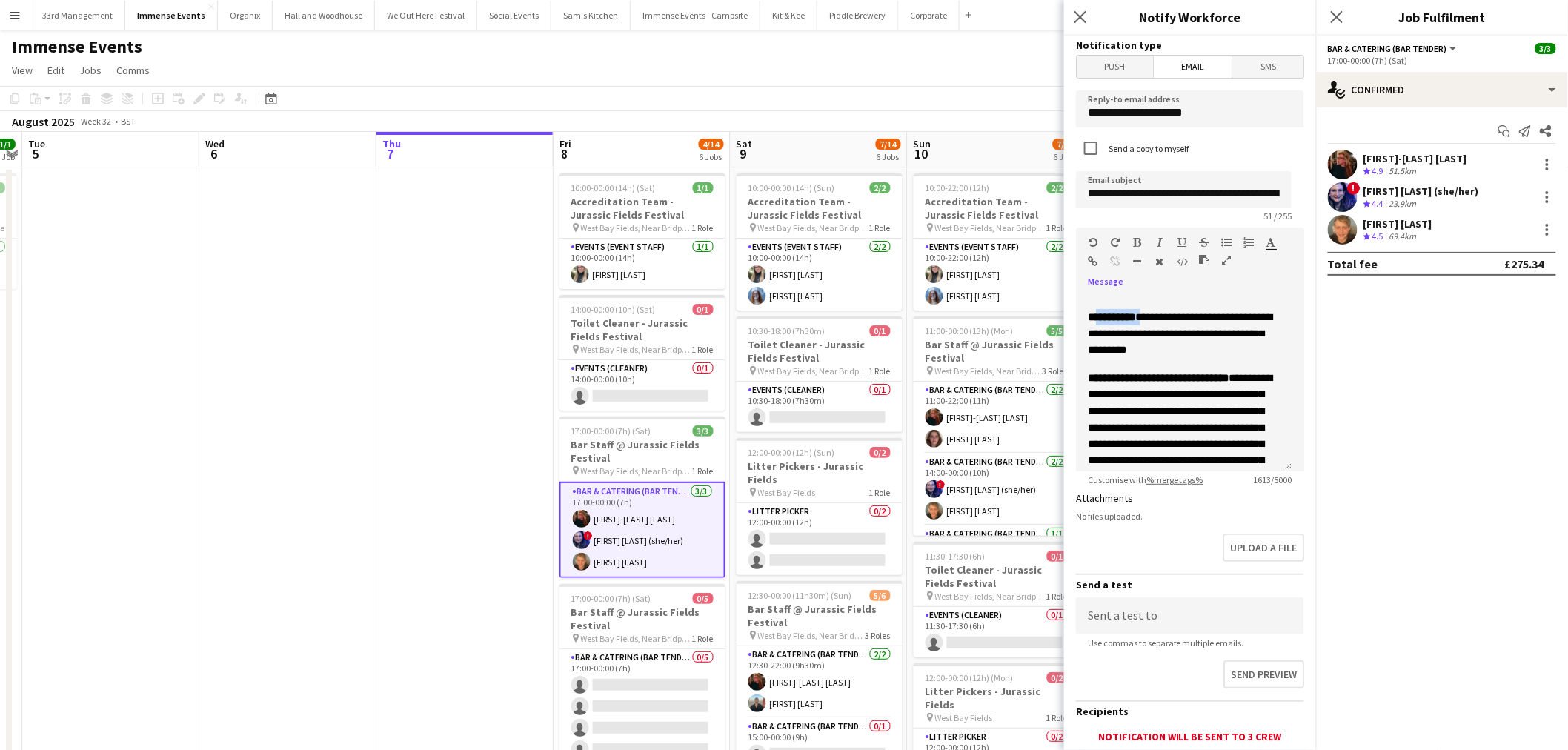 click at bounding box center (1137, 242) 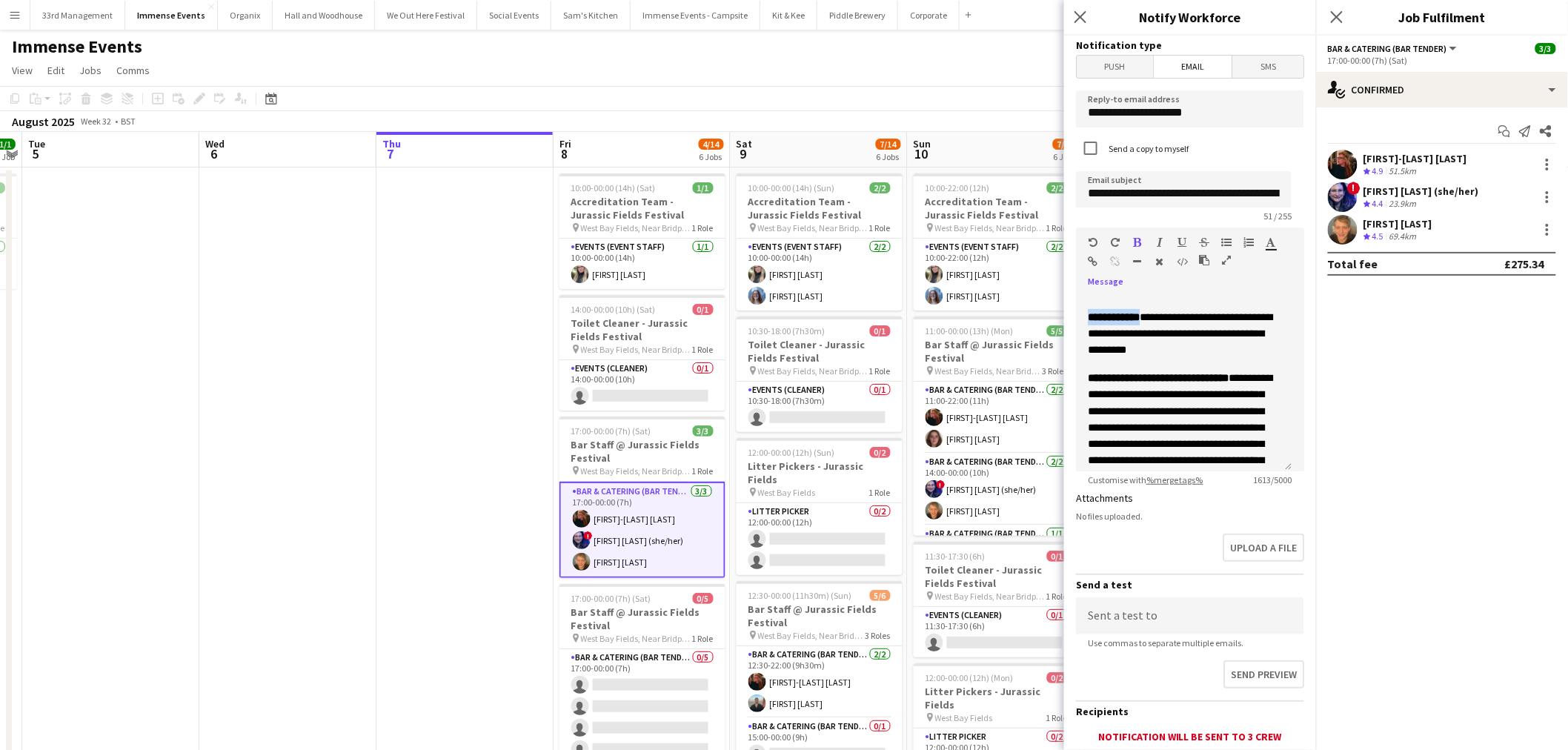 click at bounding box center (1137, 242) 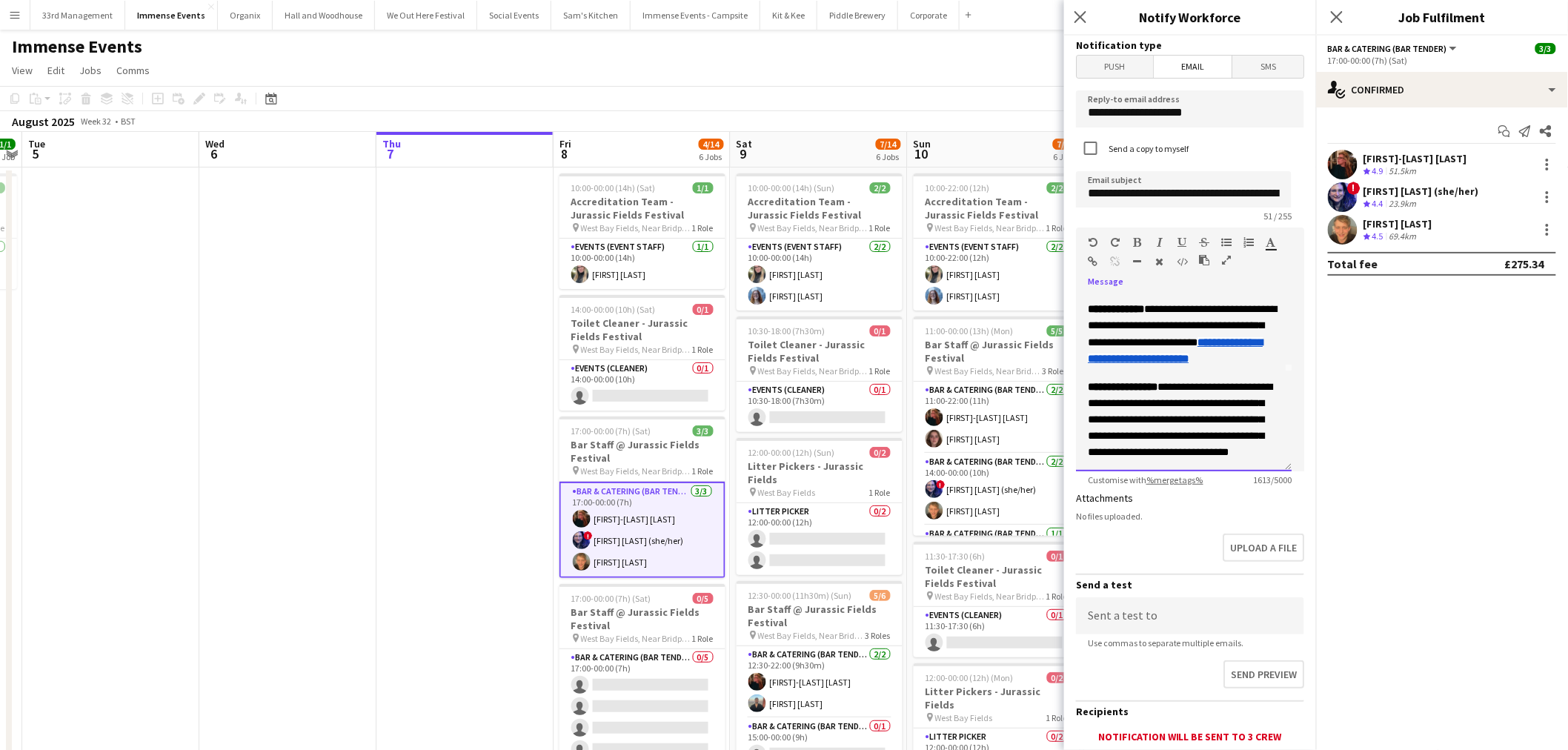scroll, scrollTop: 98, scrollLeft: 0, axis: vertical 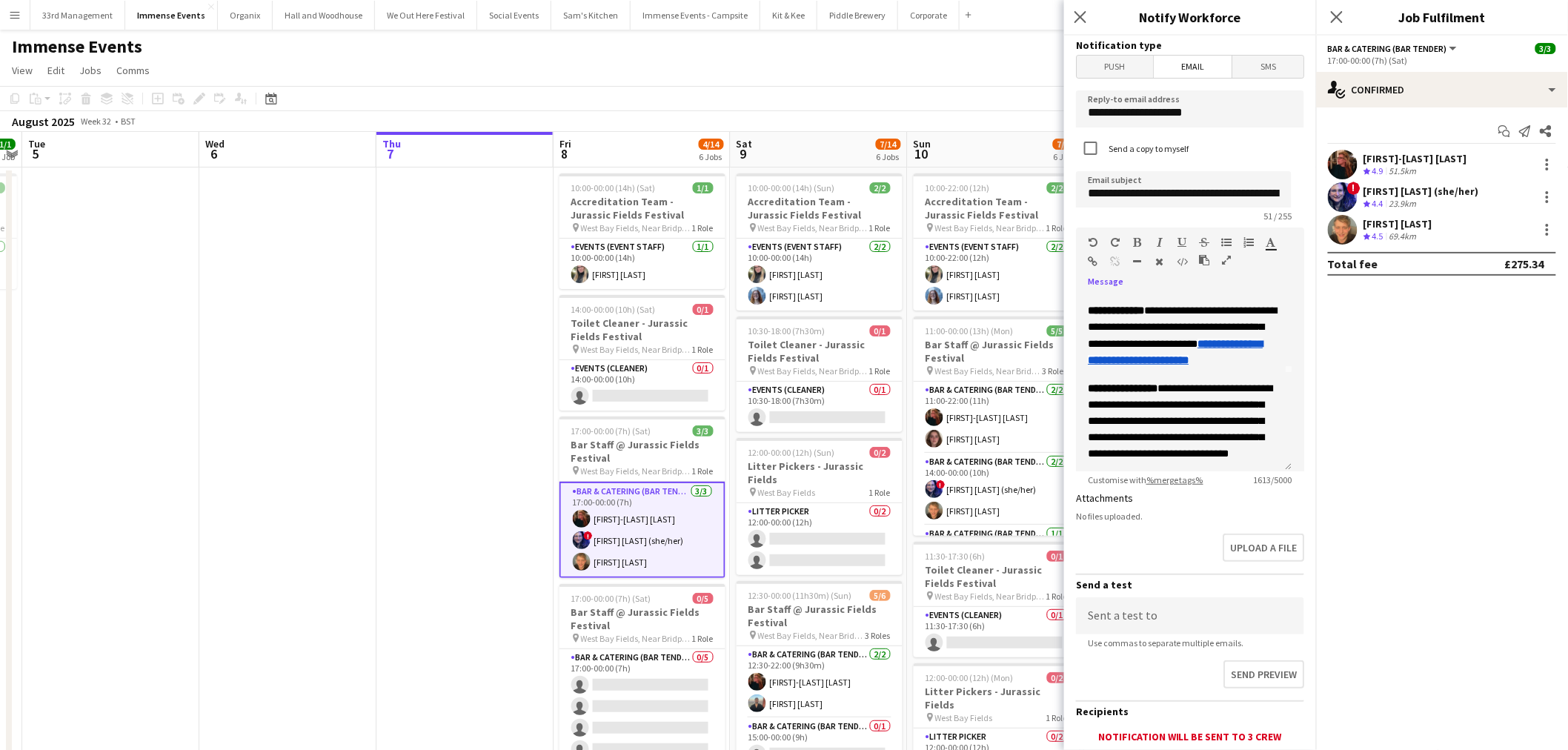 click at bounding box center [1137, 242] 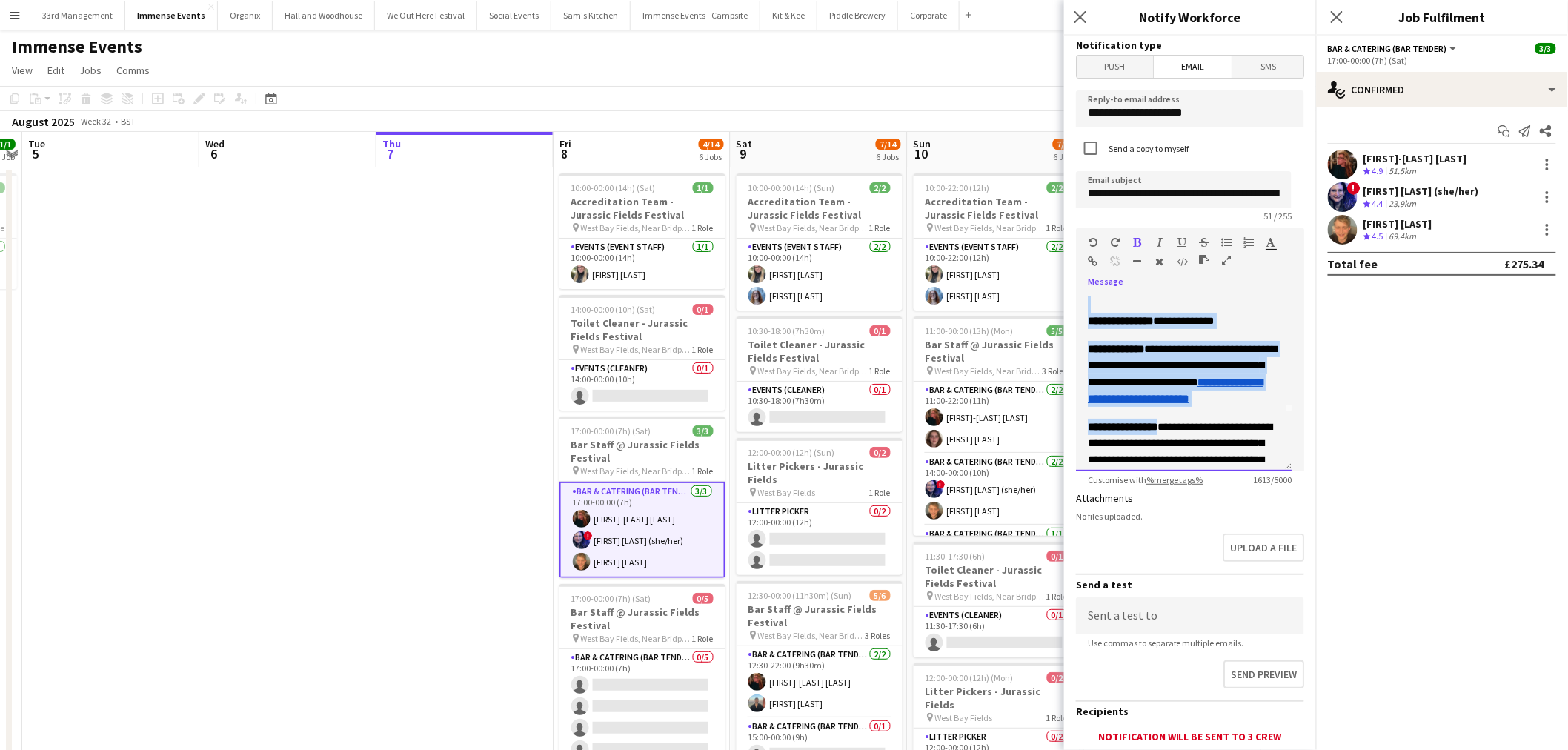 scroll, scrollTop: 56, scrollLeft: 0, axis: vertical 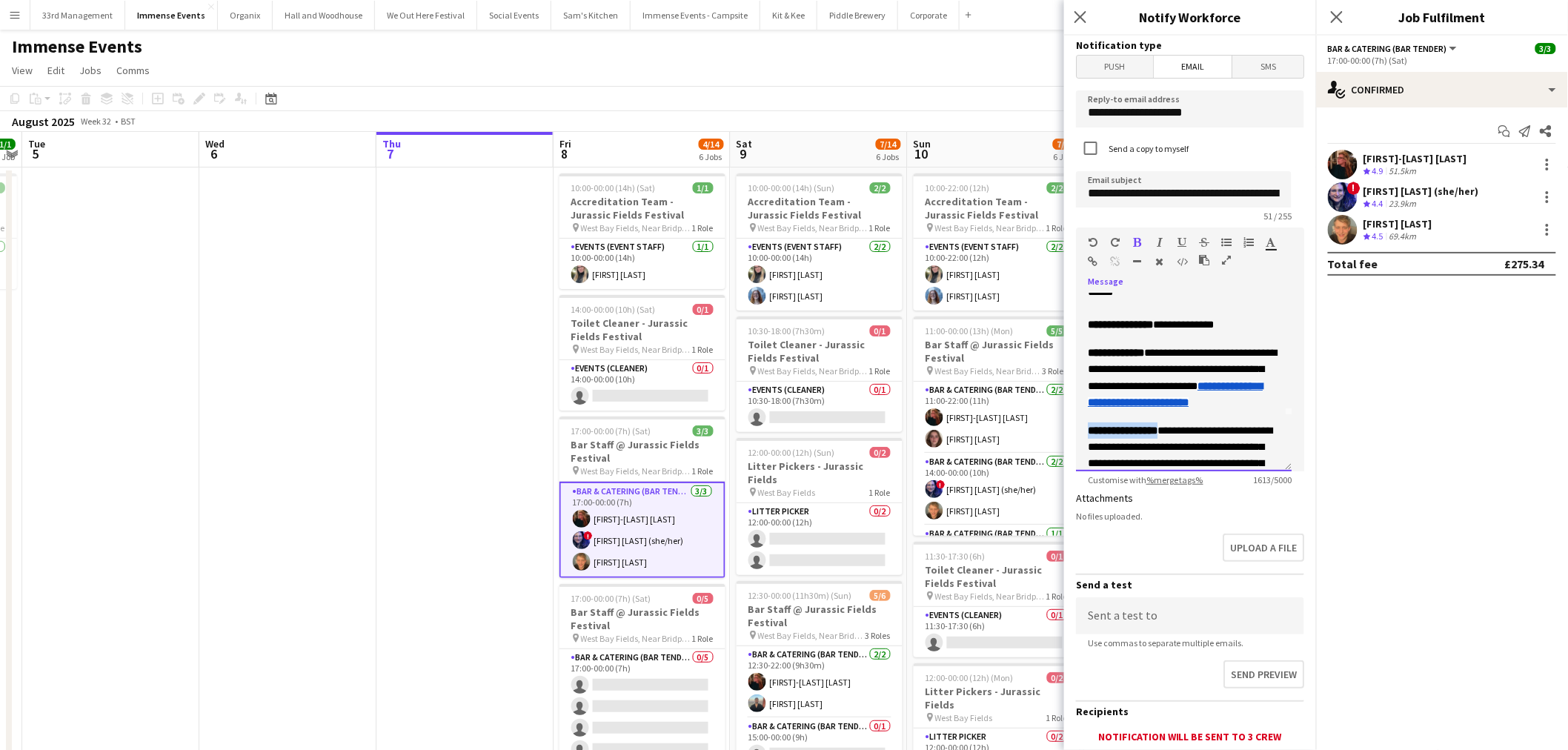 drag, startPoint x: 1163, startPoint y: 302, endPoint x: 1072, endPoint y: 417, distance: 146.6492 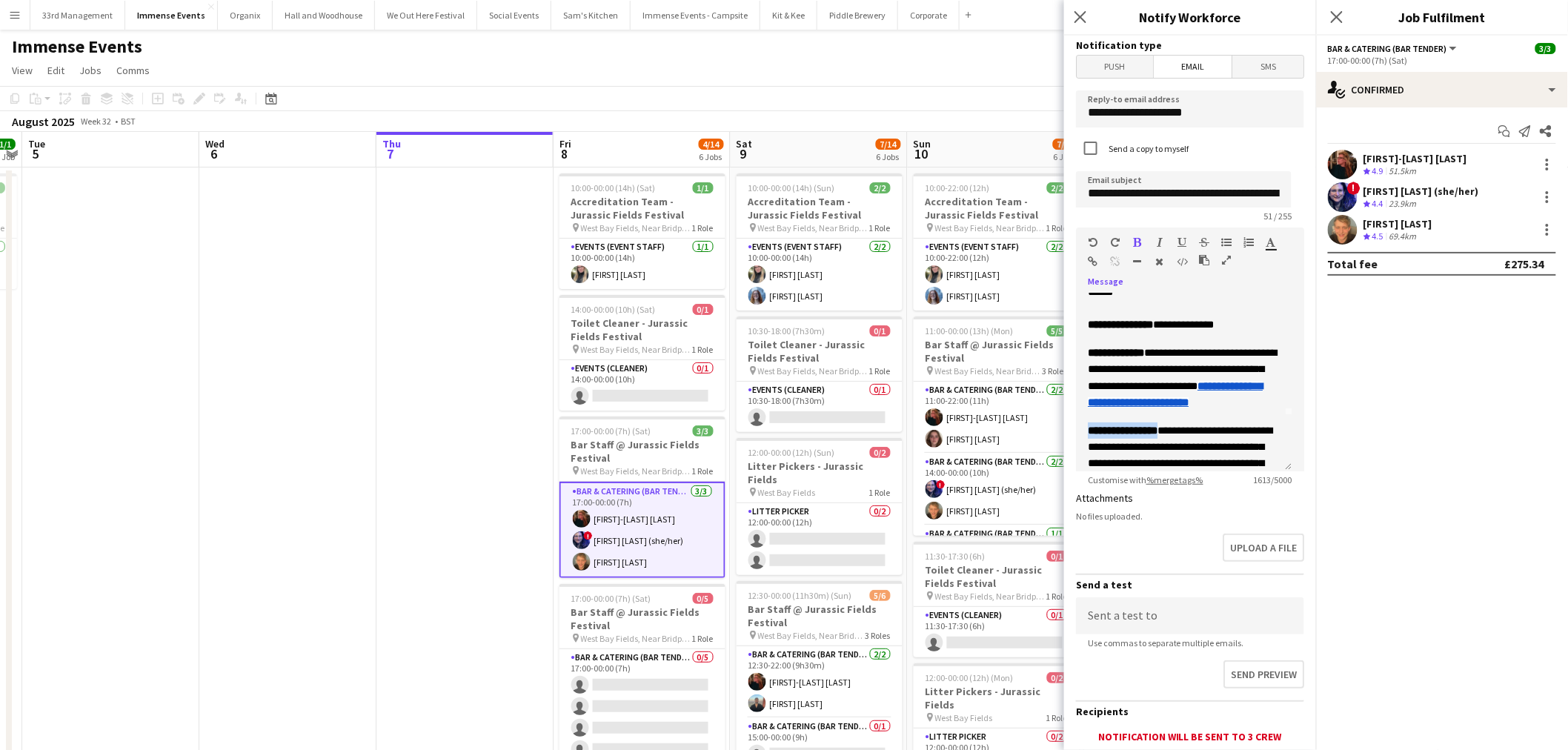 click at bounding box center [1137, 242] 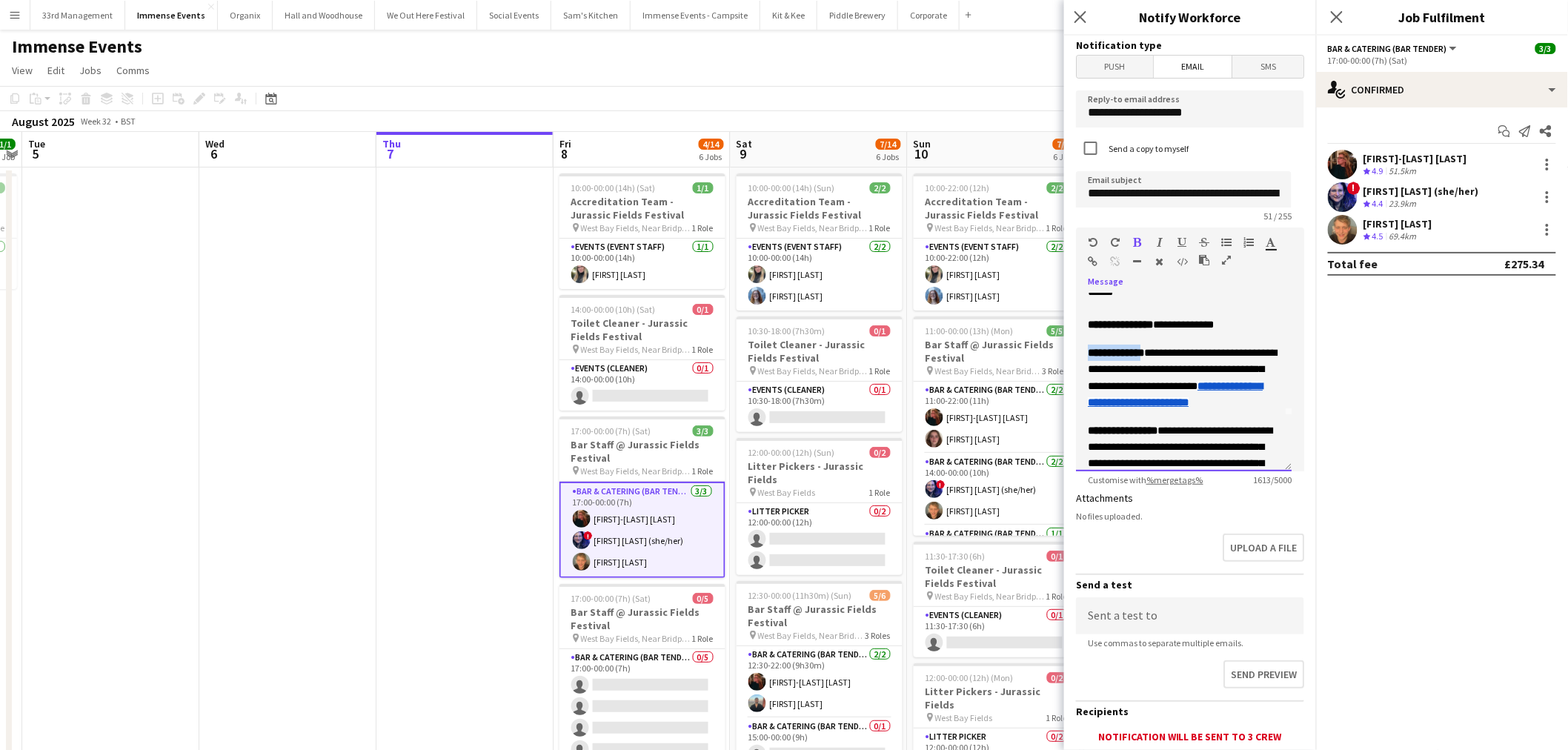 drag, startPoint x: 1147, startPoint y: 352, endPoint x: 1093, endPoint y: 284, distance: 86.8332 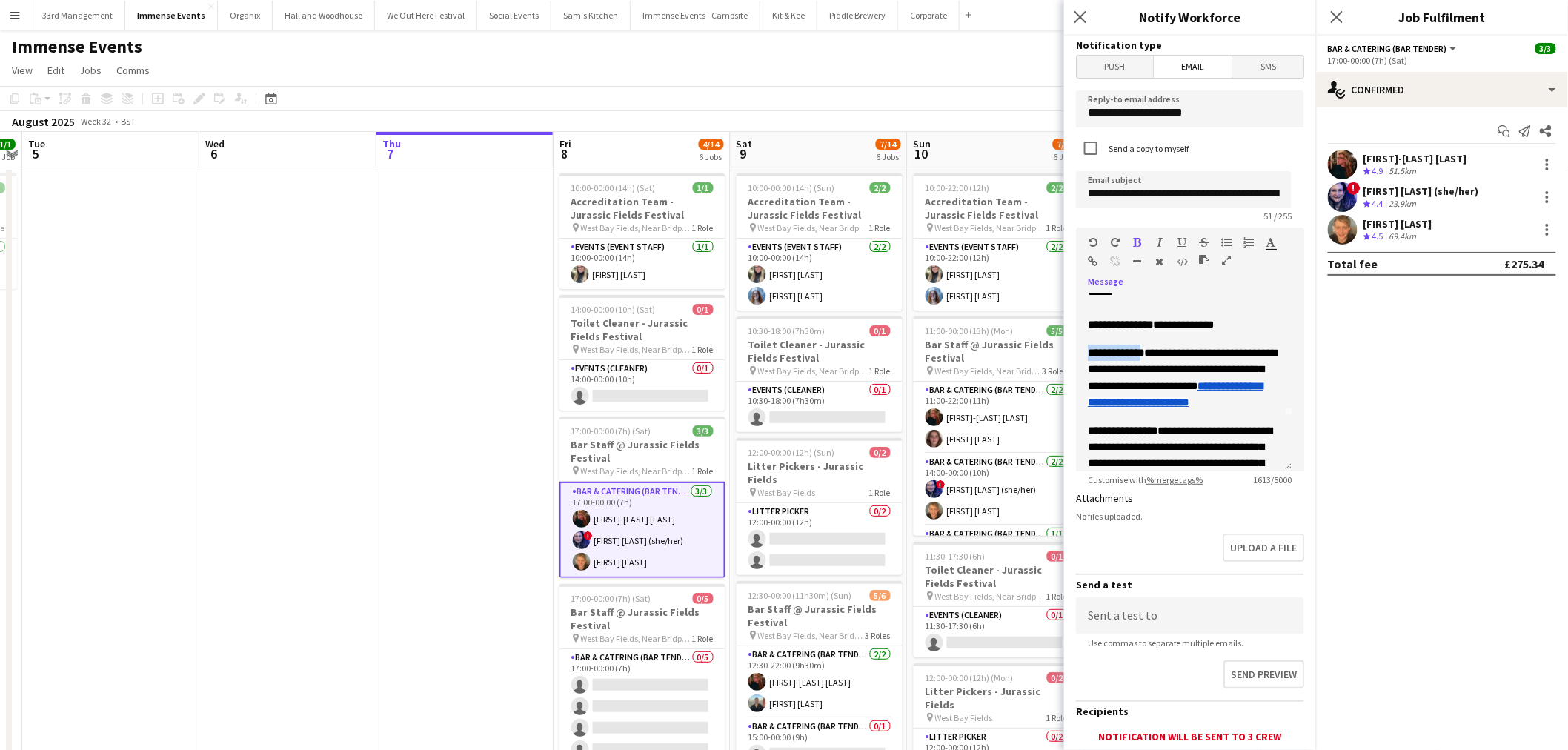 click at bounding box center [1137, 242] 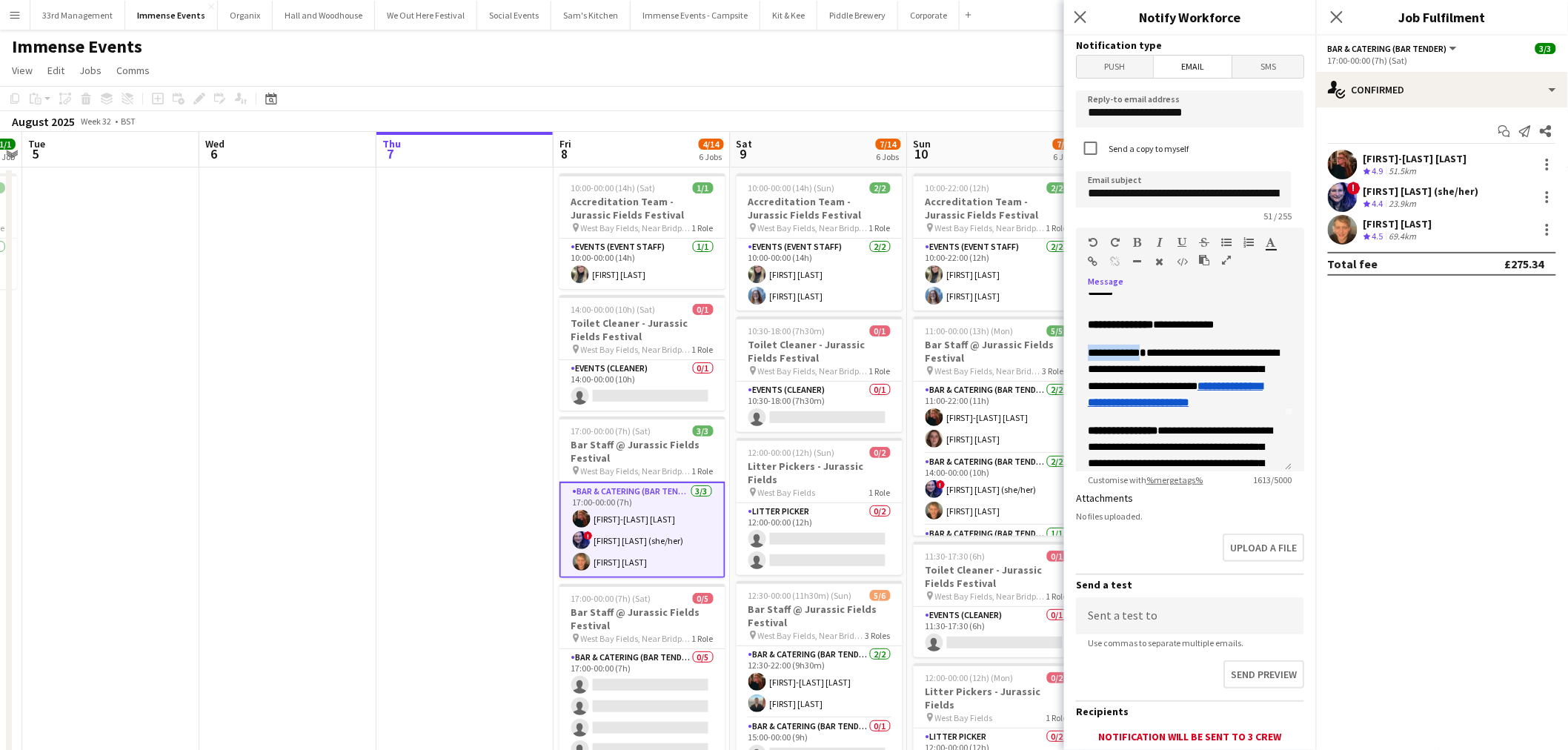 click at bounding box center [1137, 242] 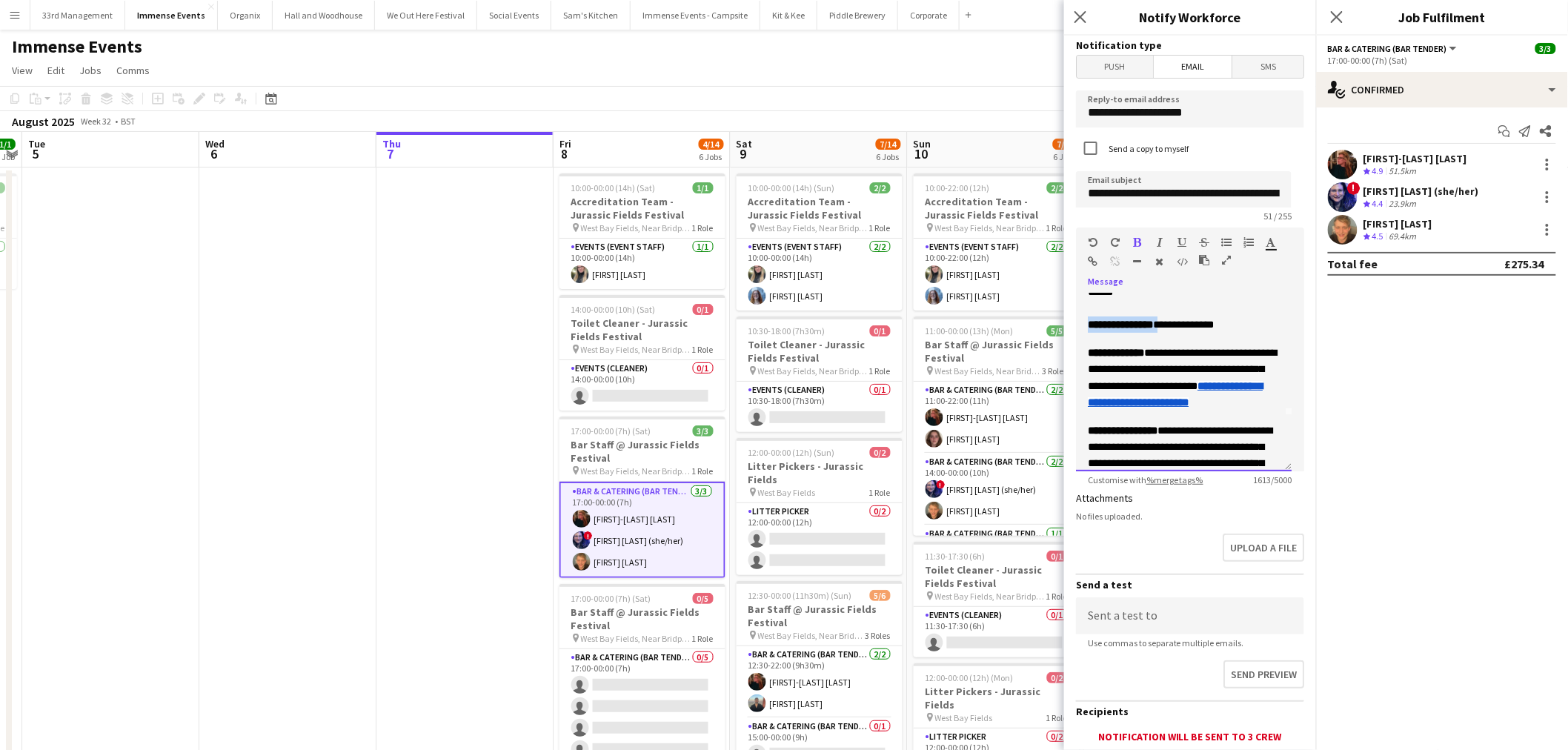 drag, startPoint x: 1167, startPoint y: 323, endPoint x: 1040, endPoint y: 315, distance: 127.25172 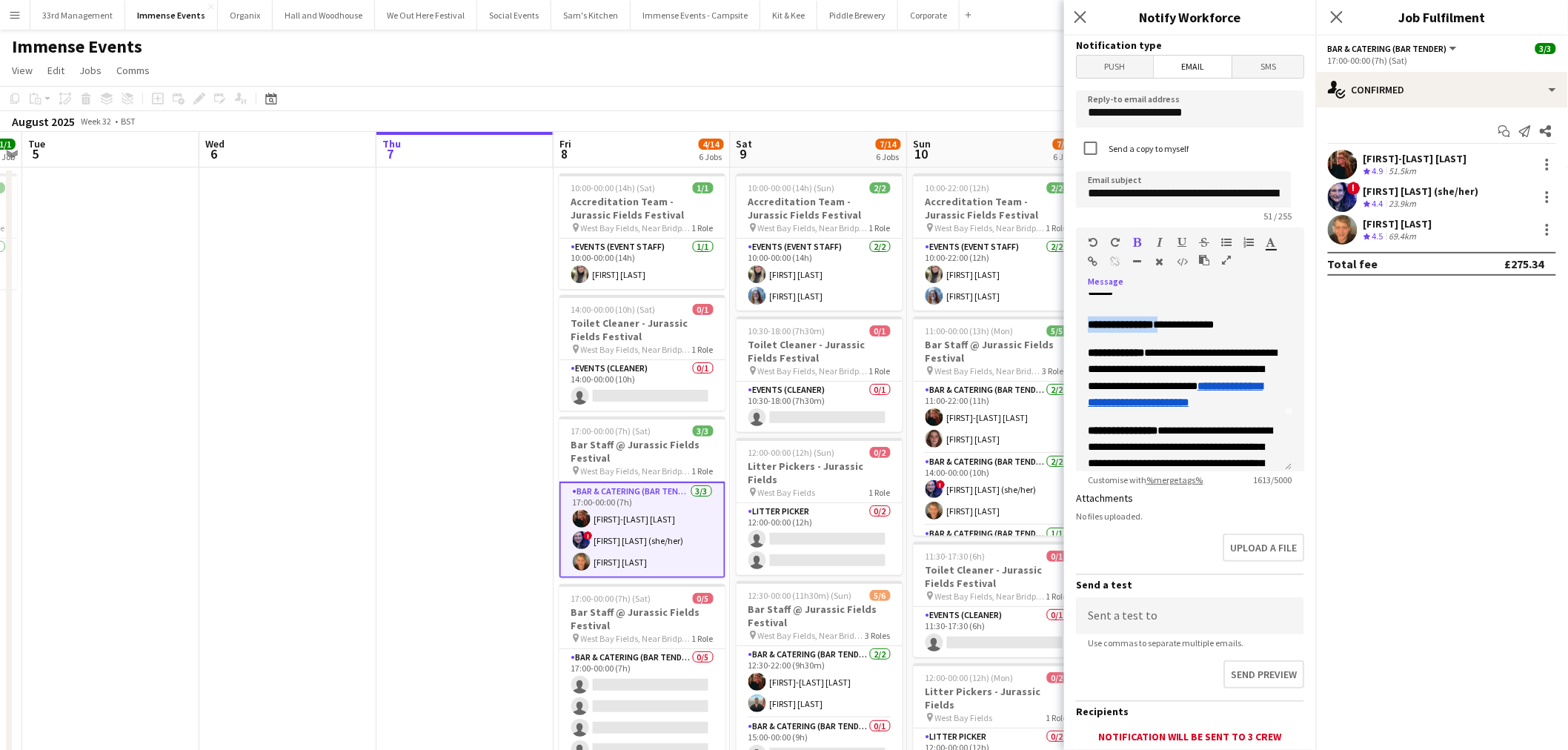 click at bounding box center (1137, 242) 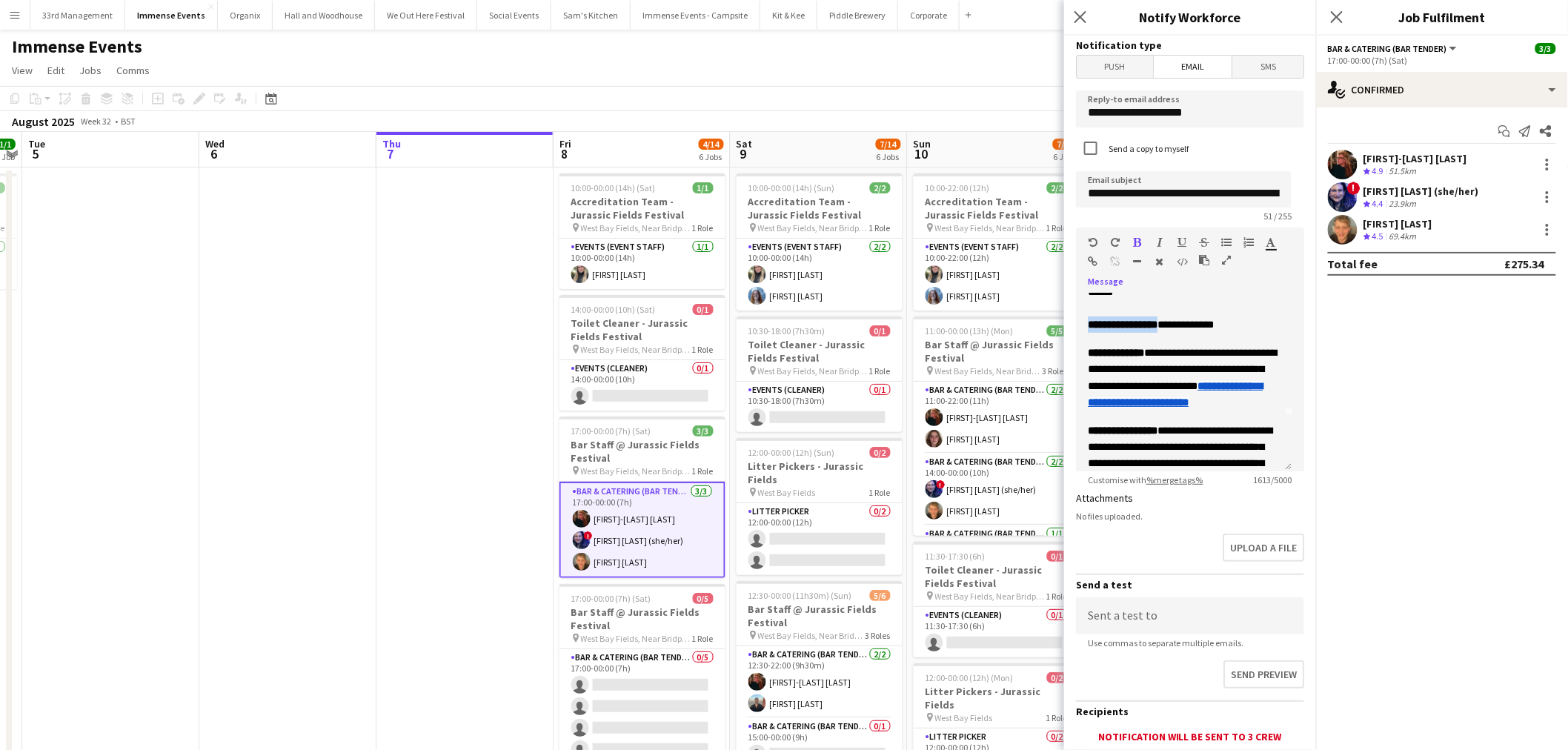 click at bounding box center (1137, 242) 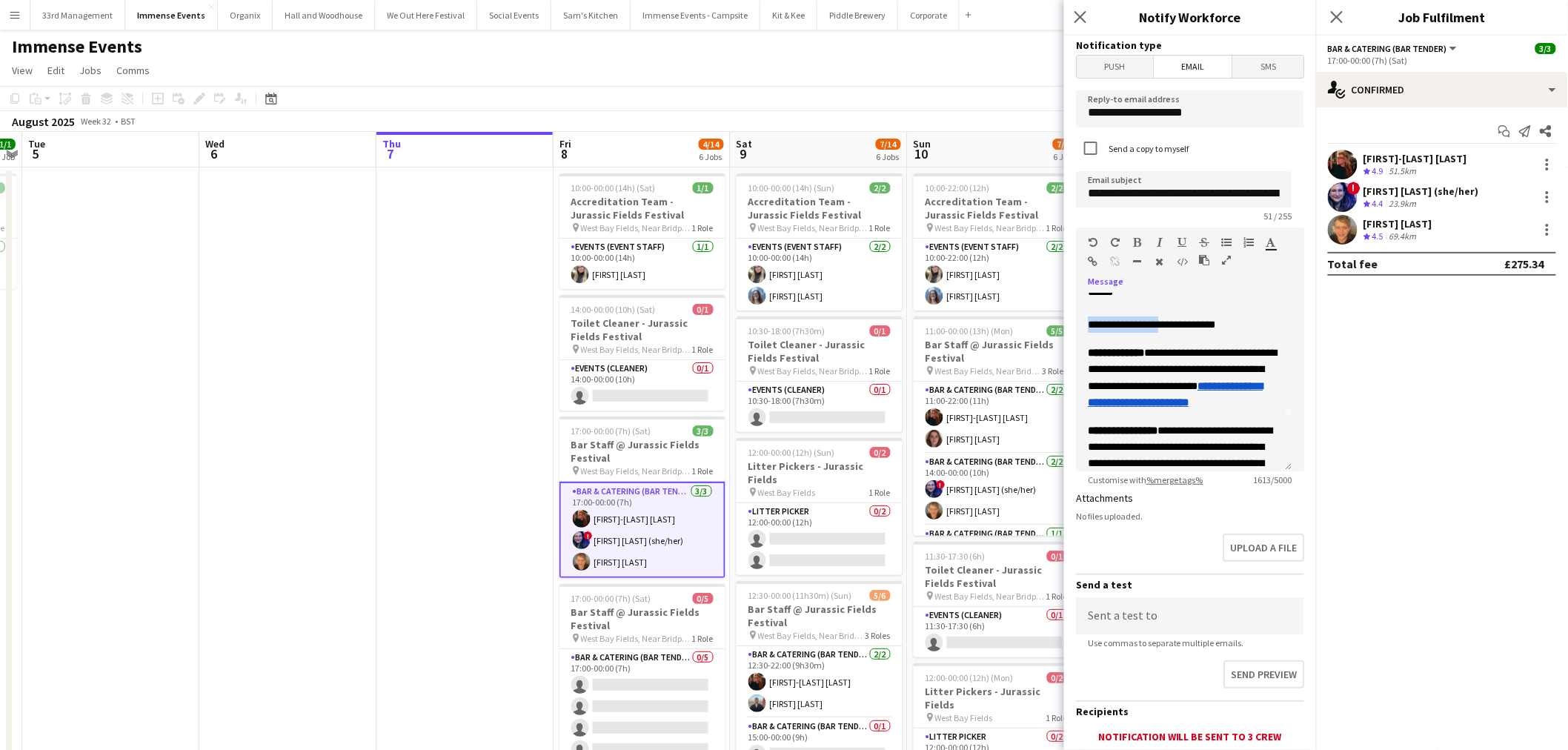 click at bounding box center [1137, 242] 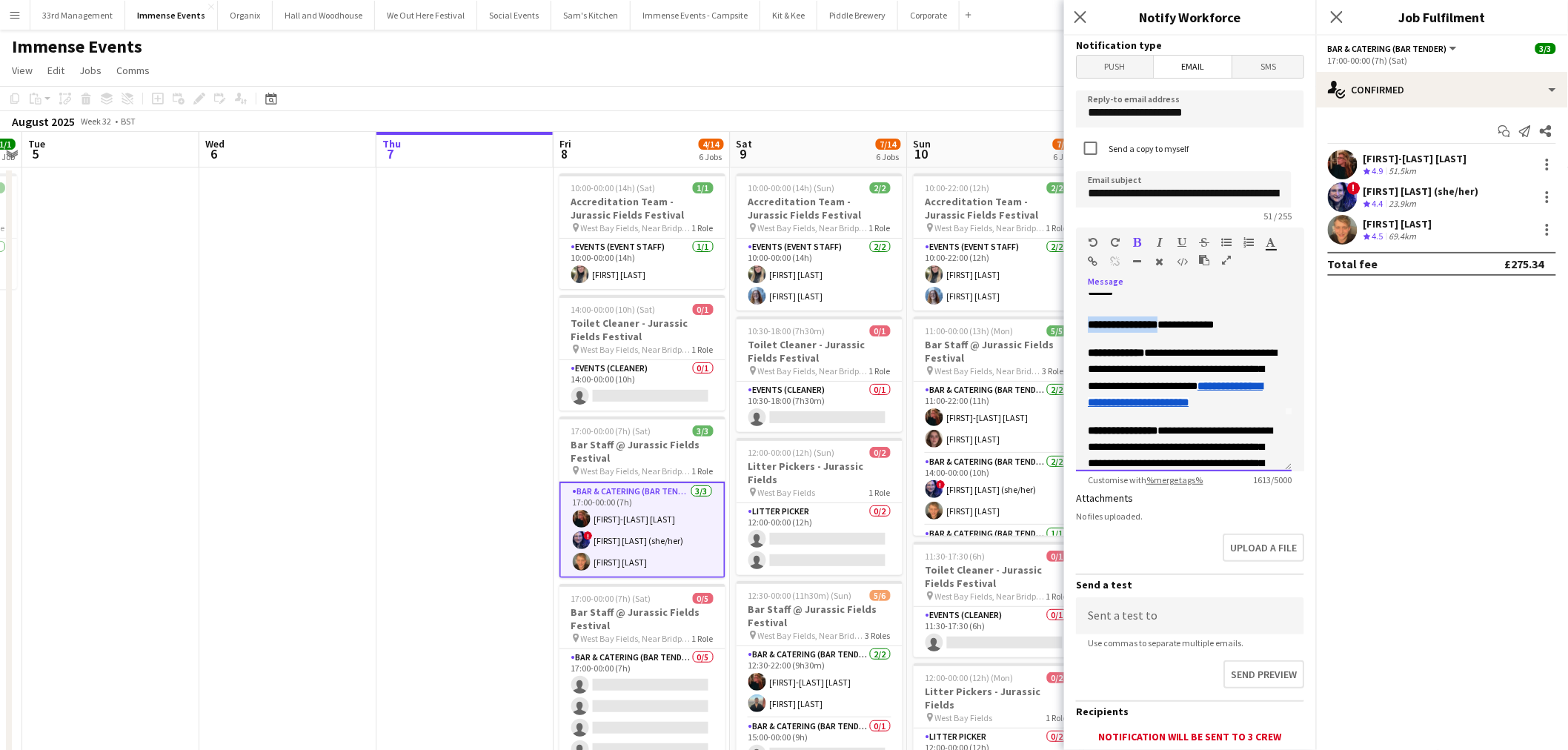 scroll, scrollTop: 0, scrollLeft: 0, axis: both 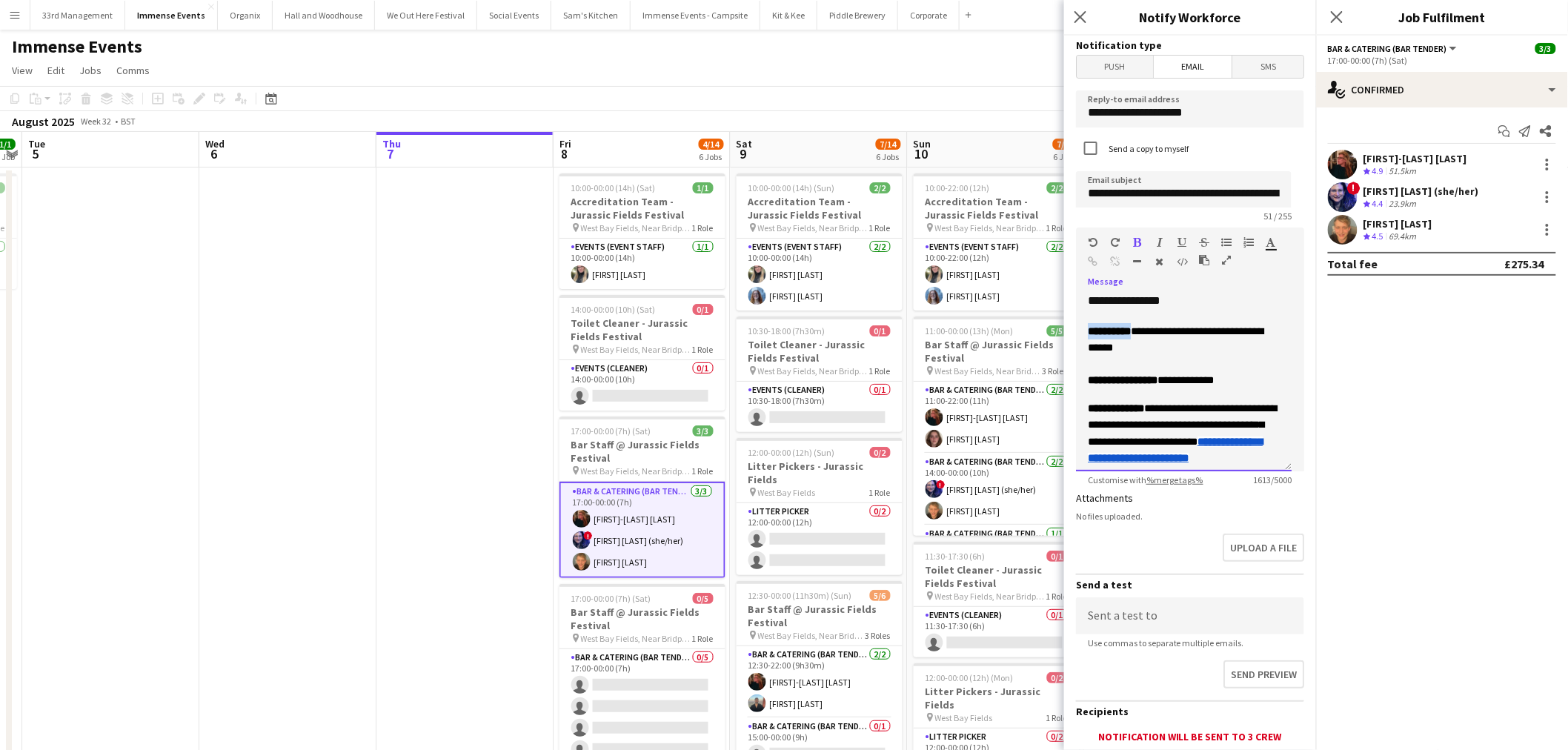drag, startPoint x: 1132, startPoint y: 332, endPoint x: 1091, endPoint y: 326, distance: 41.436699 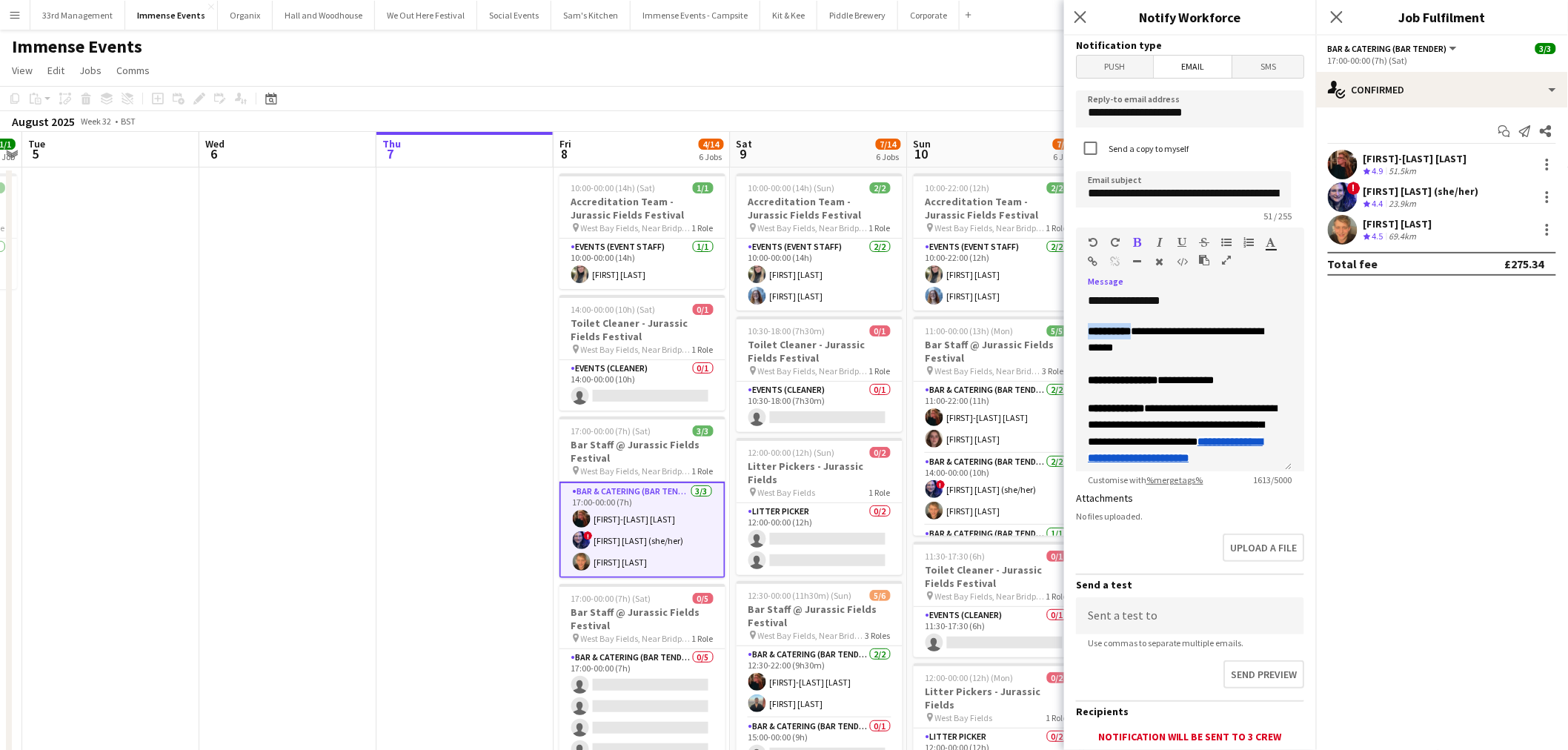 click at bounding box center (1137, 242) 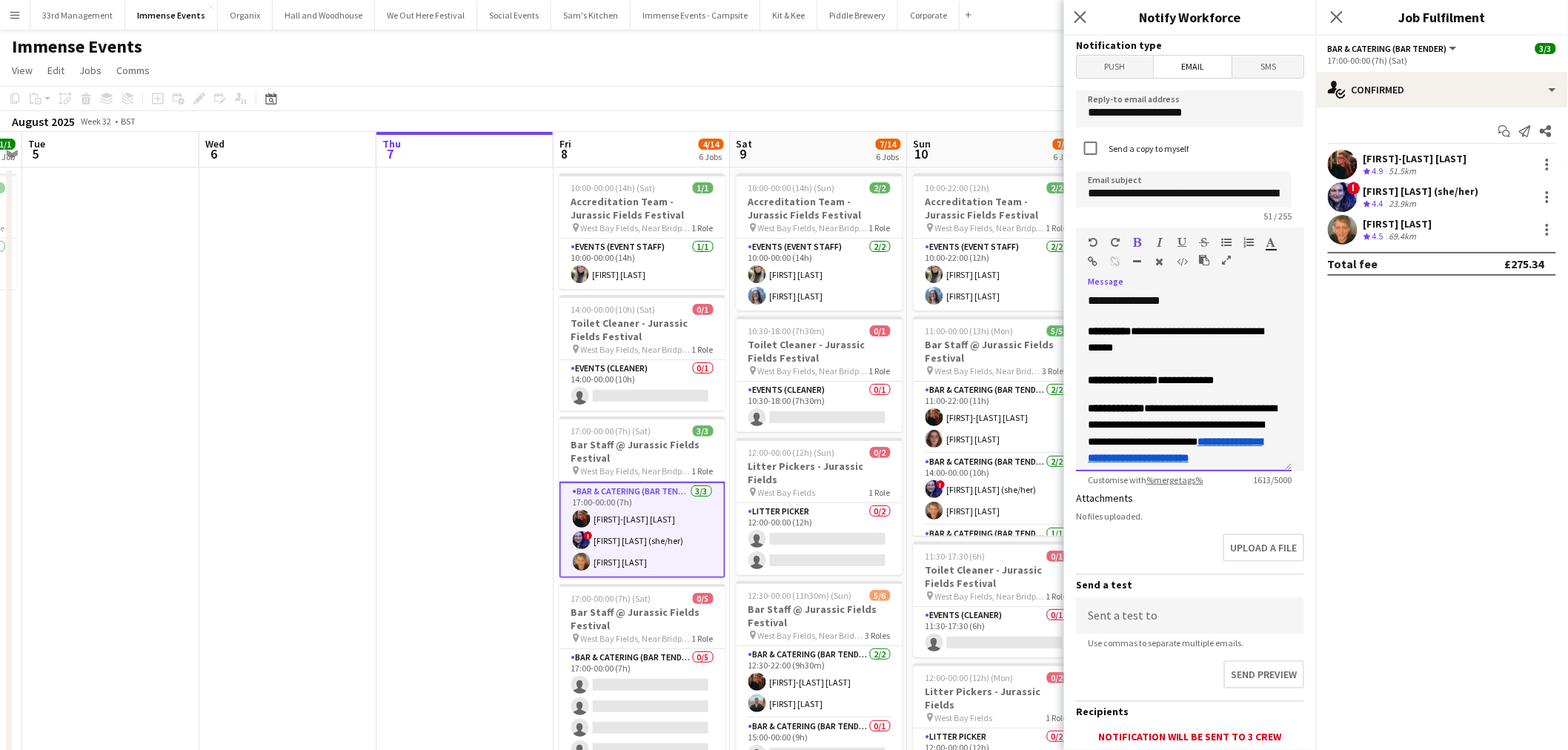 click on "**********" at bounding box center [1123, 380] 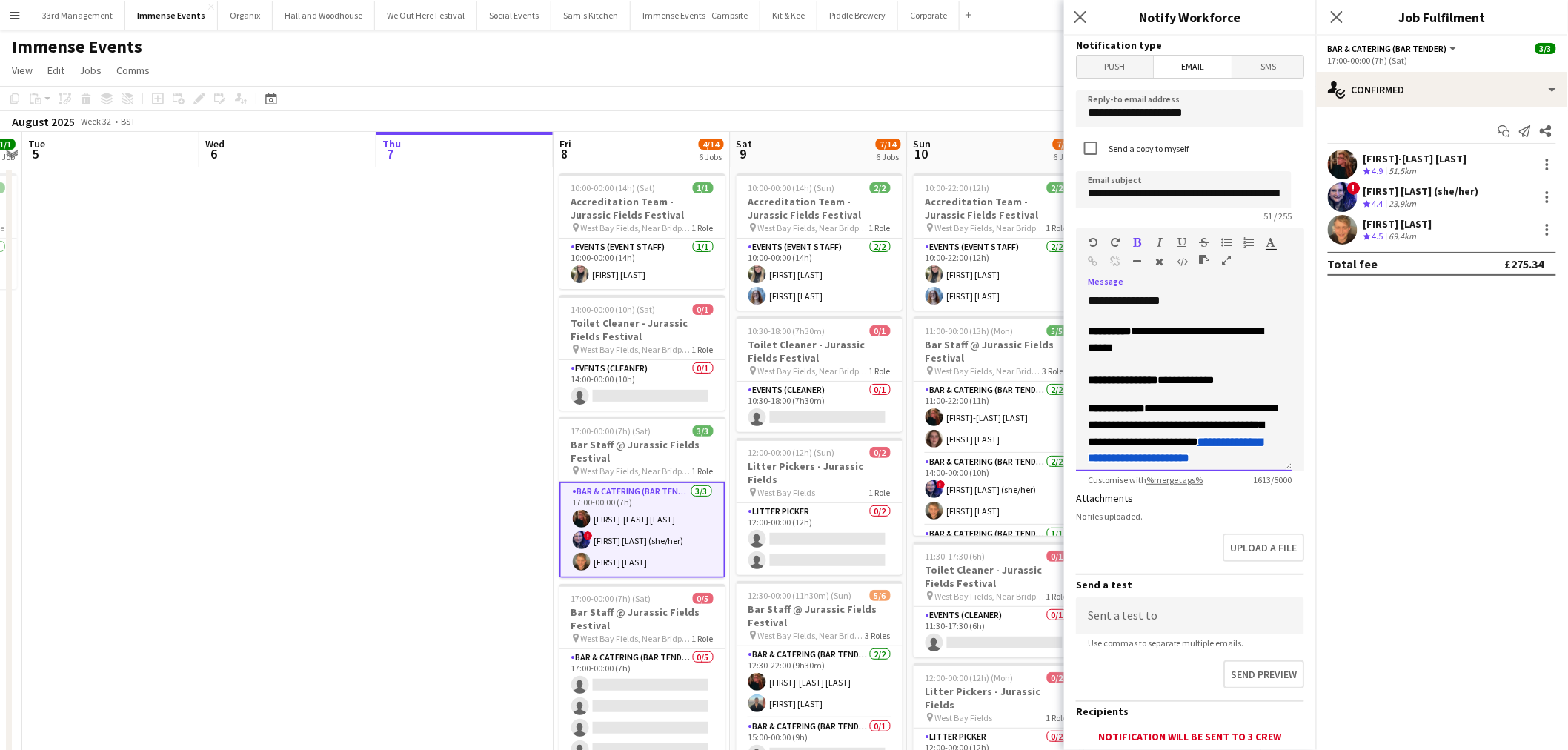 click on "**********" at bounding box center (1183, 372) 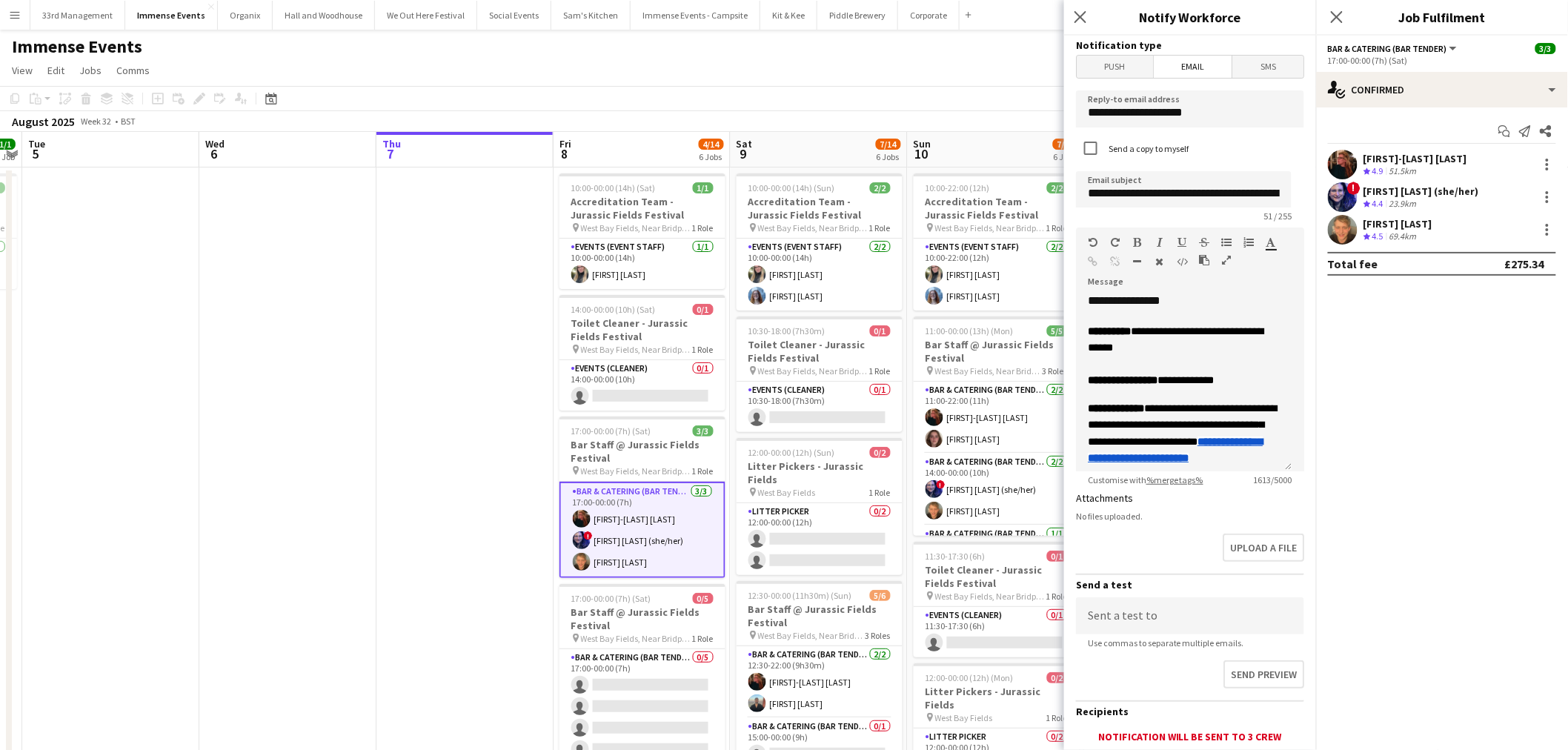 click on "Send a test" 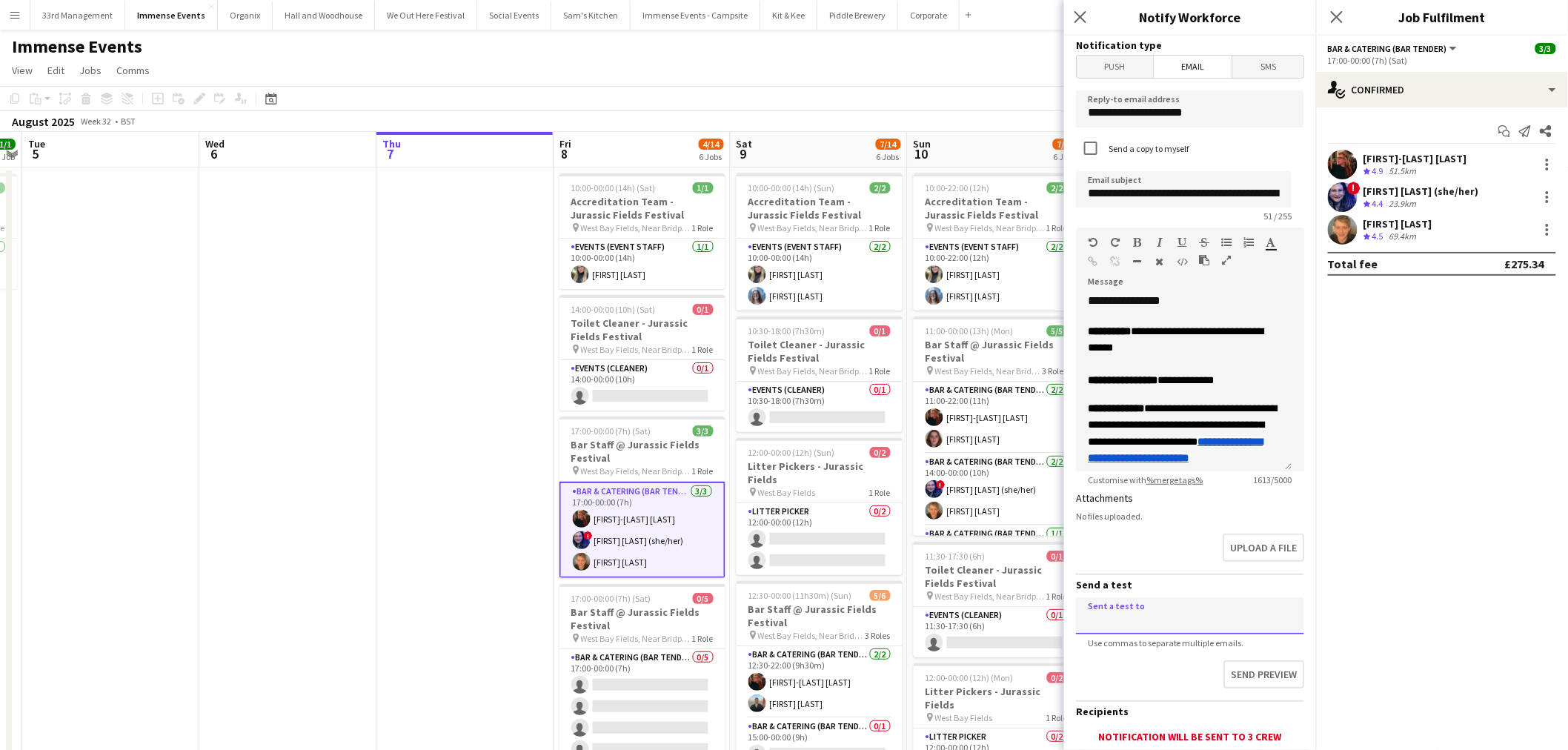 click 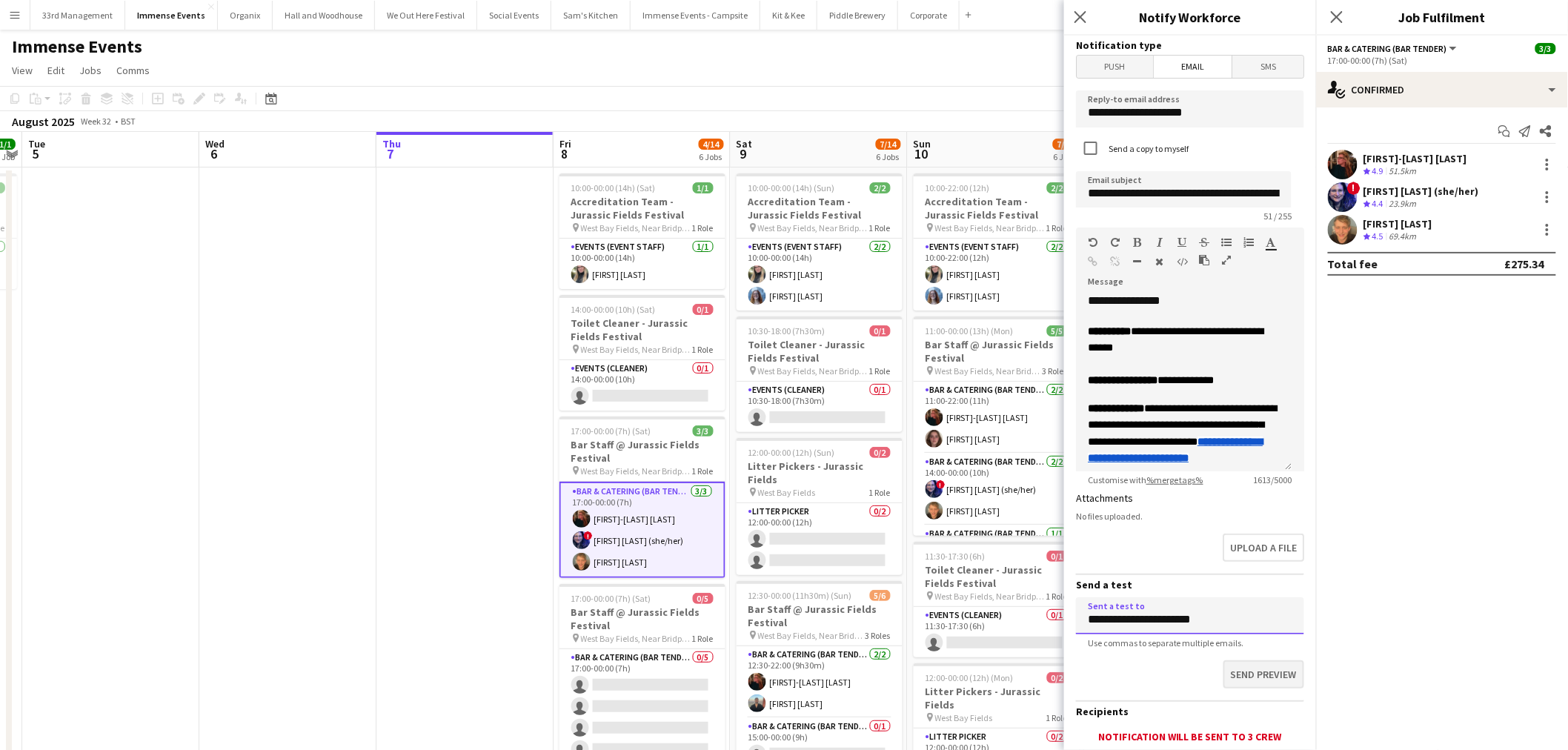 type on "**********" 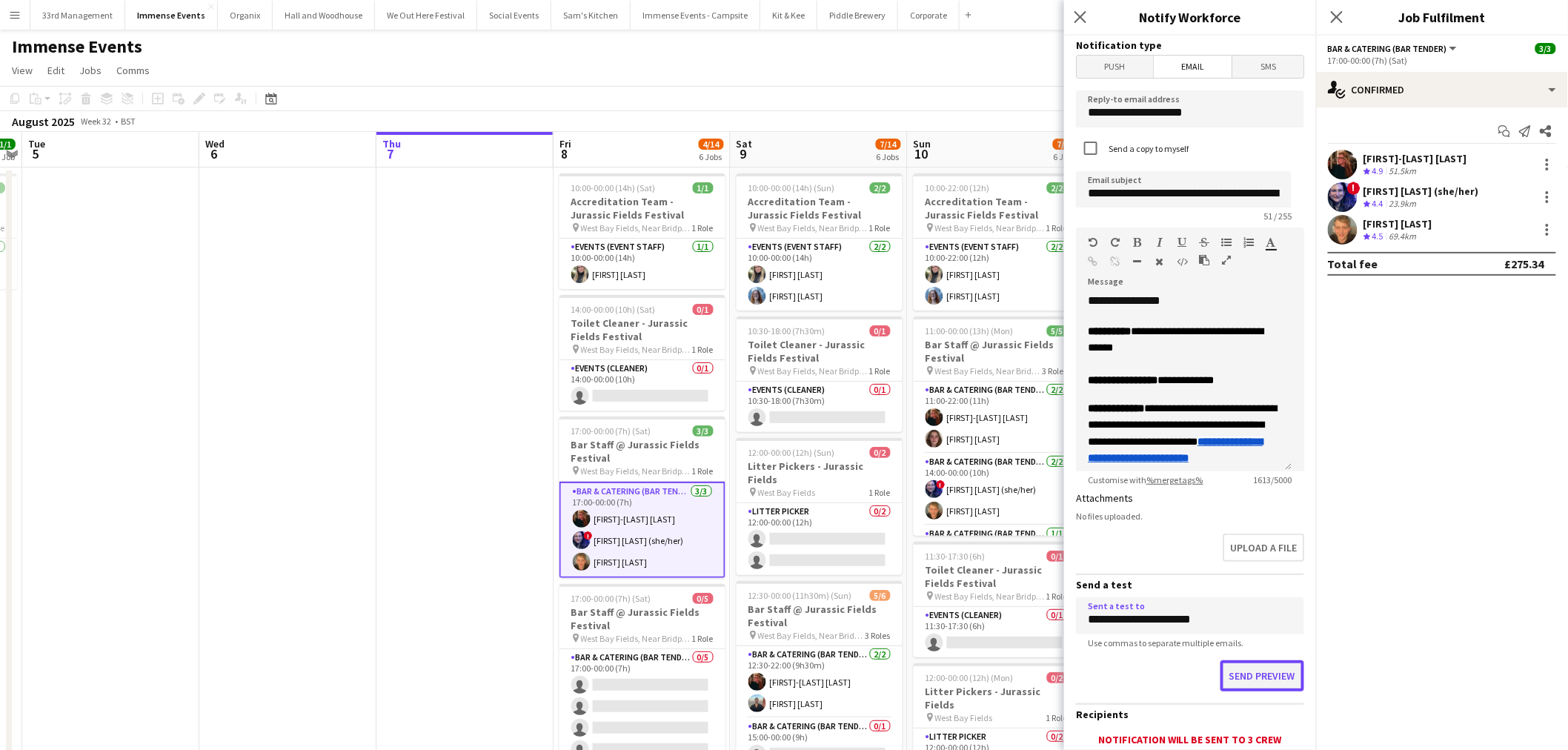 click on "Send preview" 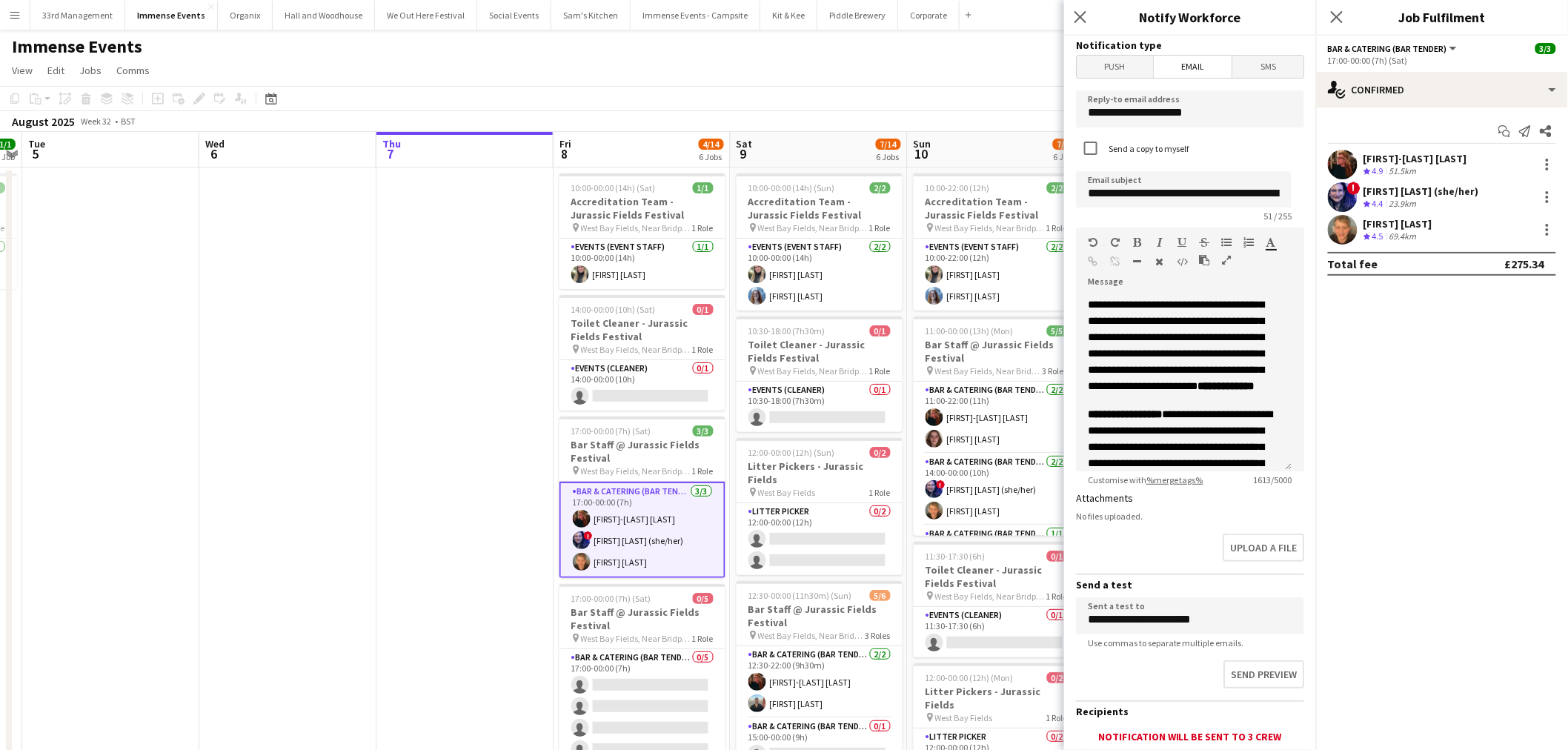 scroll, scrollTop: 411, scrollLeft: 0, axis: vertical 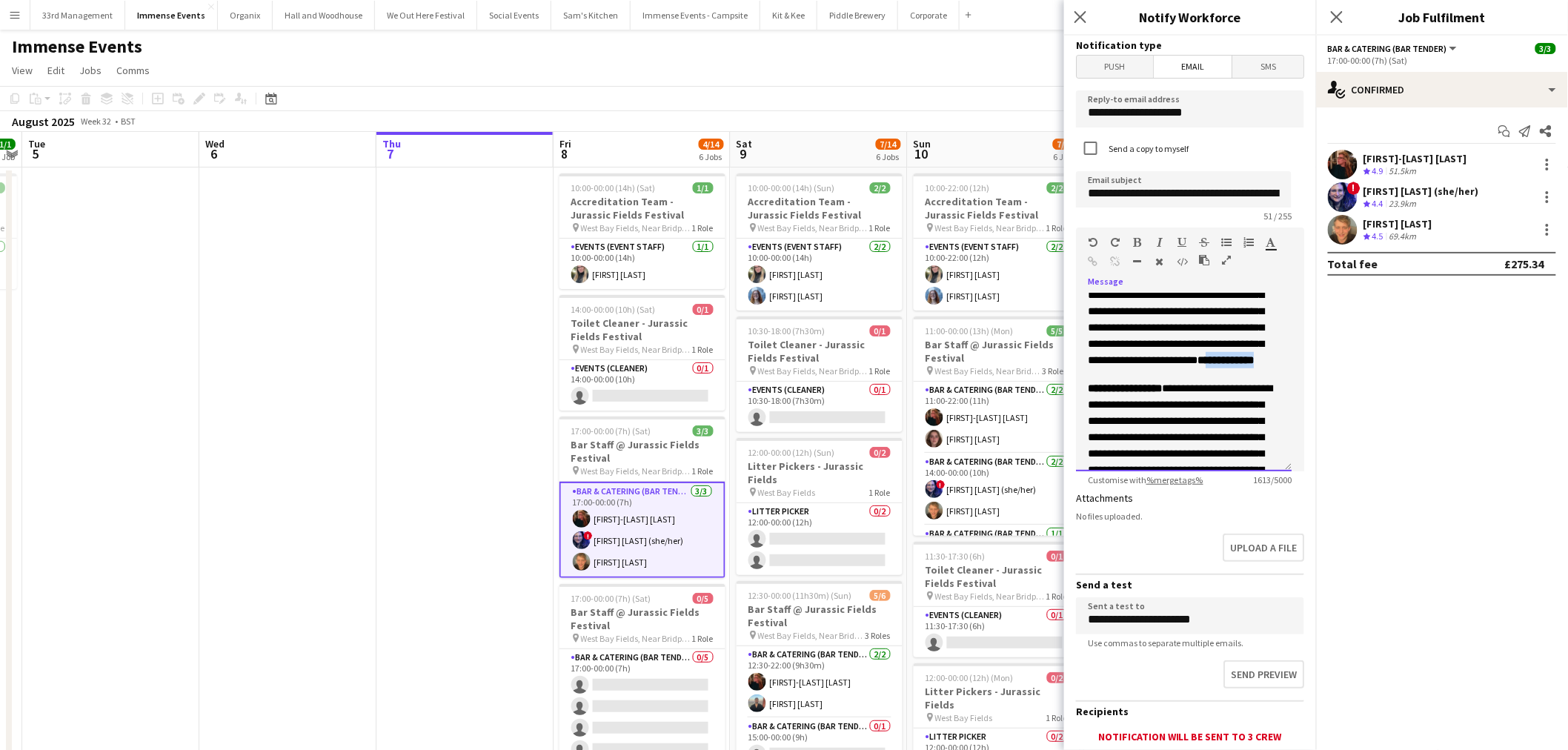 drag, startPoint x: 1165, startPoint y: 374, endPoint x: 1077, endPoint y: 373, distance: 88.005682 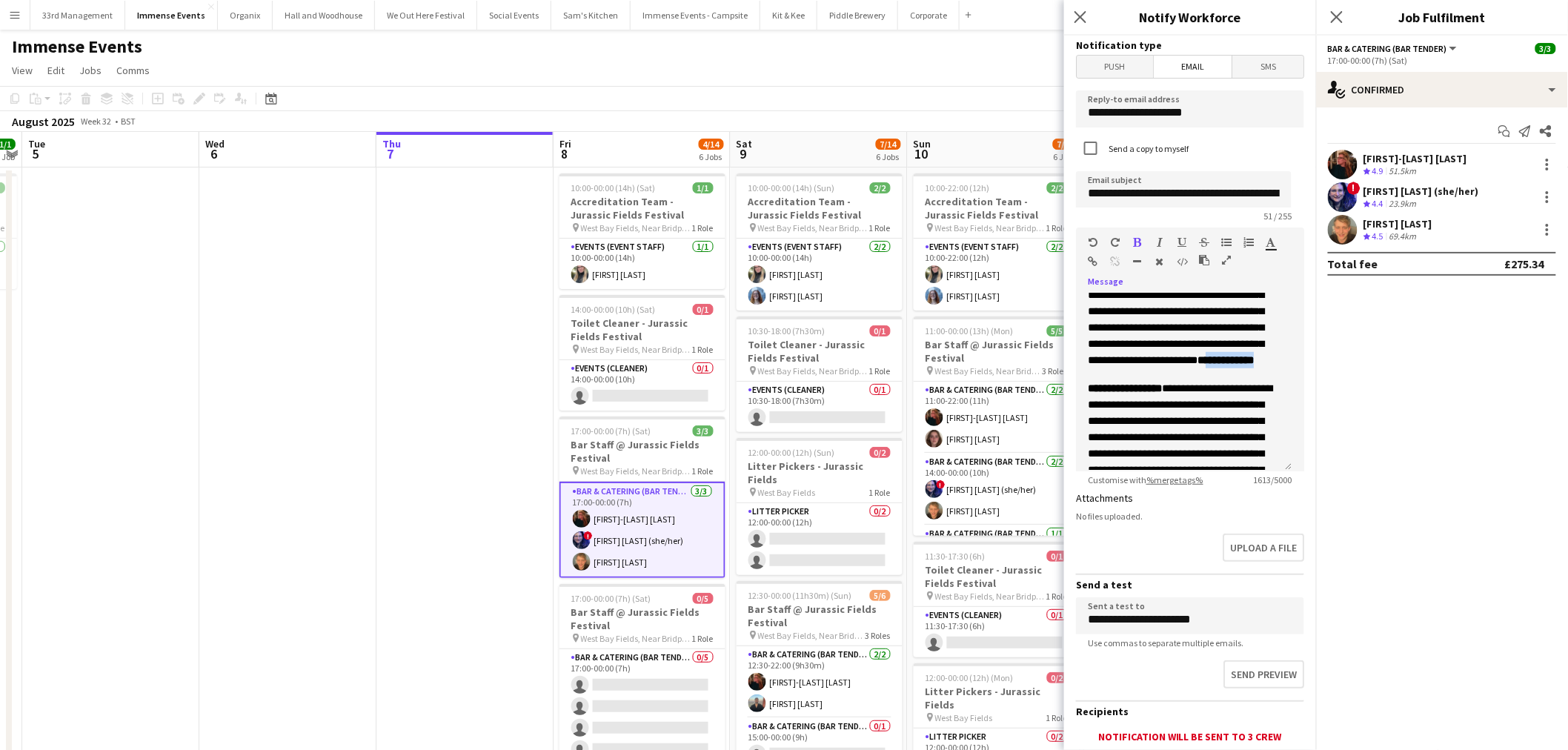 click at bounding box center [1137, 242] 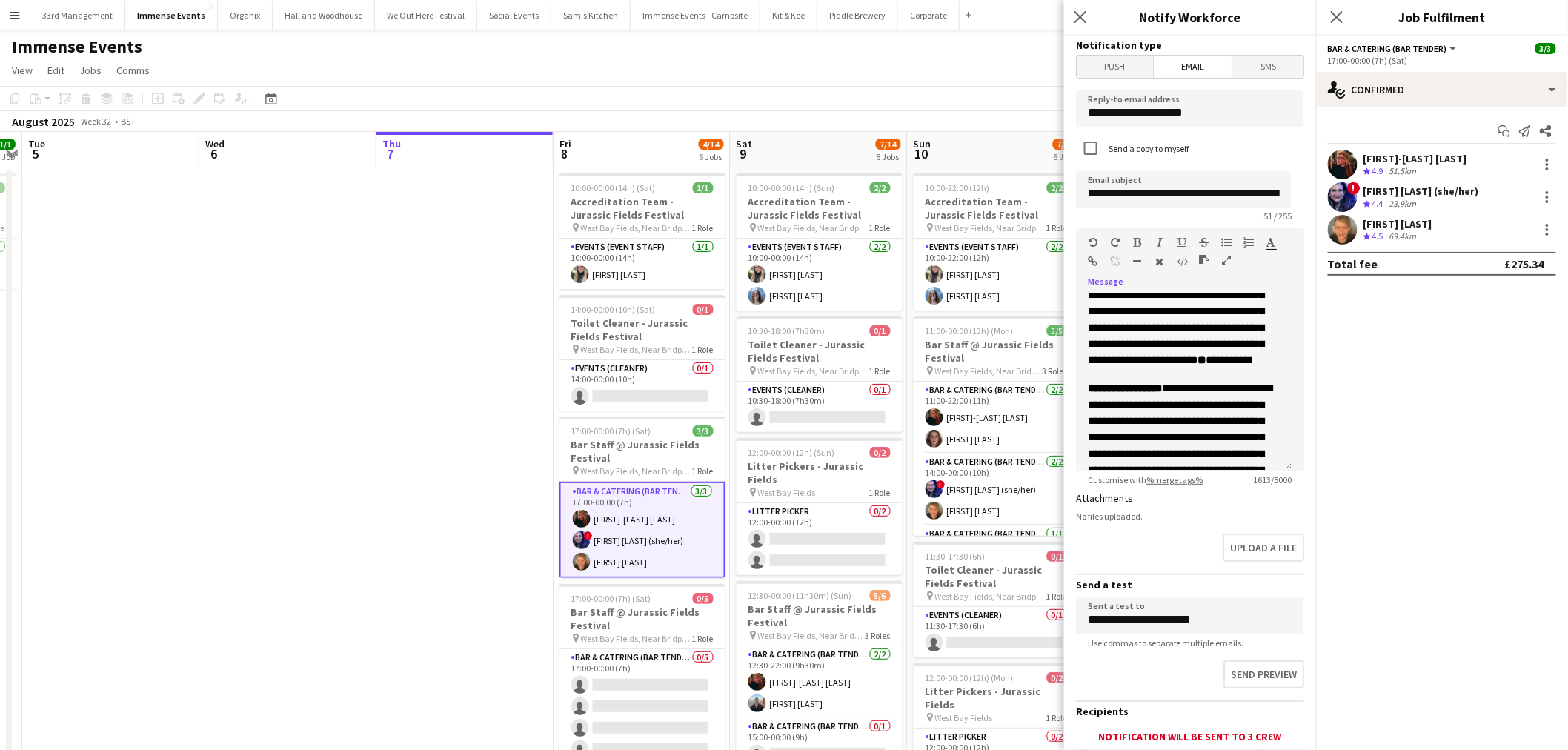 click at bounding box center (1160, 242) 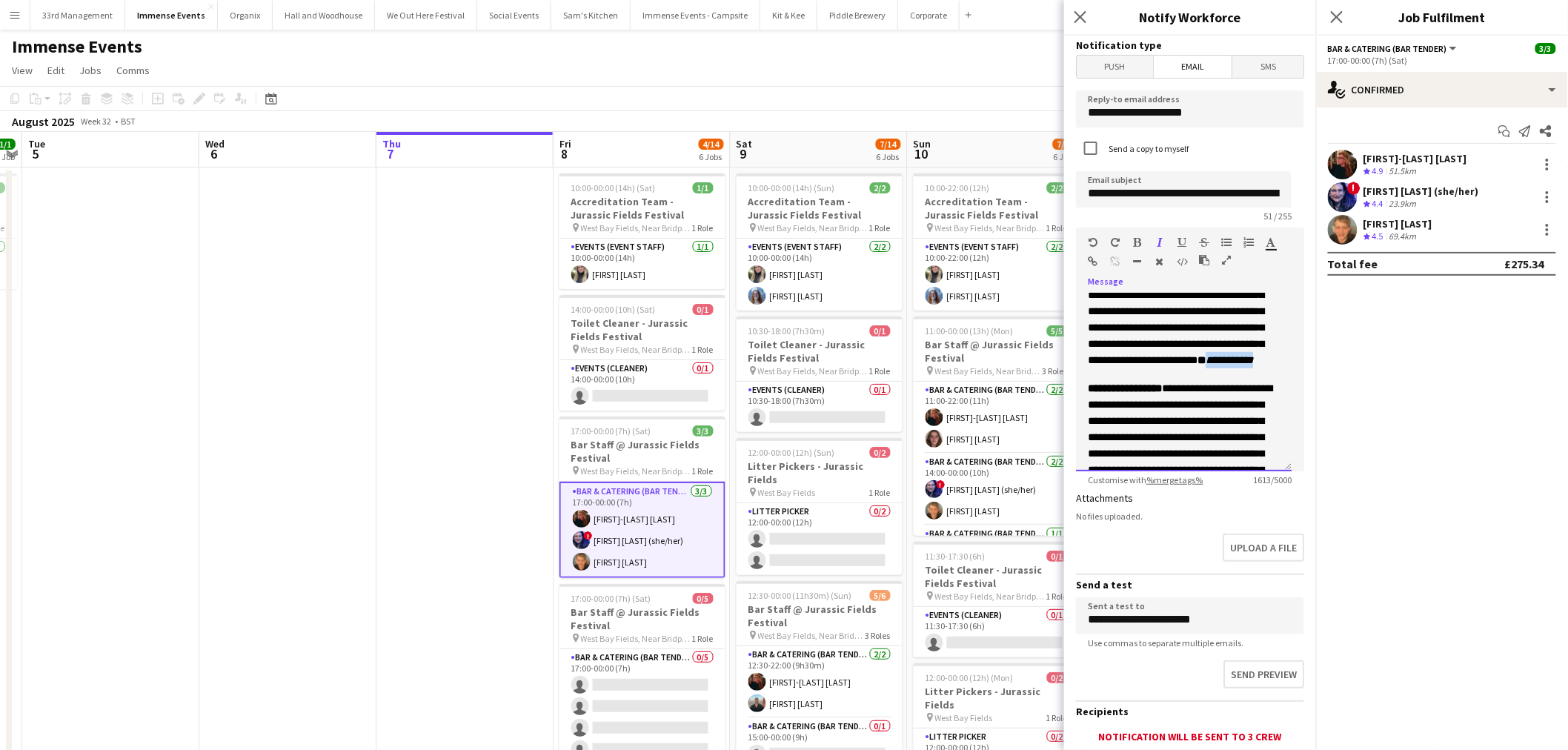 click on "**********" at bounding box center [1183, 294] 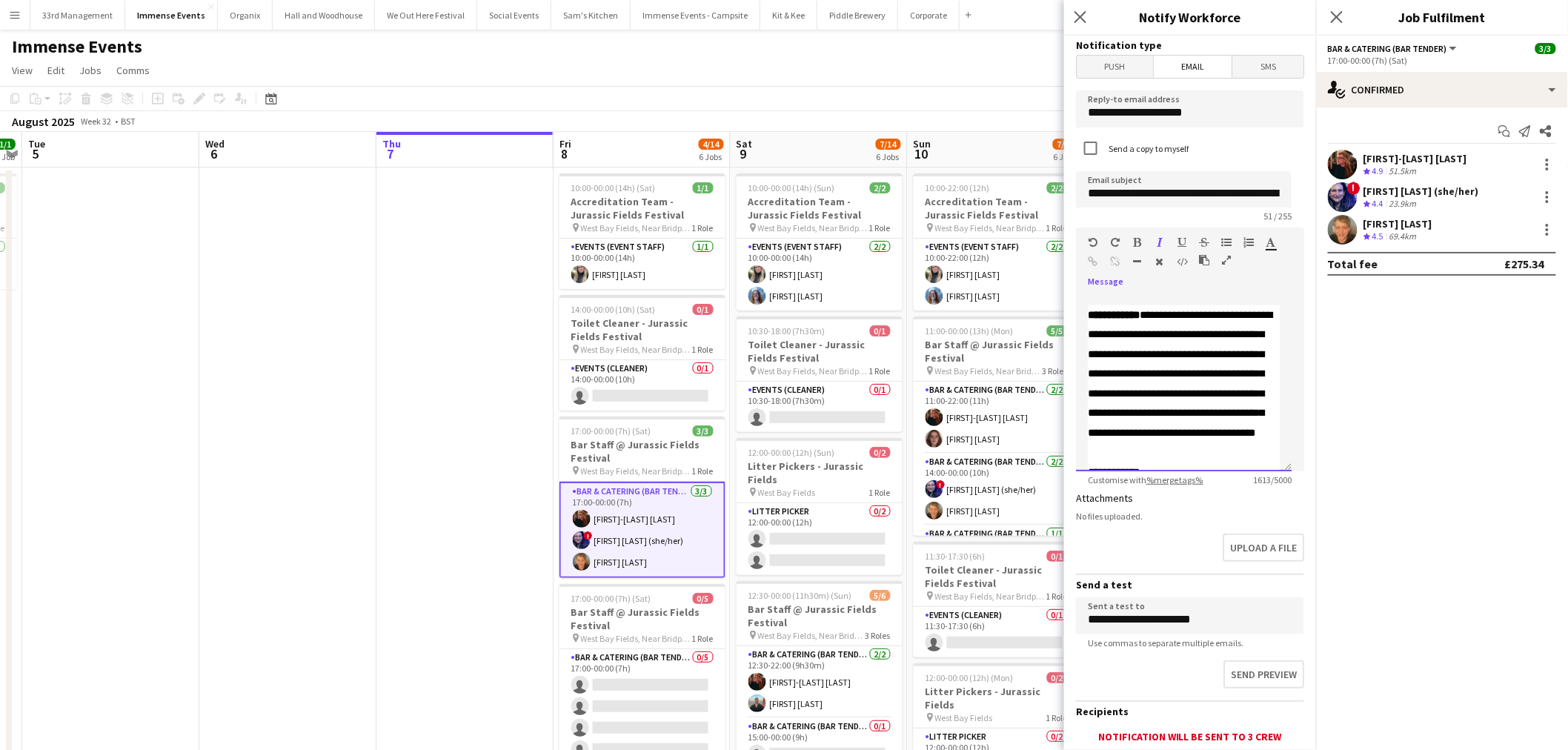 scroll, scrollTop: 794, scrollLeft: 0, axis: vertical 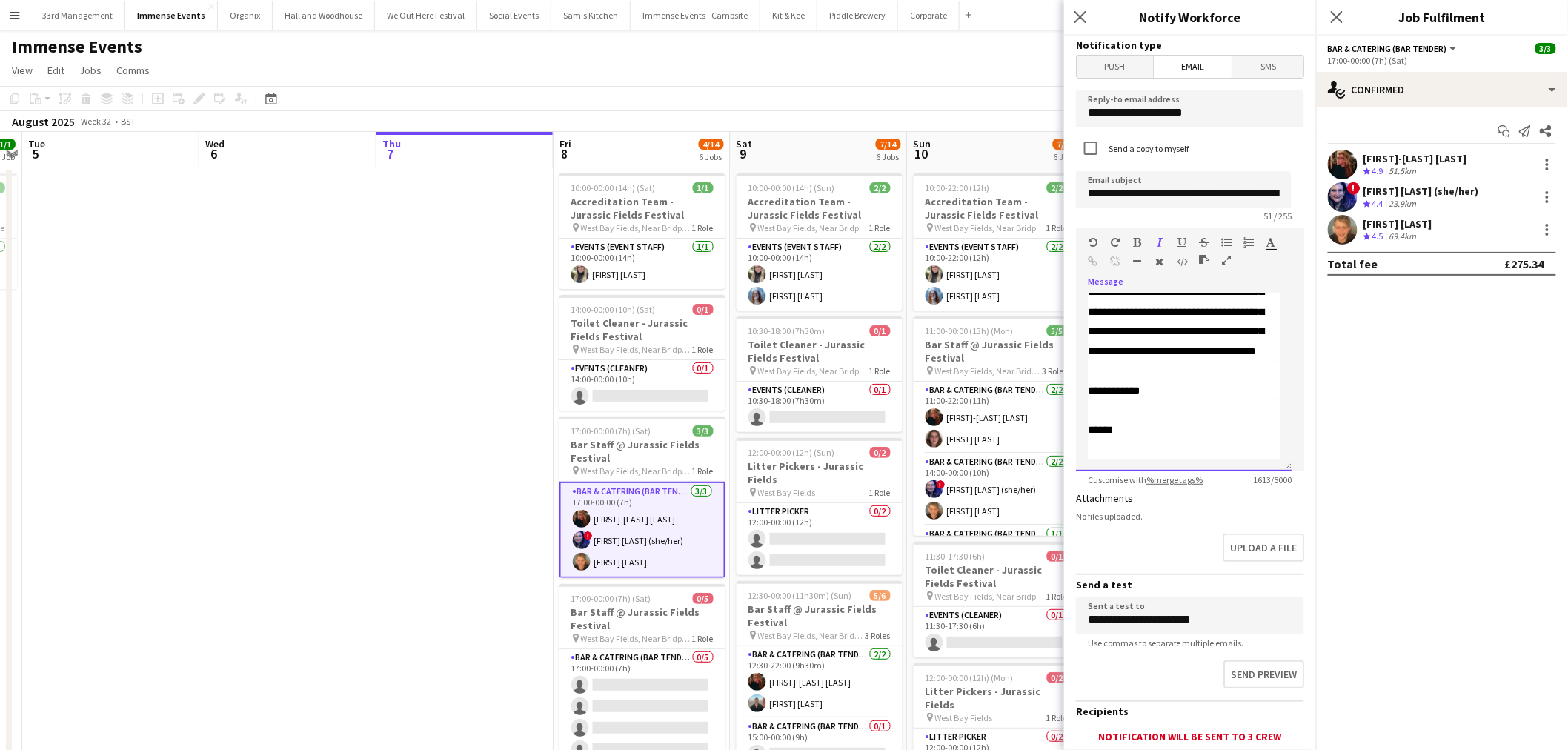 click on "**********" at bounding box center [1183, 391] 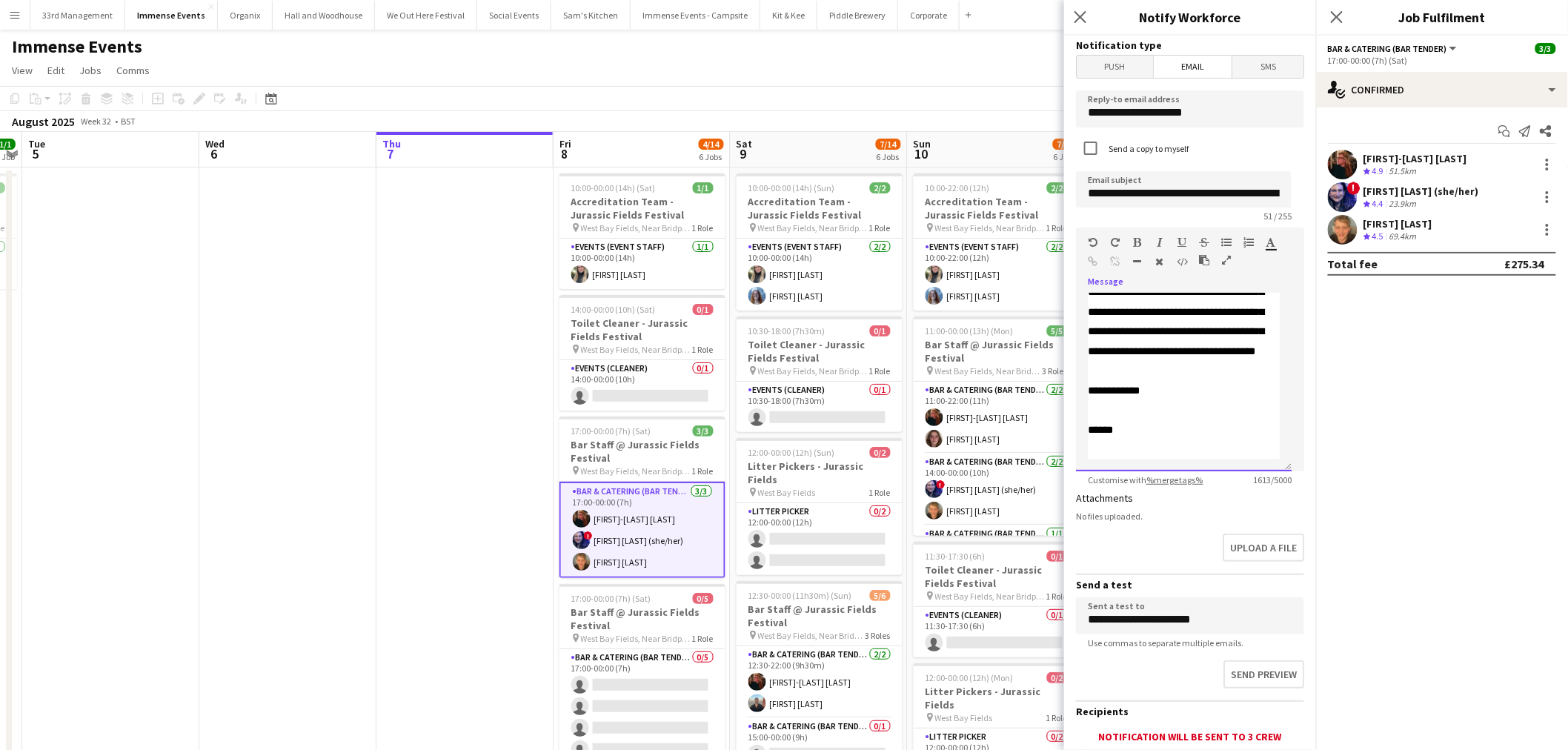 click at bounding box center (1183, 371) 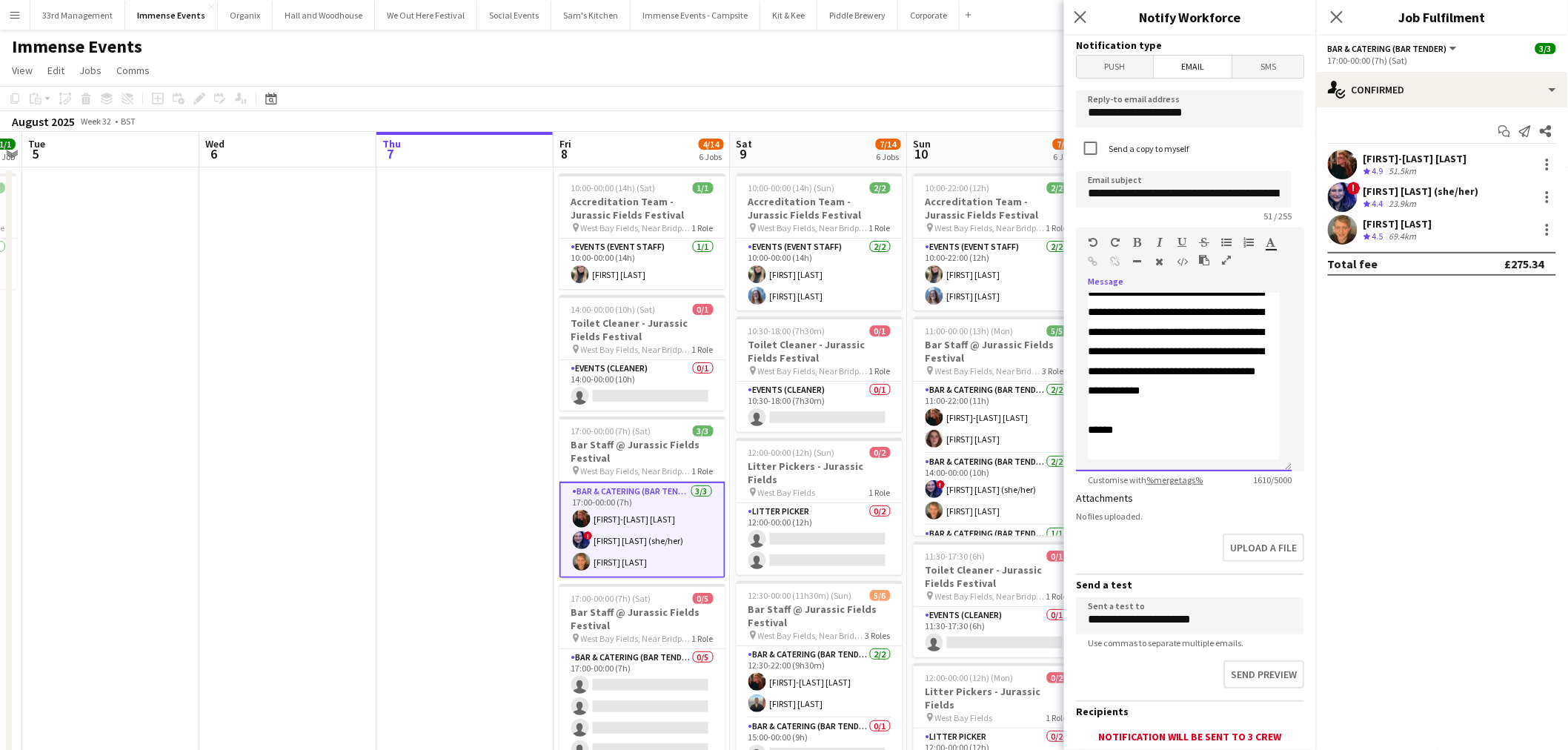 click at bounding box center (1183, 411) 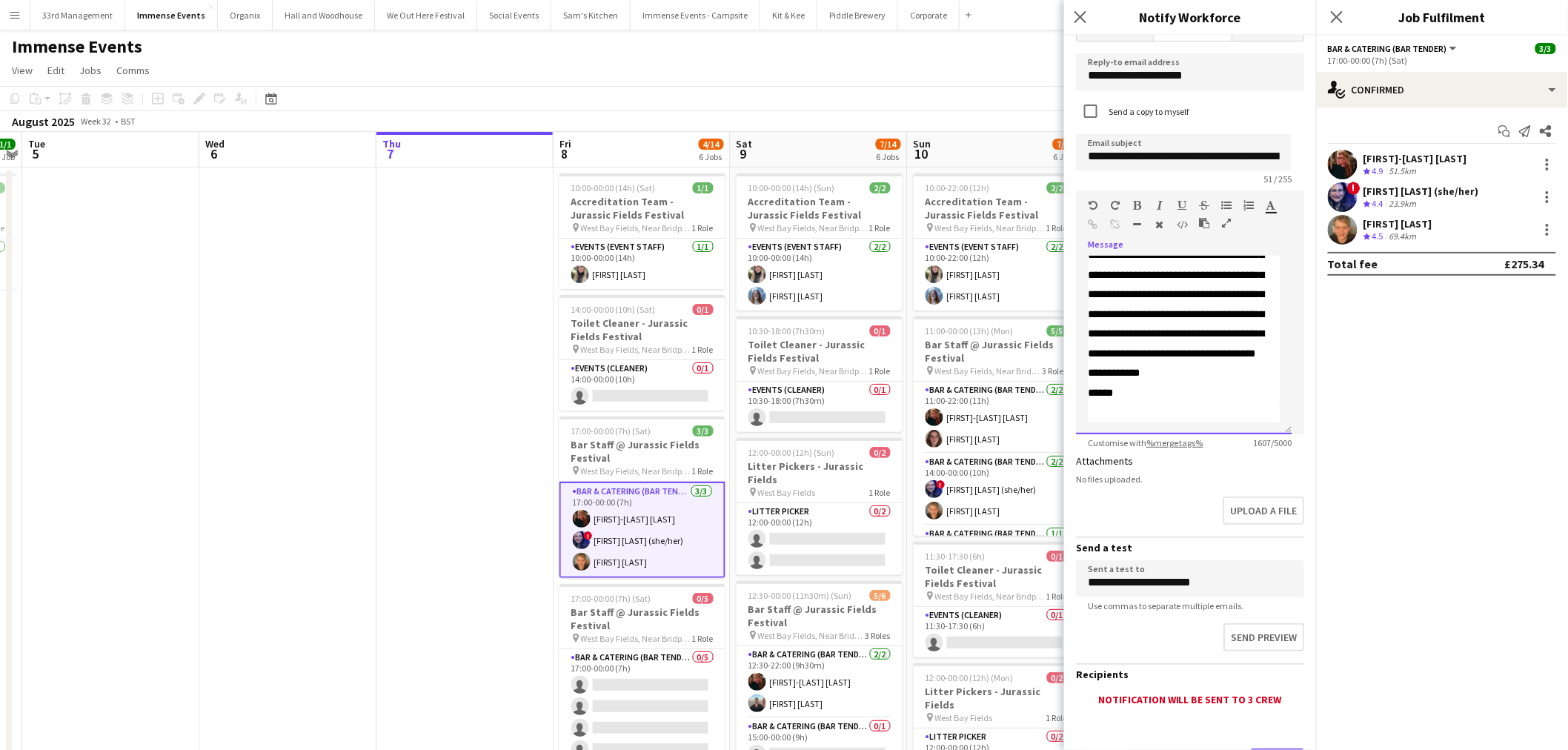 scroll, scrollTop: 102, scrollLeft: 0, axis: vertical 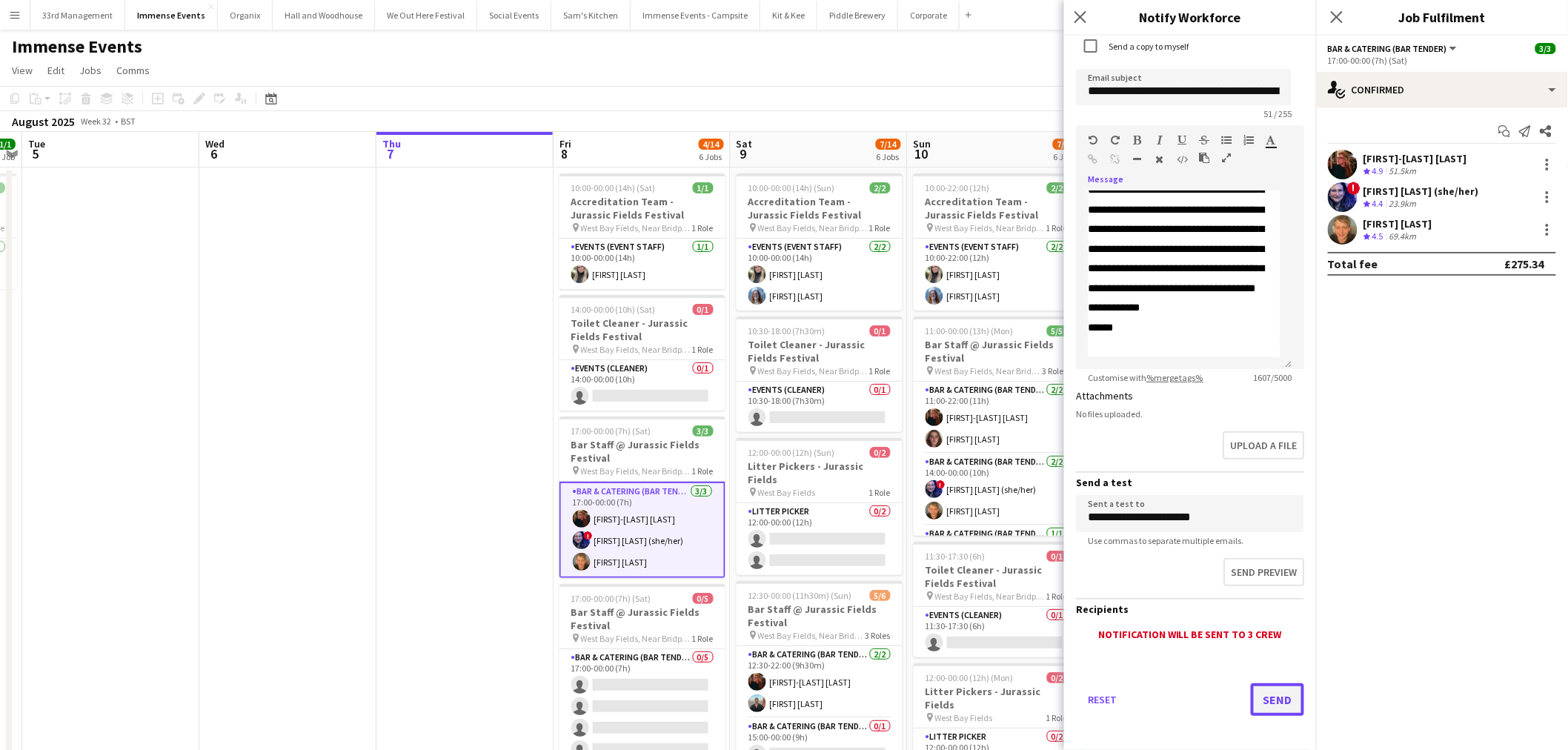 click on "Send" 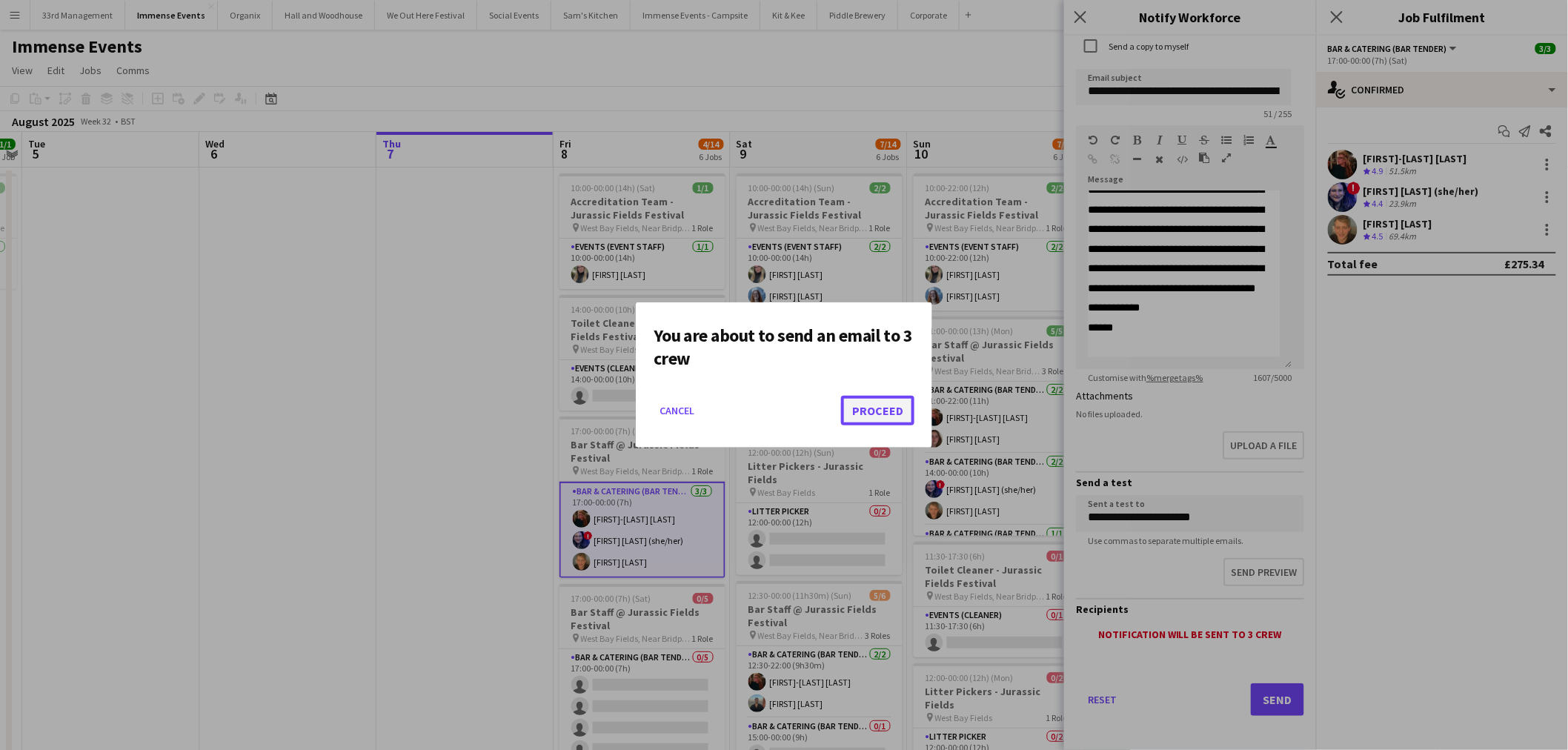 click on "Proceed" 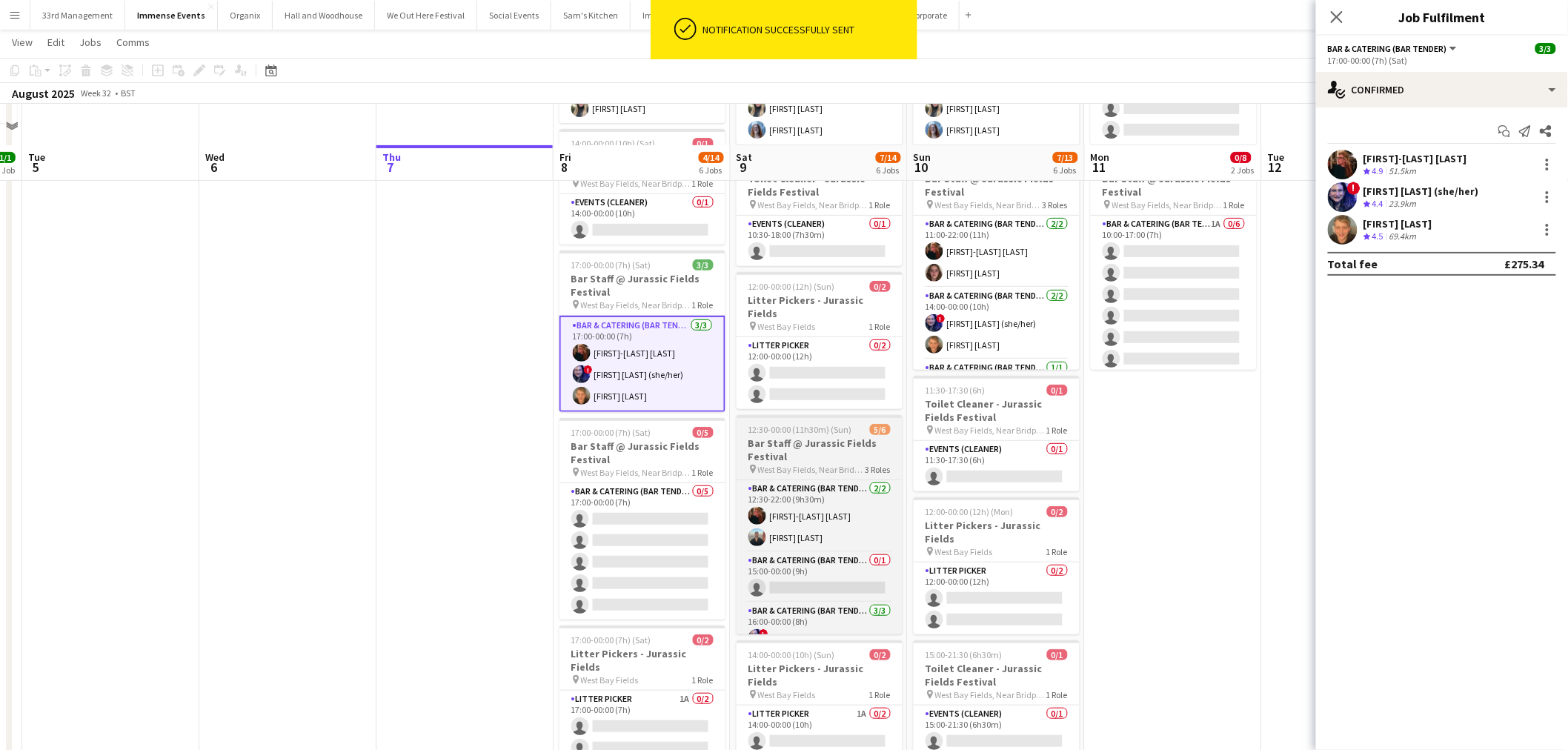 scroll, scrollTop: 329, scrollLeft: 0, axis: vertical 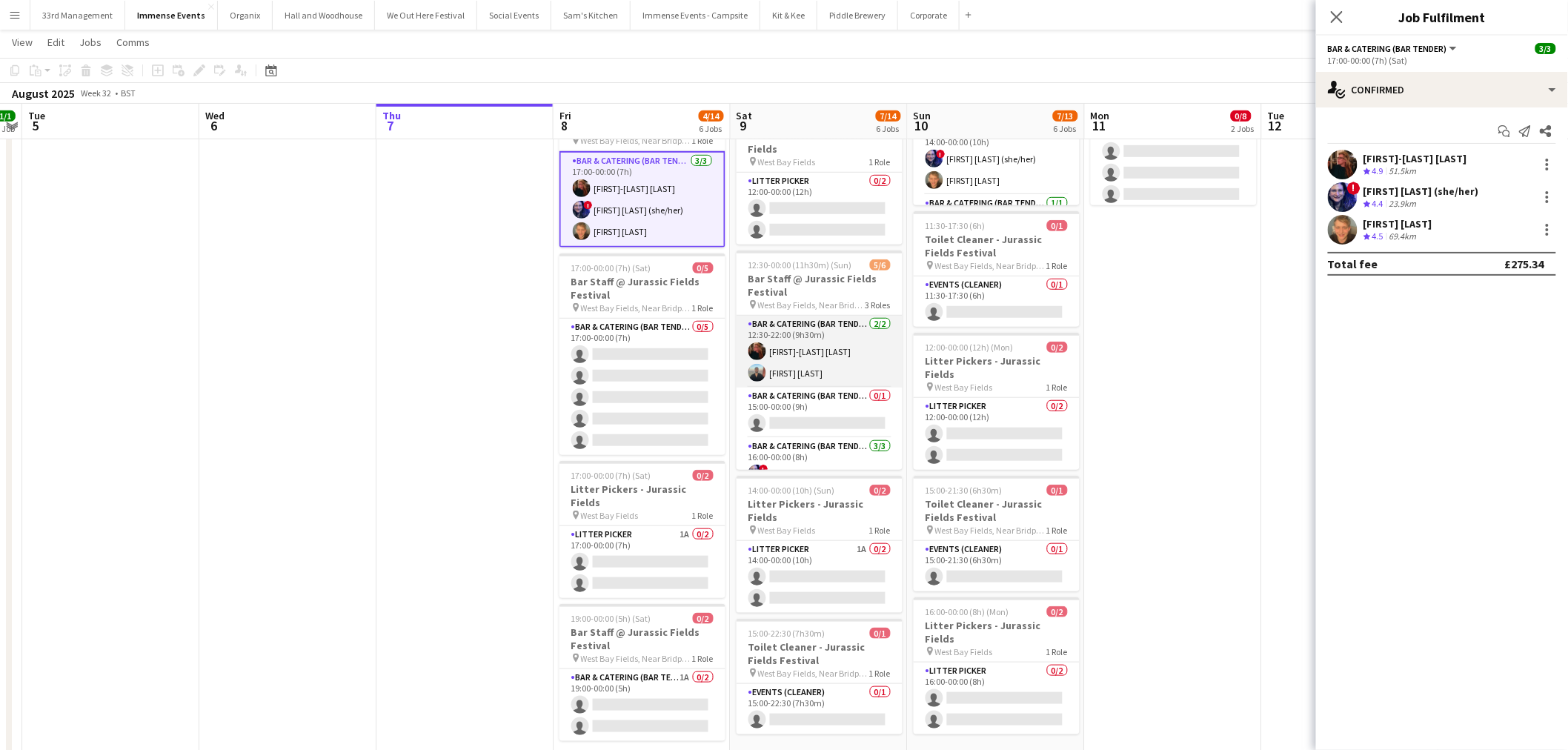 click on "Bar & Catering (Bar Tender)   2/2   12:30-22:00 (9h30m)
Haley-Jane Ferguson Navin Vij" at bounding box center (820, 351) 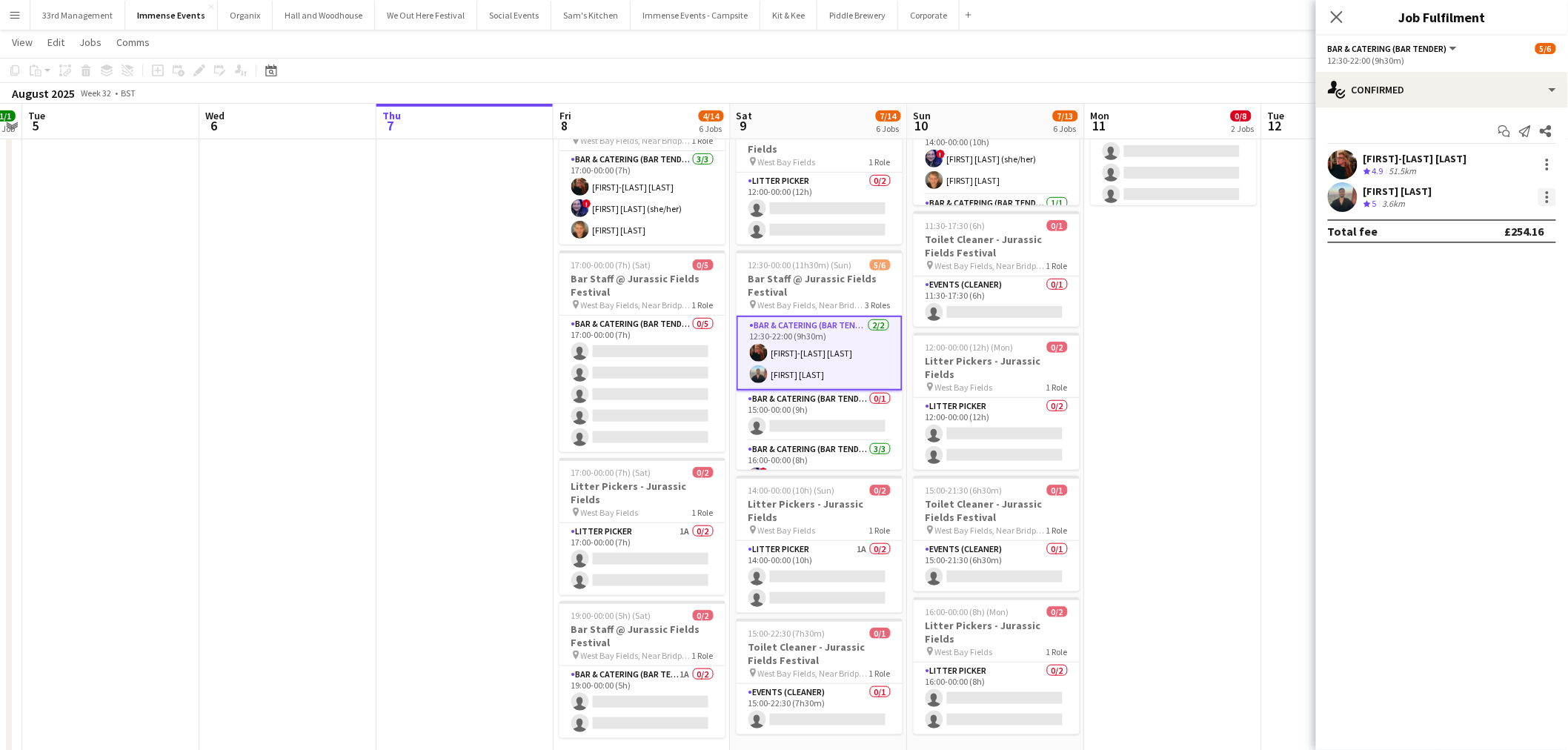 click at bounding box center [1547, 197] 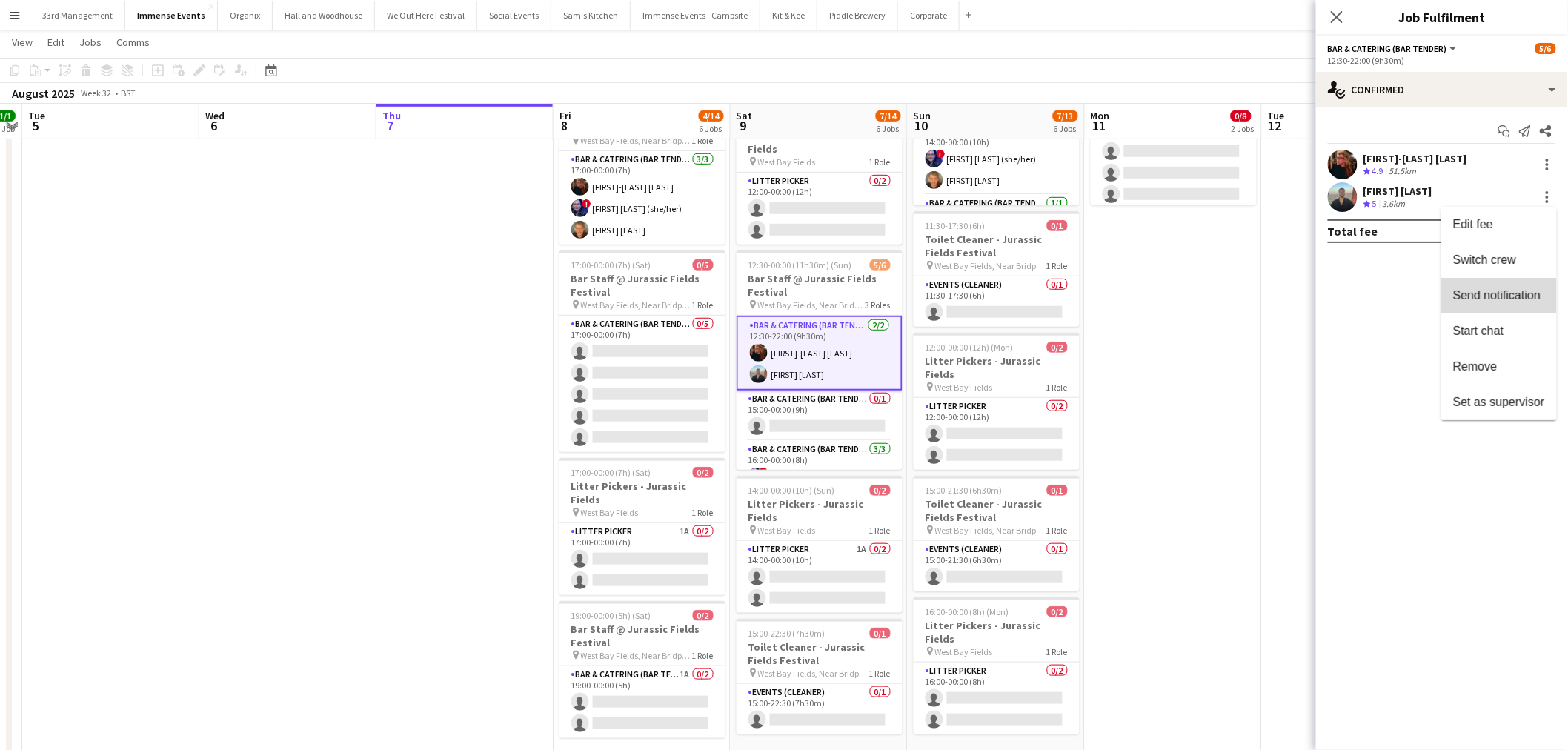 click on "Send notification" at bounding box center (1497, 295) 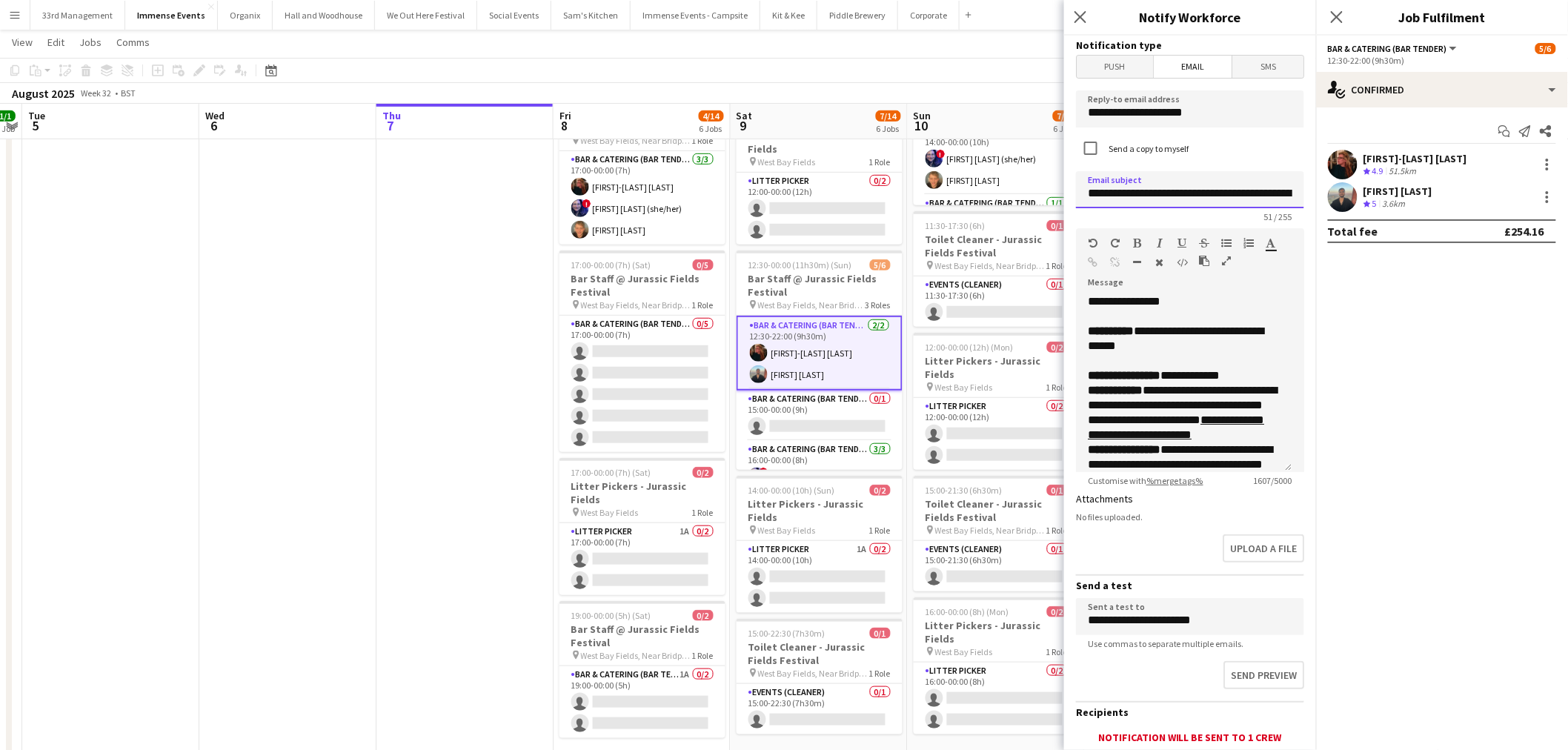 click on "**********" 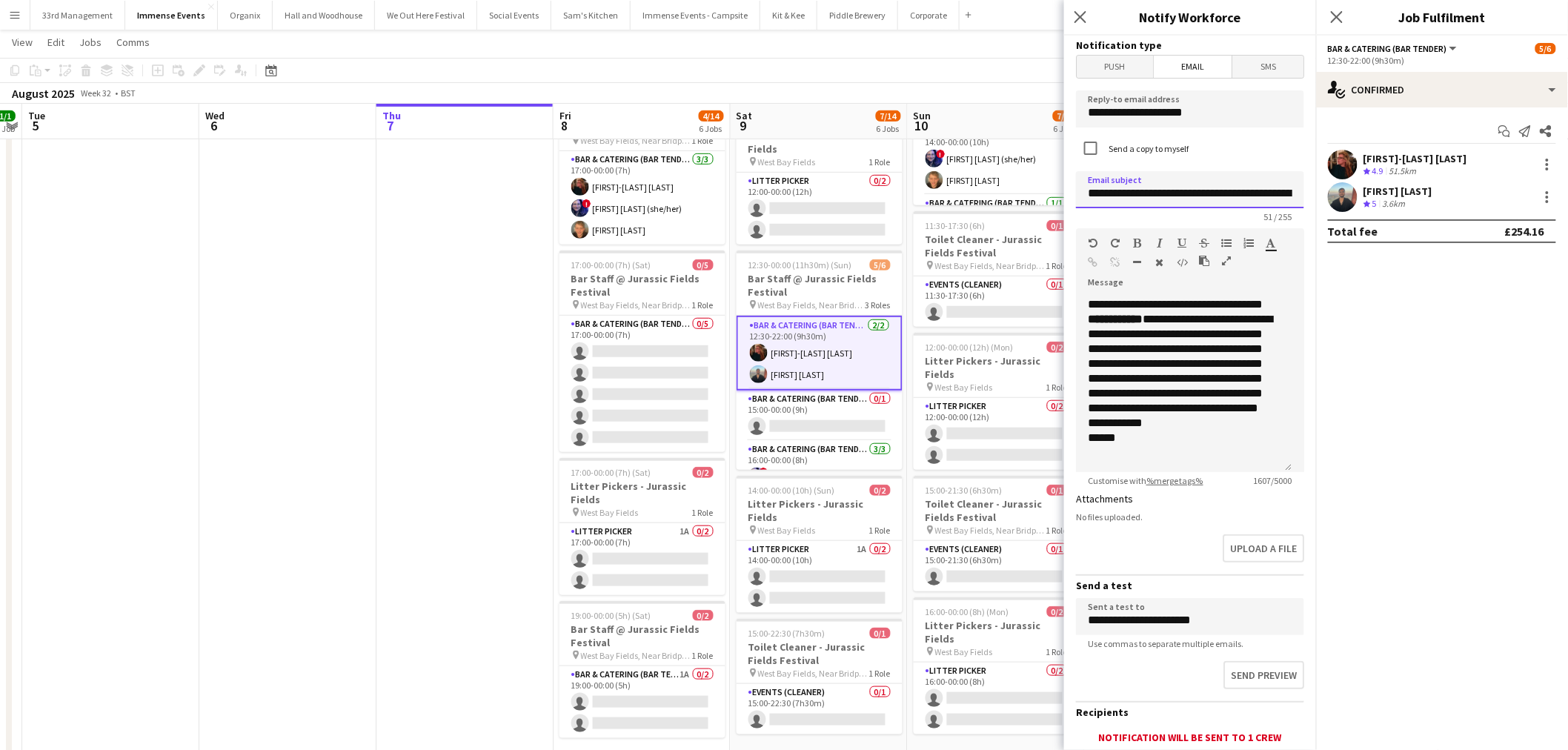 scroll, scrollTop: 634, scrollLeft: 0, axis: vertical 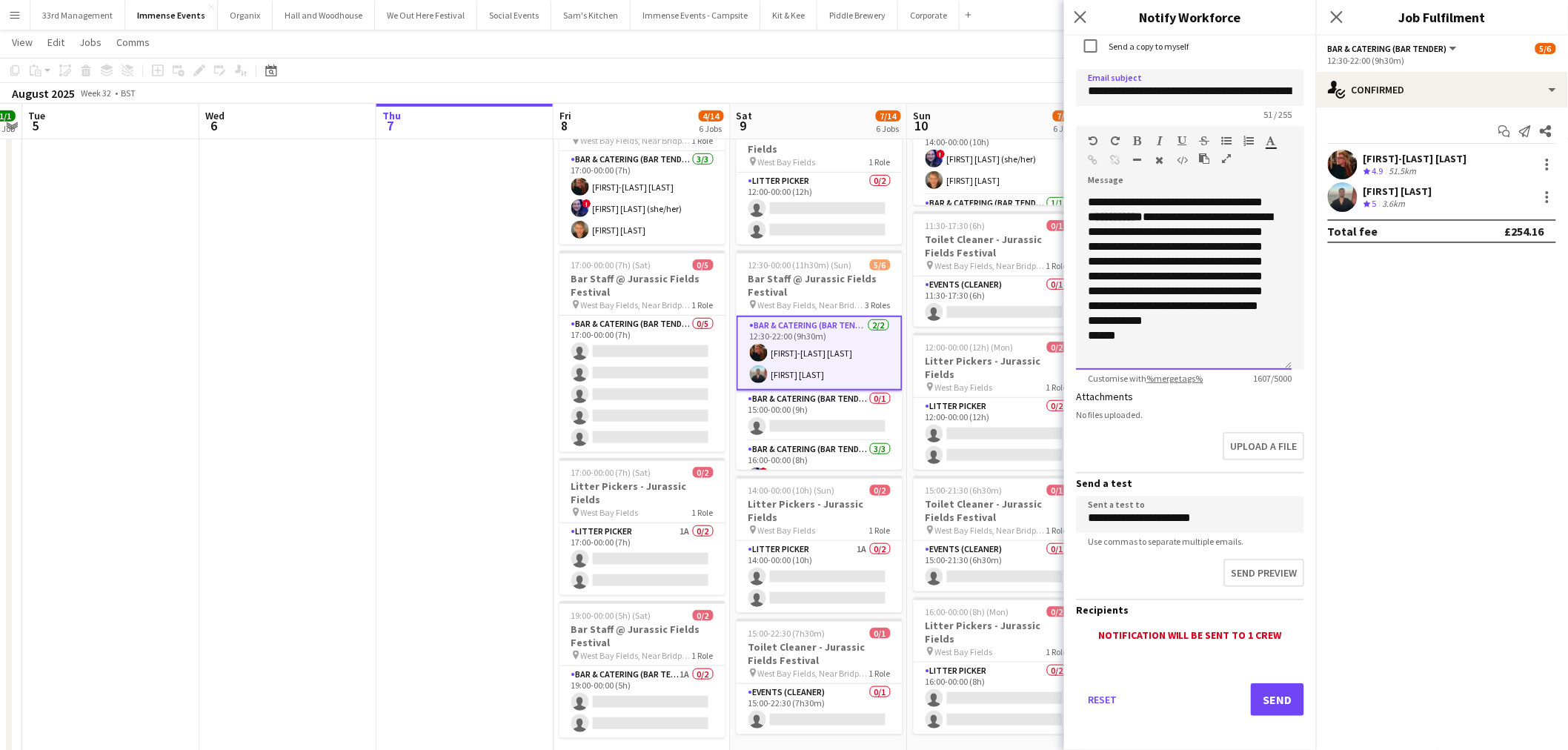 click 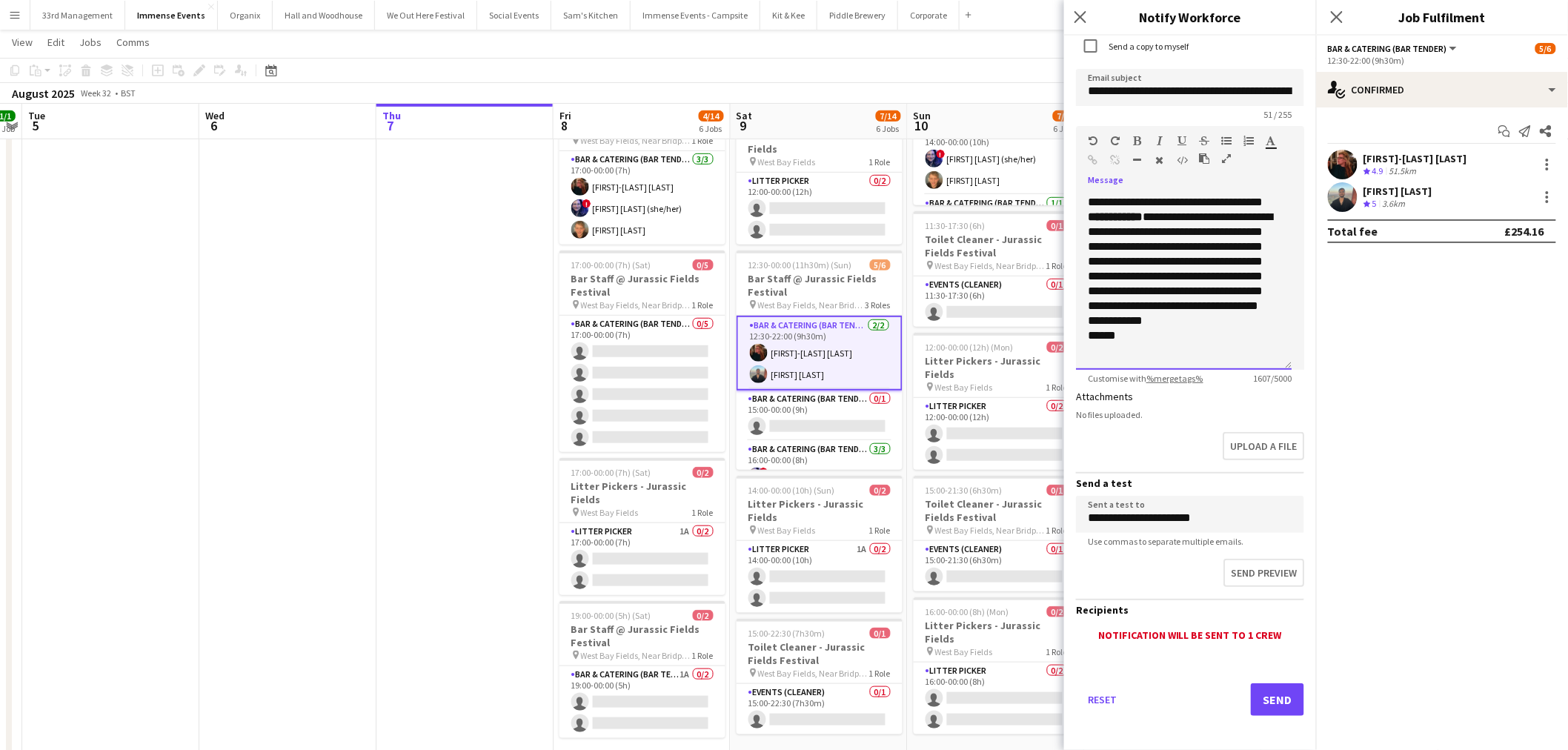 click on "******" 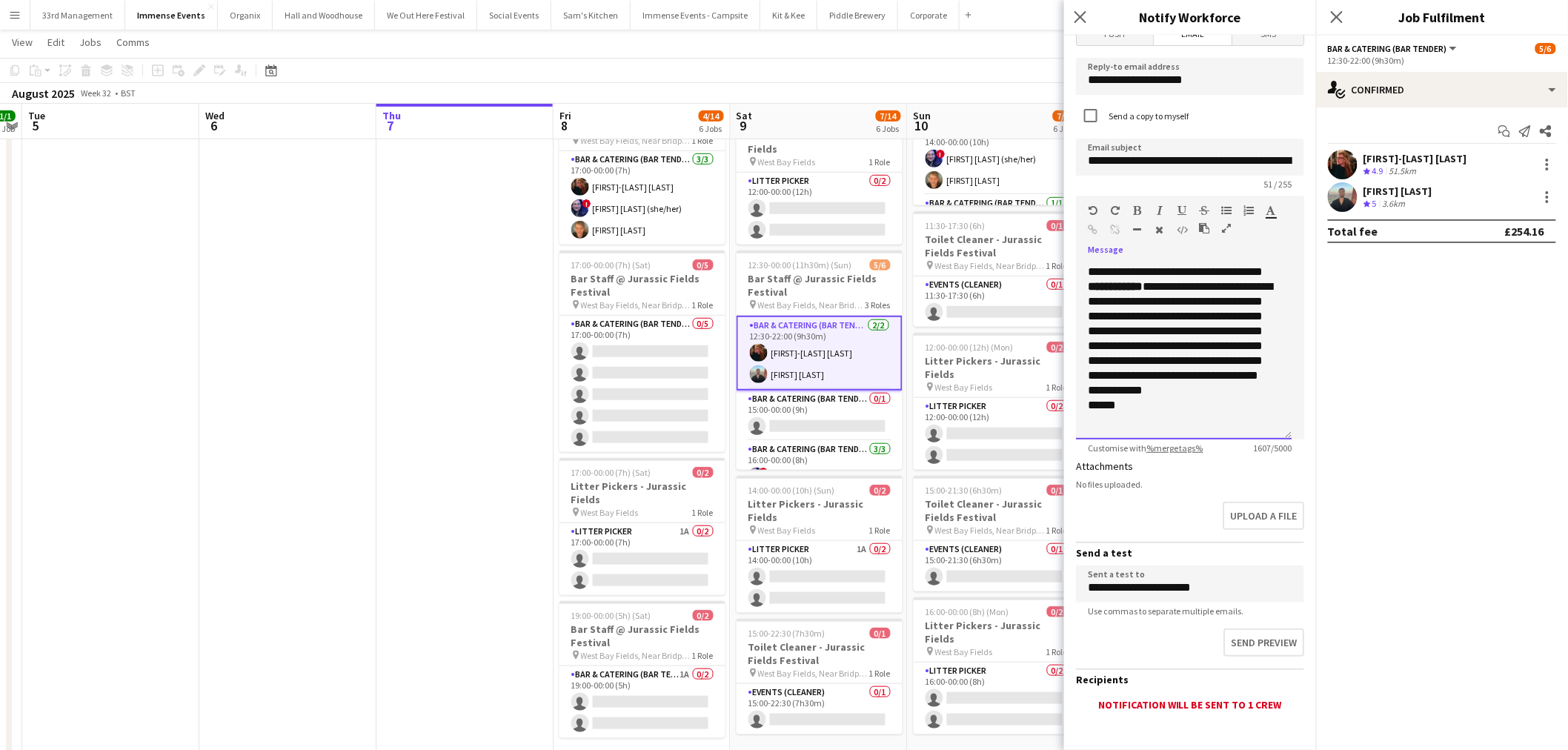 scroll, scrollTop: 0, scrollLeft: 0, axis: both 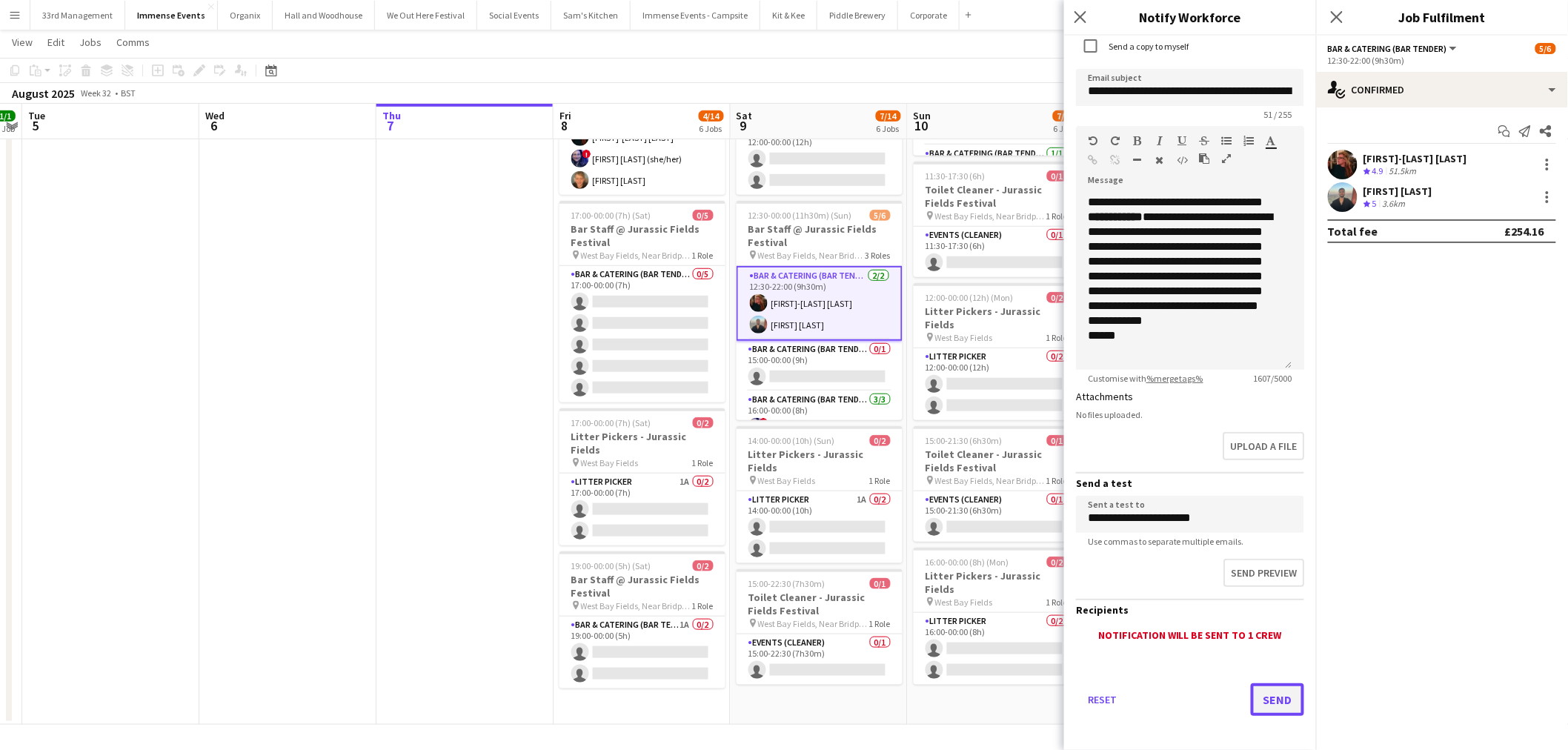 click on "Send" 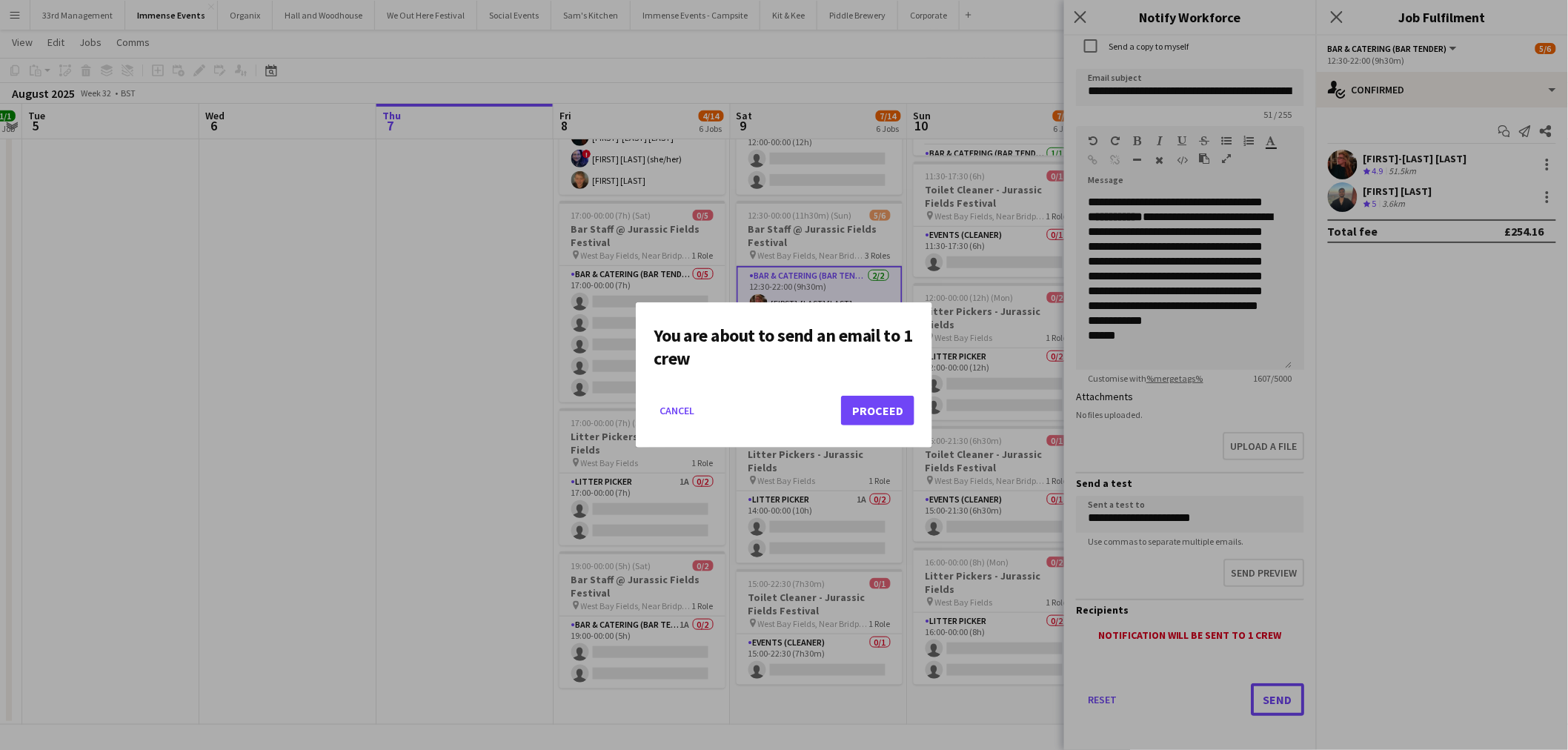 scroll, scrollTop: 0, scrollLeft: 0, axis: both 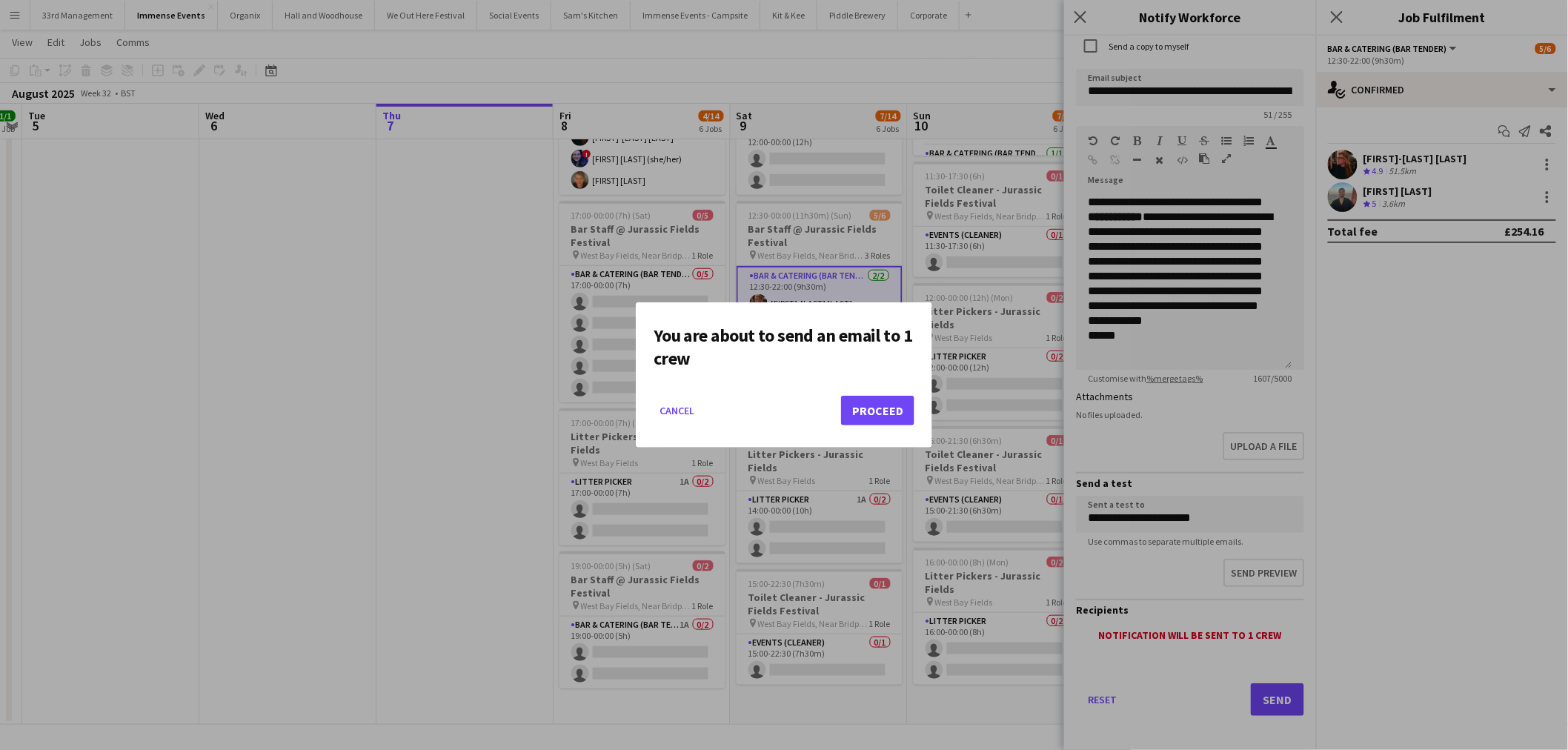 click on "Cancel   Proceed" 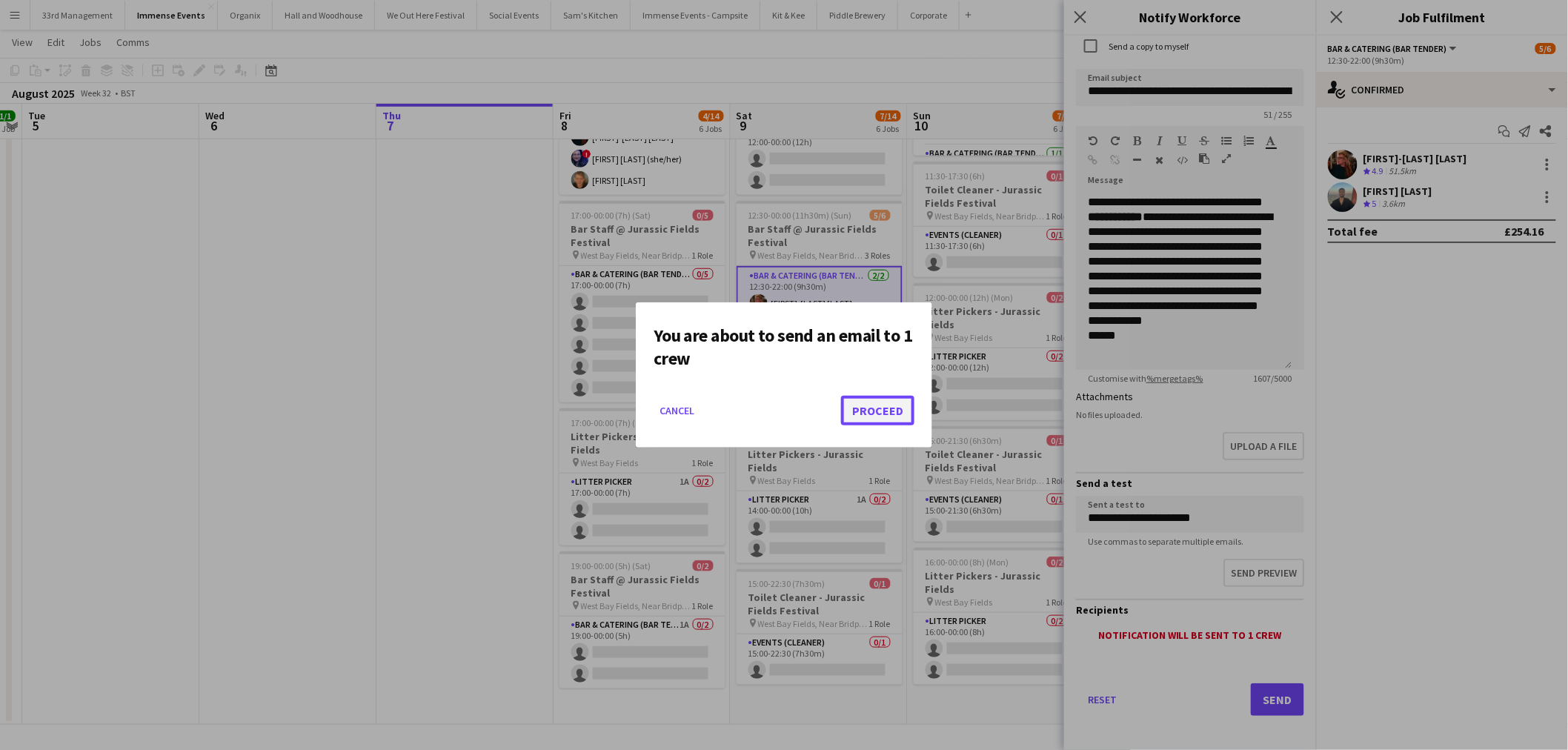 click on "Proceed" 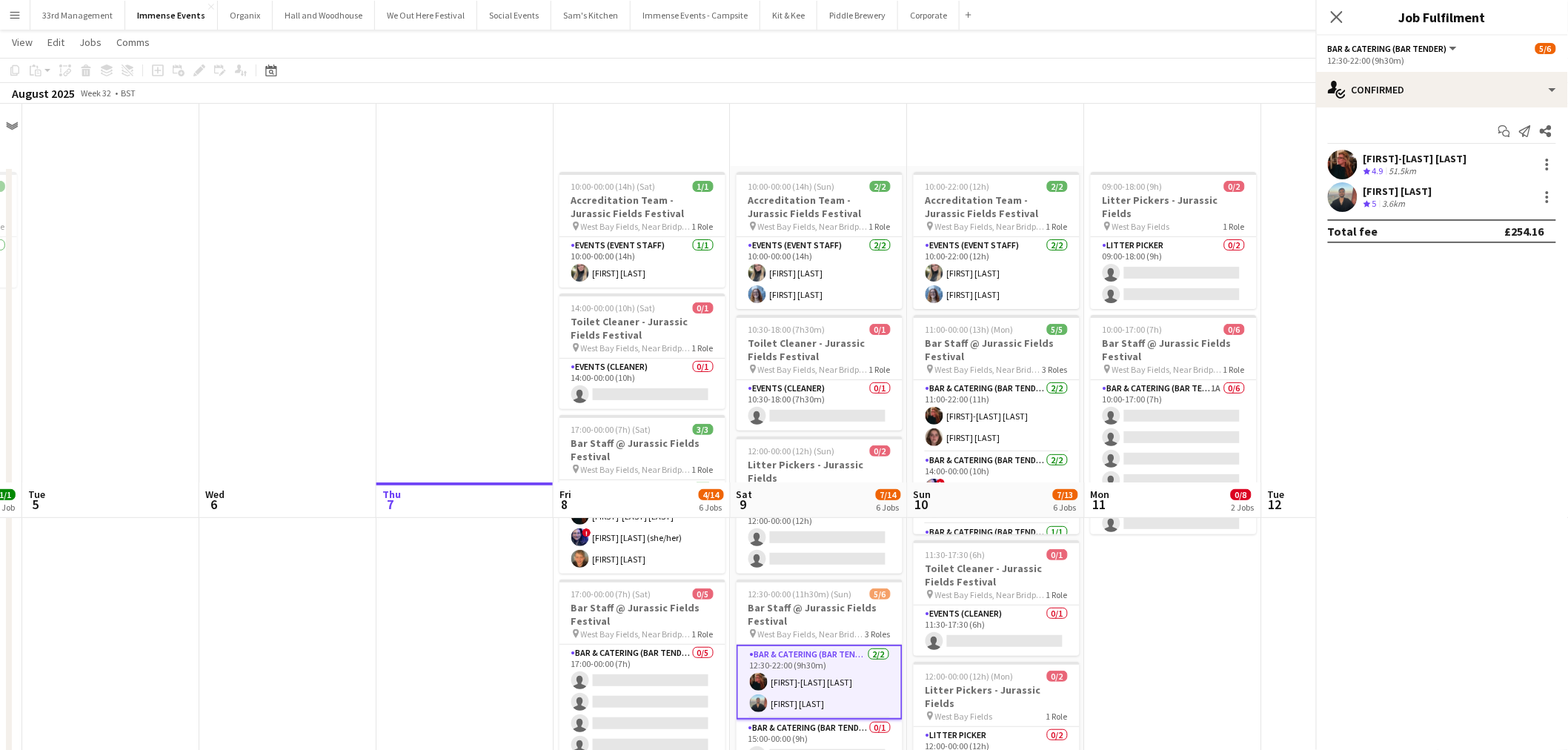 scroll, scrollTop: 379, scrollLeft: 0, axis: vertical 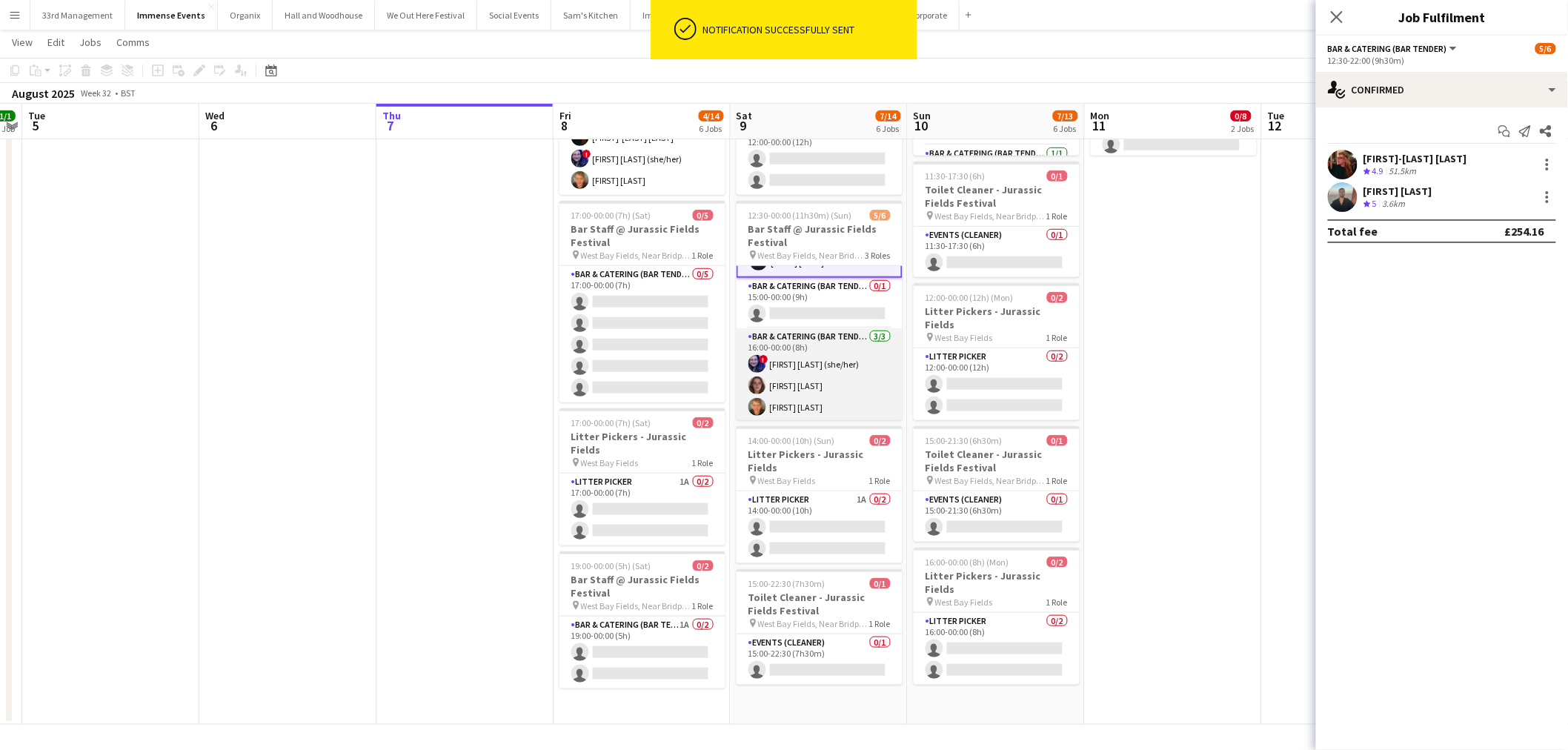 click on "Bar & Catering (Bar Tender)   3/3   16:00-00:00 (8h)
! Karen Mühl (she/her) Georgie Marx William White" at bounding box center (820, 375) 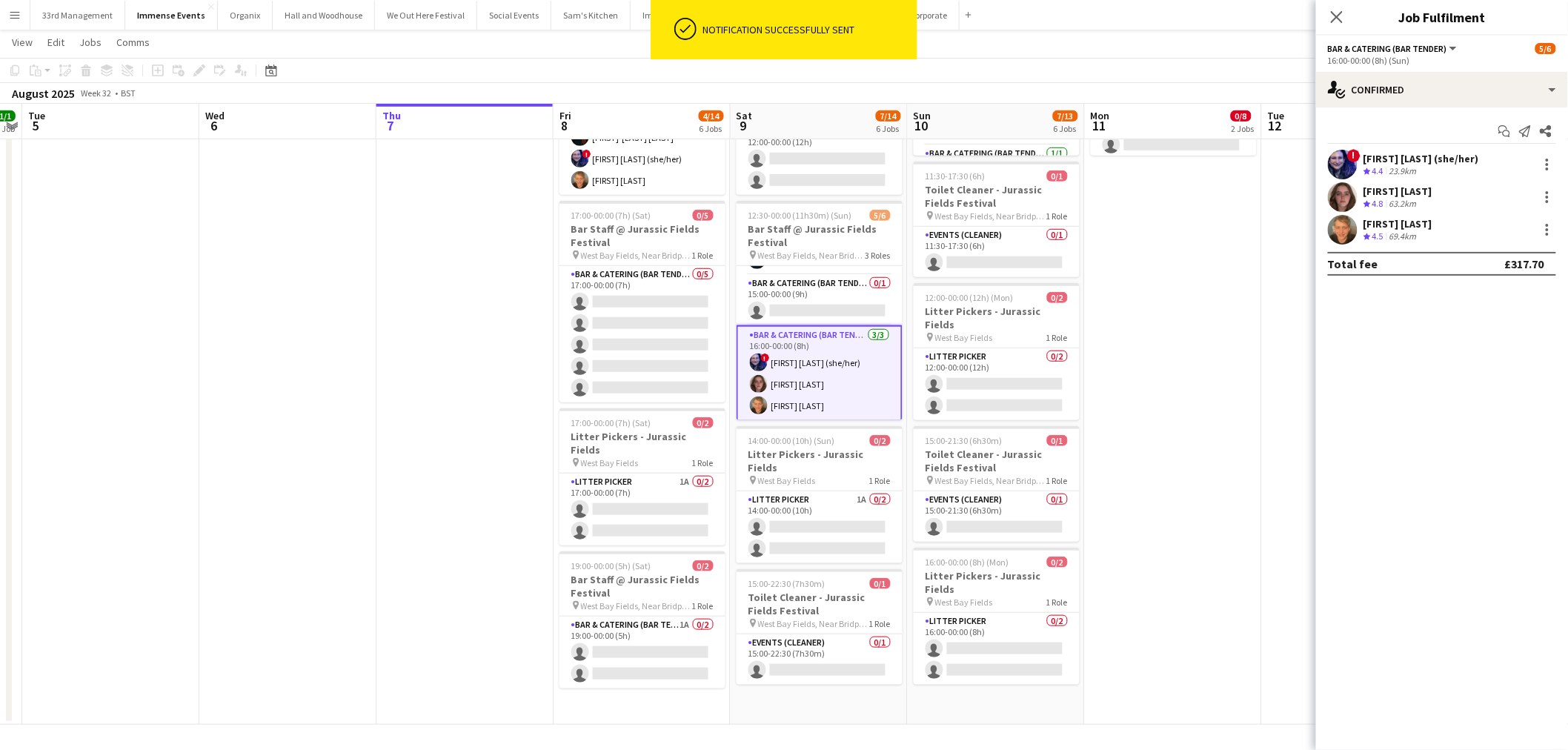 scroll, scrollTop: 62, scrollLeft: 0, axis: vertical 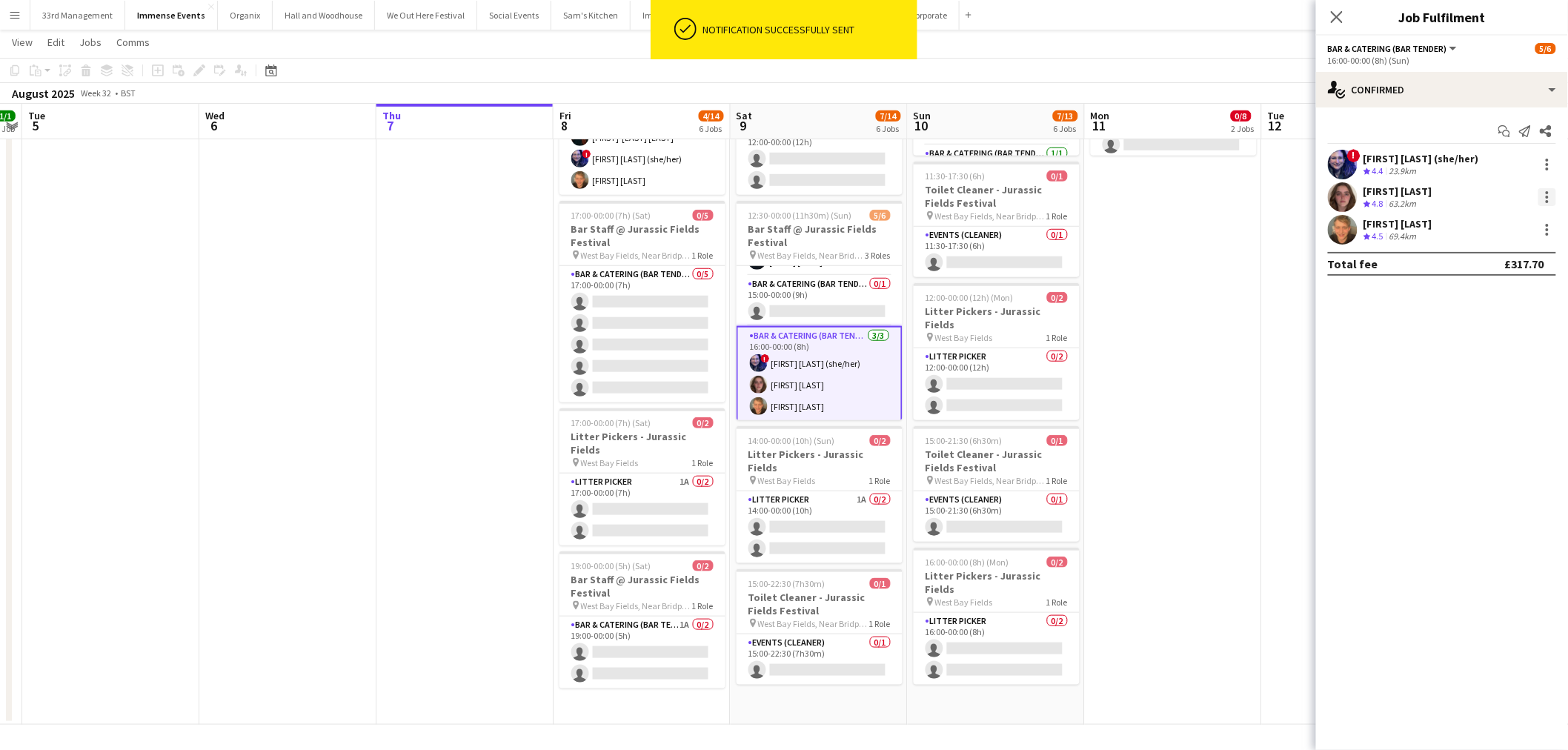 click at bounding box center [1547, 197] 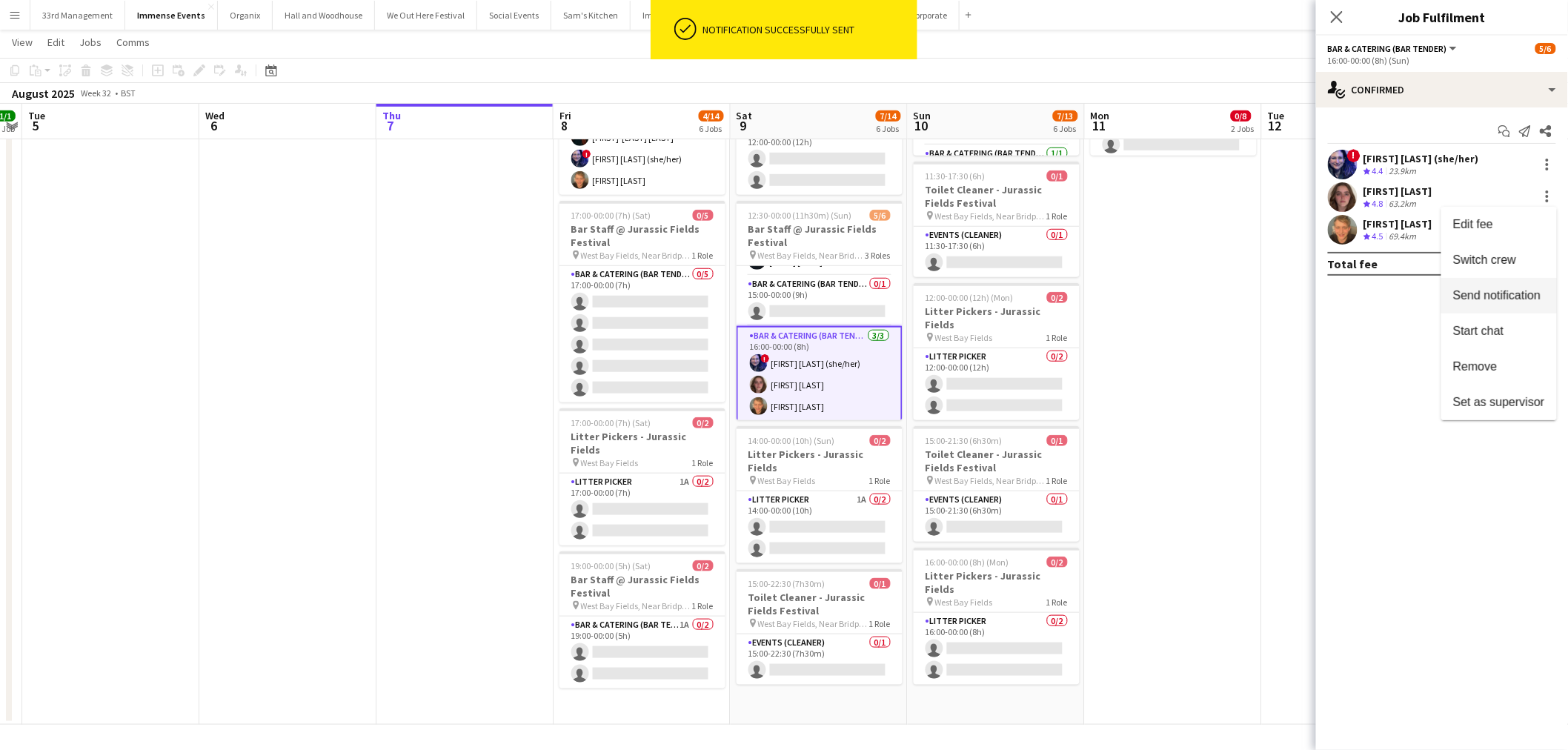 click on "Send notification" at bounding box center [1497, 295] 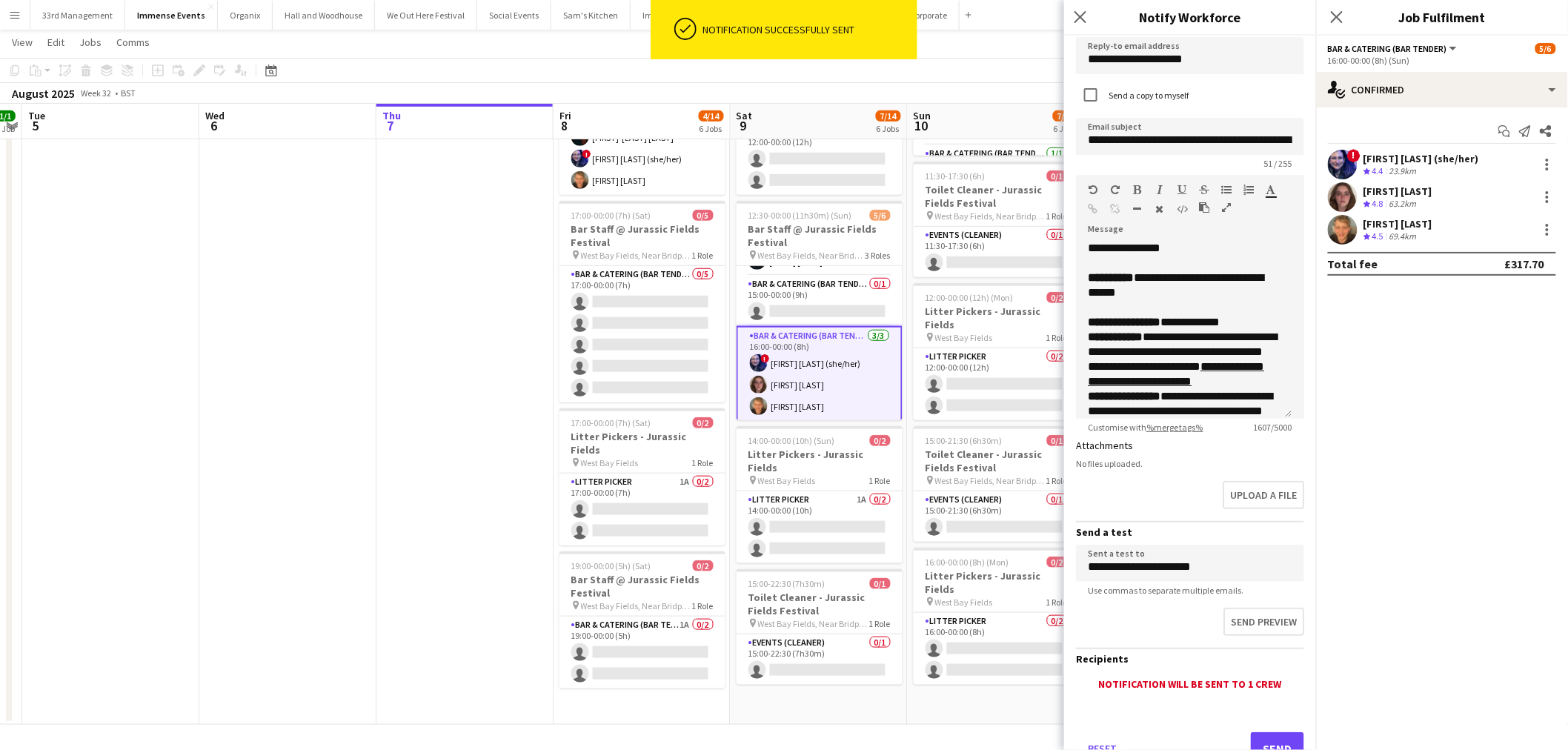 scroll, scrollTop: 102, scrollLeft: 0, axis: vertical 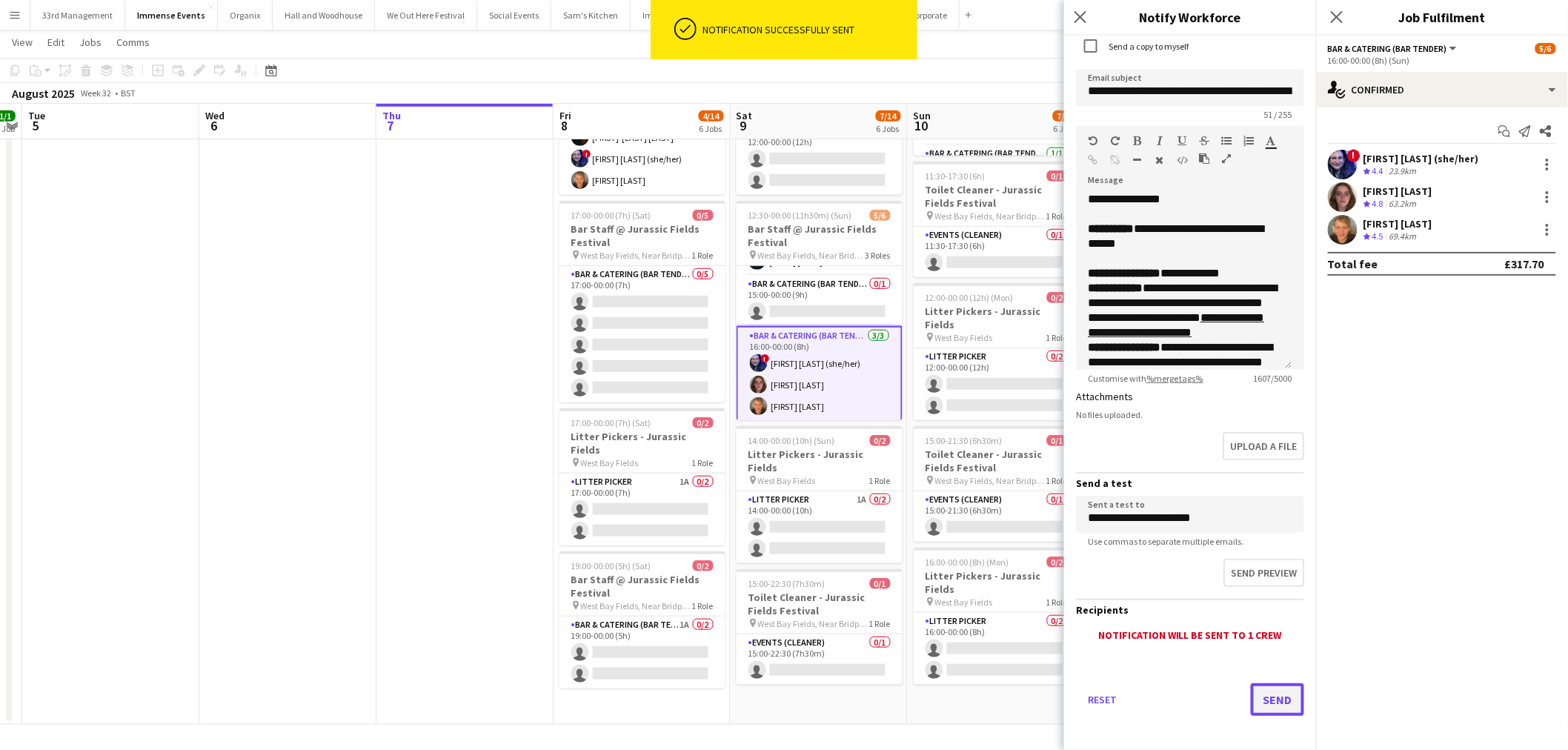 click on "Send" 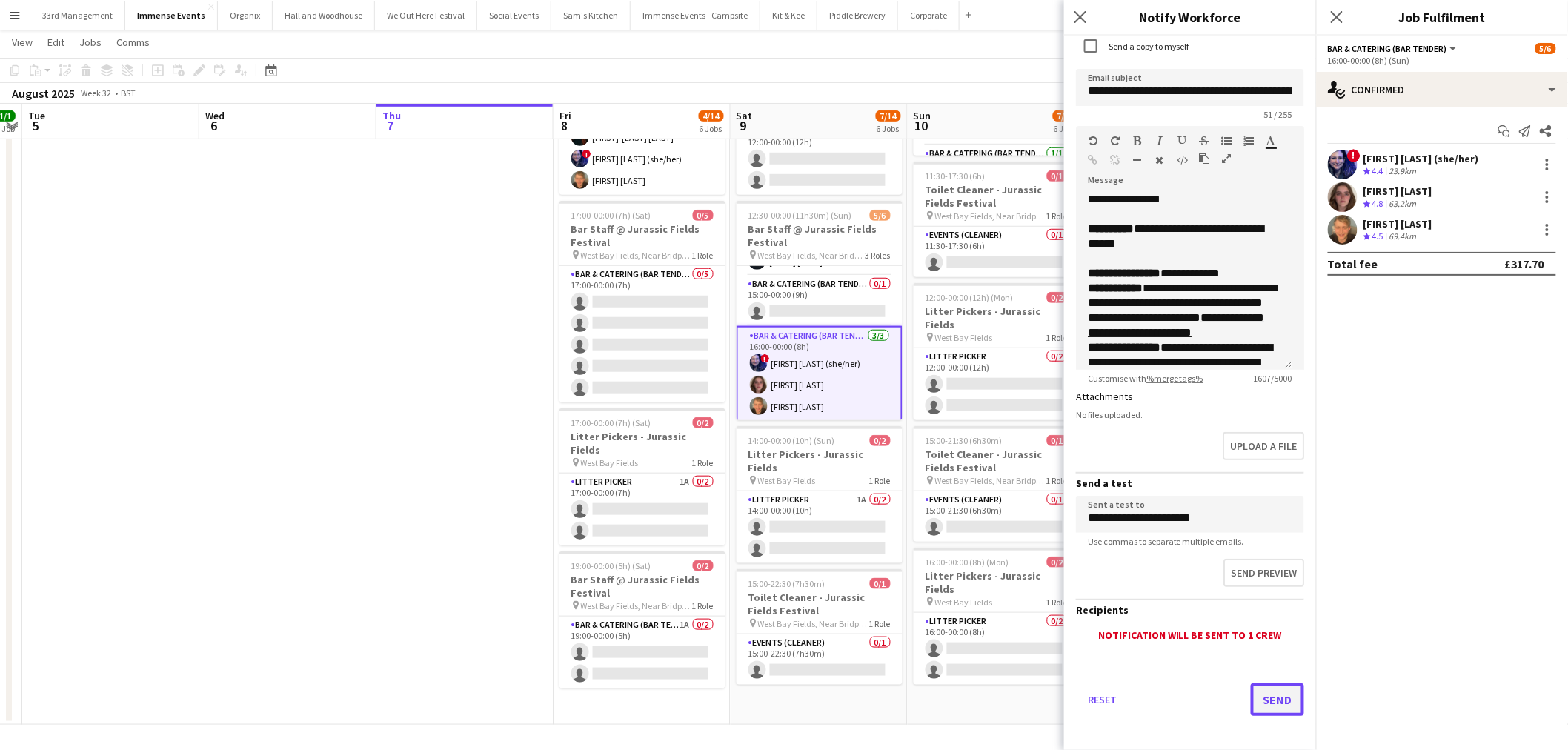 scroll, scrollTop: 0, scrollLeft: 0, axis: both 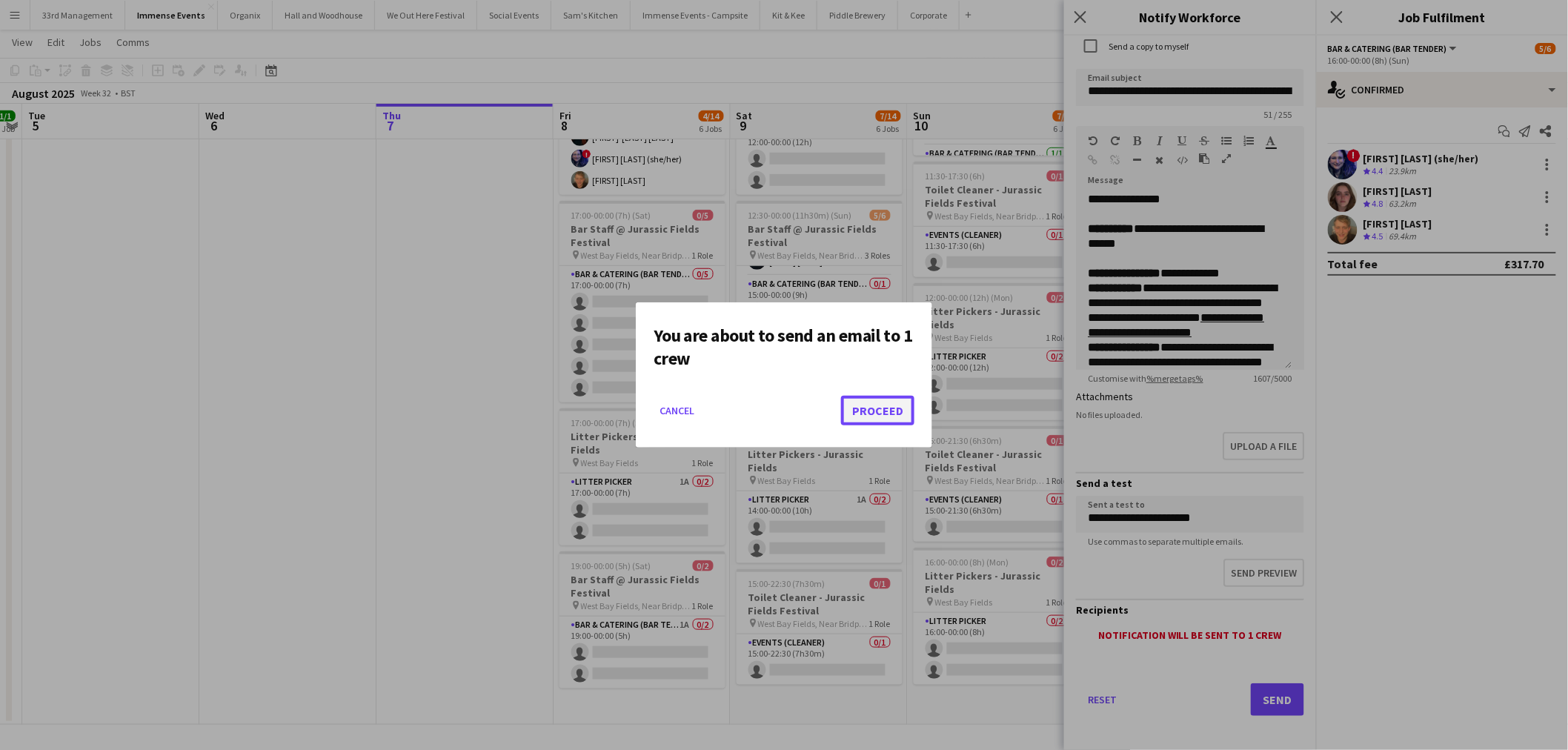 click on "Proceed" 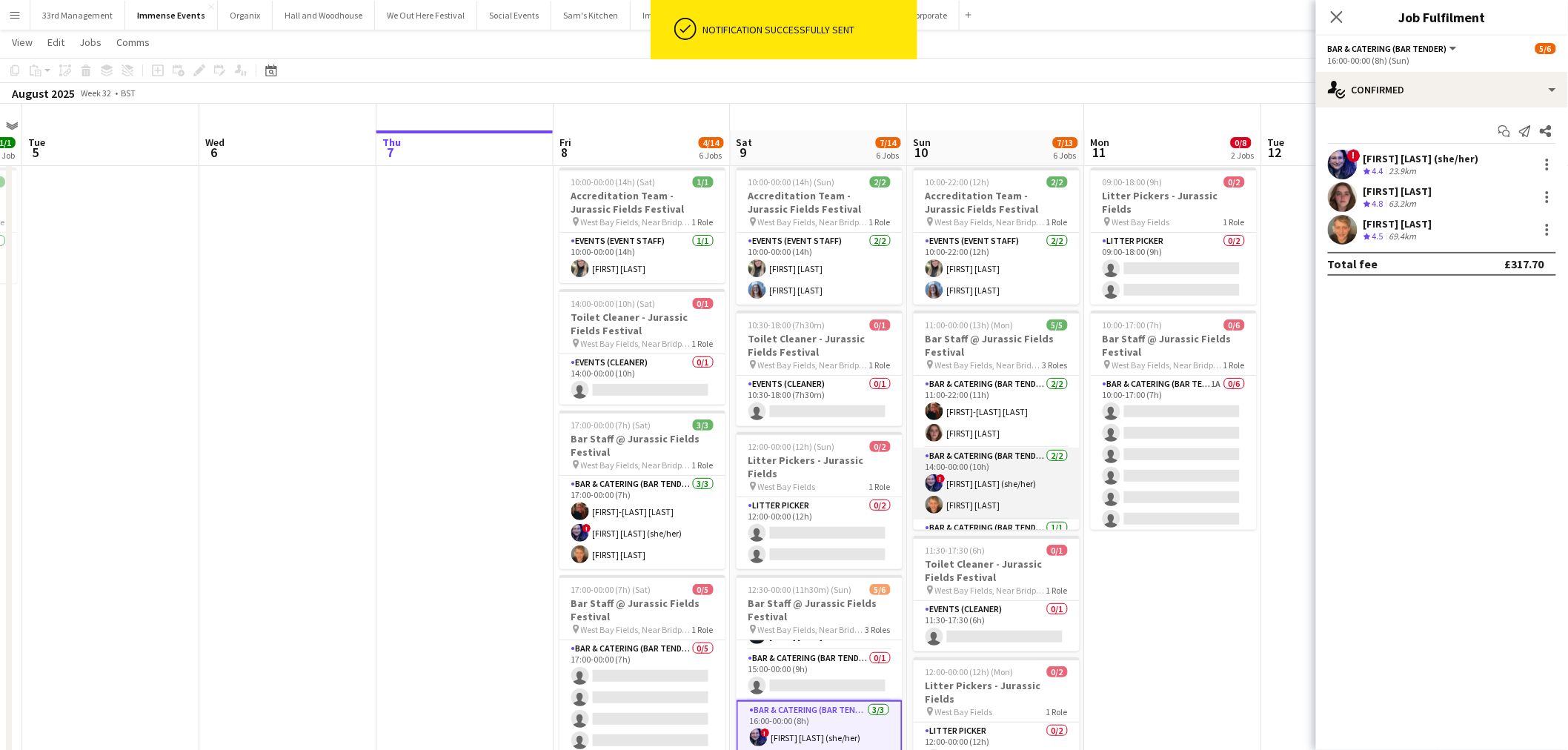 scroll, scrollTop: 0, scrollLeft: 0, axis: both 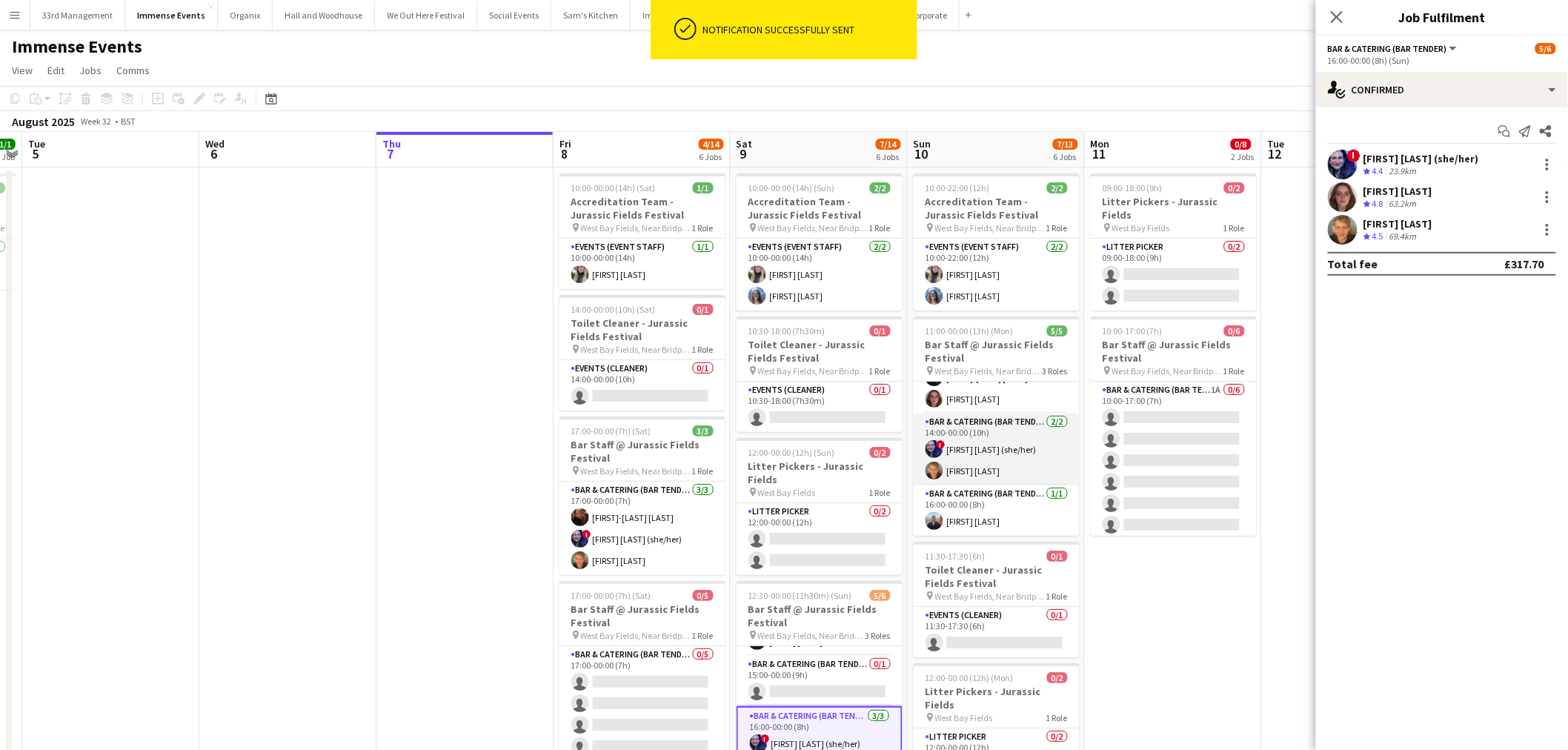 click on "Bar & Catering (Bar Tender)   2/2   14:00-00:00 (10h)
! Karen Mühl (she/her) William White" at bounding box center (997, 449) 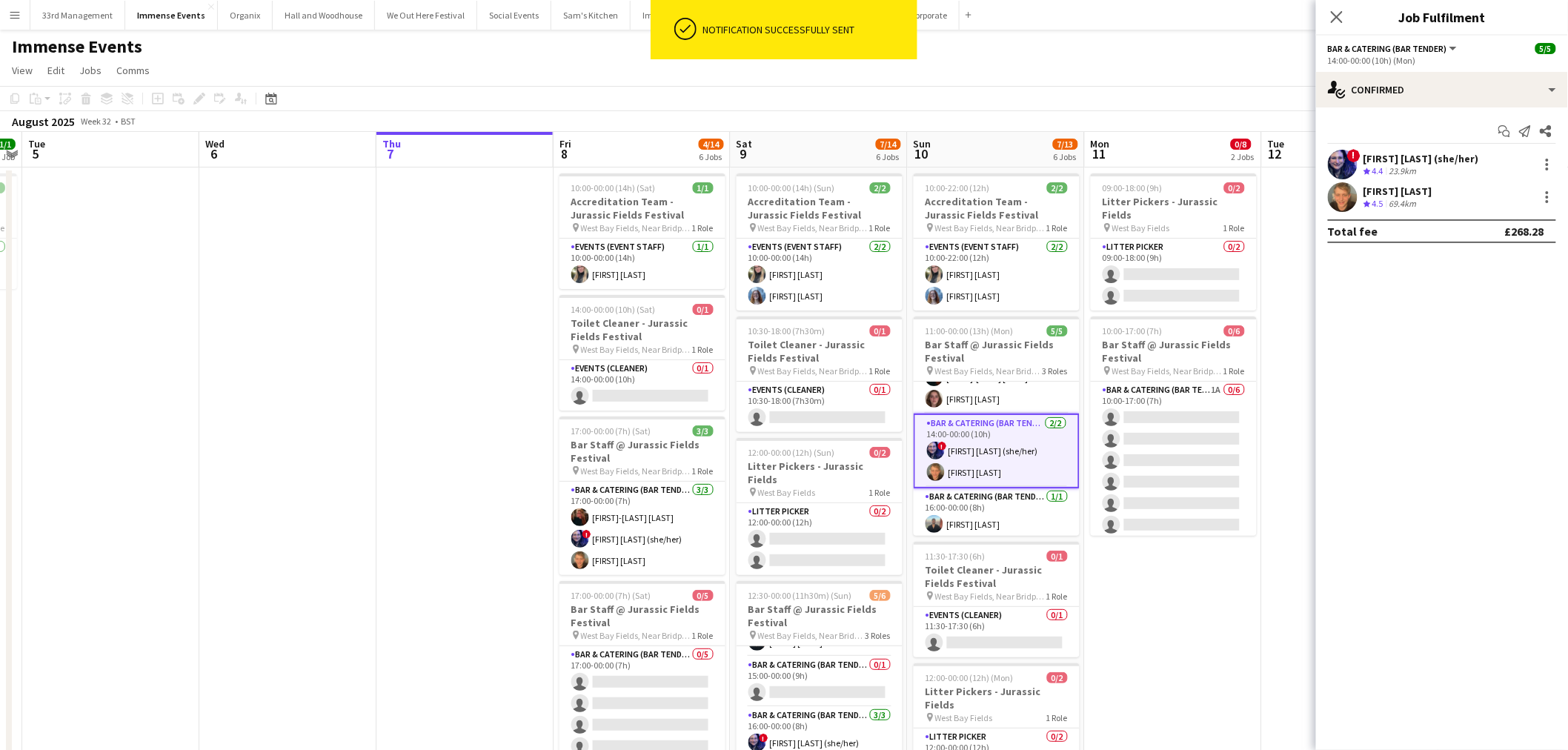 scroll, scrollTop: 62, scrollLeft: 0, axis: vertical 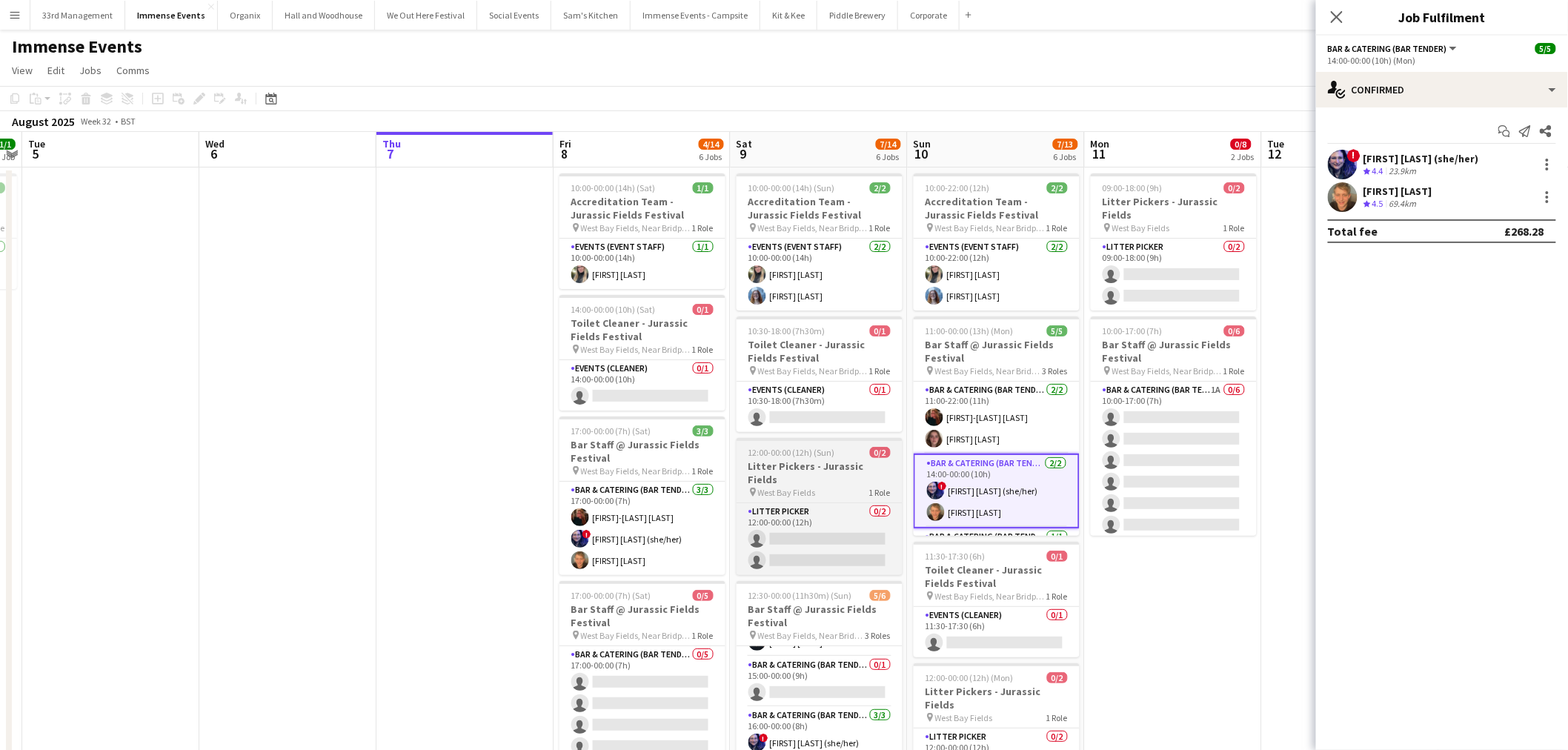 click on "Litter Pickers - Jurassic Fields" at bounding box center [820, 473] 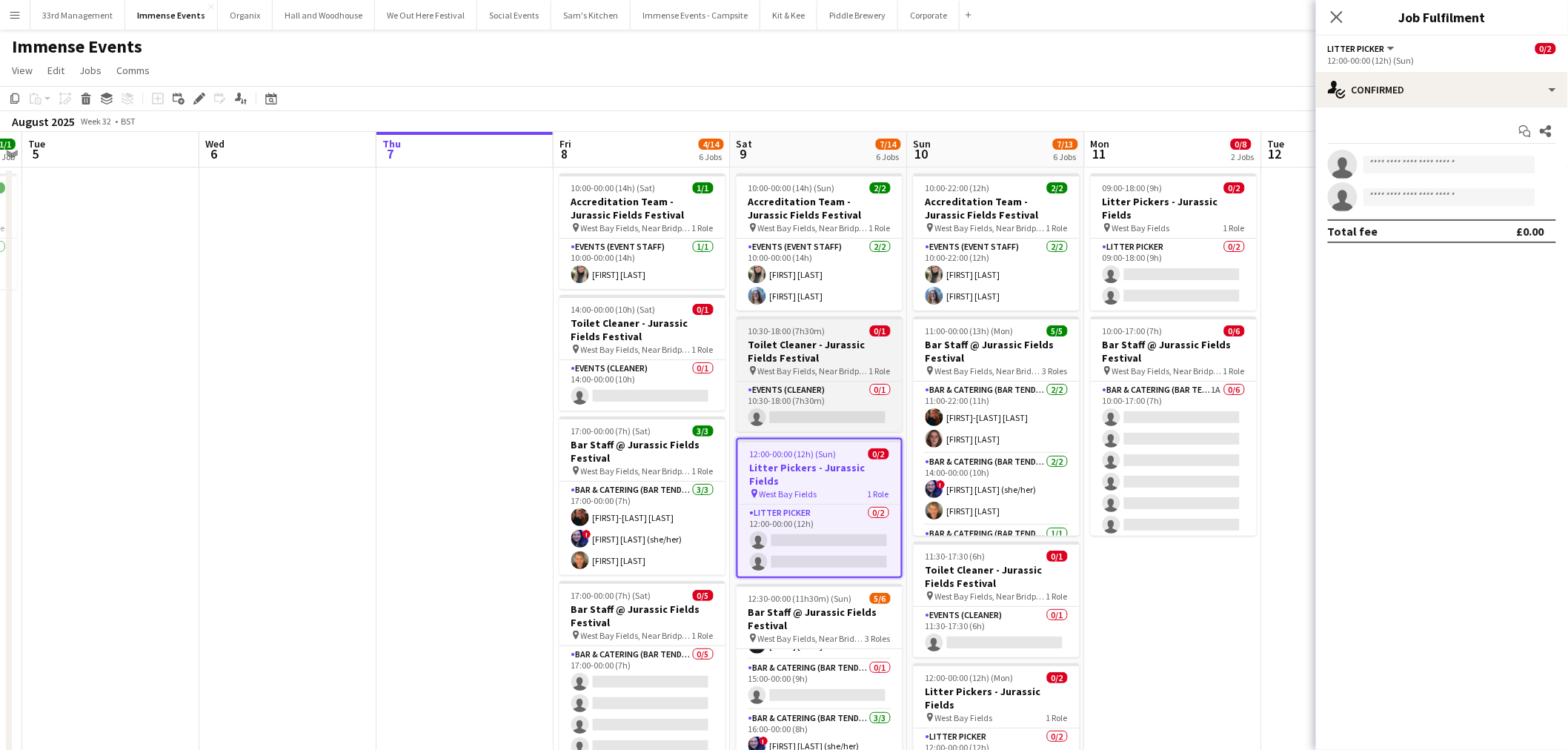 click on "Toilet Cleaner - Jurassic Fields Festival" at bounding box center (820, 351) 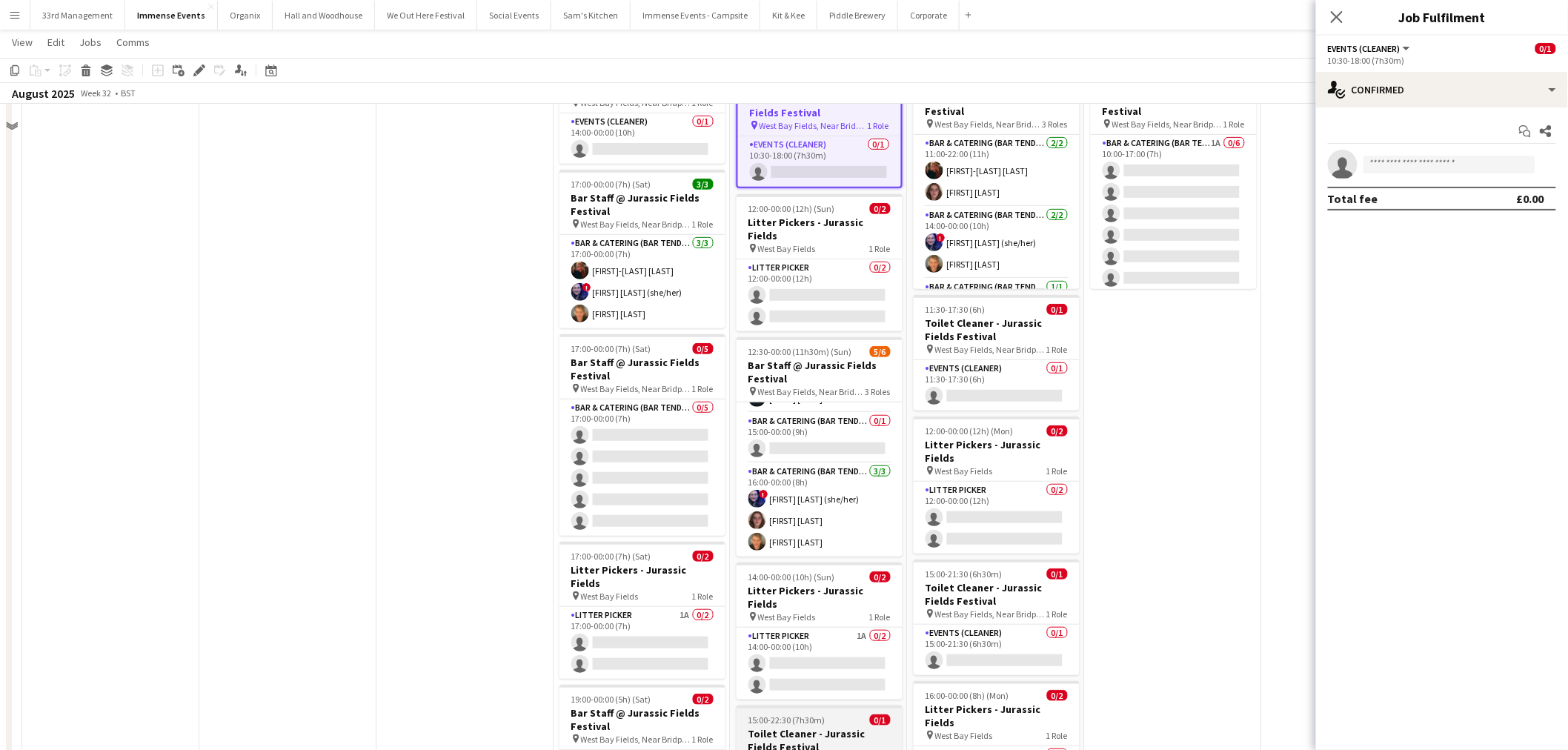 scroll, scrollTop: 379, scrollLeft: 0, axis: vertical 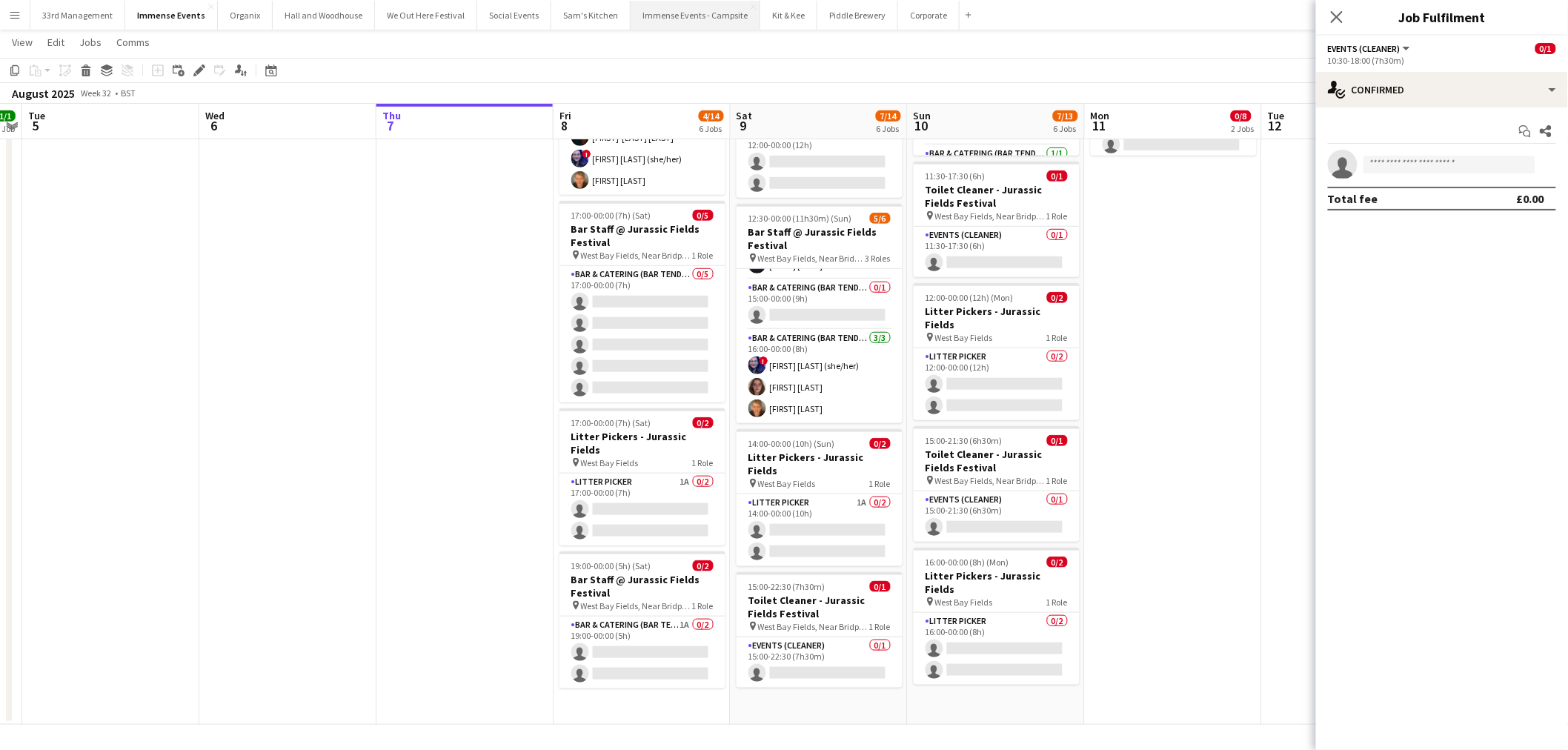 click on "Immense Events - Campsite
Close" at bounding box center (695, 15) 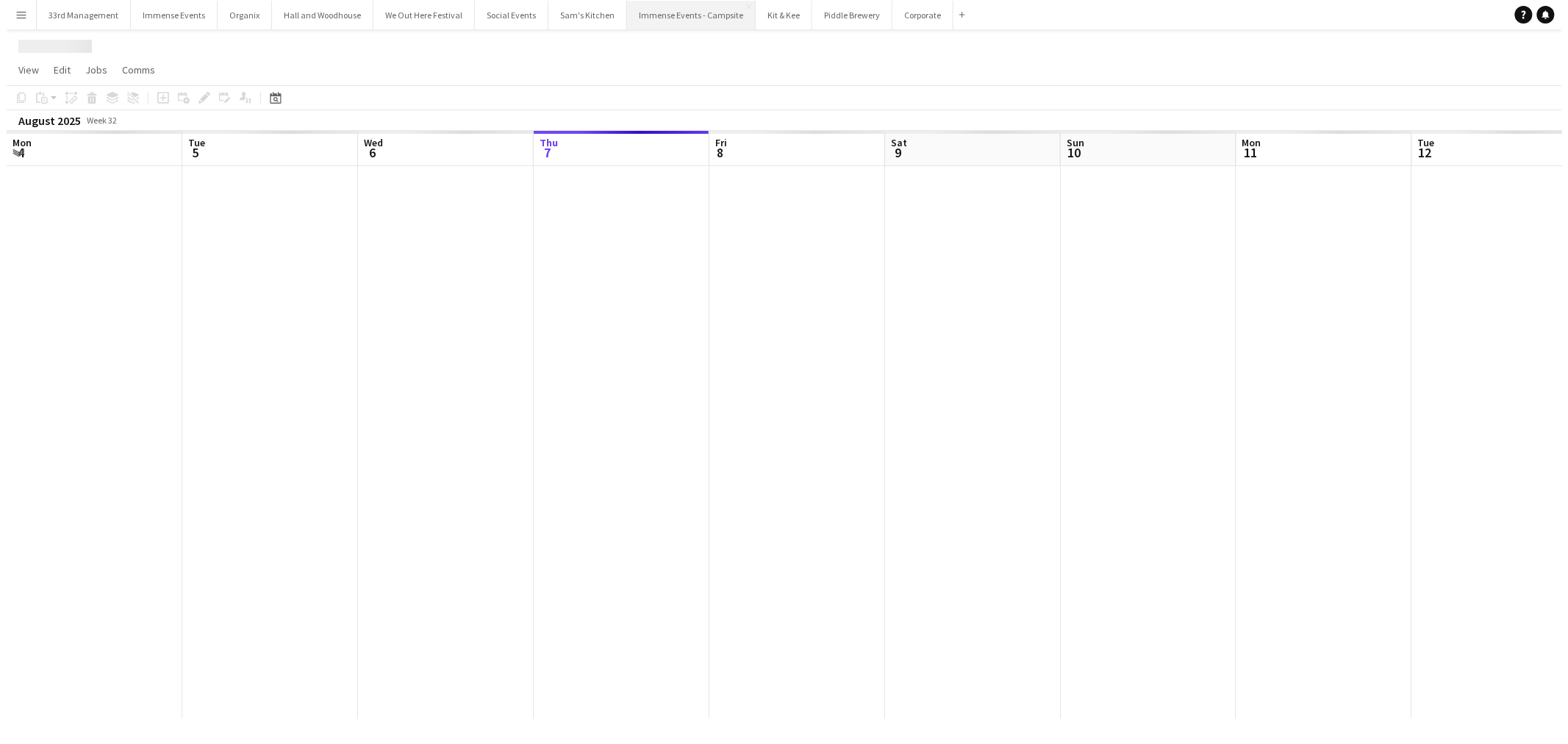 scroll, scrollTop: 0, scrollLeft: 0, axis: both 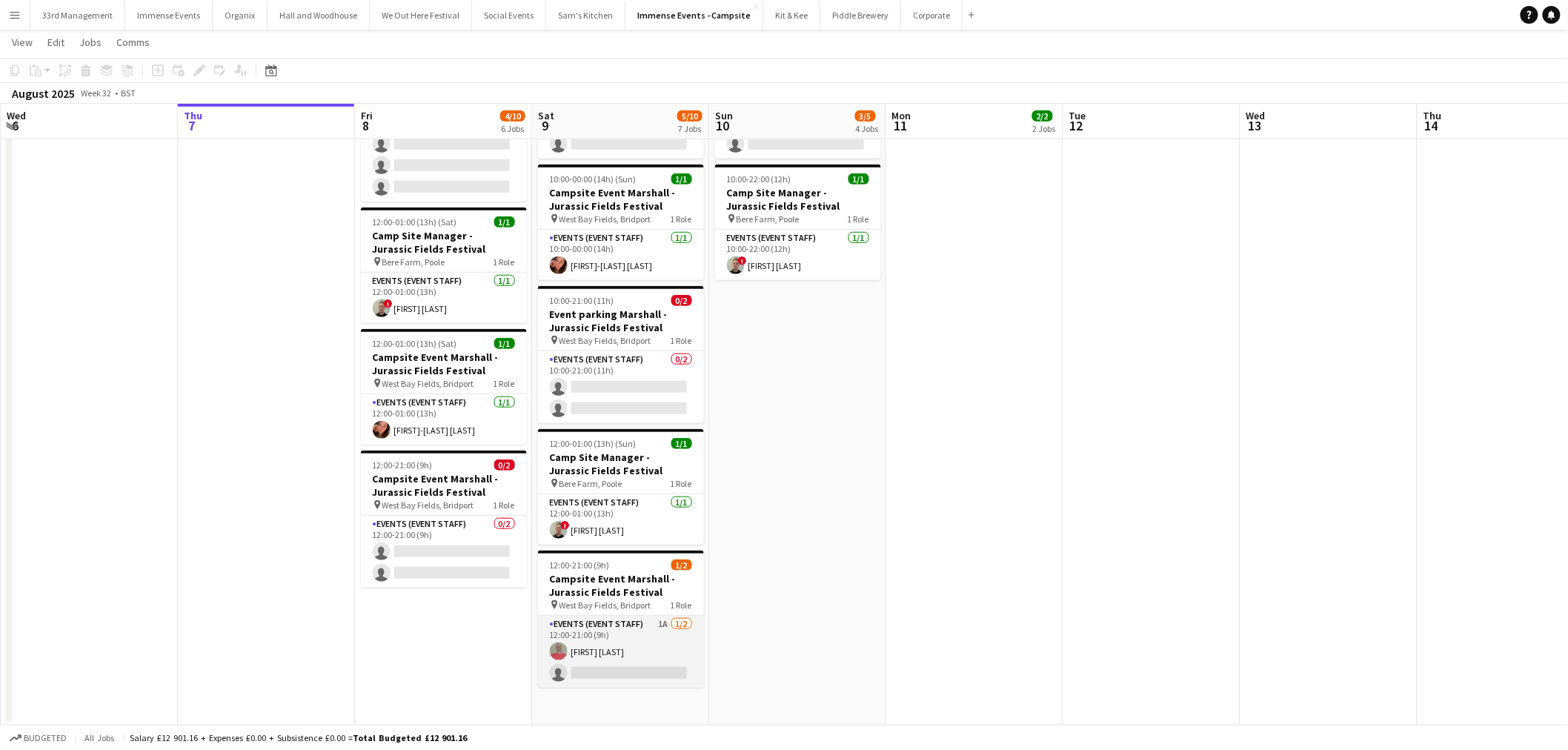 click on "Events (Event Staff)   1A   1/2   12:00-21:00 (9h)
Colin Sherman
single-neutral-actions" at bounding box center [621, 651] 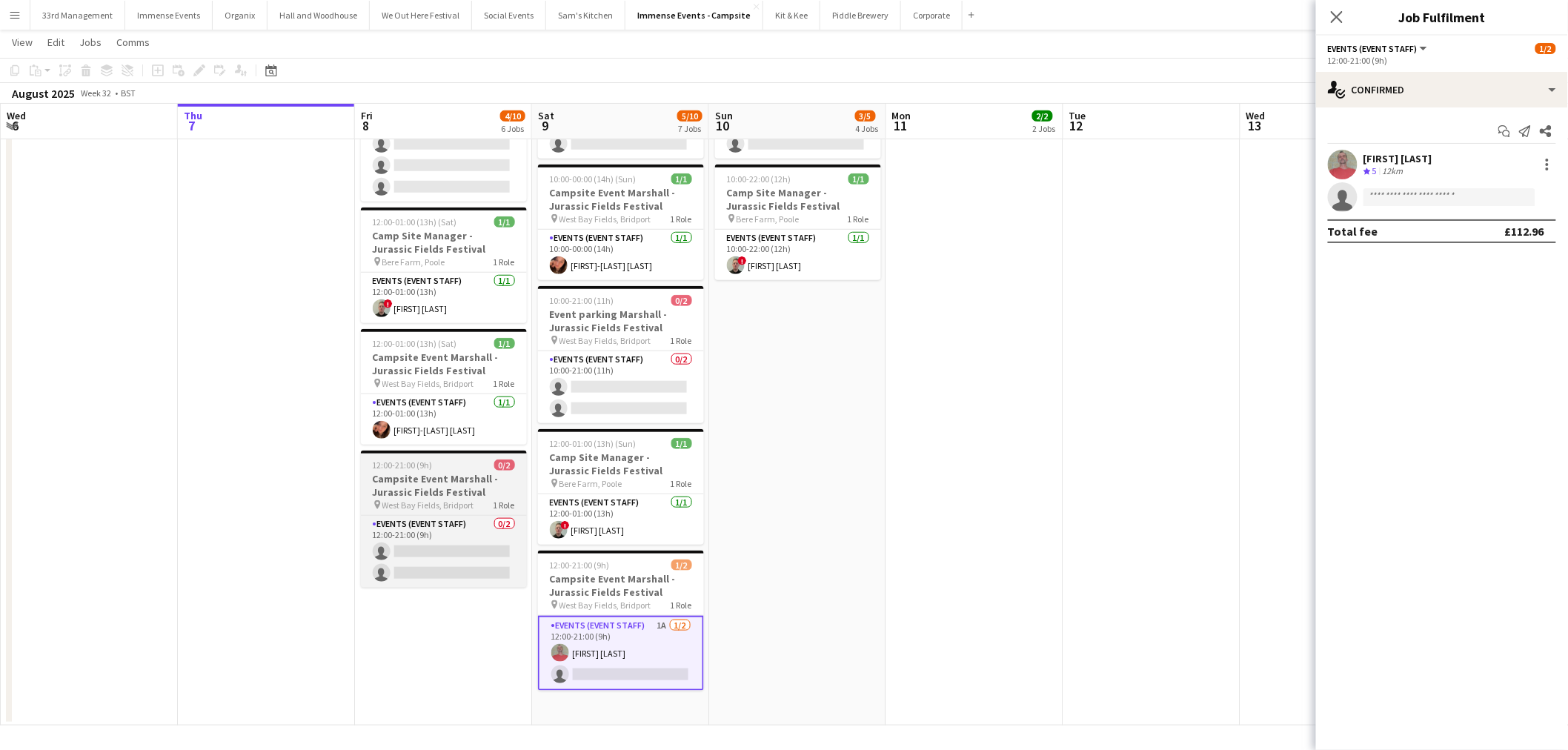 click on "12:00-21:00 (9h)    0/2   Campsite Event Marshall - Jurassic Fields Festival
pin
West Bay Fields, Bridport   1 Role   Events (Event Staff)   0/2   12:00-21:00 (9h)
single-neutral-actions
single-neutral-actions" at bounding box center (444, 519) 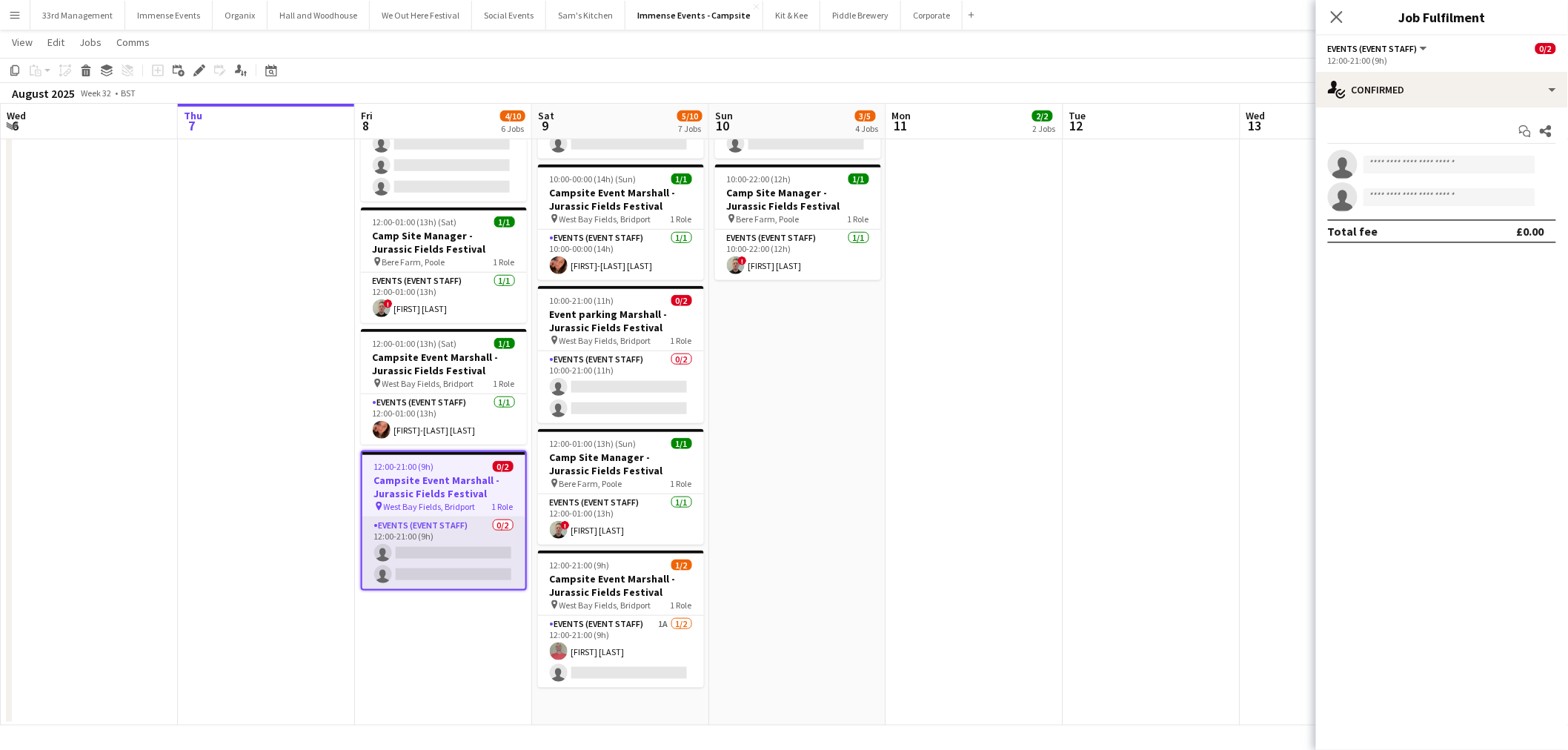 click on "Events (Event Staff)   0/2   12:00-21:00 (9h)
single-neutral-actions
single-neutral-actions" at bounding box center [444, 553] 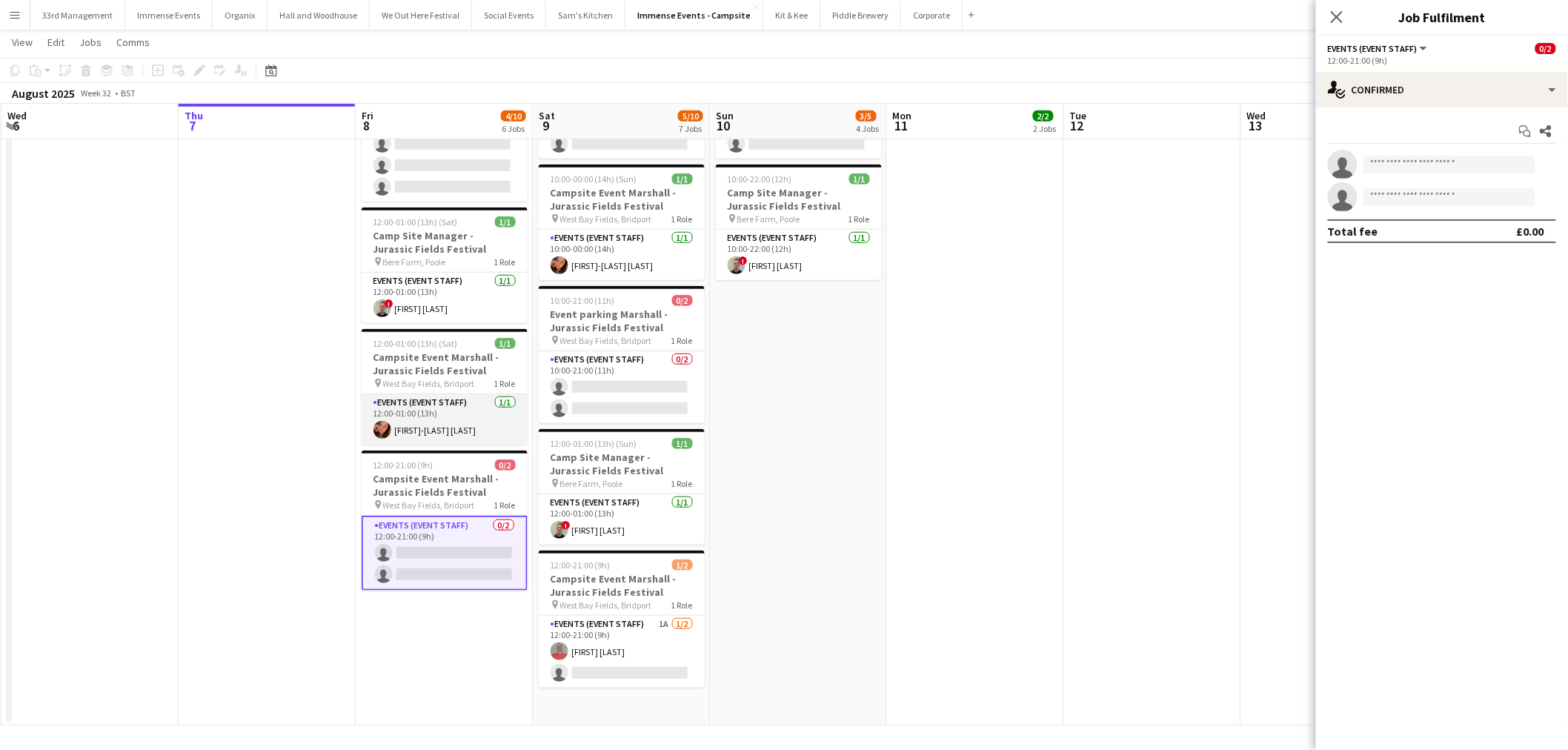 click on "Events (Event Staff)   1/1   12:00-01:00 (13h)
Jessica-May Sheppard" at bounding box center [445, 419] 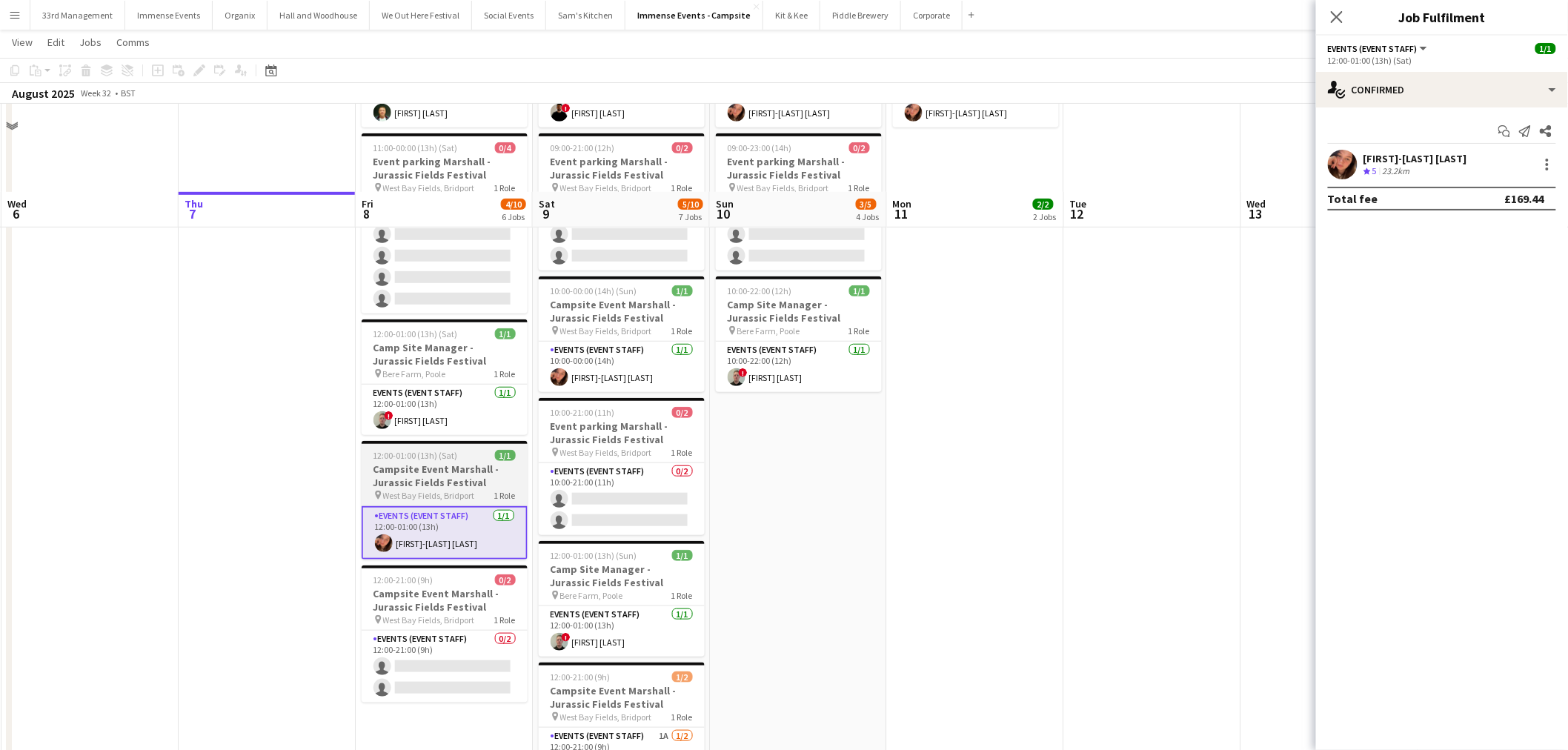 scroll, scrollTop: 394, scrollLeft: 0, axis: vertical 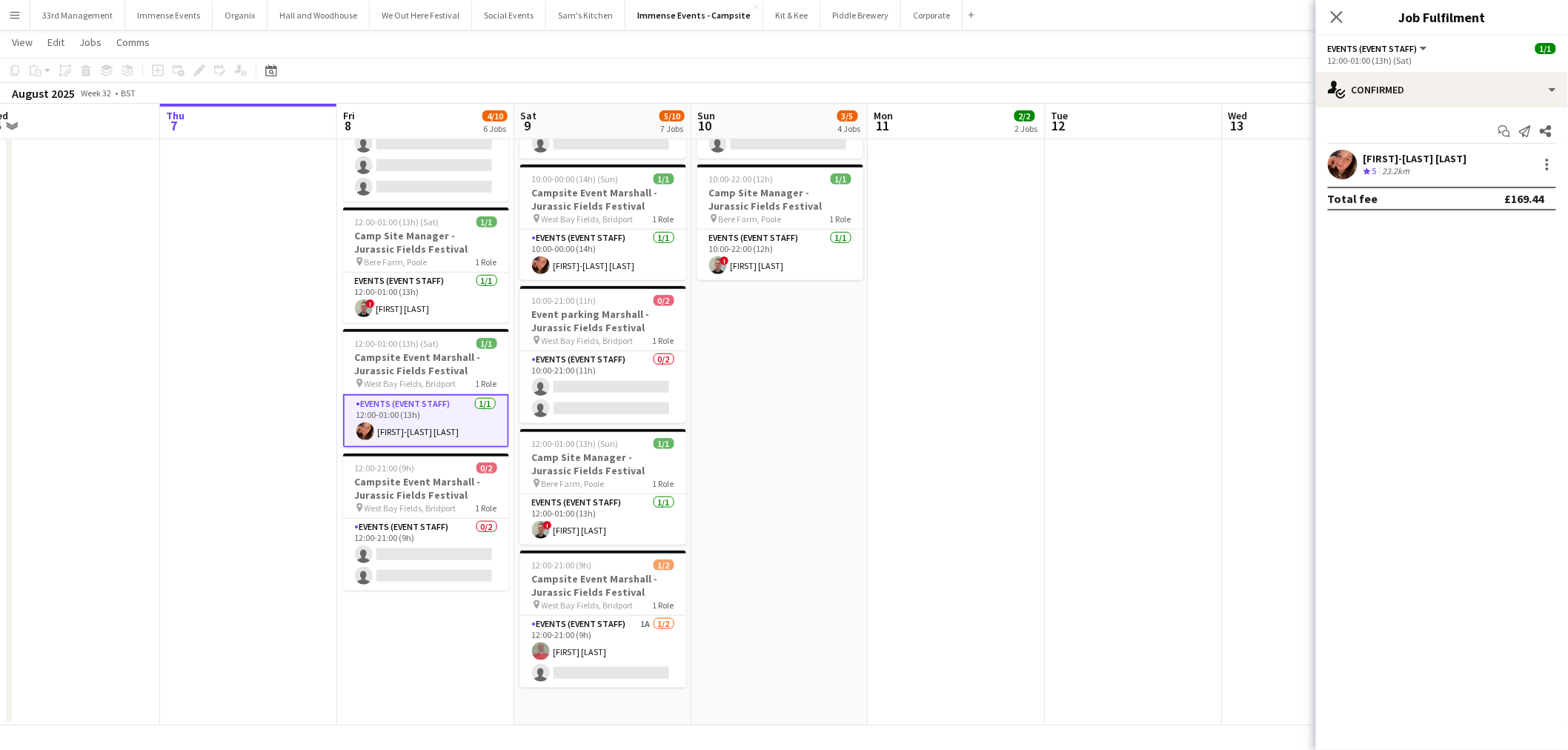 drag, startPoint x: 856, startPoint y: 462, endPoint x: 949, endPoint y: 324, distance: 166.4121 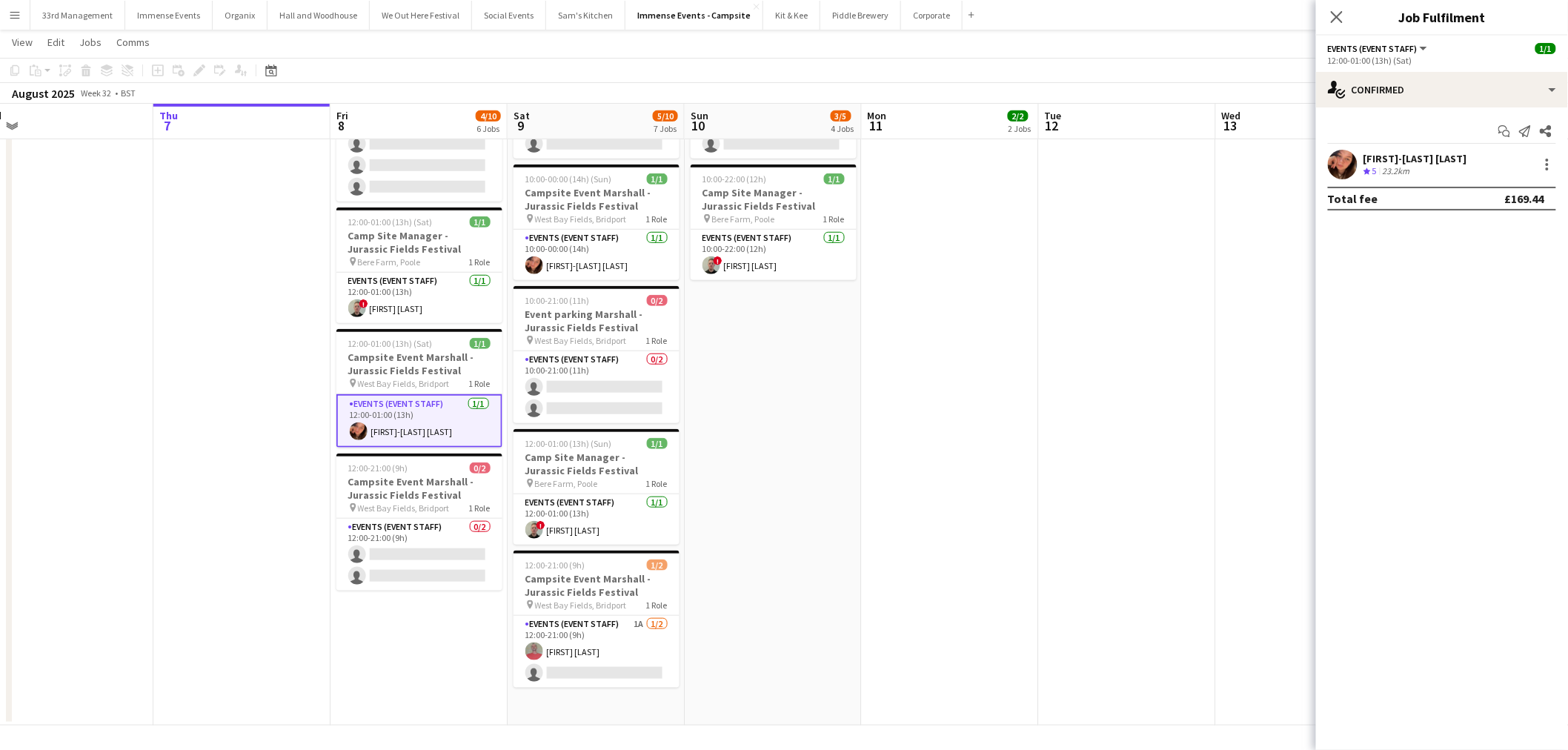drag, startPoint x: 1017, startPoint y: 328, endPoint x: 784, endPoint y: 344, distance: 233.54871 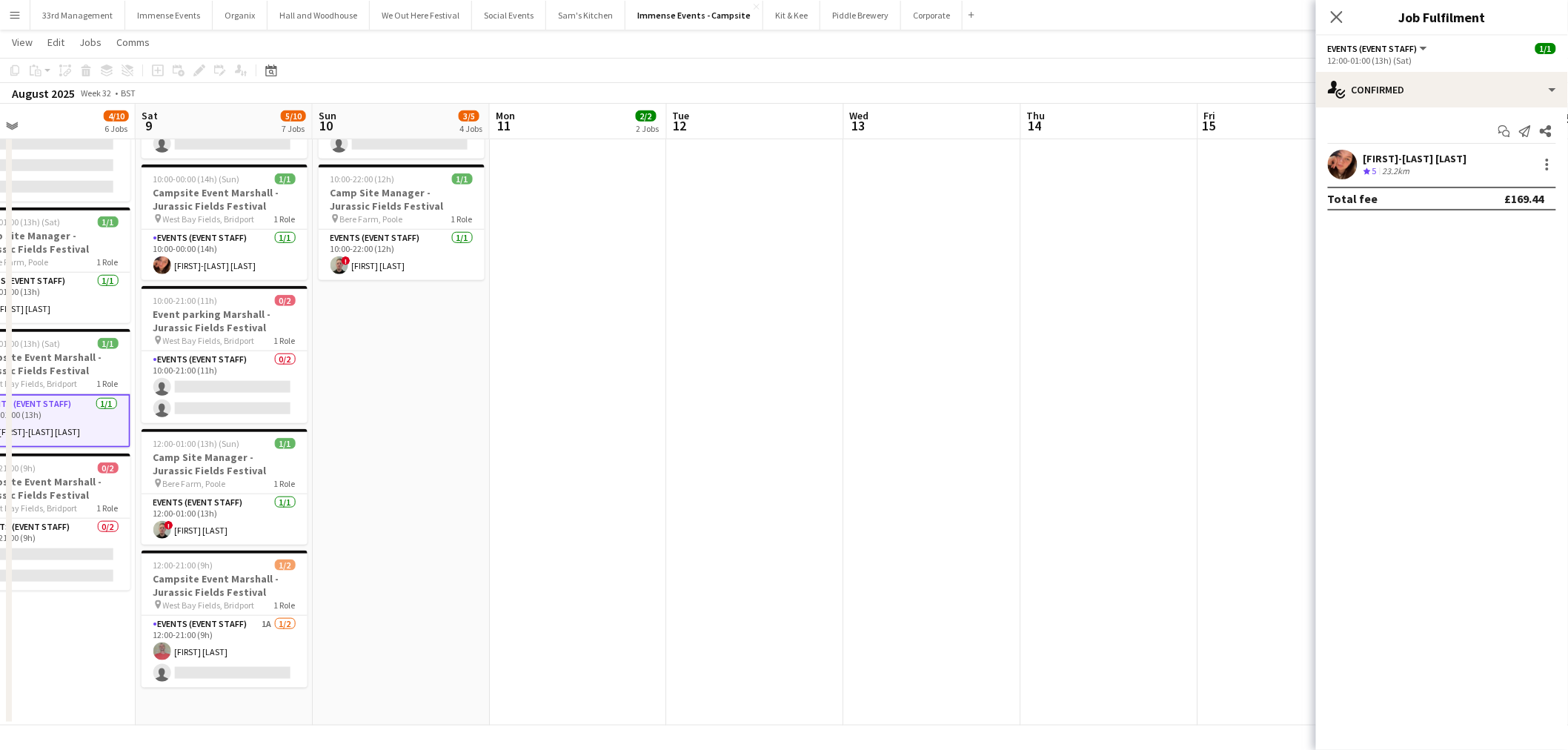 click on "Tue   5   Wed   6   Thu   7   Fri   8   4/10   6 Jobs   Sat   9   5/10   7 Jobs   Sun   10   3/5   4 Jobs   Mon   11   2/2   2 Jobs   Tue   12   Wed   13   Thu   14   Fri   15   Sat   16   Sun   17   Mon   18      08:00-00:00 (16h) (Sat)   1/1   Campsite Event Marshall - Jurassic Fields Festival
pin
West Bay Fields, Bridport   1 Role   Events (Event Staff)   1/1   08:00-00:00 (16h)
! James Killick     10:00-00:00 (14h) (Sat)   1/1   Campsite Event Marshall - Jurassic Fields Festival
pin
West Bay Fields, Bridport   1 Role   Events (Event Staff)   1/1   10:00-00:00 (14h)
Ramunas Slezas     11:00-00:00 (13h) (Sat)   0/4   Event parking Marshall - Jurassic Fields Festival
pin
West Bay Fields, Bridport   1 Role   Events (Event Staff)   0/4   11:00-00:00 (13h)
single-neutral-actions
single-neutral-actions" at bounding box center [784, 195] 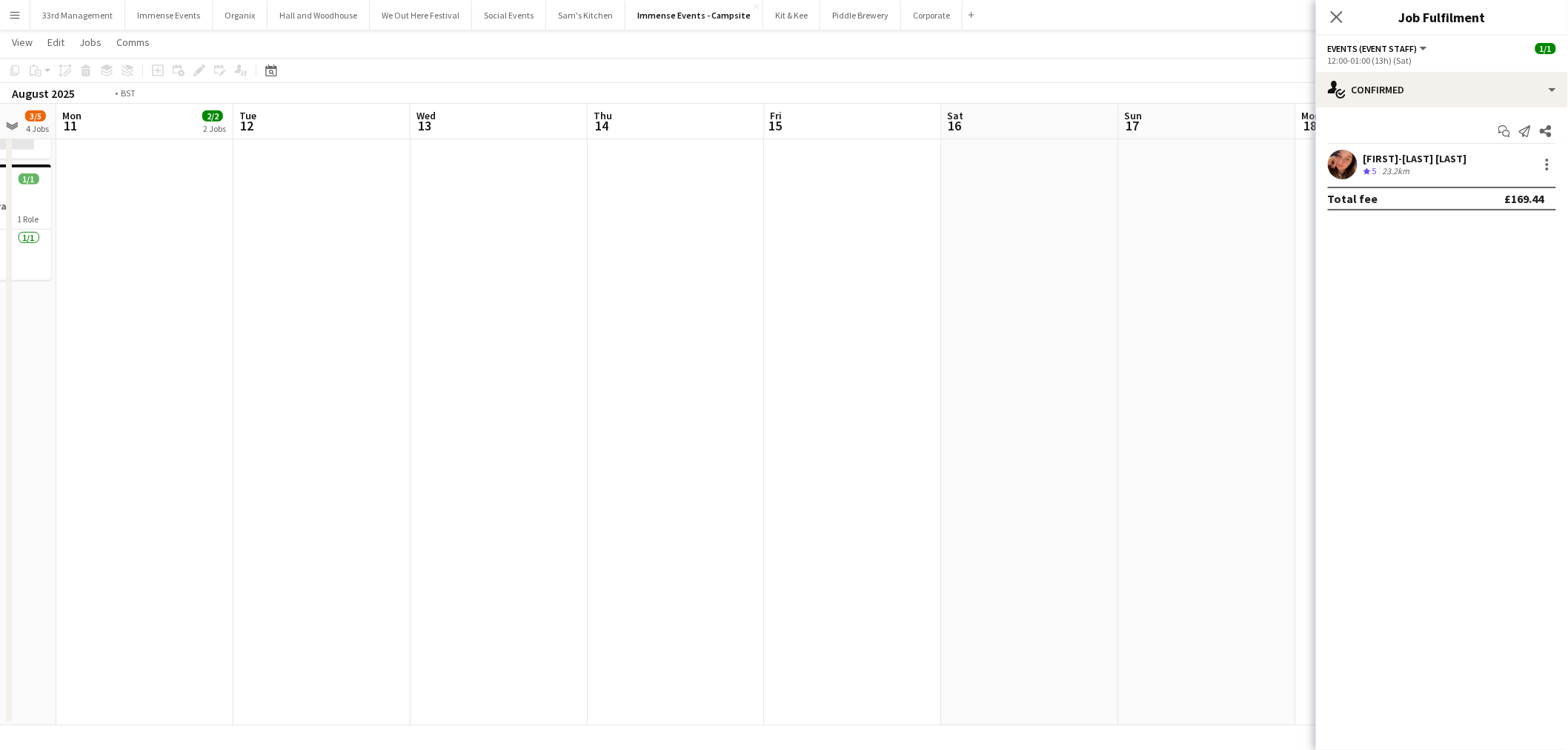 drag, startPoint x: 559, startPoint y: 376, endPoint x: 990, endPoint y: 348, distance: 431.90856 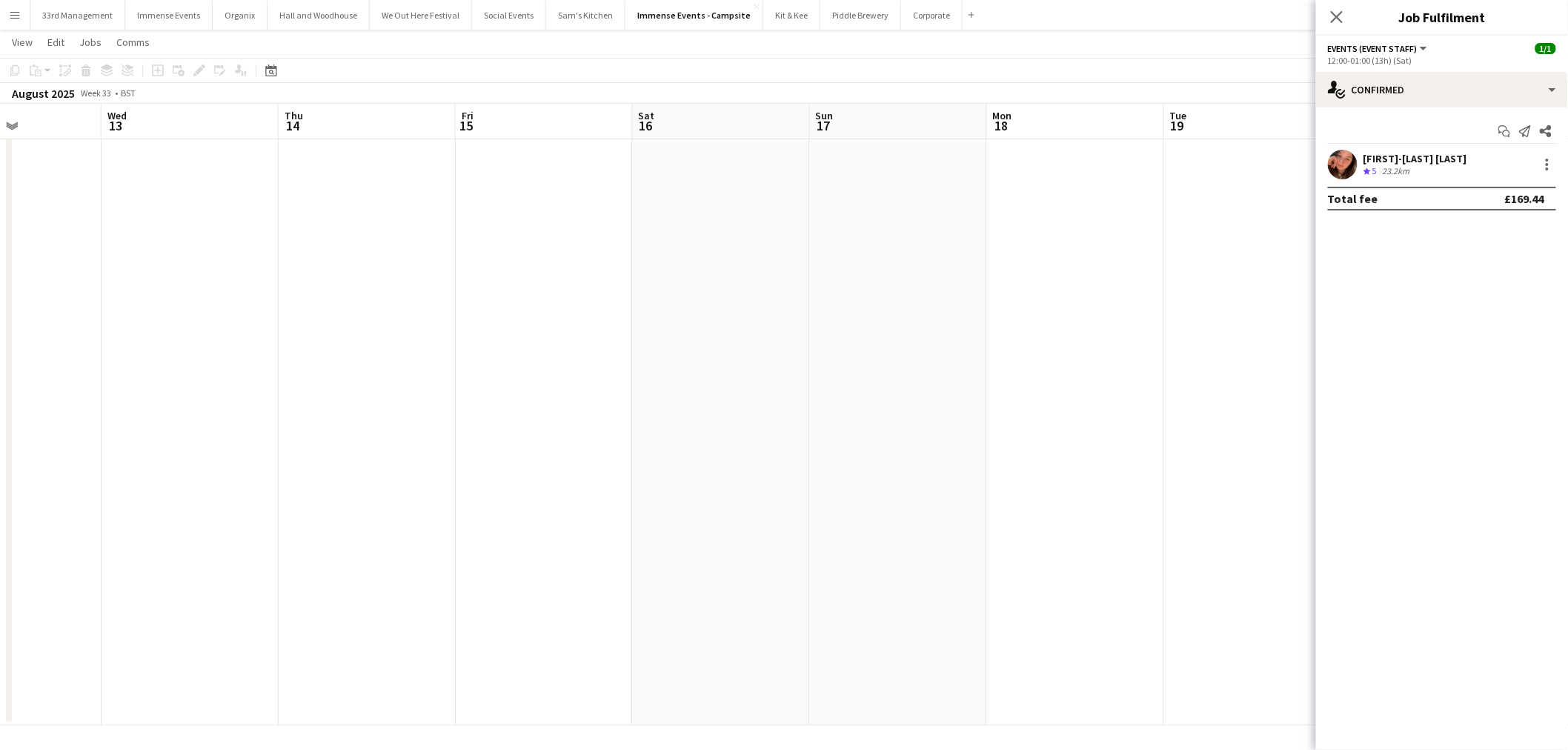 drag, startPoint x: 990, startPoint y: 348, endPoint x: 743, endPoint y: 367, distance: 247.72969 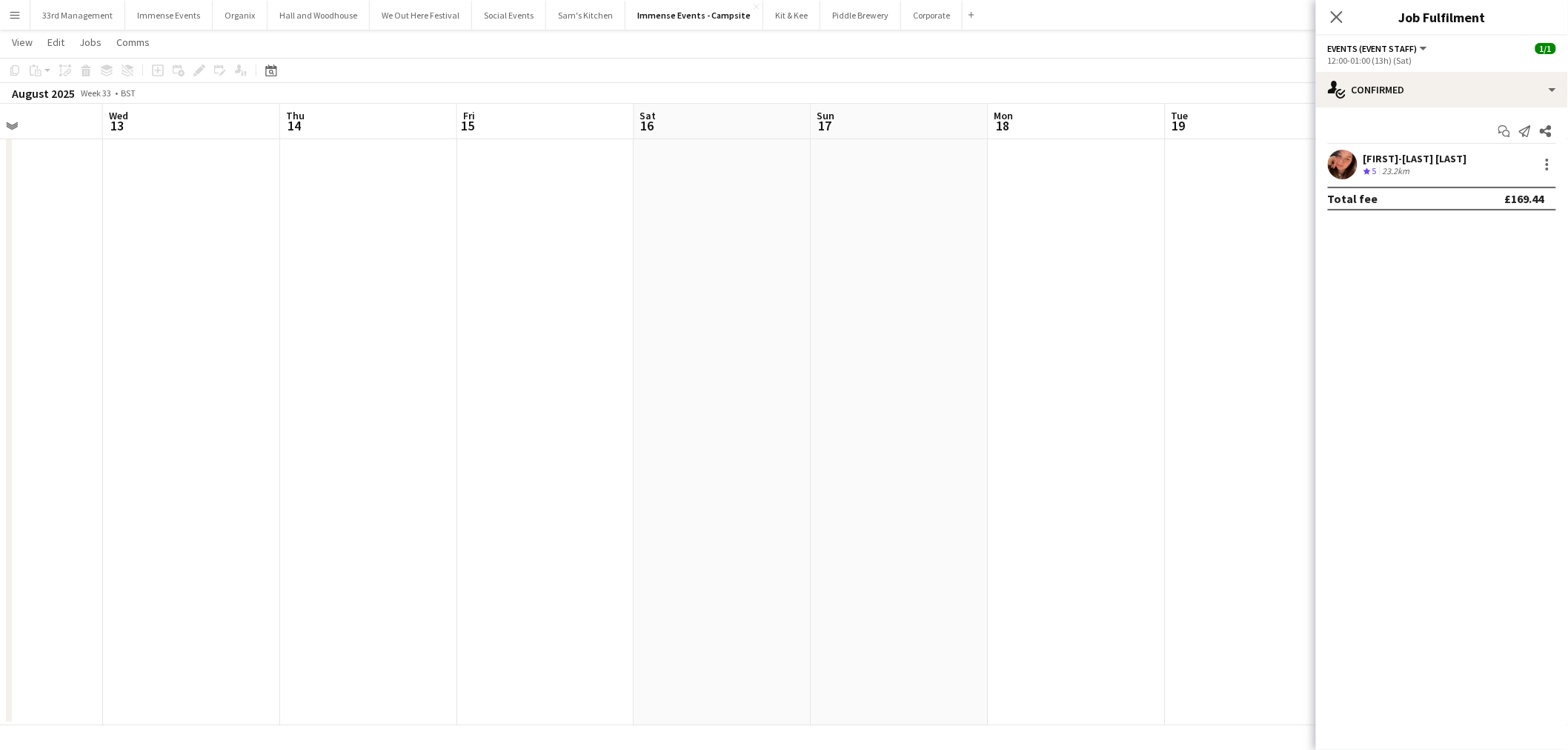click on "Sat   9   5/10   7 Jobs   Sun   10   3/5   4 Jobs   Mon   11   2/2   2 Jobs   Tue   12   Wed   13   Thu   14   Fri   15   Sat   16   Sun   17   Mon   18   Tue   19   Wed   20   Thu   21   Fri   22      08:00-01:00 (17h) (Sun)   1/1   Campsite Event Marshall - Jurassic Fields Festival
pin
West Bay Fields, Bridport   1 Role   Events (Event Staff)   1/1   08:00-01:00 (17h)
Ramunas Slezas     08:00-00:00 (16h) (Sun)   1/1   Campsite Event Marshall - Jurassic Fields Festival
pin
West Bay Fields, Bridport   1 Role   Events (Event Staff)   1/1   08:00-00:00 (16h)
! James Killick     09:00-21:00 (12h)    0/2   Event parking Marshall - Jurassic Fields Festival
pin
West Bay Fields, Bridport   1 Role   Events (Event Staff)   0/2   09:00-21:00 (12h)
single-neutral-actions
single-neutral-actions
10:00-00:00 (14h) (Sun)   1/1" at bounding box center (784, 195) 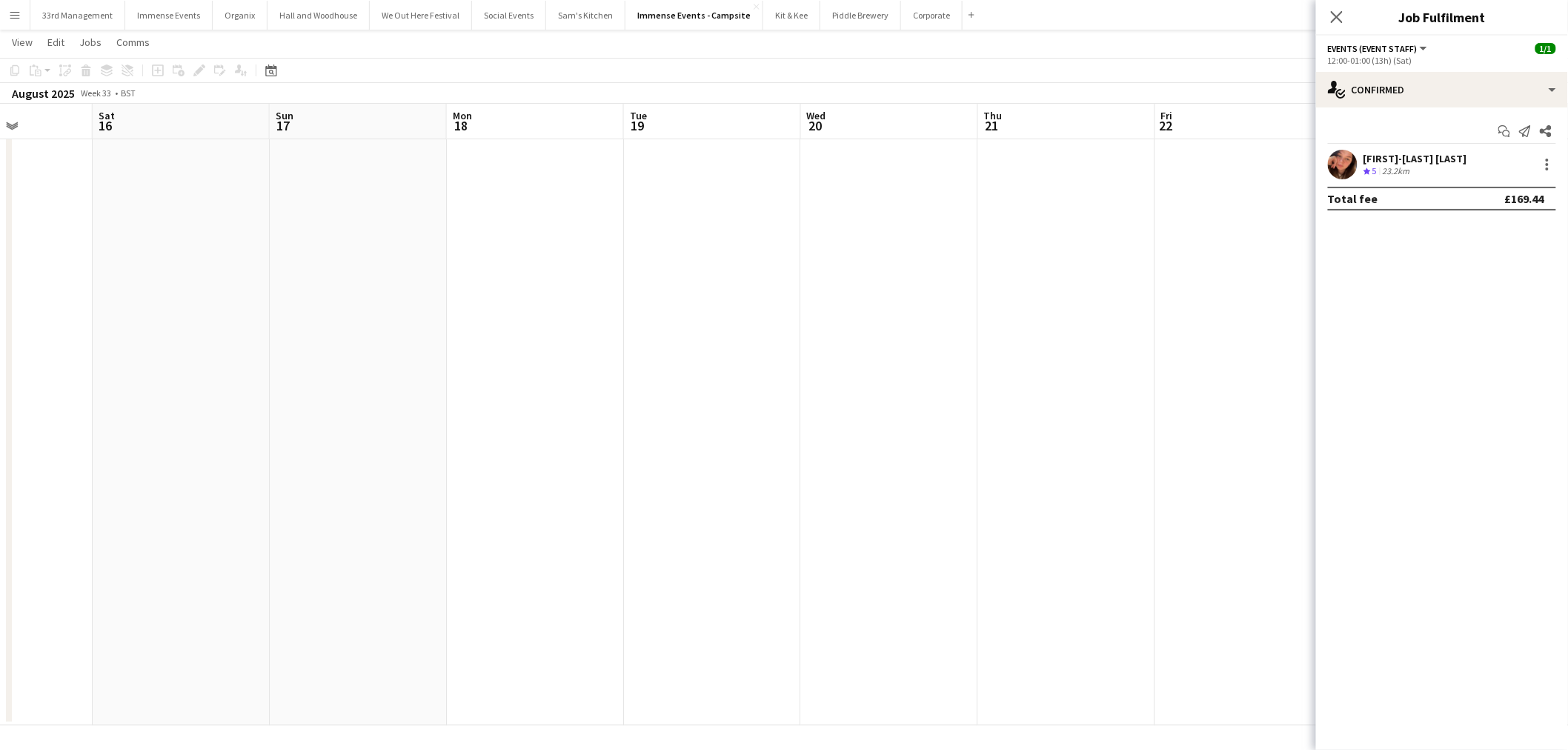 drag, startPoint x: 590, startPoint y: 386, endPoint x: 601, endPoint y: 379, distance: 13.038405 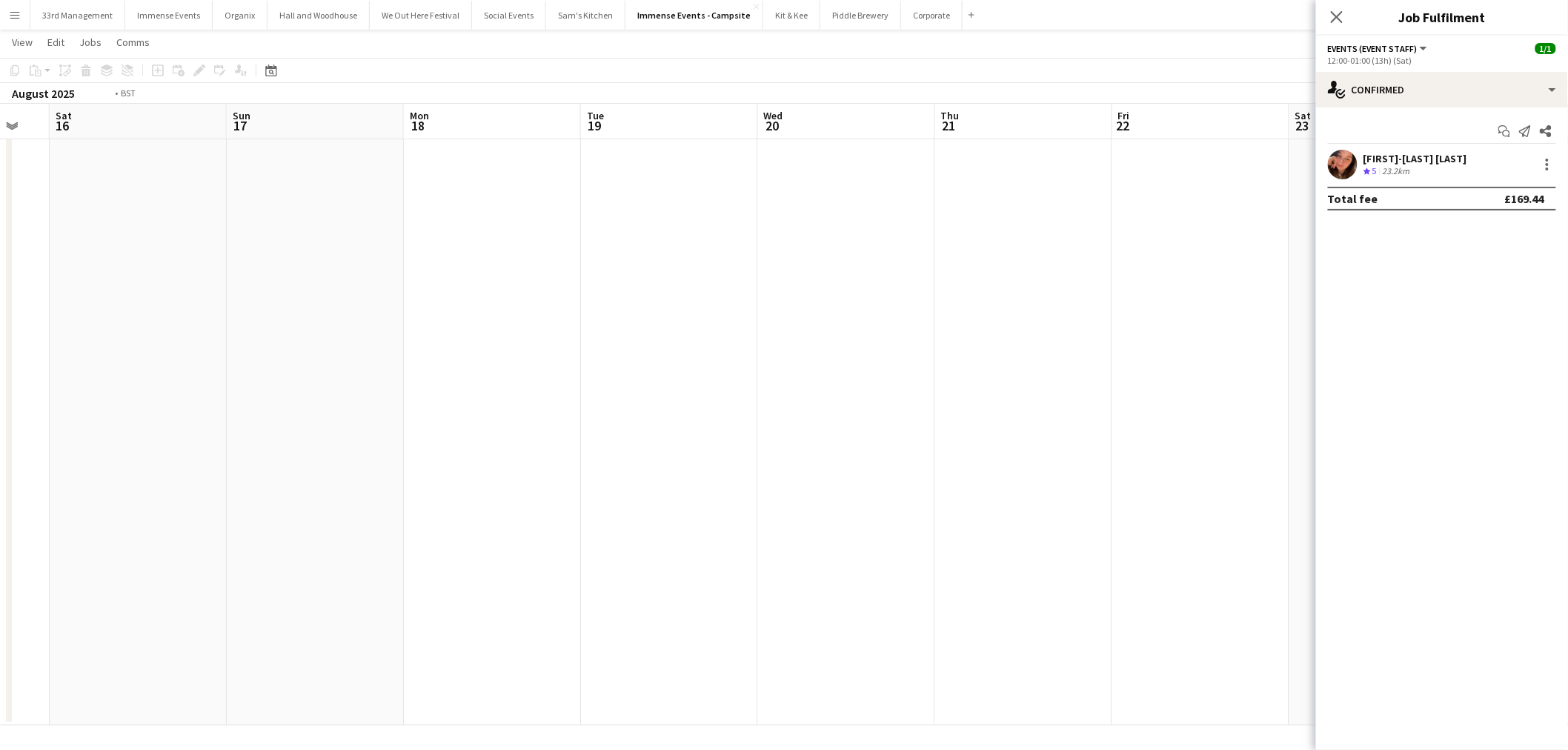 drag, startPoint x: 528, startPoint y: 382, endPoint x: 512, endPoint y: 382, distance: 16 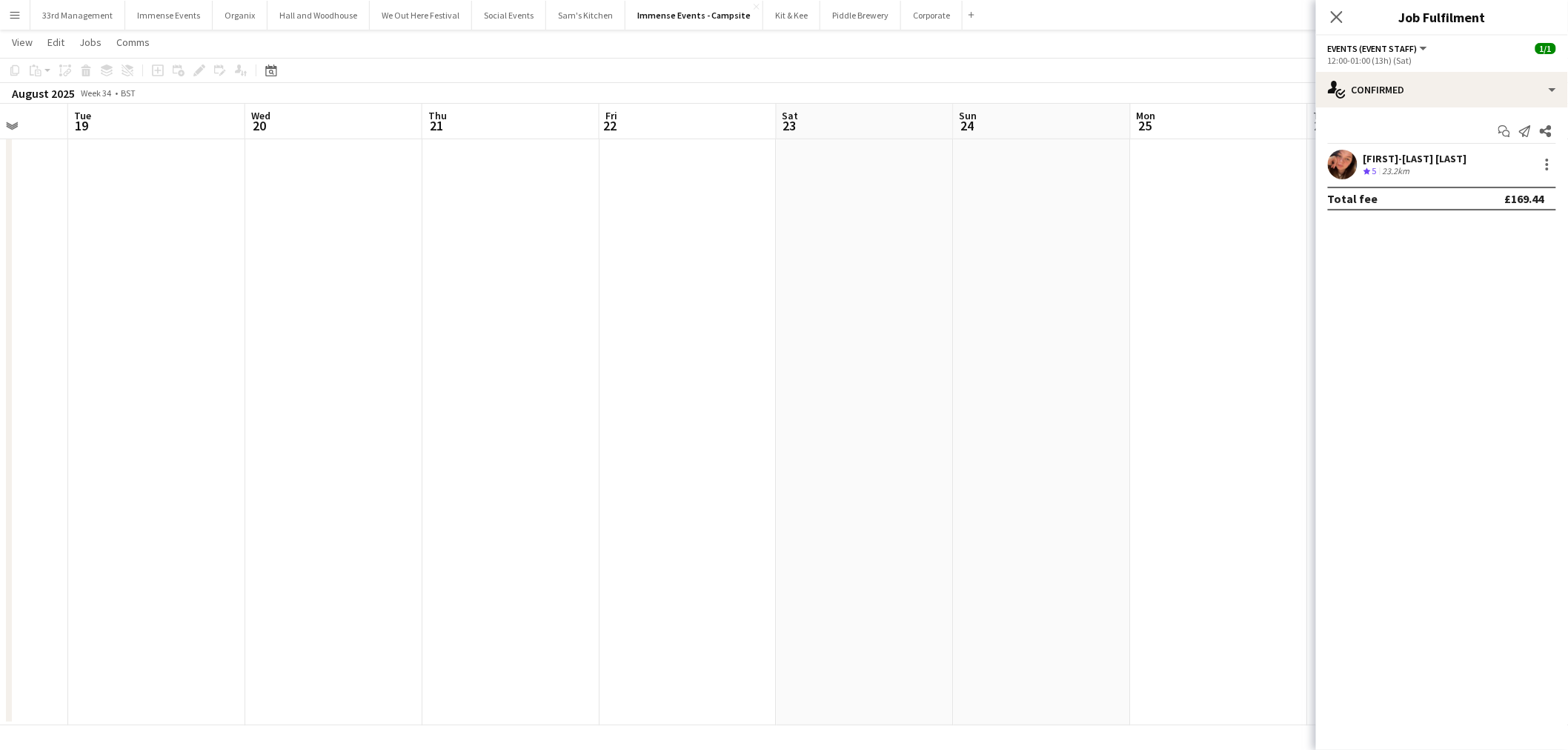 click on "Menu" at bounding box center (15, 15) 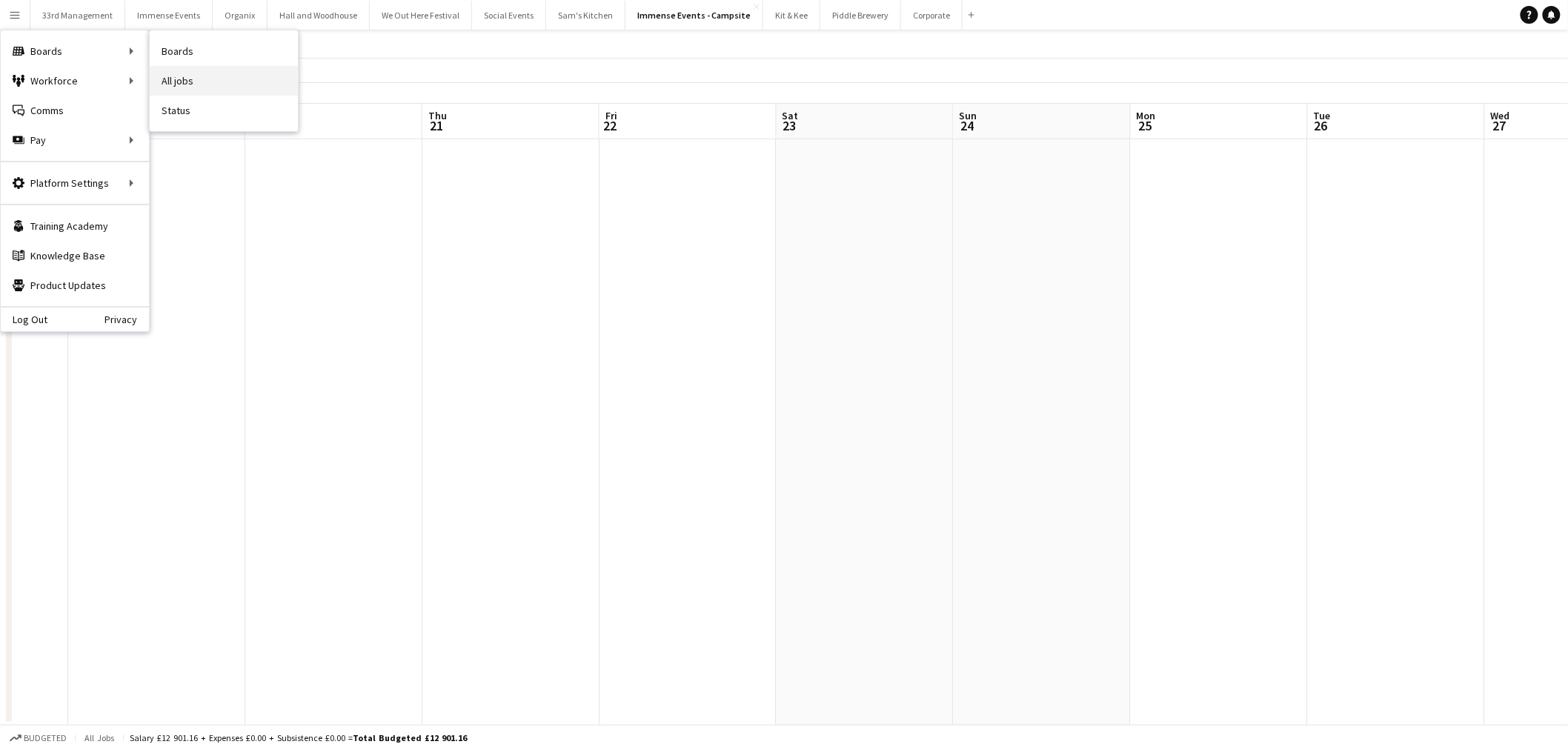 click on "All jobs" at bounding box center [224, 81] 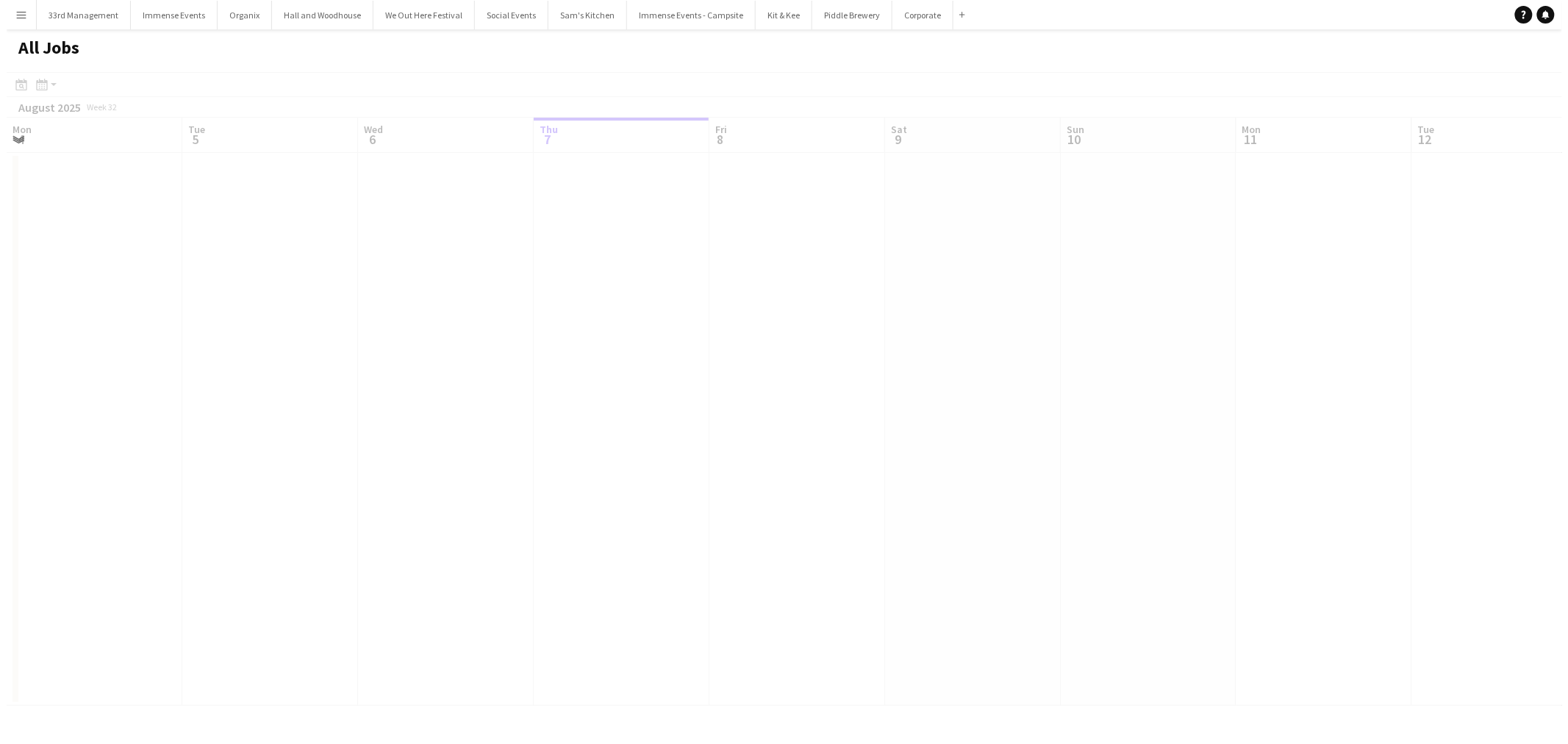 scroll, scrollTop: 0, scrollLeft: 0, axis: both 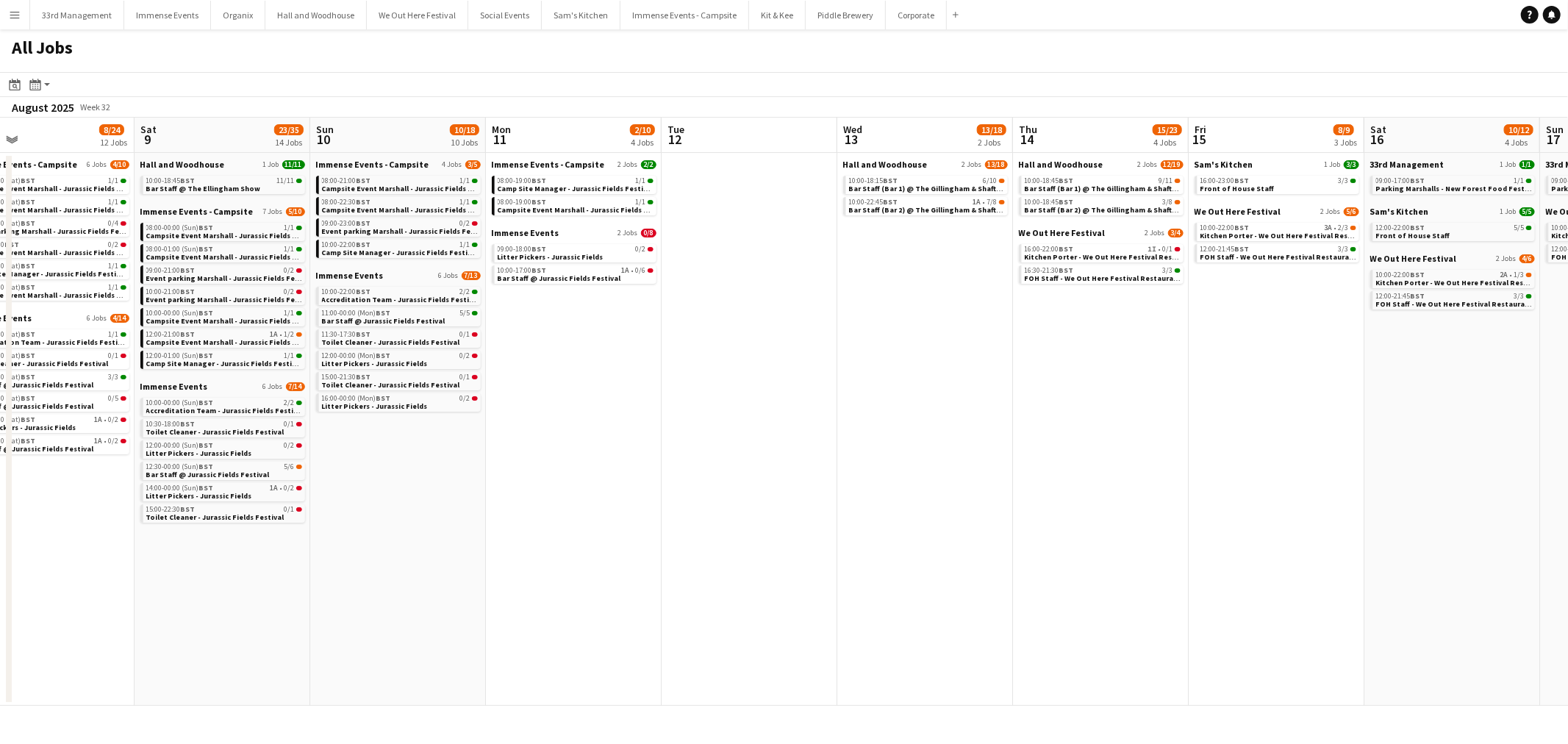 drag, startPoint x: 585, startPoint y: 375, endPoint x: 701, endPoint y: 366, distance: 116.34861 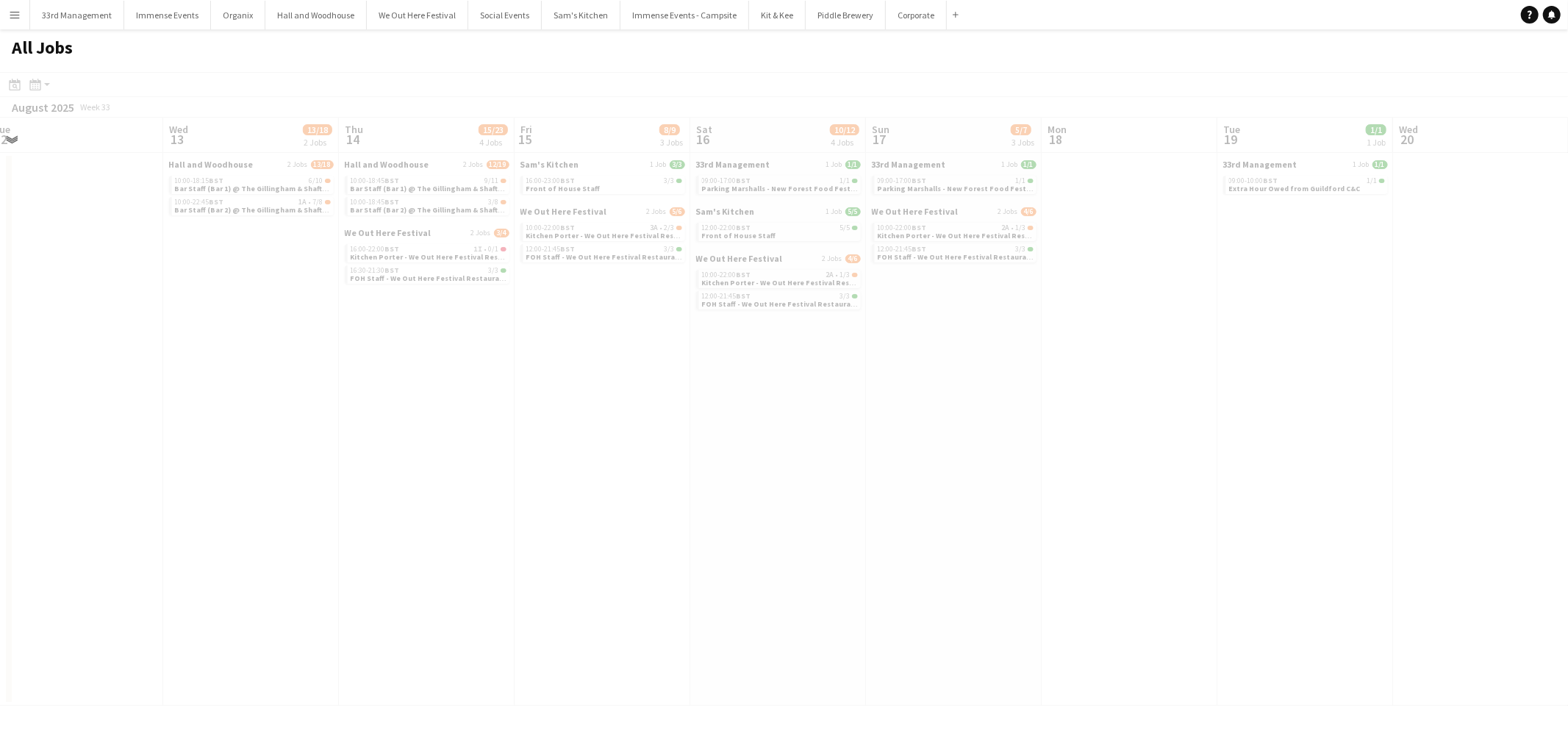 click on "All Jobs
Date picker
AUG 2025 AUG 2025 Monday M Tuesday T Wednesday W Thursday T Friday F Saturday S Sunday S  AUG   1   2   3   4   5   6   7   8   9   10   11   12   13   14   15   16   17   18   19   20   21   22   23   24   25   26   27   28   29   30   31
Comparison range
Comparison range
Today
Month view / Day view
Day view by Board Day view by Job Month view  August 2025   Week 32
Expand/collapse
Sat   9   23/35   14 Jobs   Sun   10   10/18   10 Jobs   Mon   11   2/10   4 Jobs   Tue   12   Wed   13   13/18   2 Jobs   Thu   14   15/23   4 Jobs   Fri   15   8/9   3 Jobs   Sat   16   10/12   4 Jobs   Sun   17   5/7   3 Jobs   Mon   18   Tue   19   1/1   1 Job   Wed   20   Thu   21   Fri   22   Hall and Woodhouse   1 Job   11/11   10:00-18:45    BST   11/11   Bar Staff @ The Ellingham Show   Immense Events - Campsite   7 Jobs   5/10" 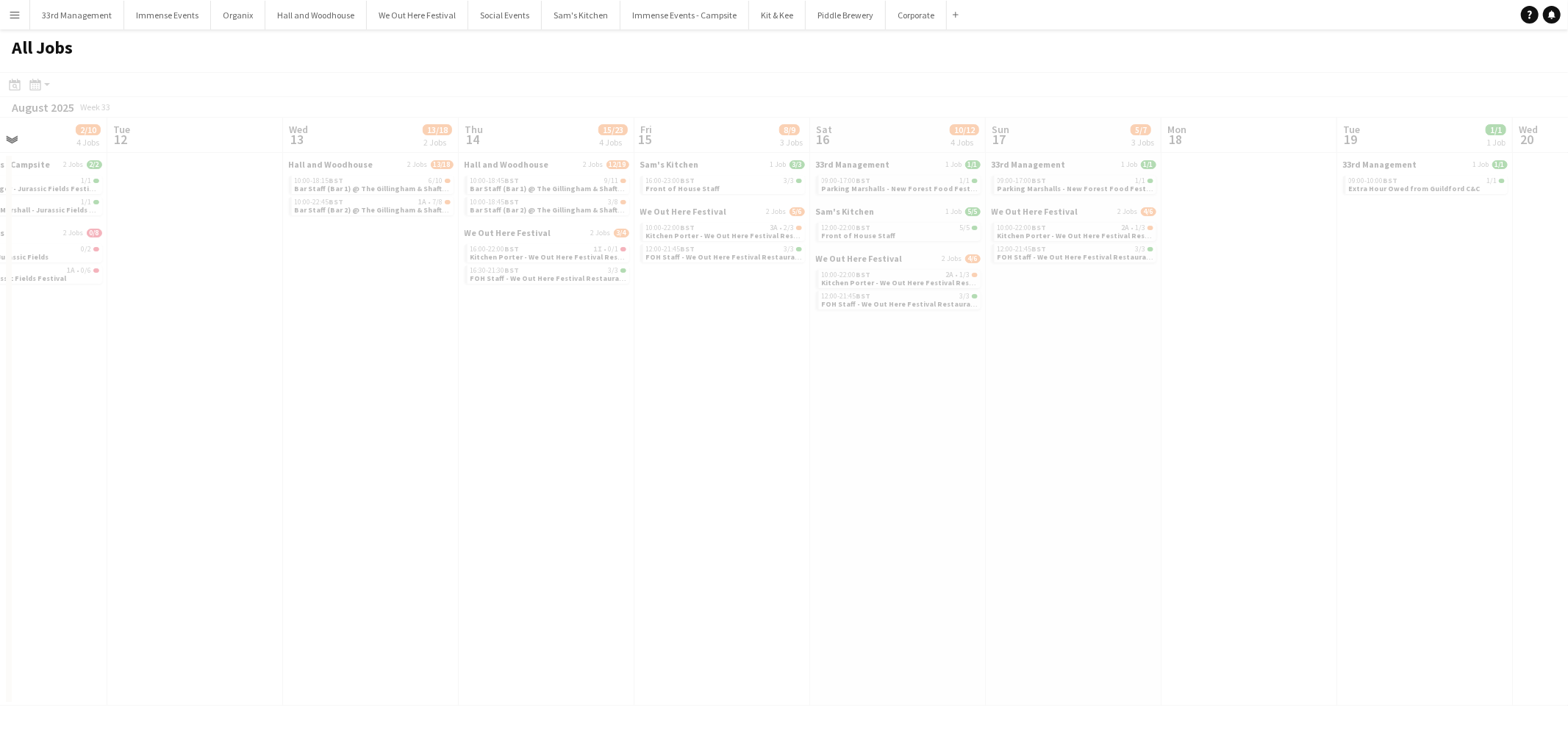 drag, startPoint x: 954, startPoint y: 386, endPoint x: 518, endPoint y: 423, distance: 437.56714 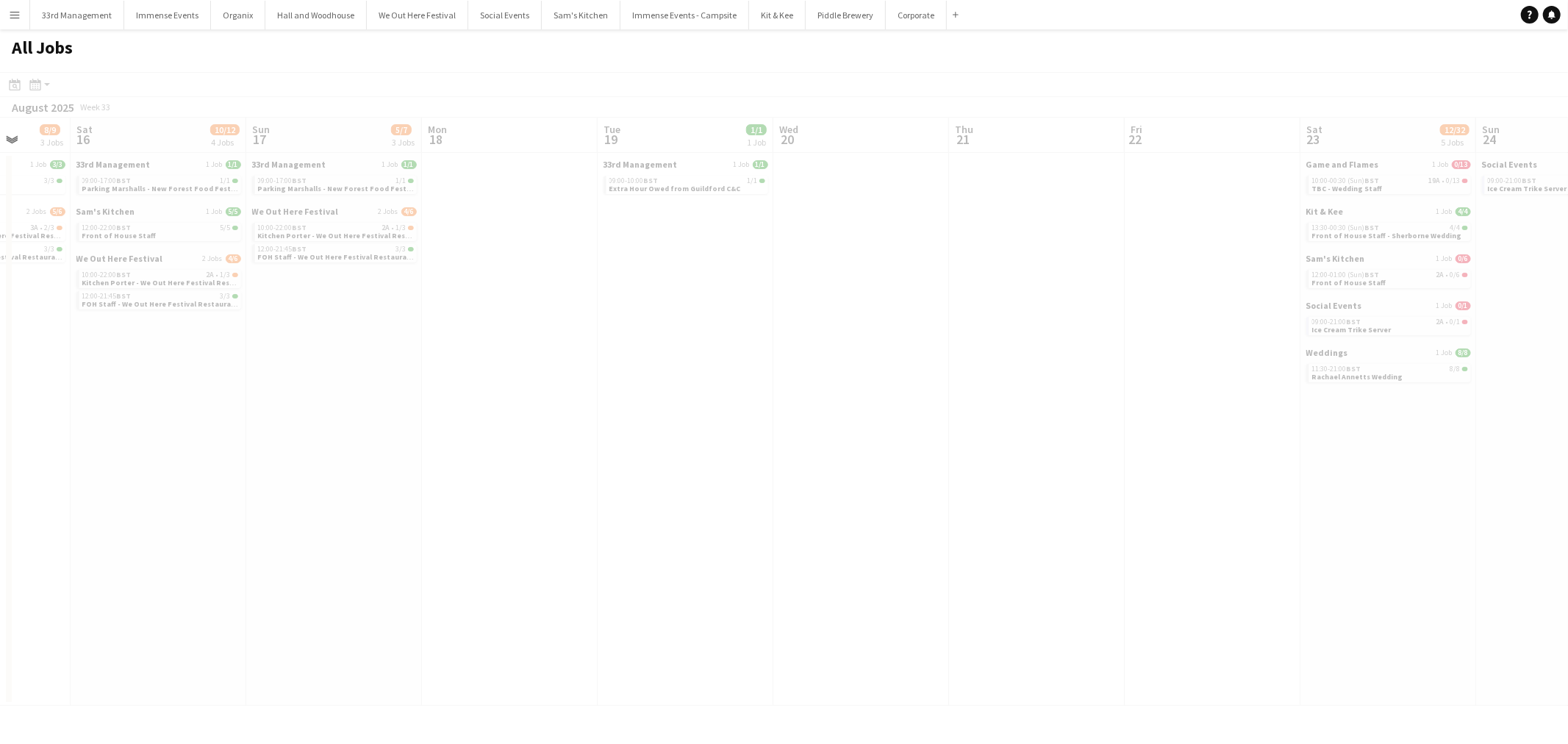 drag, startPoint x: 993, startPoint y: 416, endPoint x: 482, endPoint y: 432, distance: 511.2504 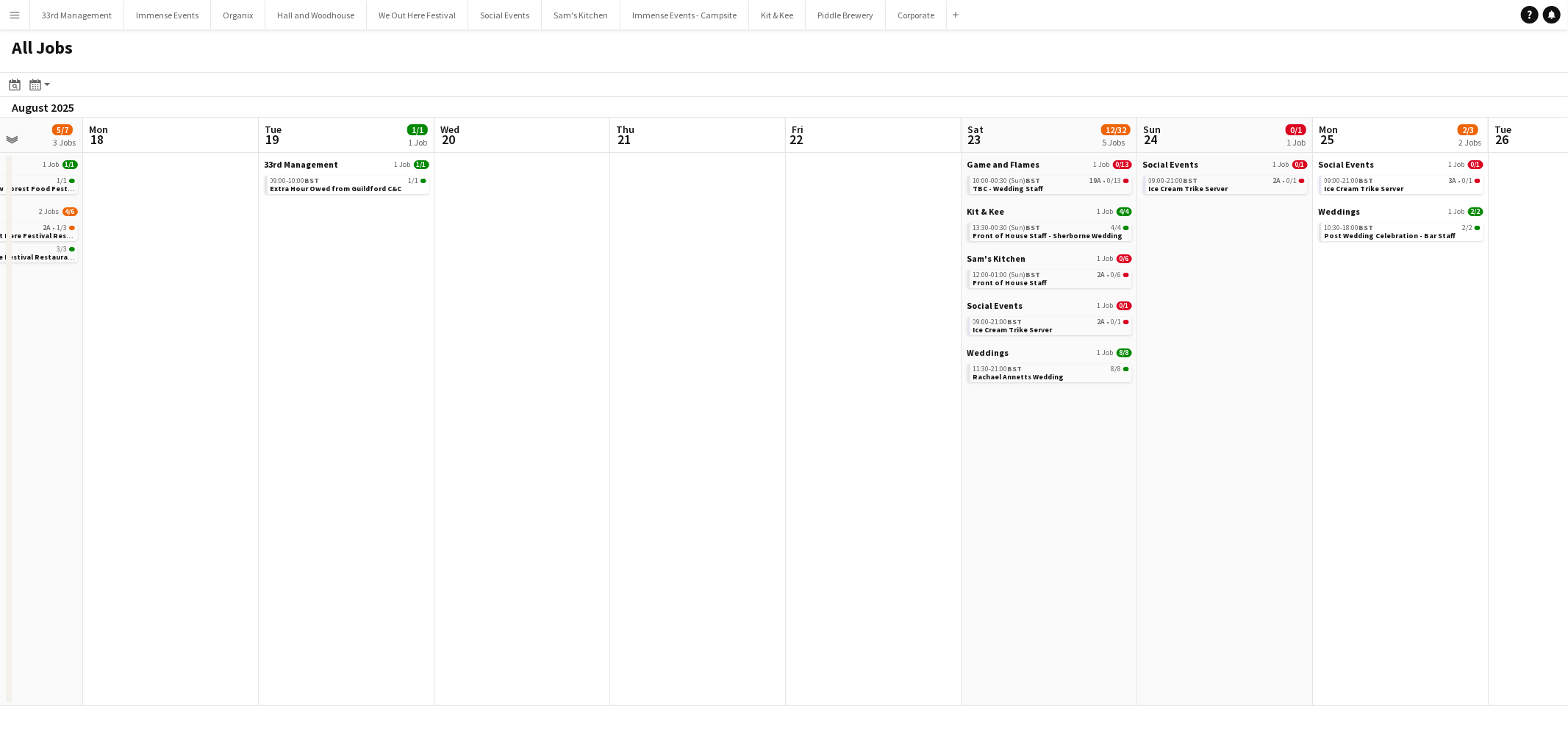 scroll, scrollTop: 0, scrollLeft: 496, axis: horizontal 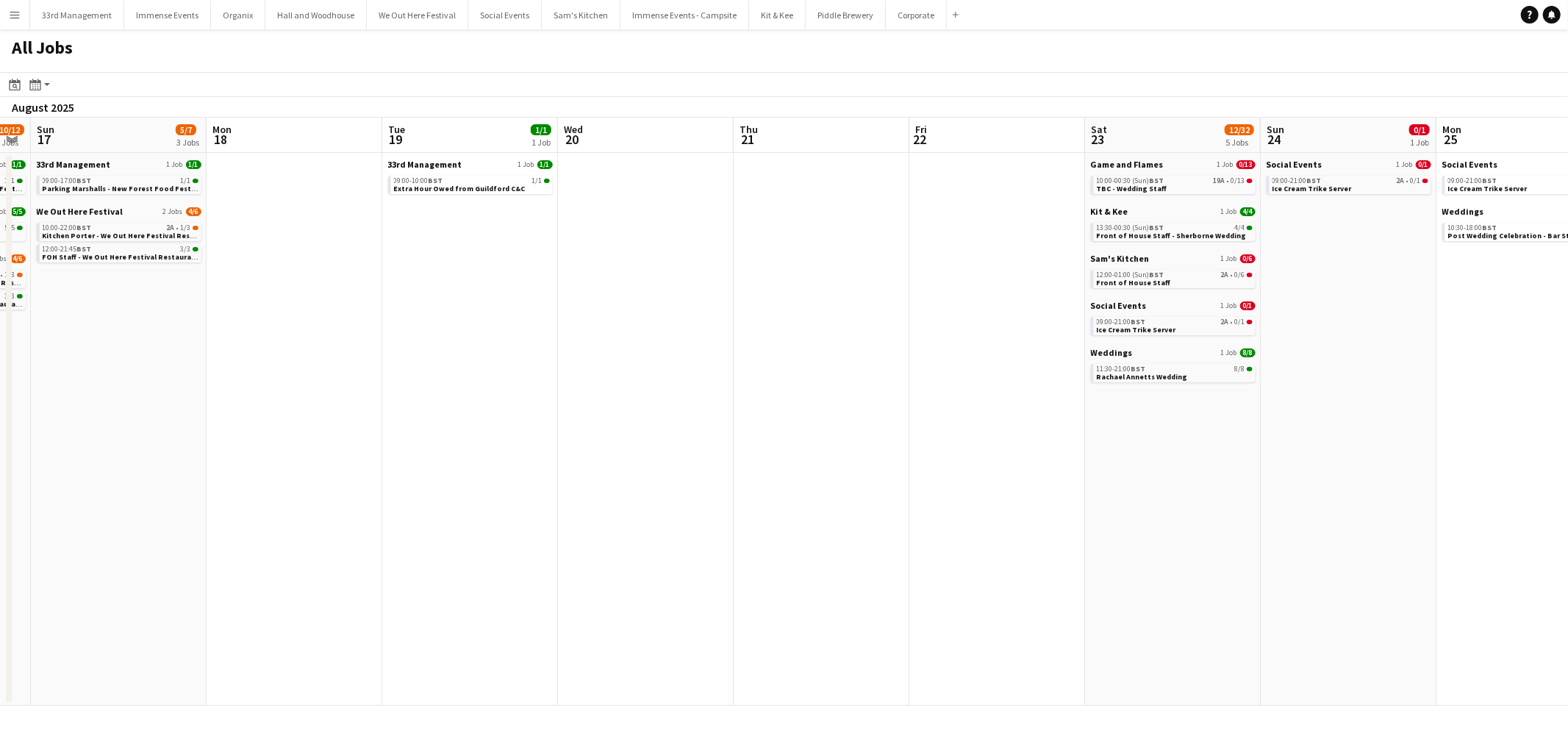 drag, startPoint x: 905, startPoint y: 394, endPoint x: 524, endPoint y: 407, distance: 381.2217 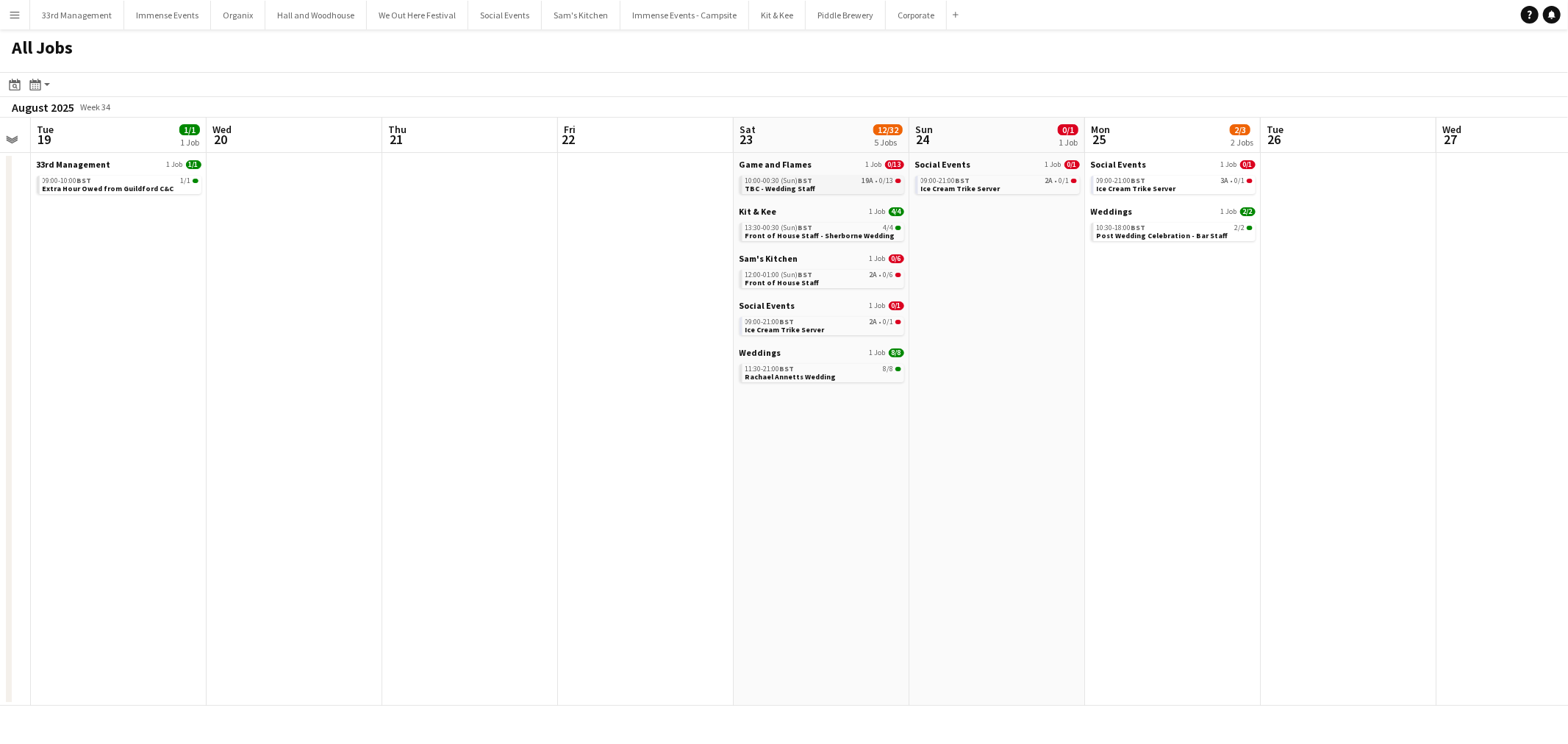 click on "TBC - Wedding Staff" at bounding box center (781, 188) 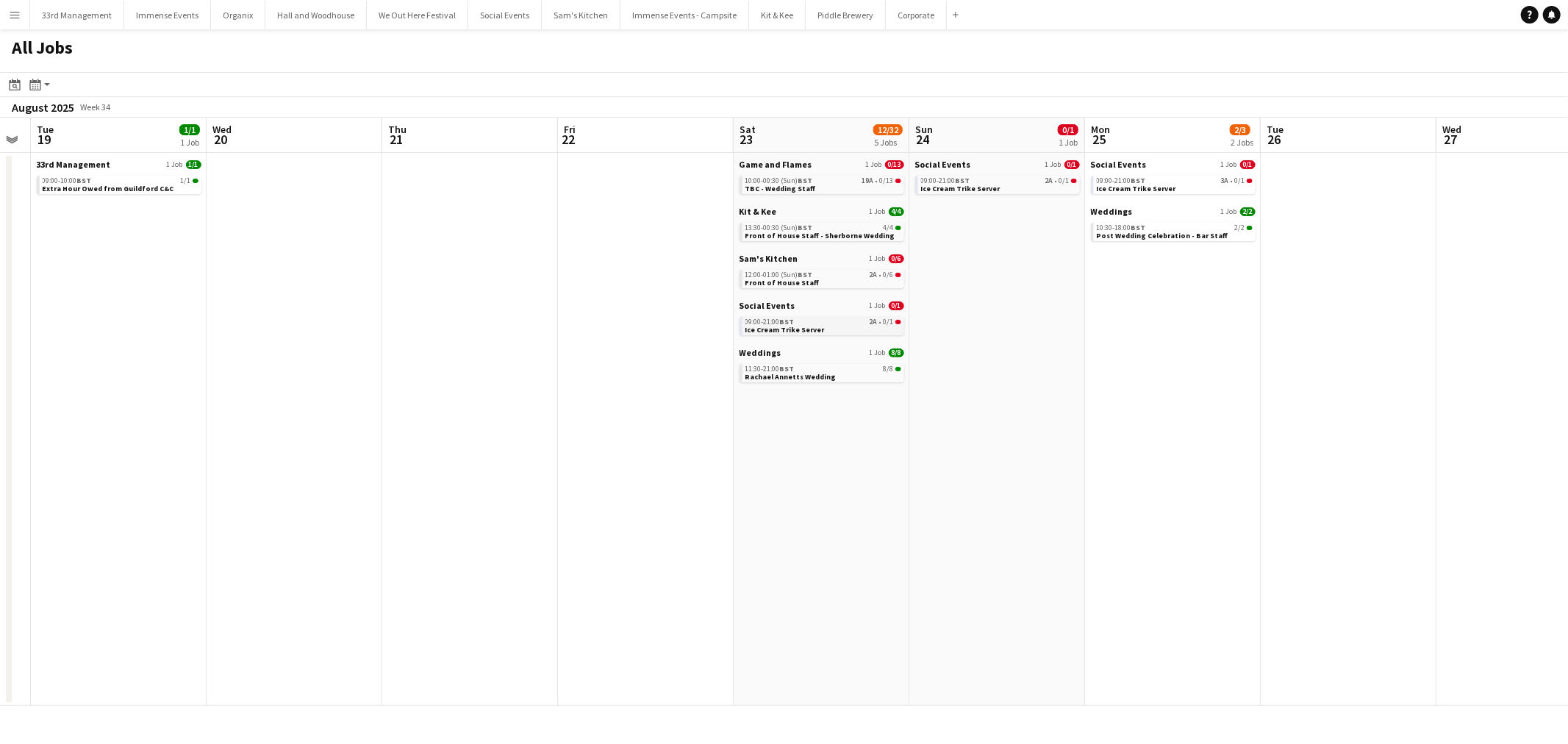 click on "09:00-21:00    BST   2A   •   0/1   Ice Cream Trike Server" at bounding box center [823, 325] 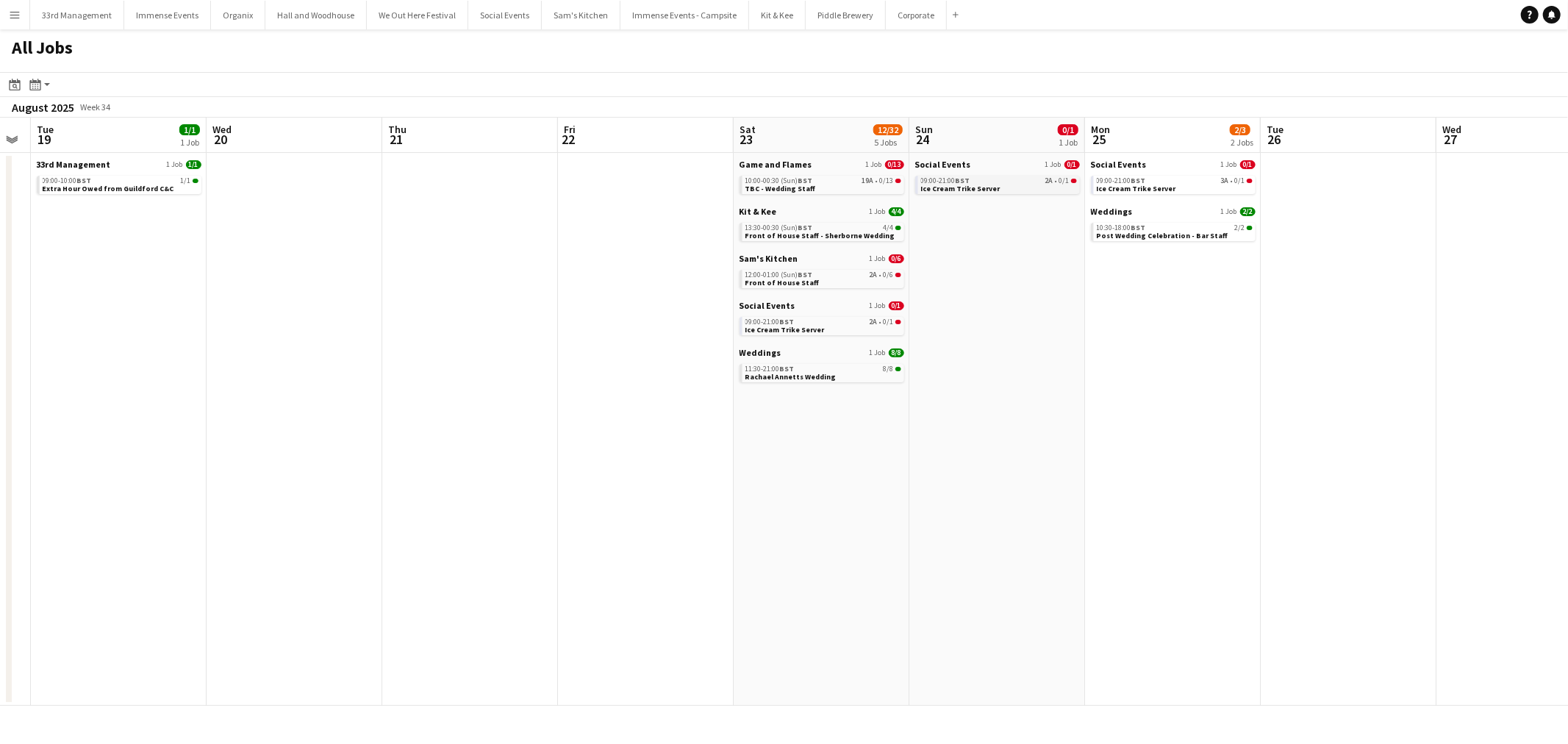 click on "Ice Cream Trike Server" at bounding box center (961, 188) 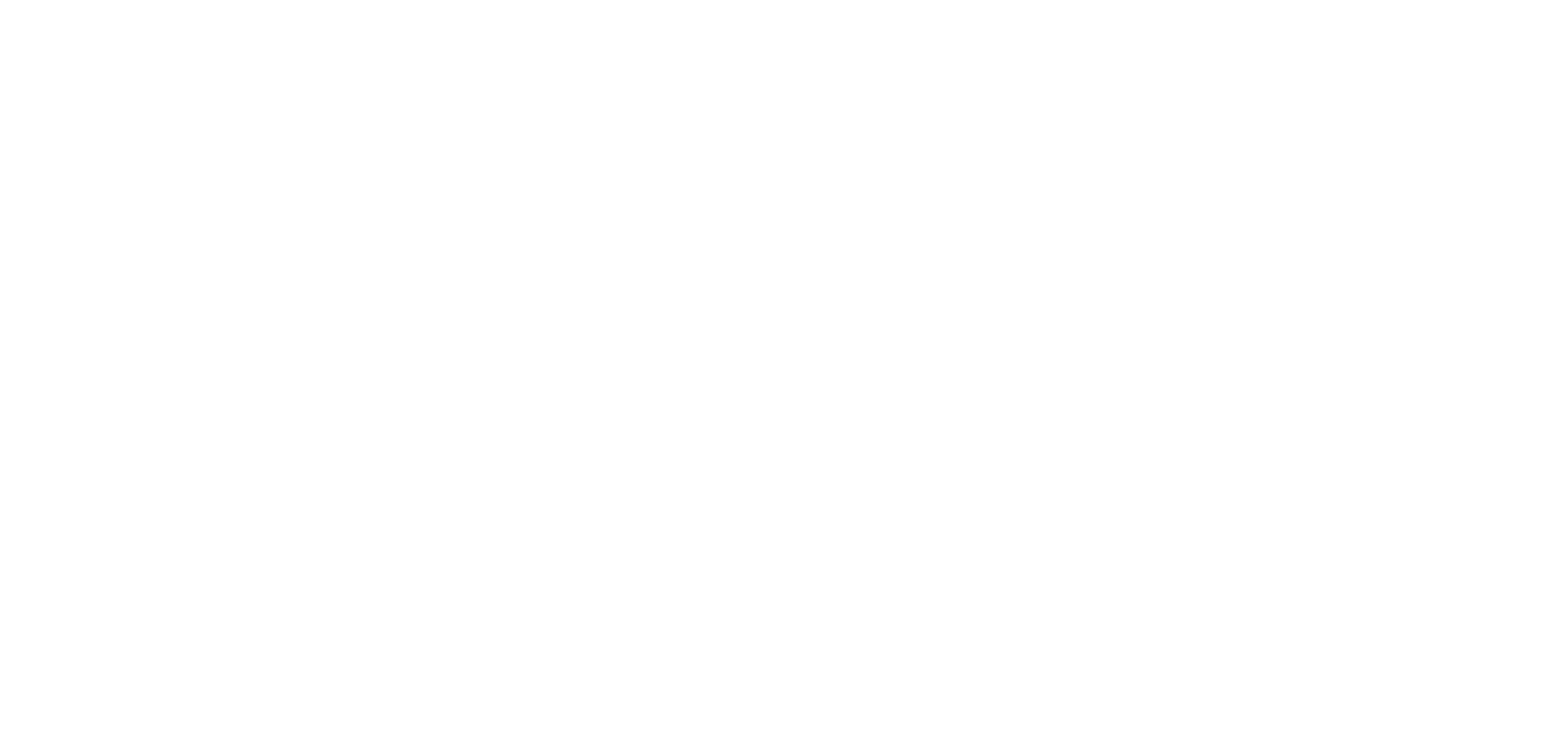 scroll, scrollTop: 0, scrollLeft: 0, axis: both 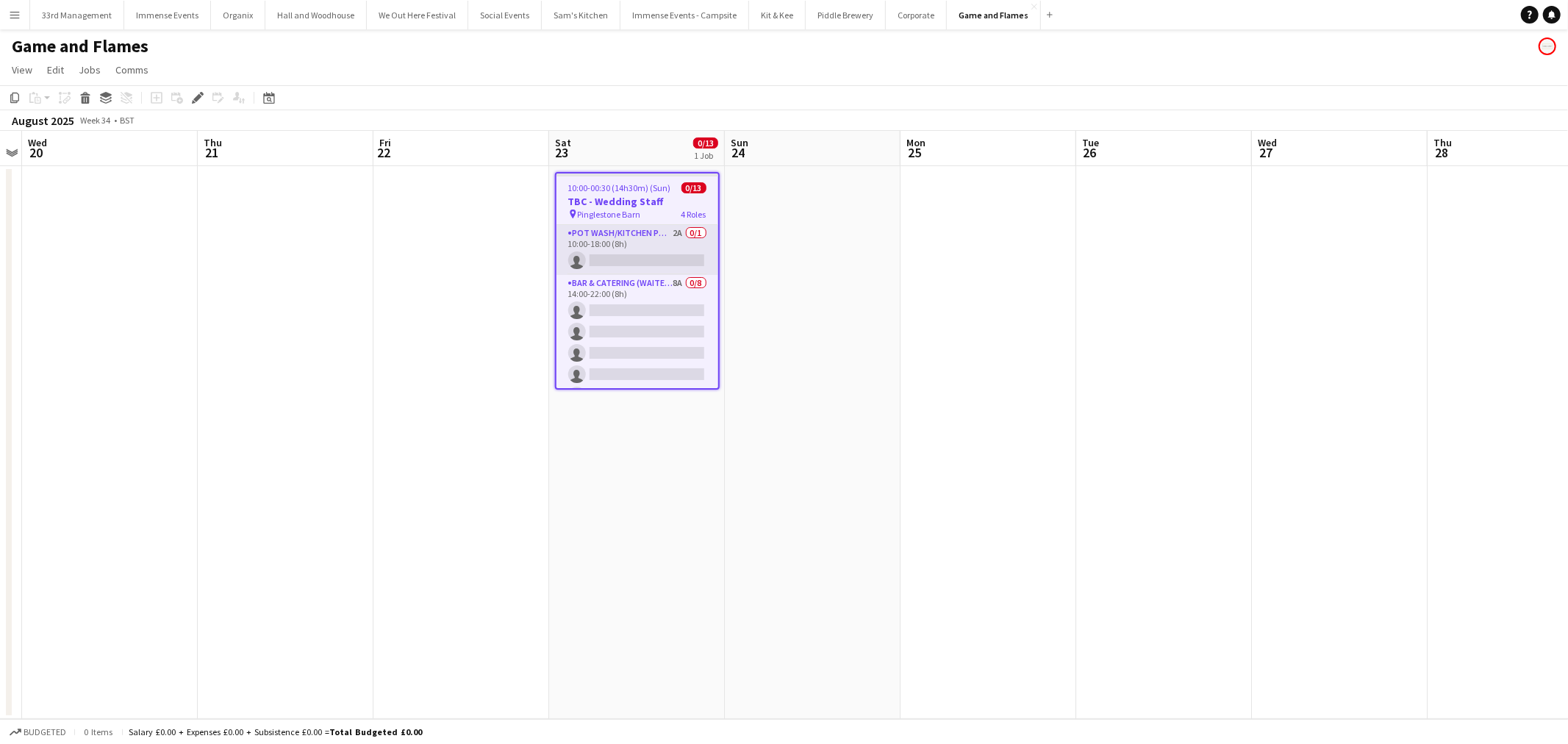 click on "Pot wash/Kitchen porter   2A   0/1   10:00-18:00 (8h)
single-neutral-actions" at bounding box center [637, 250] 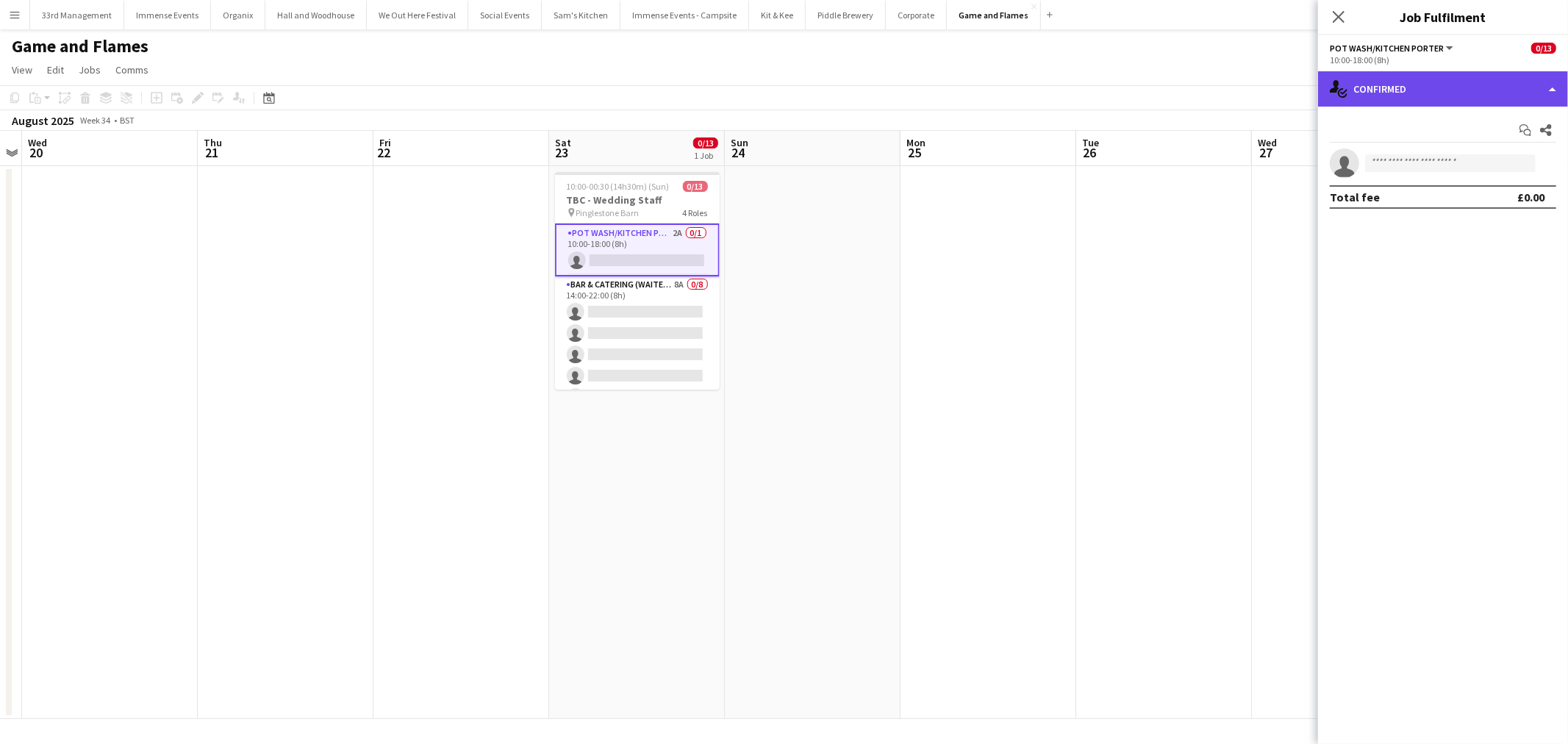 click on "single-neutral-actions-check-2
Confirmed" 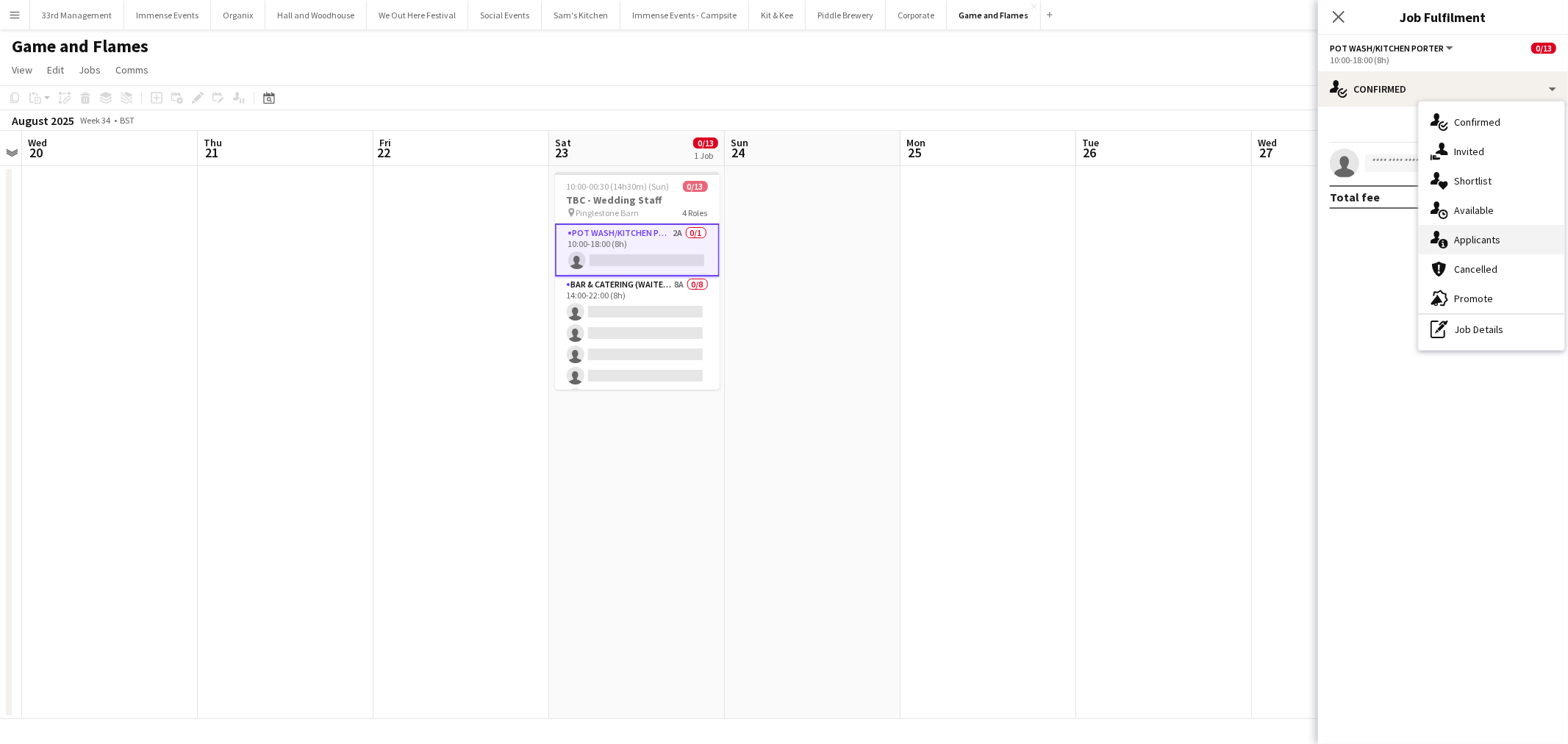 click on "single-neutral-actions-information
Applicants" at bounding box center [1492, 240] 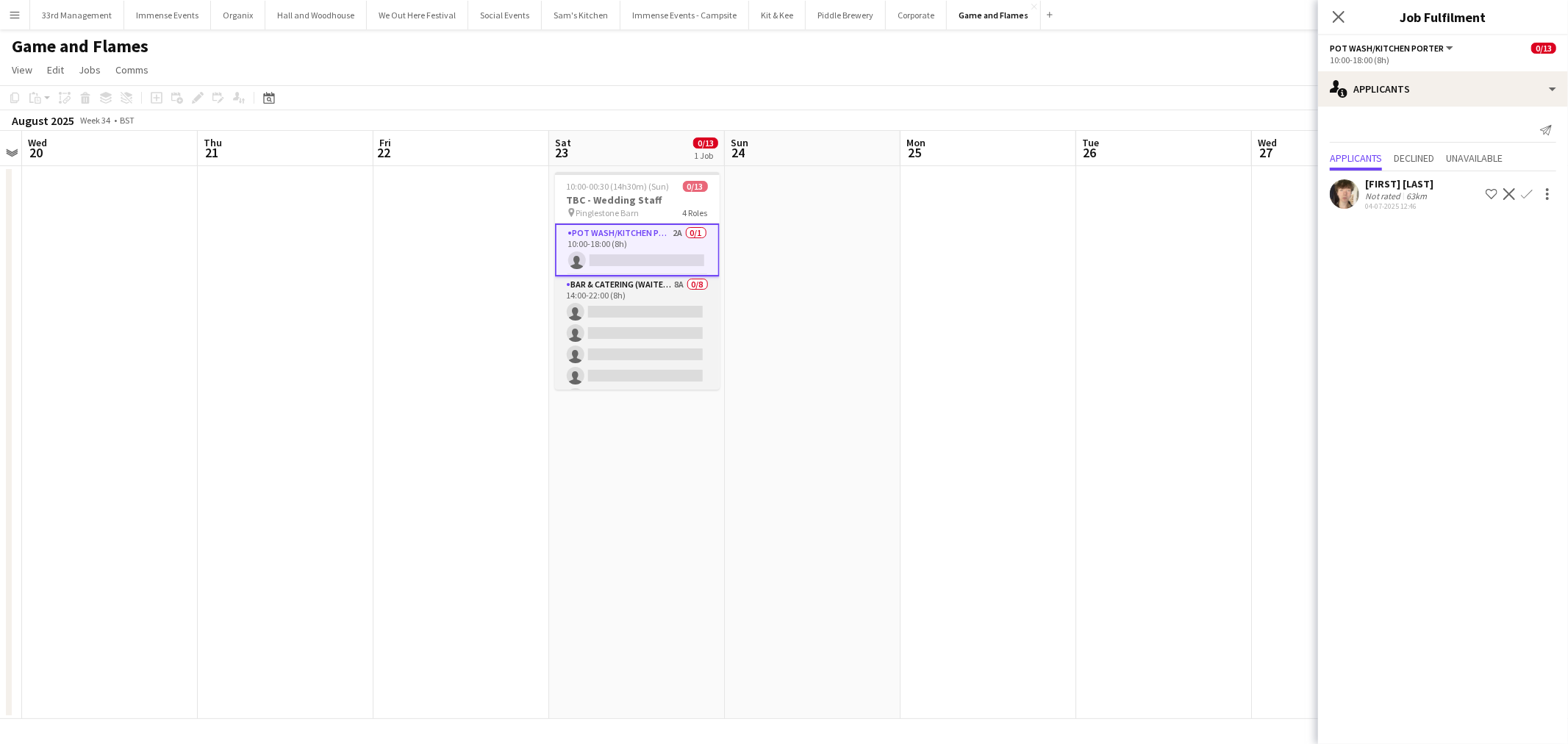 click on "Bar & Catering (Waiter / waitress)   8A   0/8   14:00-22:00 (8h)
single-neutral-actions
single-neutral-actions
single-neutral-actions
single-neutral-actions
single-neutral-actions
single-neutral-actions
single-neutral-actions
single-neutral-actions" at bounding box center [637, 376] 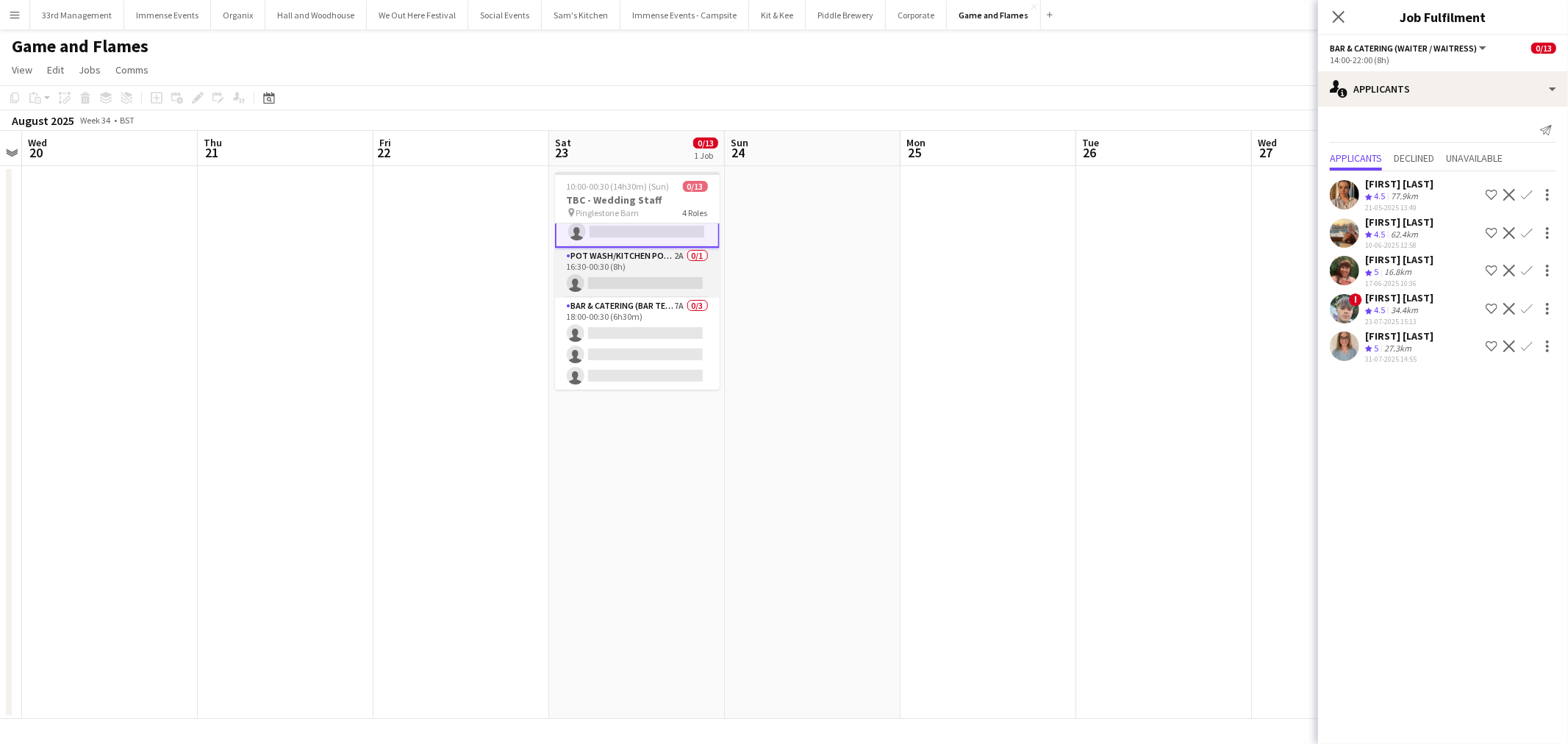 click on "Pot wash/Kitchen porter   2A   0/1   16:30-00:30 (8h)
single-neutral-actions" at bounding box center (637, 273) 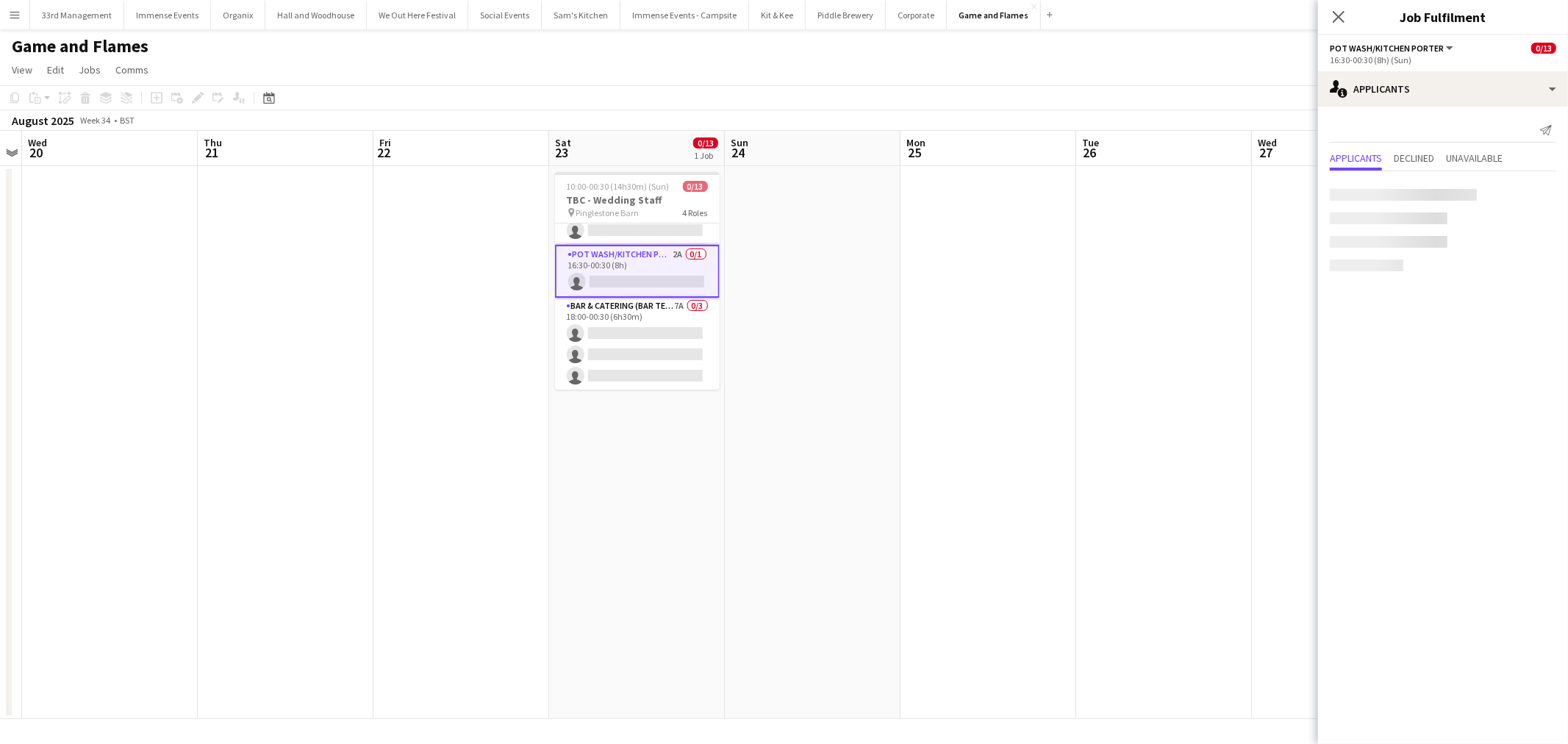 scroll, scrollTop: 226, scrollLeft: 0, axis: vertical 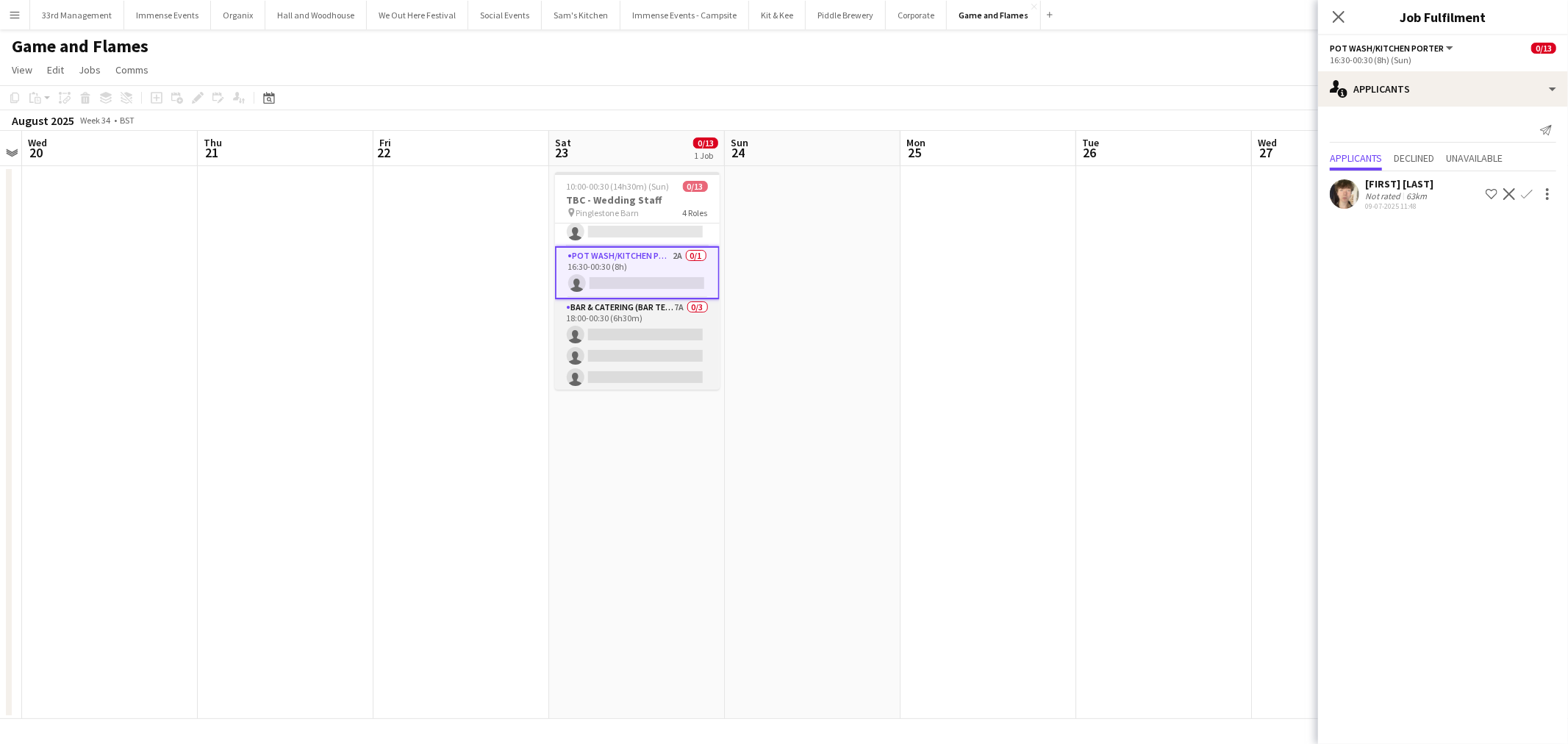 click on "Bar & Catering (Bar Tender)   7A   0/3   18:00-00:30 (6h30m)
single-neutral-actions
single-neutral-actions
single-neutral-actions" at bounding box center [637, 346] 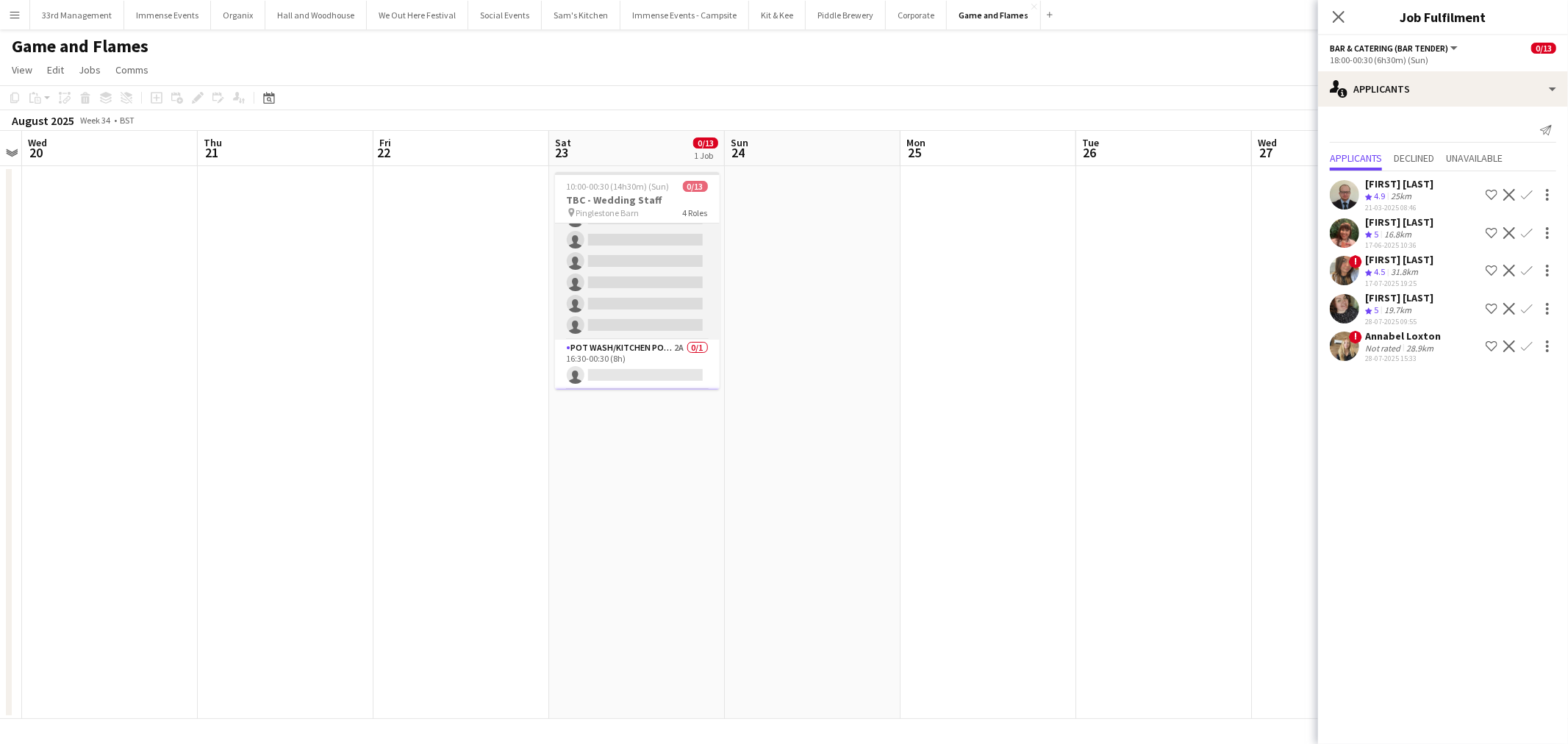 scroll, scrollTop: 0, scrollLeft: 0, axis: both 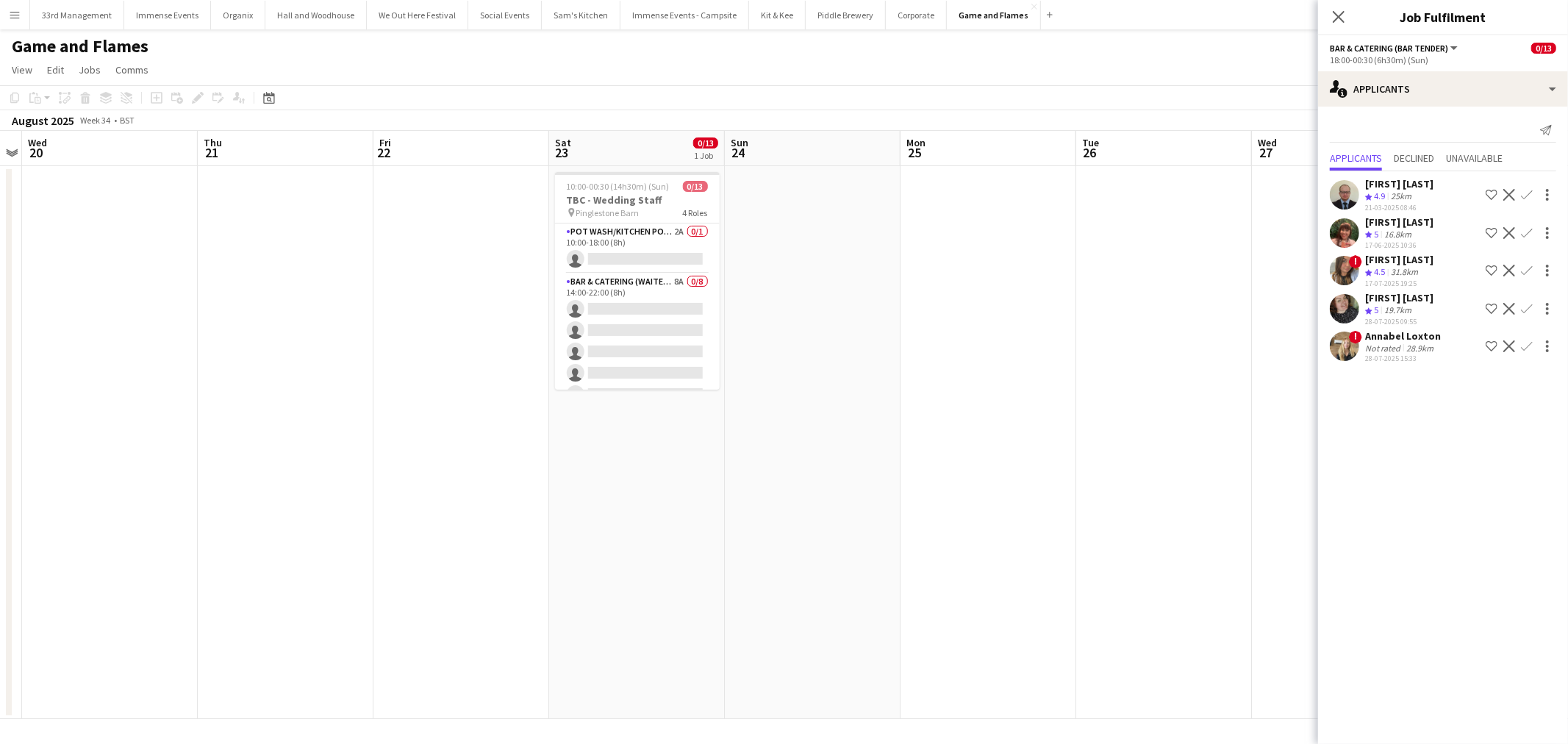 click on "TBC - Wedding Staff" at bounding box center [637, 200] 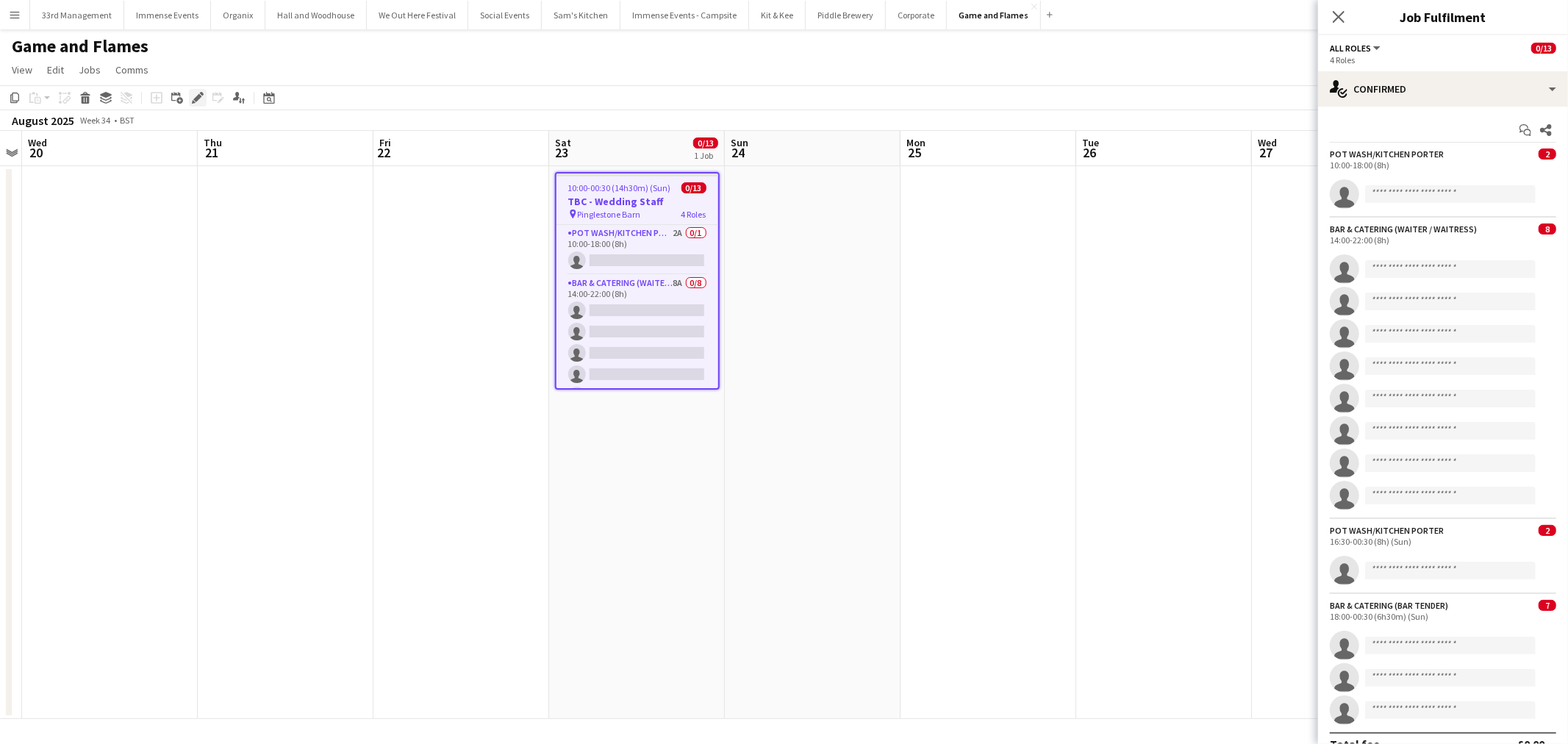 click on "Edit" 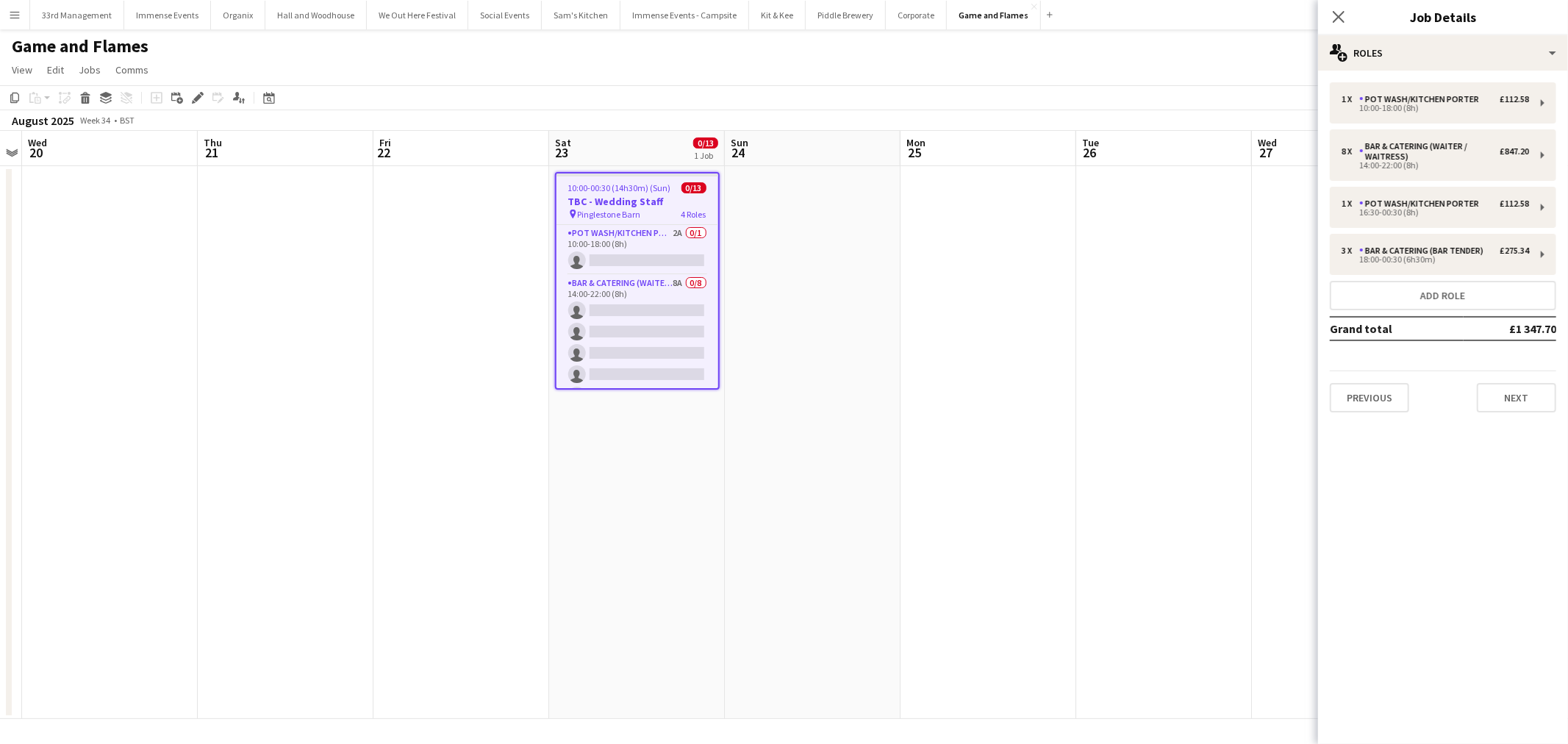 click on "1 x   Pot wash/Kitchen porter   £112.58   10:00-18:00 (8h)   8 x   Bar & Catering (Waiter / waitress)   £847.20   14:00-22:00 (8h)   1 x   Pot wash/Kitchen porter   £112.58   16:30-00:30 (8h)   3 x   Bar & Catering (Bar Tender)   £275.34   18:00-00:30 (6h30m)   Add role   Grand total   £1 347.70   Previous   Next" at bounding box center [1443, 247] 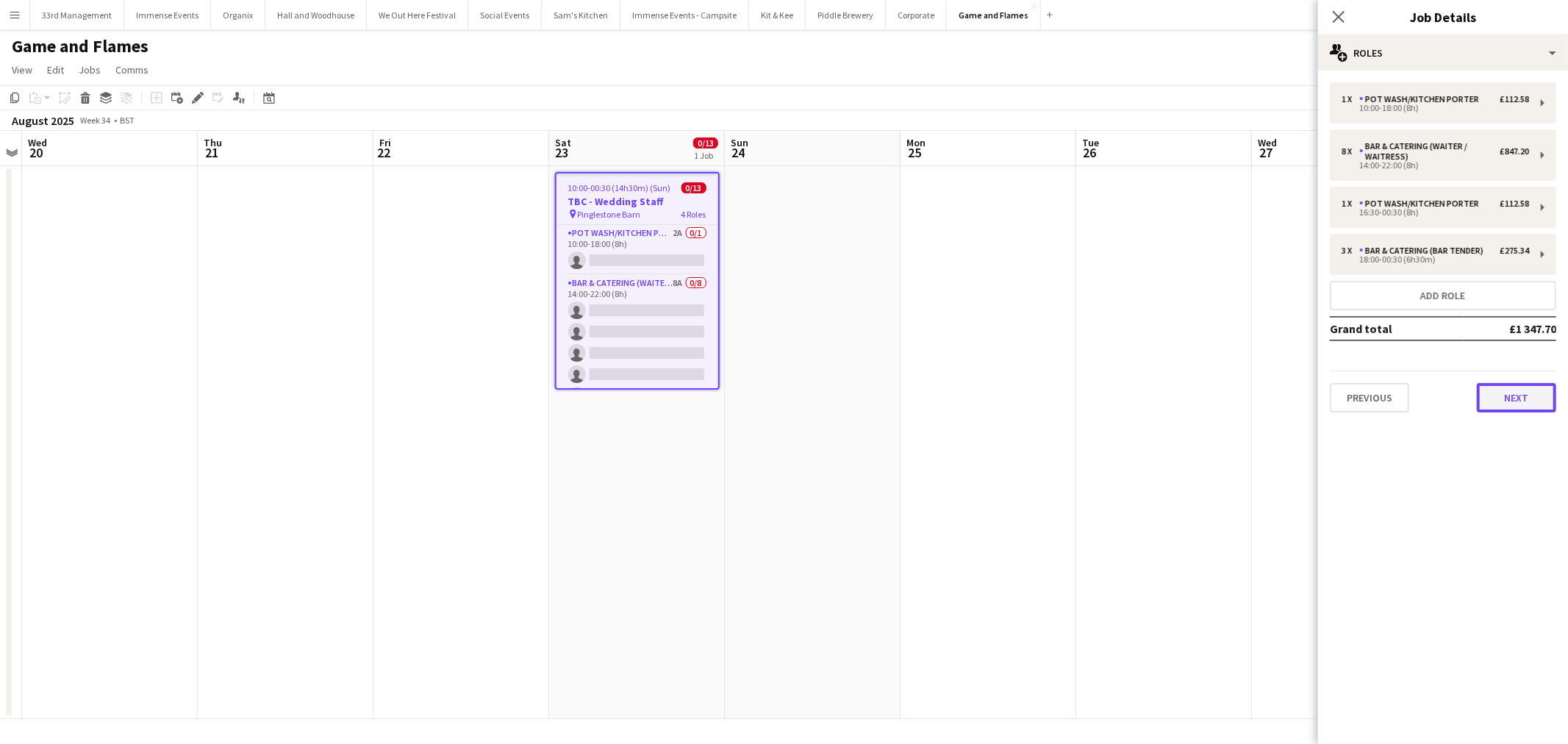 click on "Next" at bounding box center [1517, 398] 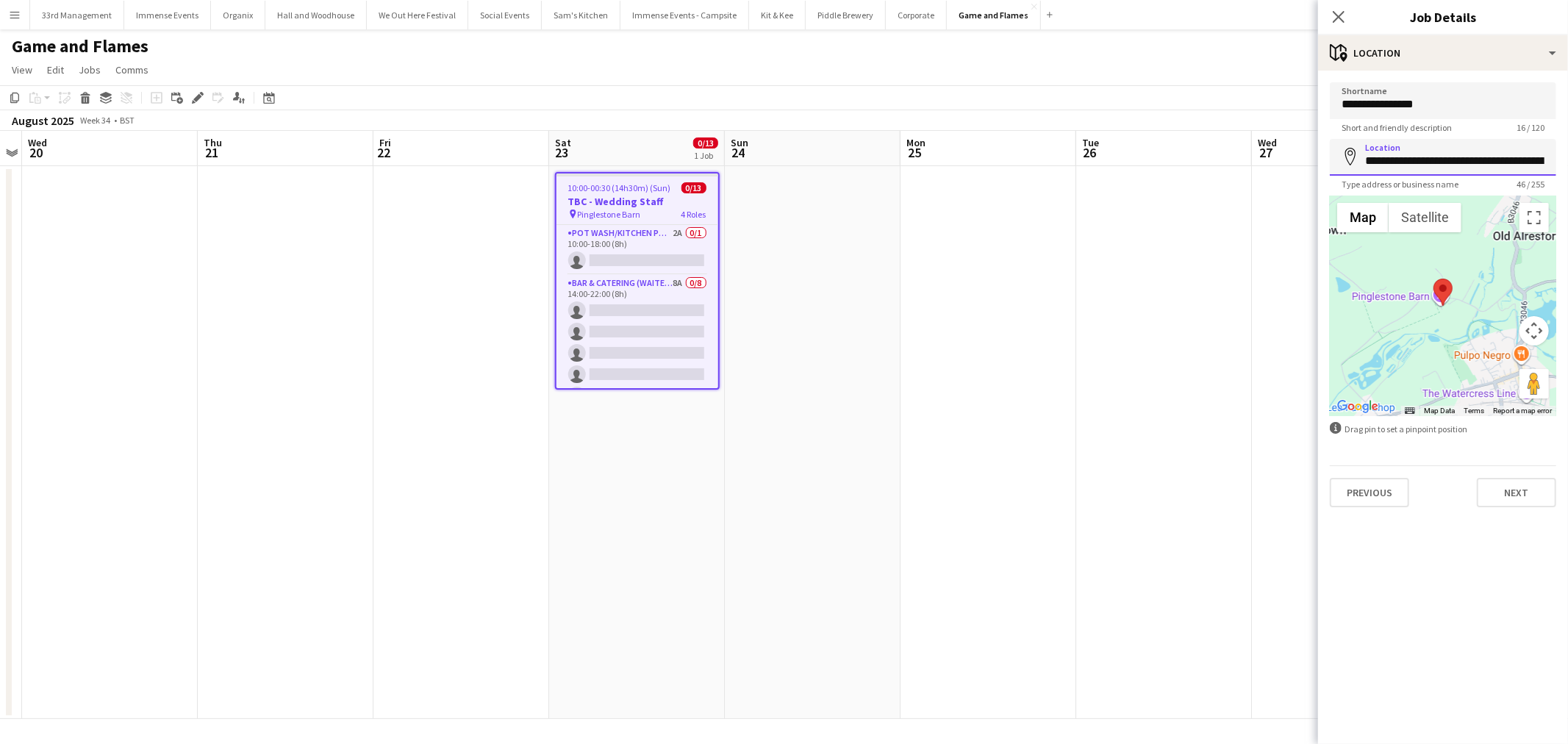 scroll, scrollTop: 0, scrollLeft: 52, axis: horizontal 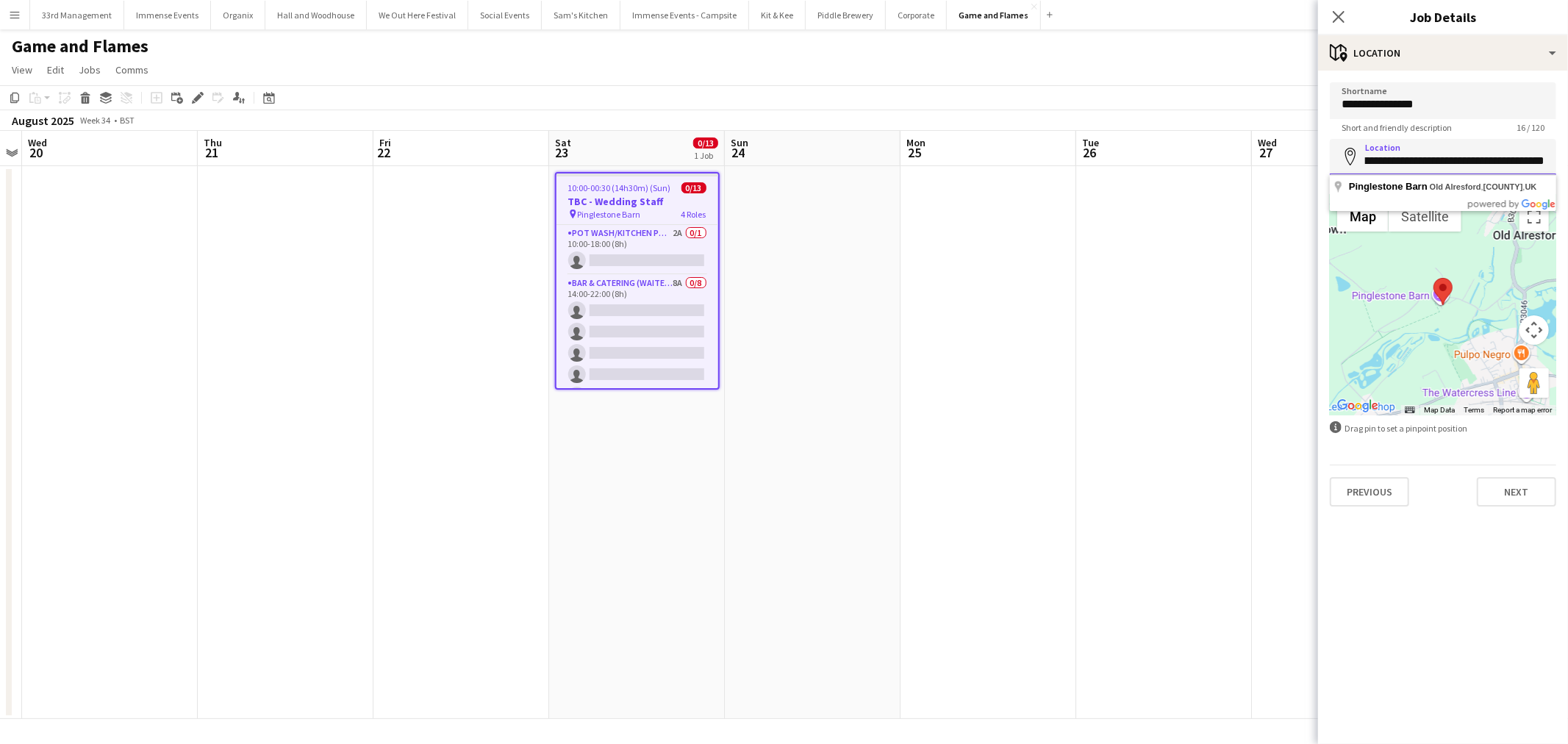 drag, startPoint x: 1447, startPoint y: 162, endPoint x: 1567, endPoint y: 188, distance: 122.78436 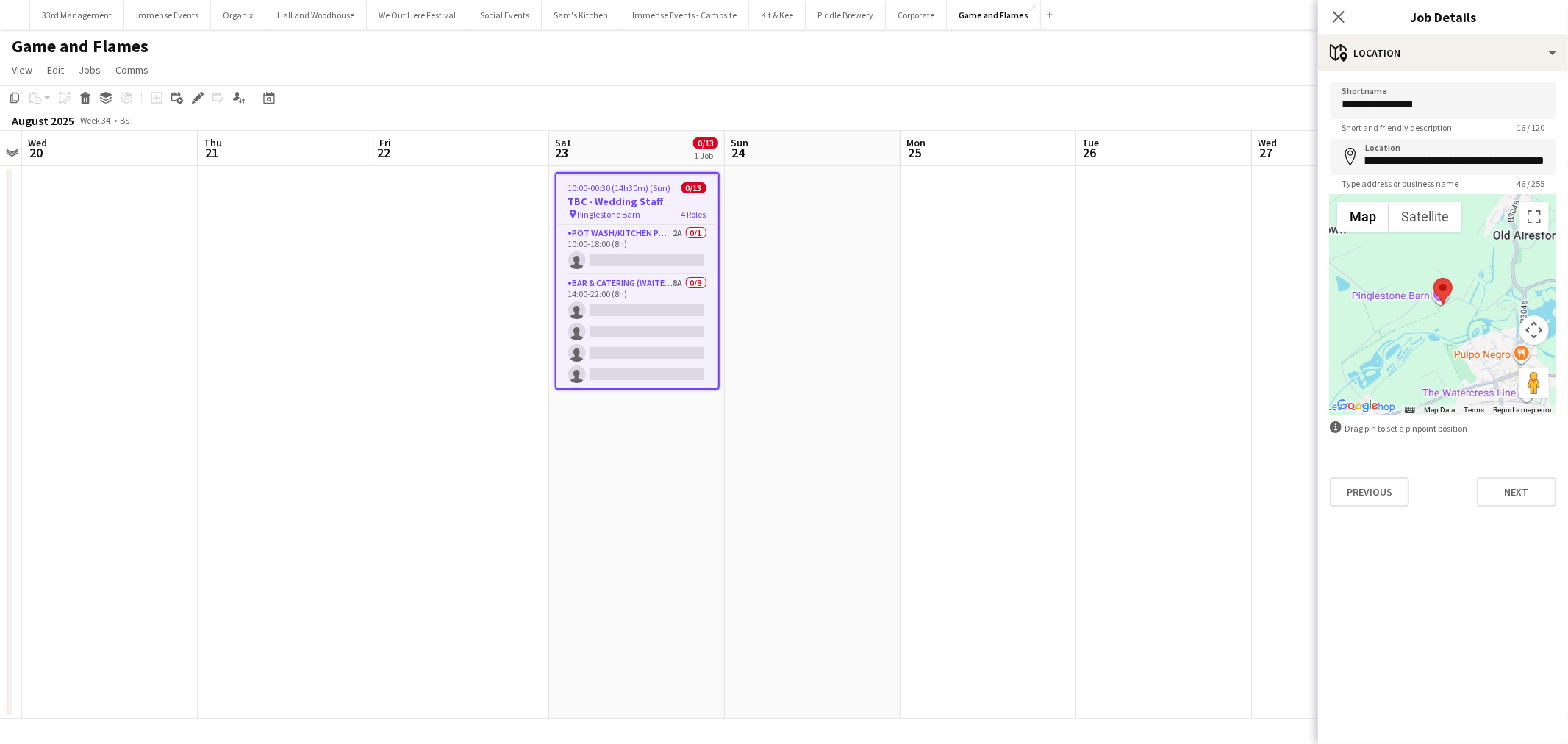 scroll, scrollTop: 0, scrollLeft: 0, axis: both 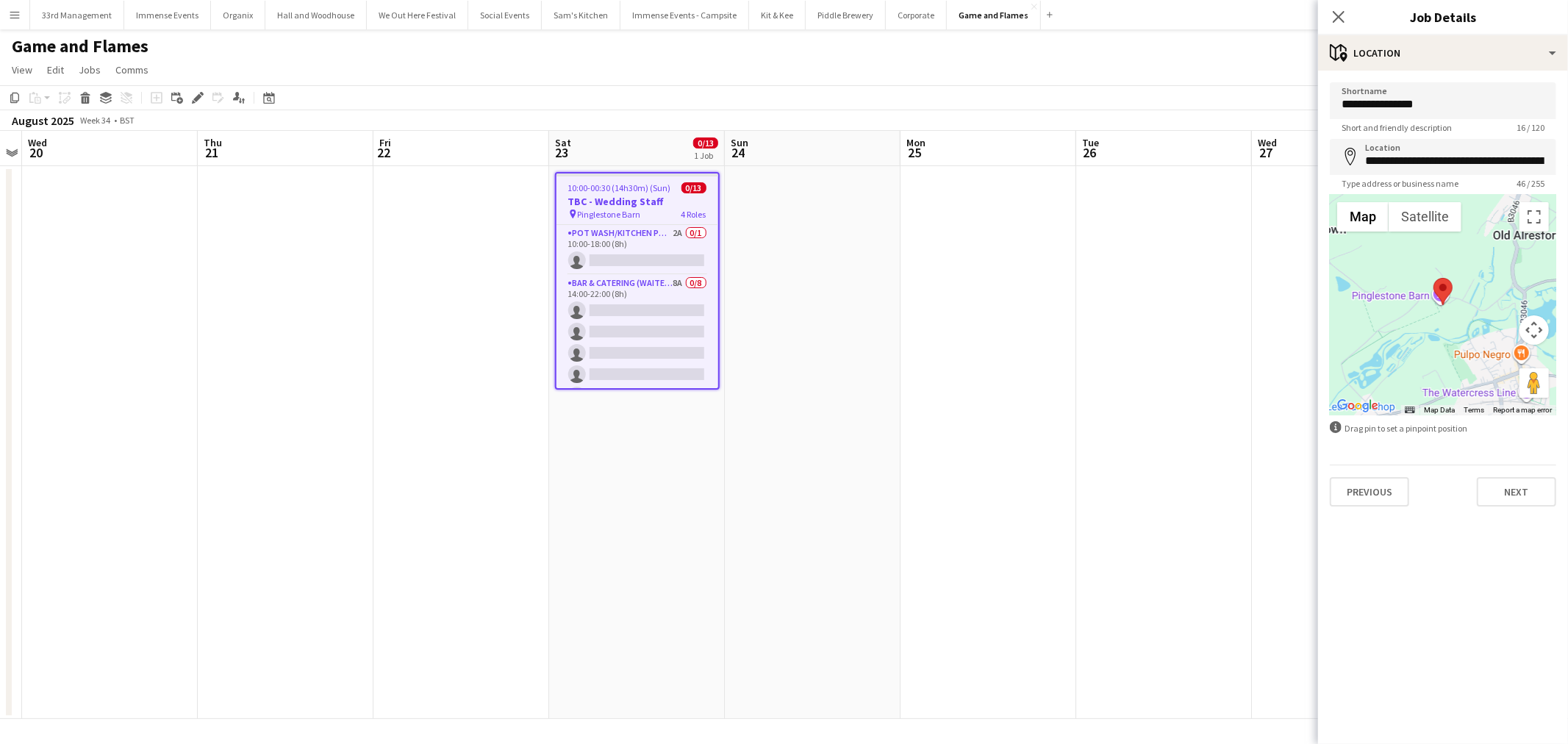 click on "10:00-00:30 (14h30m) (Sun)" at bounding box center [620, 187] 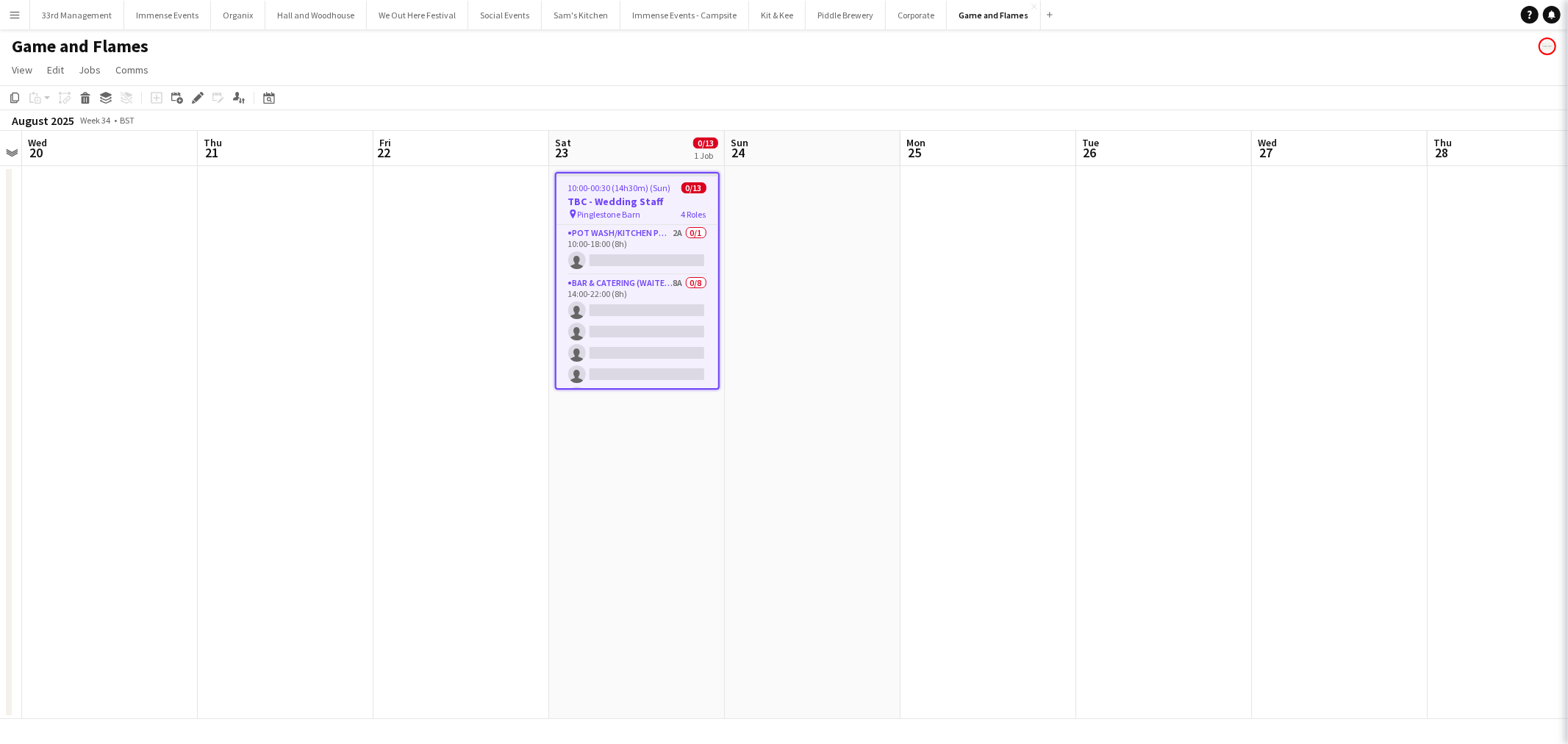 scroll, scrollTop: 0, scrollLeft: 504, axis: horizontal 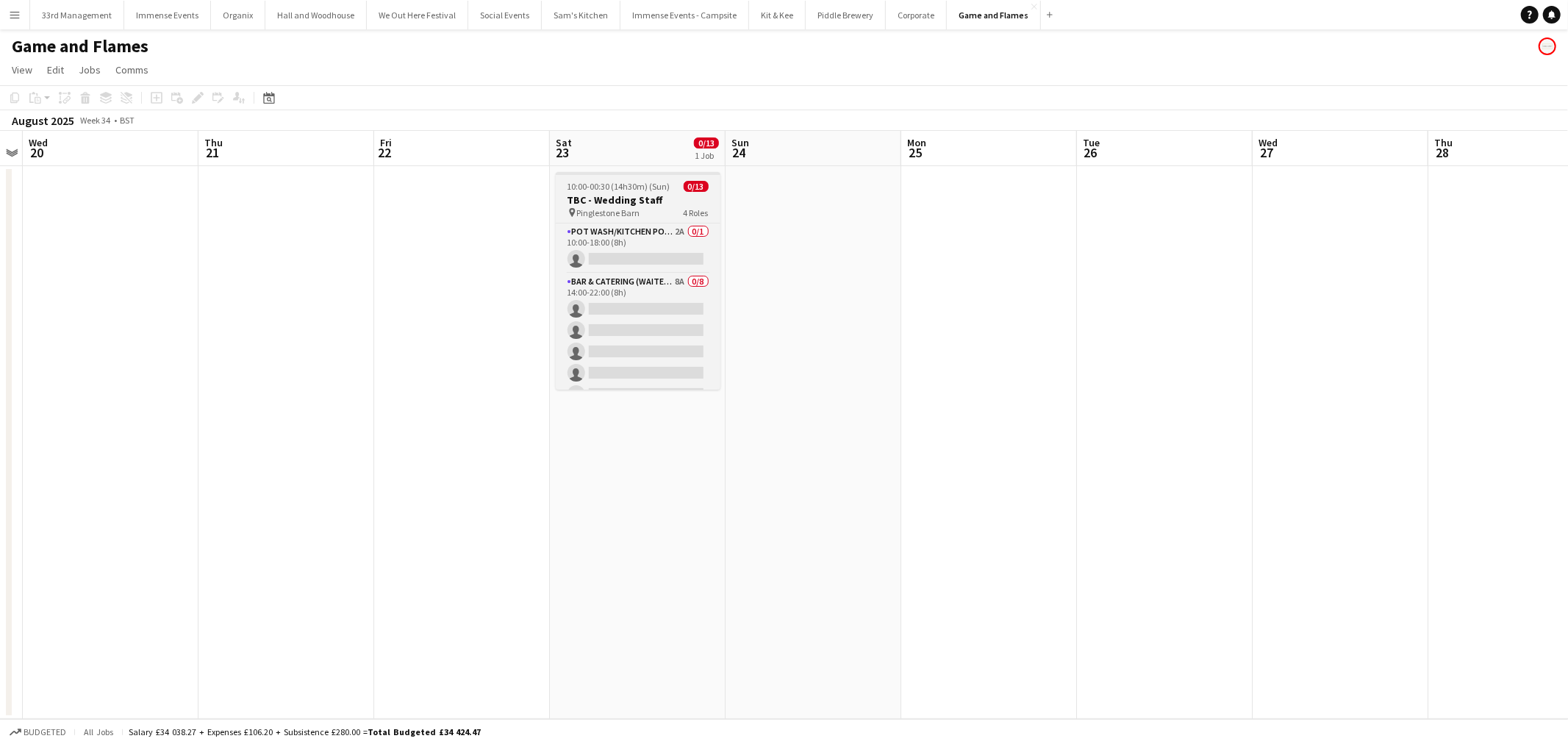 click on "TBC - Wedding Staff" at bounding box center (638, 200) 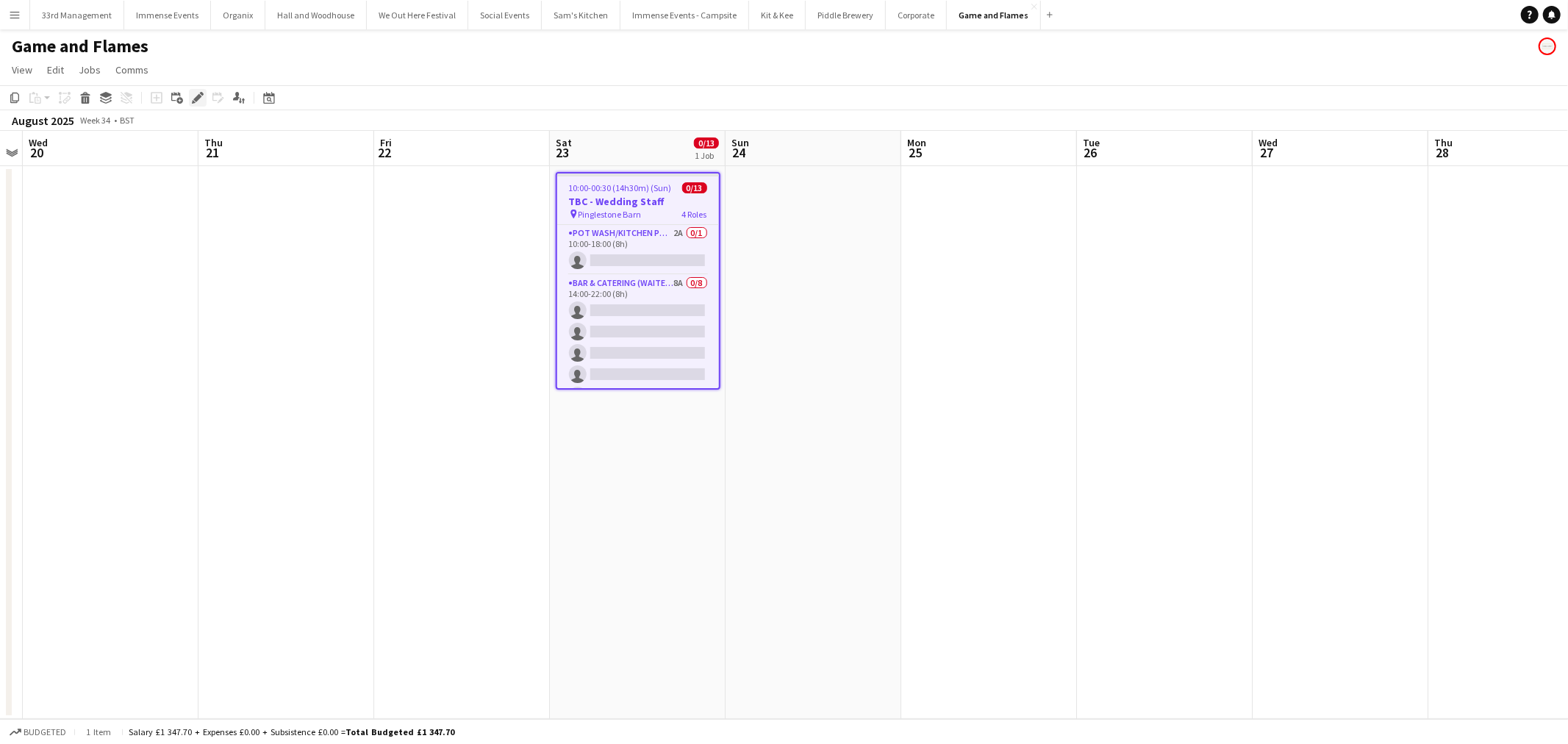 click on "Edit" at bounding box center (198, 98) 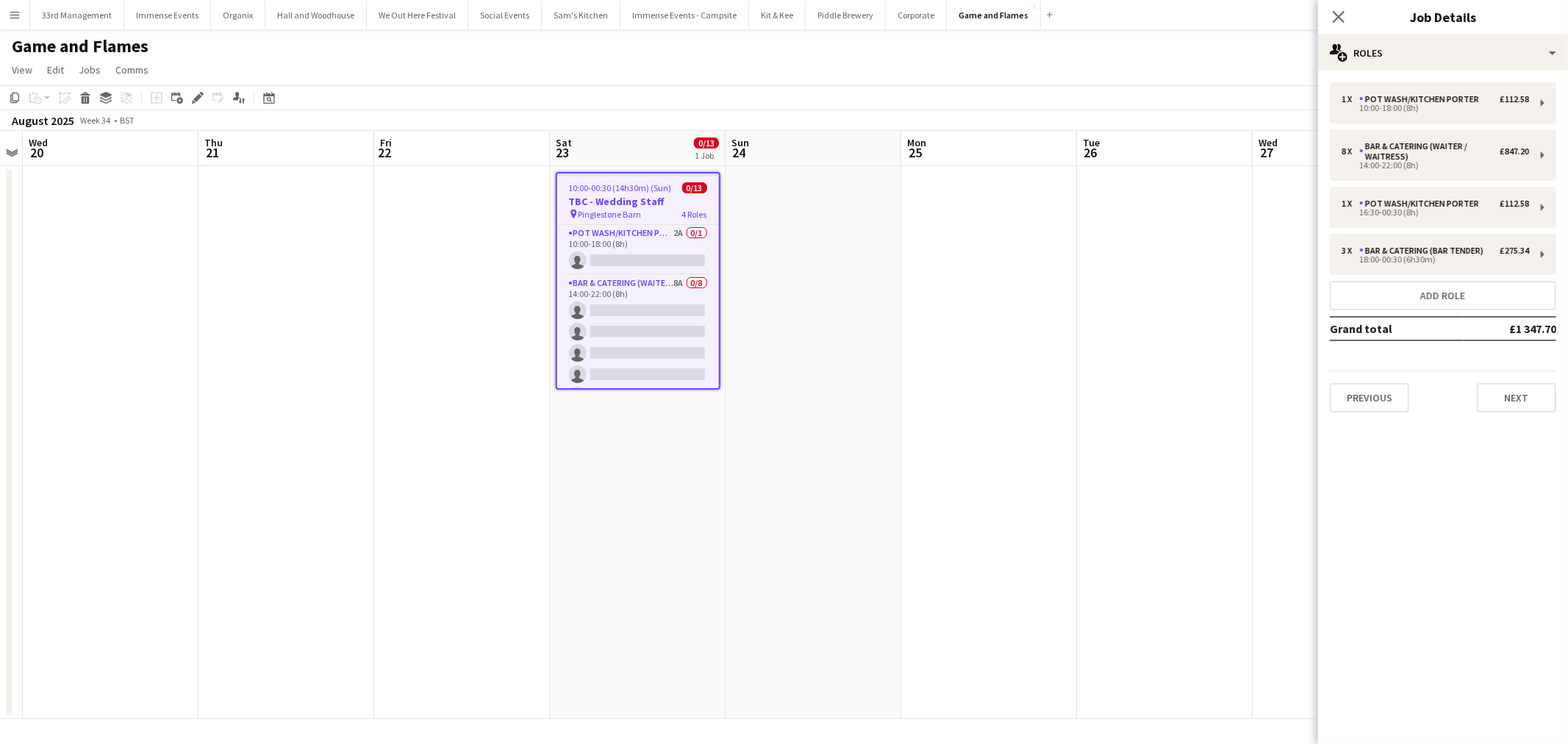click on "1 x   Pot wash/Kitchen porter   £112.58   10:00-18:00 (8h)   8 x   Bar & Catering (Waiter / waitress)   £847.20   14:00-22:00 (8h)   1 x   Pot wash/Kitchen porter   £112.58   16:30-00:30 (8h)   3 x   Bar & Catering (Bar Tender)   £275.34   18:00-00:30 (6h30m)   Add role   Grand total   £1 347.70   Previous   Next" at bounding box center [1443, 247] 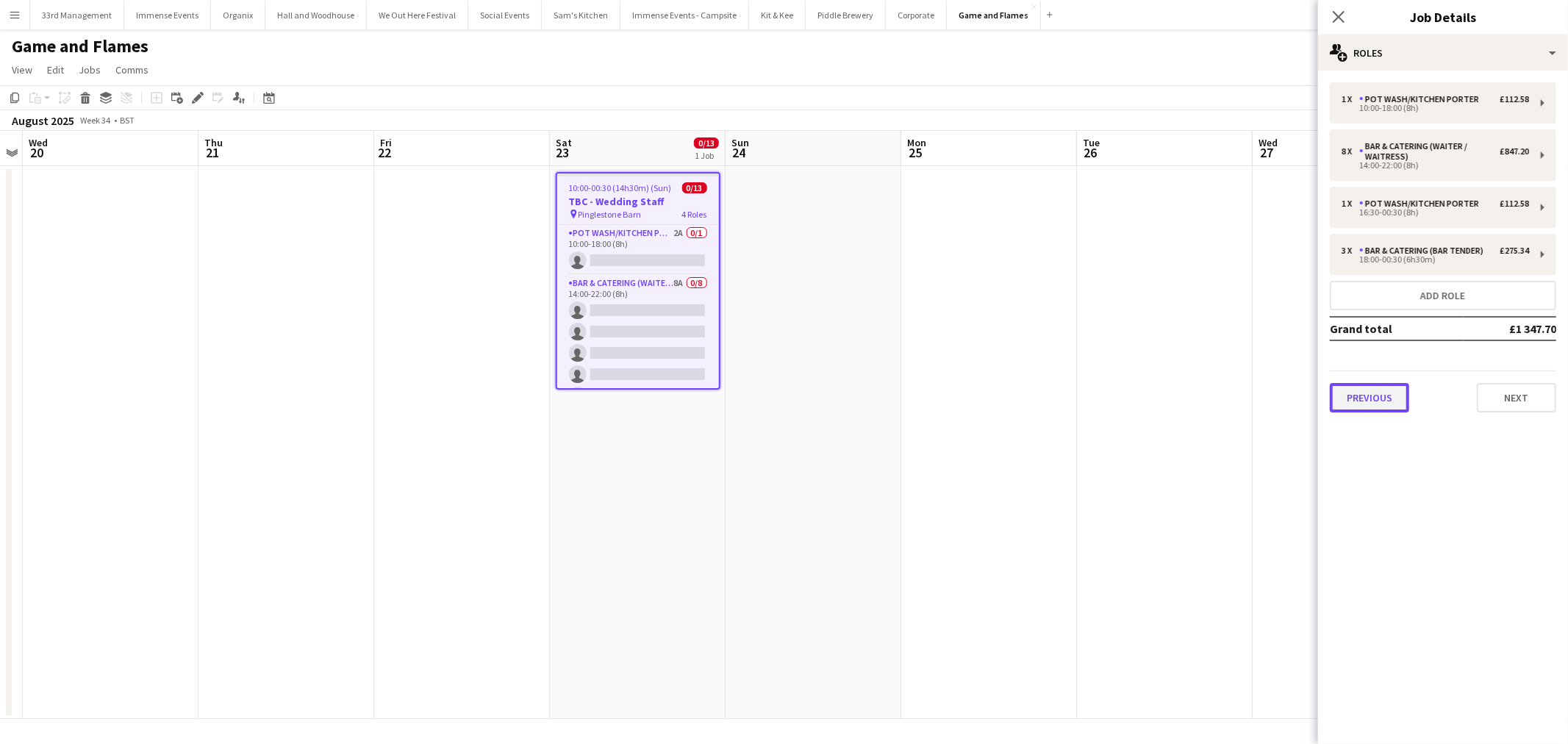 click on "Previous" at bounding box center [1370, 398] 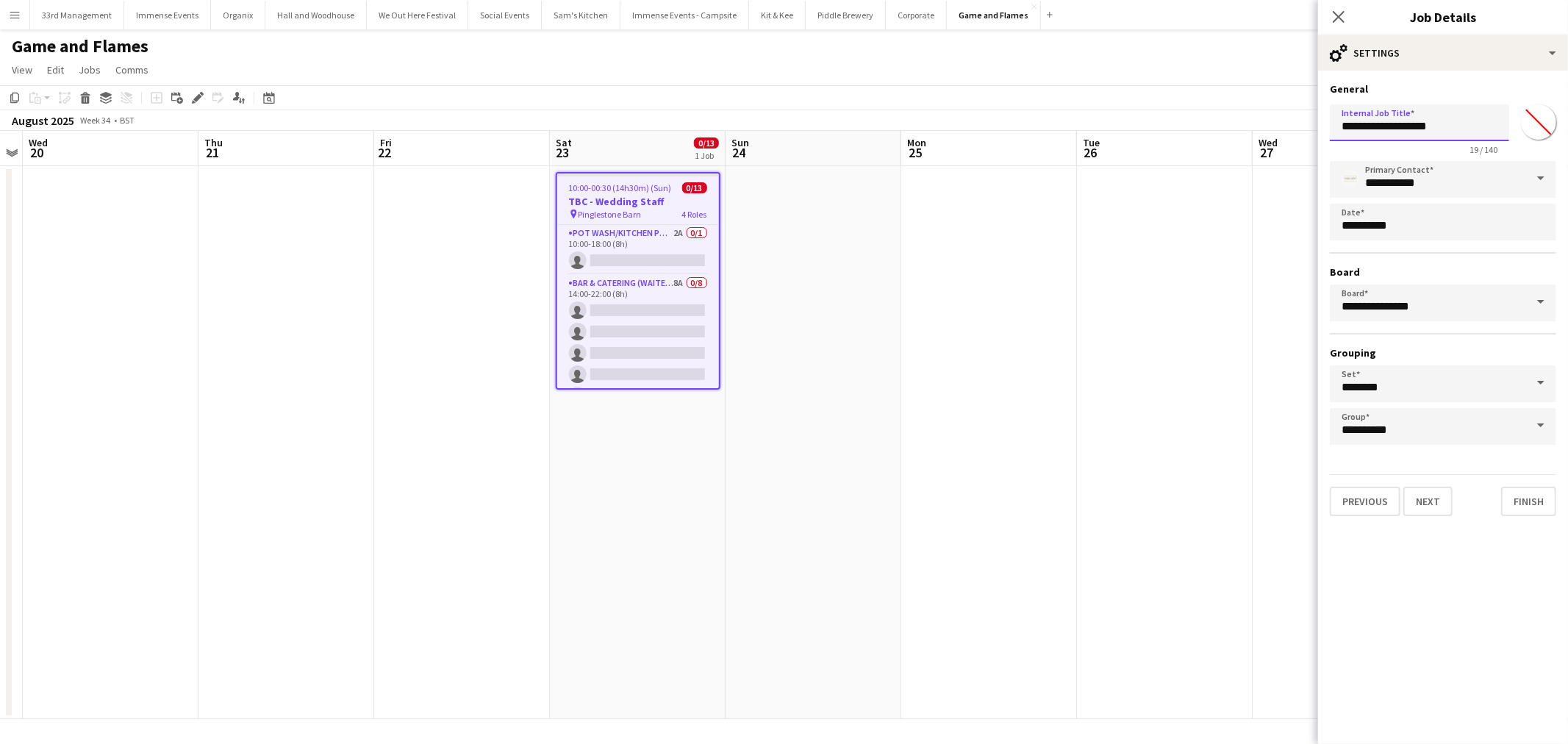 drag, startPoint x: 1358, startPoint y: 126, endPoint x: 1133, endPoint y: 145, distance: 225.801 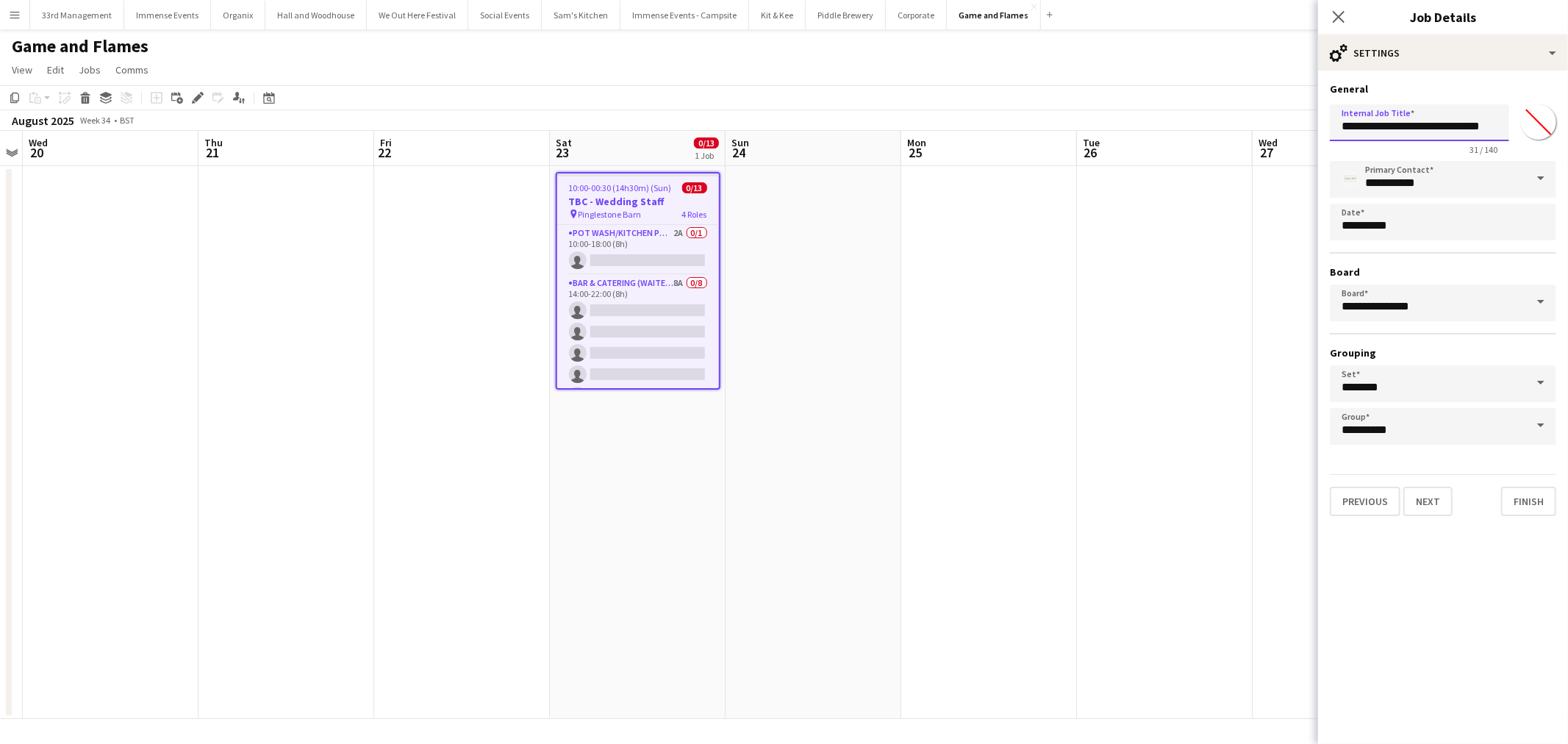 click on "**********" at bounding box center (1420, 123) 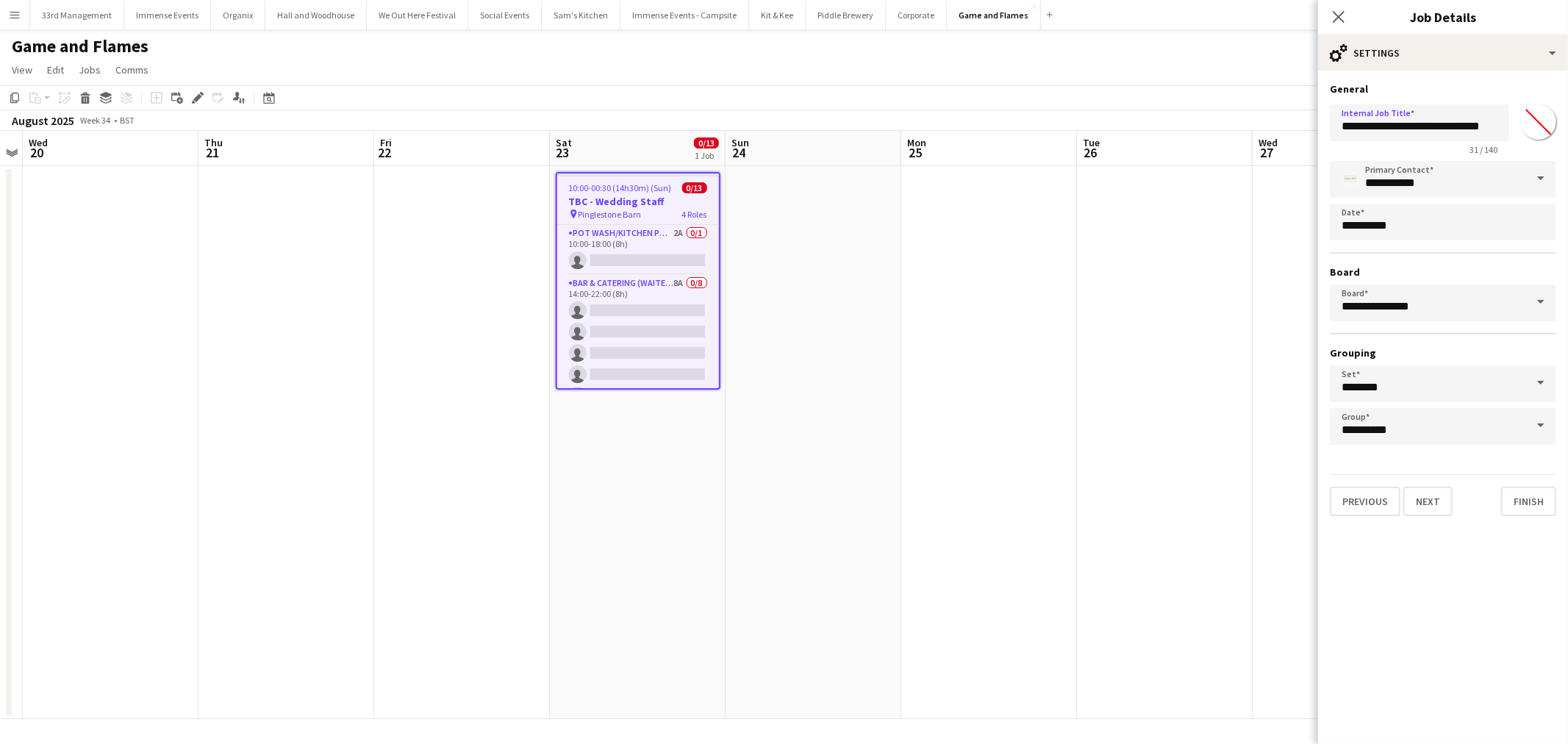 click at bounding box center [989, 443] 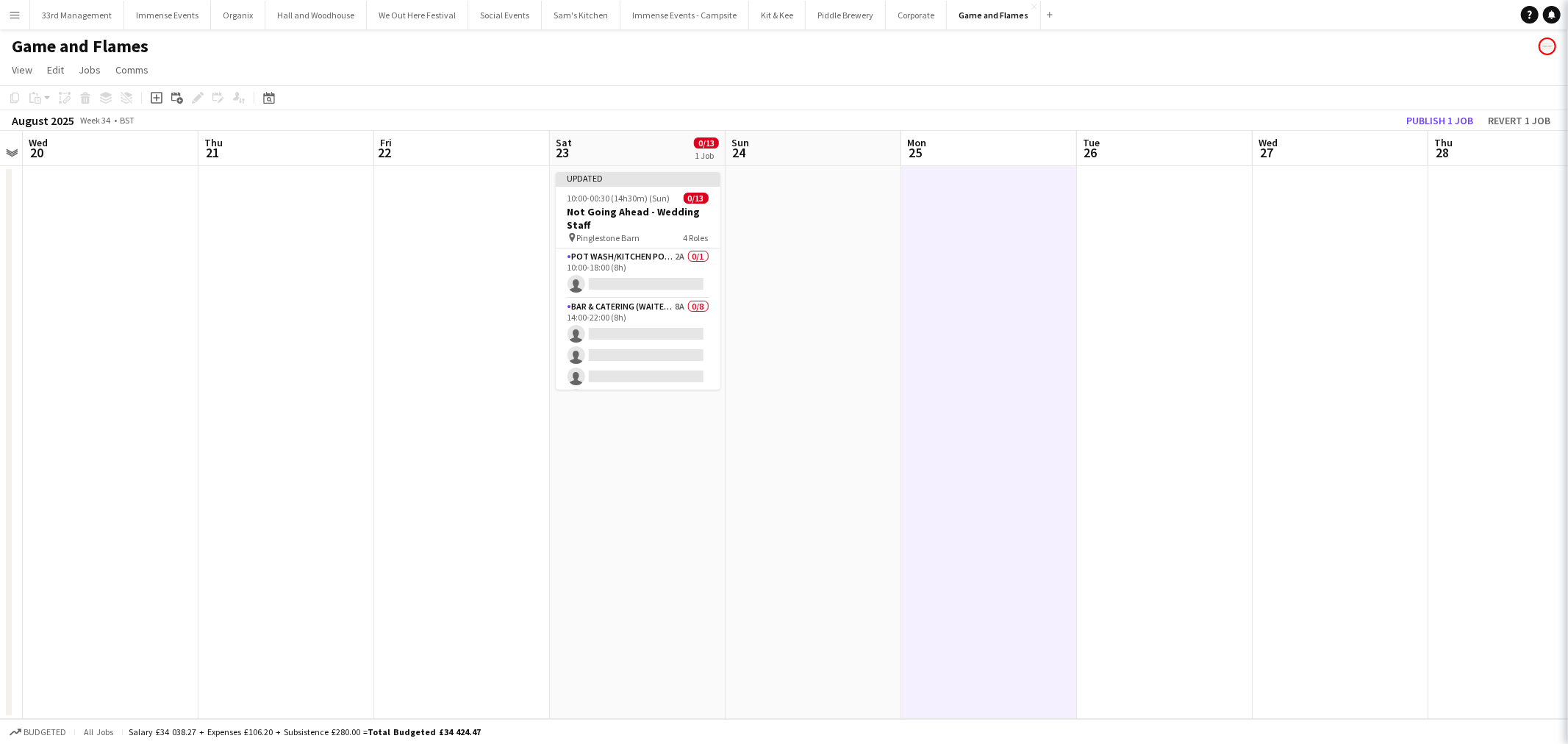 scroll, scrollTop: 0, scrollLeft: 503, axis: horizontal 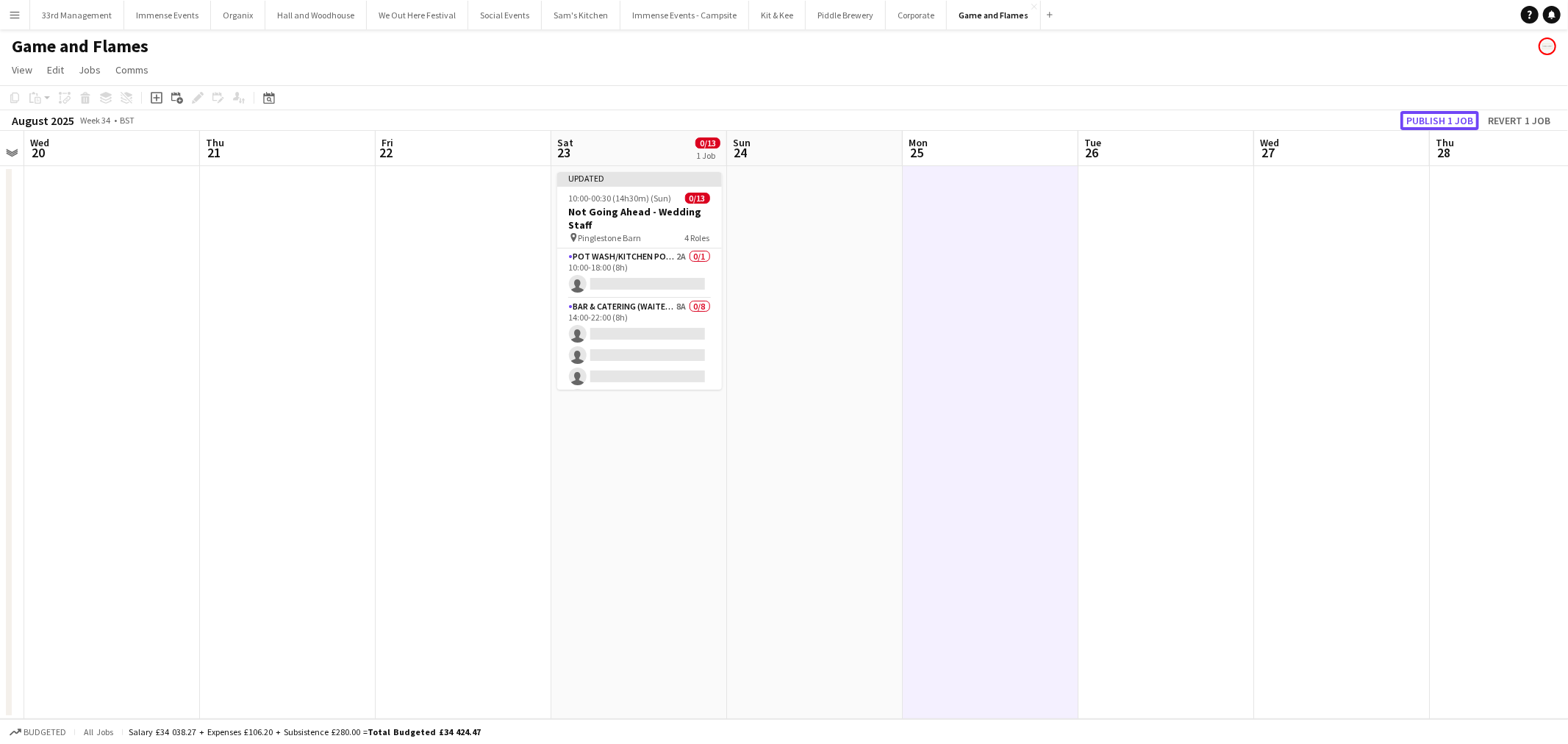 click on "Publish 1 job" 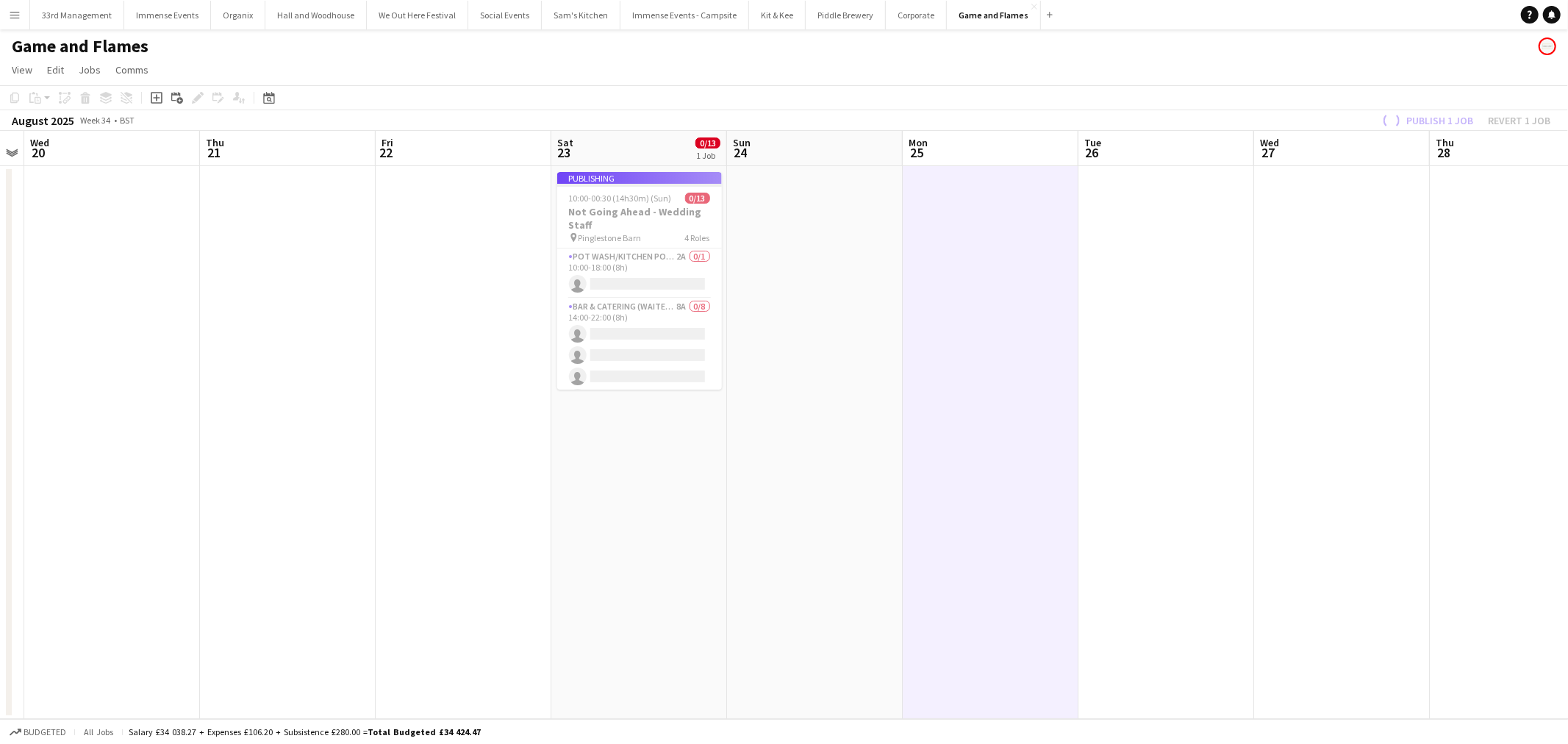 click on "pin
Pinglestone Barn   4 Roles" at bounding box center [640, 237] 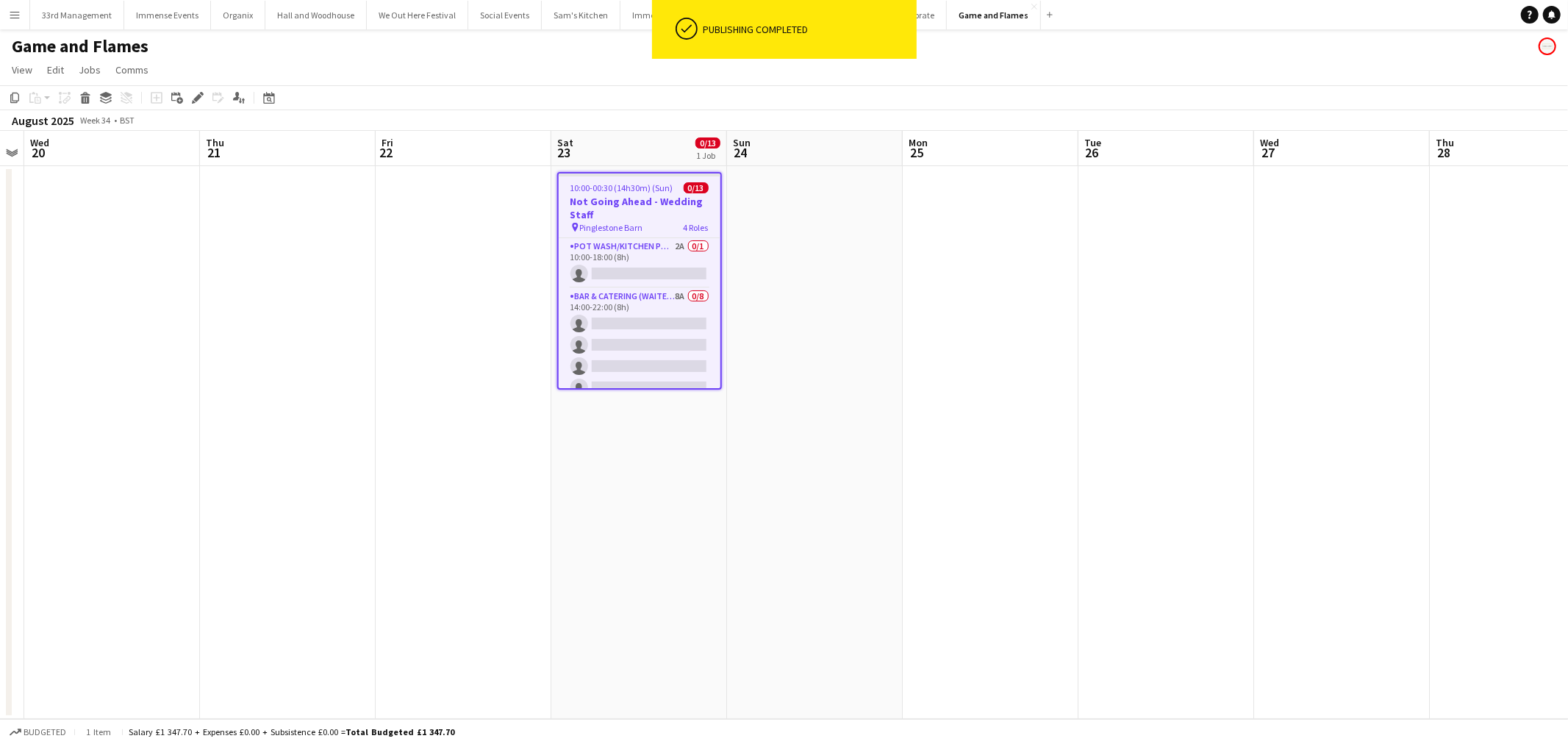 scroll, scrollTop: 0, scrollLeft: 504, axis: horizontal 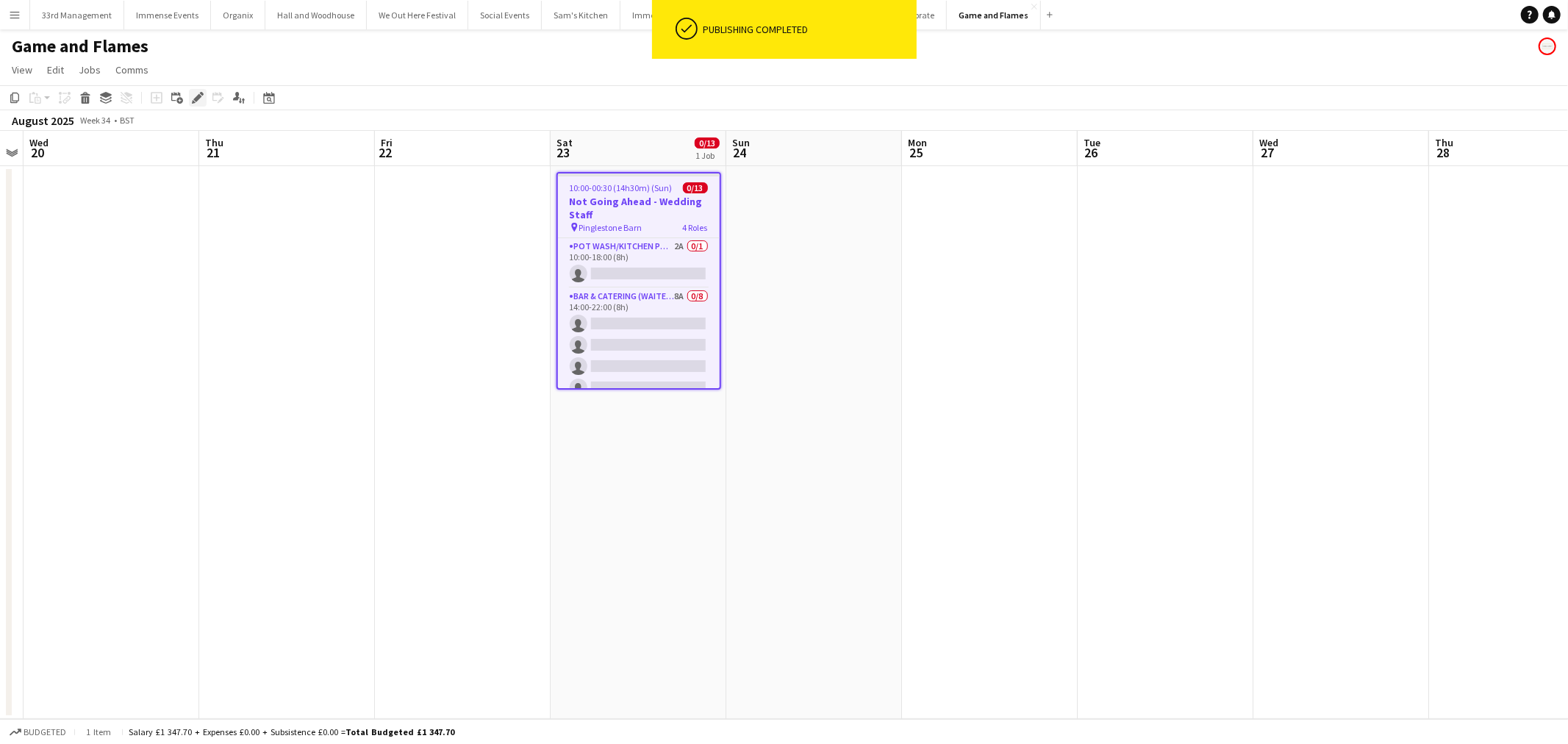 click on "Edit" 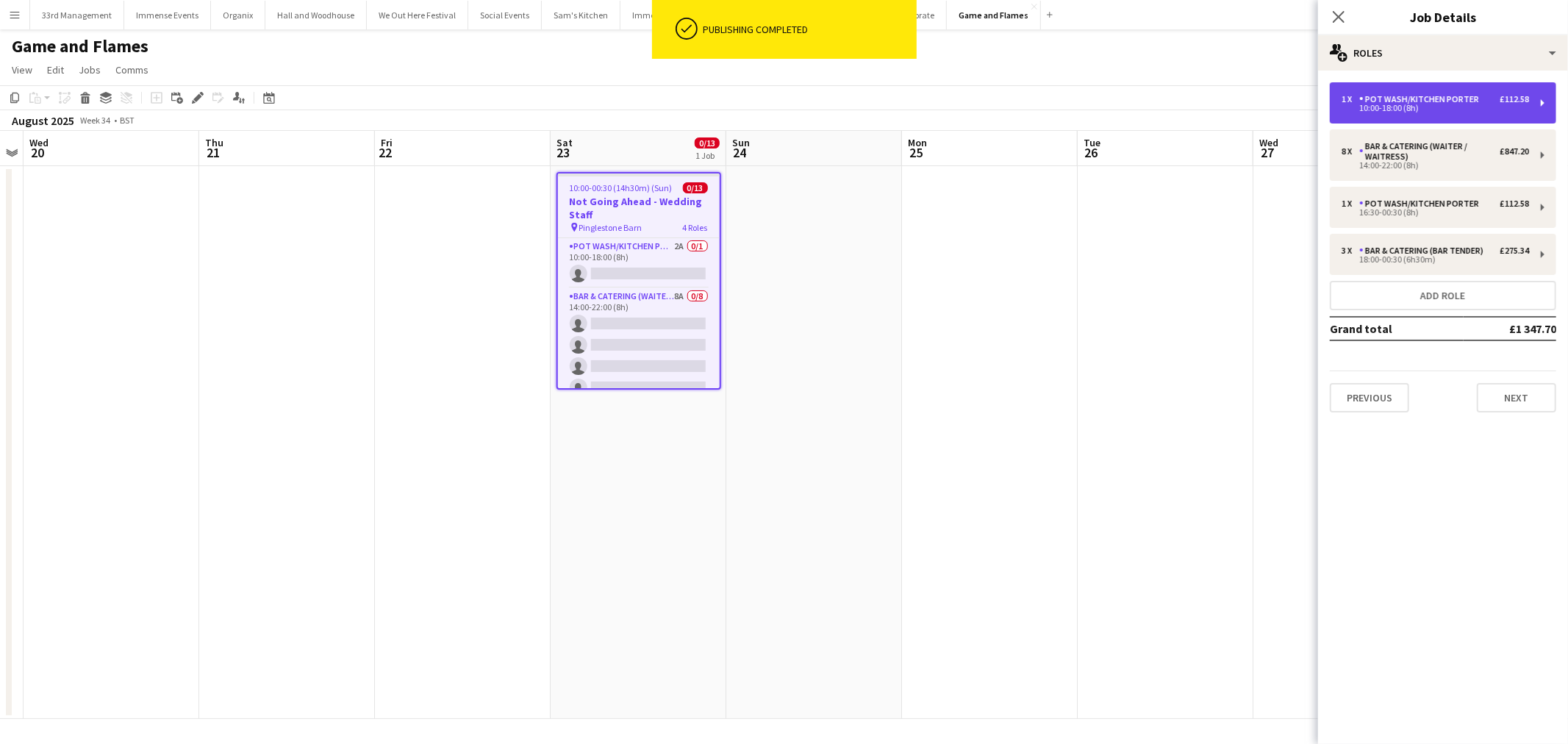 click on "1 x   Pot wash/Kitchen porter   £112.58   10:00-18:00 (8h)" at bounding box center [1443, 103] 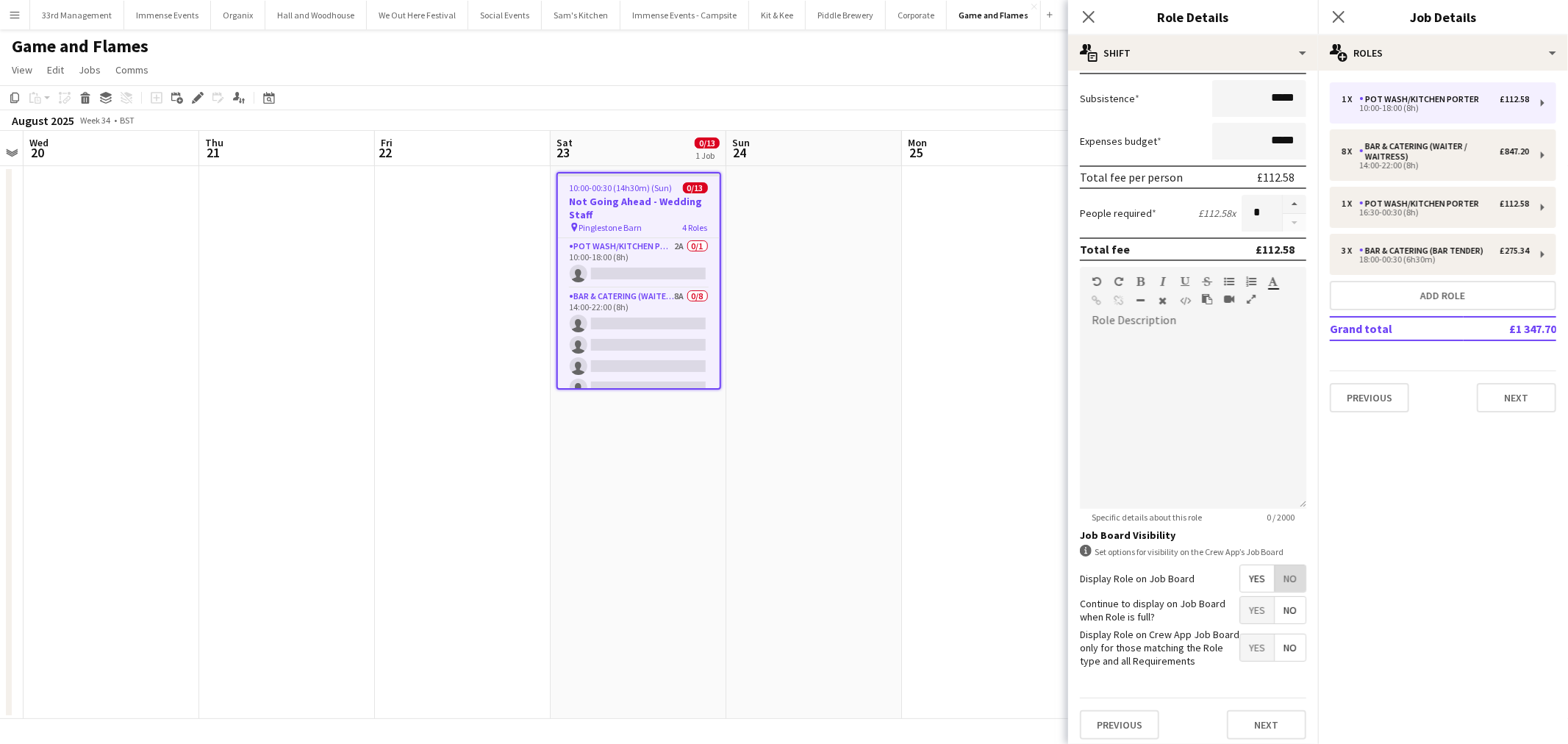 click on "No" at bounding box center (1290, 579) 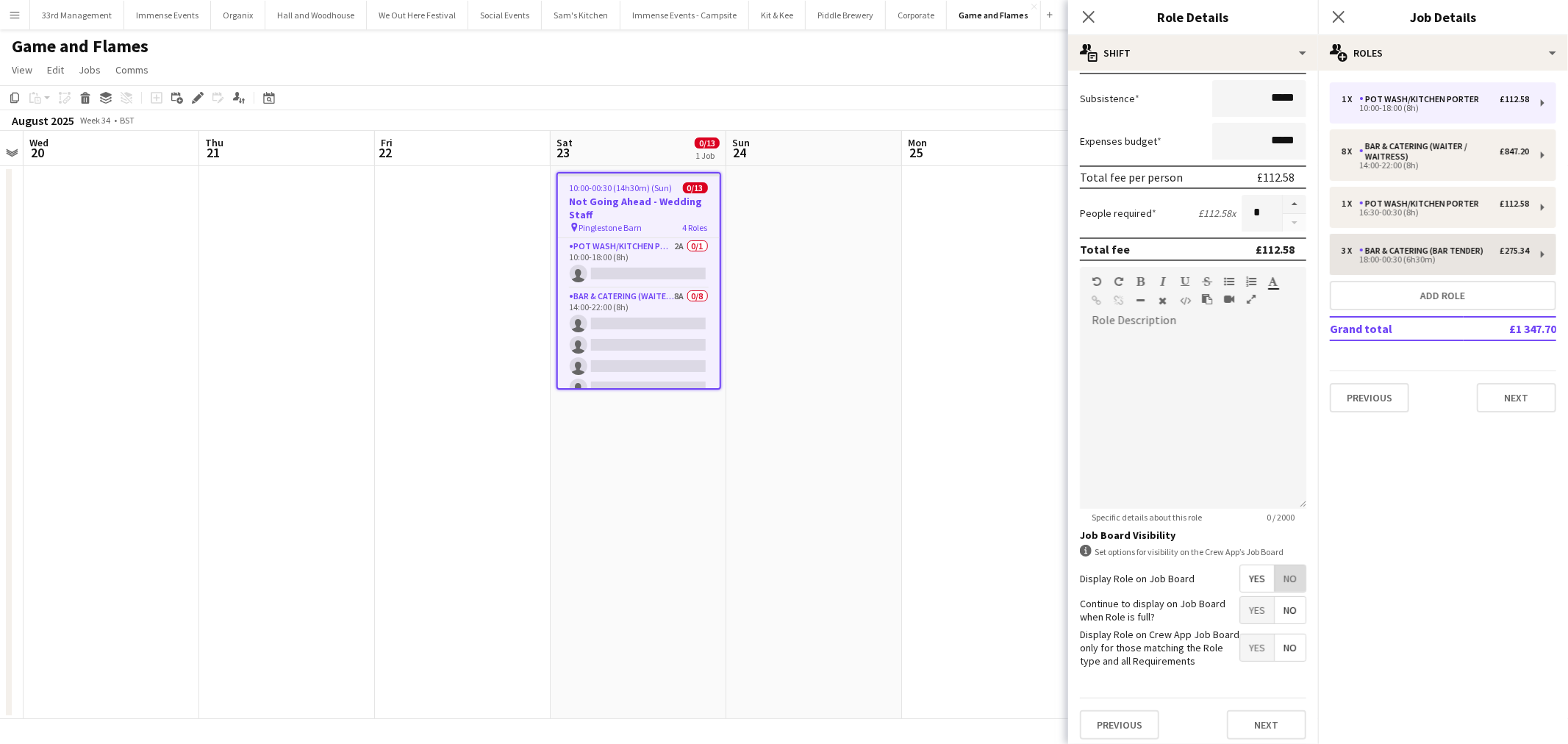 scroll, scrollTop: 170, scrollLeft: 0, axis: vertical 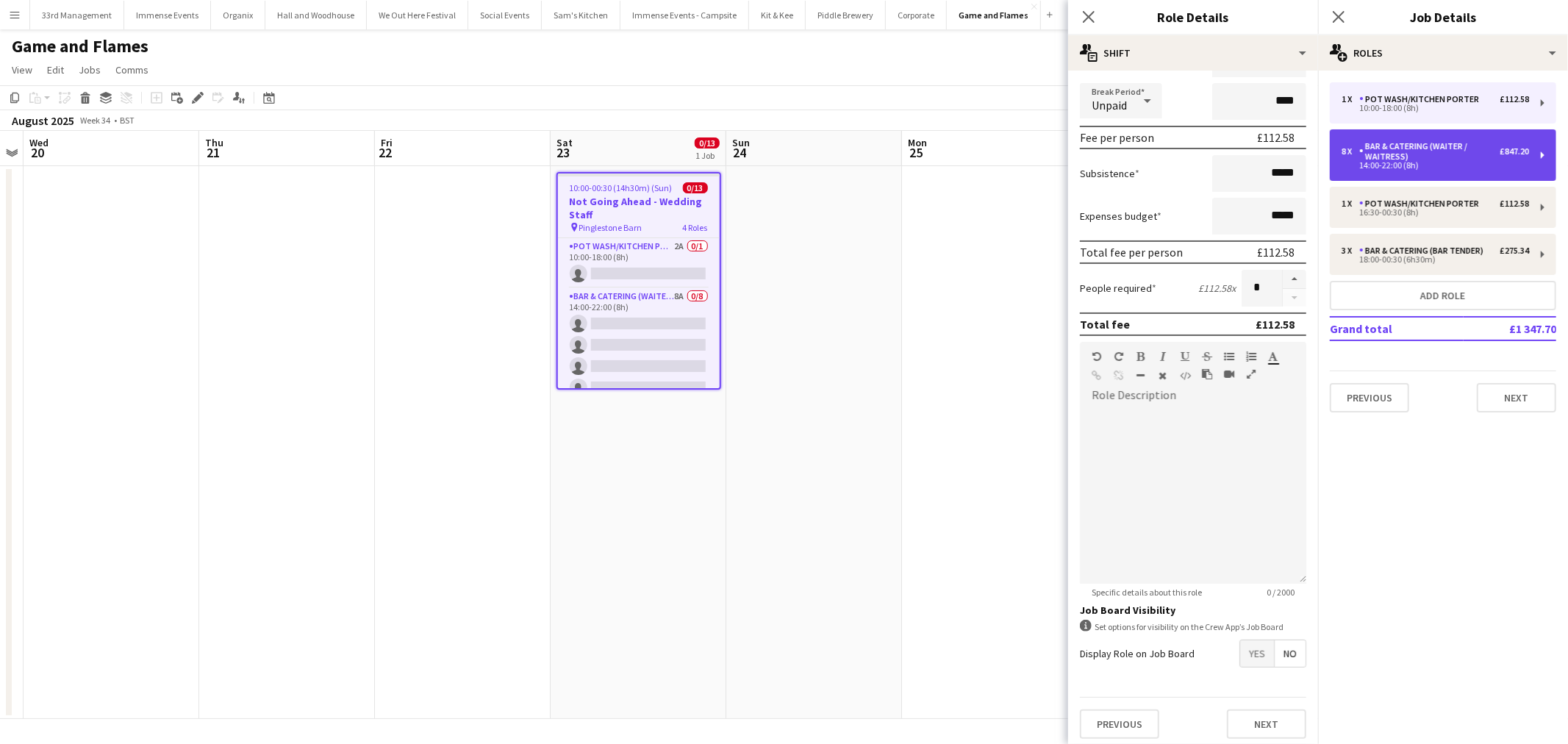 click on "8 x   Bar & Catering (Waiter / waitress)   £847.20   14:00-22:00 (8h)" at bounding box center [1443, 155] 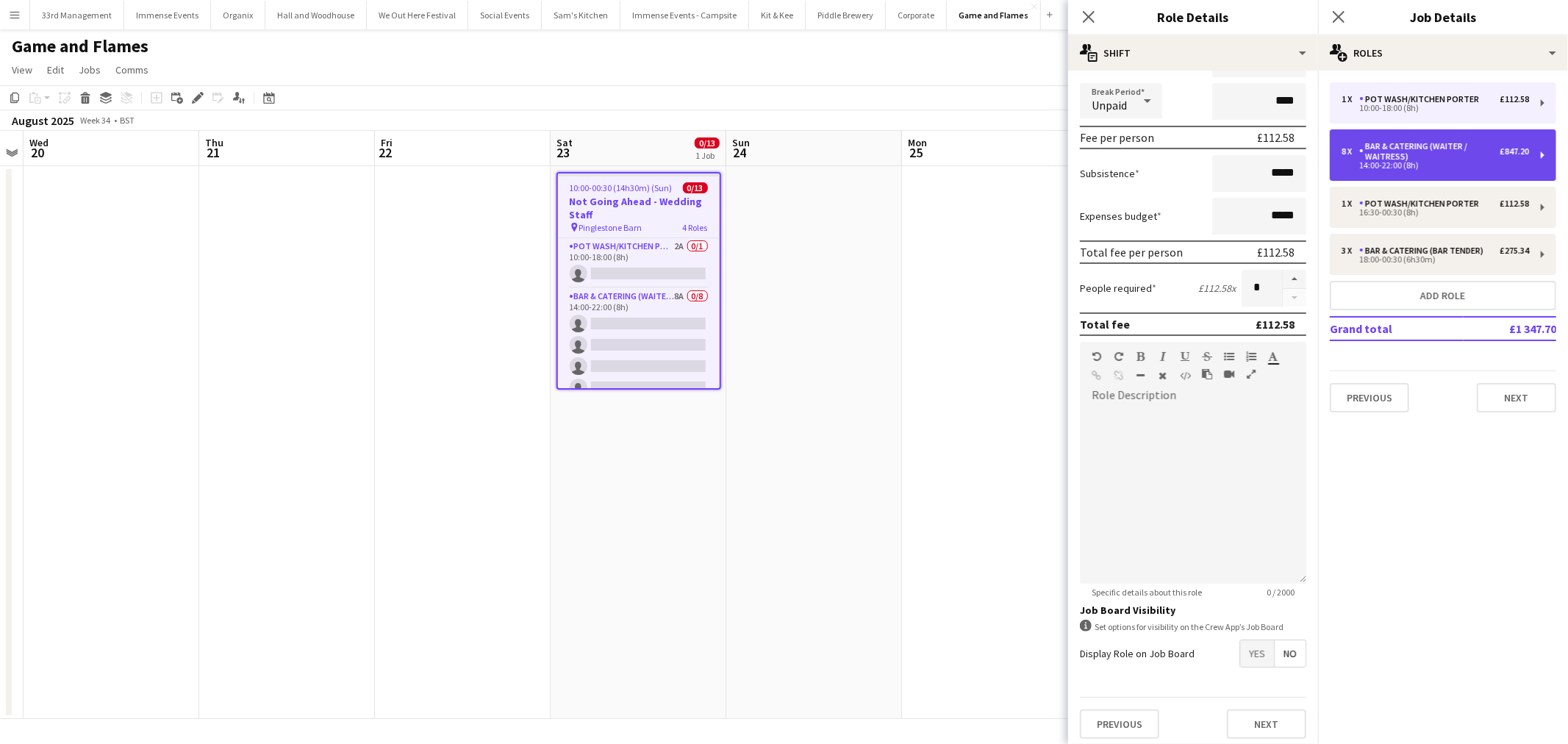 type on "*****" 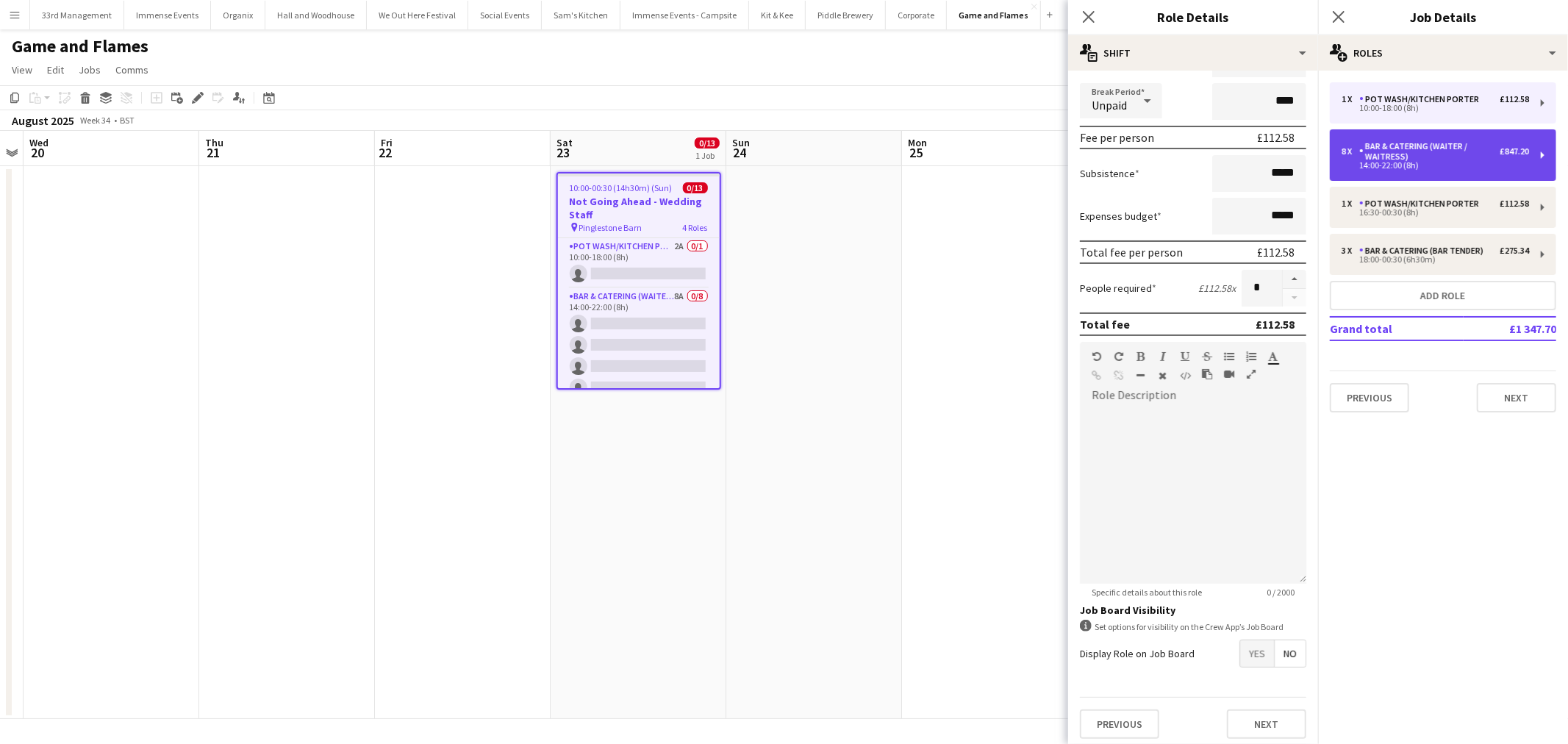 type on "*" 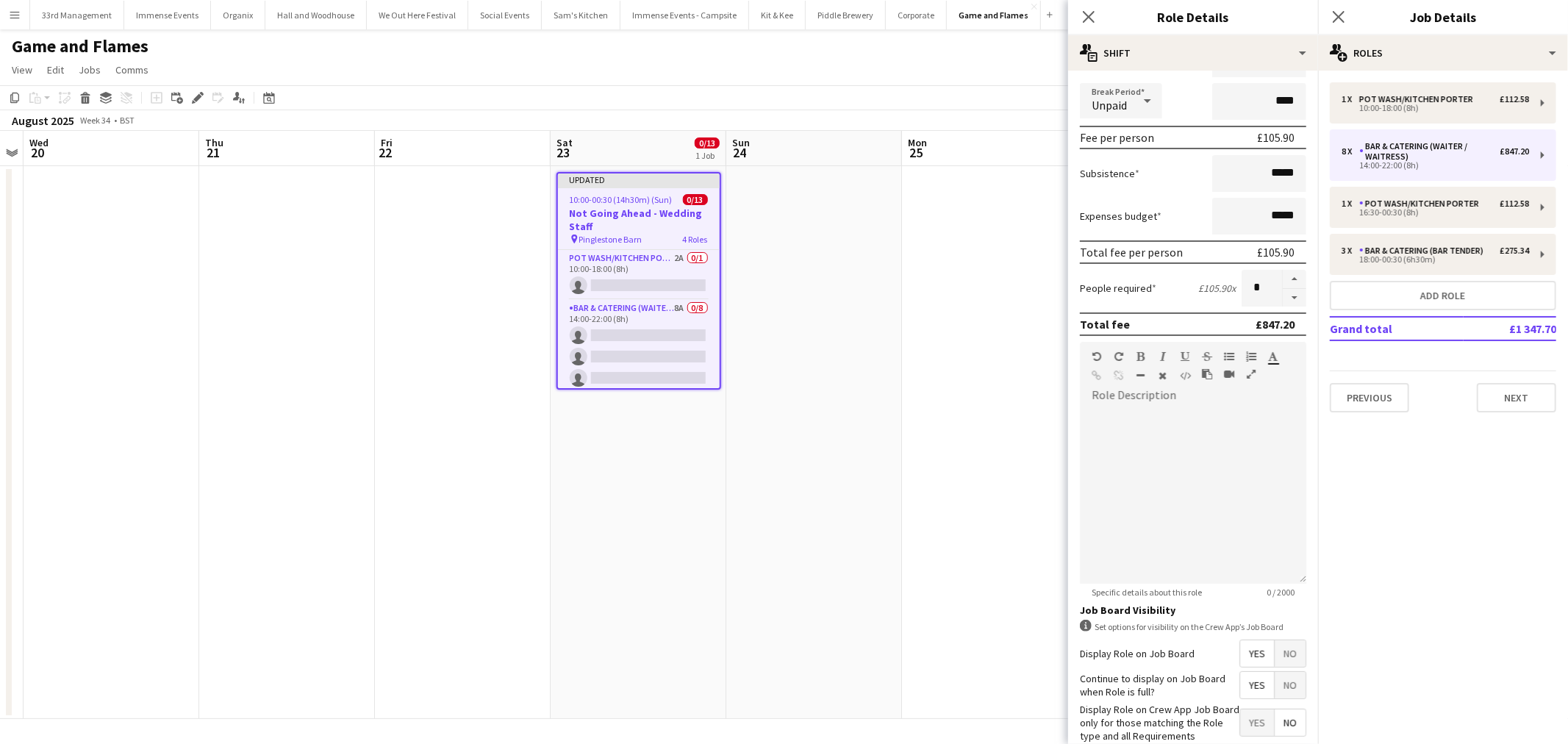 click on "No" at bounding box center [1290, 654] 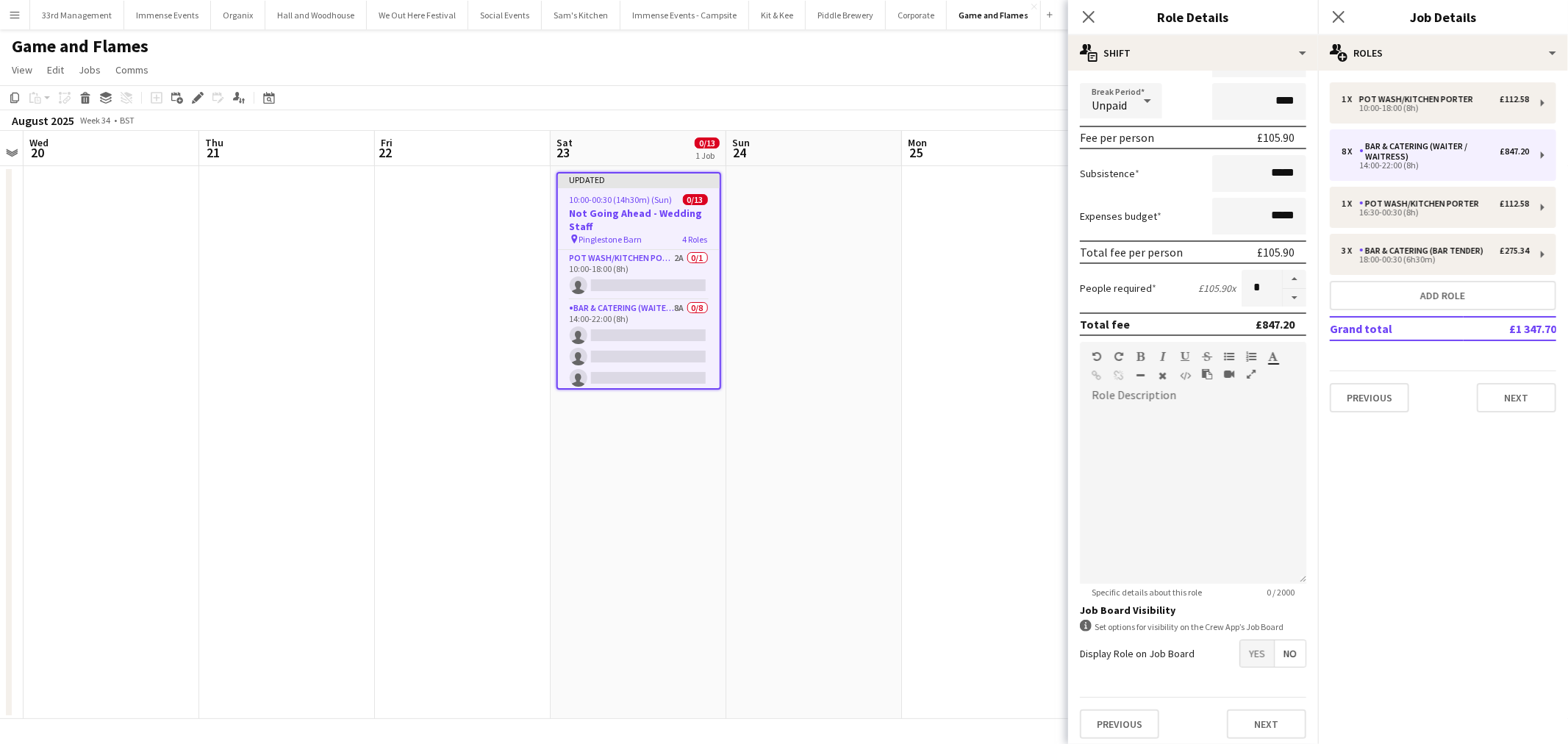 click on "**********" at bounding box center [1193, 332] 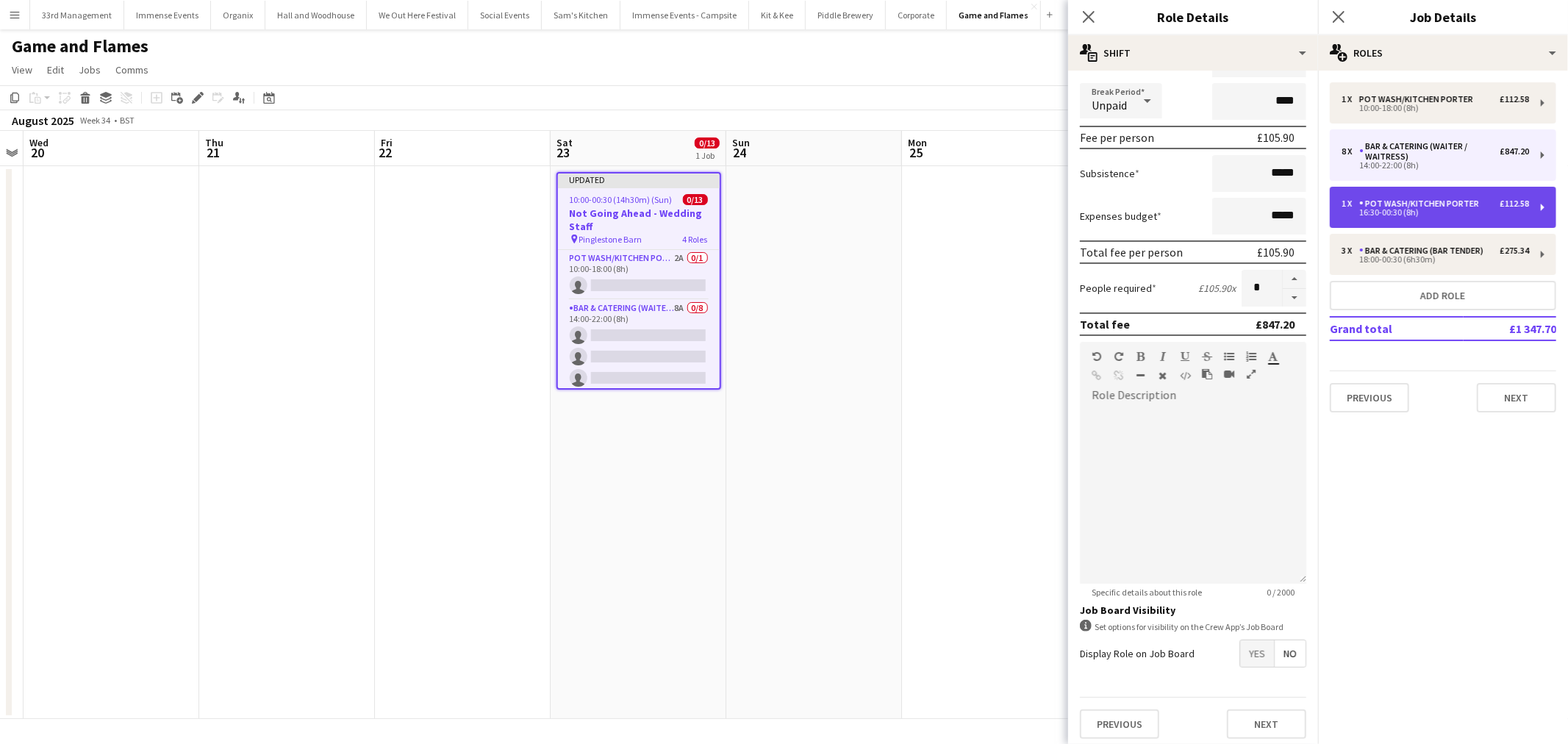 click on "Pot wash/Kitchen porter" at bounding box center [1422, 204] 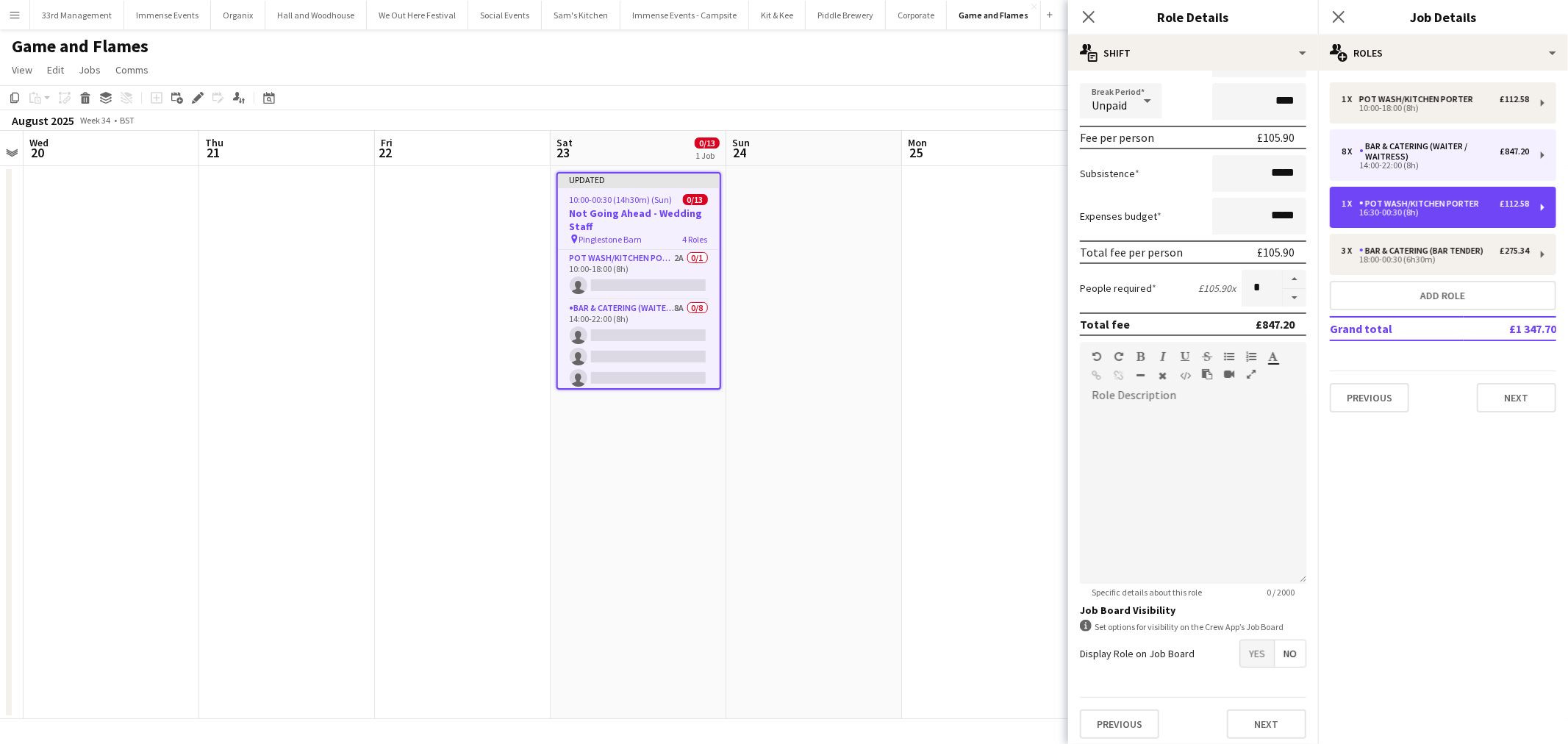 type on "**********" 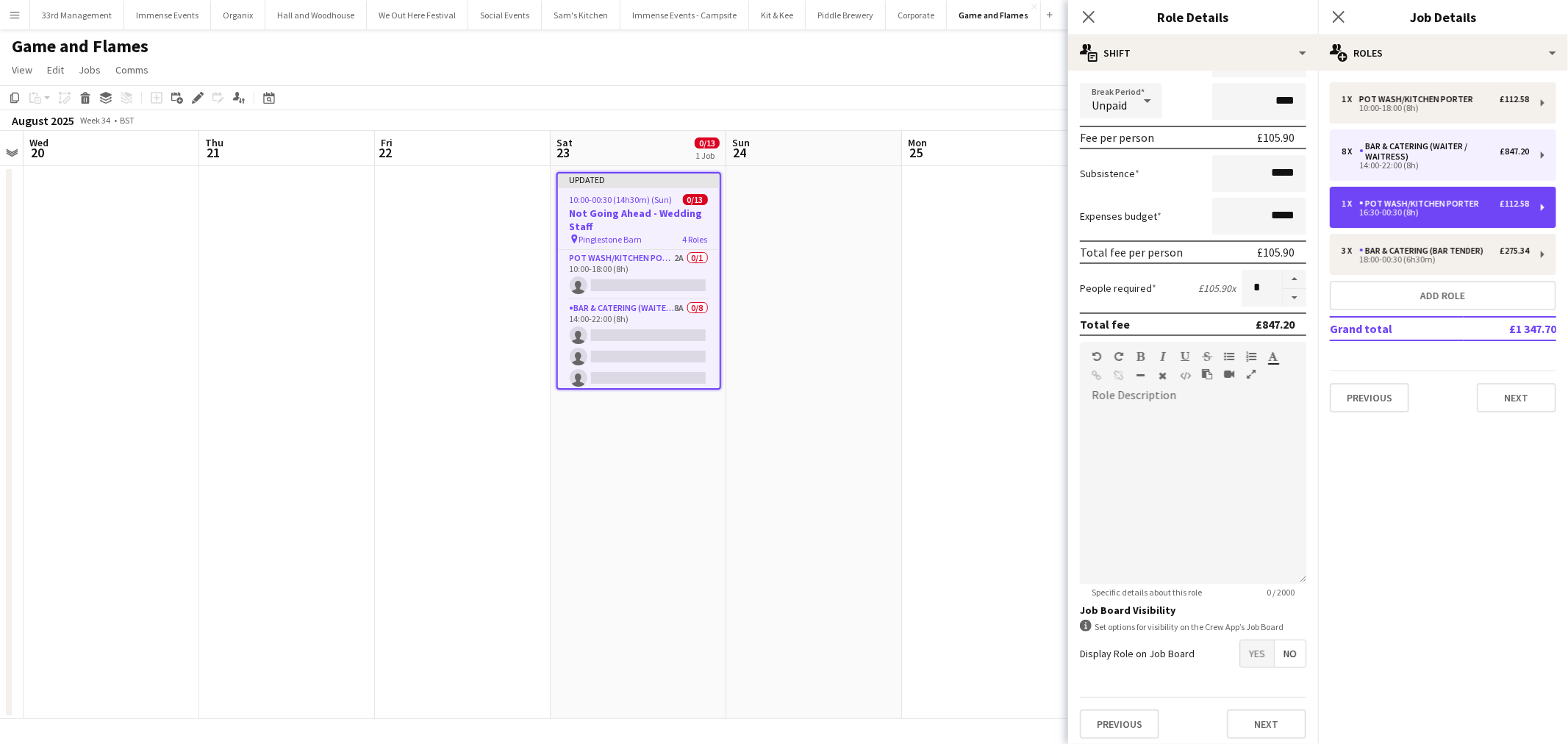 type on "*****" 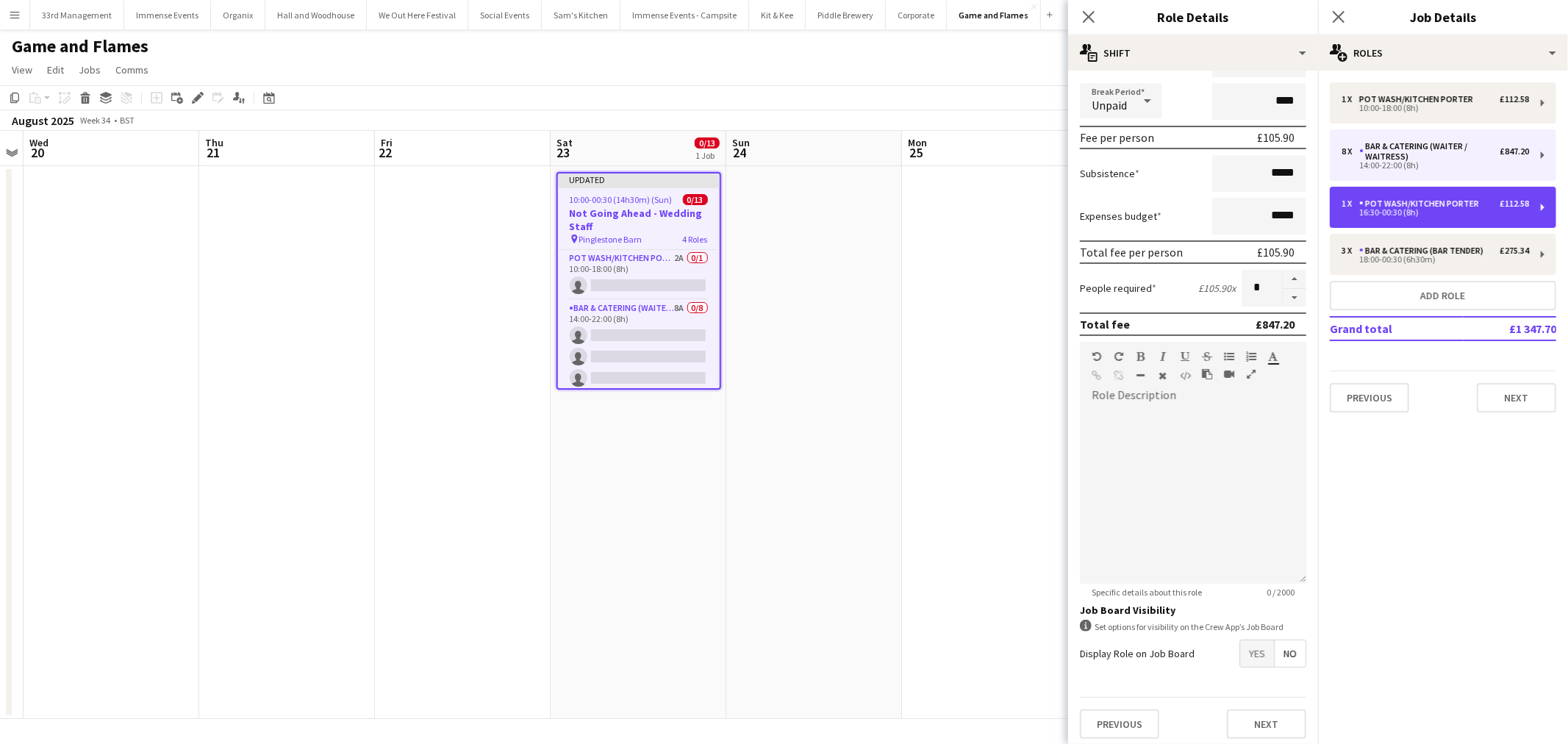 type on "******" 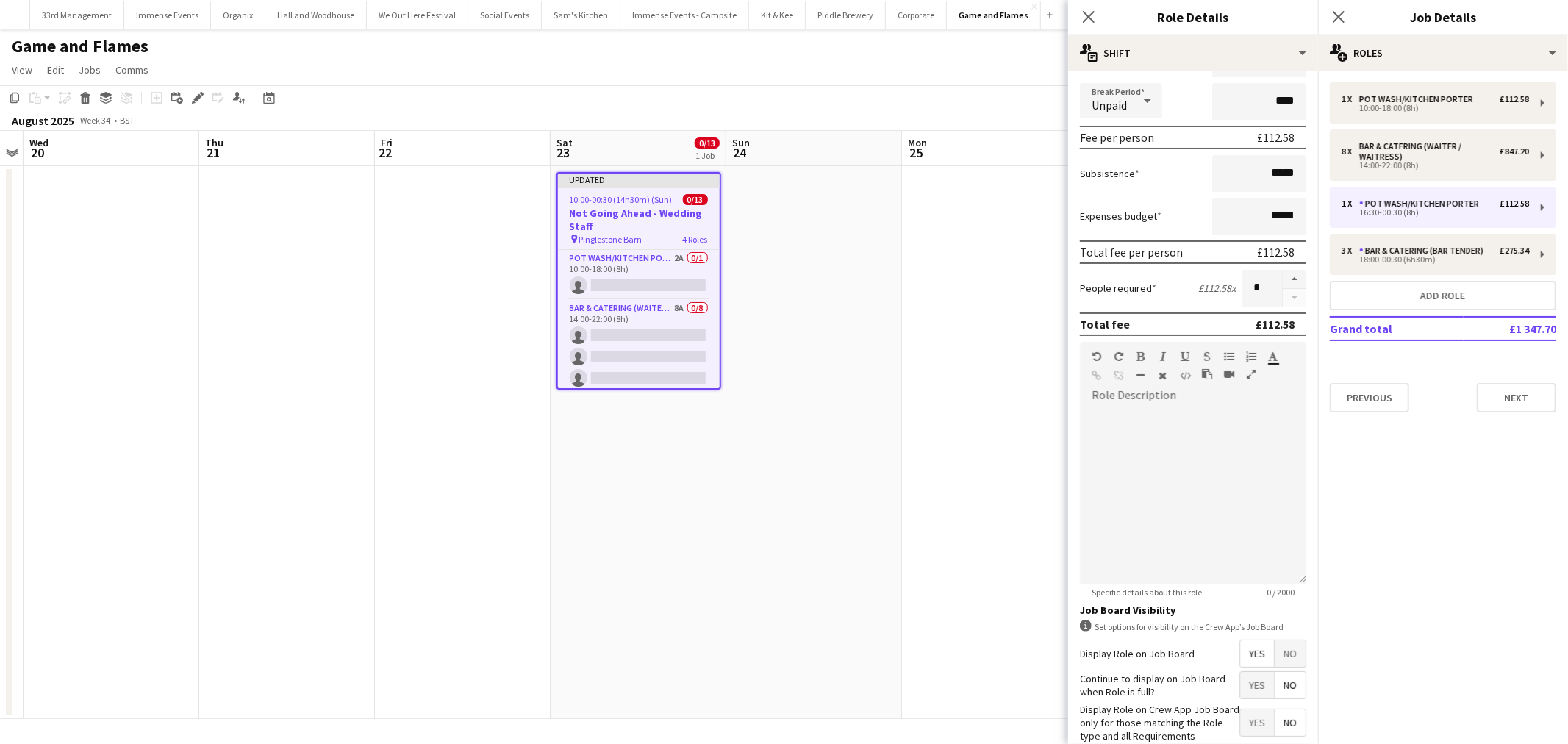click on "No" at bounding box center (1290, 654) 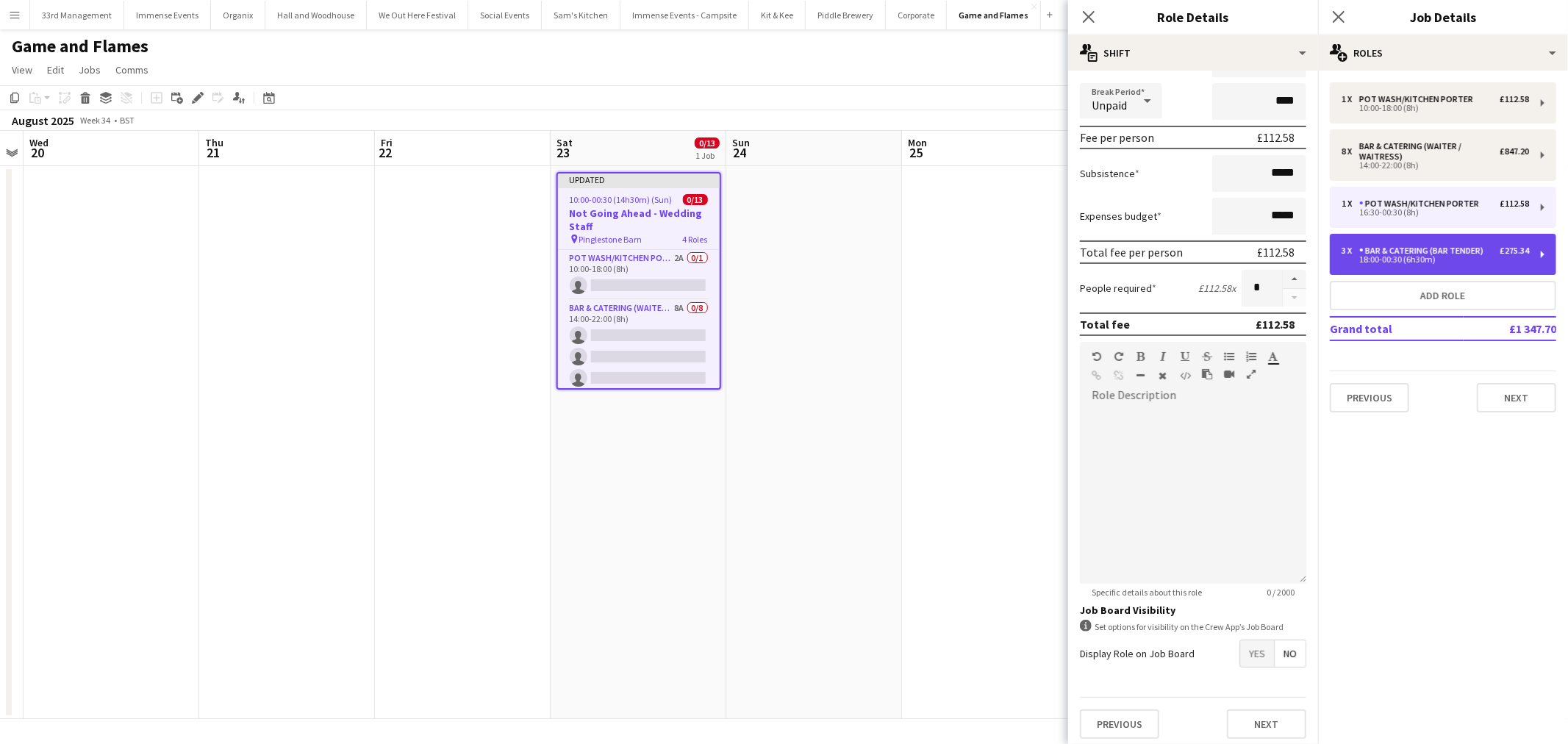 click on "Bar & Catering (Bar Tender)" at bounding box center [1424, 251] 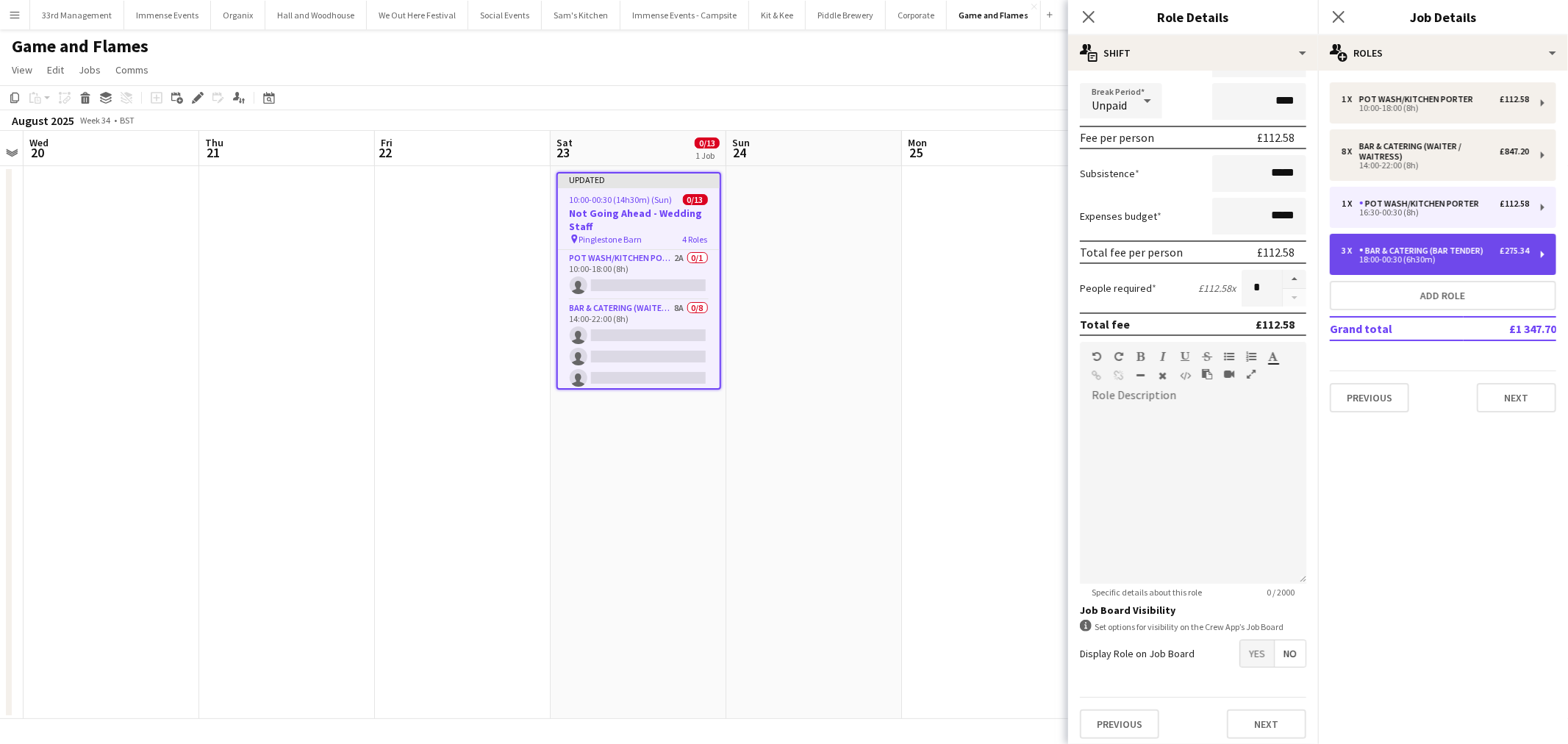 type on "*****" 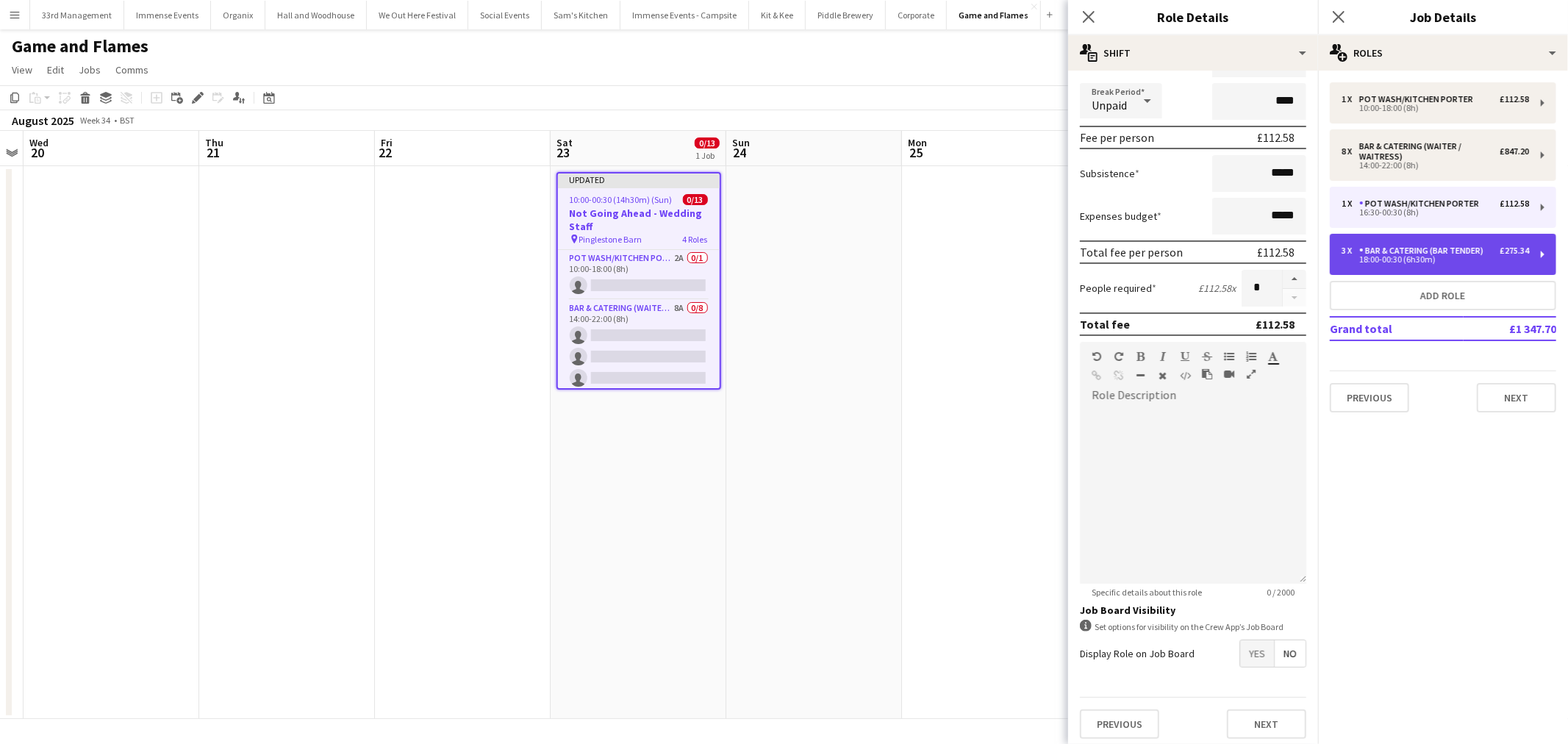 type on "******" 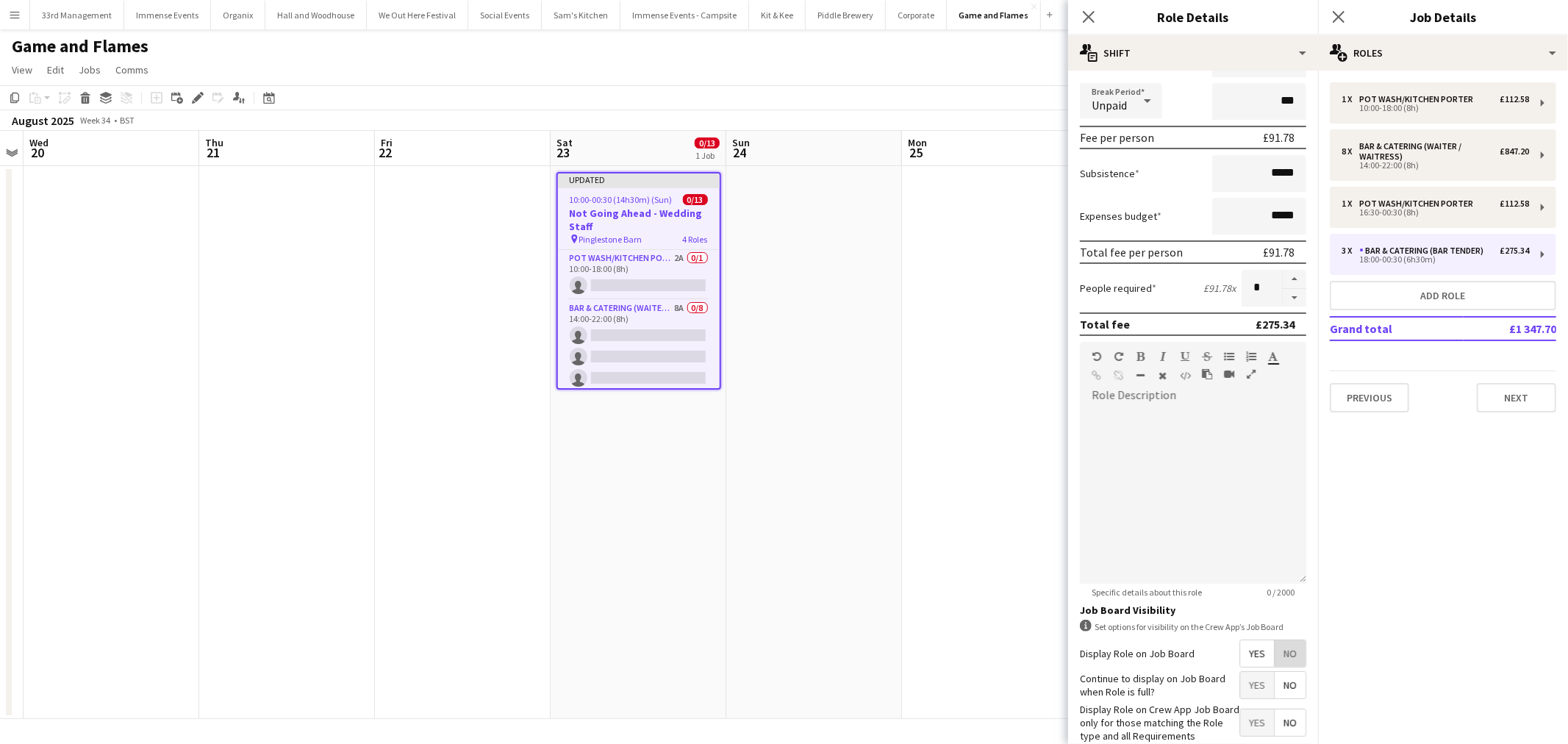 click on "No" at bounding box center [1290, 654] 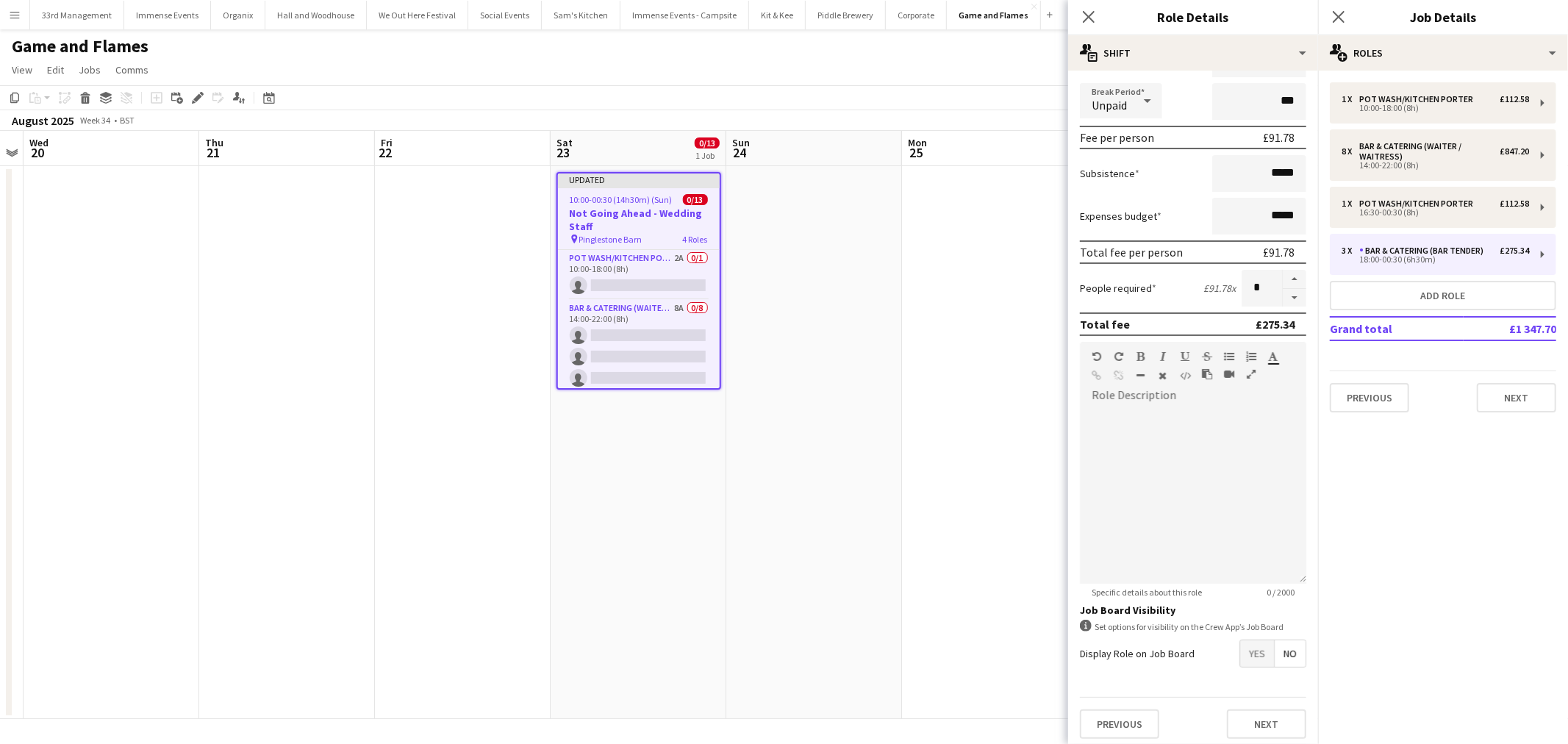 click at bounding box center [989, 443] 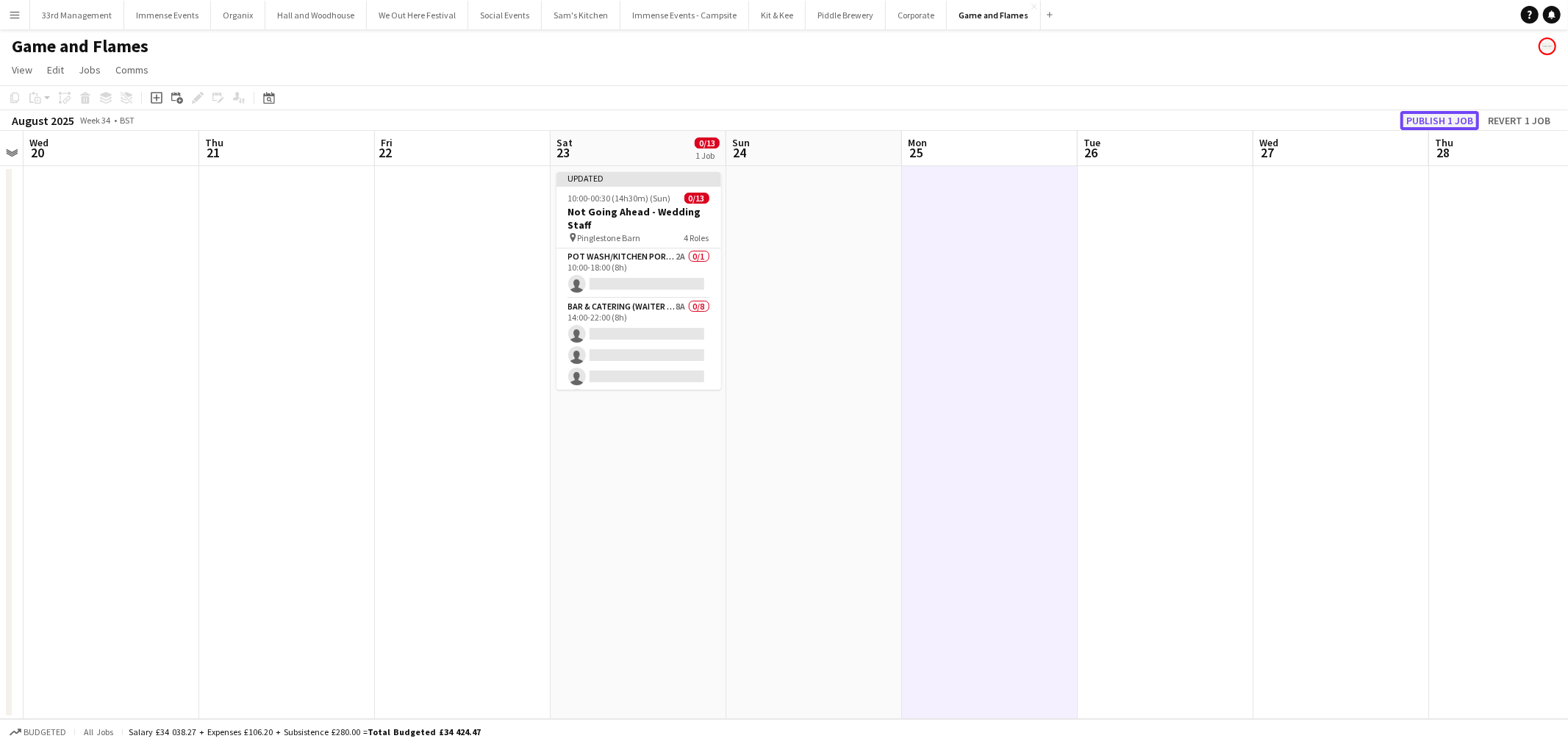 click on "Publish 1 job" 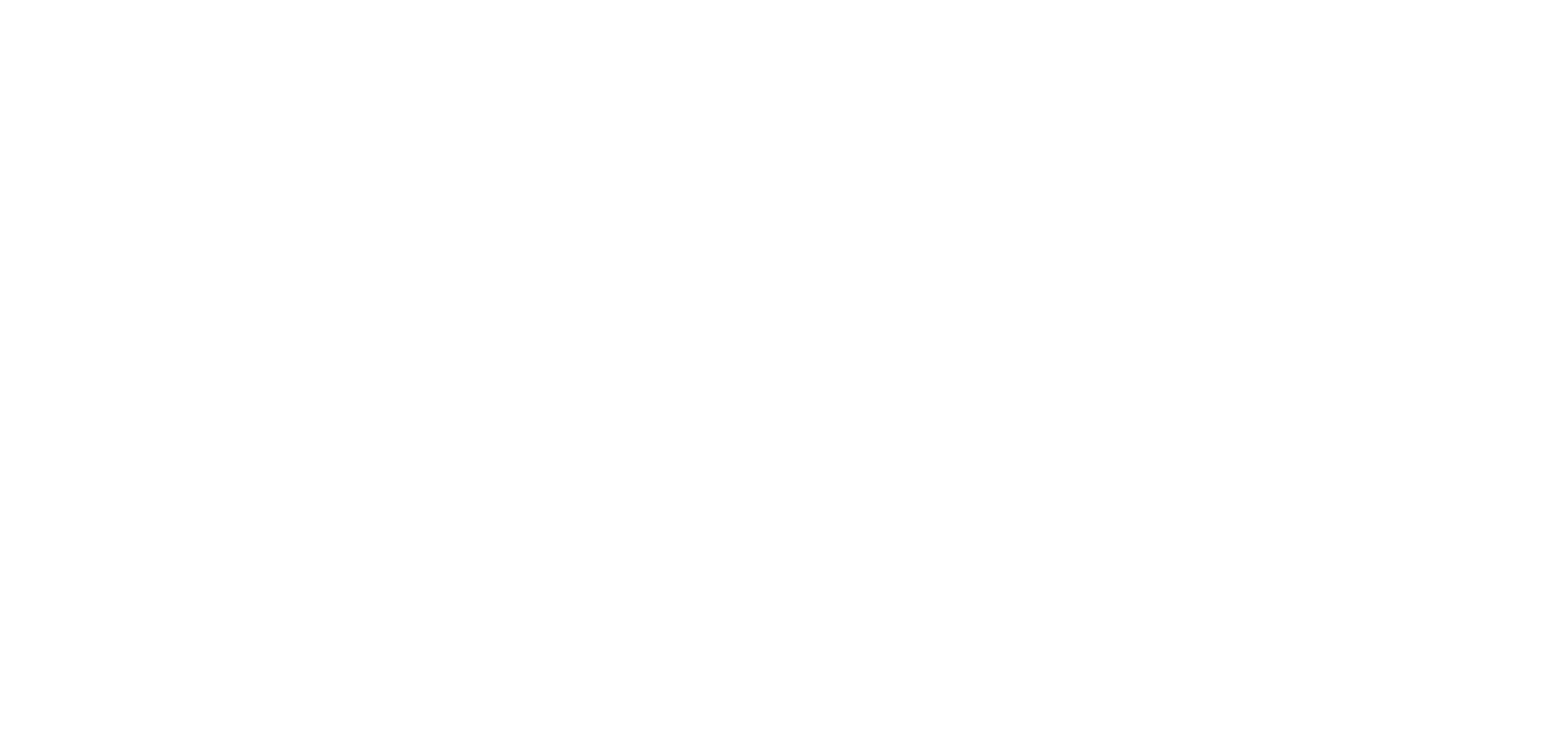 scroll, scrollTop: 0, scrollLeft: 0, axis: both 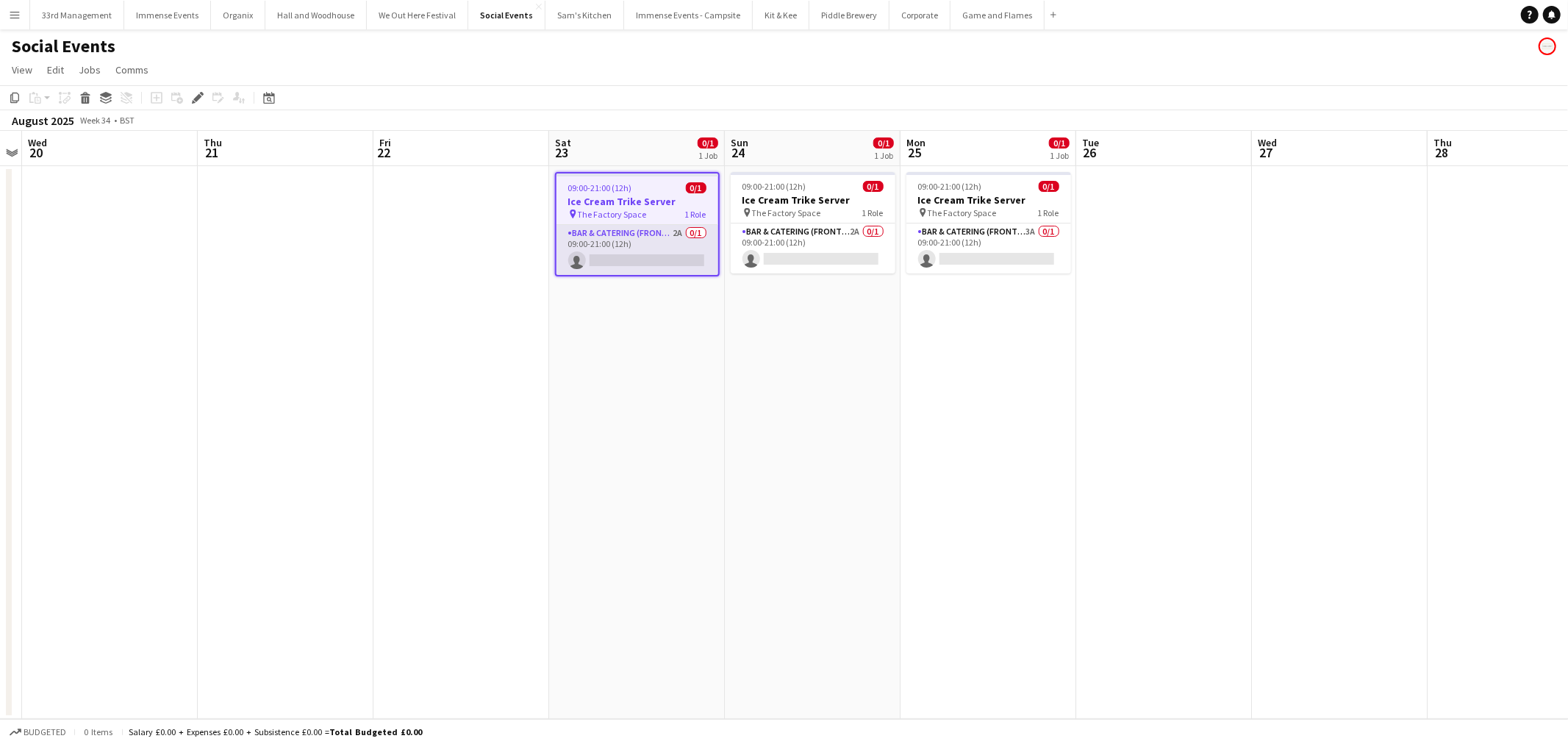 click on "Bar & Catering (Front of House)   2A   0/1   09:00-21:00 (12h)
single-neutral-actions" at bounding box center [637, 250] 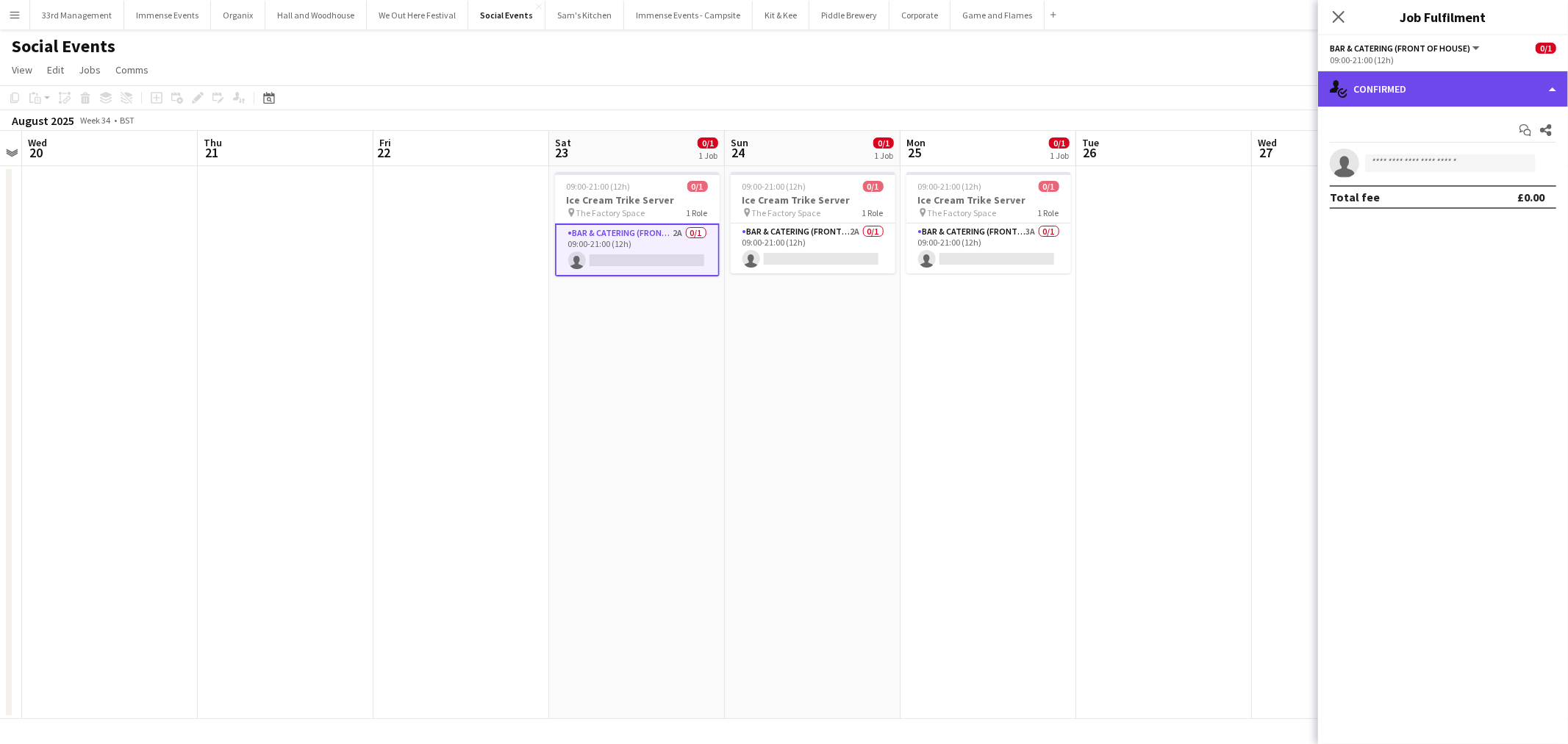 click on "single-neutral-actions-check-2
Confirmed" 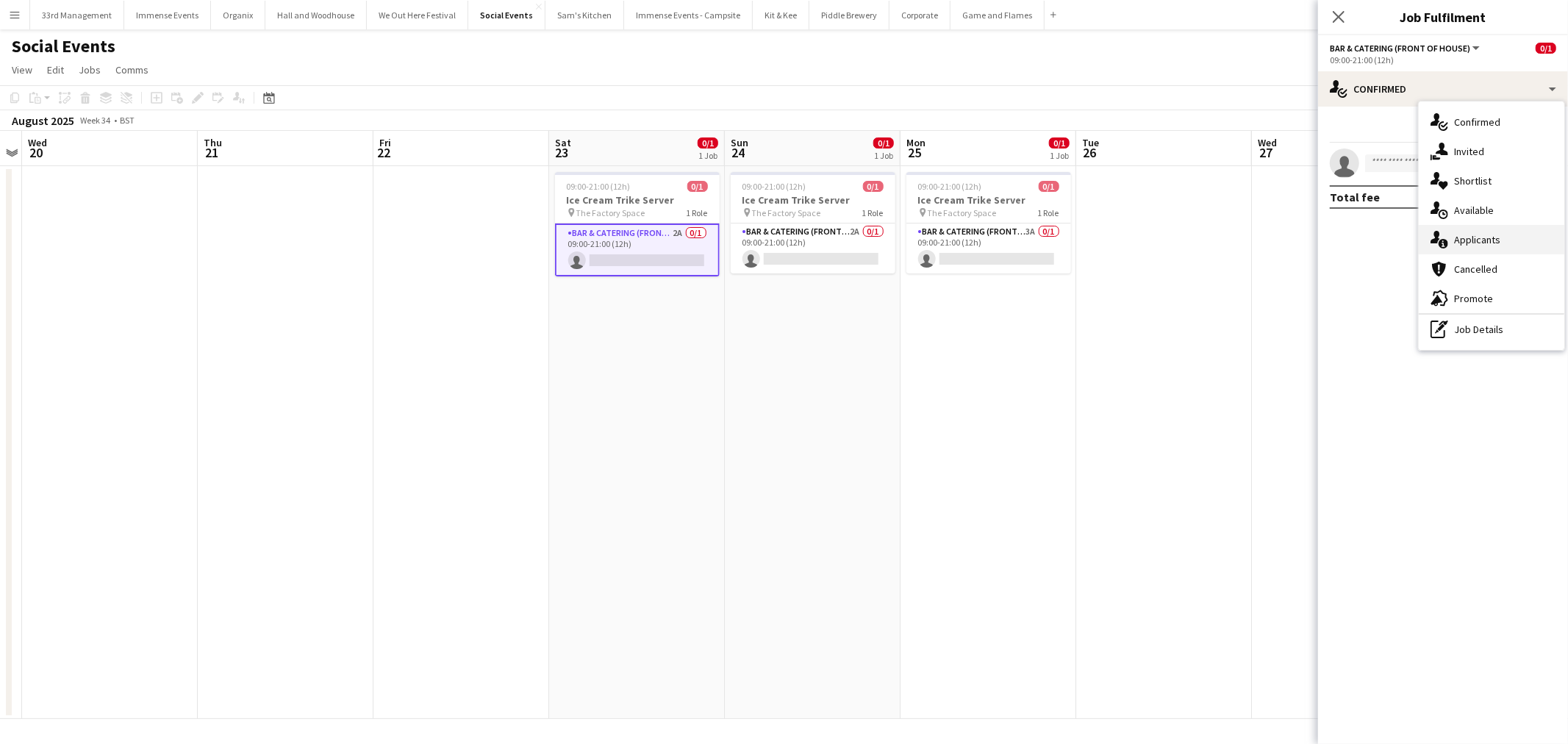 click on "single-neutral-actions-information
Applicants" at bounding box center (1492, 240) 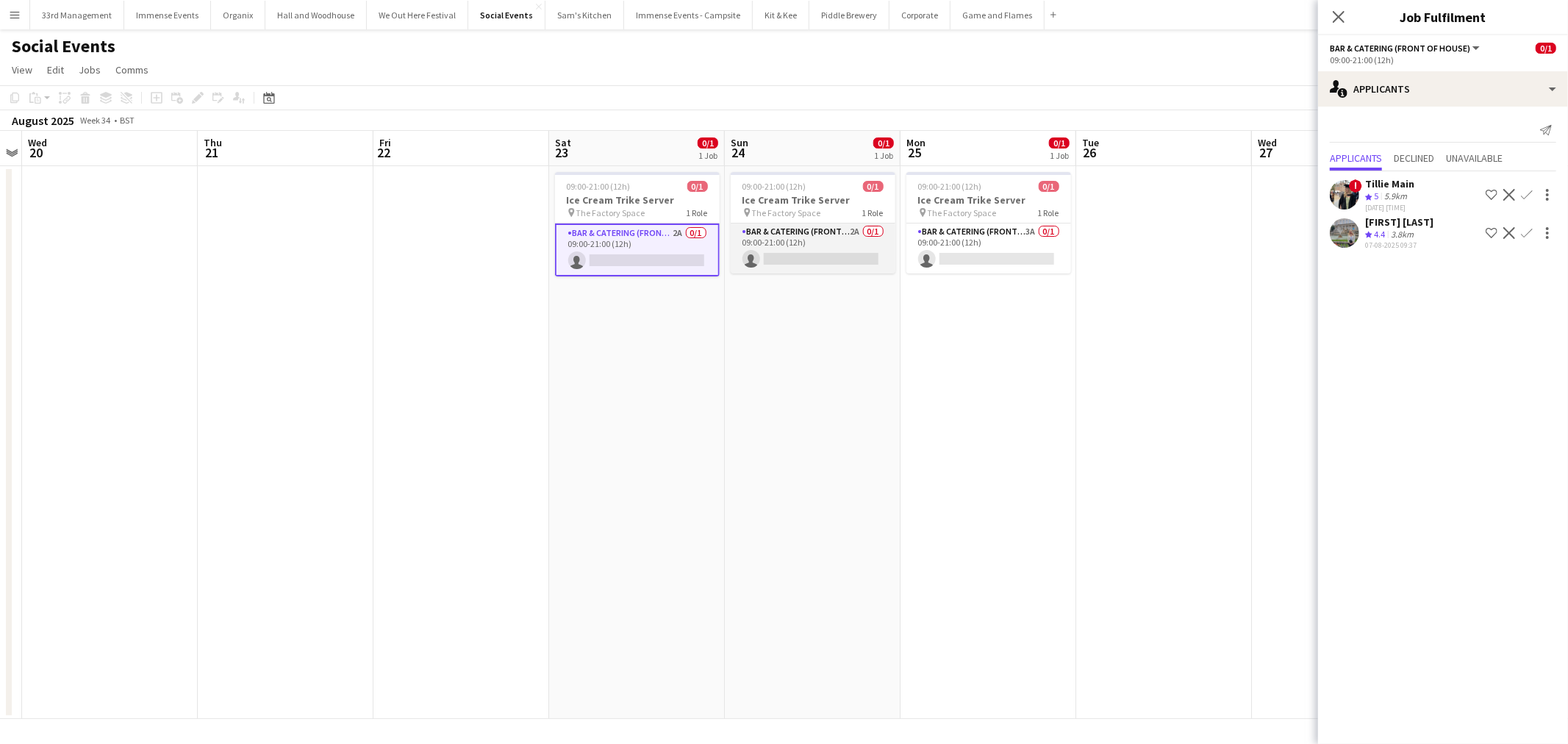 click on "Bar & Catering (Front of House)   2A   0/1   09:00-21:00 (12h)
single-neutral-actions" at bounding box center (813, 248) 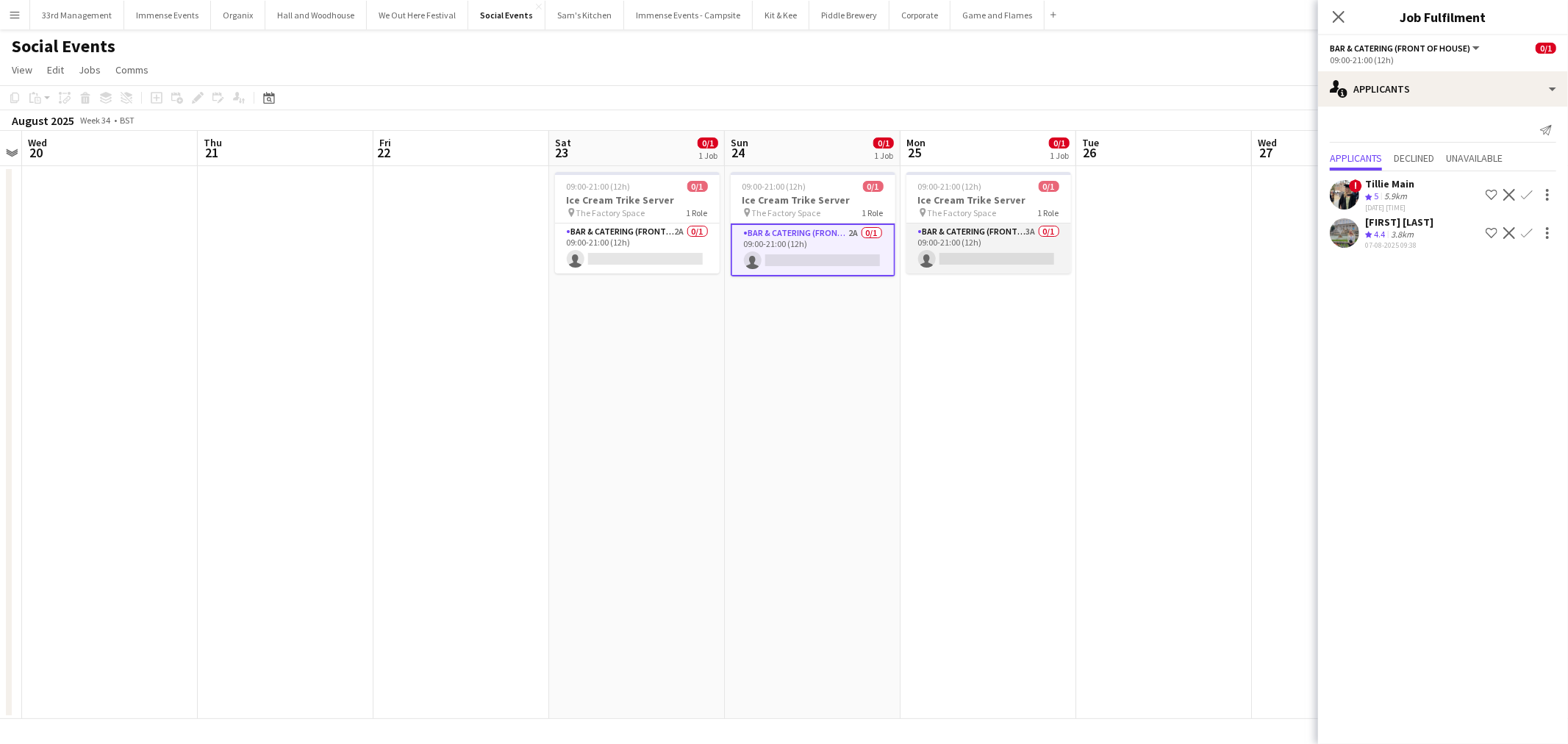 click on "Bar & Catering (Front of House)   3A   0/1   09:00-21:00 (12h)
single-neutral-actions" at bounding box center (989, 248) 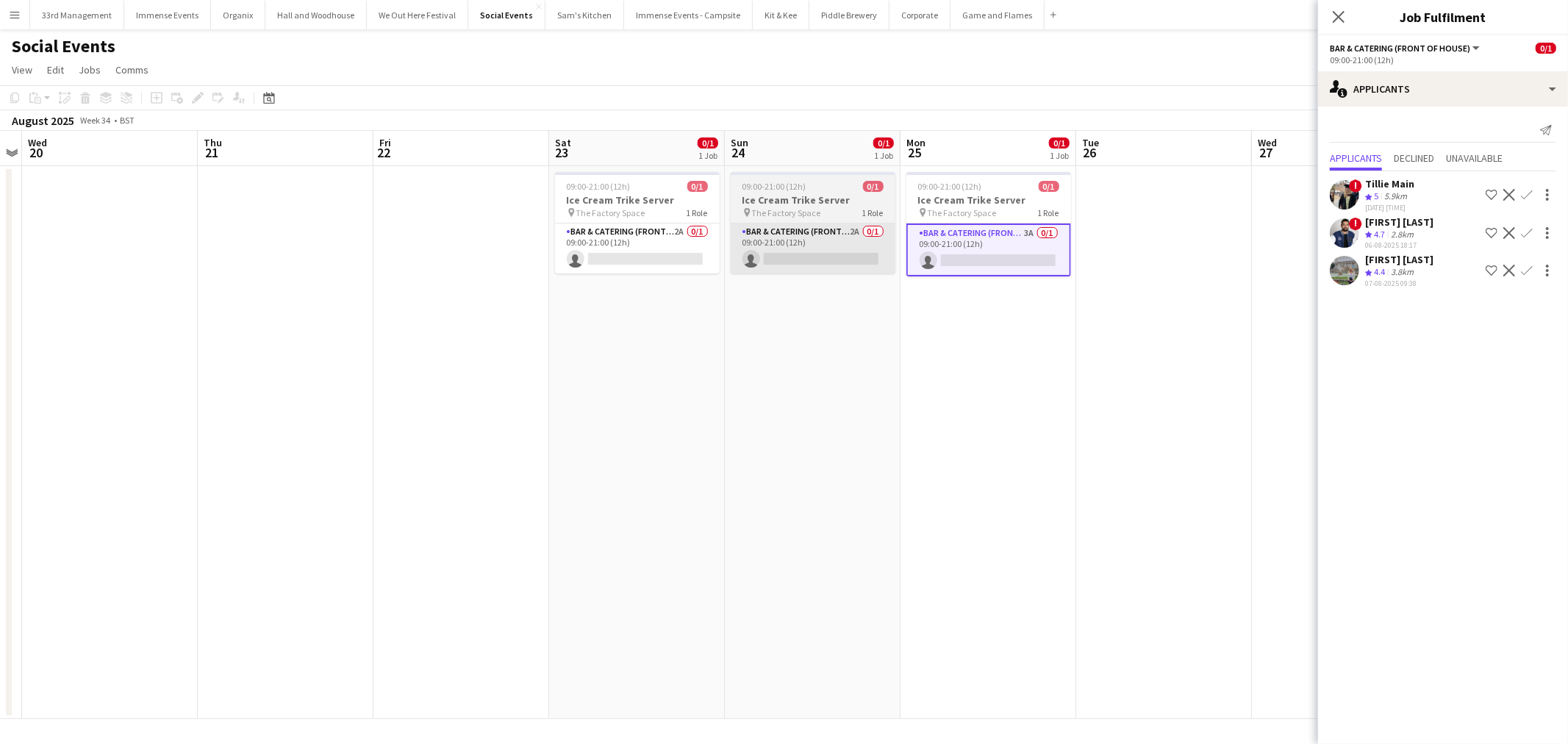 click on "Bar & Catering (Front of House)   2A   0/1   09:00-21:00 (12h)
single-neutral-actions" at bounding box center [813, 248] 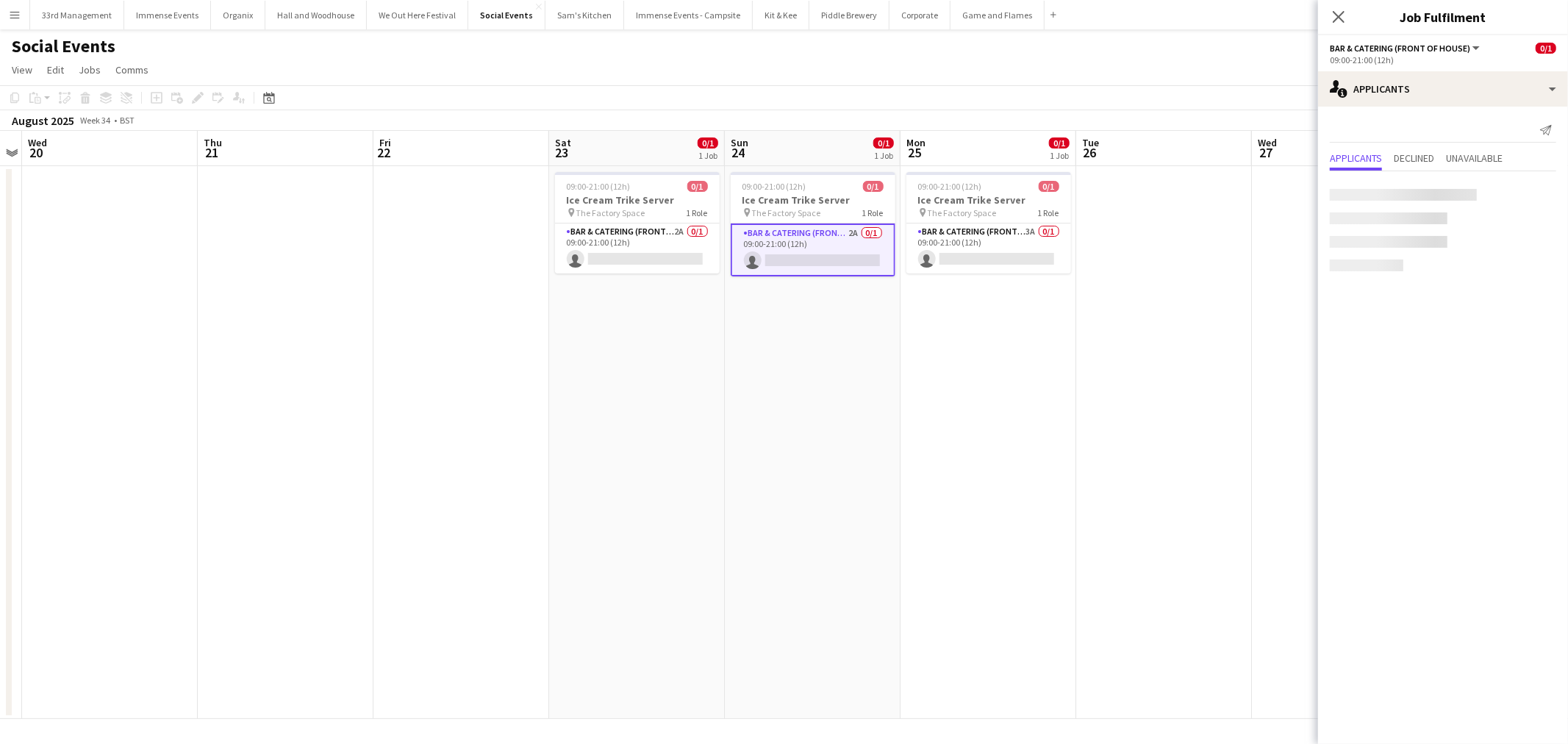 scroll, scrollTop: 0, scrollLeft: 504, axis: horizontal 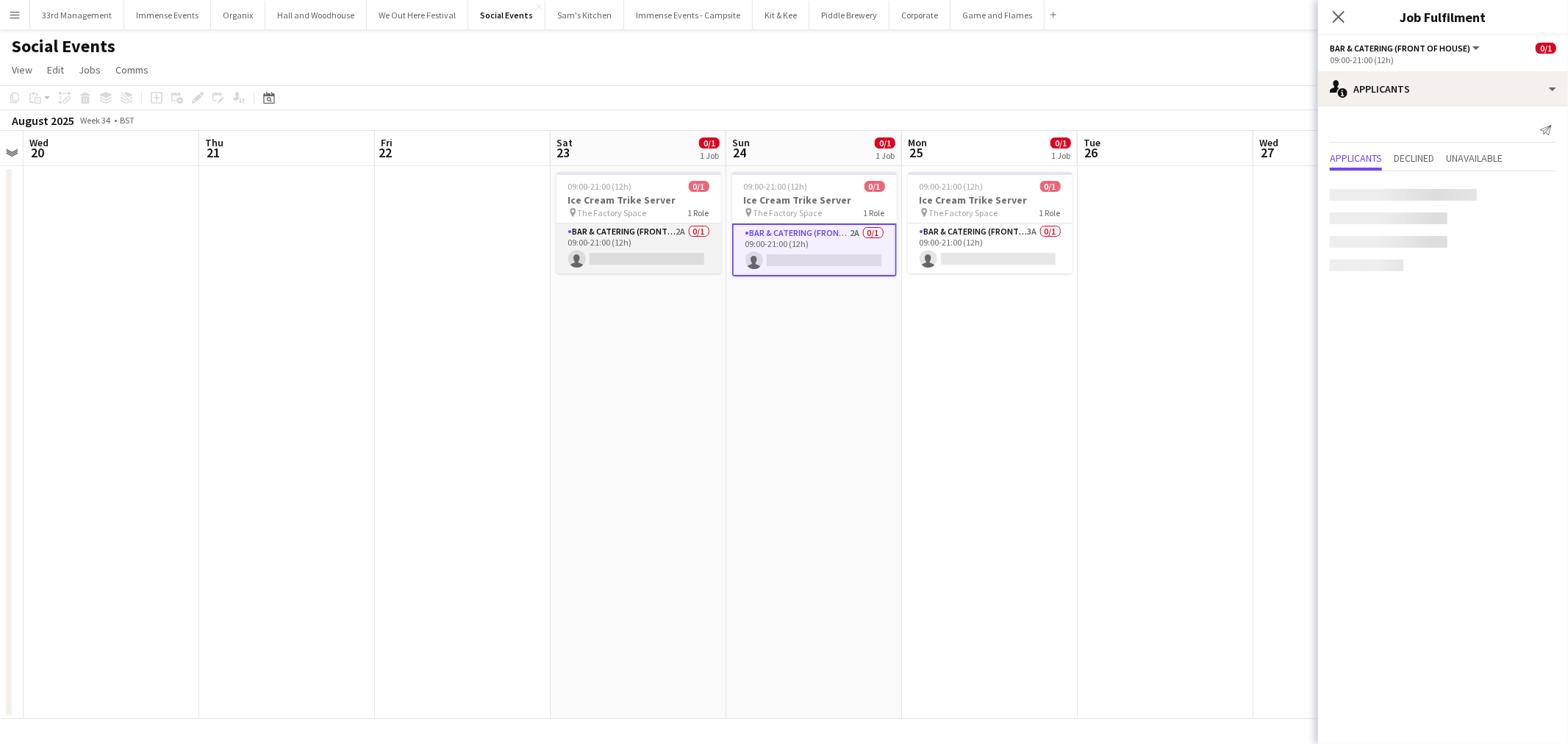 click on "Bar & Catering (Front of House)   2A   0/1   09:00-21:00 (12h)
single-neutral-actions" at bounding box center [639, 248] 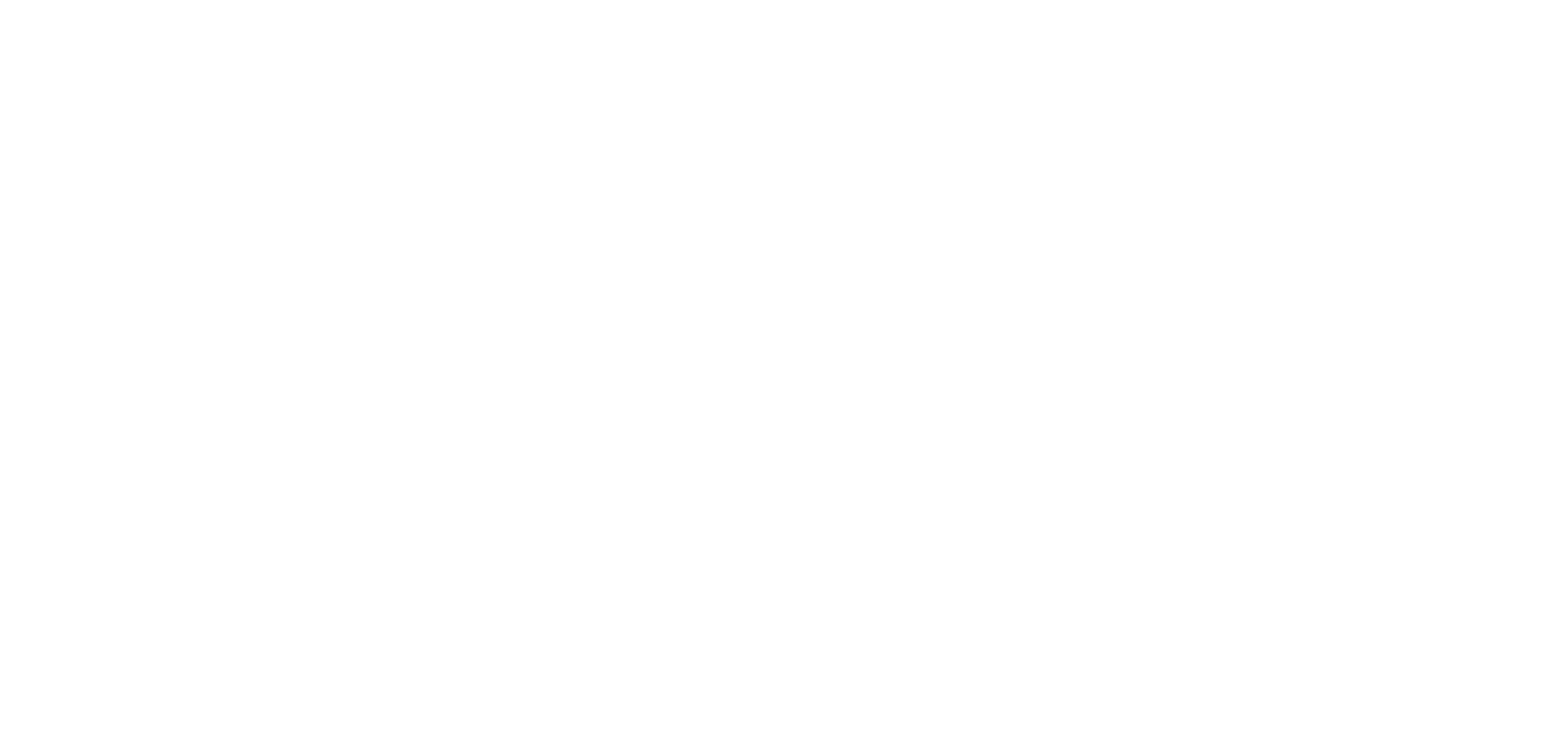scroll, scrollTop: 0, scrollLeft: 0, axis: both 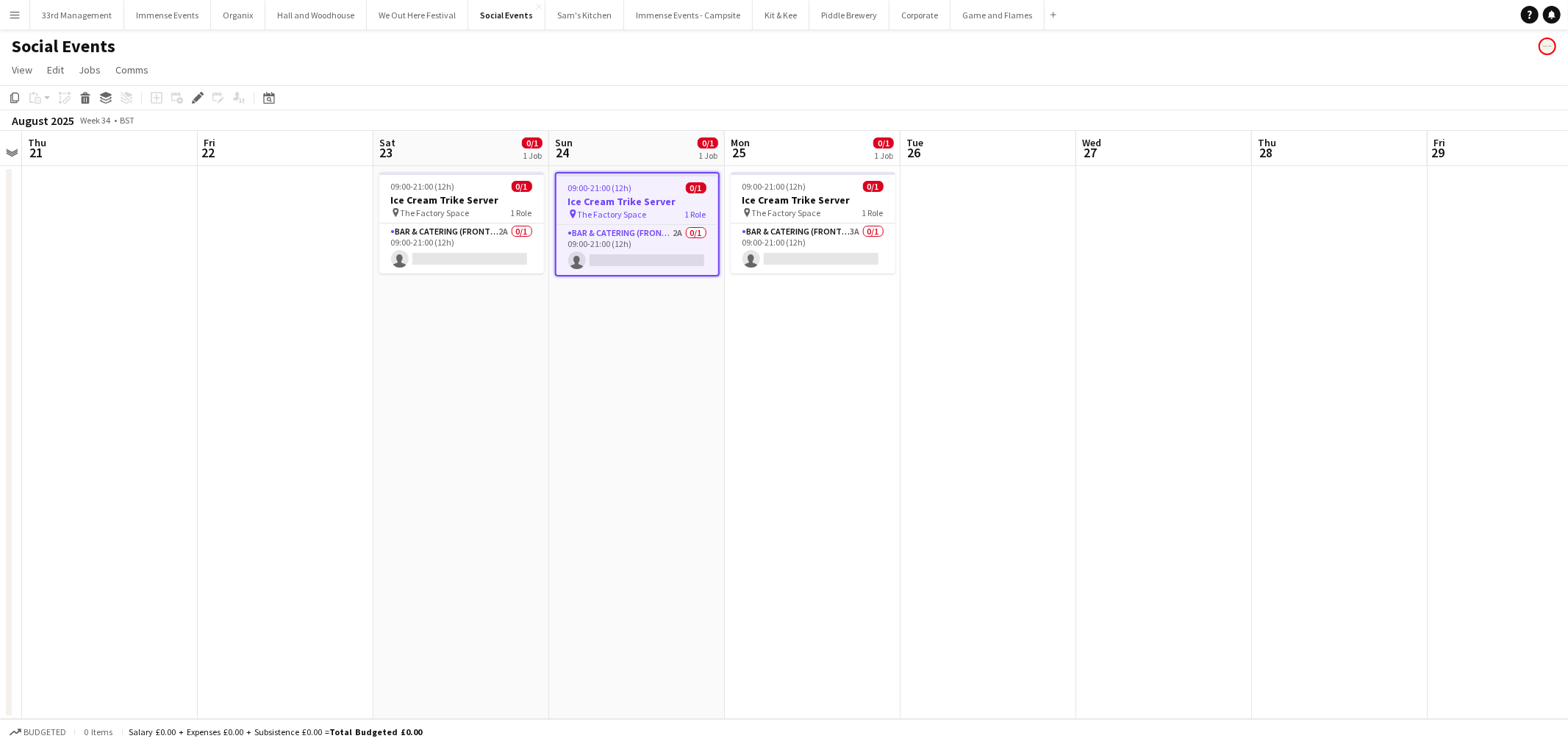 drag, startPoint x: 459, startPoint y: 185, endPoint x: 395, endPoint y: 165, distance: 67.05222 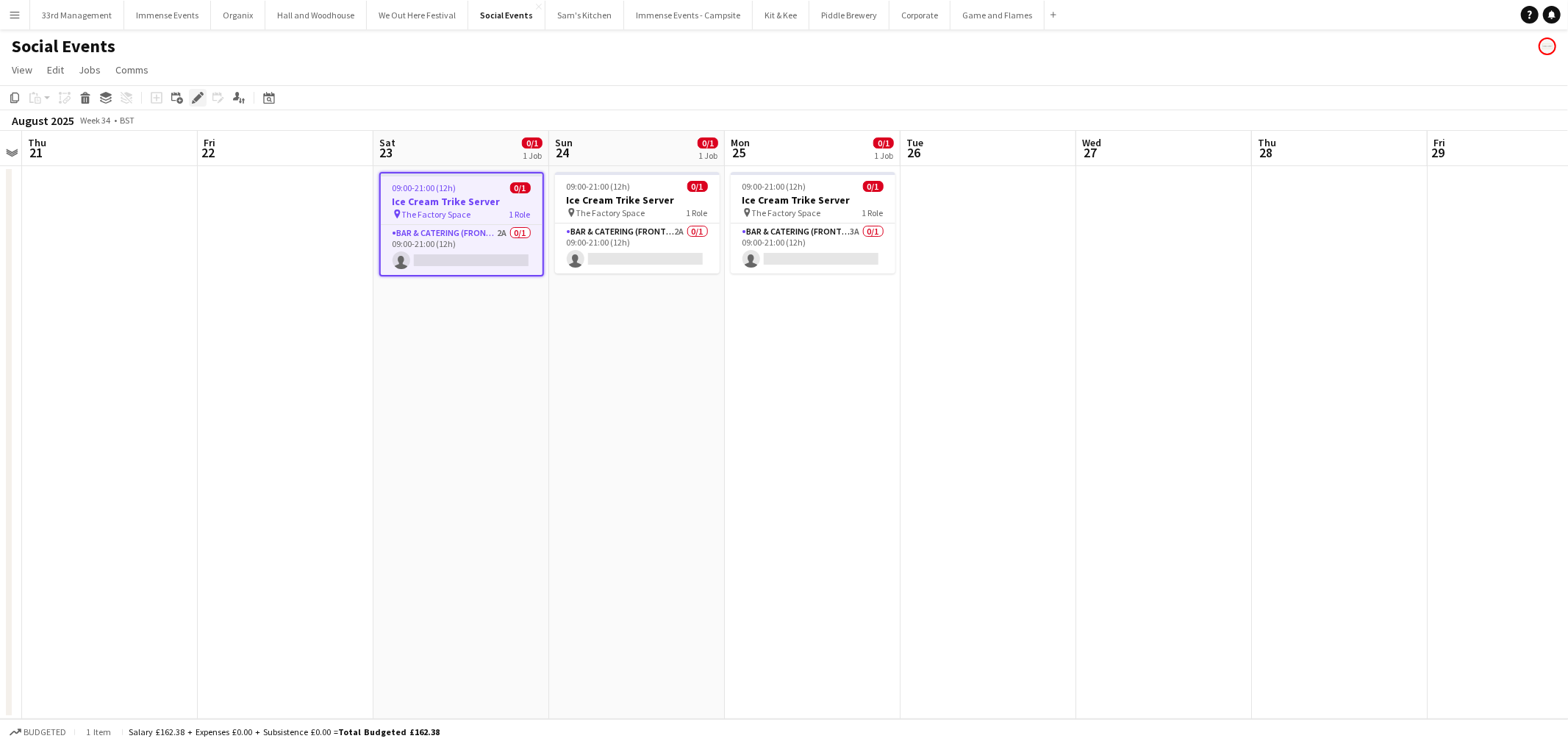 click 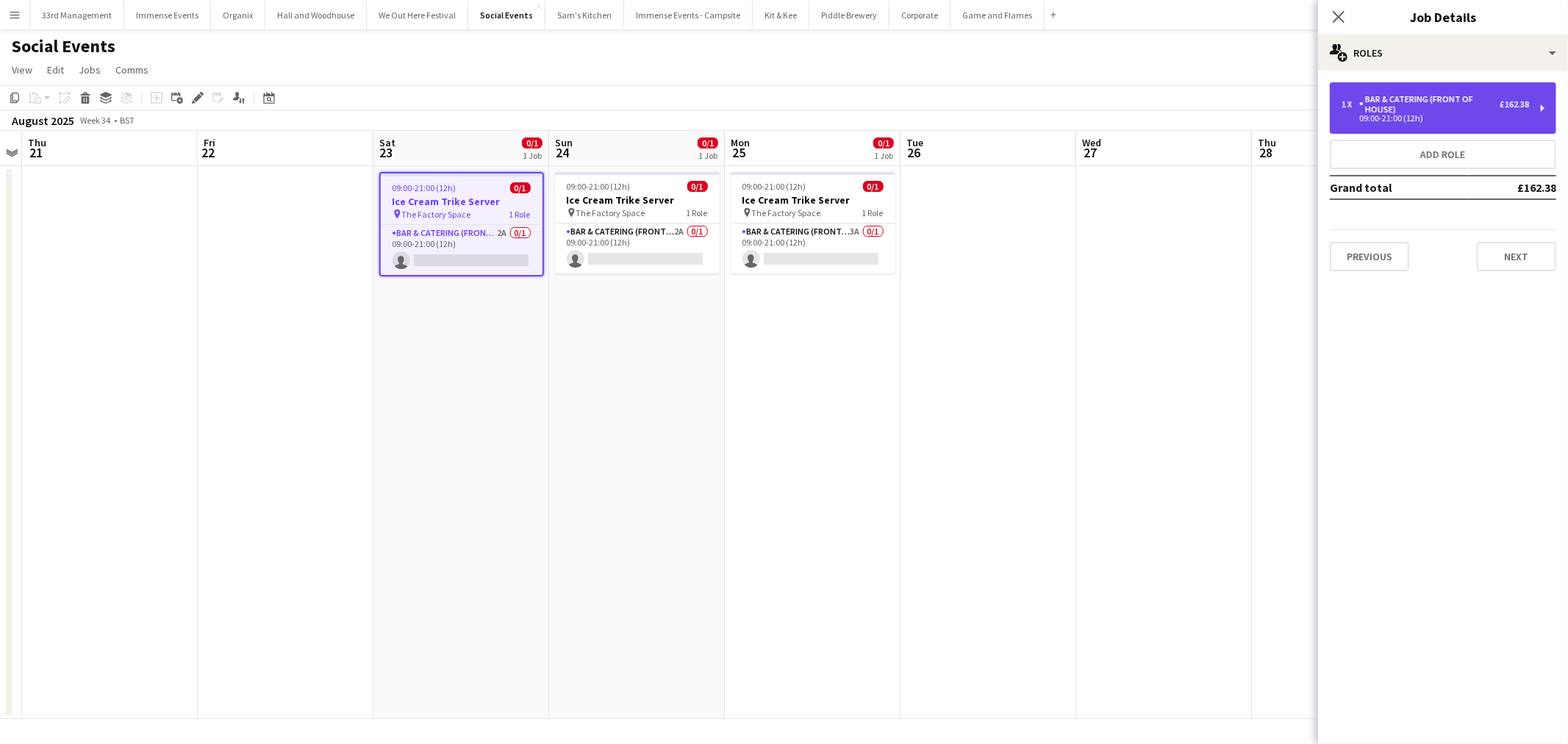 click on "Bar & Catering (Front of House)" at bounding box center (1429, 104) 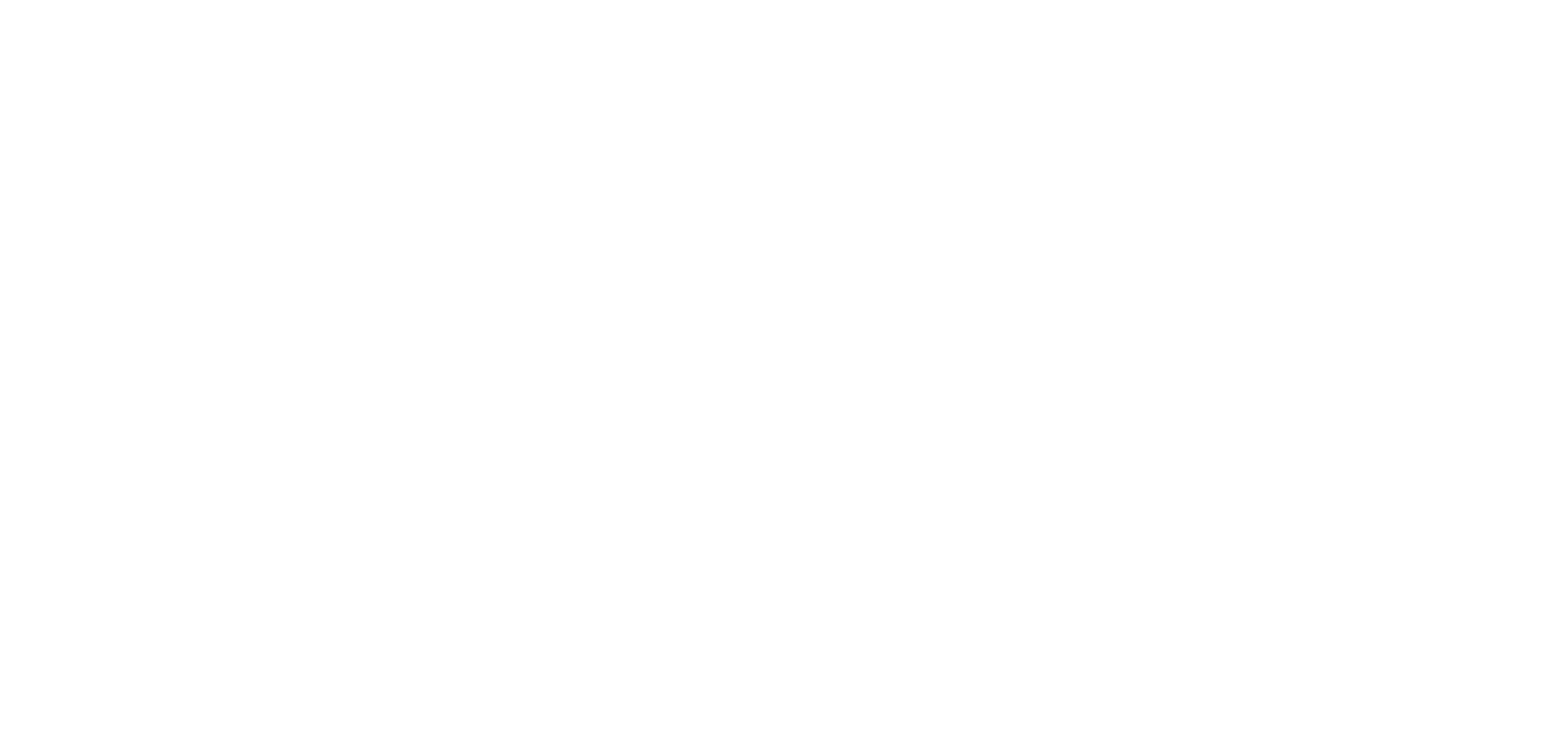 scroll, scrollTop: 0, scrollLeft: 0, axis: both 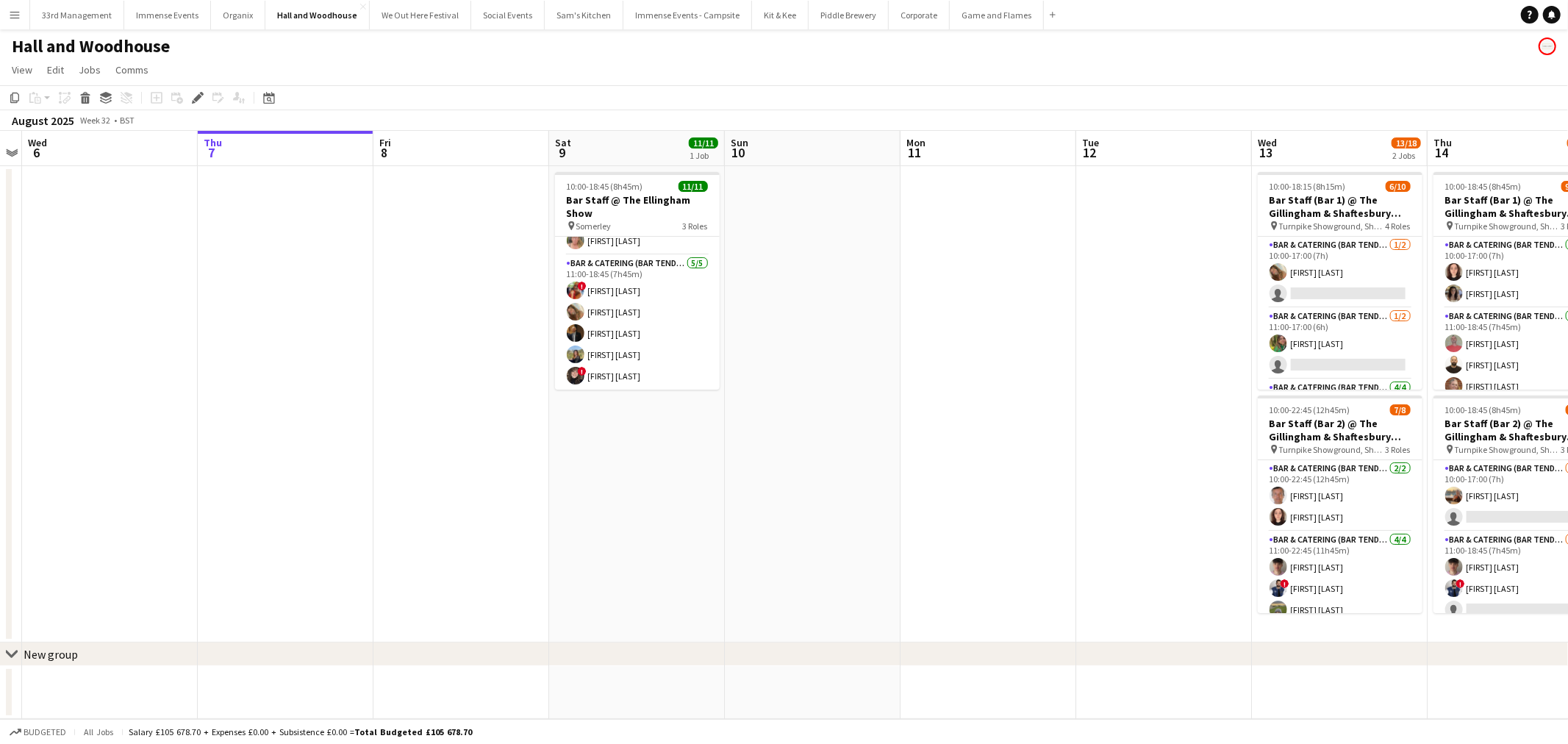 click on "Copy
Paste
Paste   Ctrl+V Paste with crew  Ctrl+Shift+V
Paste linked Job
Delete
Group
Ungroup
Add job
Add linked Job
Edit
Edit linked Job
Applicants
Date picker
AUG 2025 AUG 2025 Monday M Tuesday T Wednesday W Thursday T Friday F Saturday S Sunday S  AUG   1   2   3   4   5   6   7   8   9   10   11   12   13   14   15   16   17   18   19   20   21   22   23   24   25   26   27   28   29   30   31
Comparison range
Comparison range
Today" 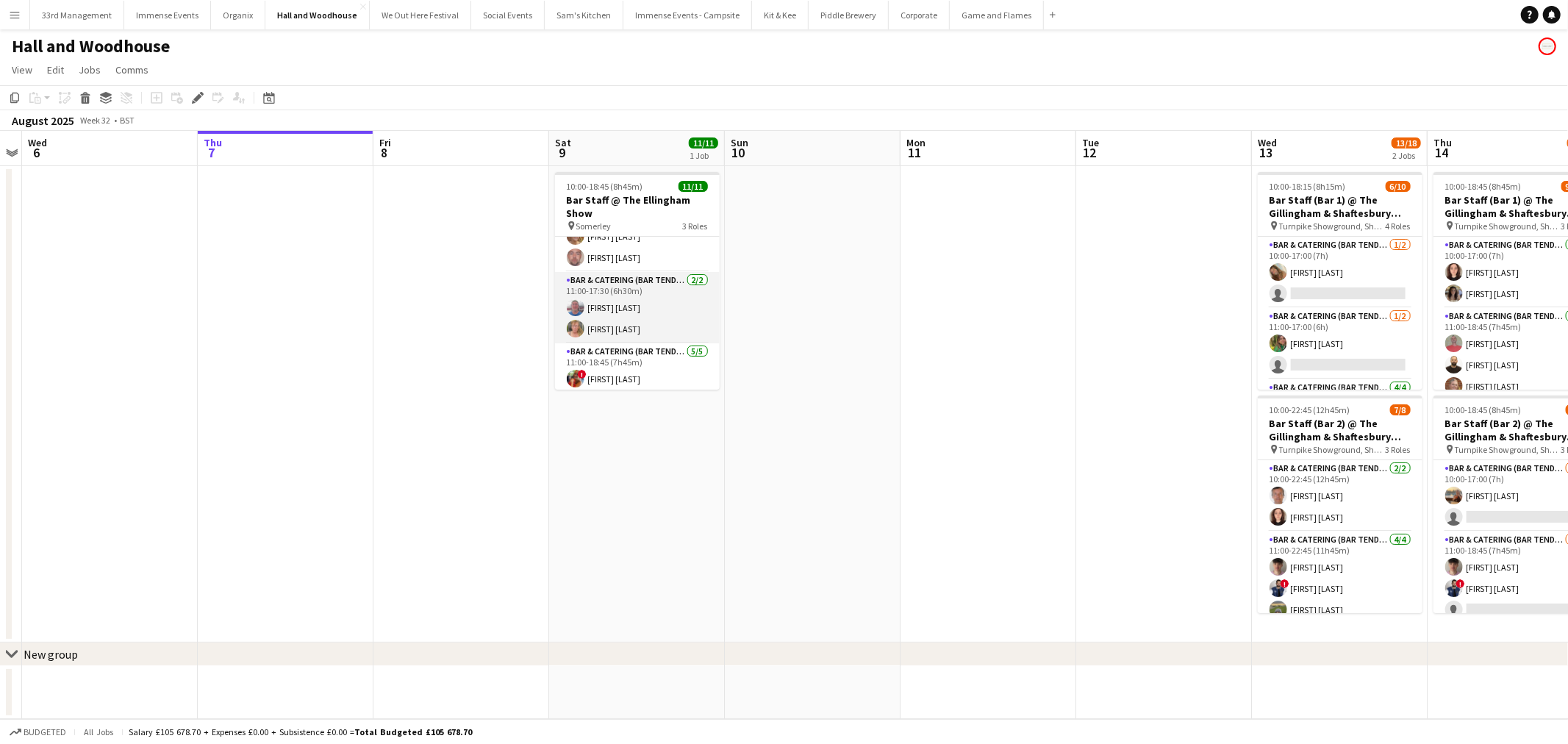 scroll, scrollTop: 0, scrollLeft: 0, axis: both 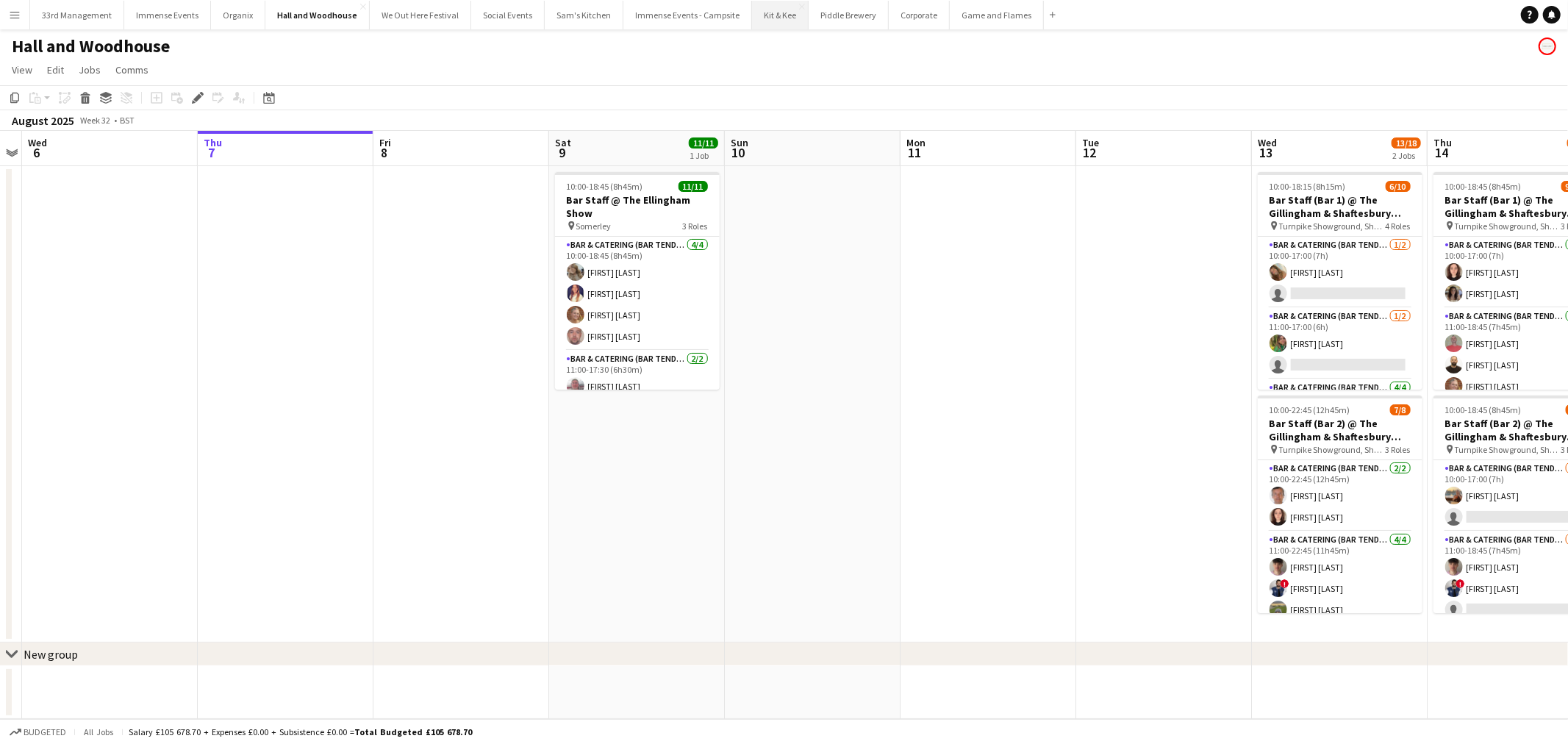 click on "Kit & Kee
Close" at bounding box center (780, 15) 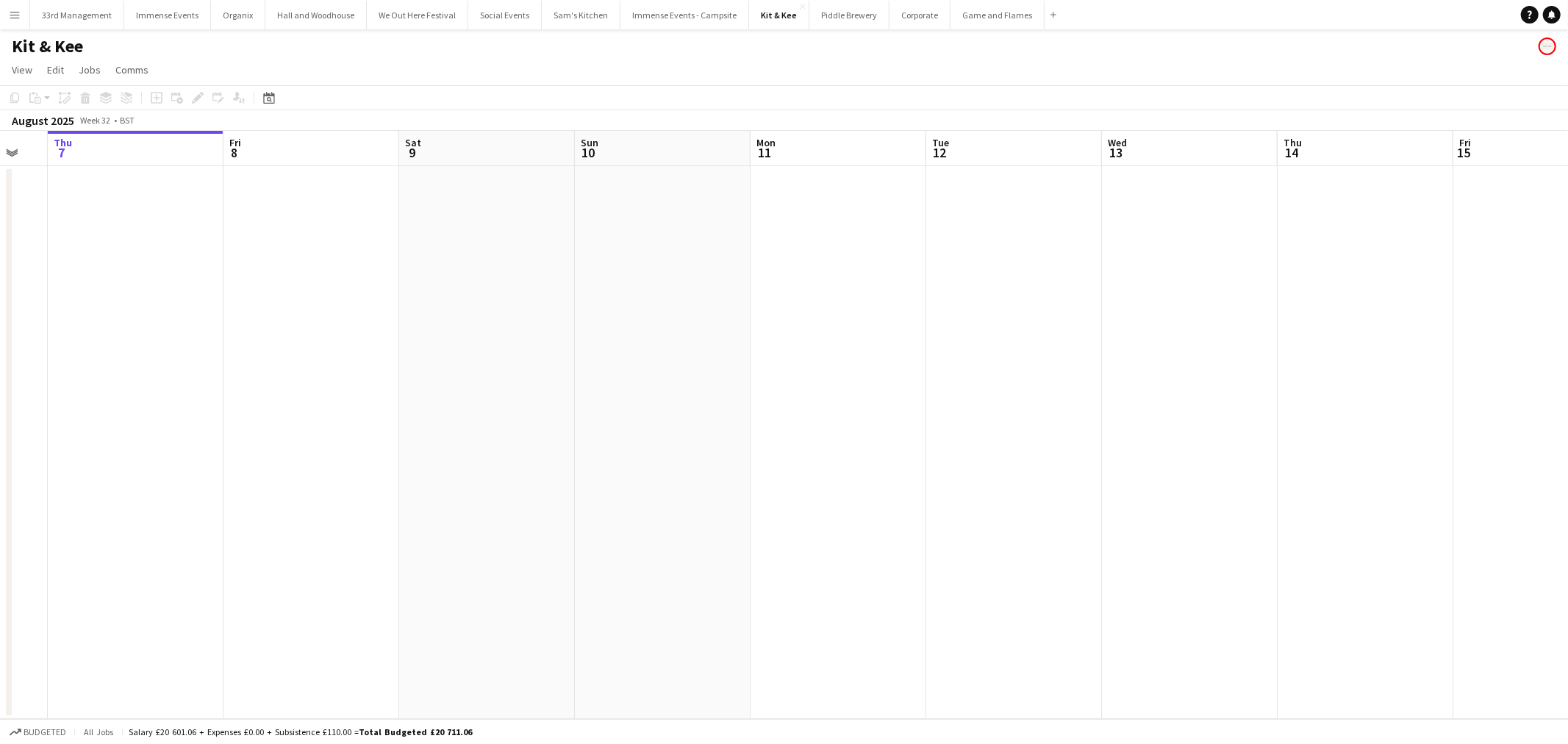 drag, startPoint x: 454, startPoint y: 319, endPoint x: 488, endPoint y: 319, distance: 34 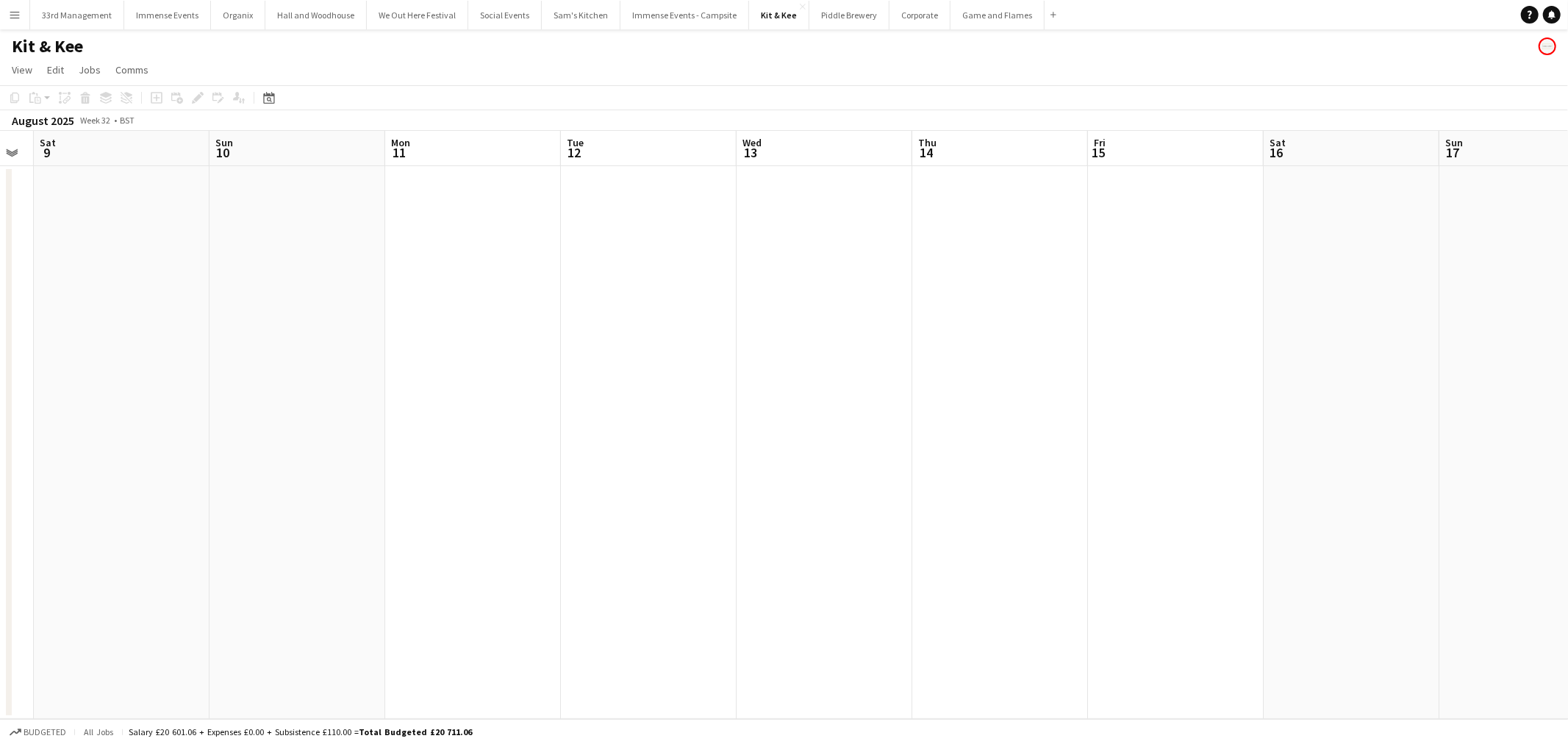 drag, startPoint x: 1104, startPoint y: 327, endPoint x: 459, endPoint y: 342, distance: 645.174 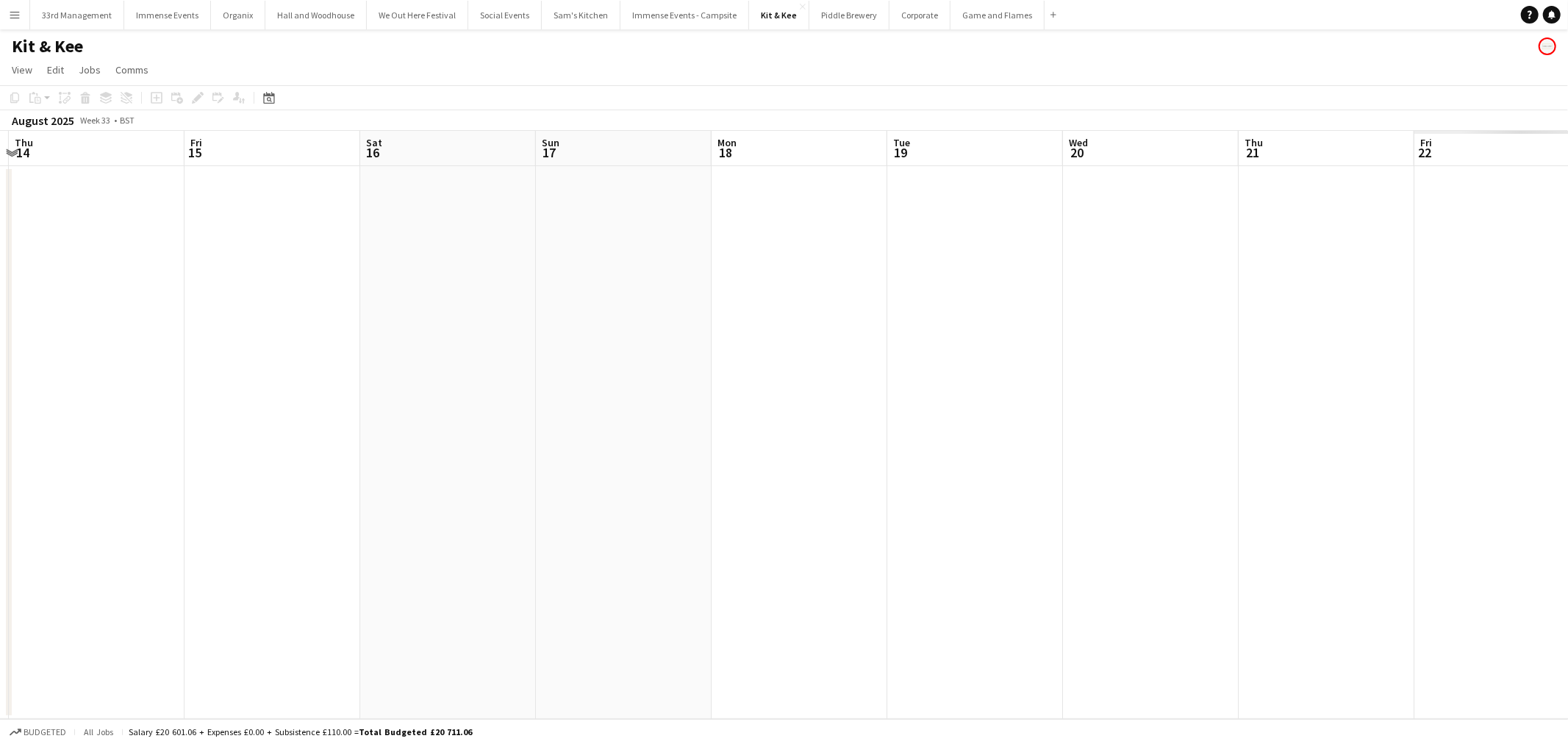 drag, startPoint x: 810, startPoint y: 342, endPoint x: 548, endPoint y: 323, distance: 262.68803 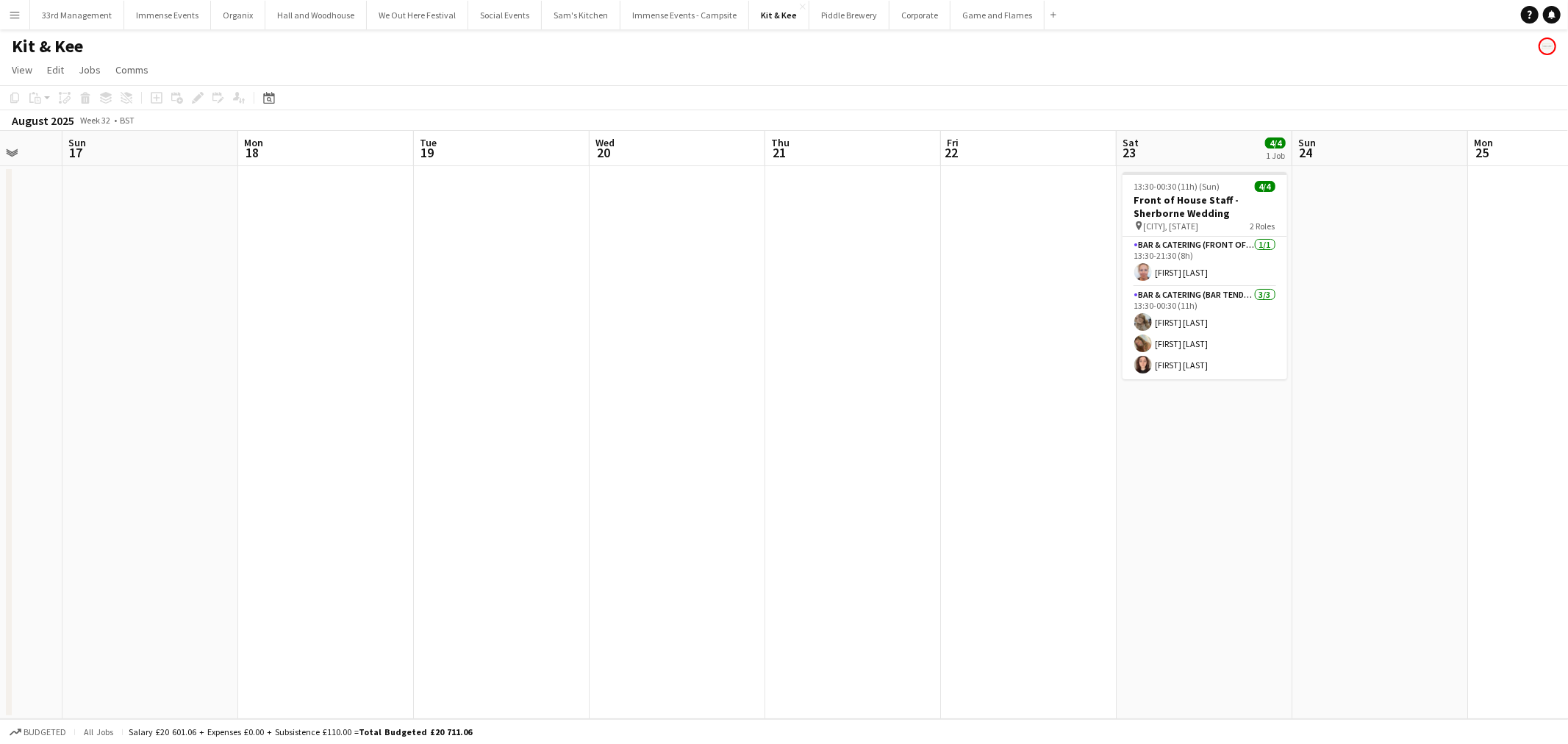 drag, startPoint x: 250, startPoint y: 307, endPoint x: 140, endPoint y: 307, distance: 110 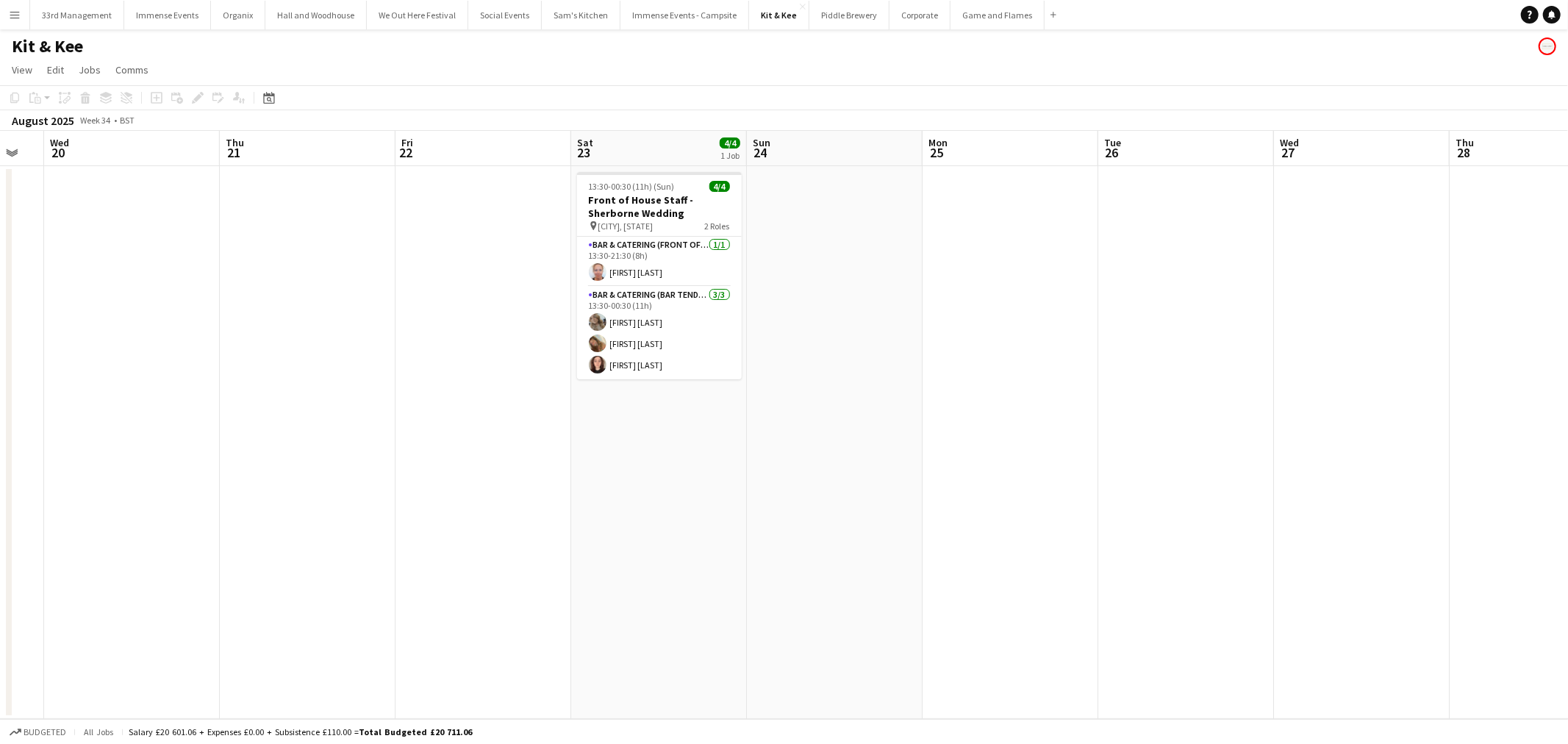 drag, startPoint x: 681, startPoint y: 318, endPoint x: 207, endPoint y: 336, distance: 474.34165 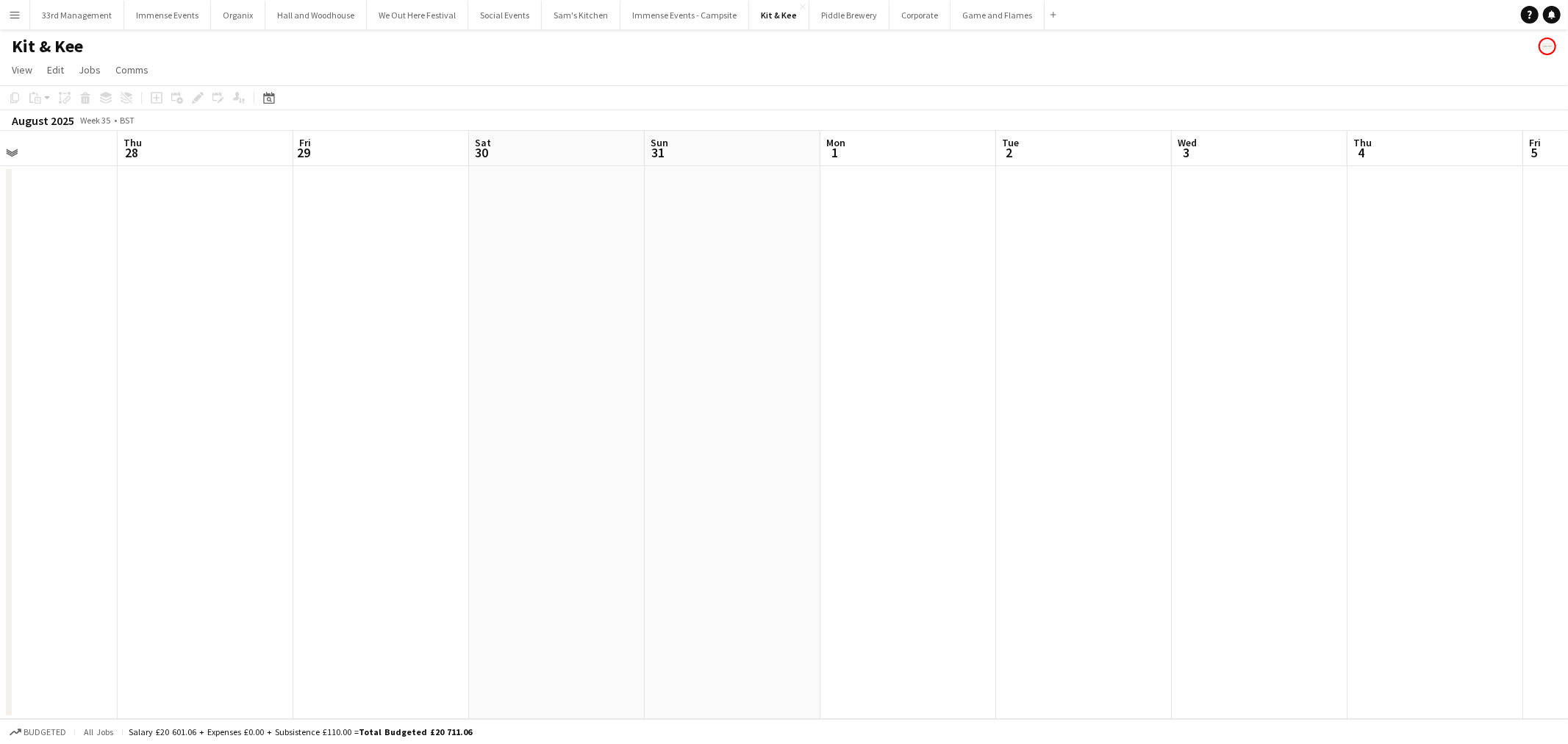 drag, startPoint x: 104, startPoint y: 371, endPoint x: 267, endPoint y: 368, distance: 163.0276 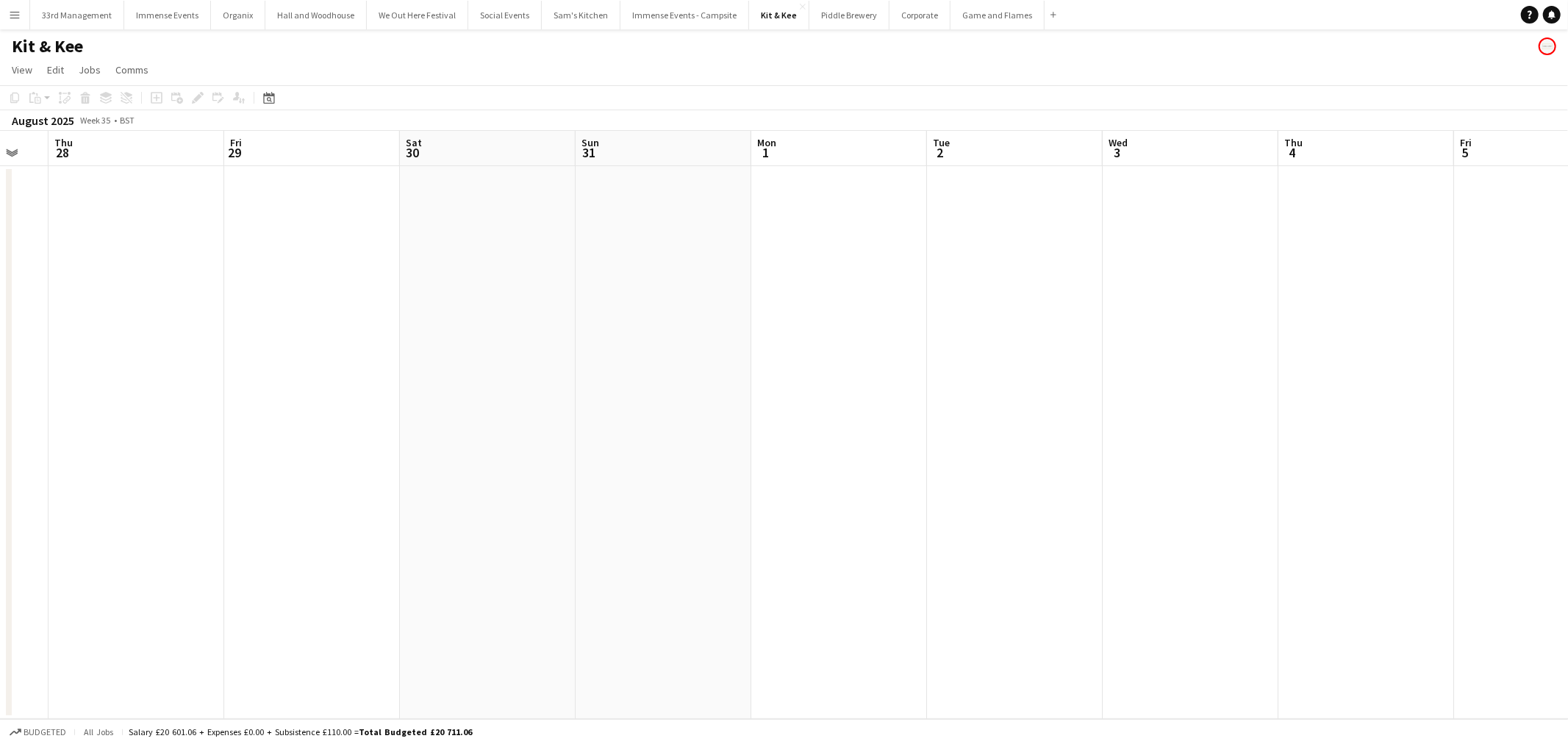 drag, startPoint x: 1073, startPoint y: 351, endPoint x: 273, endPoint y: 402, distance: 801.624 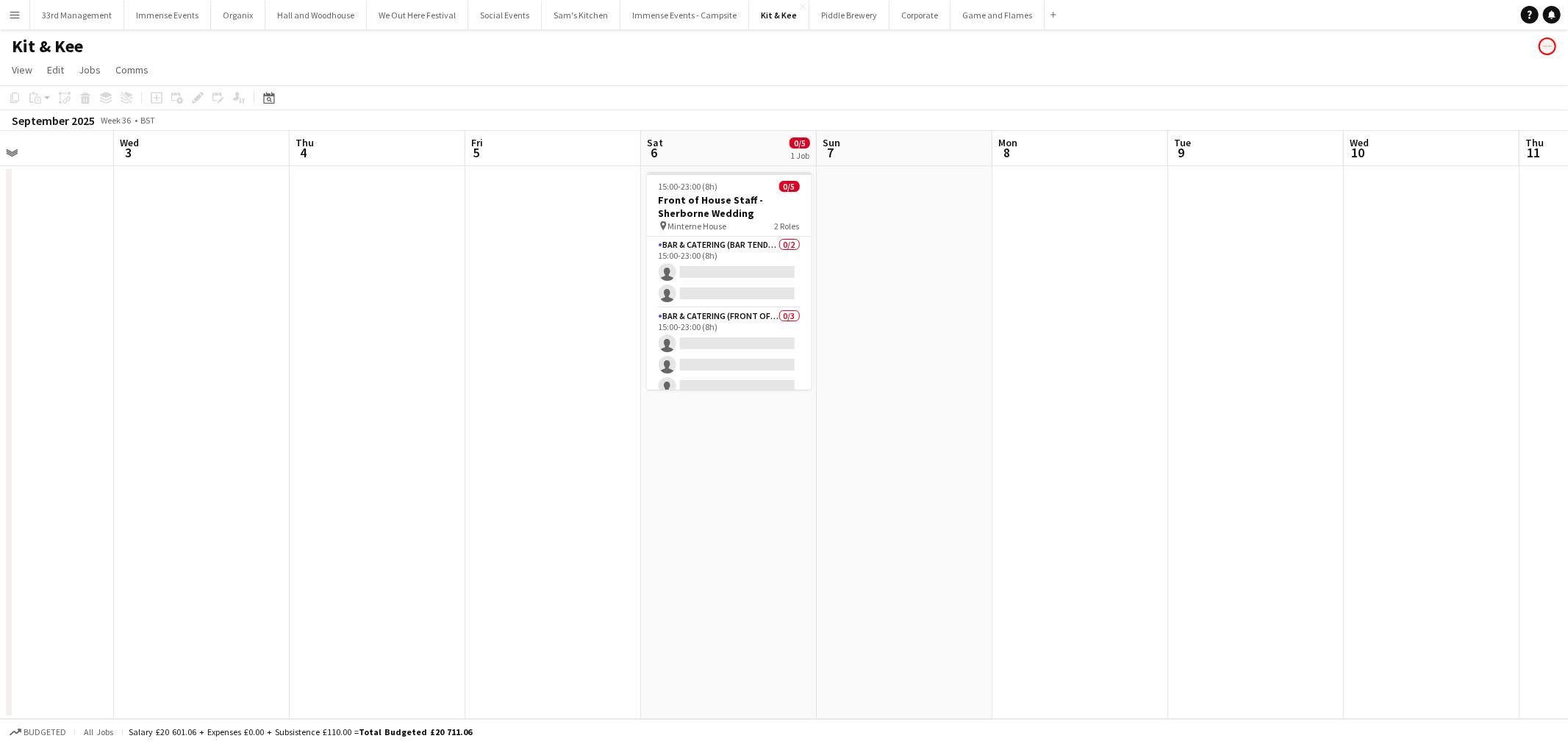 scroll, scrollTop: 0, scrollLeft: 590, axis: horizontal 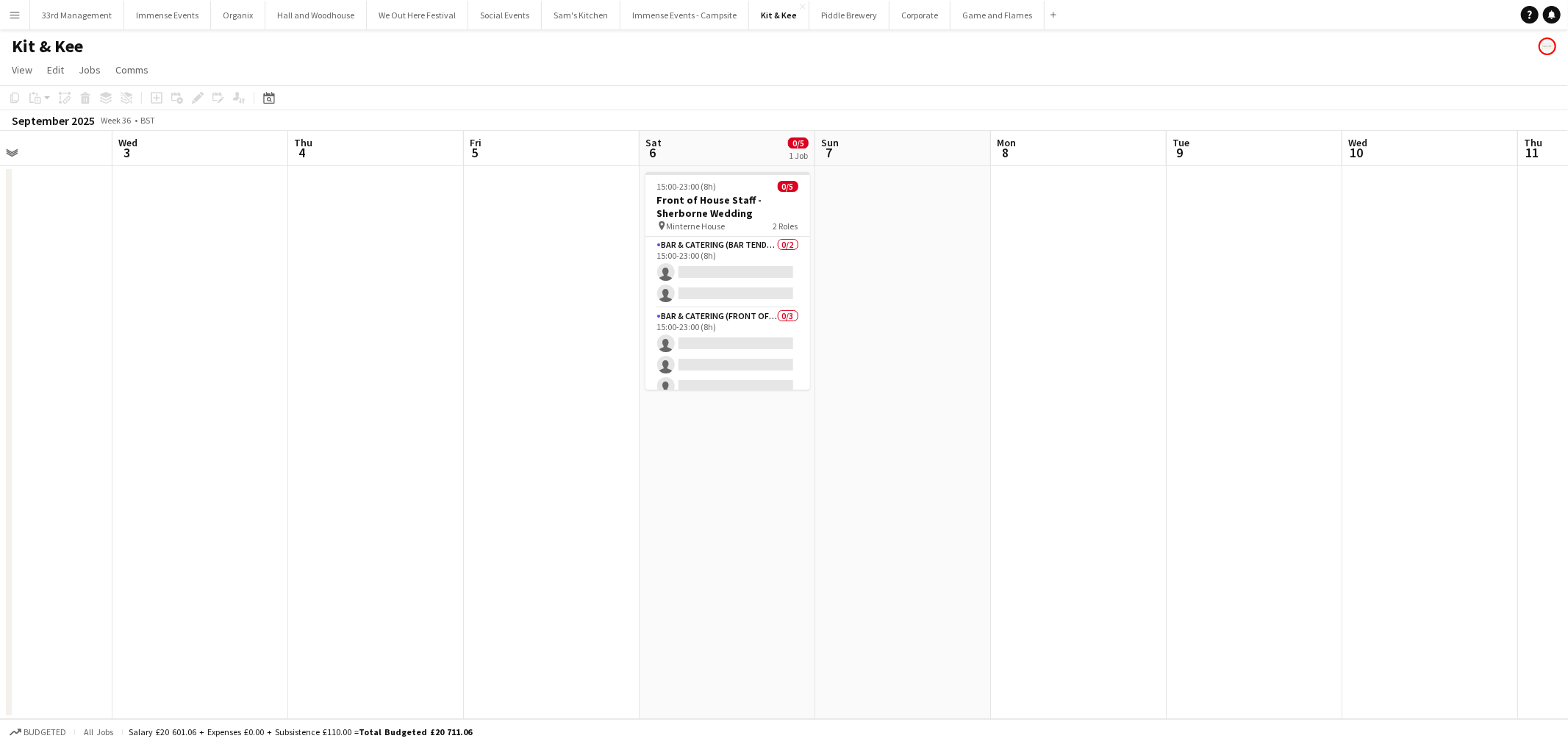 drag, startPoint x: 898, startPoint y: 366, endPoint x: 664, endPoint y: 385, distance: 234.7701 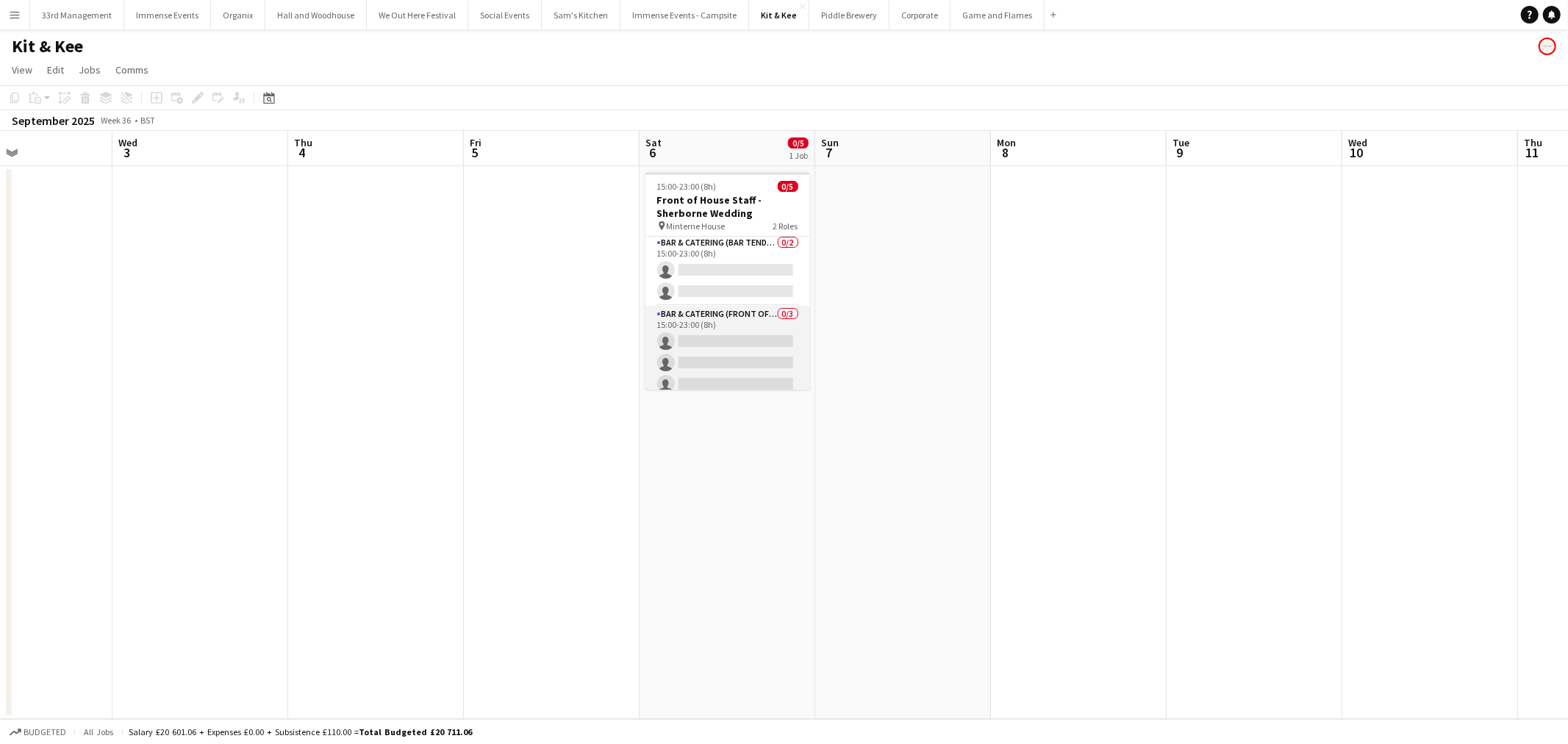 scroll, scrollTop: 0, scrollLeft: 0, axis: both 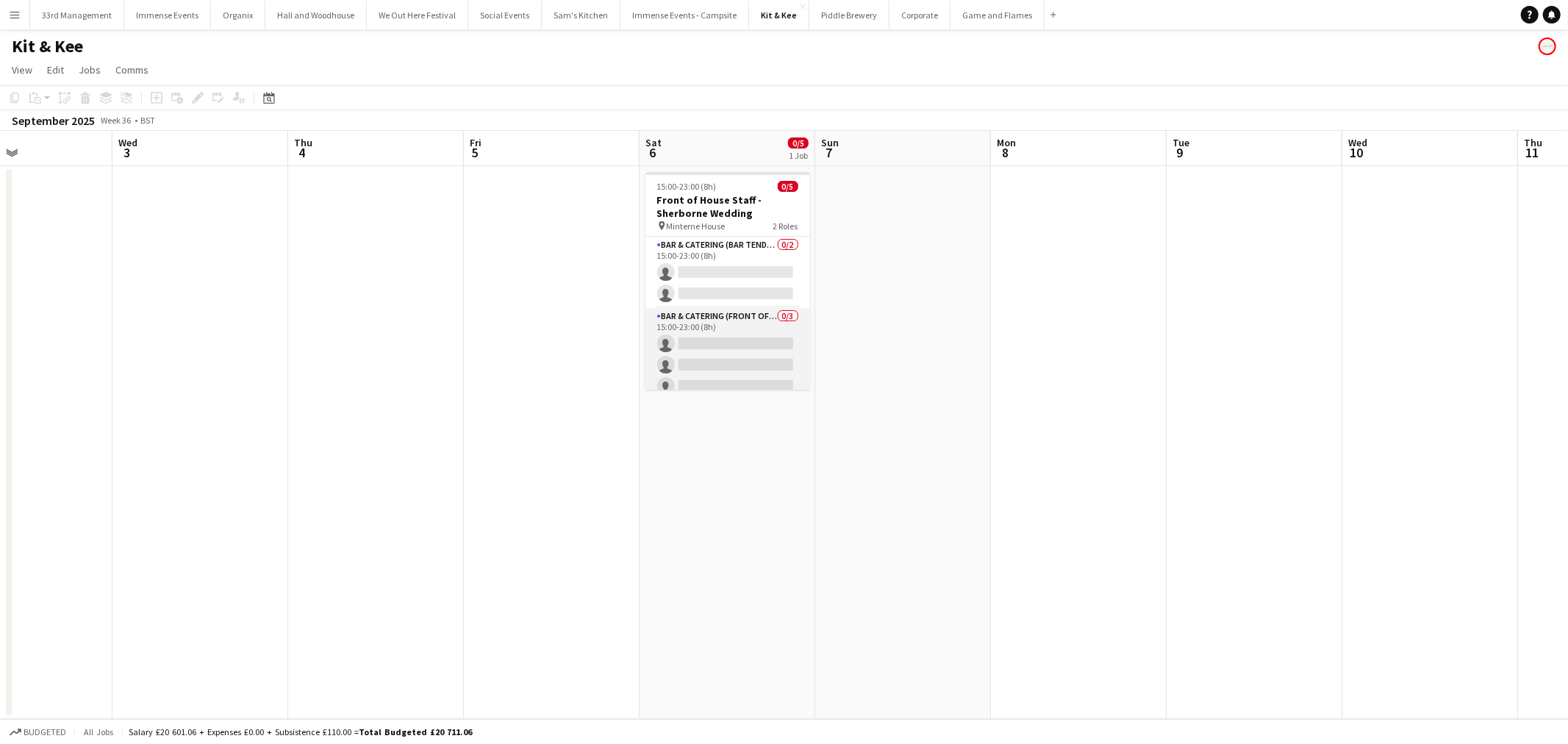 click on "Bar & Catering (Front of House)   0/3   15:00-23:00 (8h)
single-neutral-actions
single-neutral-actions
single-neutral-actions" at bounding box center [728, 354] 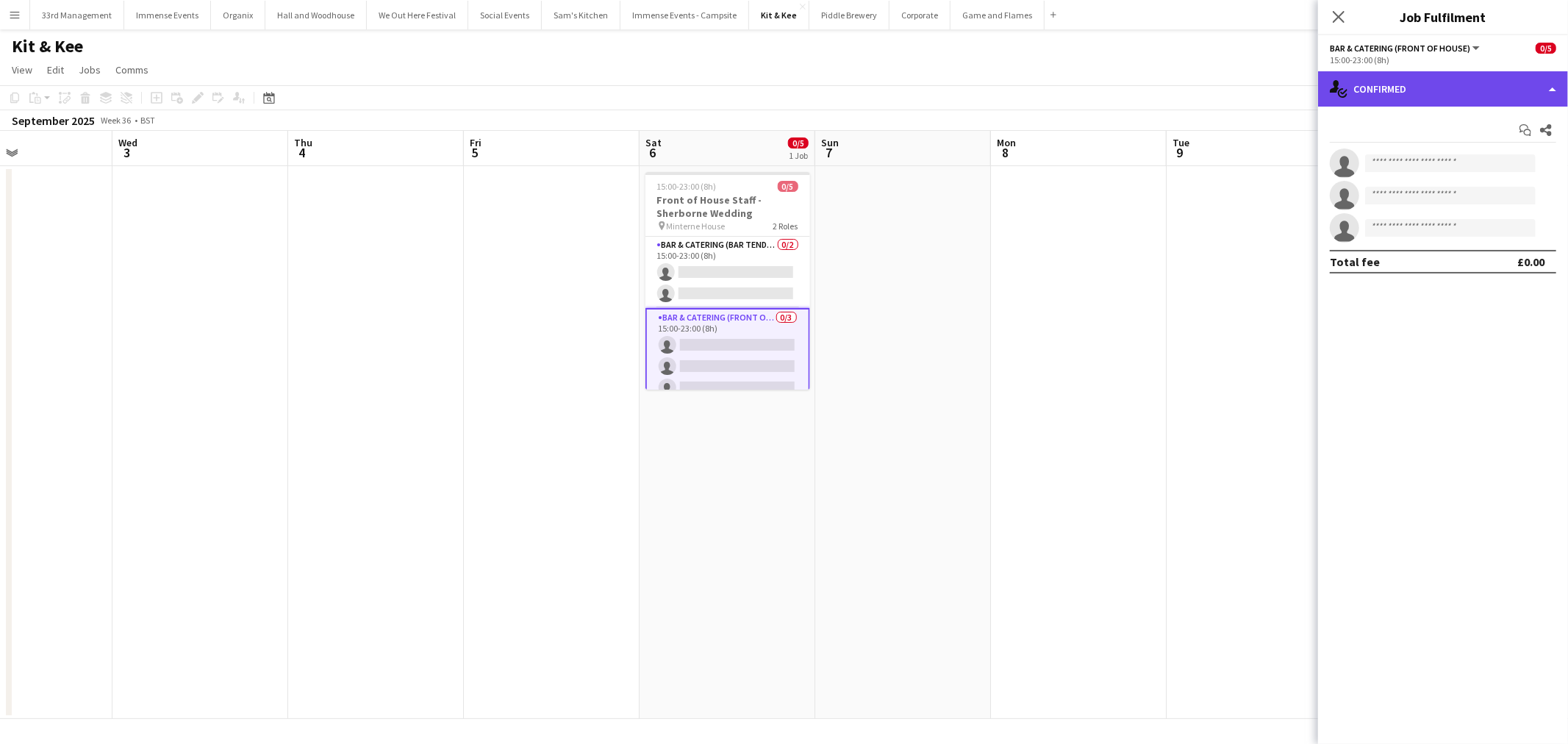 click on "single-neutral-actions-check-2
Confirmed" 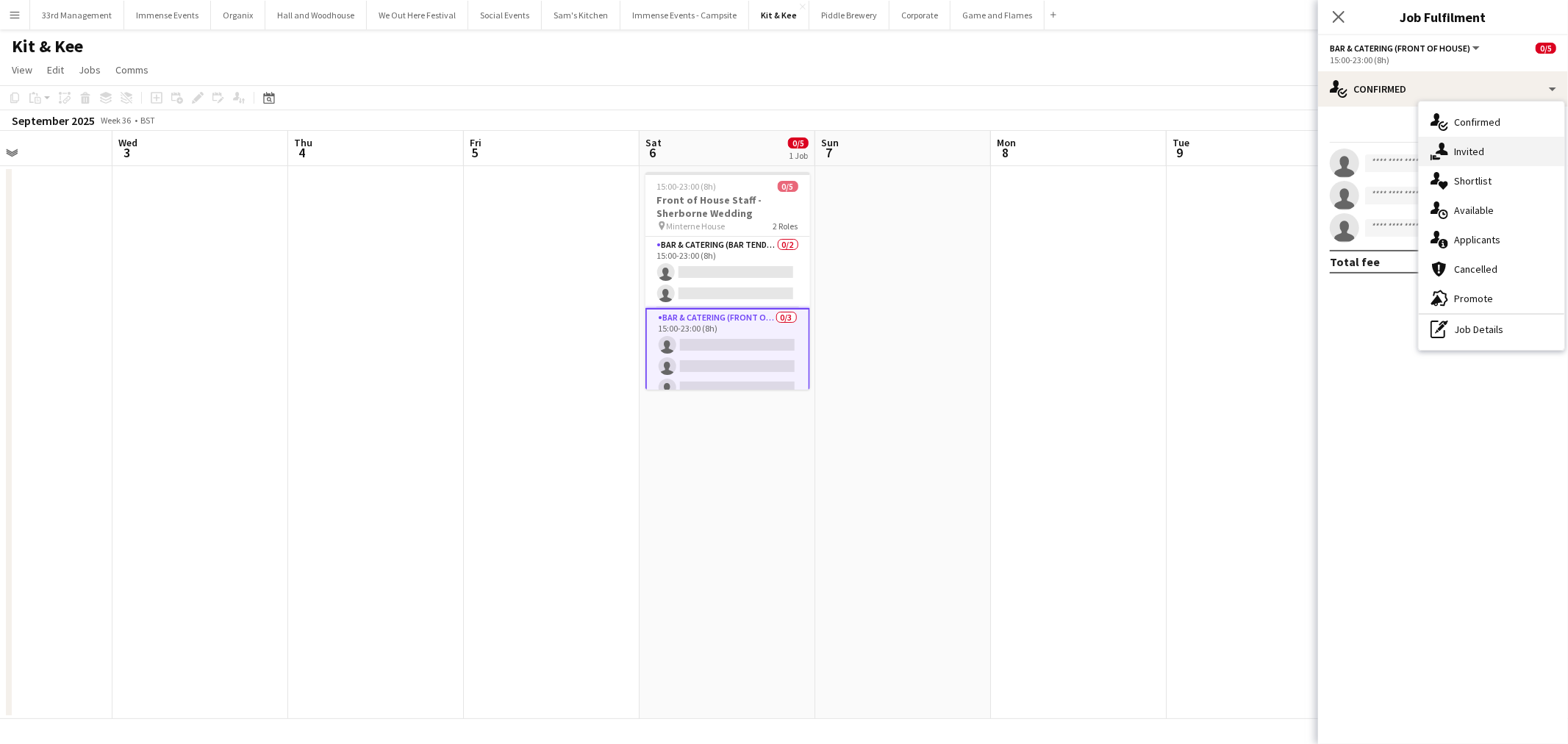click on "single-neutral-actions-share-1
Invited" at bounding box center [1492, 151] 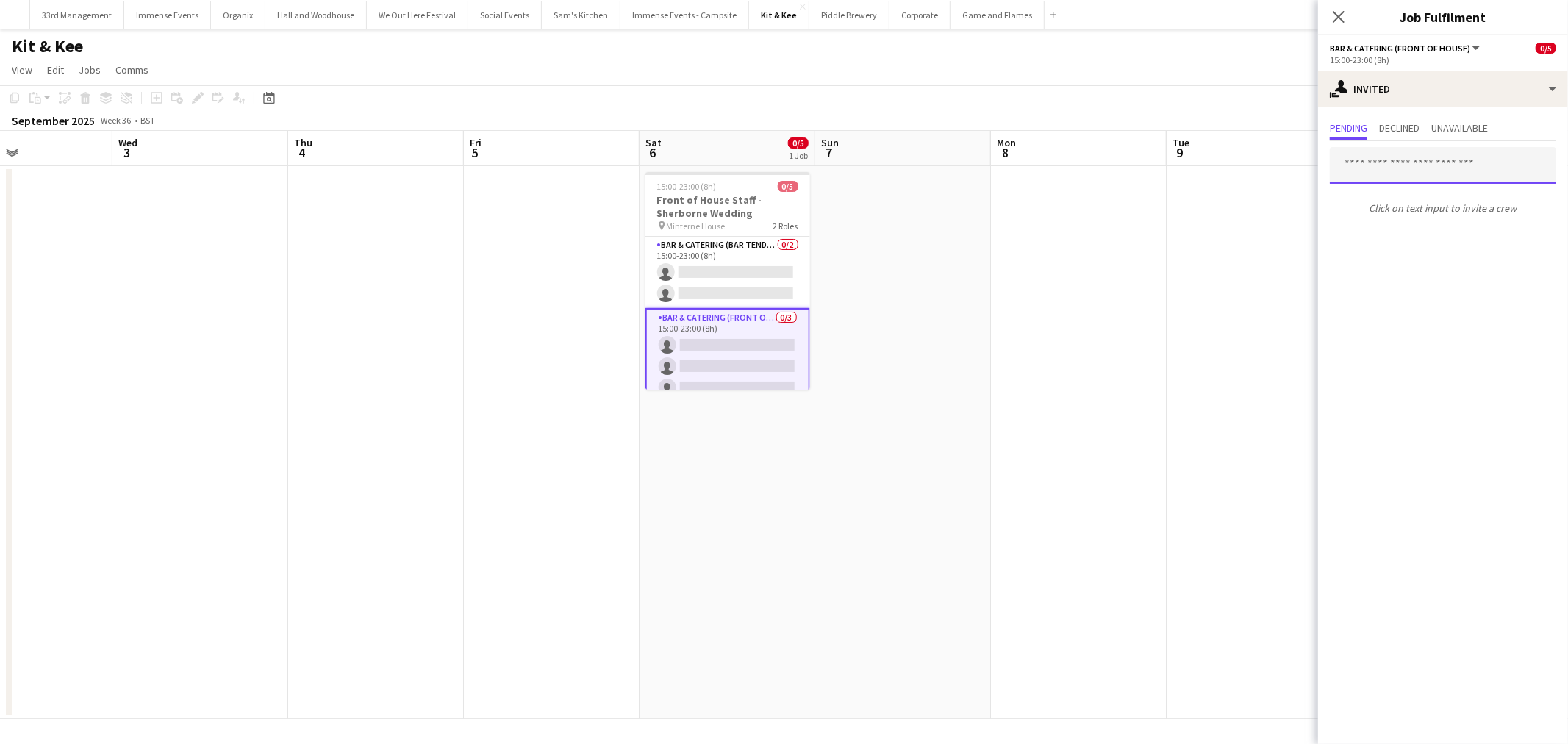 click at bounding box center [1443, 165] 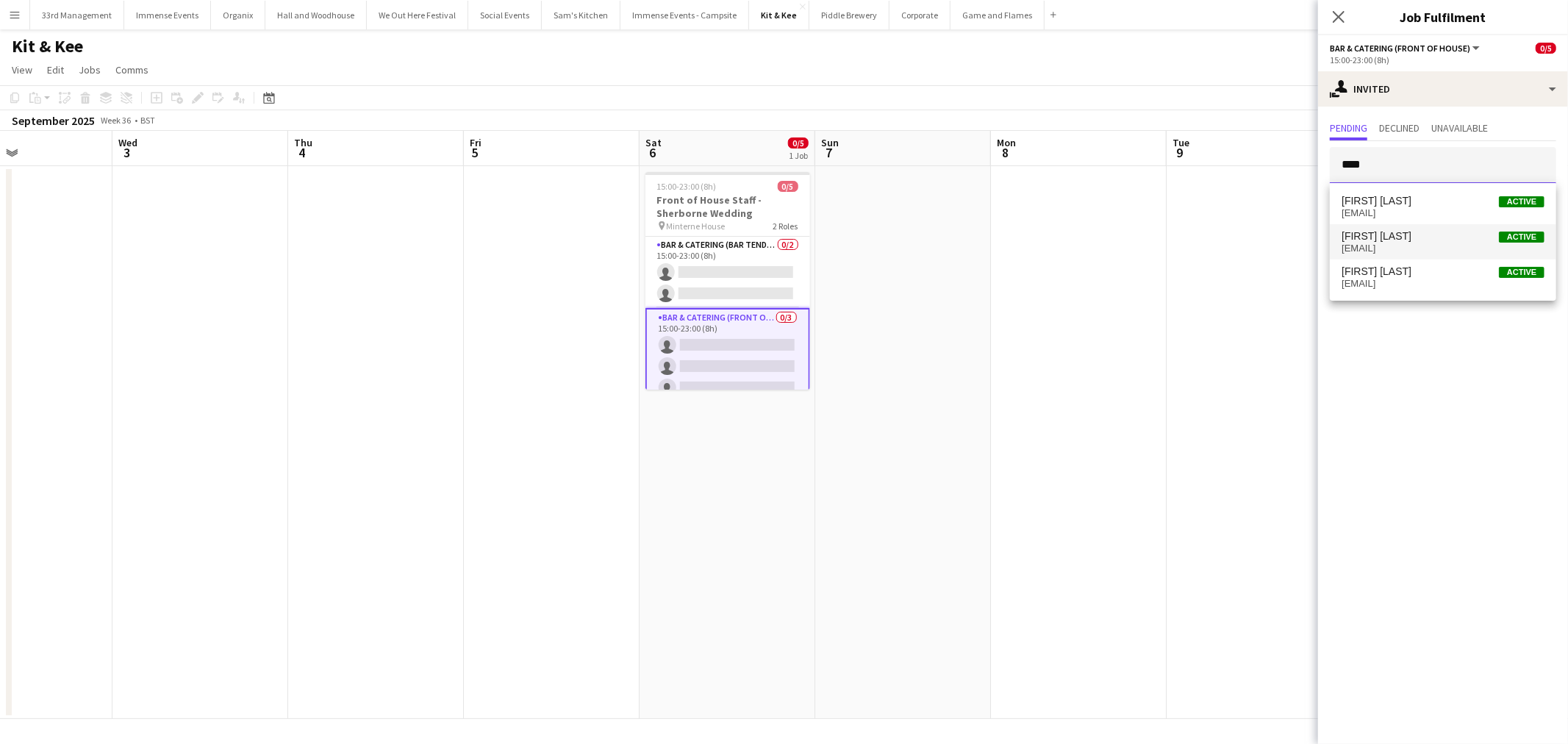 type on "****" 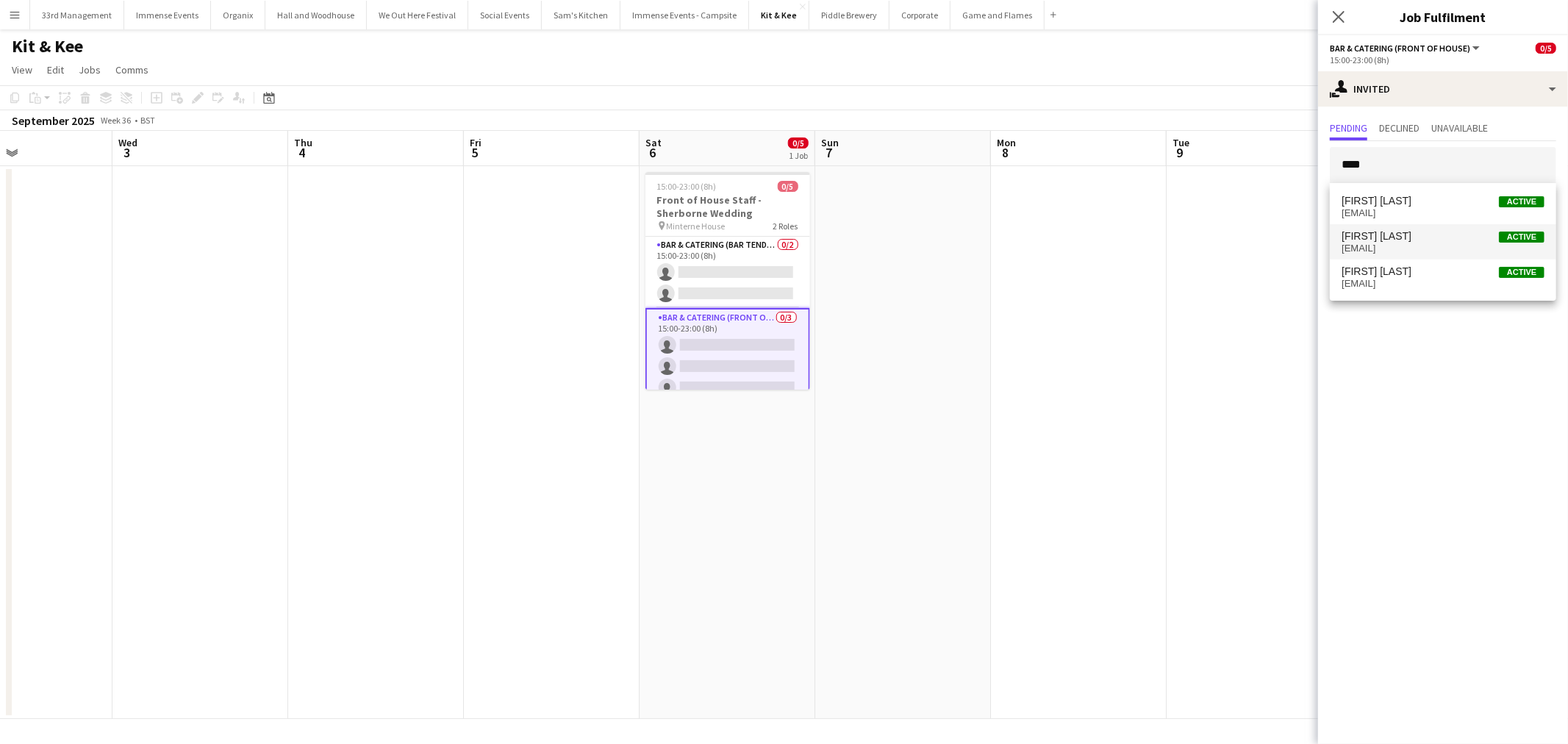 click on "[EMAIL]" at bounding box center [1443, 248] 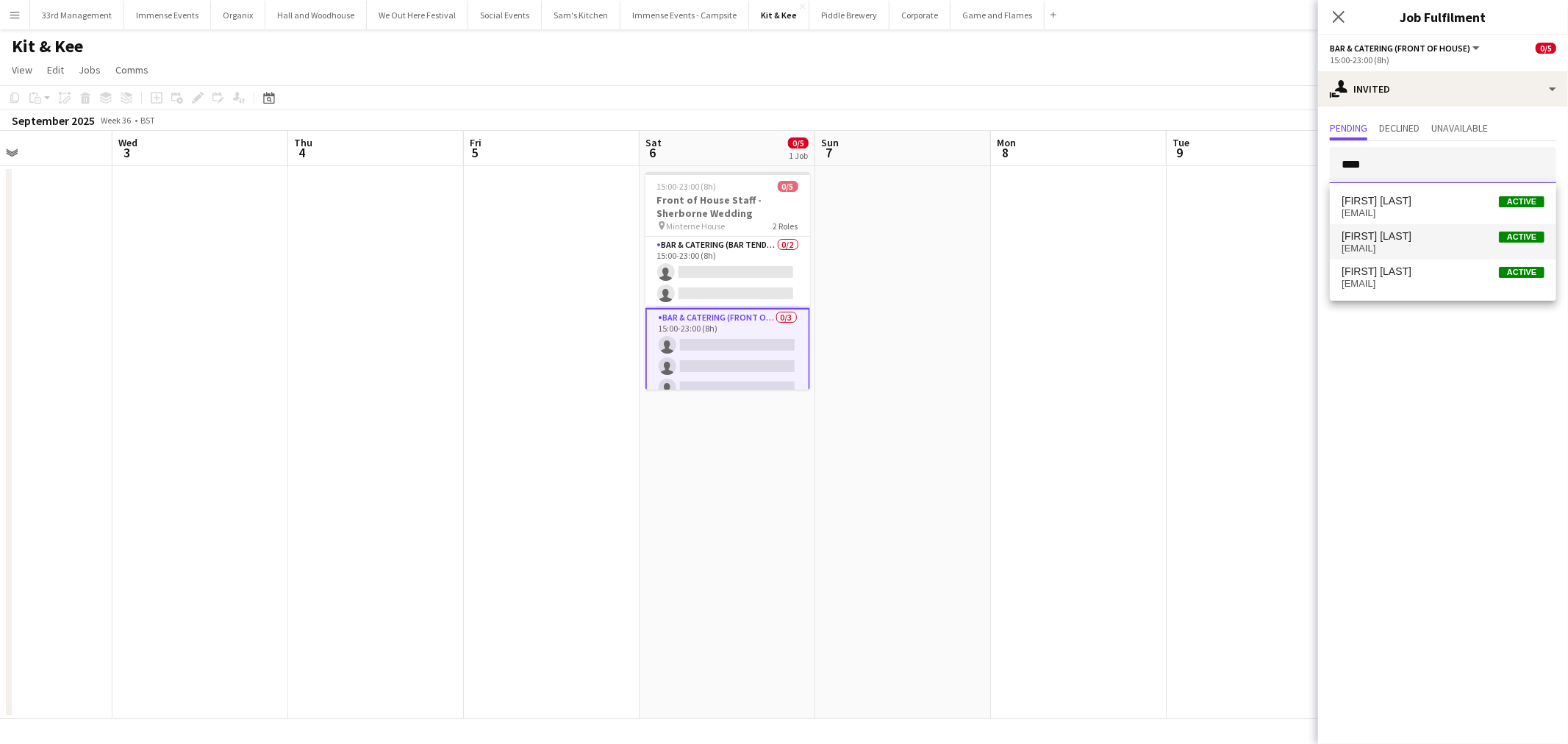 type 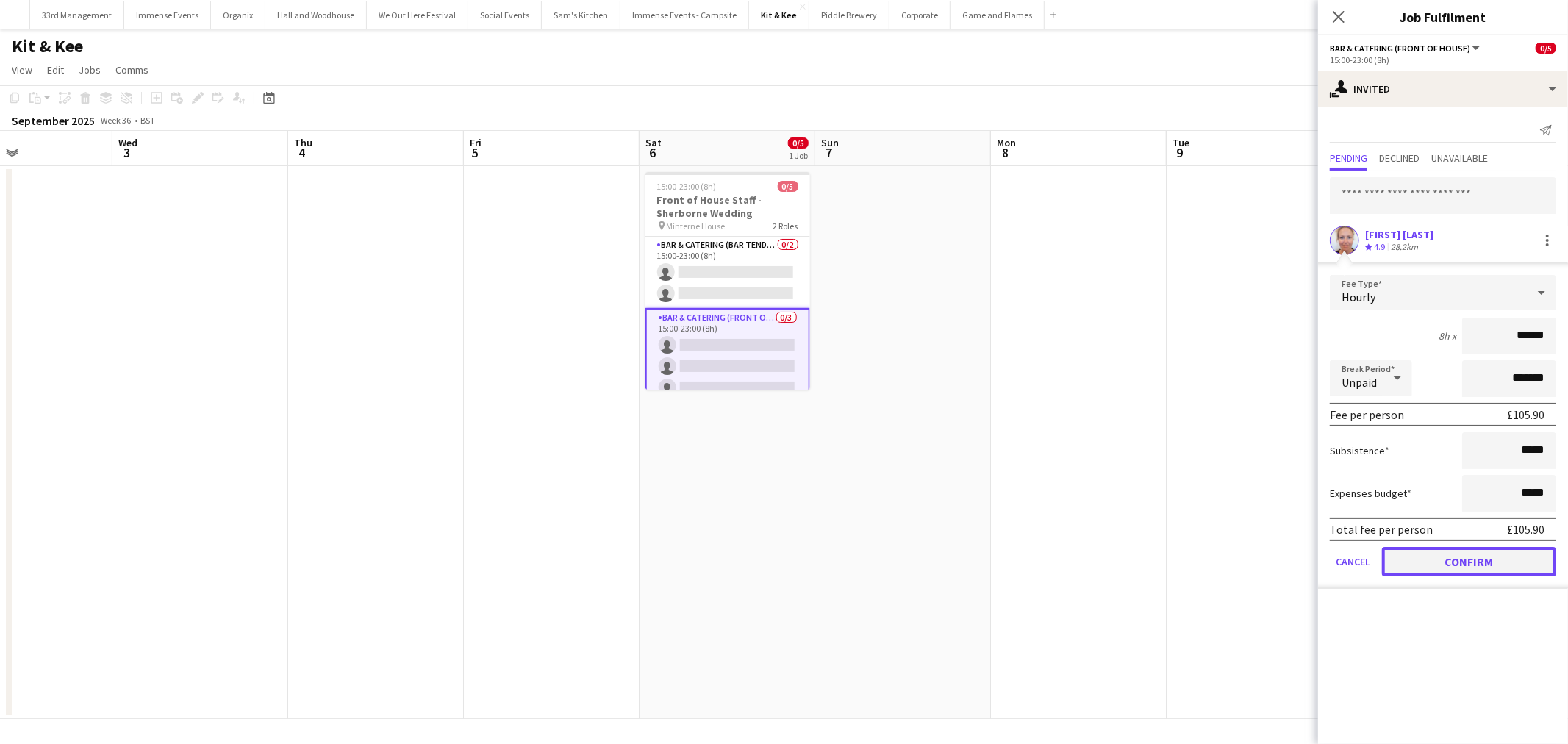 click on "Confirm" 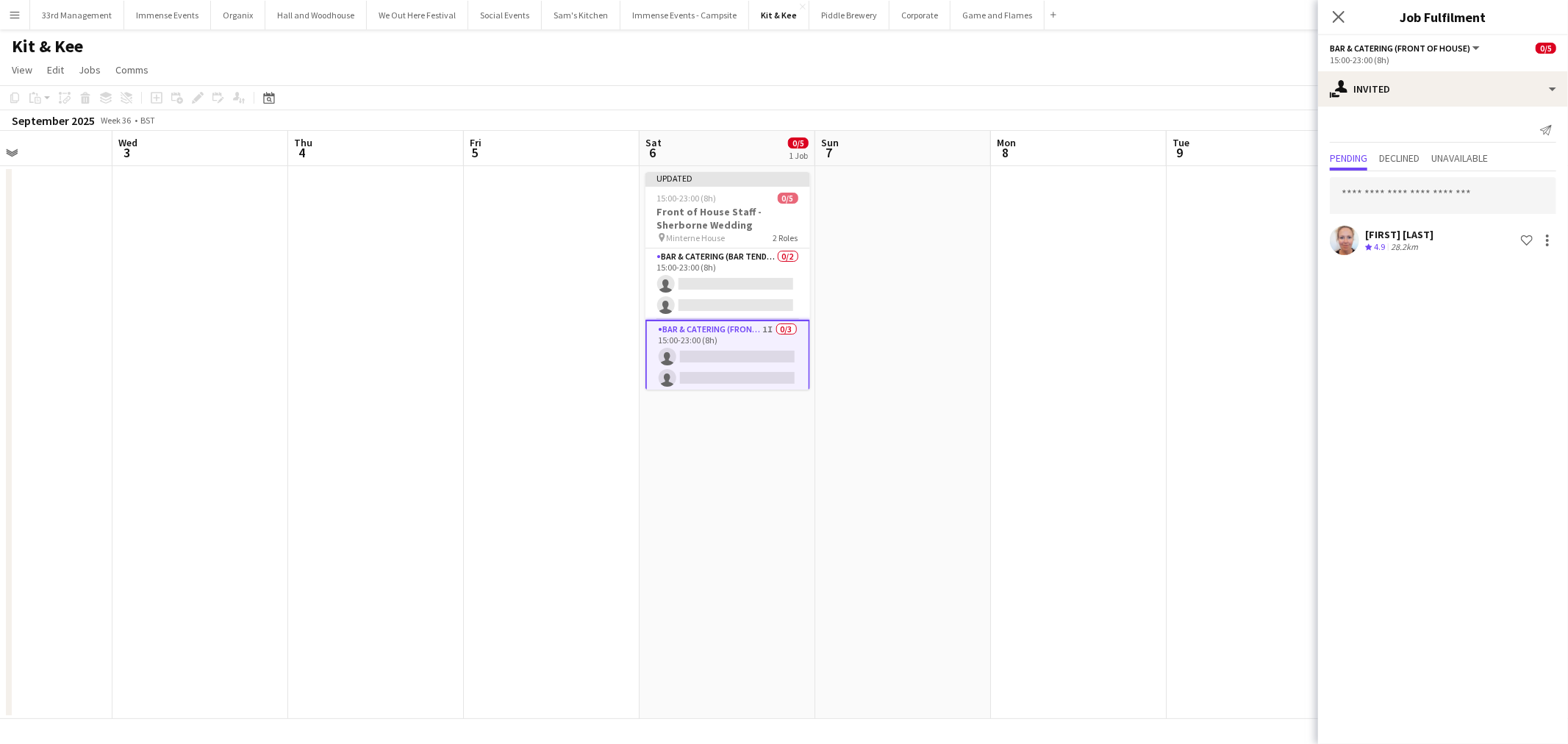 click at bounding box center [1254, 443] 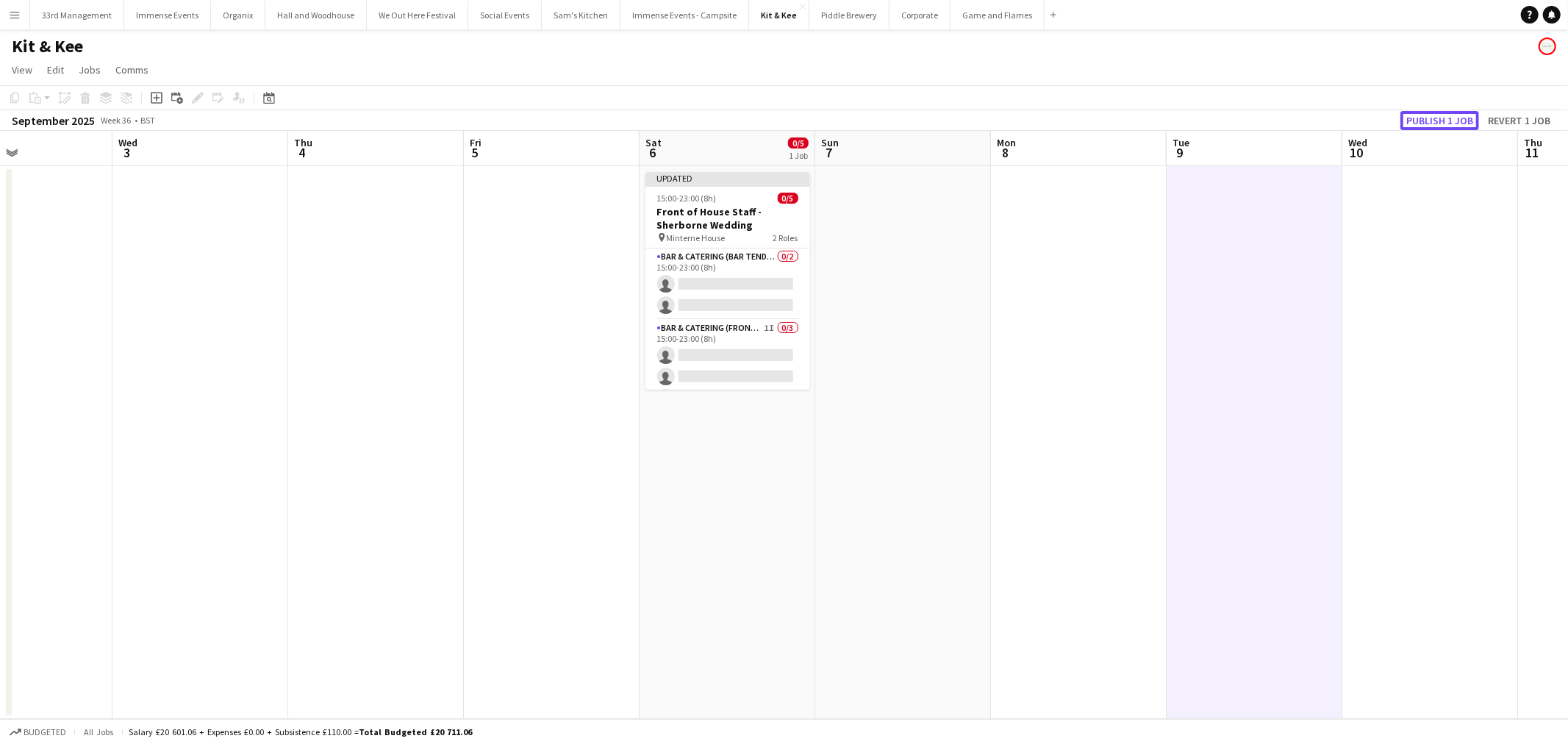 click on "Publish 1 job" 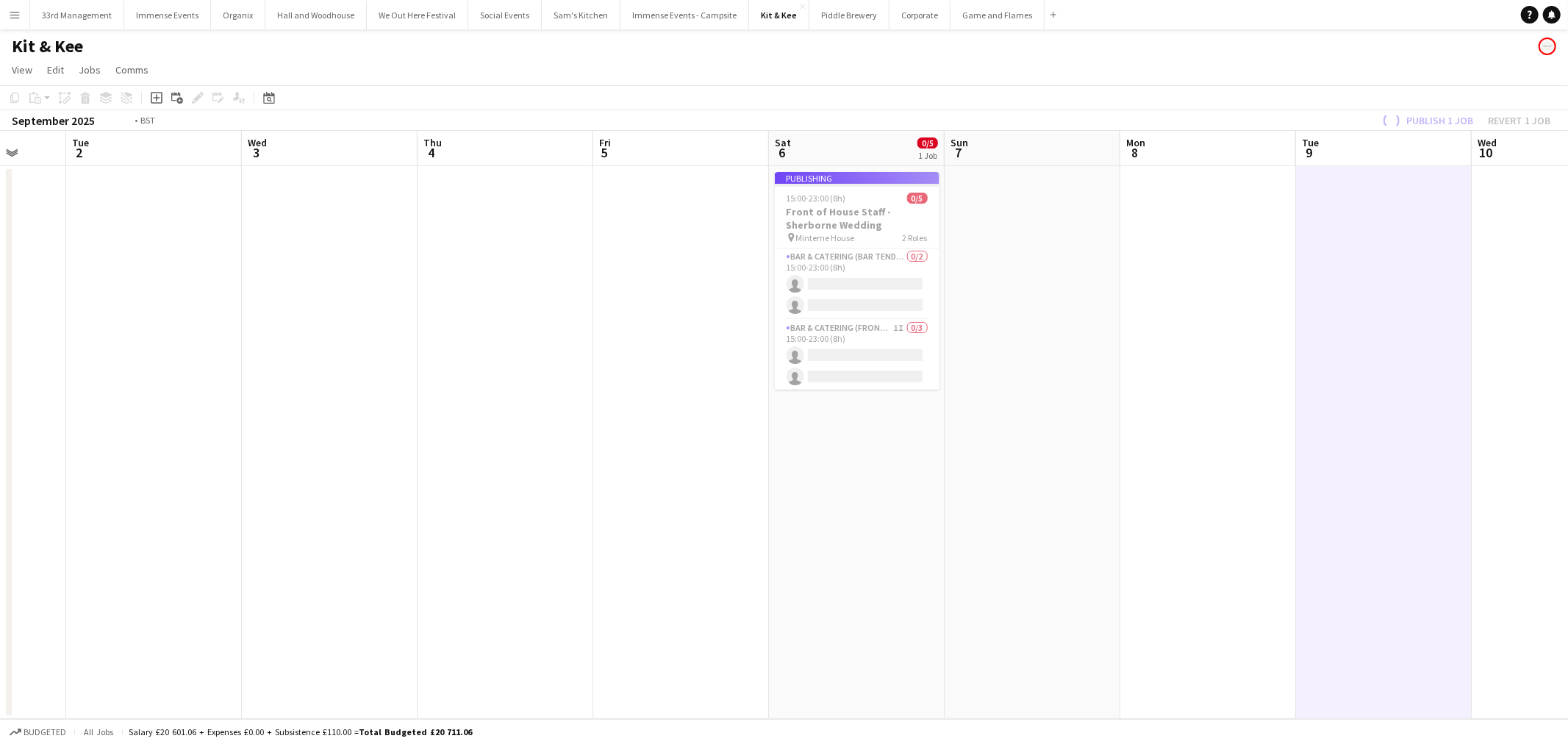 click on "Sat   30   Sun   31   Mon   1   Tue   2   Wed   3   Thu   4   Fri   5   Sat   6   0/5   1 Job   Sun   7   Mon   8   Tue   9   Wed   10   Thu   11   Fri   12   Publishing   15:00-23:00 (8h)    0/5   Front of House Staff - Sherborne Wedding
pin
[CITY]   2 Roles   Bar & Catering (Bar Tender)   0/2   15:00-23:00 (8h)
single-neutral-actions
single-neutral-actions
Bar & Catering (Front of House)   1I   0/3   15:00-23:00 (8h)
single-neutral-actions
single-neutral-actions
single-neutral-actions" at bounding box center (784, 425) 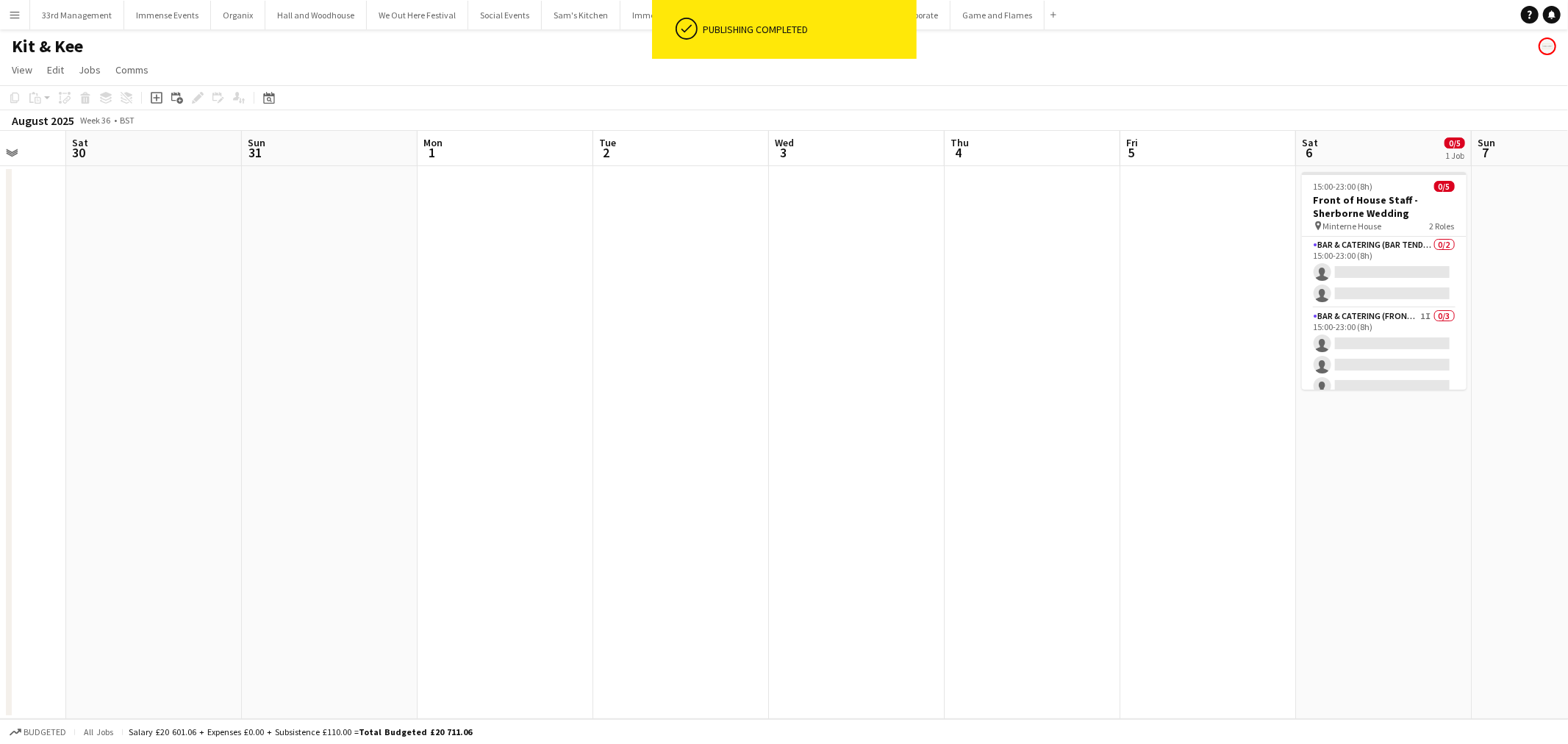 drag, startPoint x: 797, startPoint y: 503, endPoint x: 1260, endPoint y: 429, distance: 468.87632 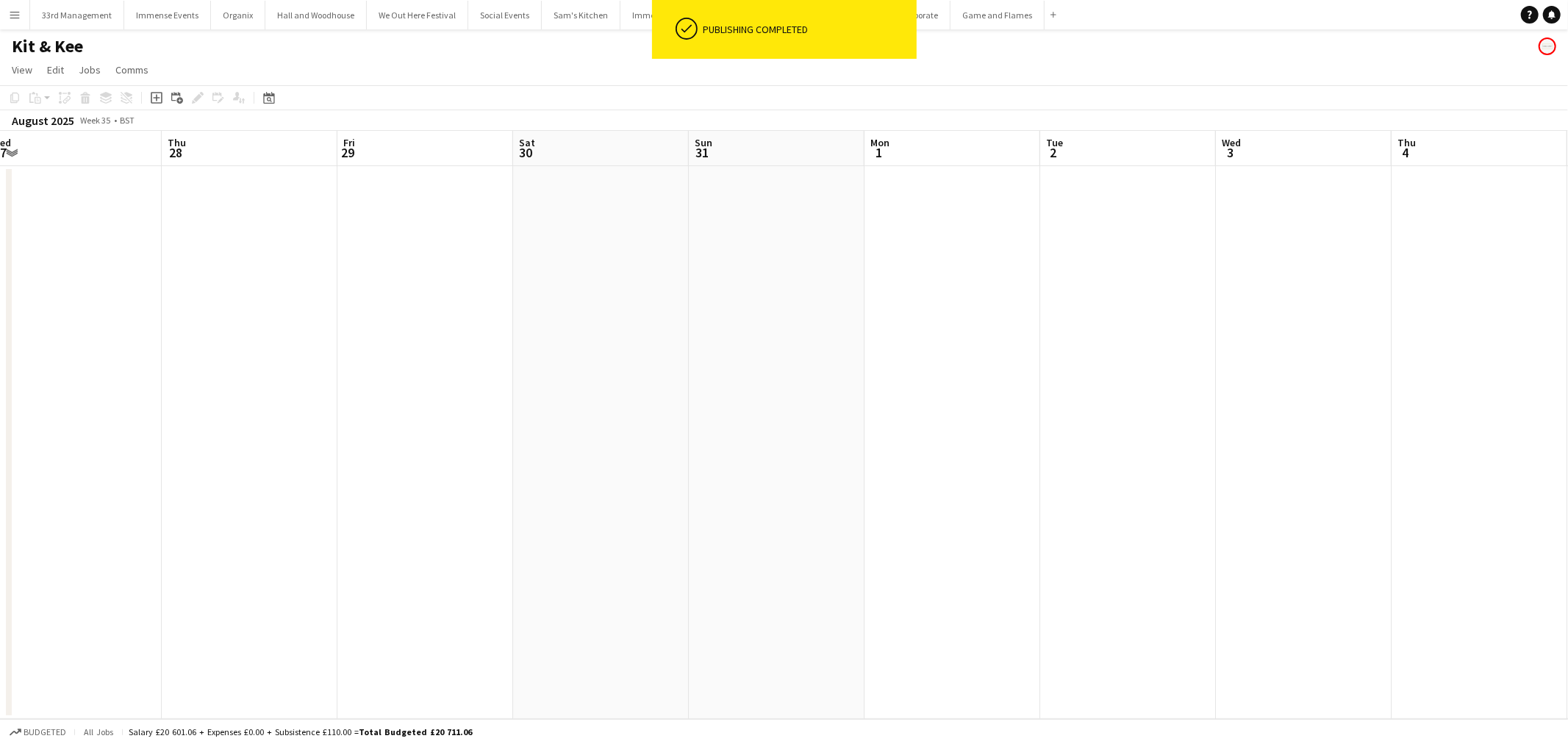 drag, startPoint x: 926, startPoint y: 465, endPoint x: 1239, endPoint y: 431, distance: 314.84123 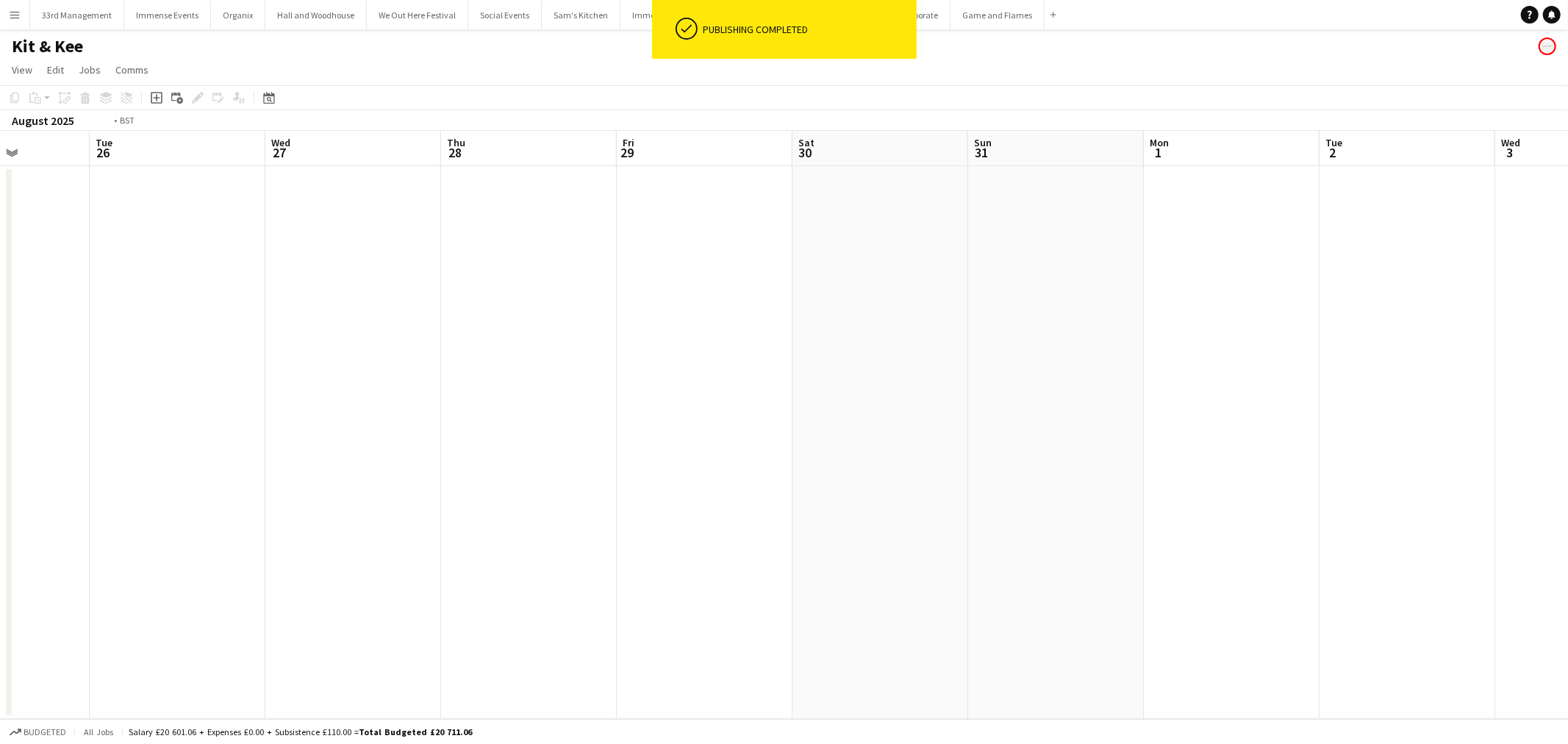 drag, startPoint x: 908, startPoint y: 468, endPoint x: 1272, endPoint y: 419, distance: 367.2833 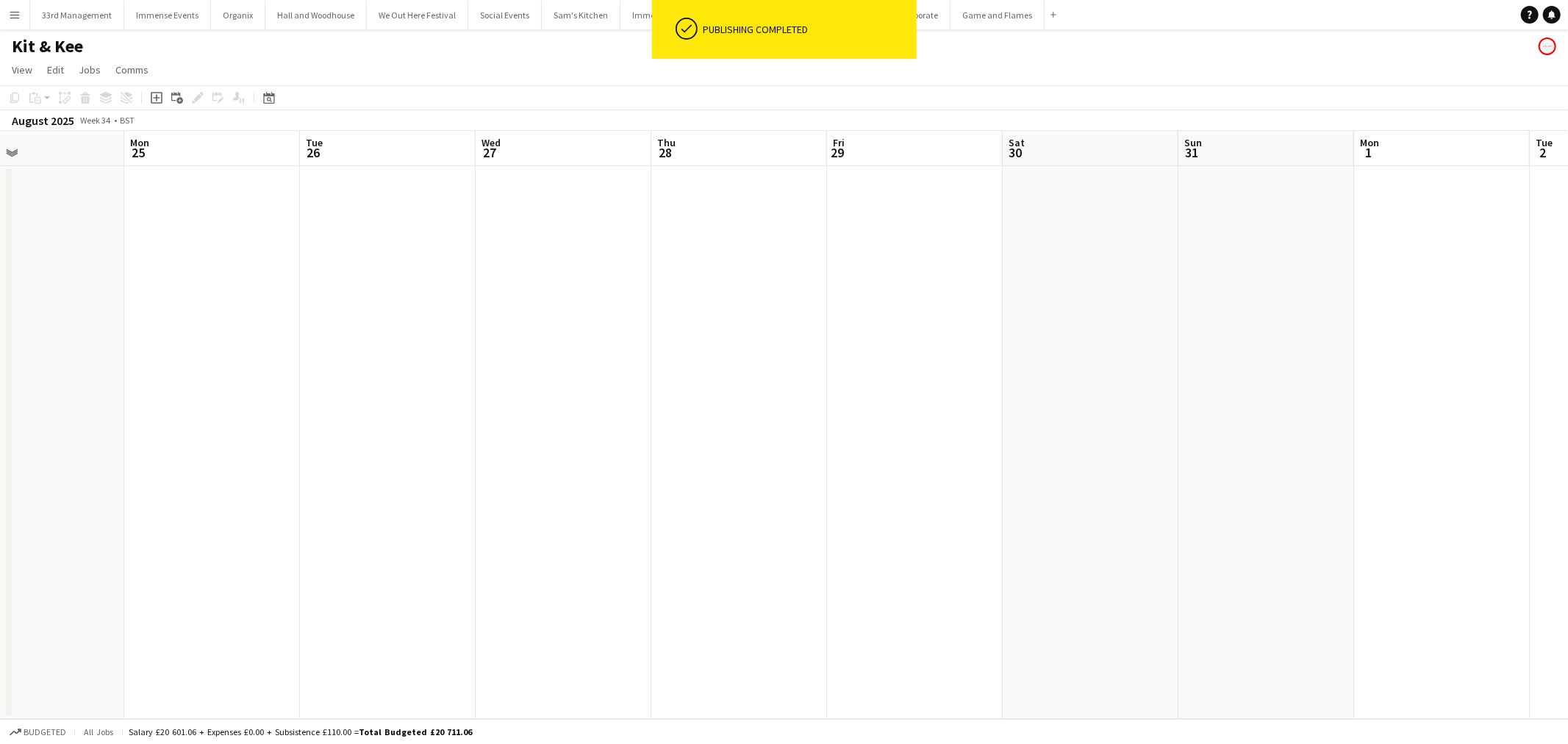 scroll, scrollTop: 0, scrollLeft: 432, axis: horizontal 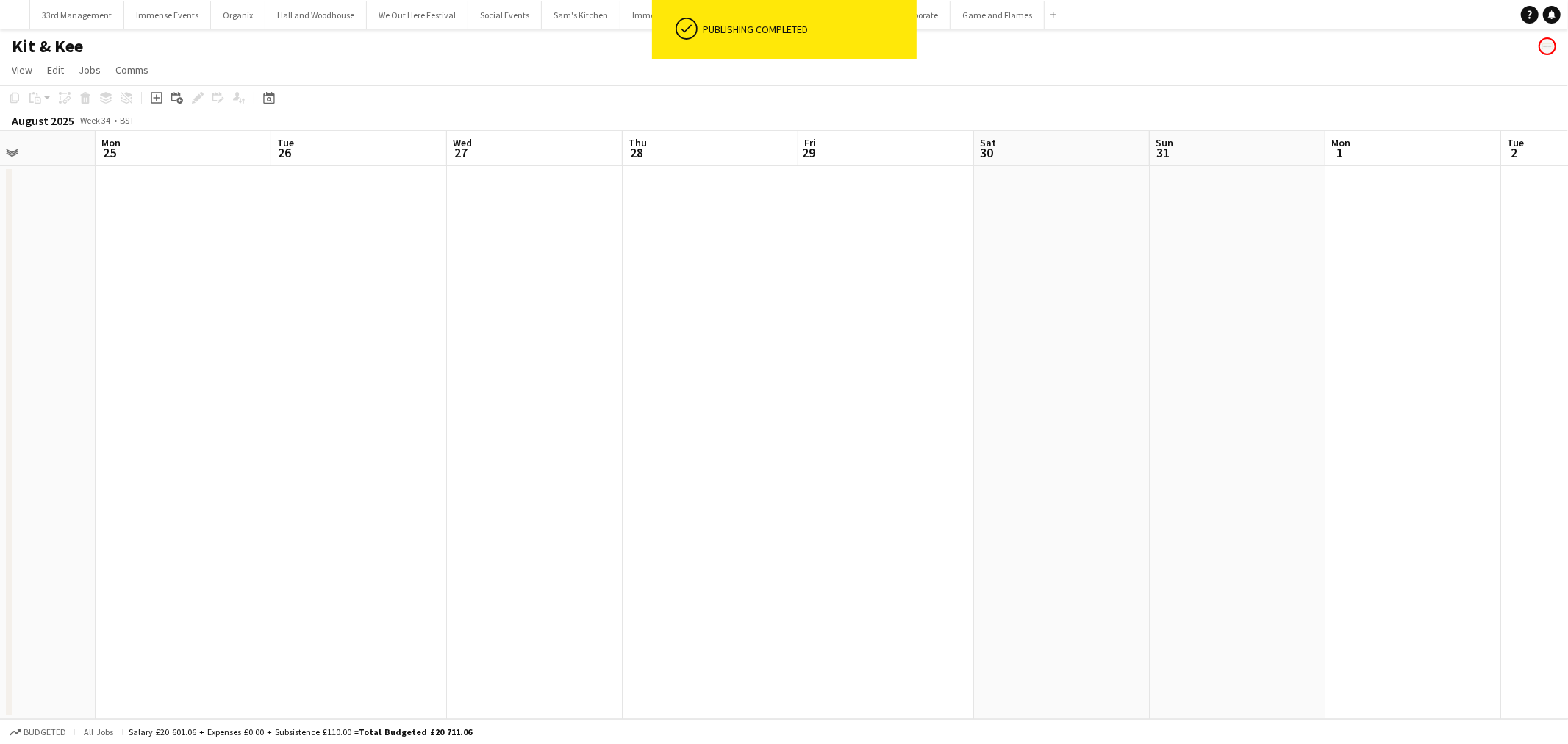 drag, startPoint x: 618, startPoint y: 483, endPoint x: 798, endPoint y: 425, distance: 189.11372 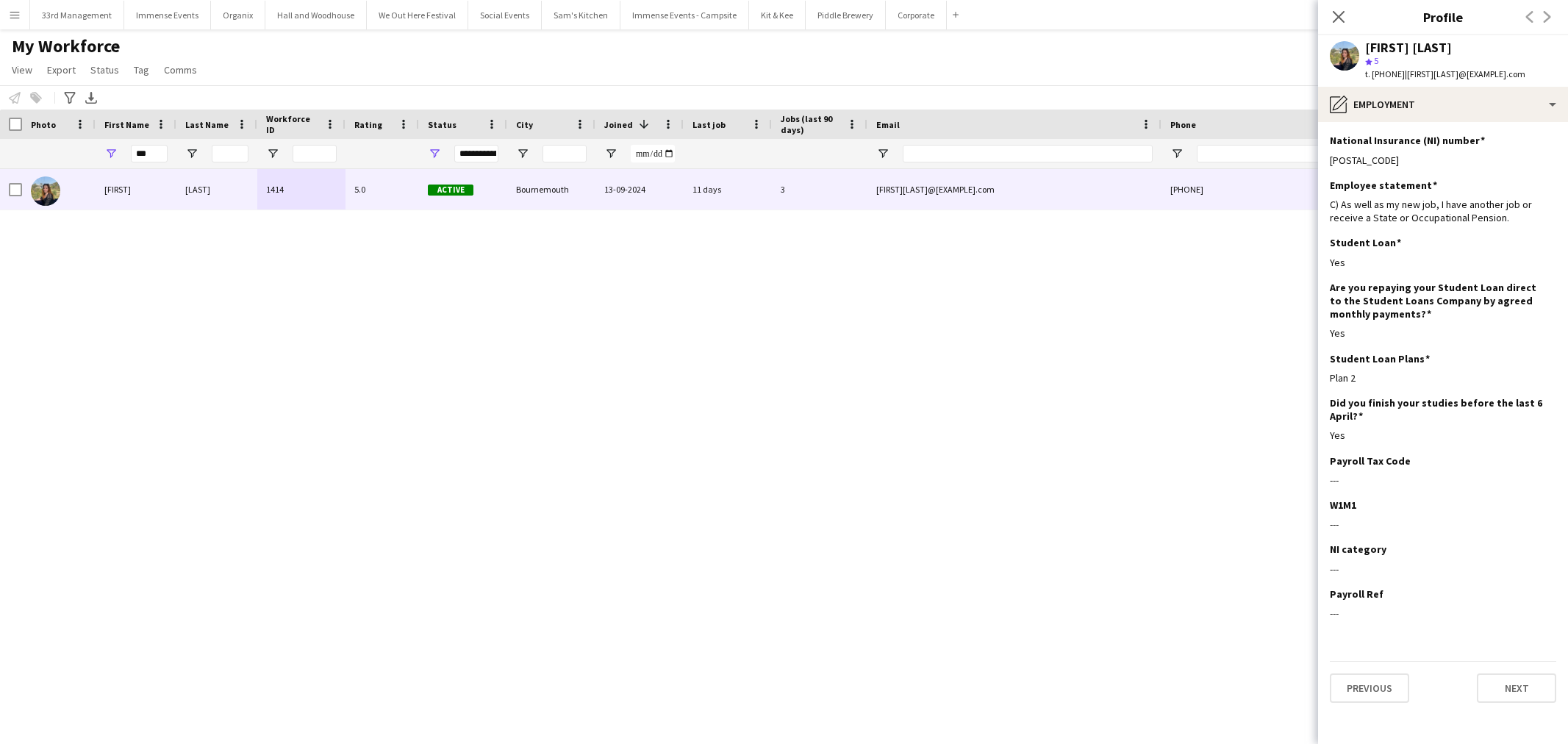 scroll, scrollTop: 0, scrollLeft: 0, axis: both 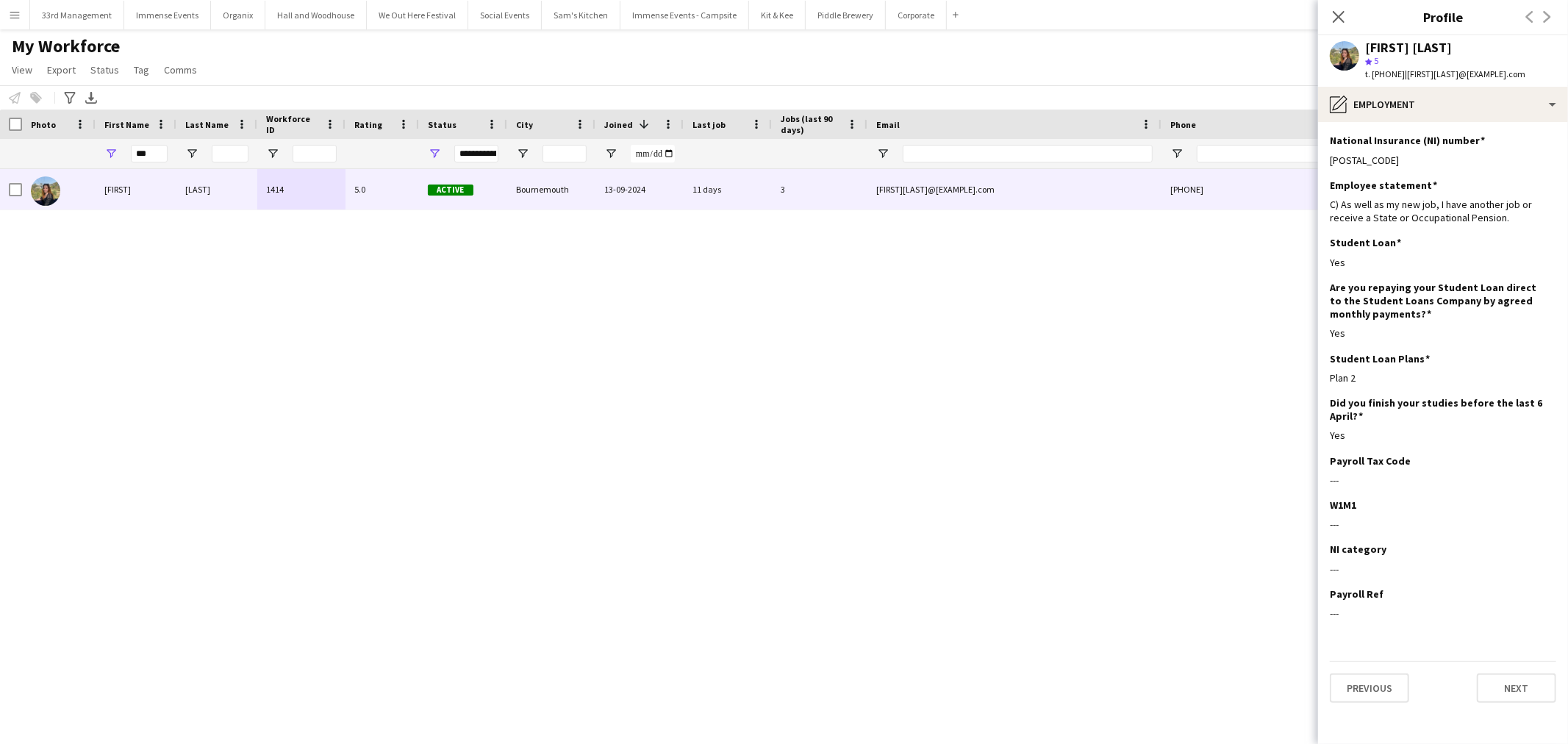 click on "My Workforce   View   Views  Default view Language New view Update view Delete view Edit name Customise view Customise filters Reset Filters Reset View Reset All  Export  New starters report Export as XLSX Export as PDF  Status  Edit  Tag  New tag  Edit tag  Basingstoke Comic Con (10) Bath (2) Birmingham Corporate  (4) Bishops Stortford  (0) Blandford (1) Bmouth BA (2) Bournemouth Bar staff (3) Brand Ambassadors London (15) Bristol (12) Cheese & Chilli Staff (9) Chef  (1) Cheil staff (0) Corporate London Staff (15) Crew / Labourers (15) Crowdcomms (17) DAC potentials (12) Digital Transformation Global (1) Dorset (78) Fcl manager  (3) Festival Coast Live (4) Green House (0) Guildford (10) Hall and Woodhouse (16) Hampshire (7) IKEA (2) InEvent 2024 Staff (2) Italian Corporate (1) Kit & Kee (37) Lexent (2) London (24) Mac n Cheese - Egham (5) Madding Crowd (1) NEW CC (3) Northamptonshire  (4) Pizza Show (1) Pontoon Filipa (0) Pontoon Natalie (1) Pontoon Phill (1) Pontoon Scoot (1) Pontoon Scott (1) Reading (6)" 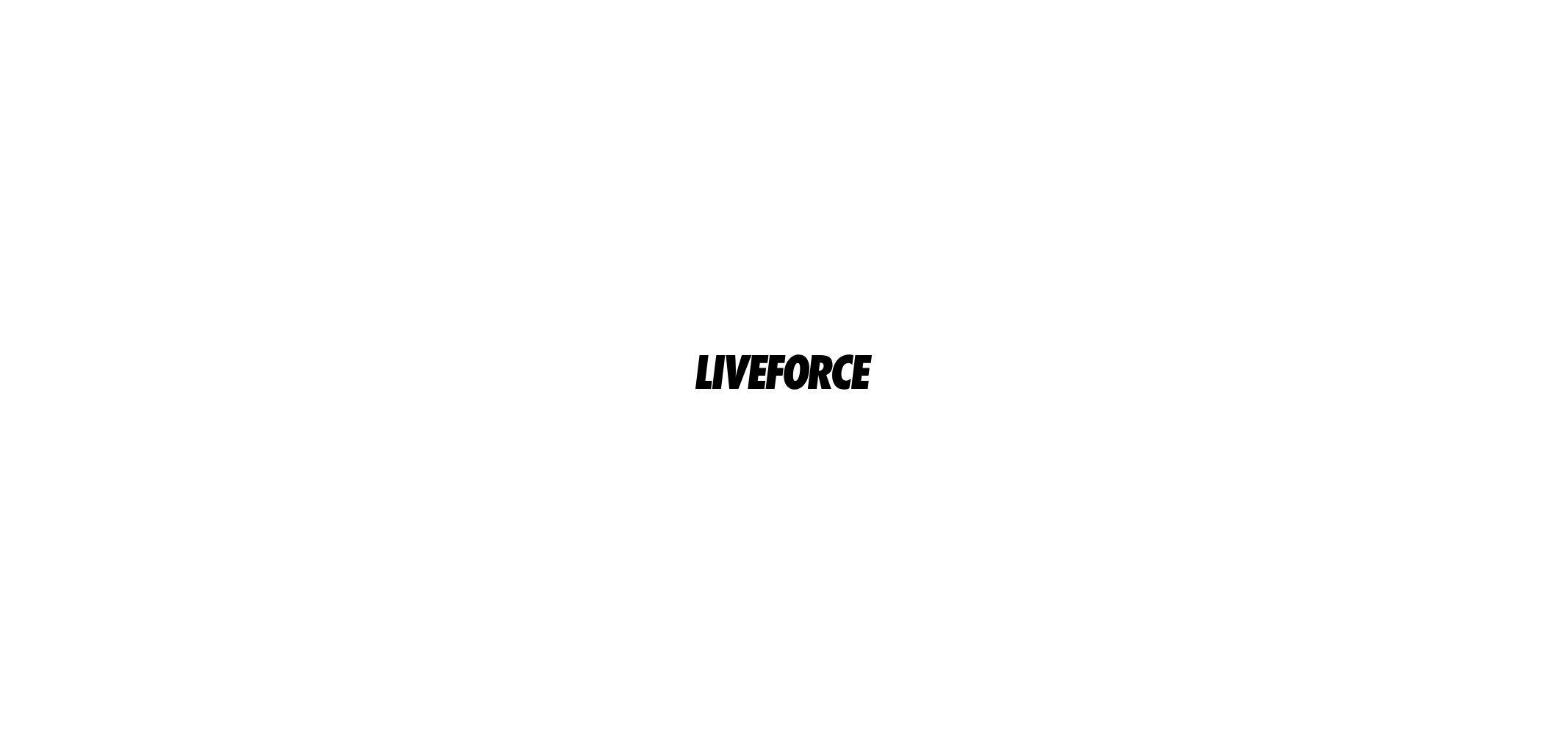 scroll, scrollTop: 0, scrollLeft: 0, axis: both 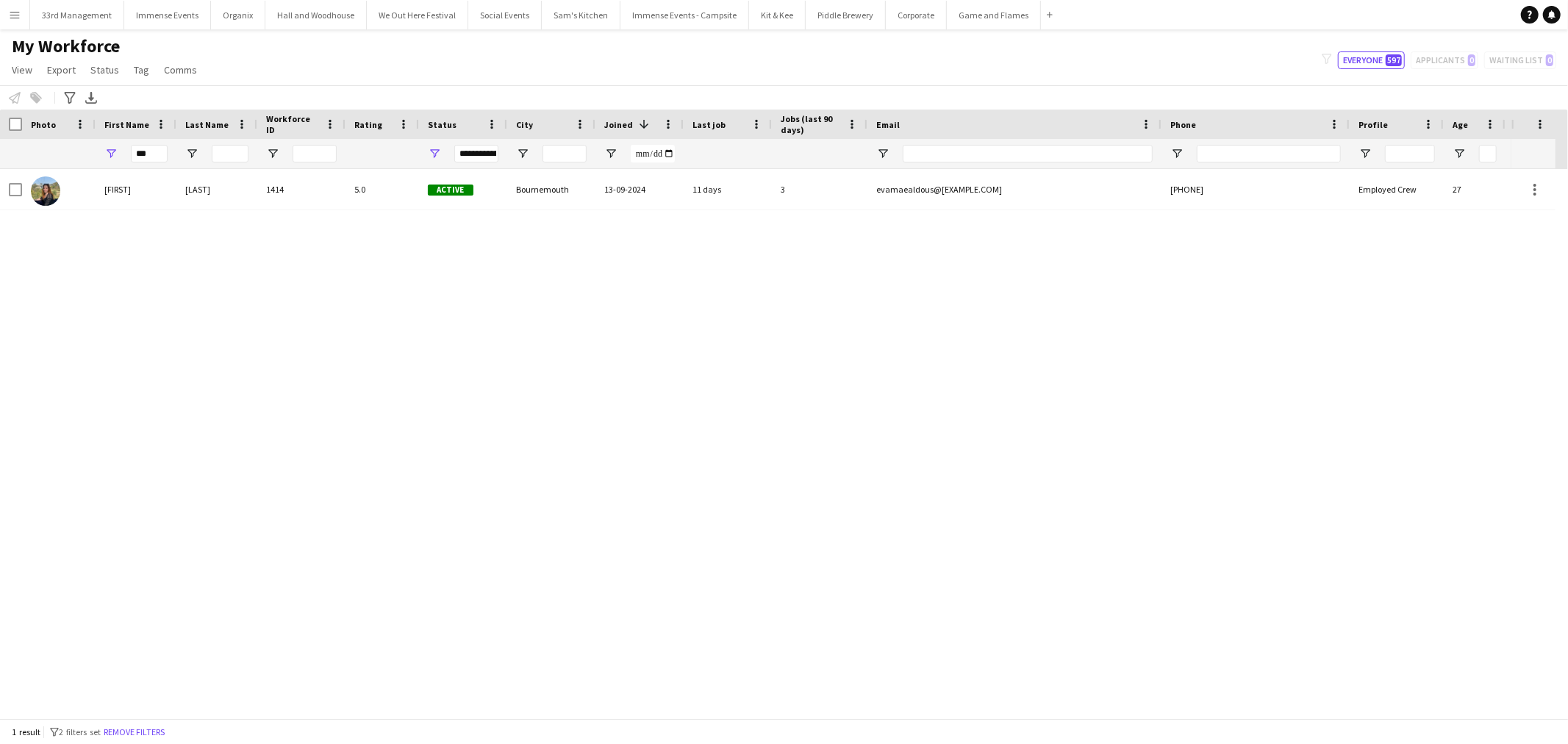 click on "My Workforce   View   Views  Default view Language New view Update view Delete view Edit name Customise view Customise filters Reset Filters Reset View Reset All  Export  New starters report Export as XLSX Export as PDF  Status  Edit  Tag  New tag  Edit tag  Basingstoke Comic Con (10) Bath (2) Birmingham Corporate  (4) Bishops Stortford  (0) Blandford (1) Bmouth BA (2) Bournemouth Bar staff (3) Brand Ambassadors London (15) Bristol (12) Cheese & Chilli Staff (9) Chef  (1) Cheil staff (0) Corporate London Staff (15) Crew / Labourers (15) Crowdcomms (17) DAC potentials (12) Digital Transformation Global (1) Dorset (78) Fcl manager  (3) Festival Coast Live (4) Green House (0) Guildford (10) Hall and Woodhouse (16) Hampshire (7) IKEA (2) InEvent 2024 Staff (2) Italian Corporate (1) Kit & Kee (37) Lexent (2) London (24) Mac n Cheese - Egham (5) Madding Crowd (1) NEW CC (3) Northamptonshire  (4) Pizza Show (1) Pontoon Filipa (0) Pontoon Natalie (1) Pontoon Phill (1) Pontoon Scoot (1) Pontoon Scott (1) Reading (6)" 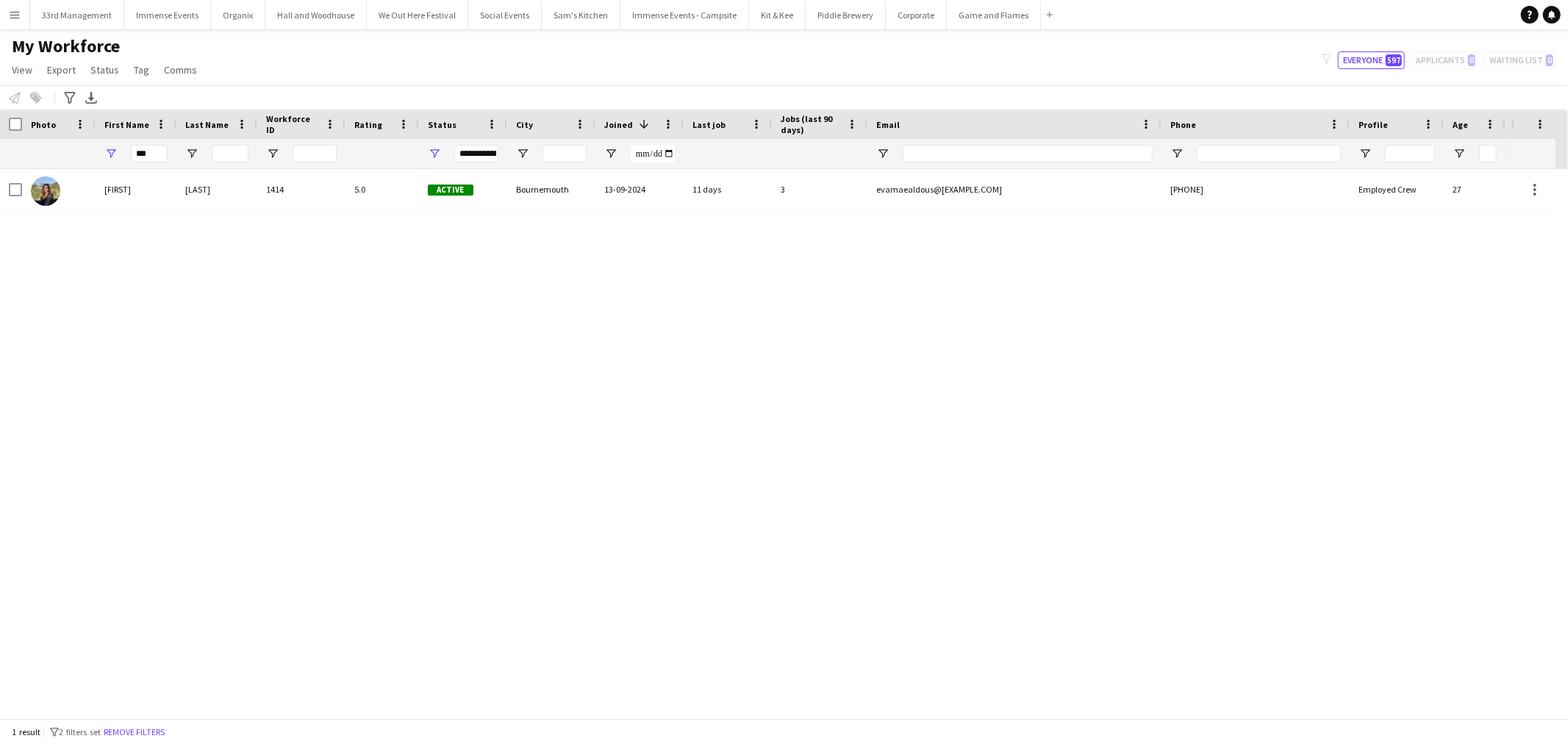 click on "My Workforce   View   Views  Default view Language New view Update view Delete view Edit name Customise view Customise filters Reset Filters Reset View Reset All  Export  New starters report Export as XLSX Export as PDF  Status  Edit  Tag  New tag  Edit tag  Basingstoke Comic Con (10) Bath (2) Birmingham Corporate  (4) Bishops Stortford  (0) Blandford (1) Bmouth BA (2) Bournemouth Bar staff (3) Brand Ambassadors London (15) Bristol (12) Cheese & Chilli Staff (9) Chef  (1) Cheil staff (0) Corporate London Staff (15) Crew / Labourers (15) Crowdcomms (17) DAC potentials (12) Digital Transformation Global (1) Dorset (78) Fcl manager  (3) Festival Coast Live (4) Green House (0) Guildford (10) Hall and Woodhouse (16) Hampshire (7) IKEA (2) InEvent 2024 Staff (2) Italian Corporate (1) Kit & Kee (37) Lexent (2) London (24) Mac n Cheese - Egham (5) Madding Crowd (1) NEW CC (3) Northamptonshire  (4) Pizza Show (1) Pontoon Filipa (0) Pontoon Natalie (1) Pontoon Phill (1) Pontoon Scoot (1) Pontoon Scott (1) Reading (6)" 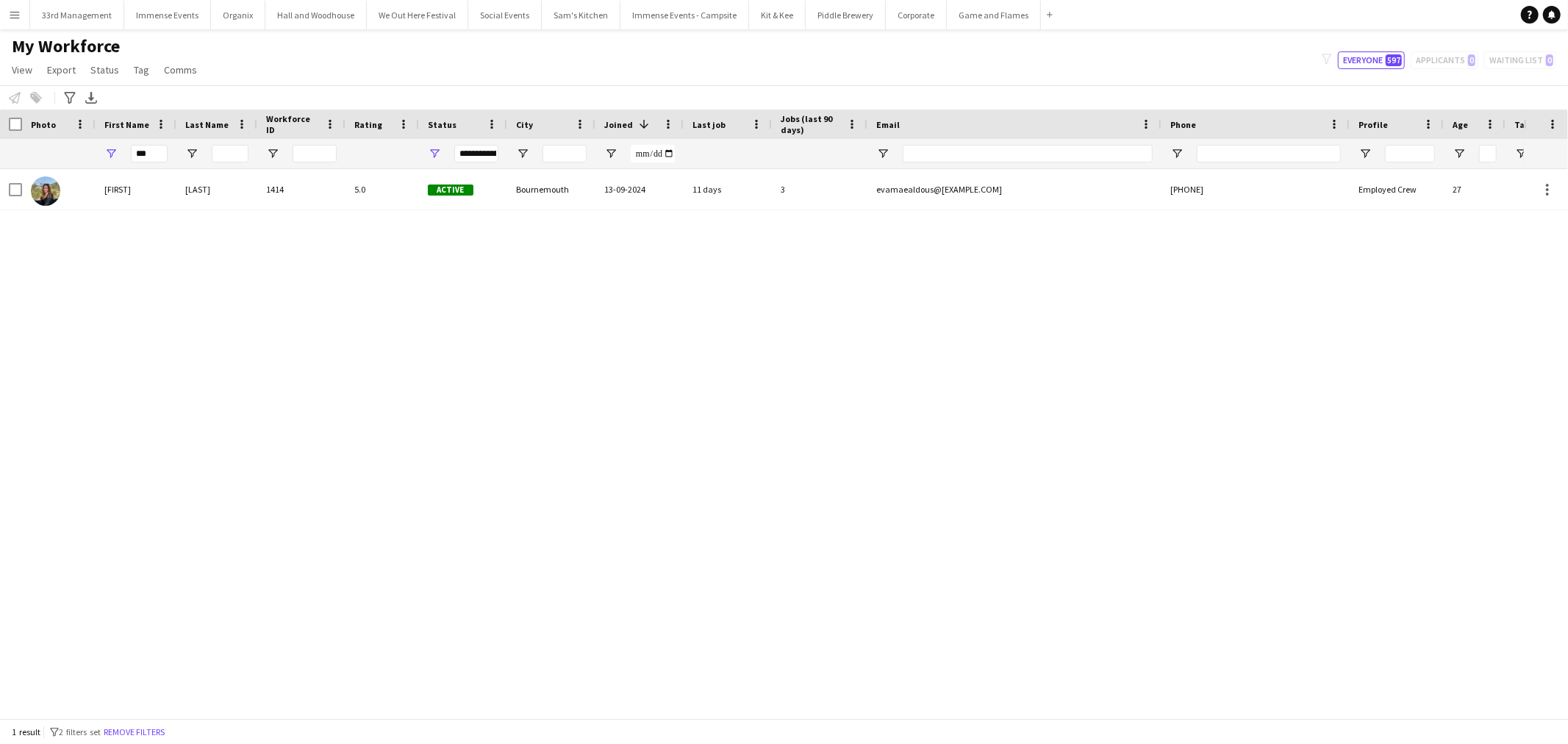 click on "filter-1
Everyone   597   Applicants   0   Waiting list   0" 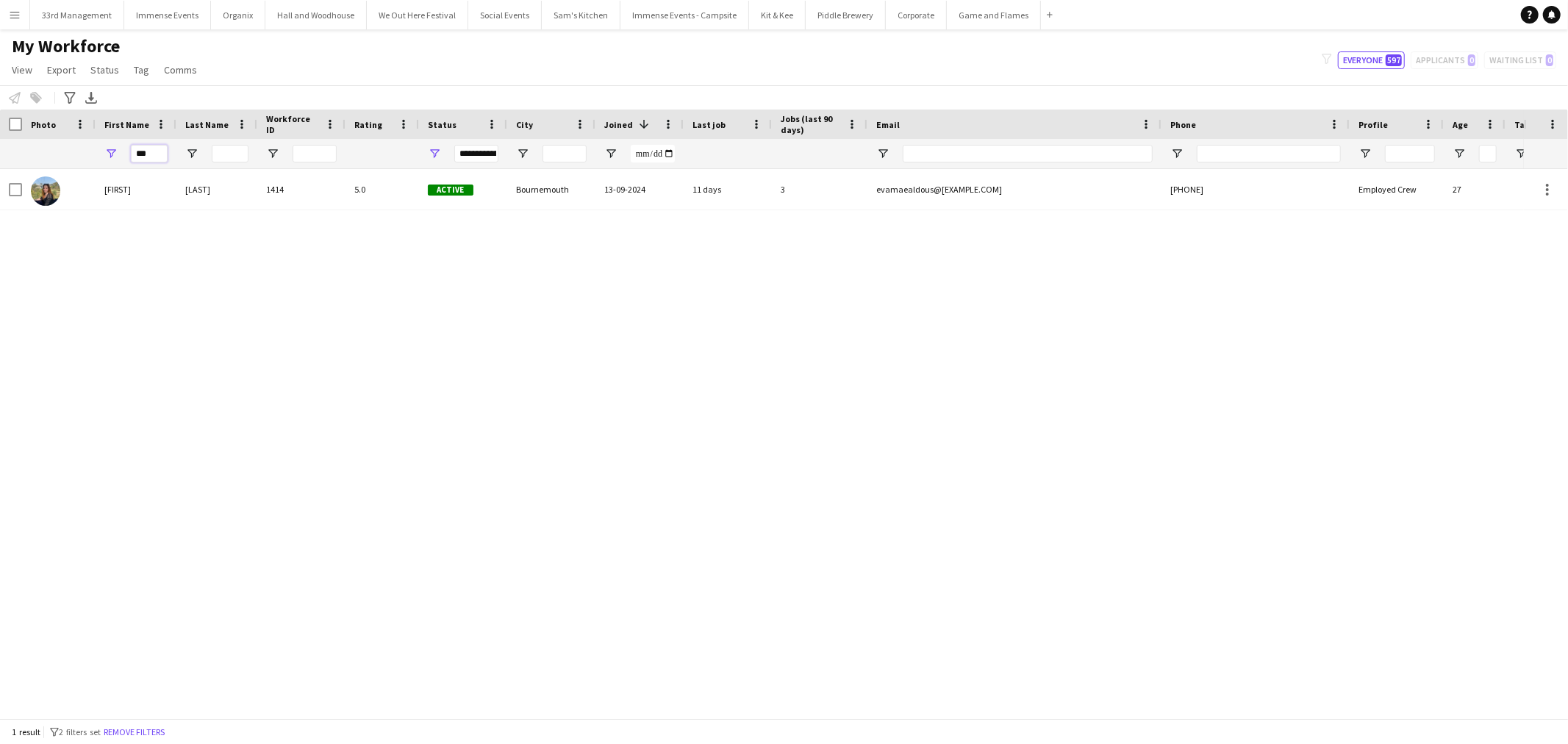 drag, startPoint x: 140, startPoint y: 154, endPoint x: 49, endPoint y: 158, distance: 91.08787 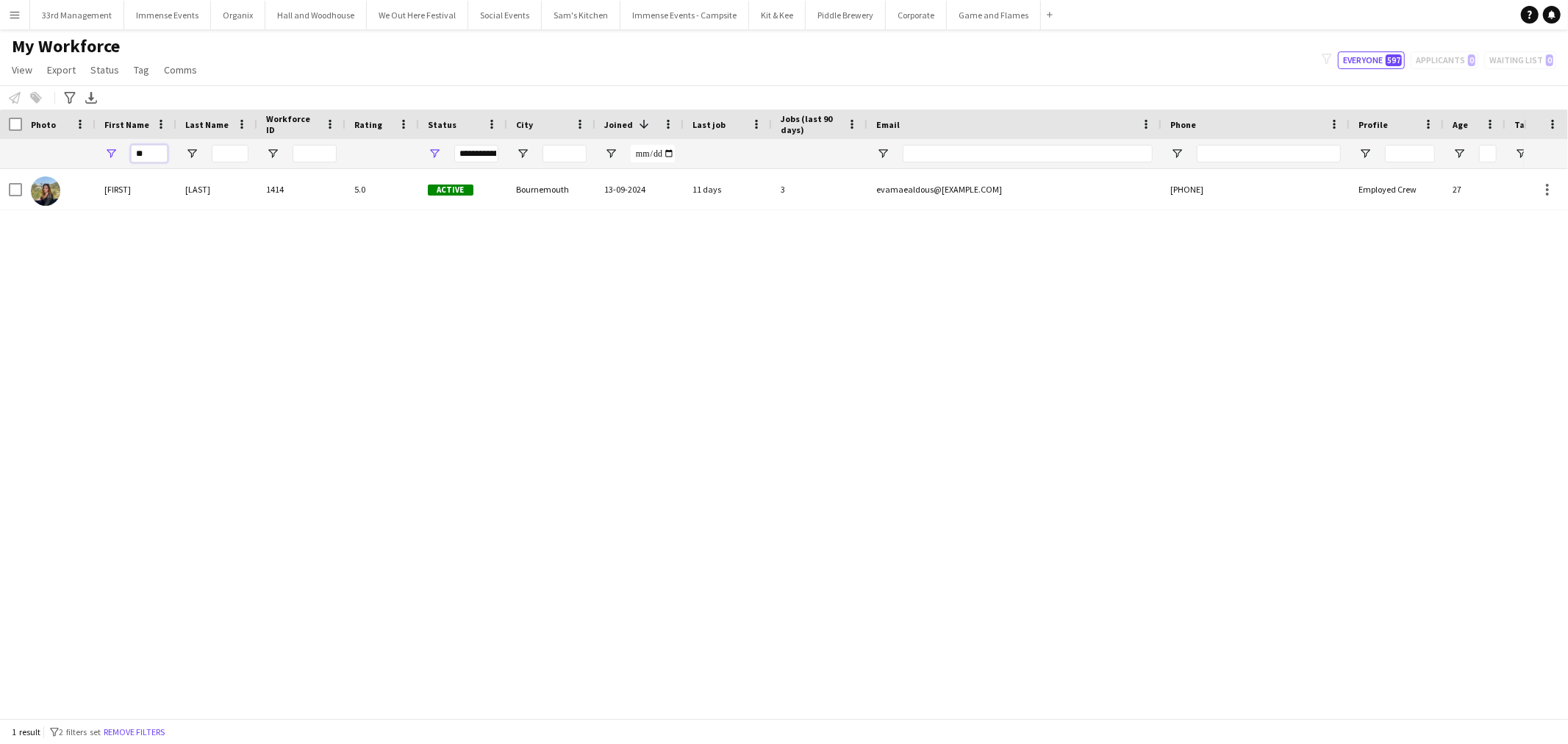 type on "*" 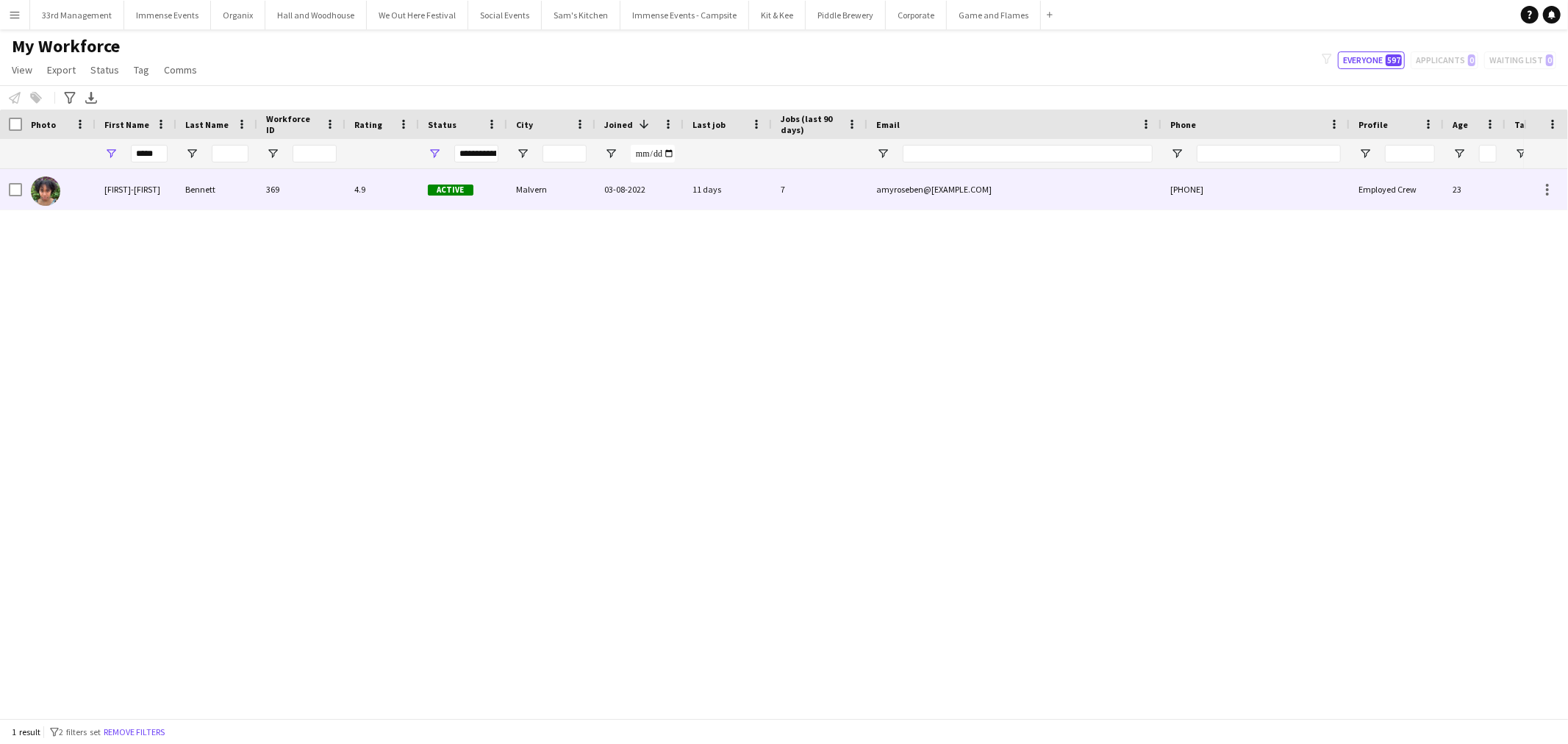click on "Bennett" at bounding box center [217, 189] 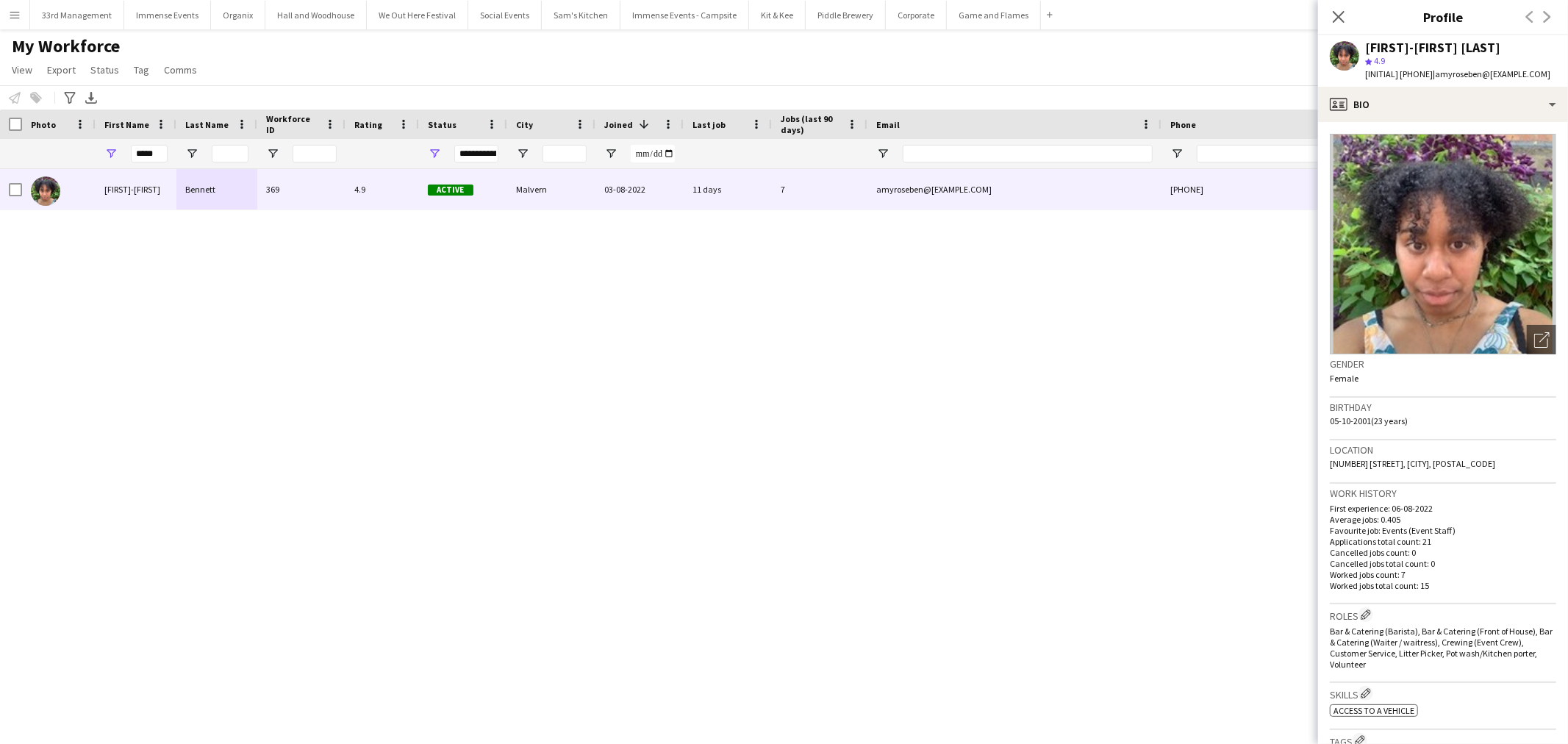 click on "[LAST] [NUMBER] [NUMBER] Active [CITY] [DATE] [NUMBER] days [NUMBER] [FIRST]-[FIRST]@[EXAMPLE.COM] [PHONE] Employed Crew [NUMBER]" at bounding box center [762, 437] 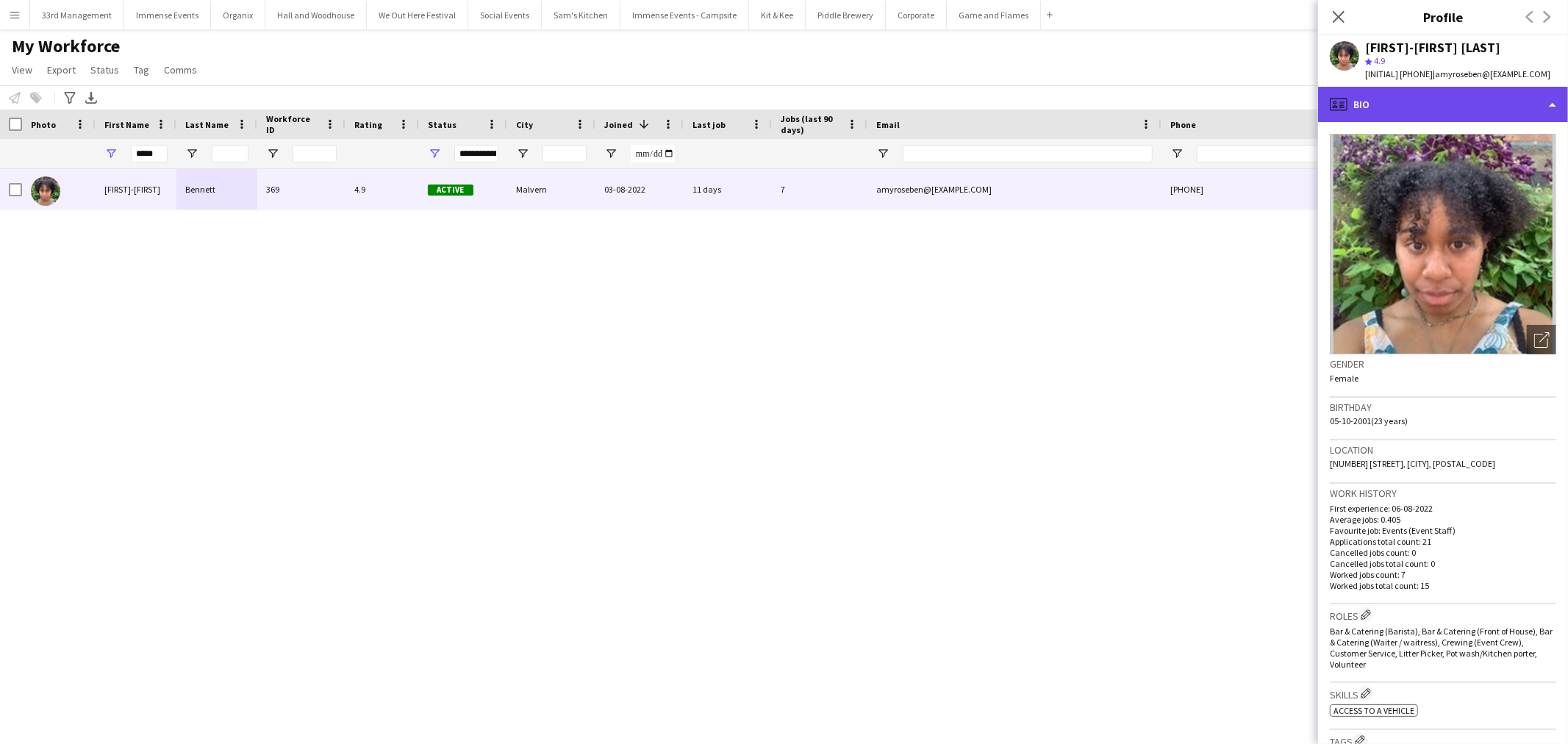 click on "profile
Bio" 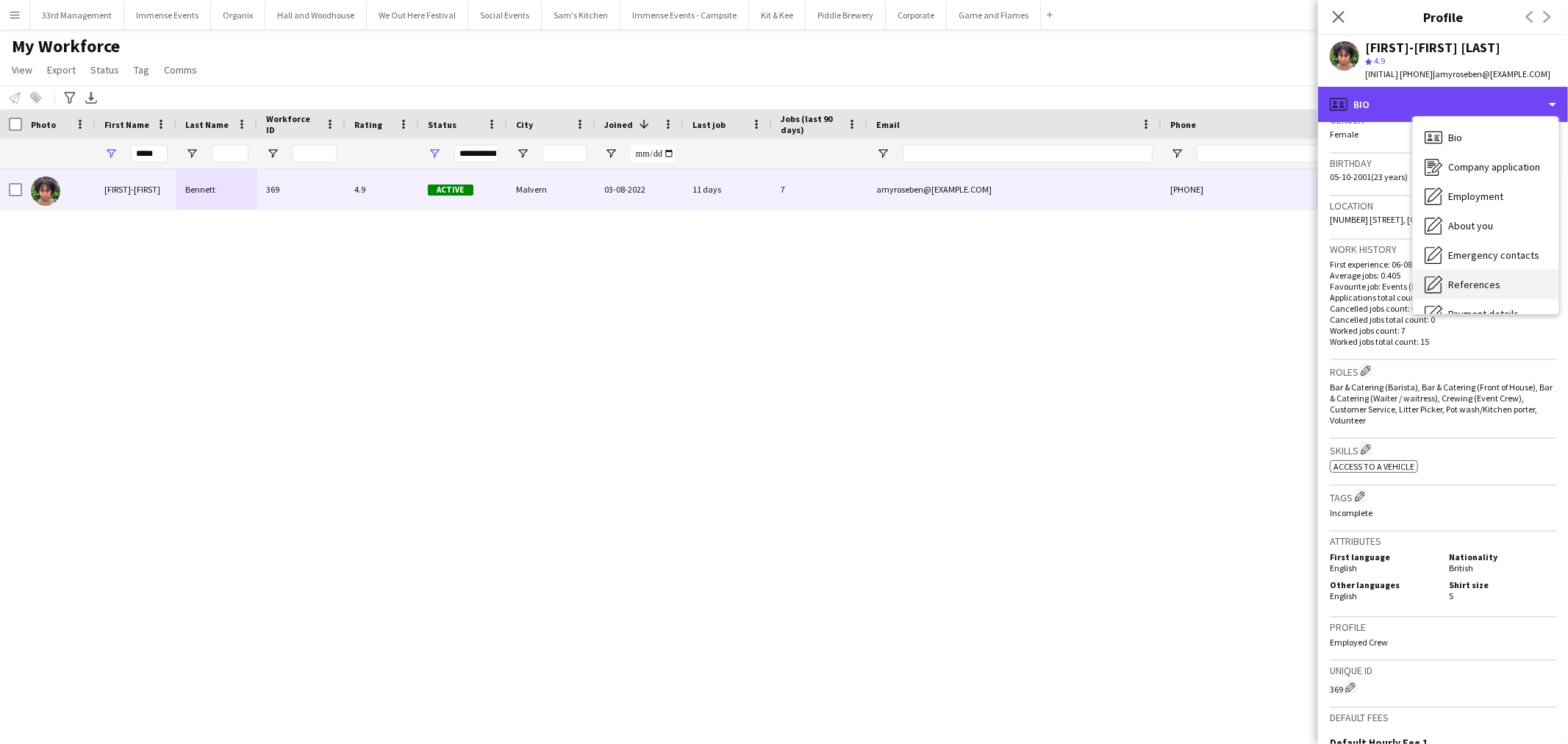 scroll, scrollTop: 326, scrollLeft: 0, axis: vertical 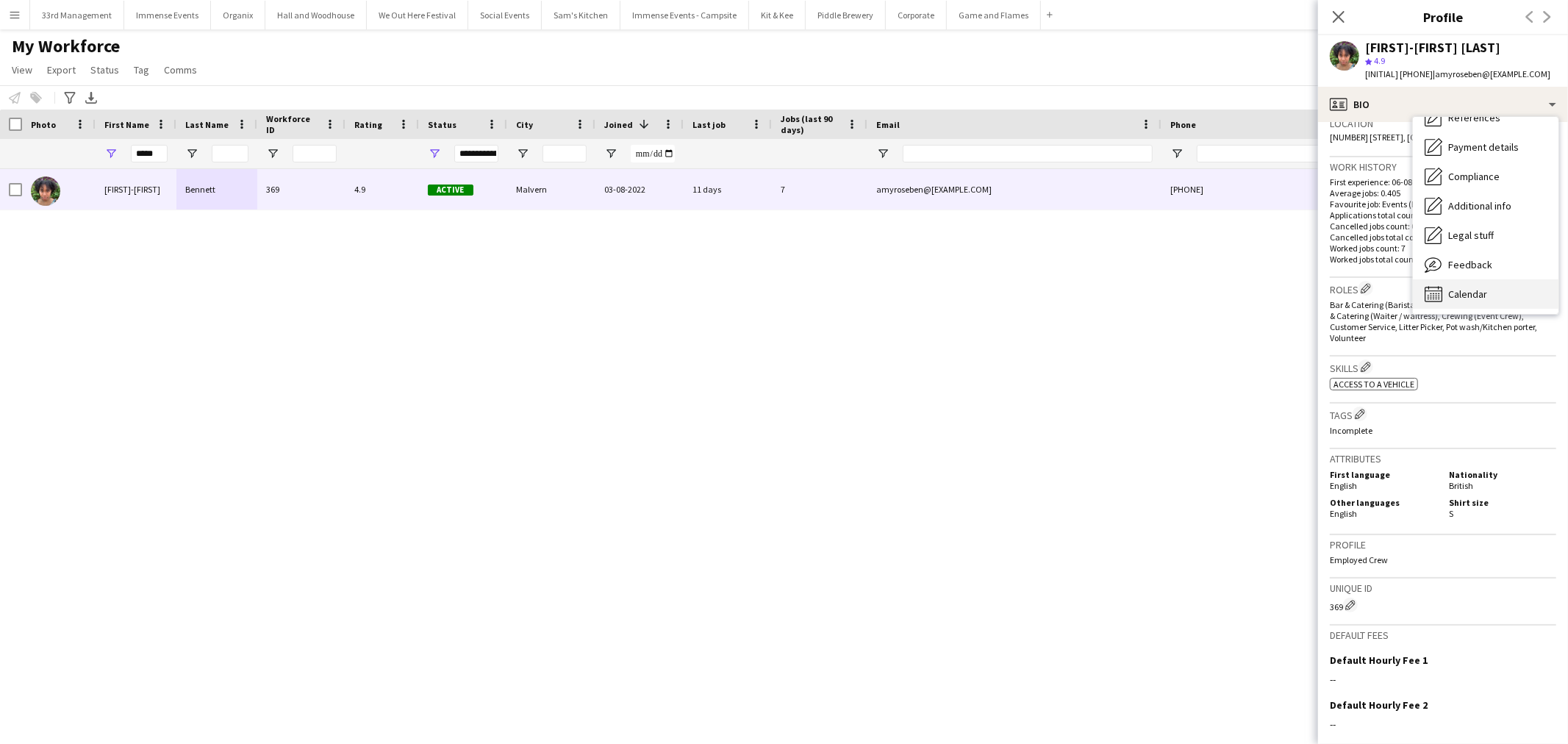 click on "Calendar" at bounding box center [1467, 294] 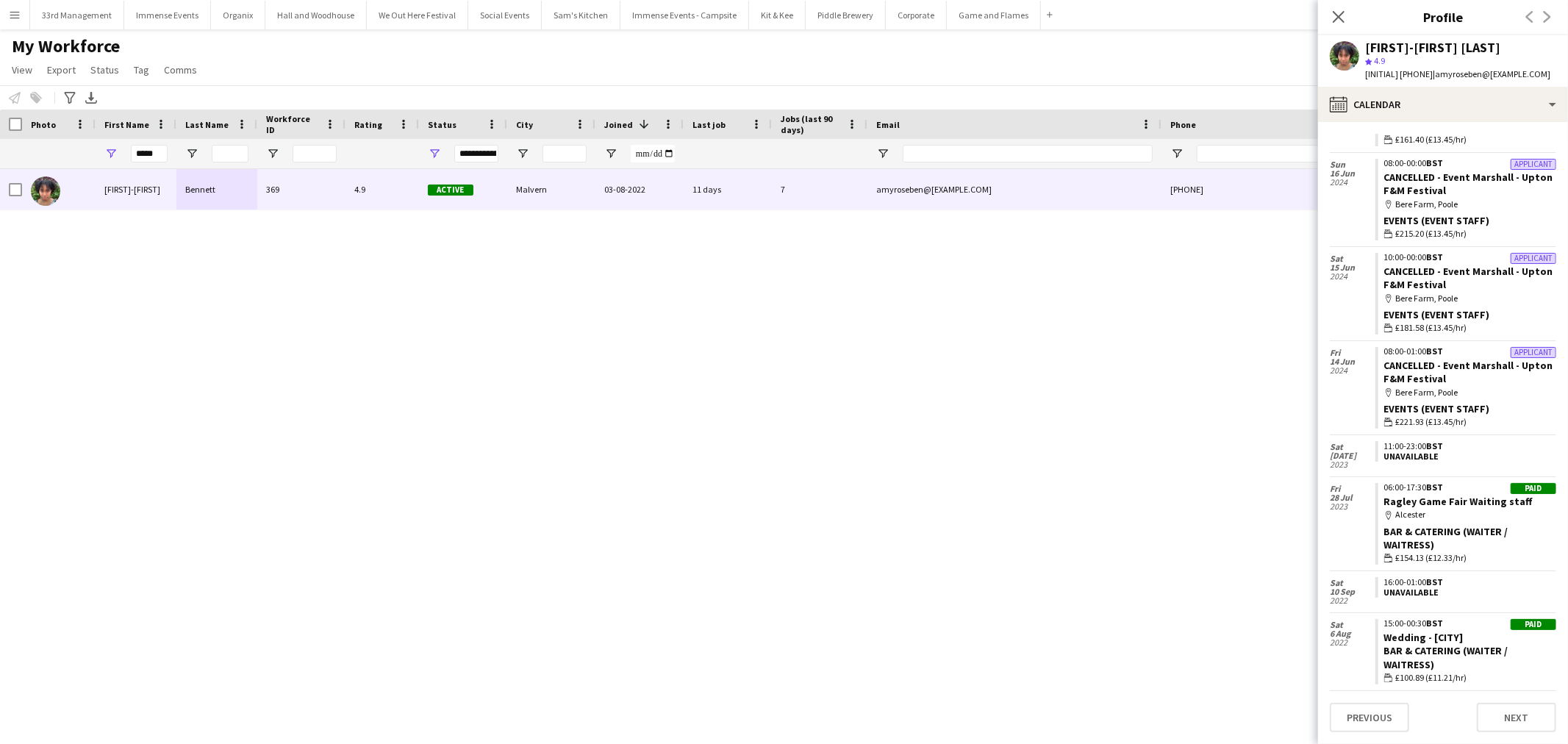 scroll, scrollTop: 1393, scrollLeft: 0, axis: vertical 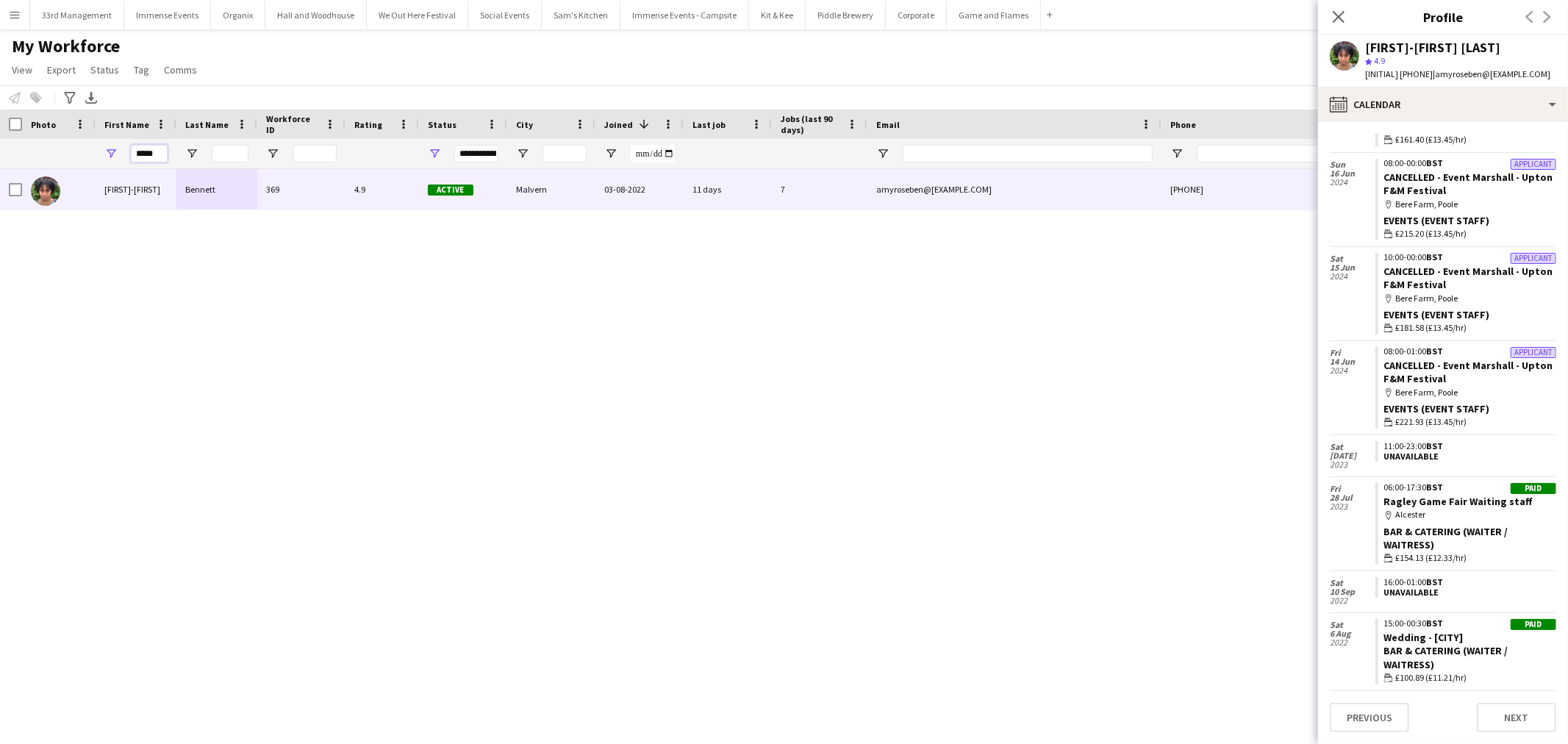 drag, startPoint x: 162, startPoint y: 149, endPoint x: -37, endPoint y: 159, distance: 199.2511 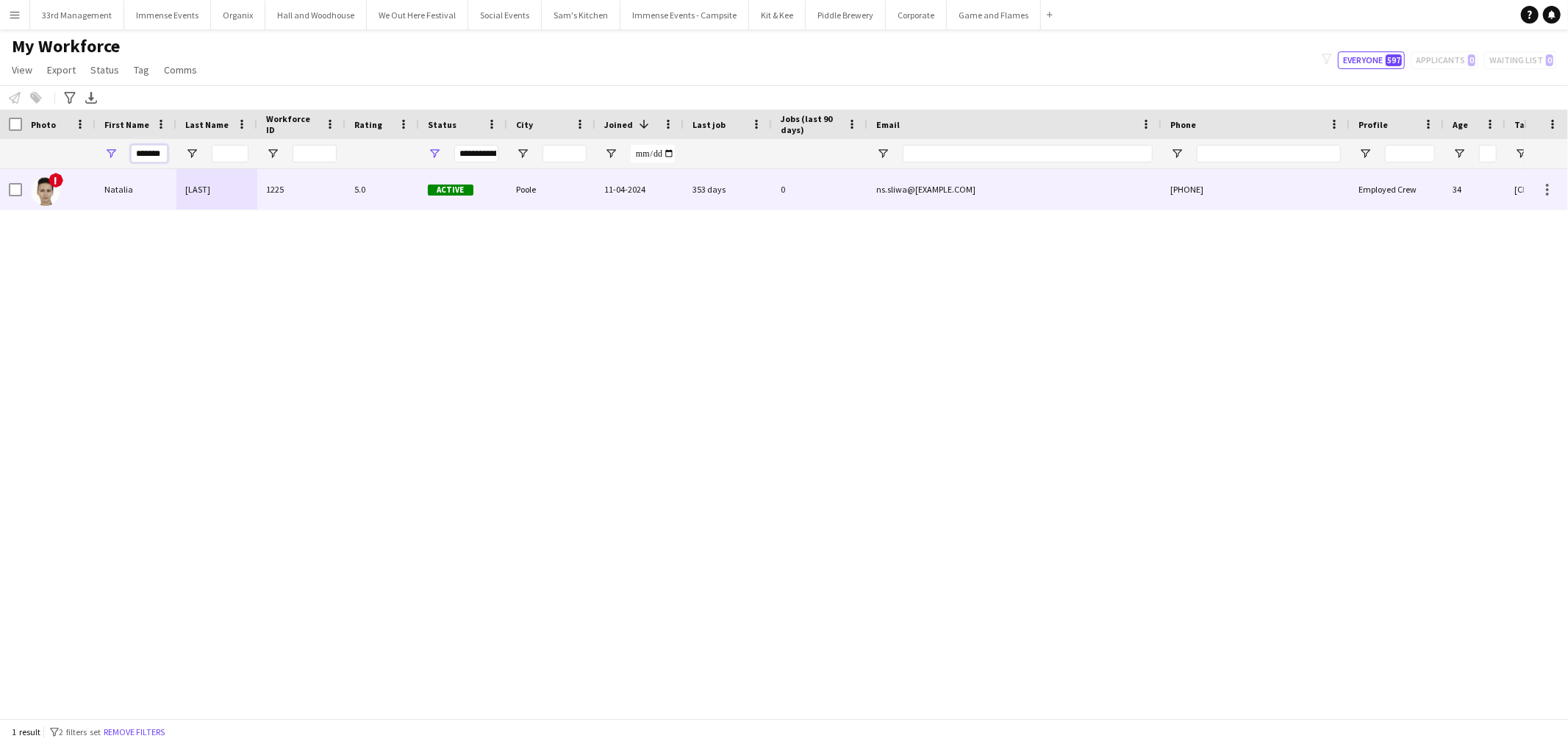 type on "*******" 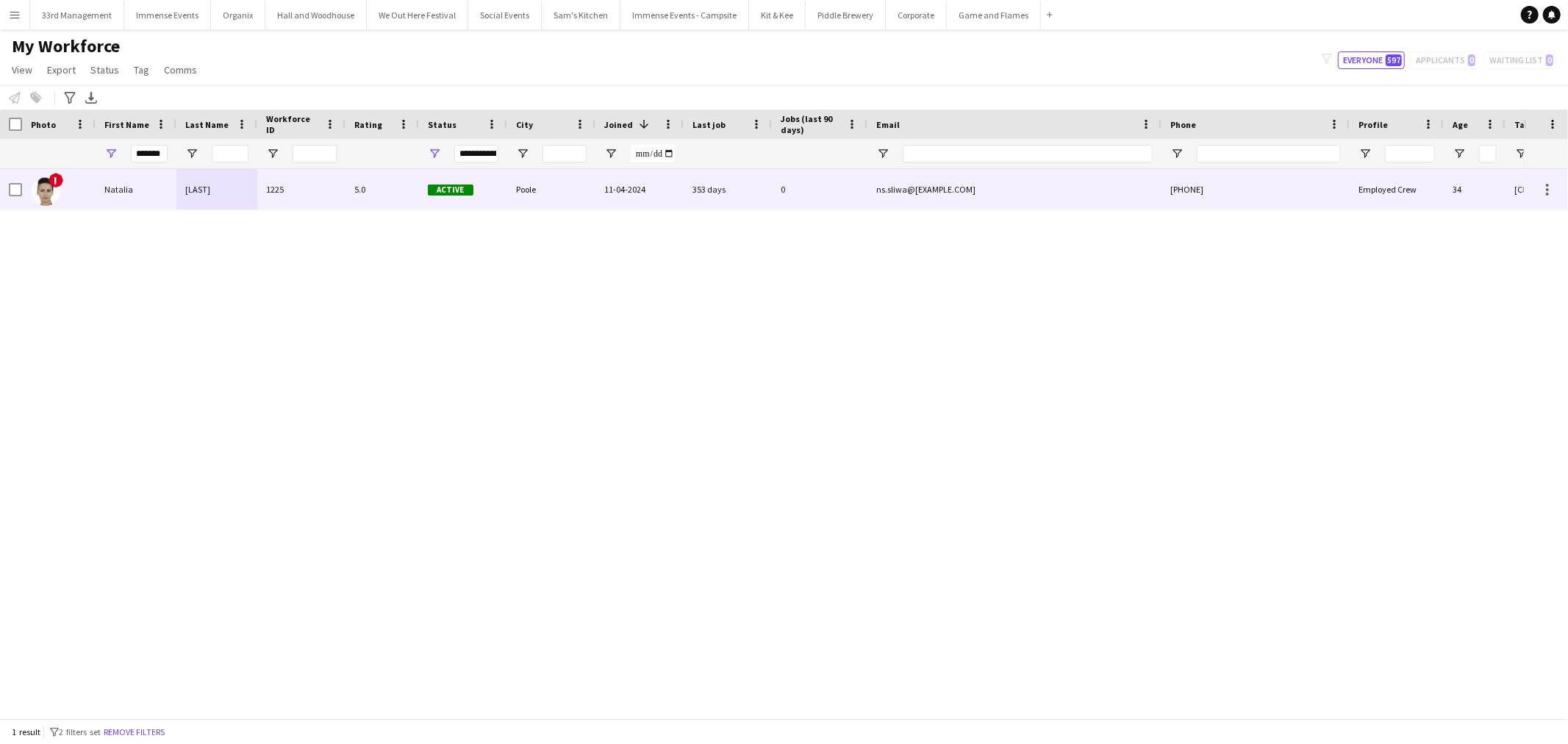 click on "[LAST]" at bounding box center (217, 189) 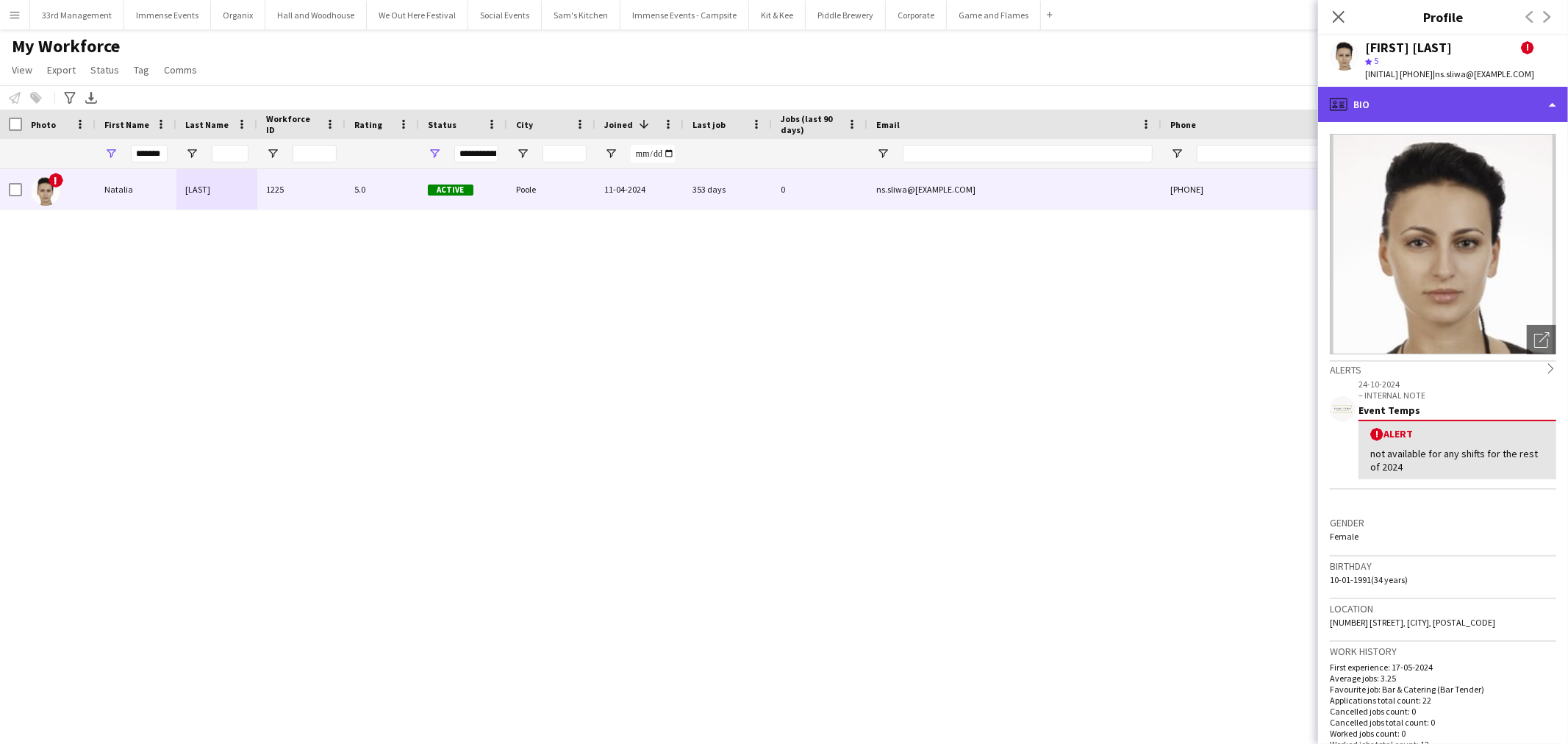 click on "profile
Bio" 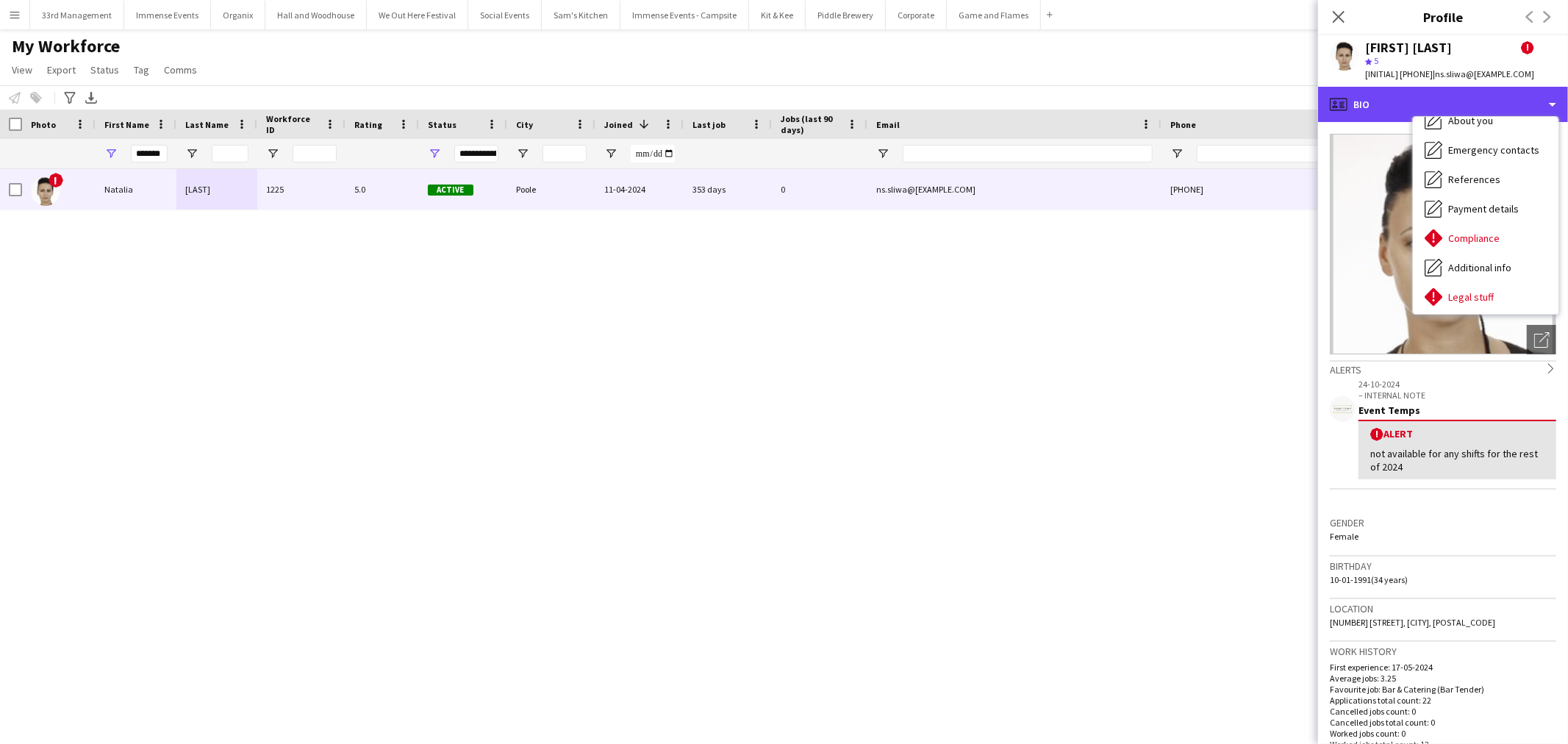 scroll, scrollTop: 167, scrollLeft: 0, axis: vertical 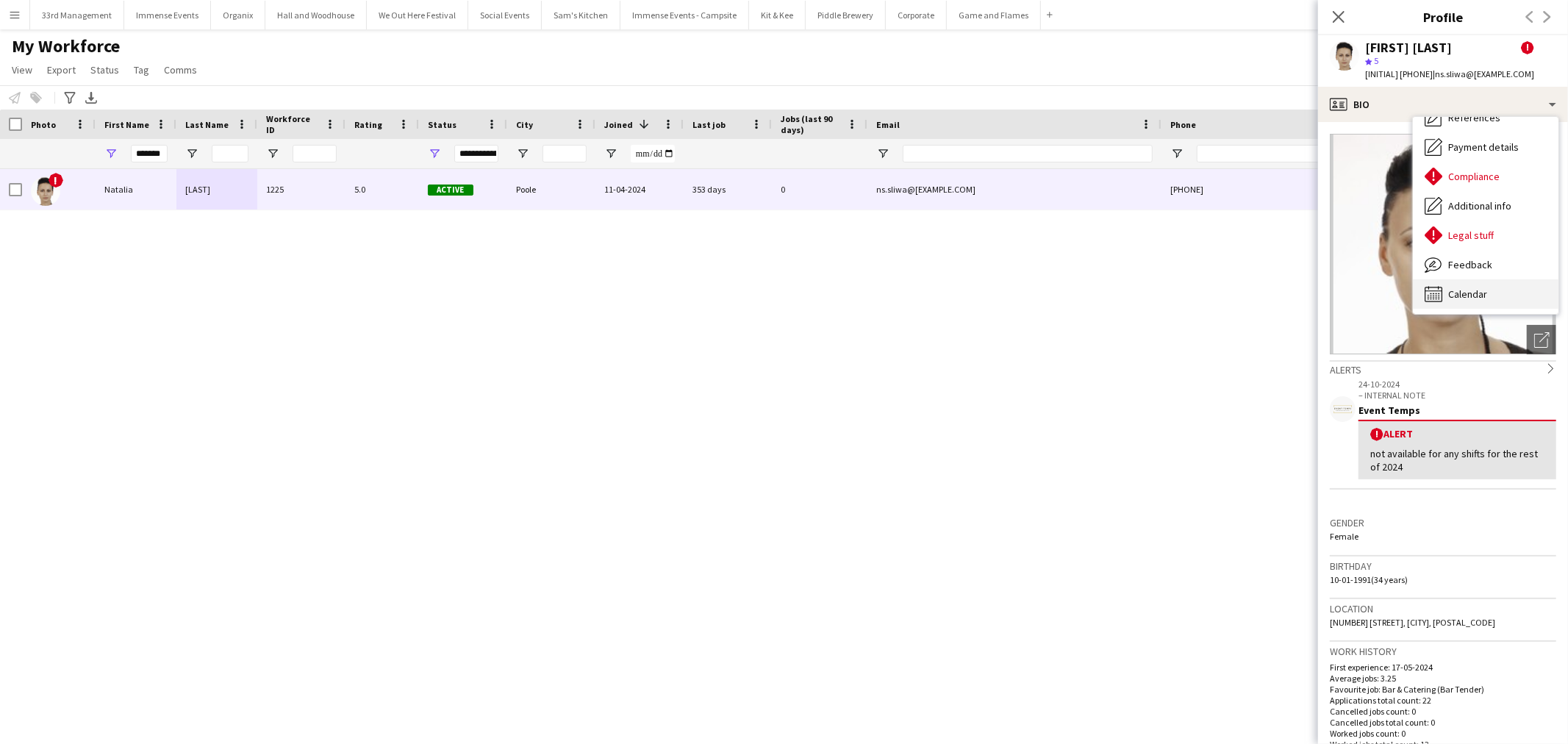 click on "Calendar
Calendar" at bounding box center (1486, 294) 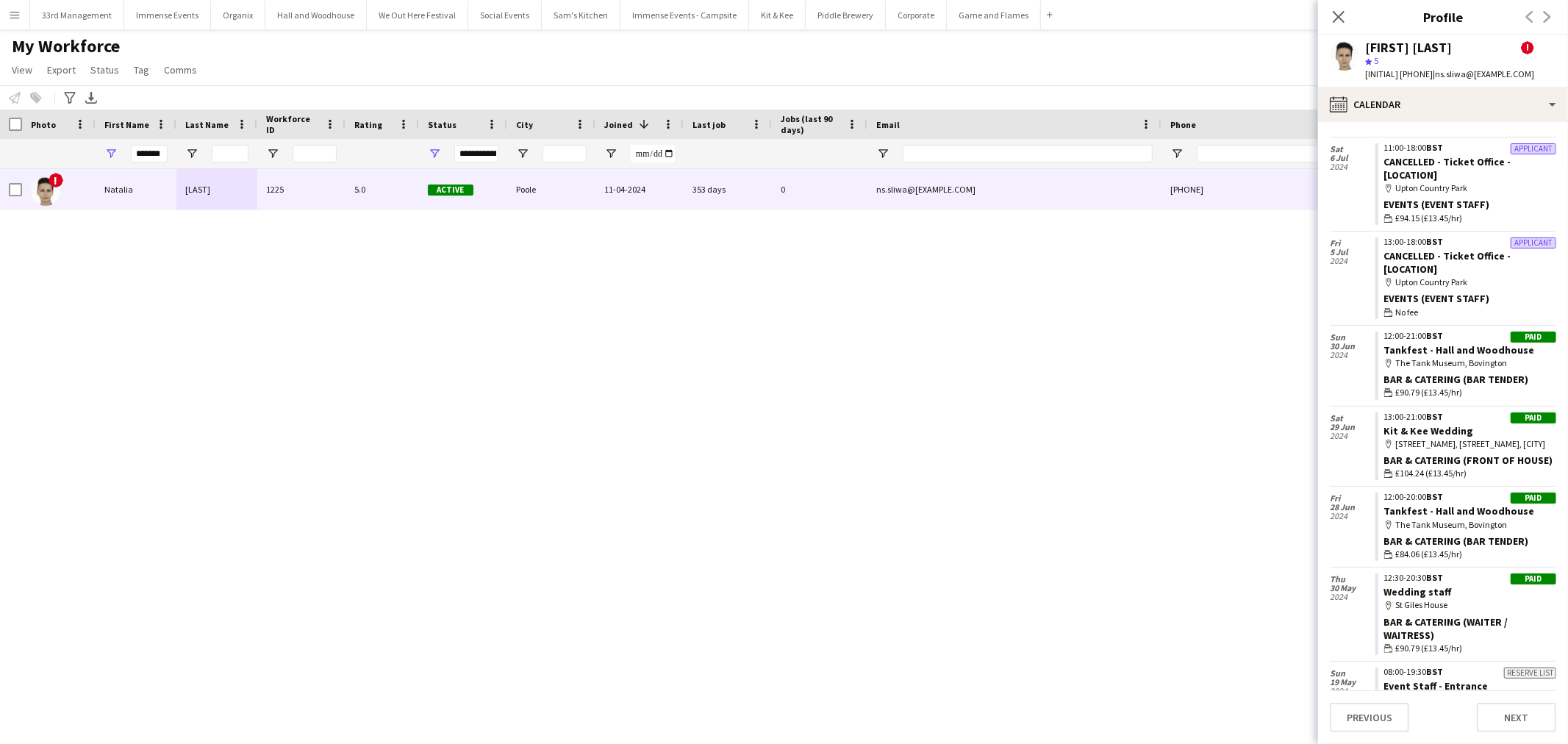 scroll, scrollTop: 1003, scrollLeft: 0, axis: vertical 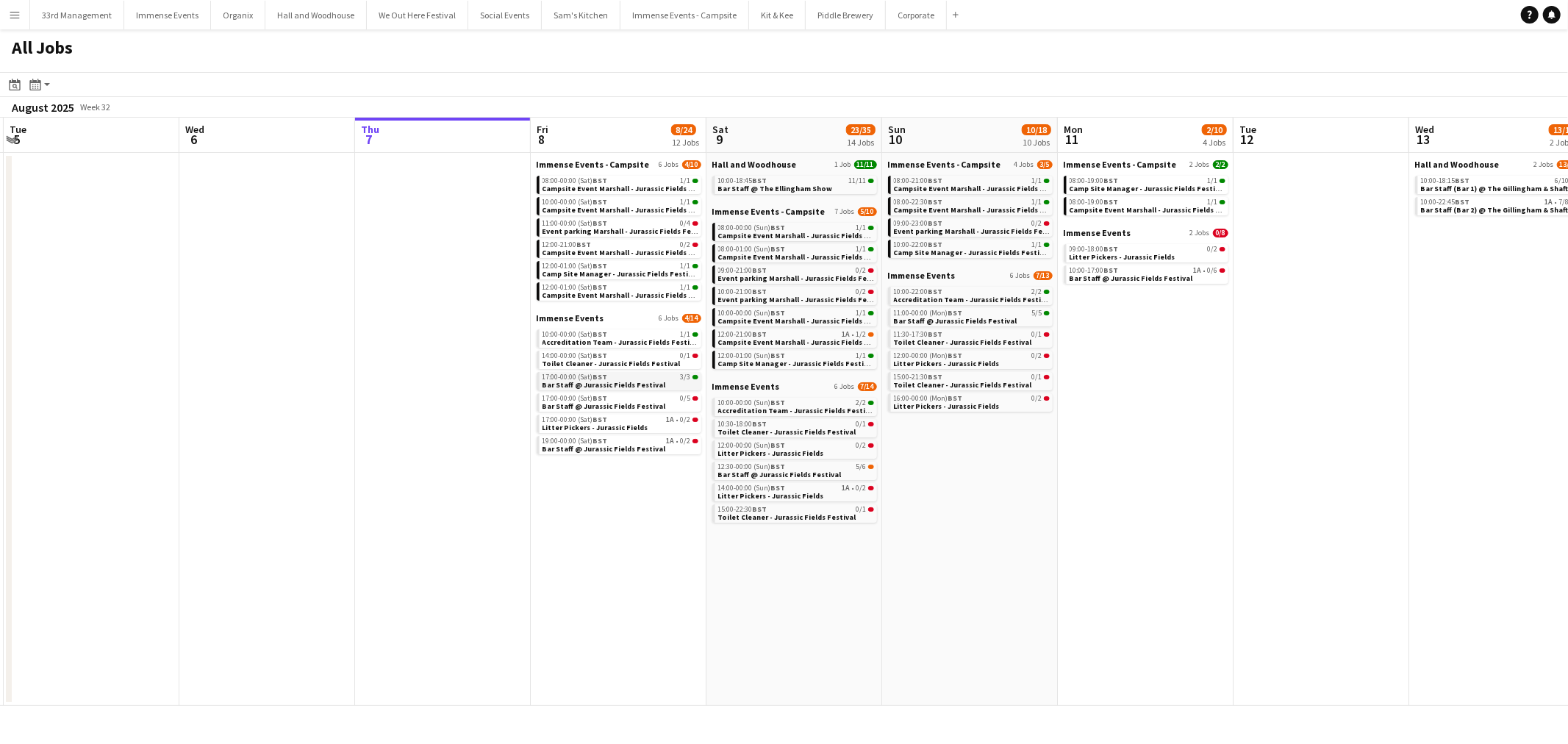 click on "Bar Staff @ Jurassic Fields Festival" at bounding box center (604, 384) 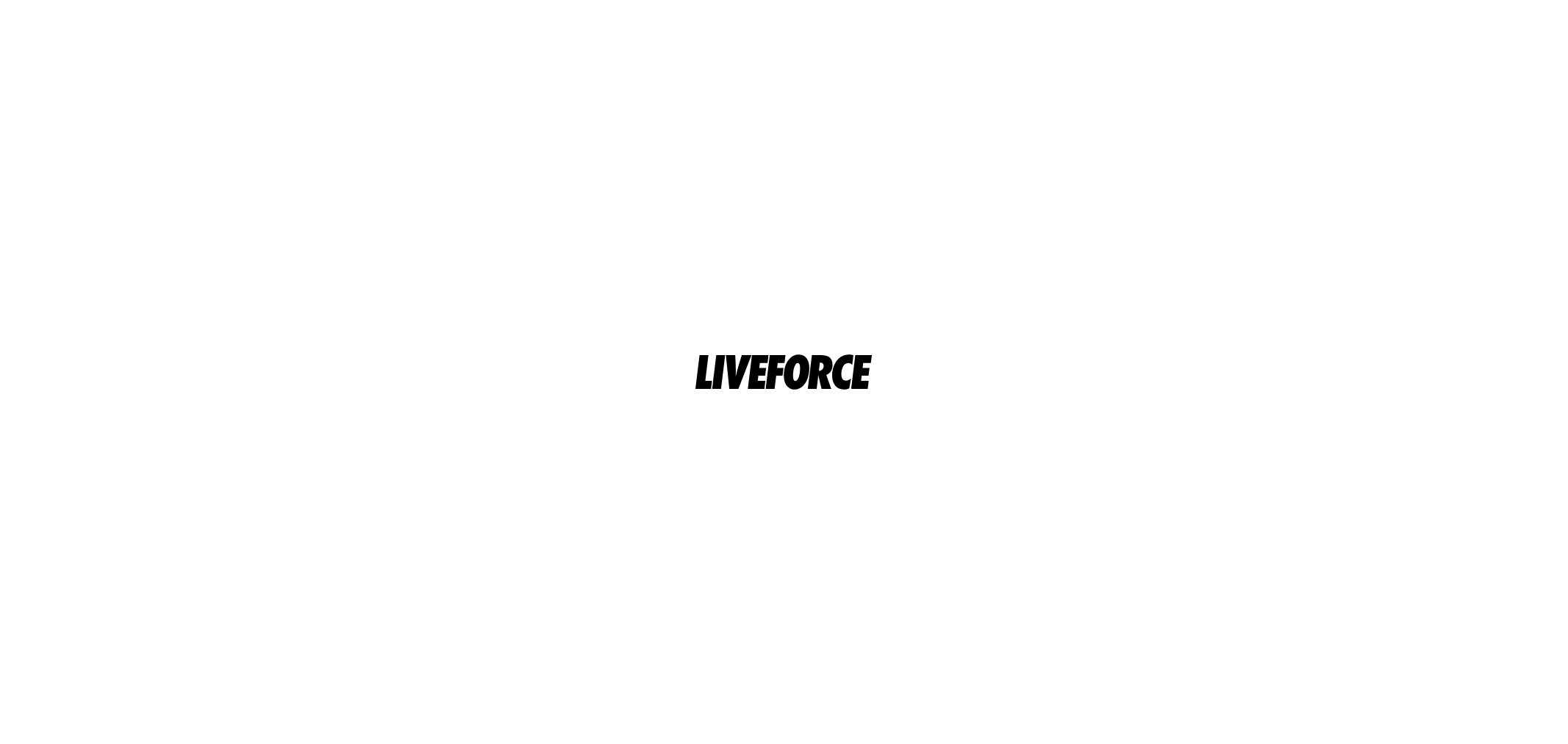 scroll, scrollTop: 0, scrollLeft: 0, axis: both 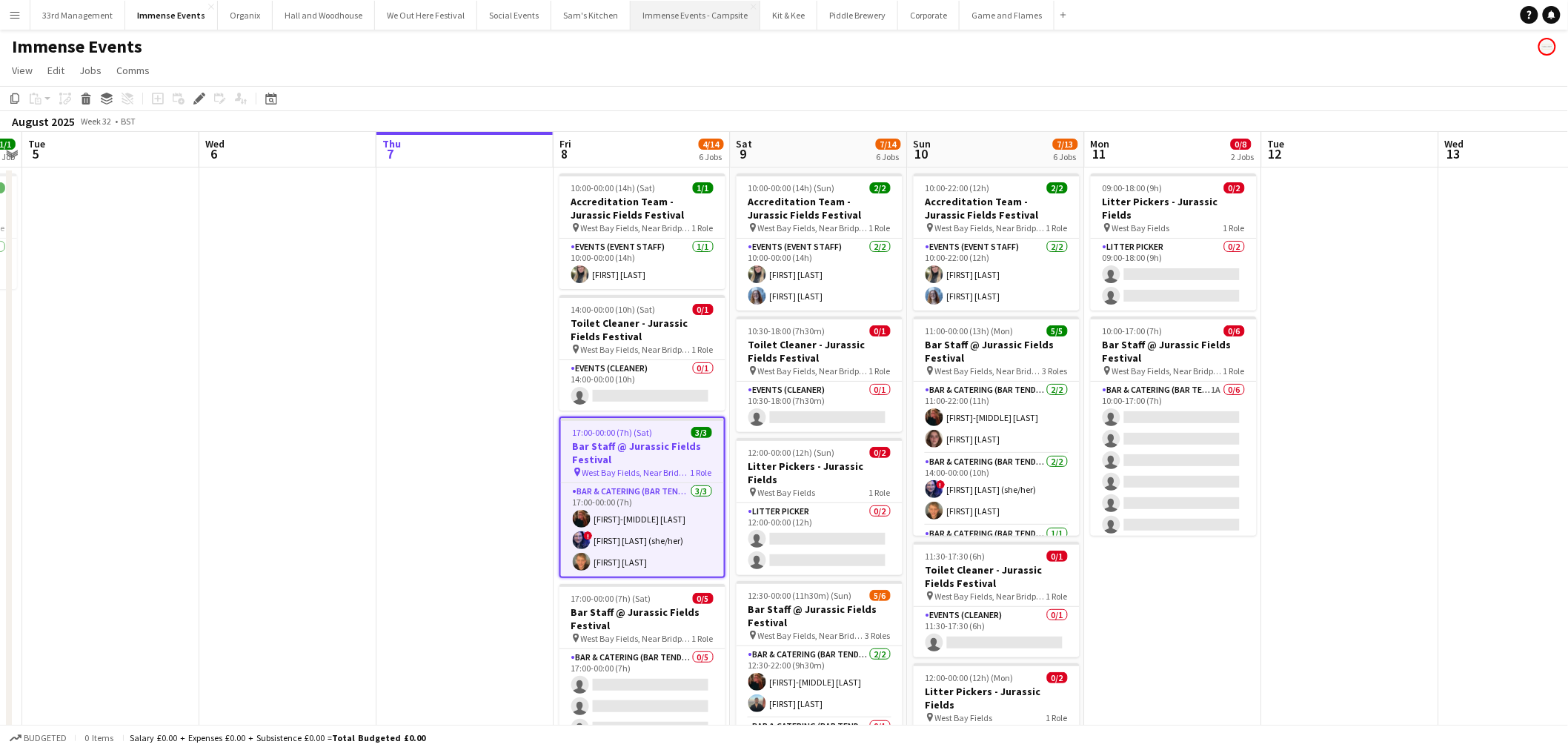 drag, startPoint x: 662, startPoint y: 13, endPoint x: 667, endPoint y: 27, distance: 14.866069 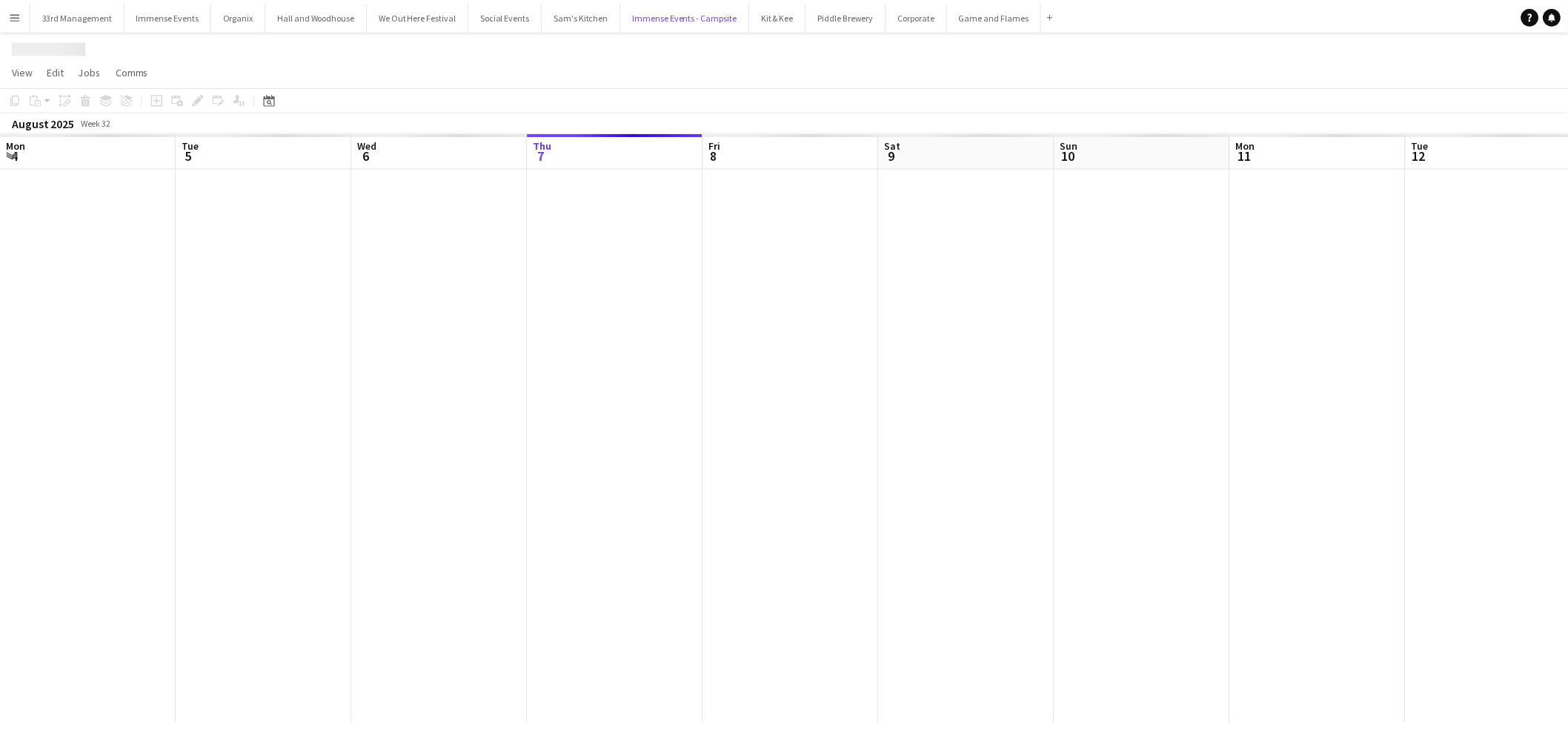 scroll, scrollTop: 0, scrollLeft: 353, axis: horizontal 